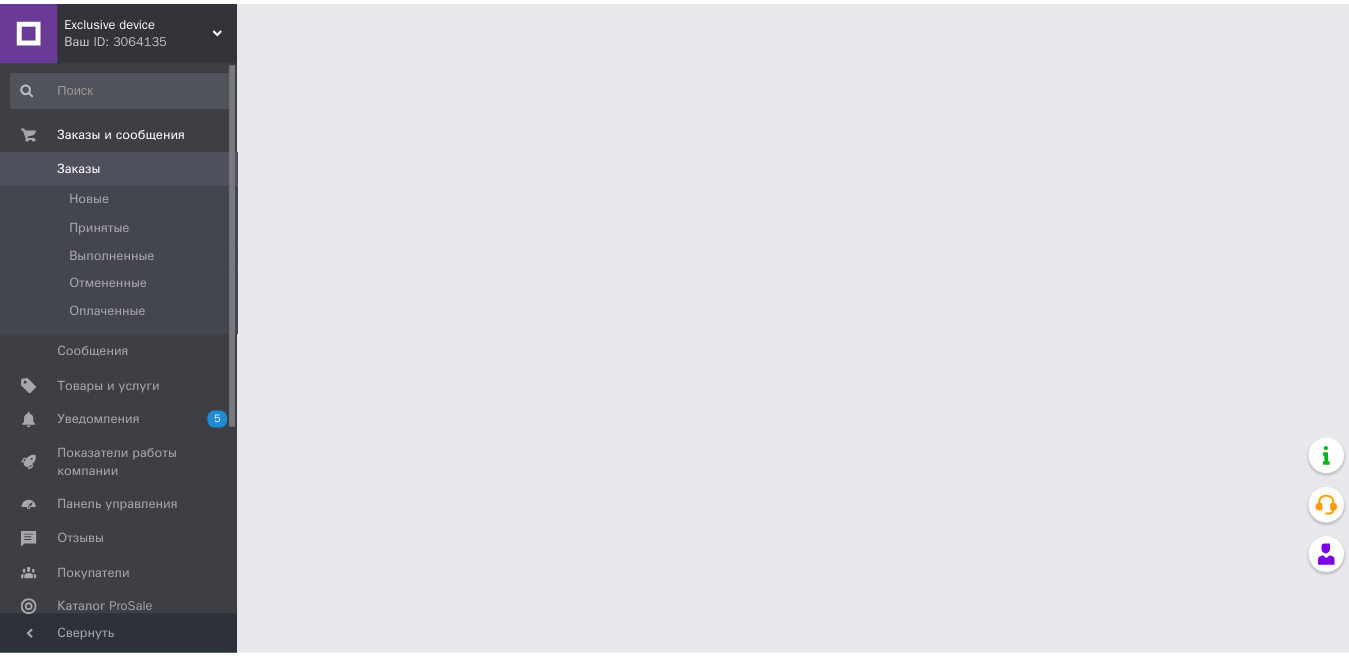 scroll, scrollTop: 0, scrollLeft: 0, axis: both 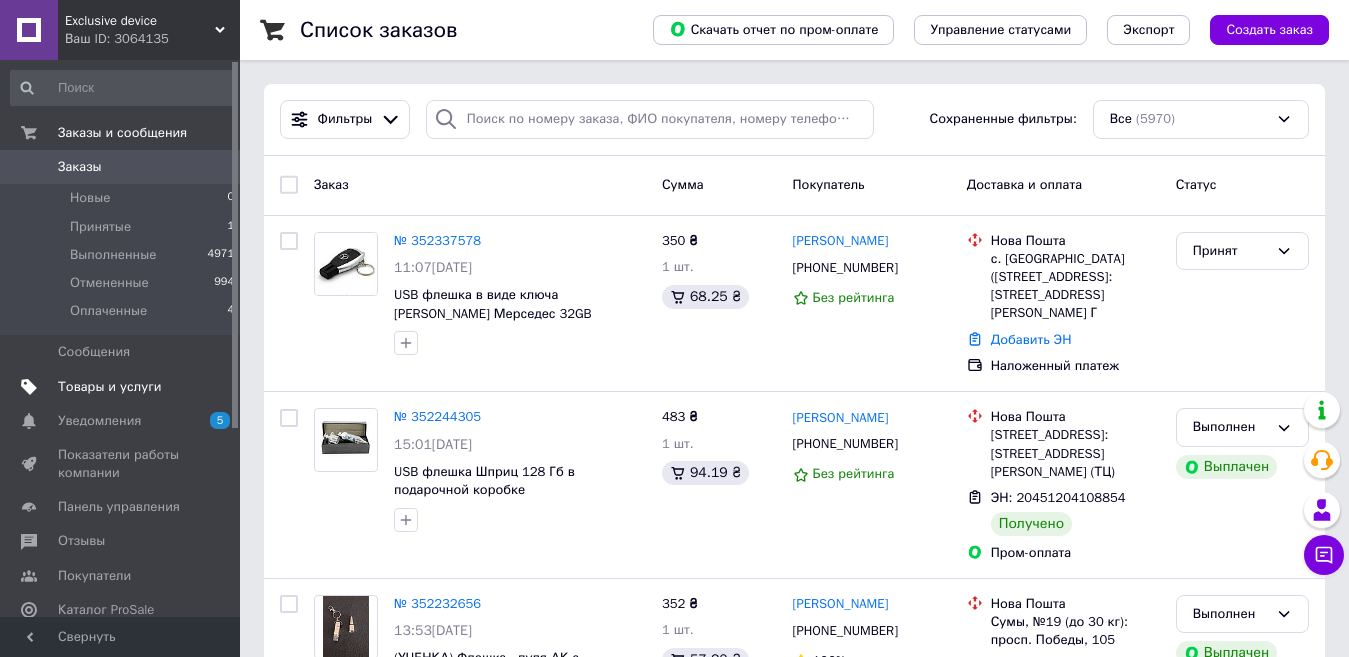 click on "Товары и услуги" at bounding box center [110, 387] 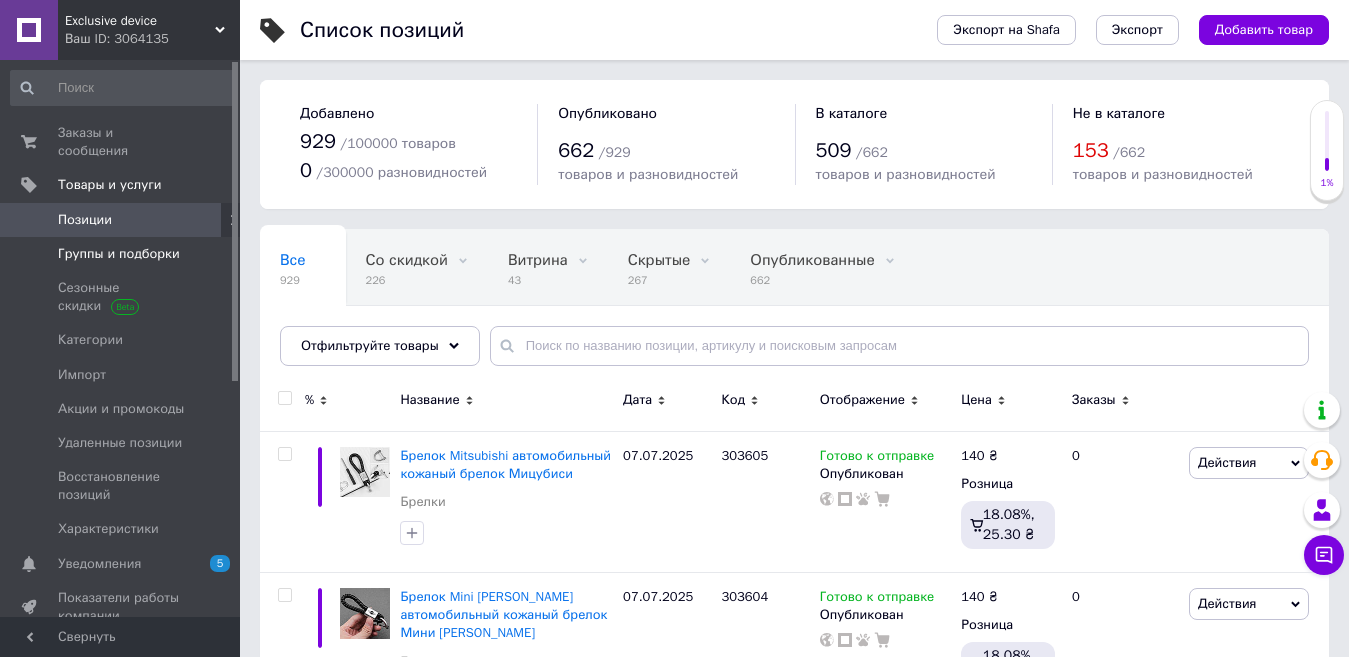click on "Группы и подборки" at bounding box center [119, 254] 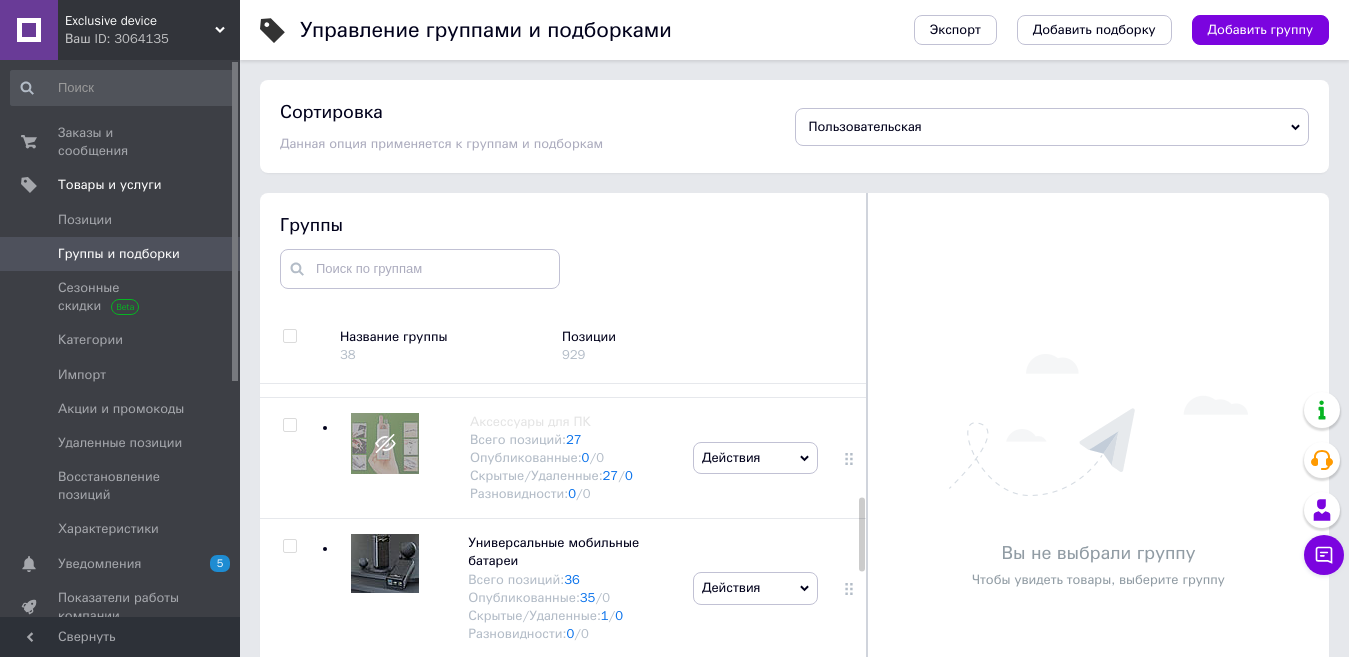 scroll, scrollTop: 600, scrollLeft: 0, axis: vertical 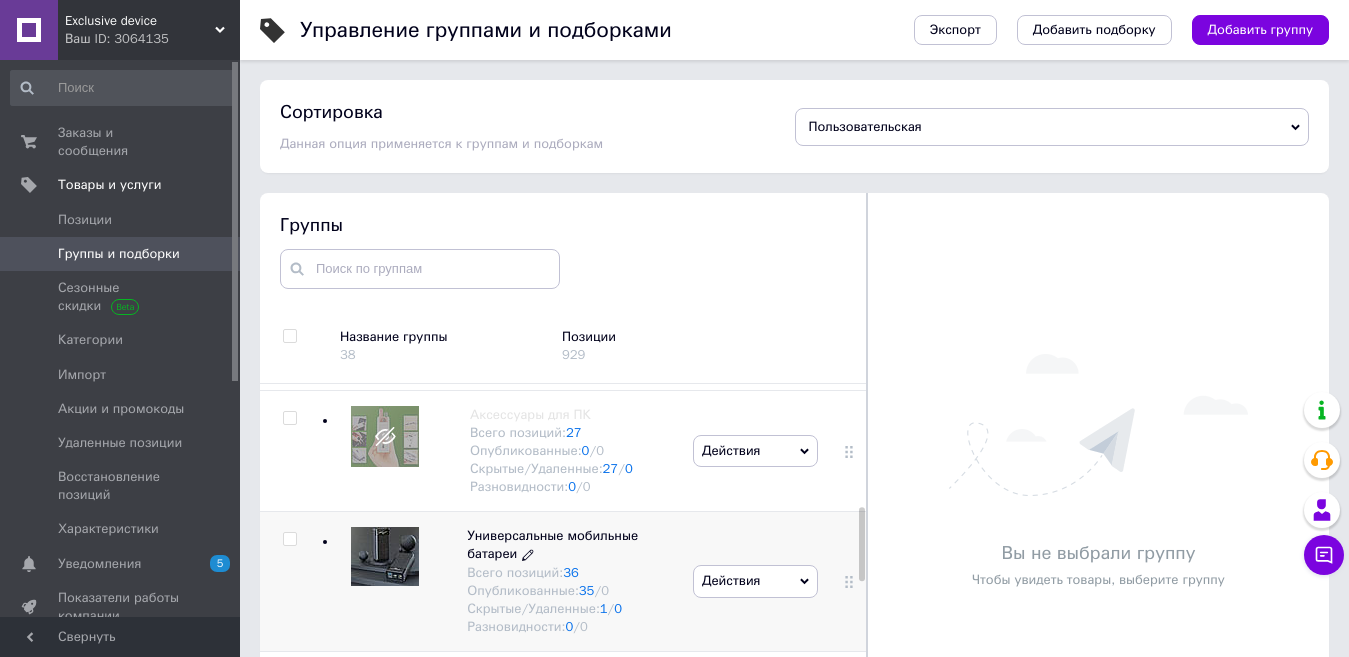 click on "Универсальные мобильные батареи" at bounding box center (552, 544) 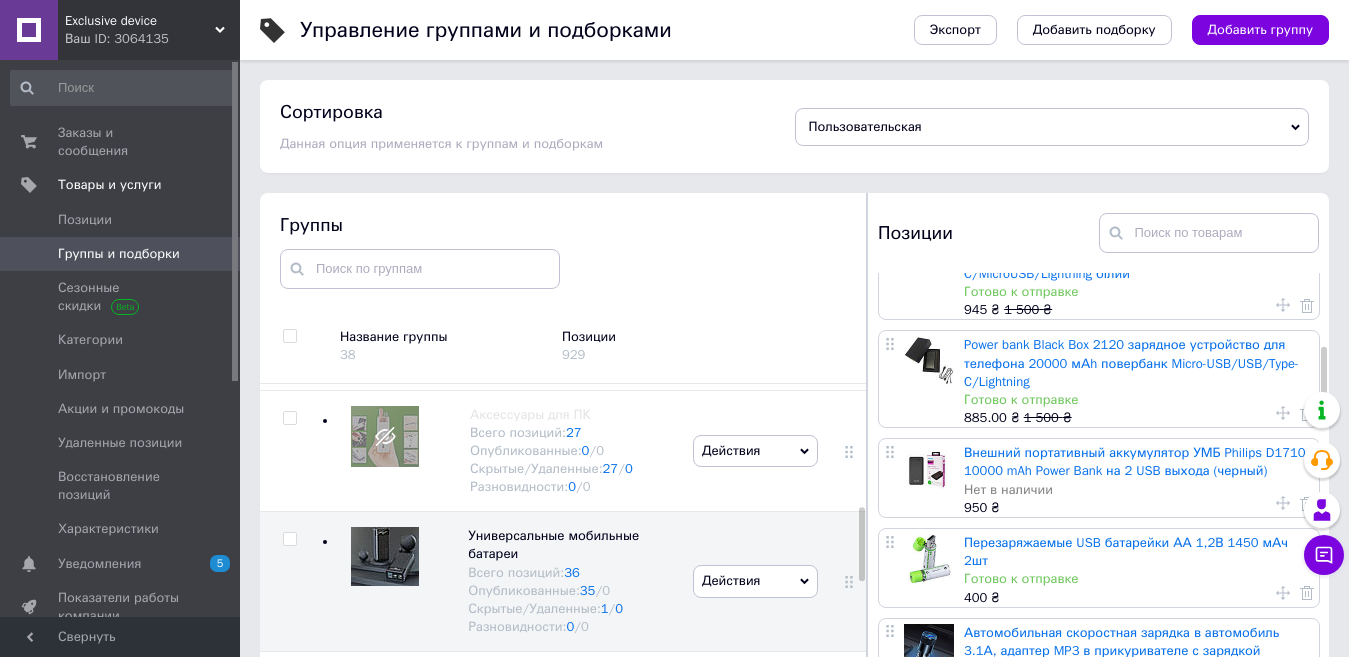 scroll, scrollTop: 500, scrollLeft: 0, axis: vertical 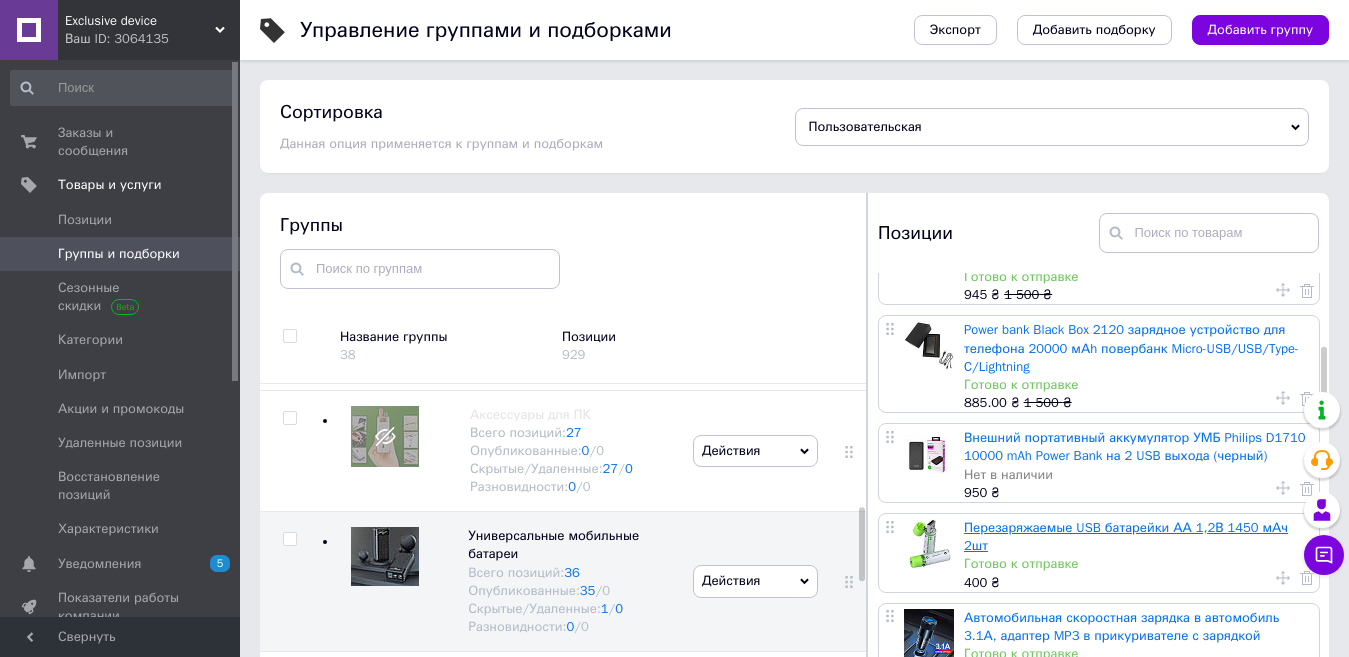 click on "Перезаряжаемые USB батарейки АА 1,2В 1450 мАч 2шт" at bounding box center [1126, 536] 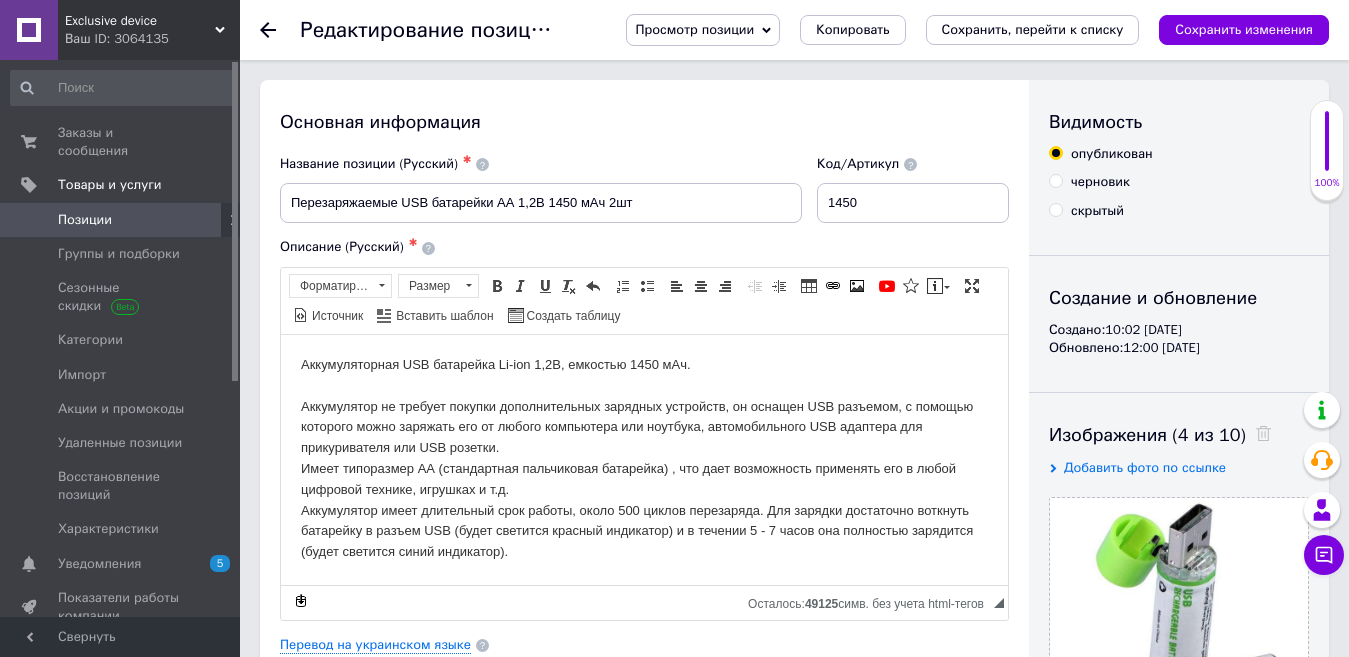 scroll, scrollTop: 0, scrollLeft: 0, axis: both 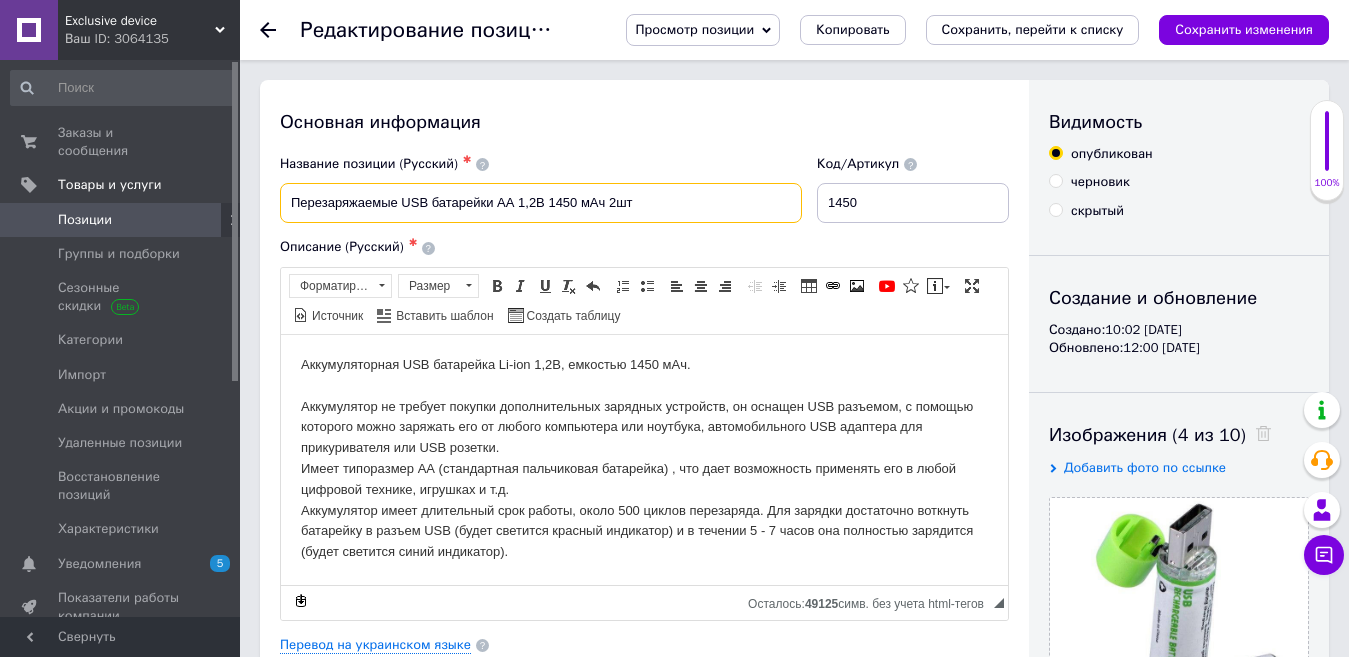 drag, startPoint x: 494, startPoint y: 203, endPoint x: 402, endPoint y: 198, distance: 92.13577 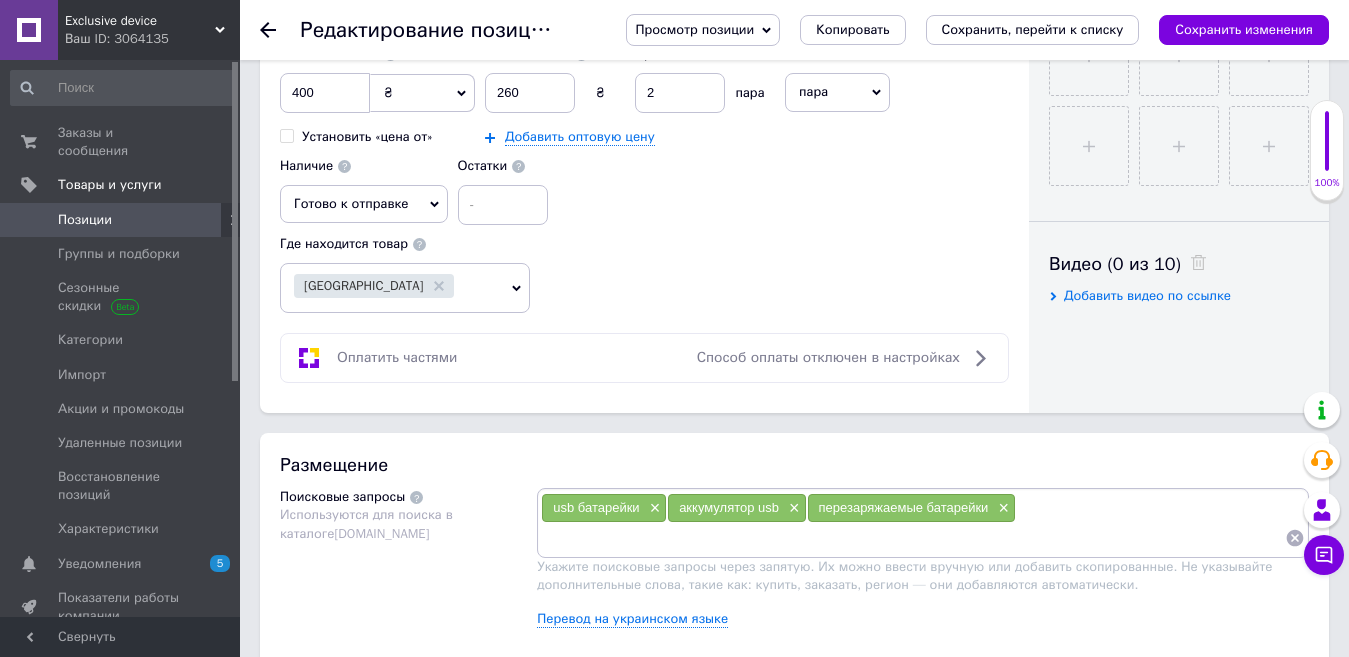 scroll, scrollTop: 962, scrollLeft: 0, axis: vertical 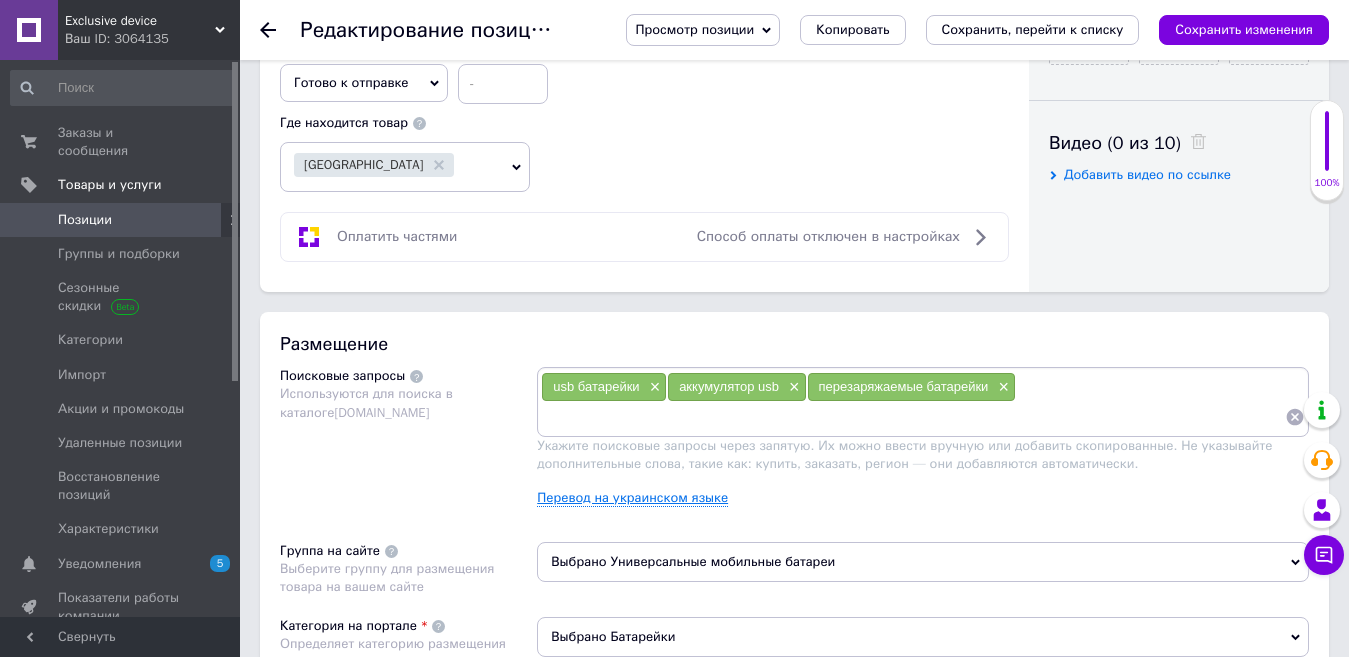 click on "Перевод на украинском языке" at bounding box center (632, 498) 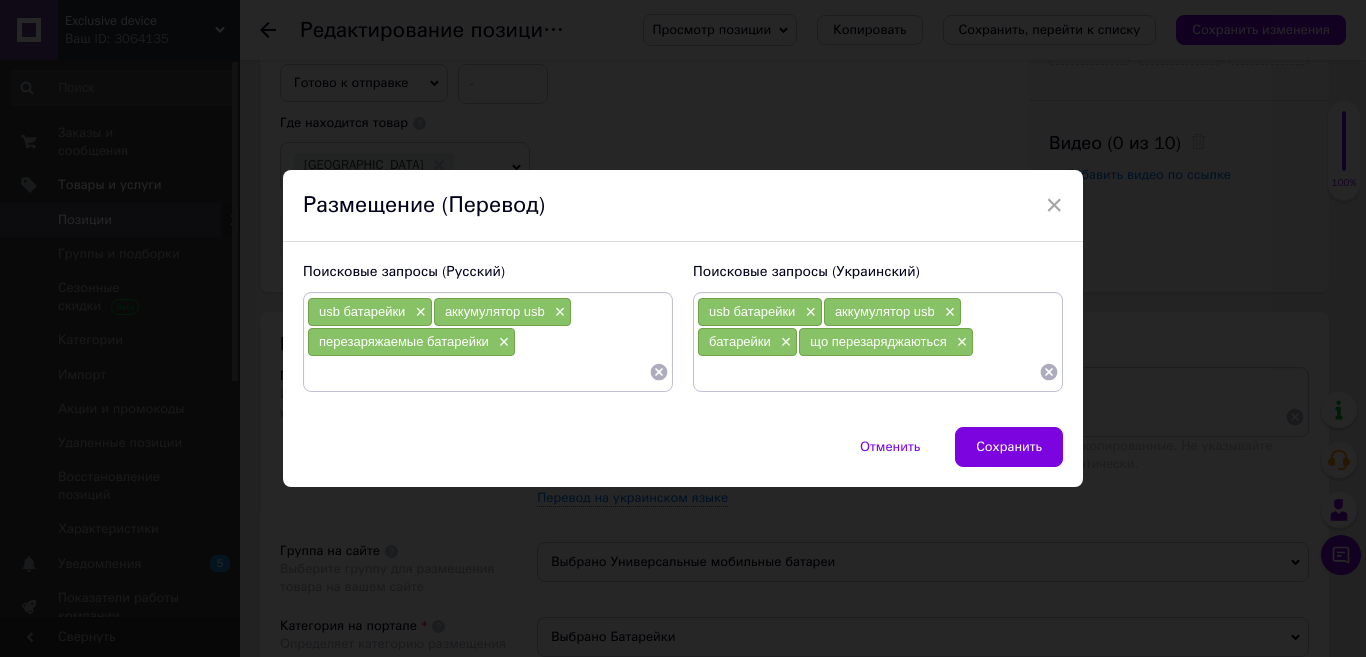click at bounding box center (478, 372) 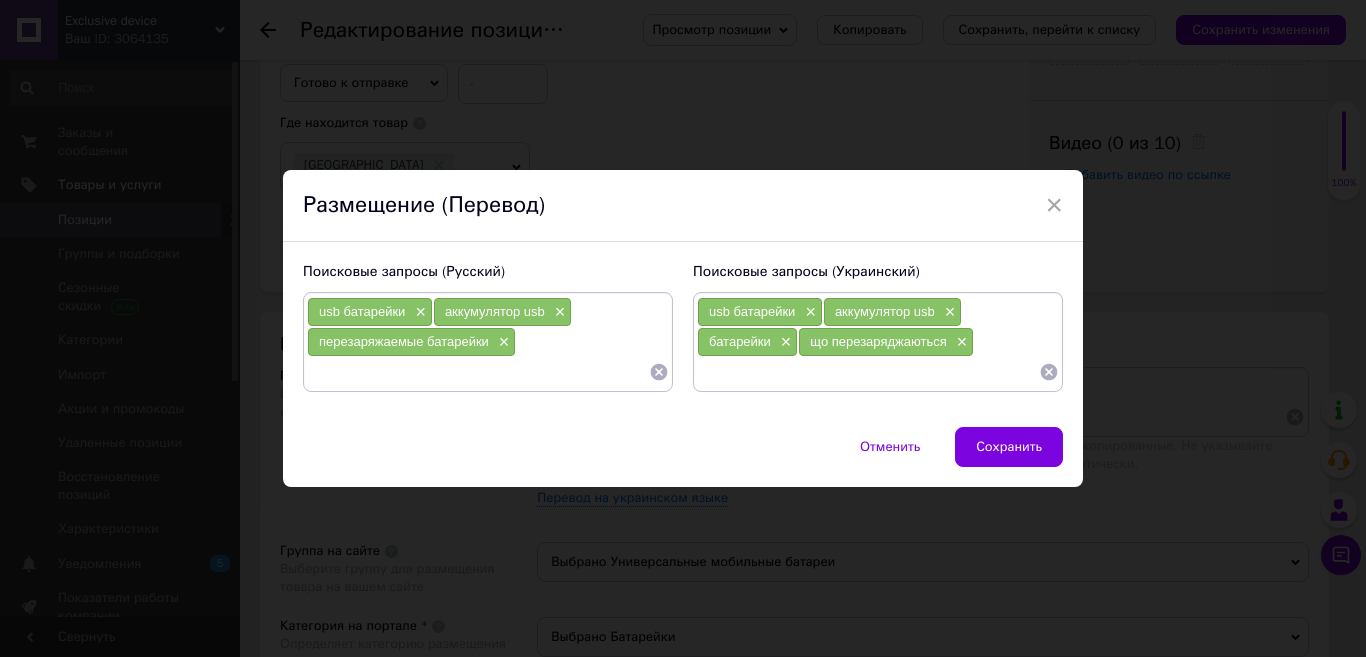 paste on "Аккумуляторы и батарейки с usb разъемом" 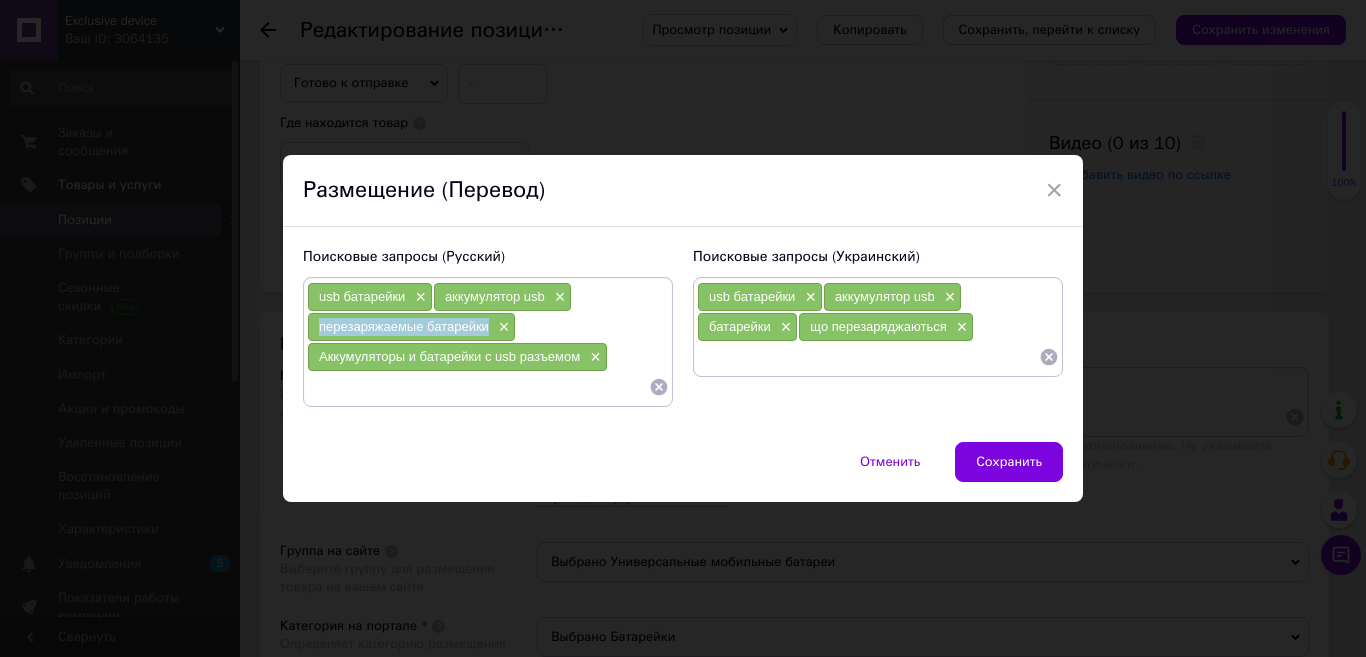 drag, startPoint x: 492, startPoint y: 325, endPoint x: 316, endPoint y: 325, distance: 176 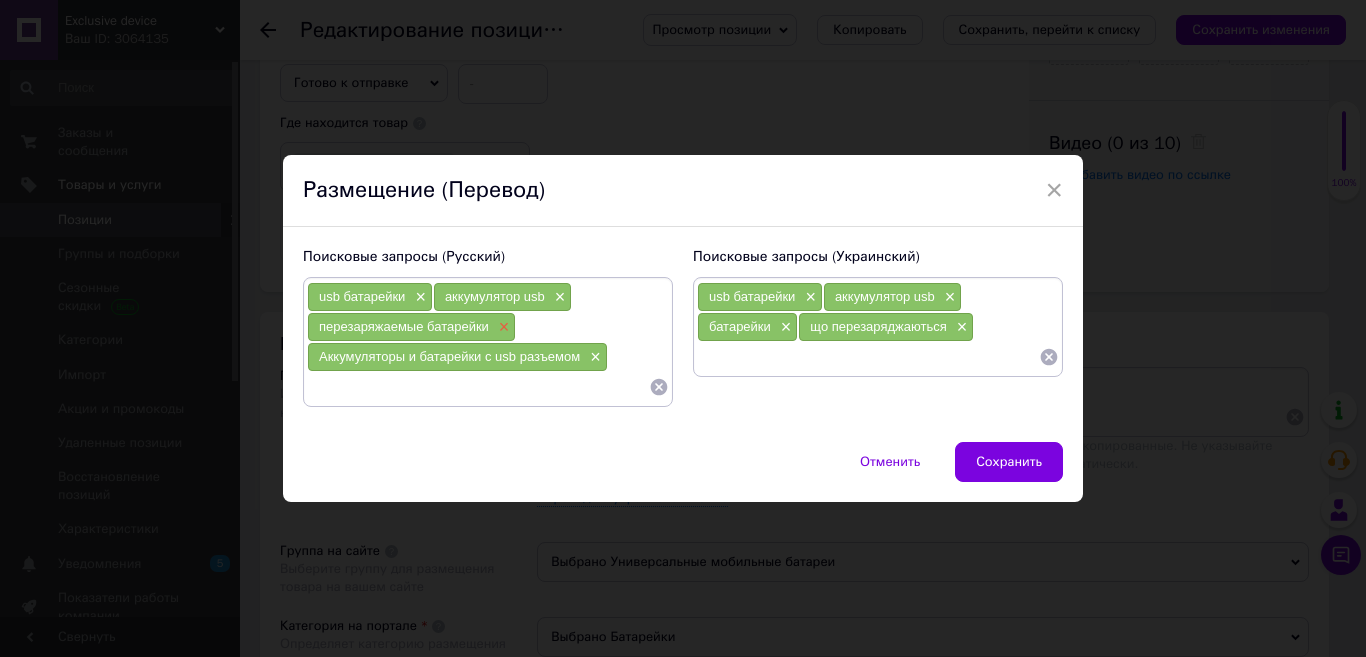 click on "×" at bounding box center [502, 327] 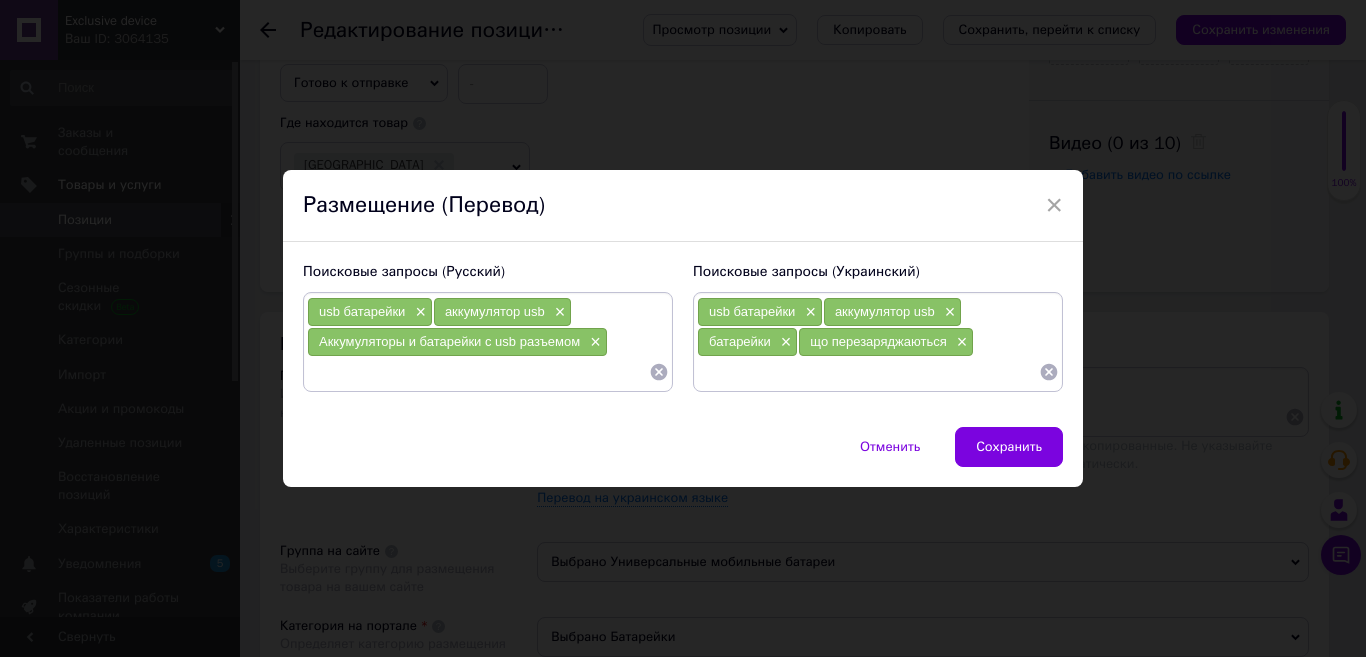 click at bounding box center (478, 372) 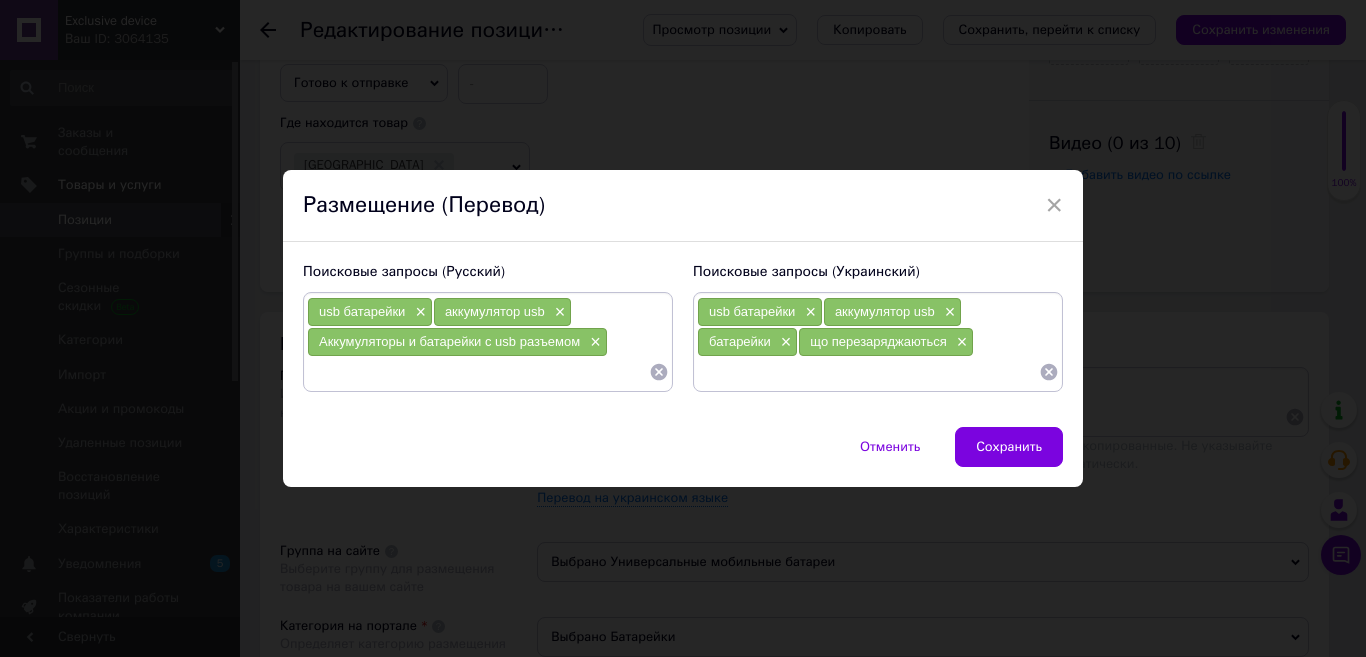 paste on "перезаряжаемые батарейки" 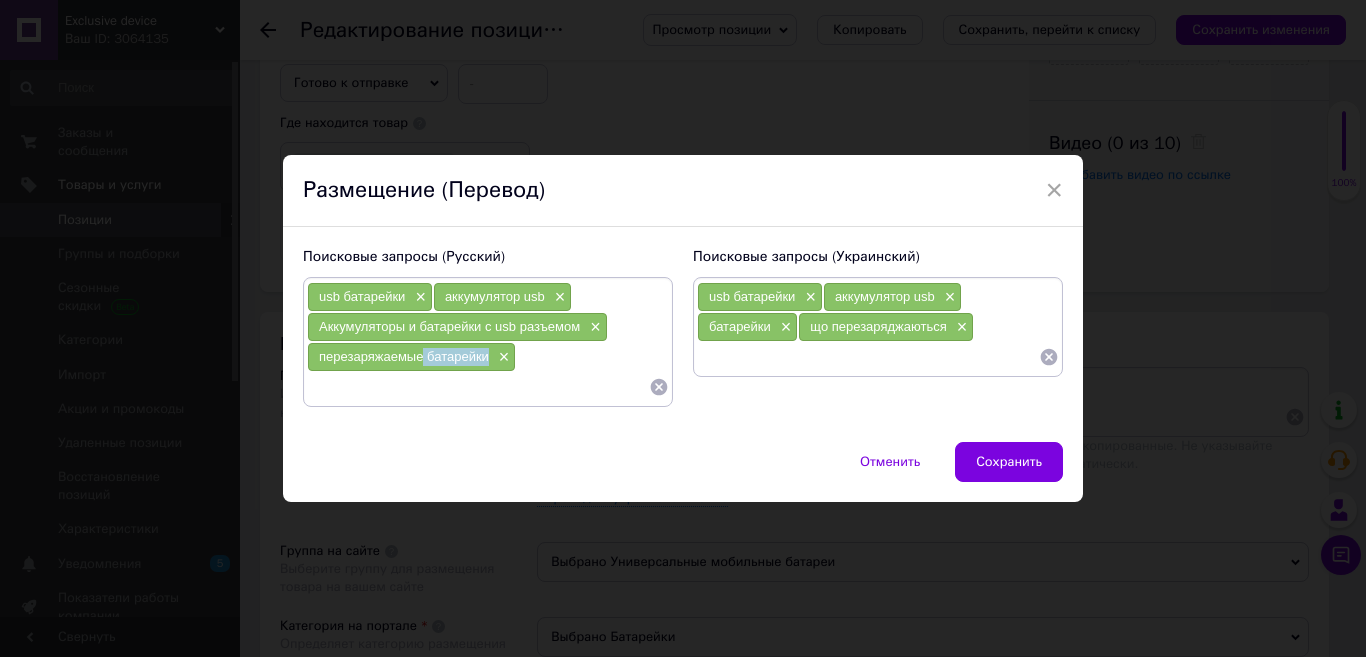drag, startPoint x: 486, startPoint y: 359, endPoint x: 422, endPoint y: 360, distance: 64.00781 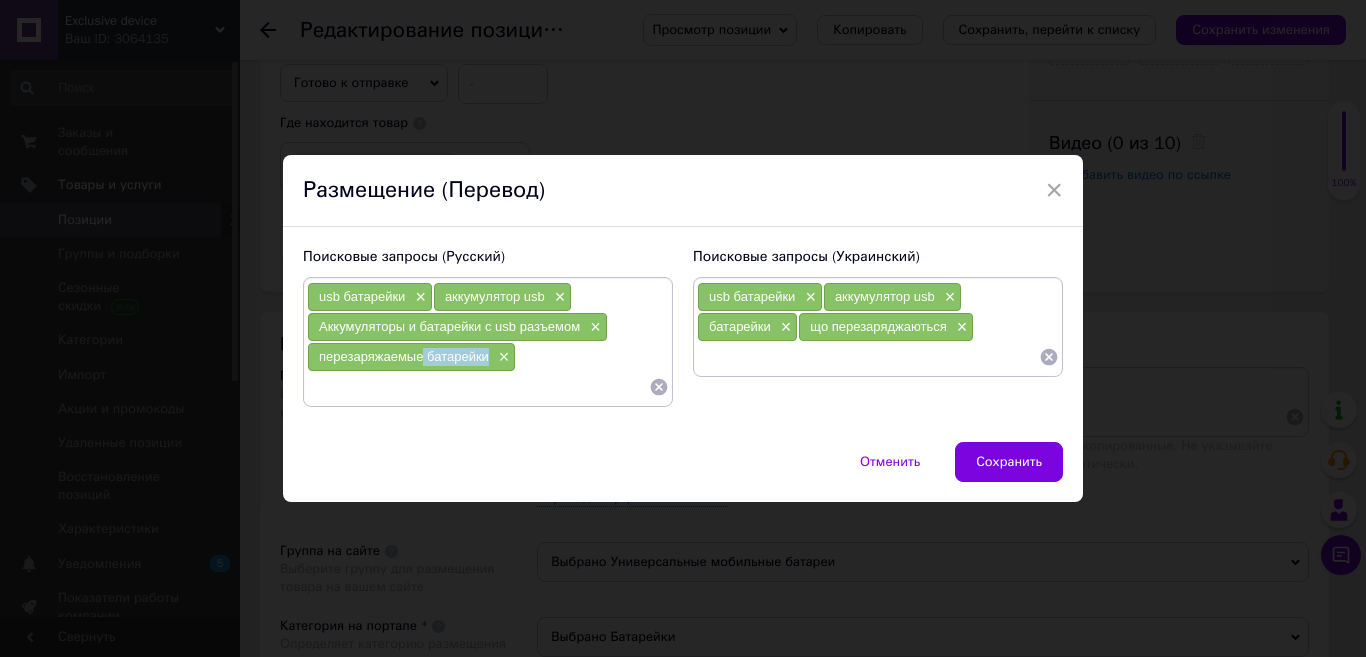 copy on "батарейки" 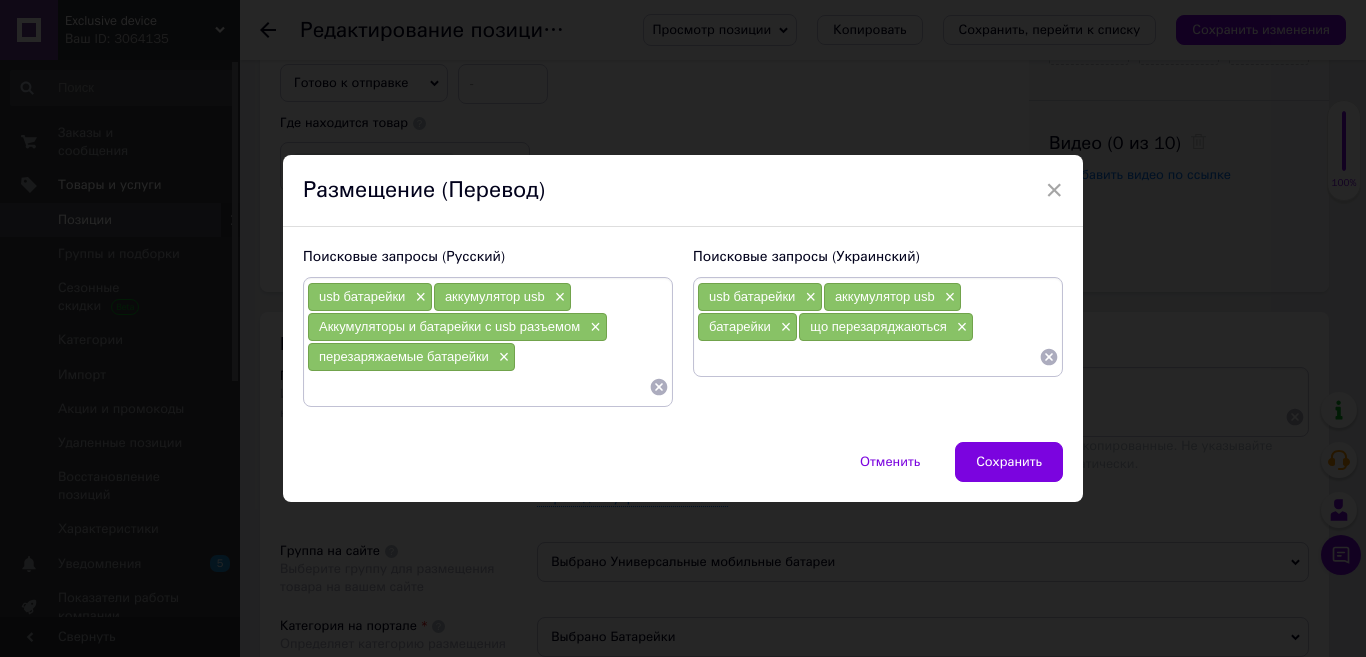 click at bounding box center (478, 387) 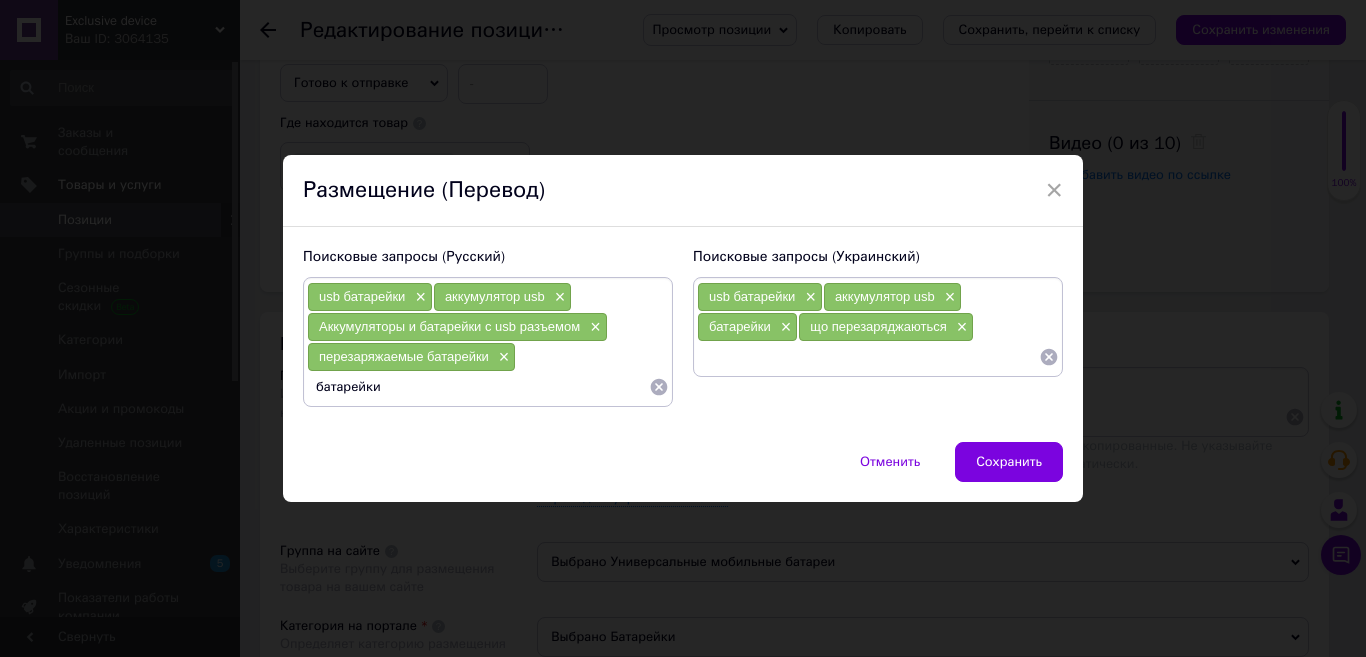 type 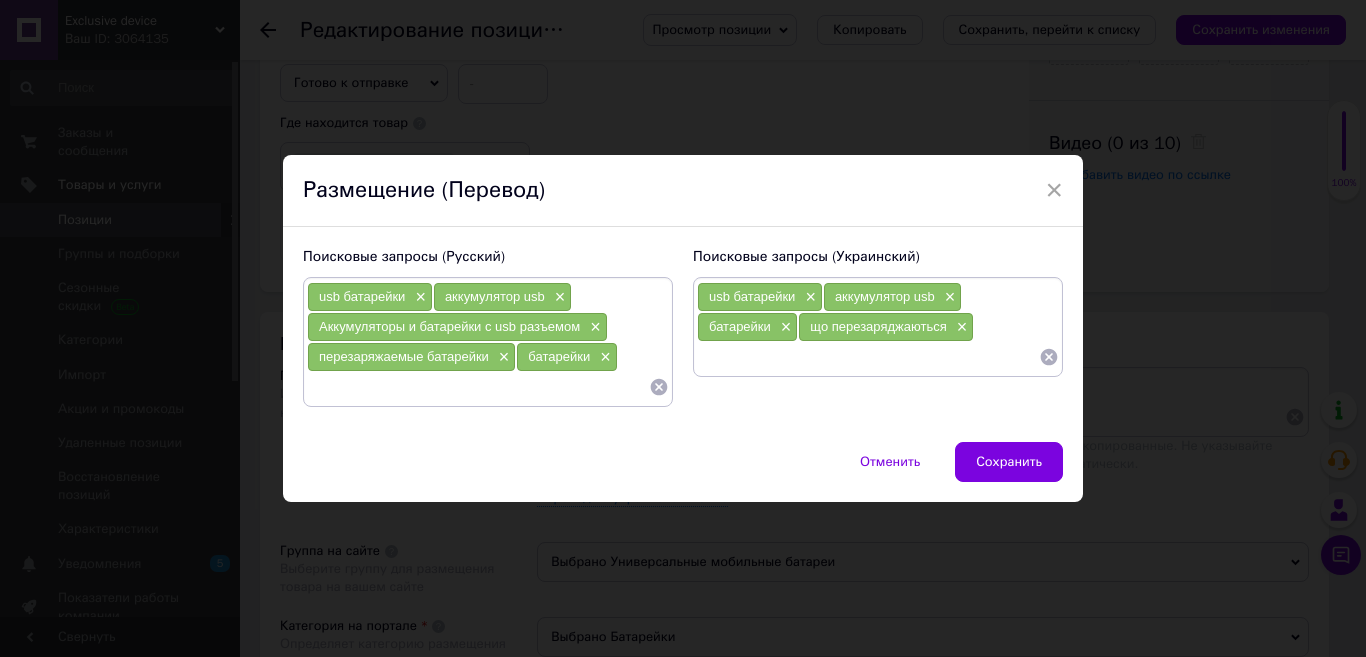 click at bounding box center [868, 357] 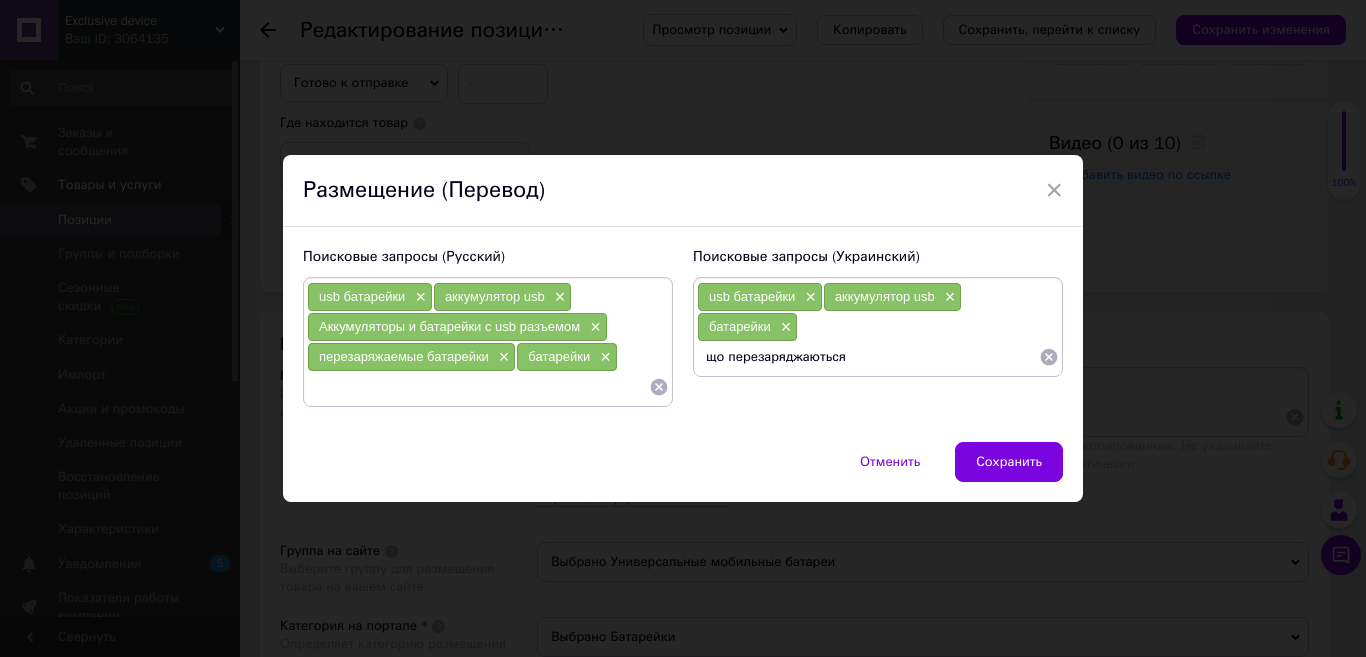 drag, startPoint x: 860, startPoint y: 364, endPoint x: 694, endPoint y: 358, distance: 166.1084 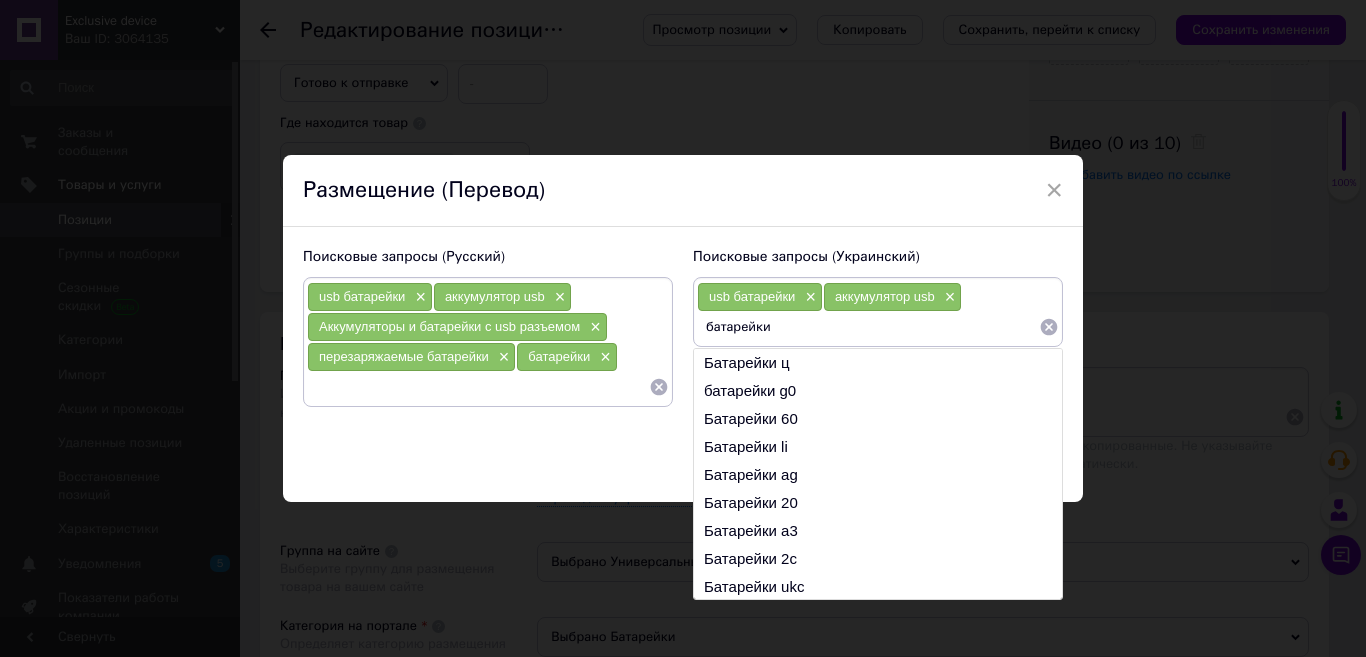 paste on "що перезаряджаються" 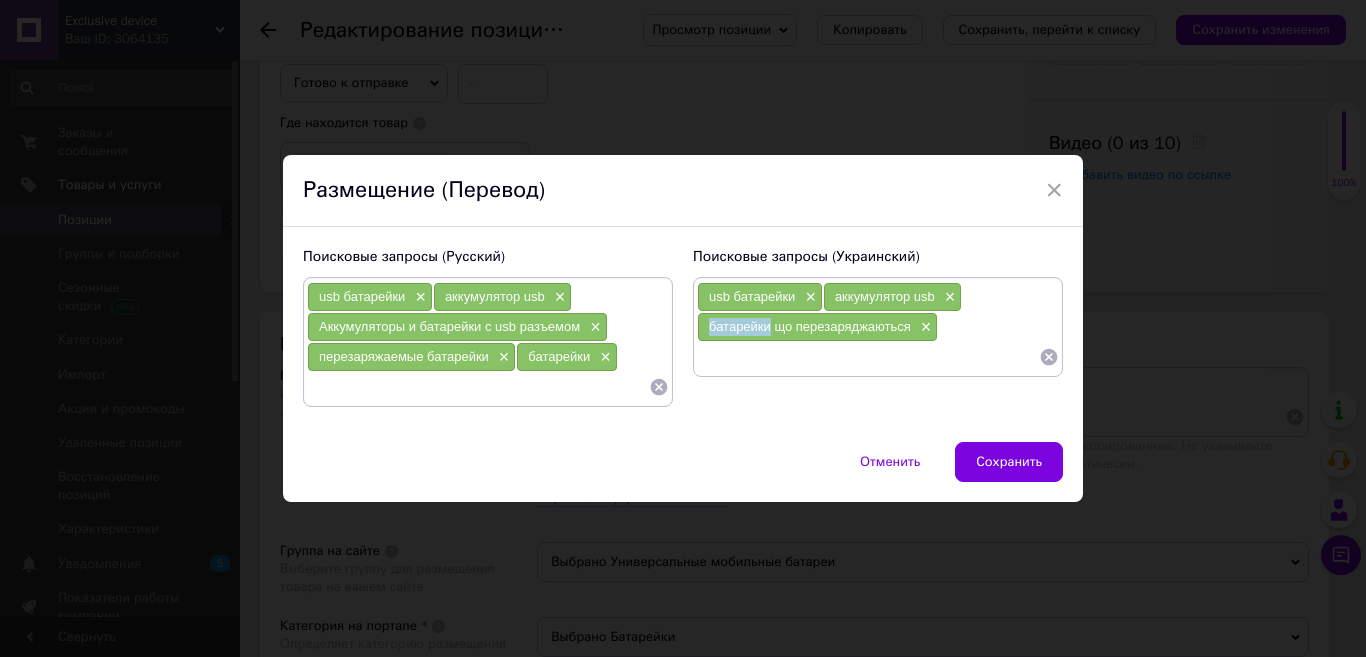 drag, startPoint x: 767, startPoint y: 329, endPoint x: 732, endPoint y: 324, distance: 35.35534 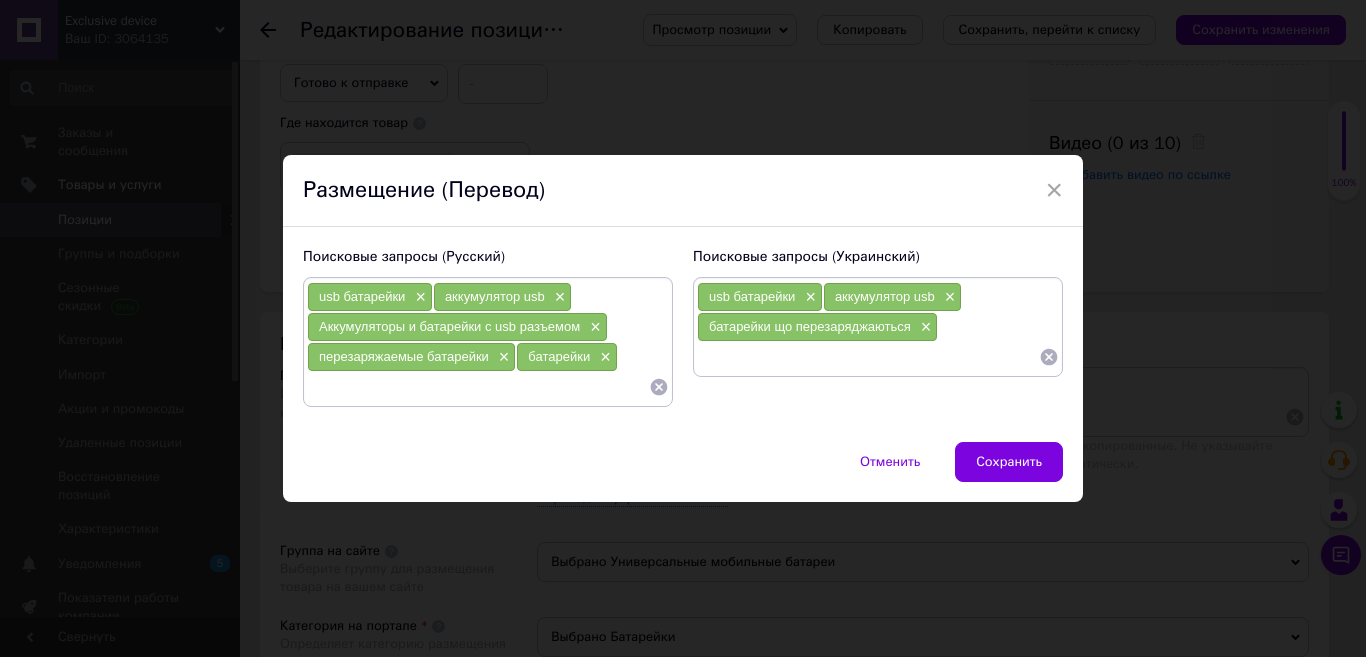 click at bounding box center [868, 357] 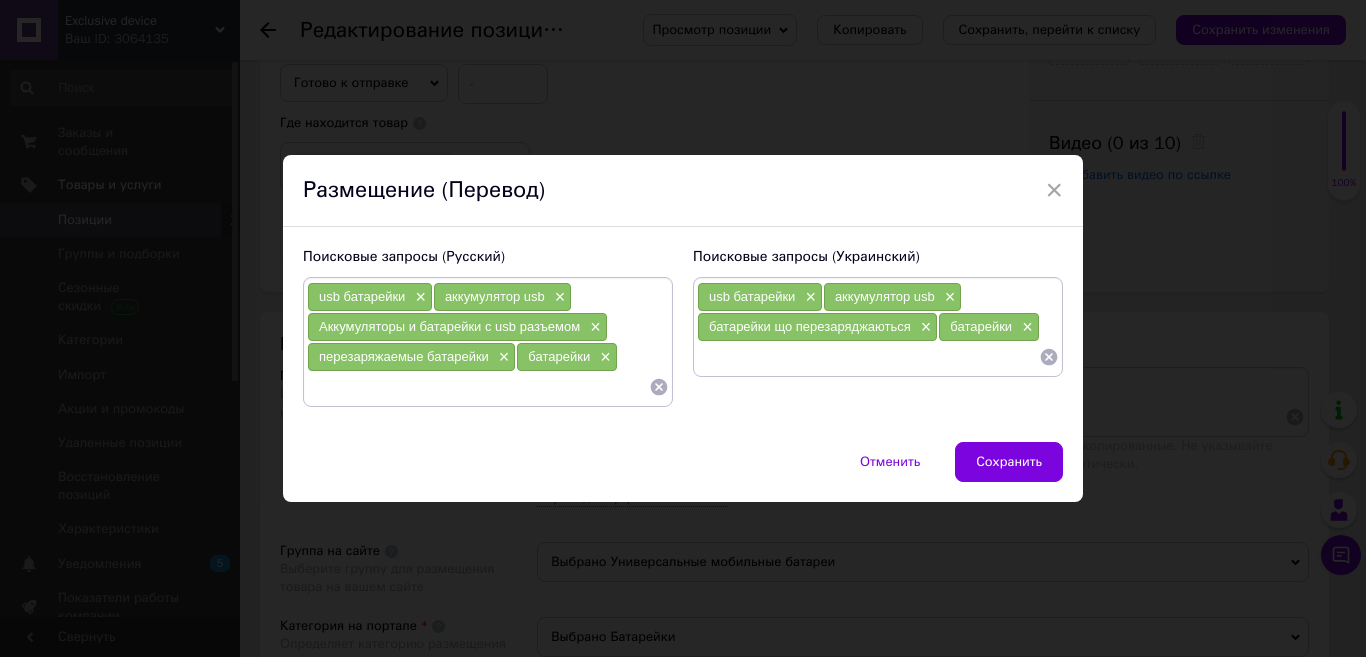 paste on "батарейки" 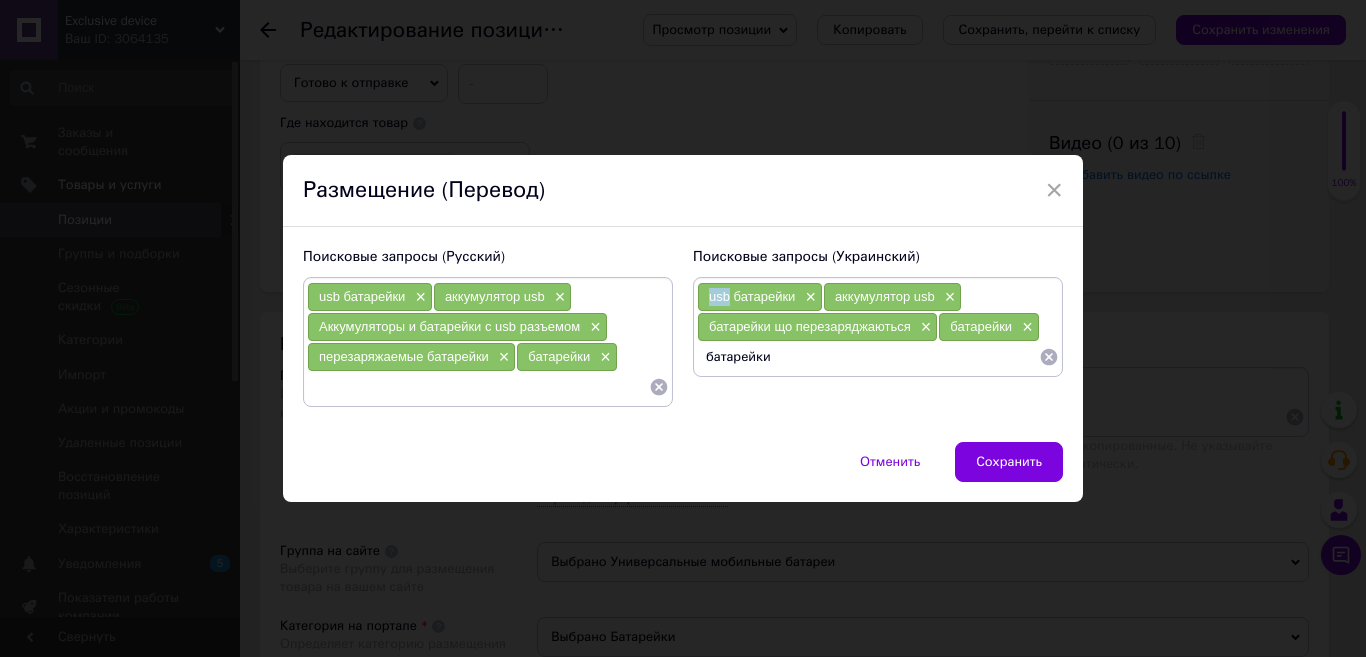 drag, startPoint x: 728, startPoint y: 299, endPoint x: 707, endPoint y: 299, distance: 21 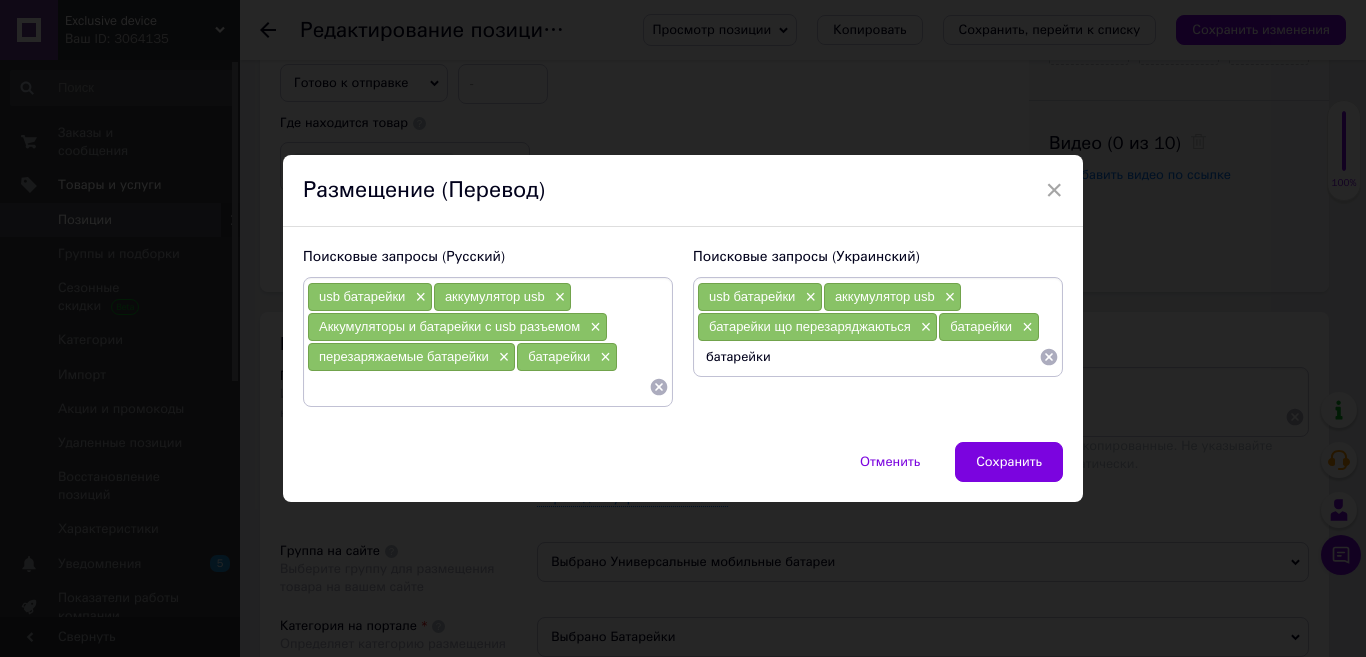 click on "батарейки" at bounding box center (868, 357) 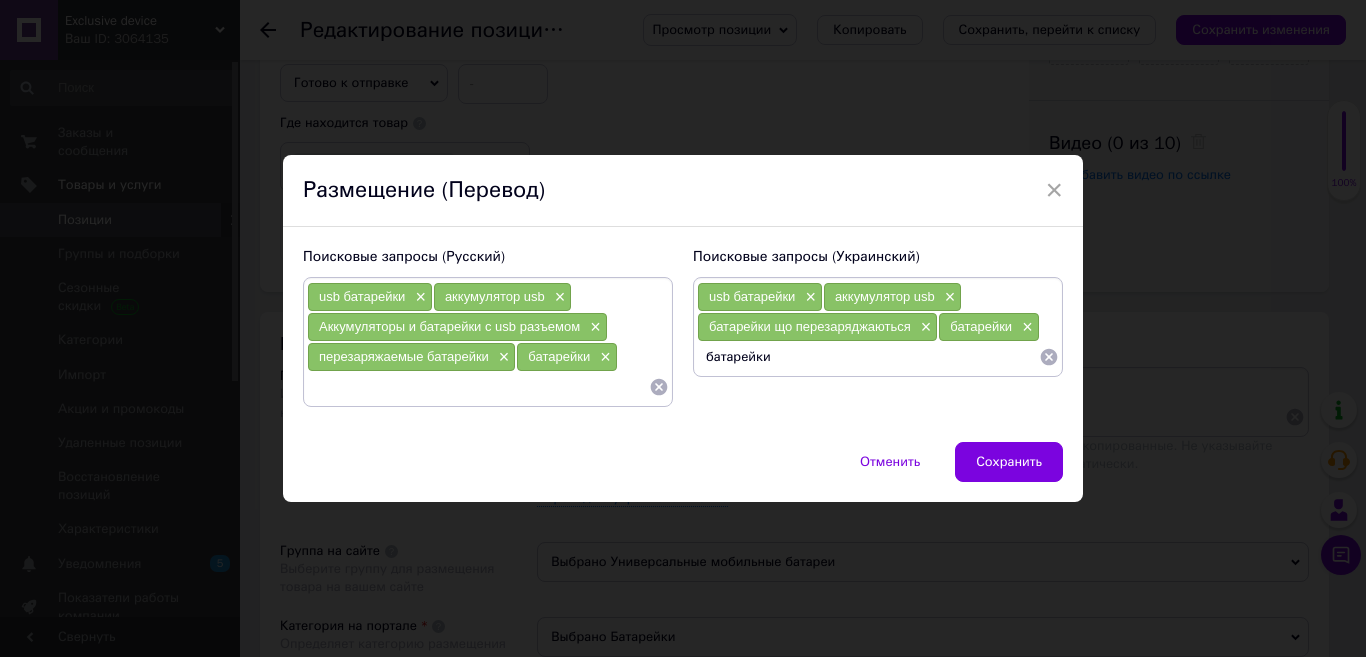 paste on "usb" 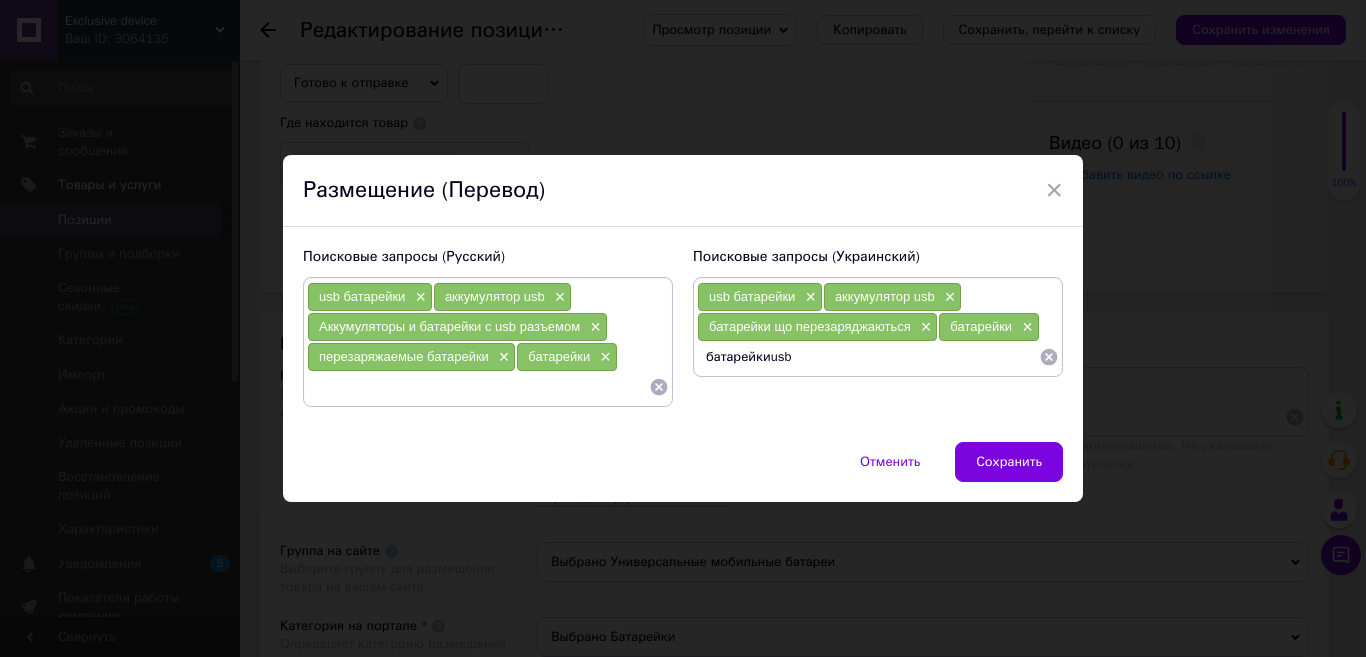 click on "батарейкиusb" at bounding box center (868, 357) 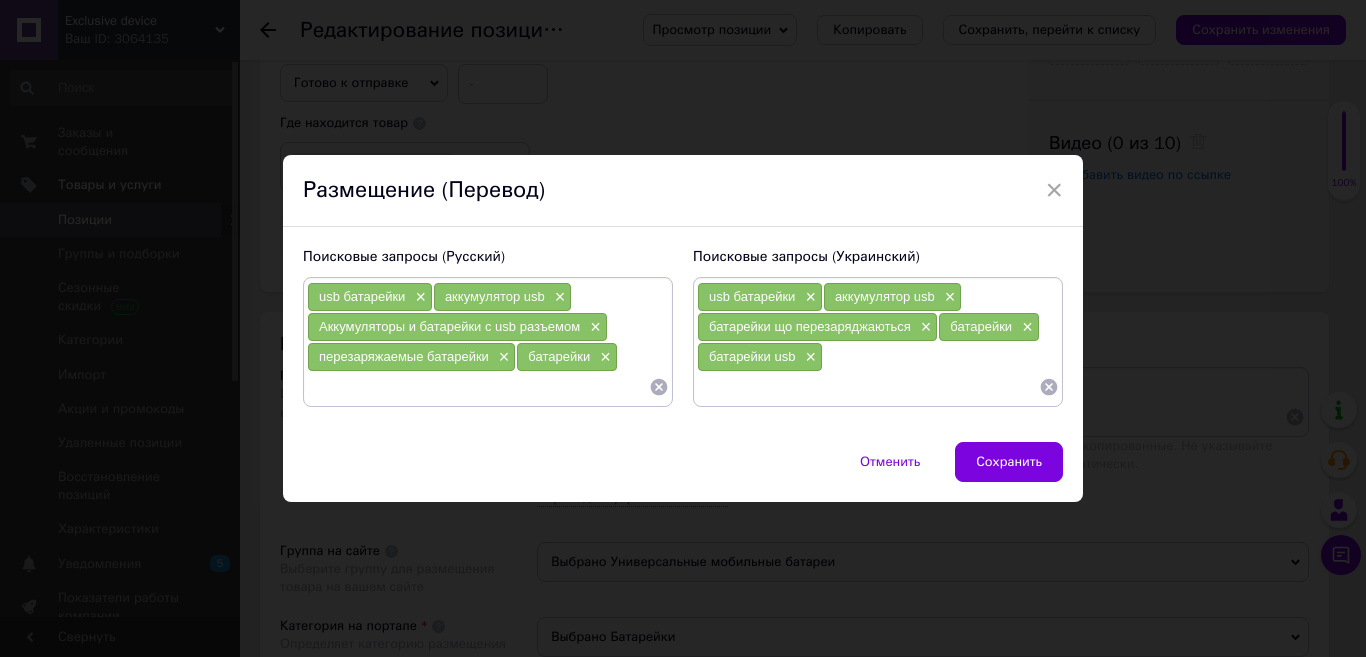 type 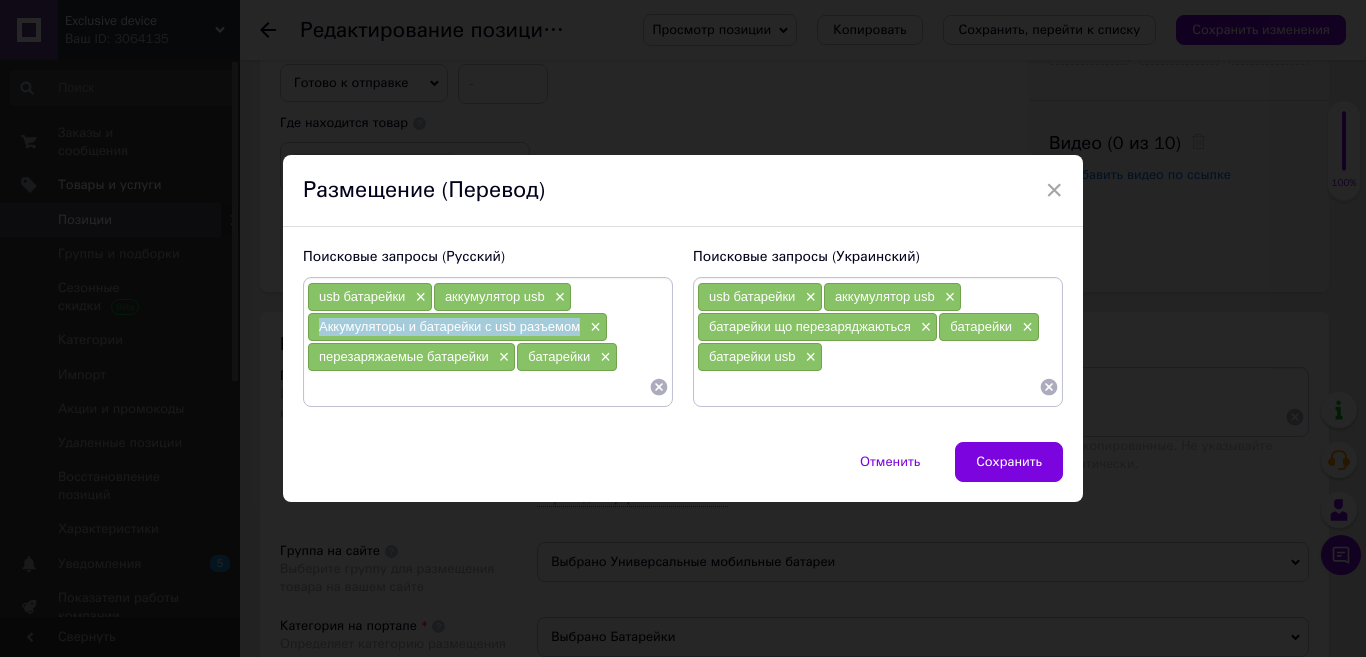 drag, startPoint x: 576, startPoint y: 324, endPoint x: 316, endPoint y: 323, distance: 260.00192 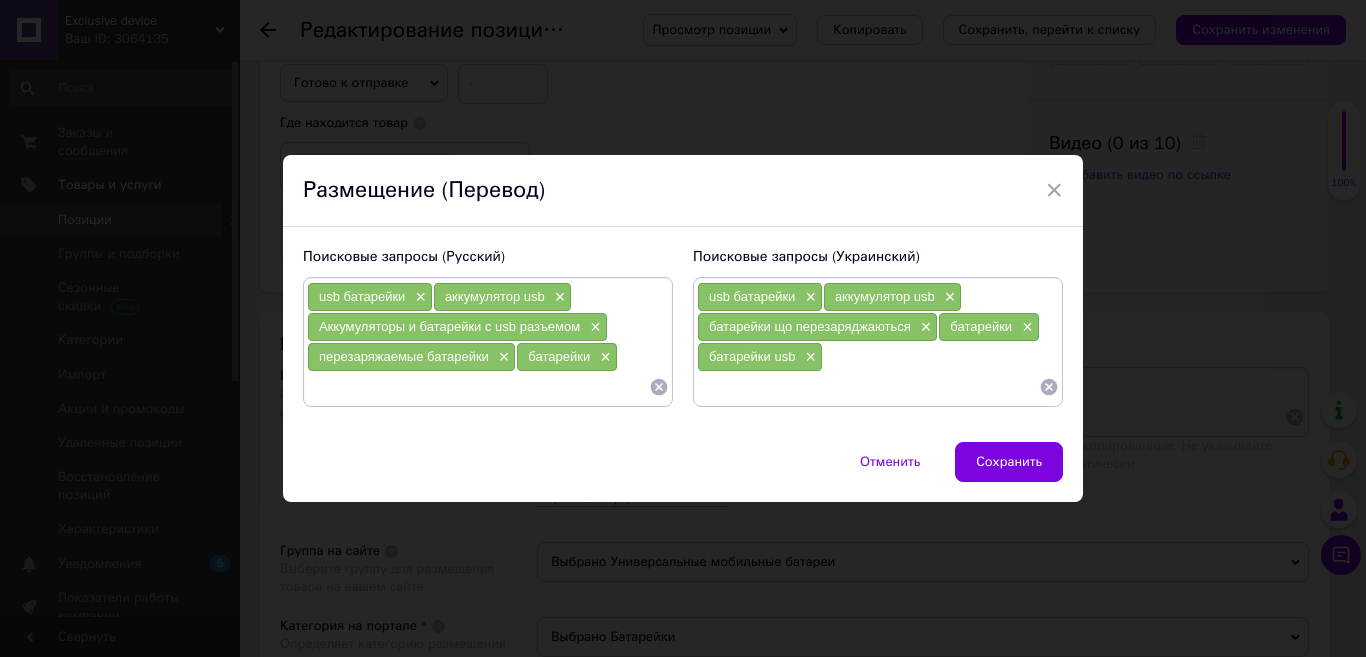 click at bounding box center [478, 387] 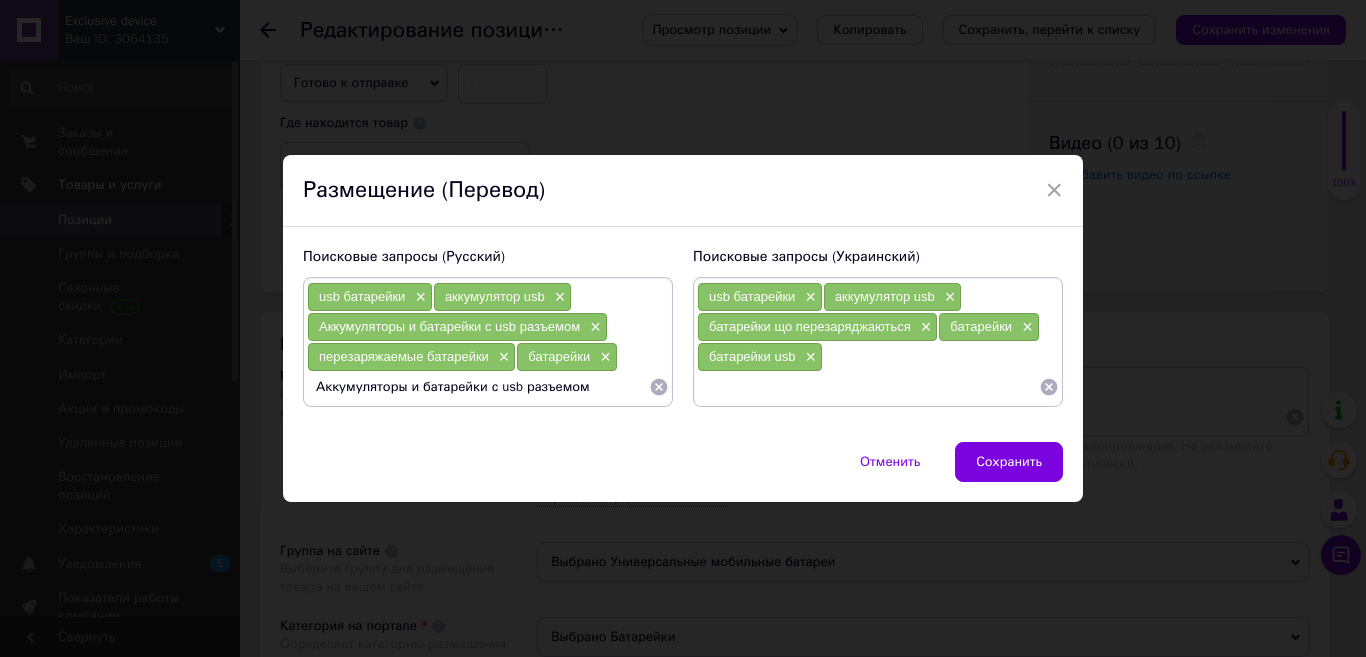 click on "Аккумуляторы и батарейки с usb разъемом" at bounding box center [478, 387] 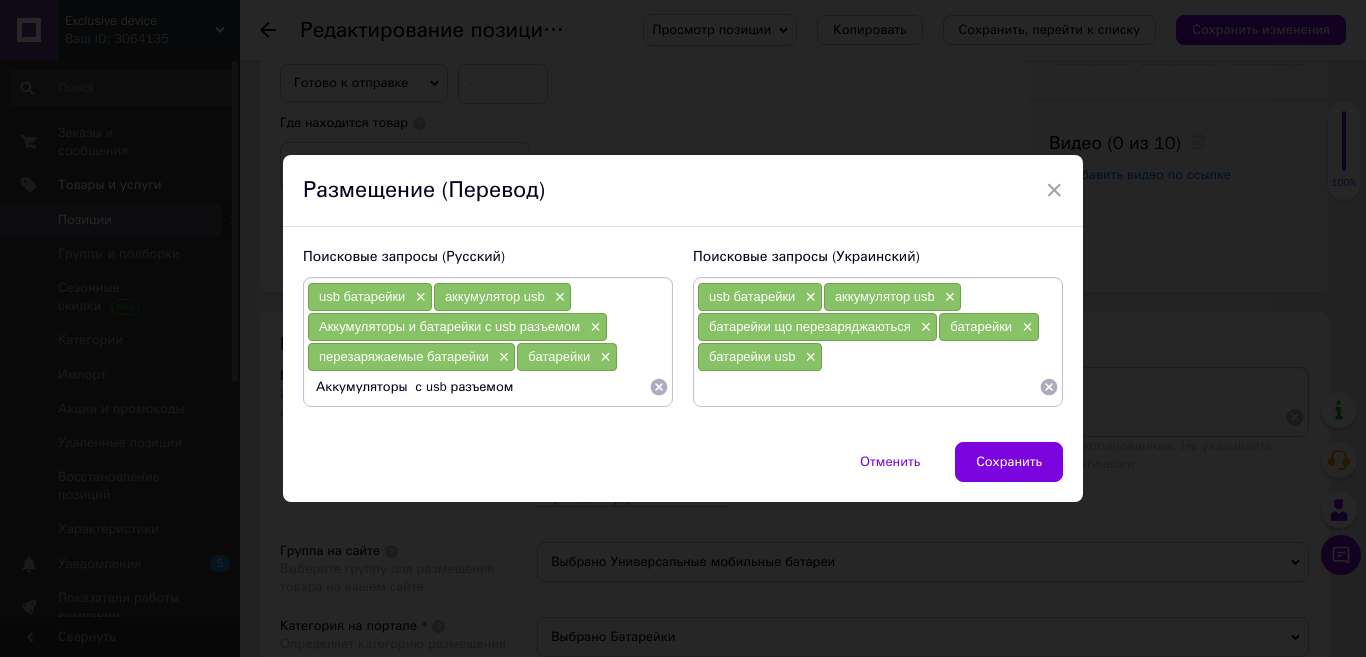 type on "Аккумуляторы с usb разъемом" 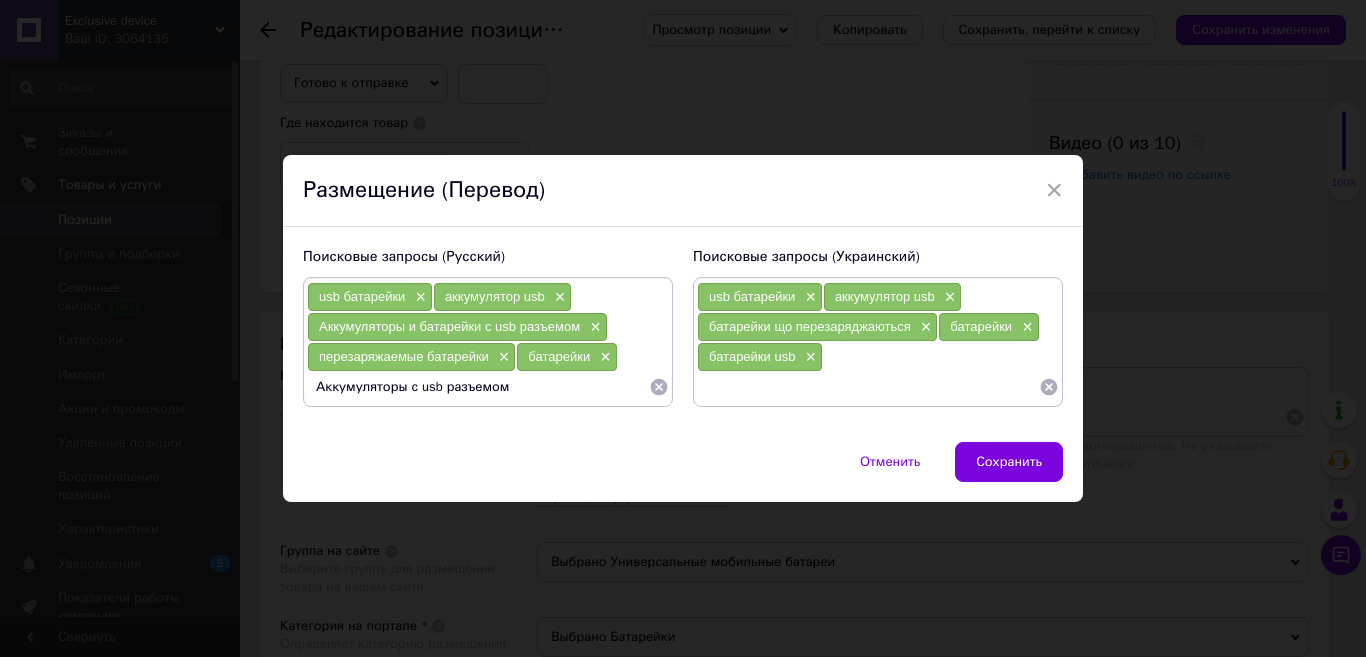 type 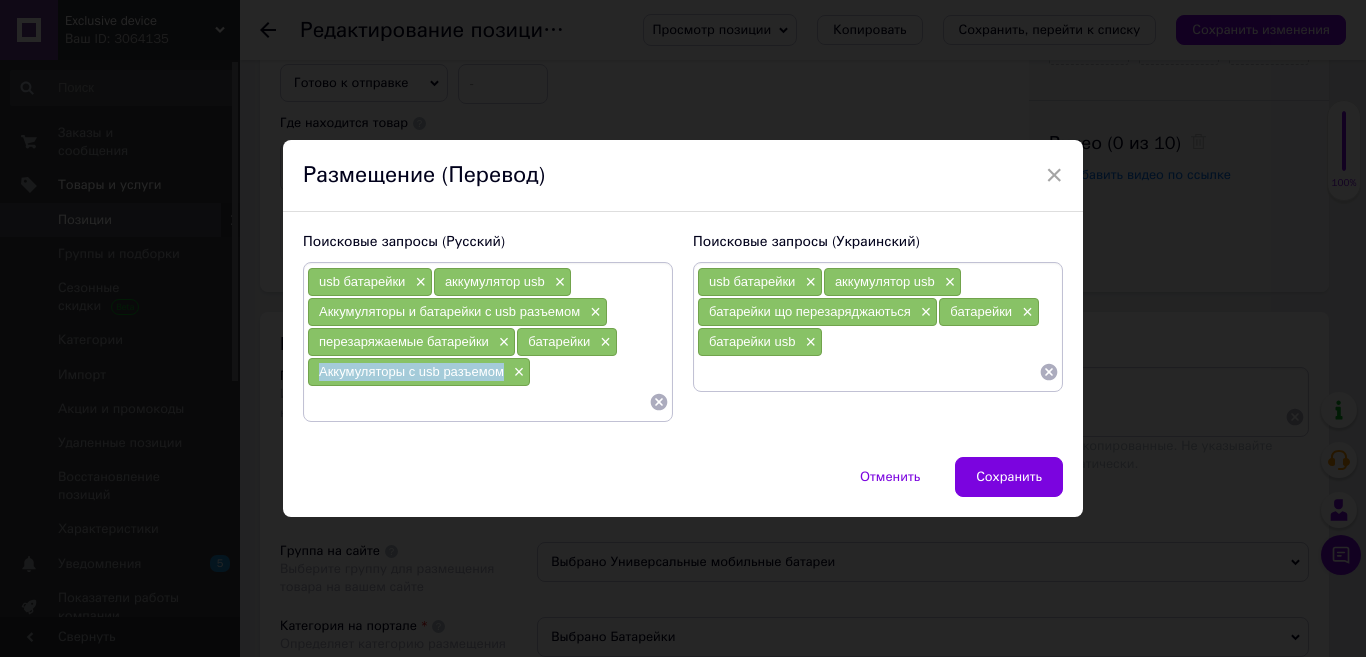 drag, startPoint x: 506, startPoint y: 370, endPoint x: 313, endPoint y: 368, distance: 193.01036 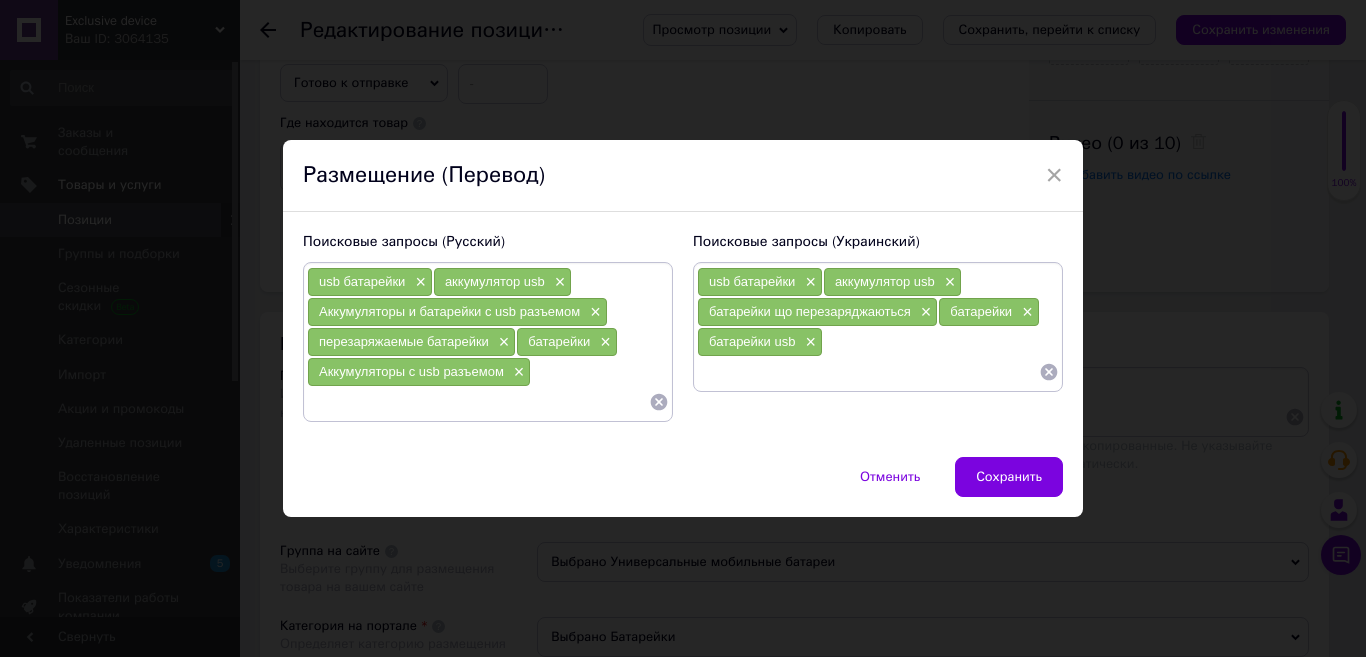 click at bounding box center (868, 372) 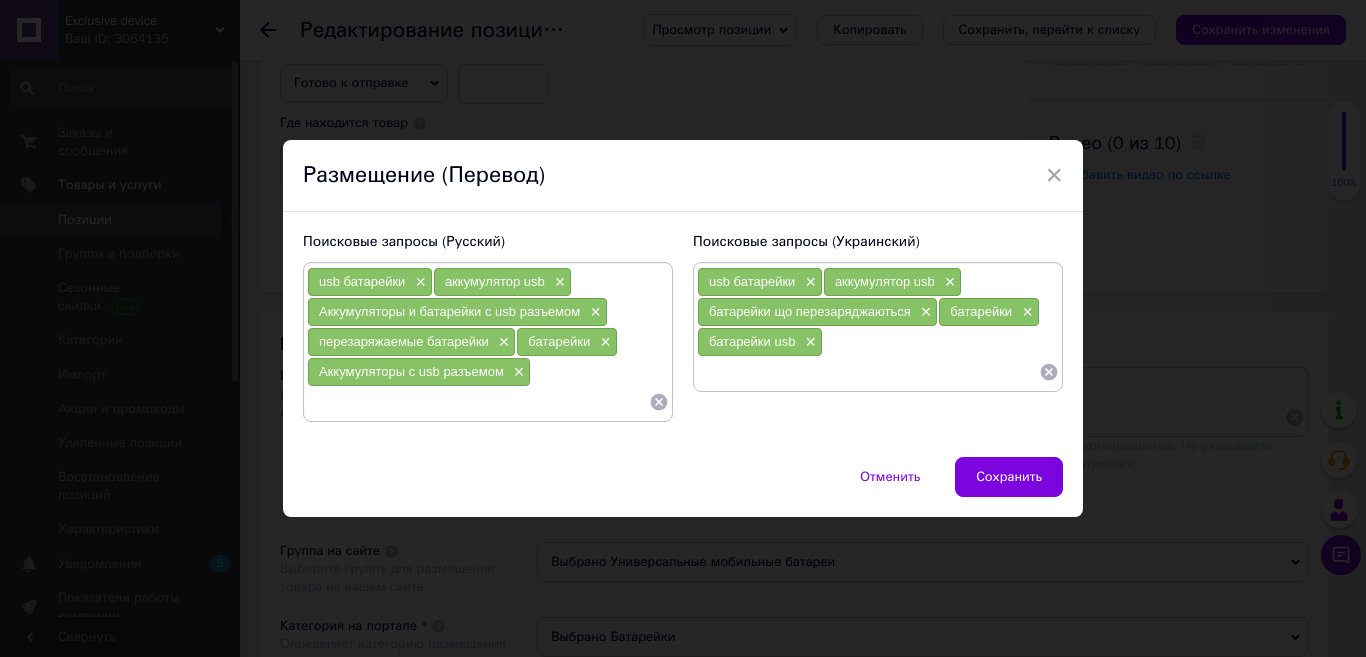 paste on "Акумулятори з USB роз'ємом" 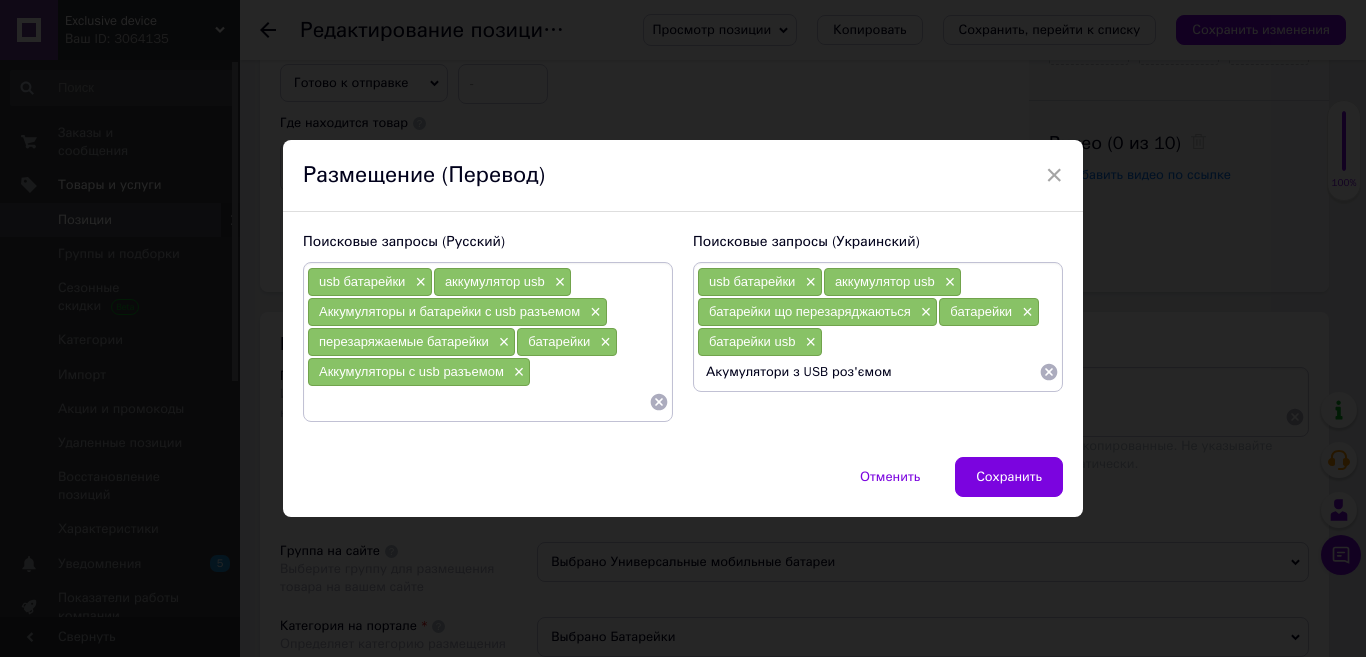 type 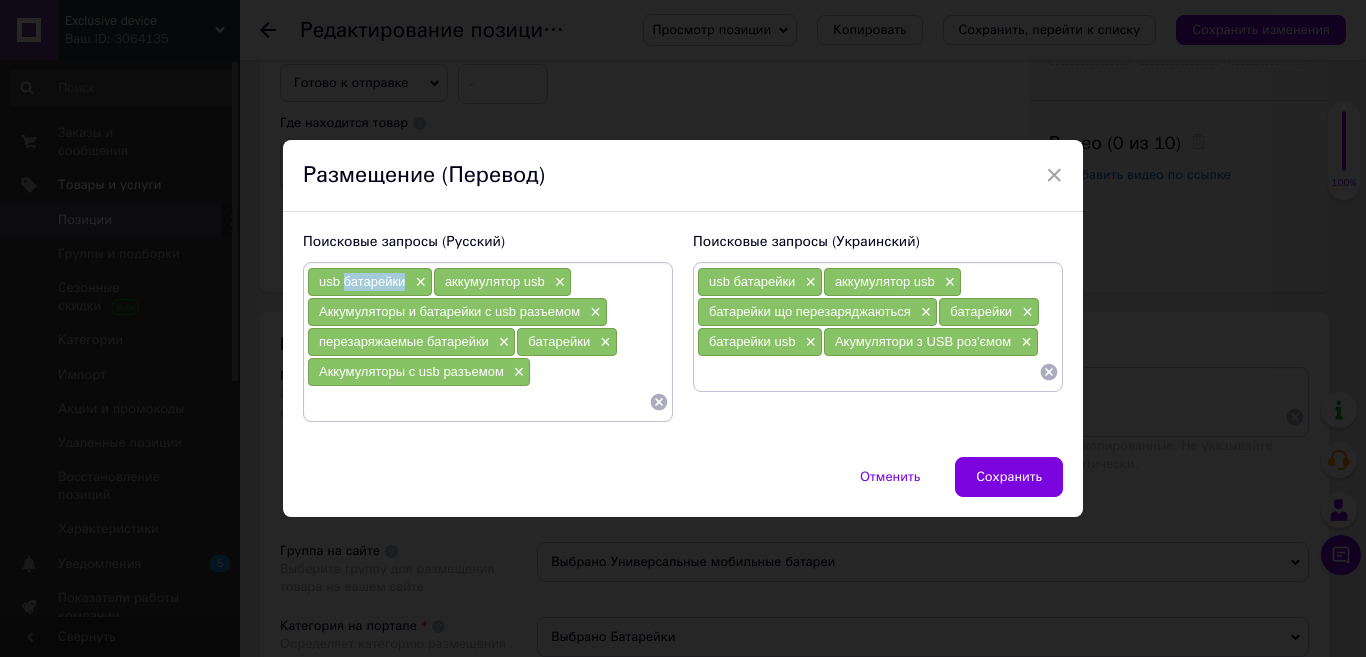 drag, startPoint x: 405, startPoint y: 284, endPoint x: 344, endPoint y: 279, distance: 61.204575 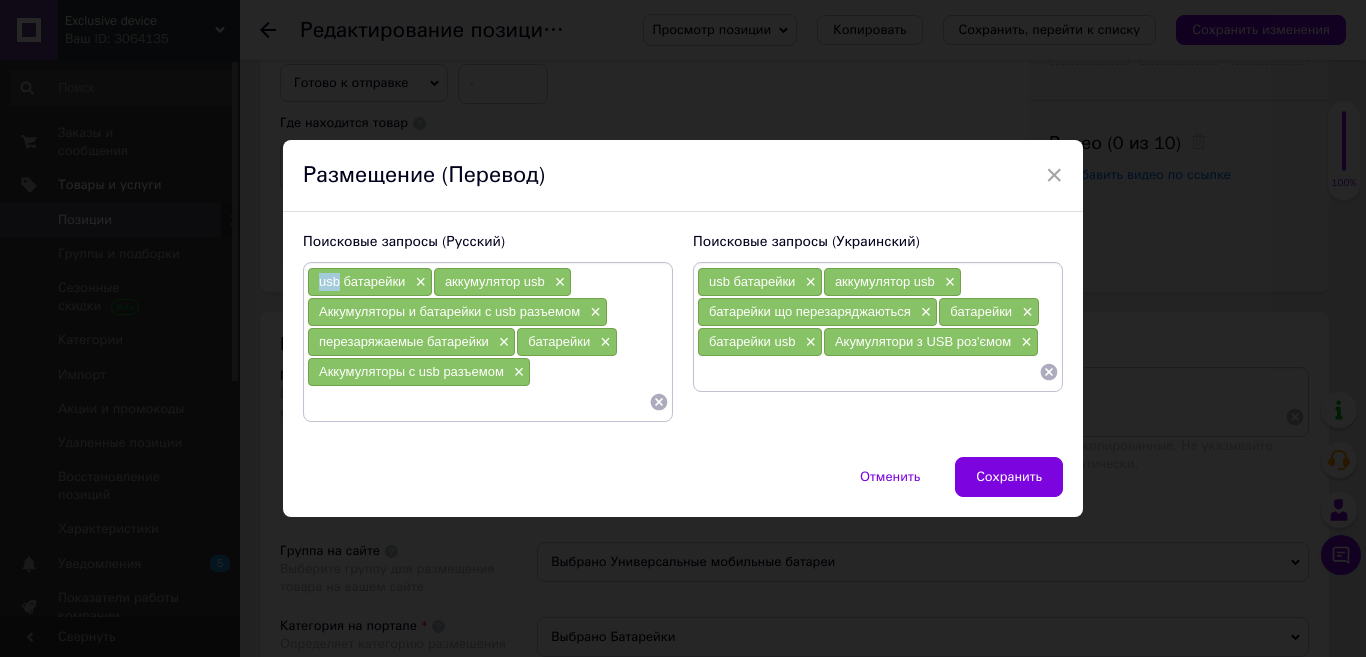 drag, startPoint x: 338, startPoint y: 279, endPoint x: 316, endPoint y: 279, distance: 22 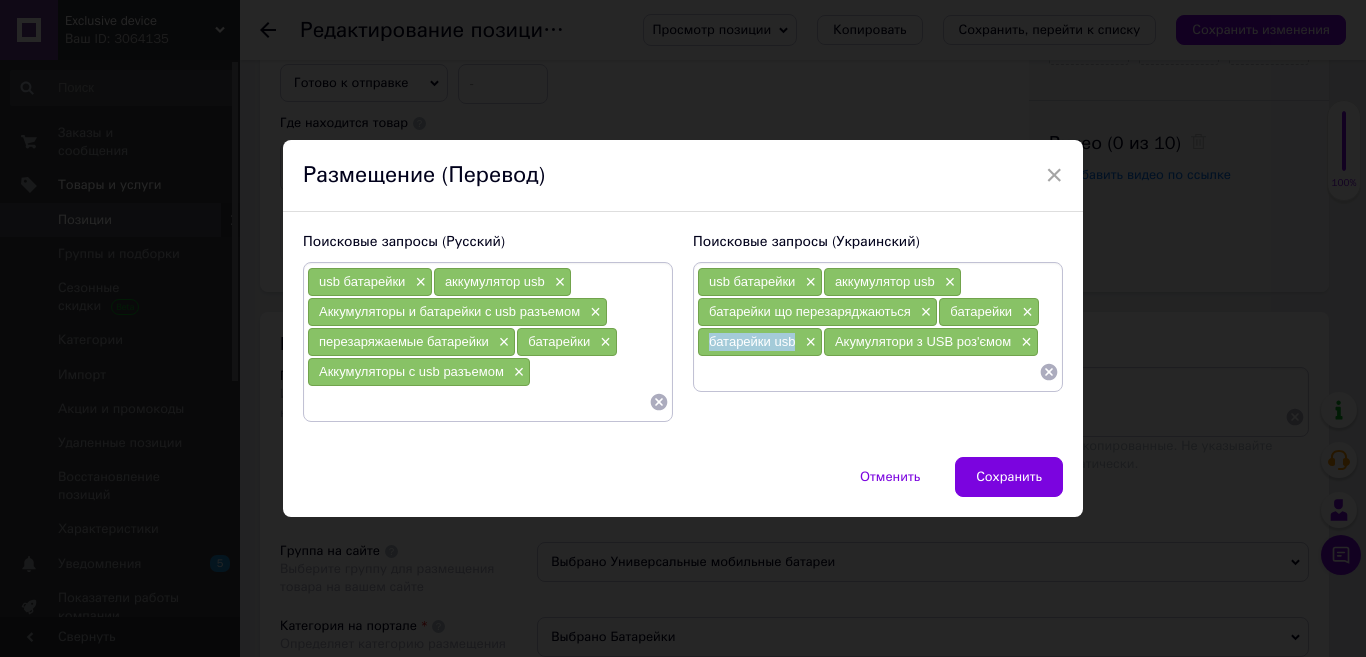 drag, startPoint x: 798, startPoint y: 345, endPoint x: 705, endPoint y: 336, distance: 93.43447 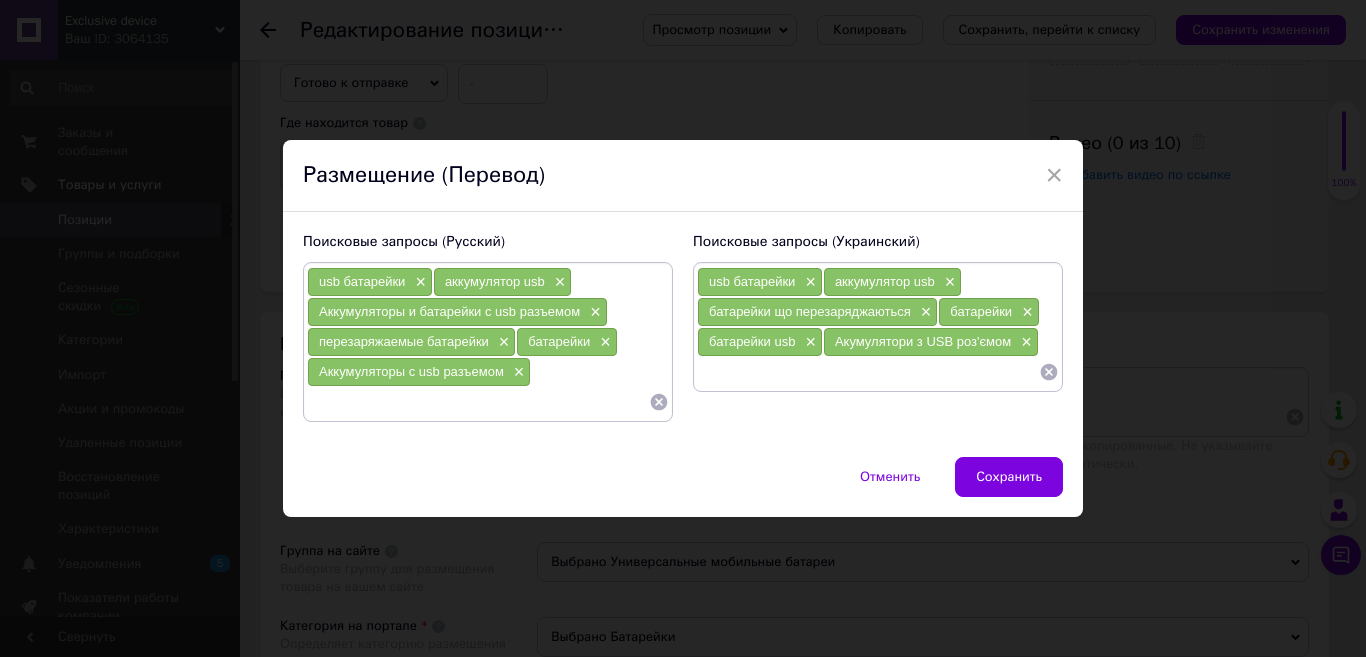paste on "батарейки usb" 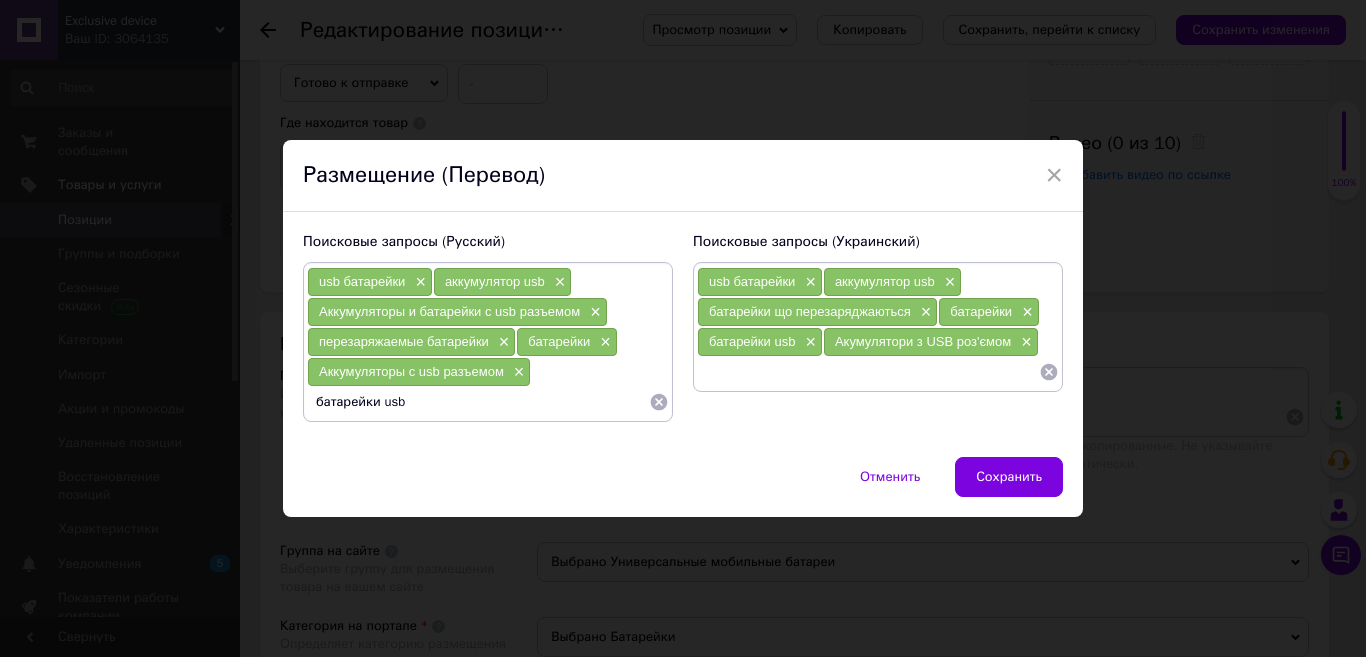 type 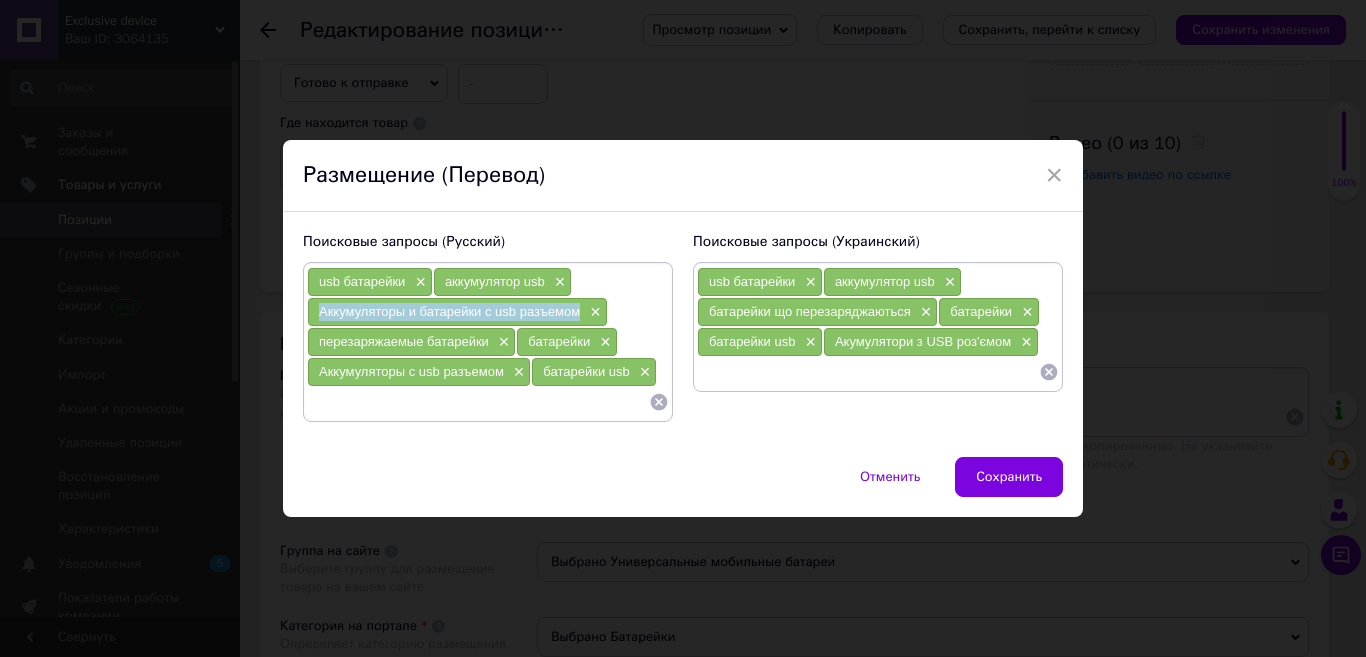 drag, startPoint x: 576, startPoint y: 311, endPoint x: 309, endPoint y: 307, distance: 267.02997 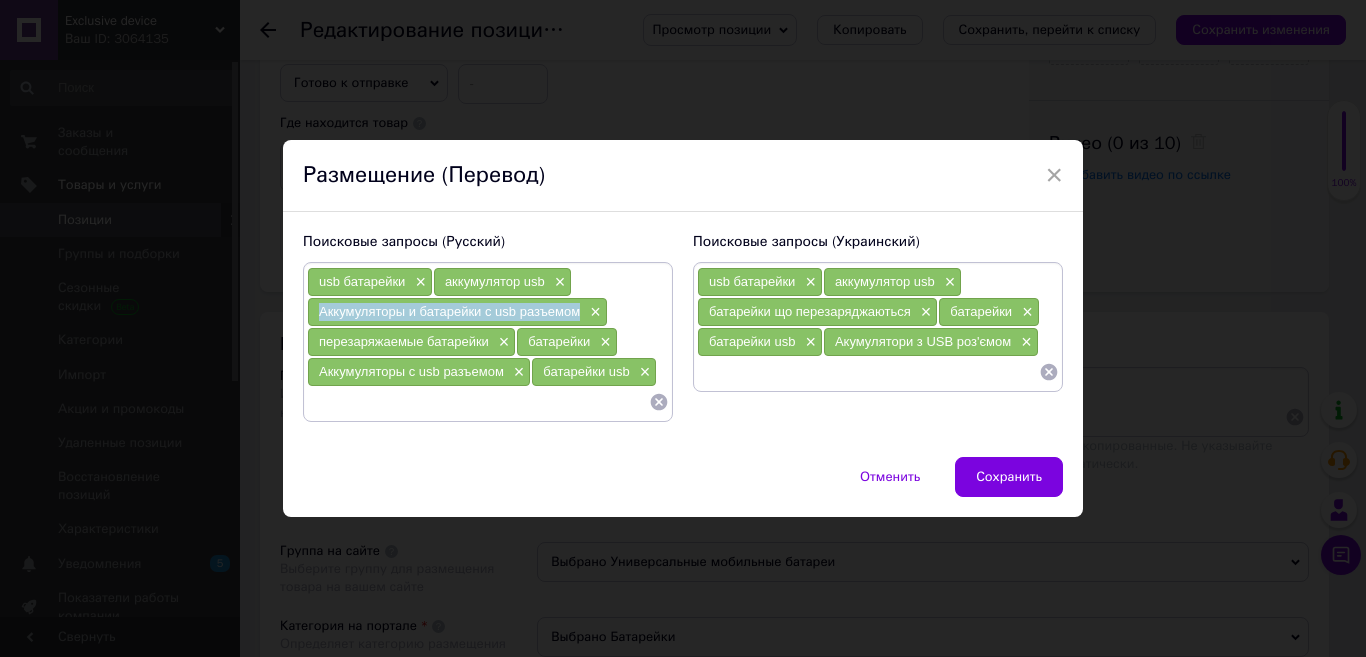 copy on "Аккумуляторы и батарейки с usb разъемом" 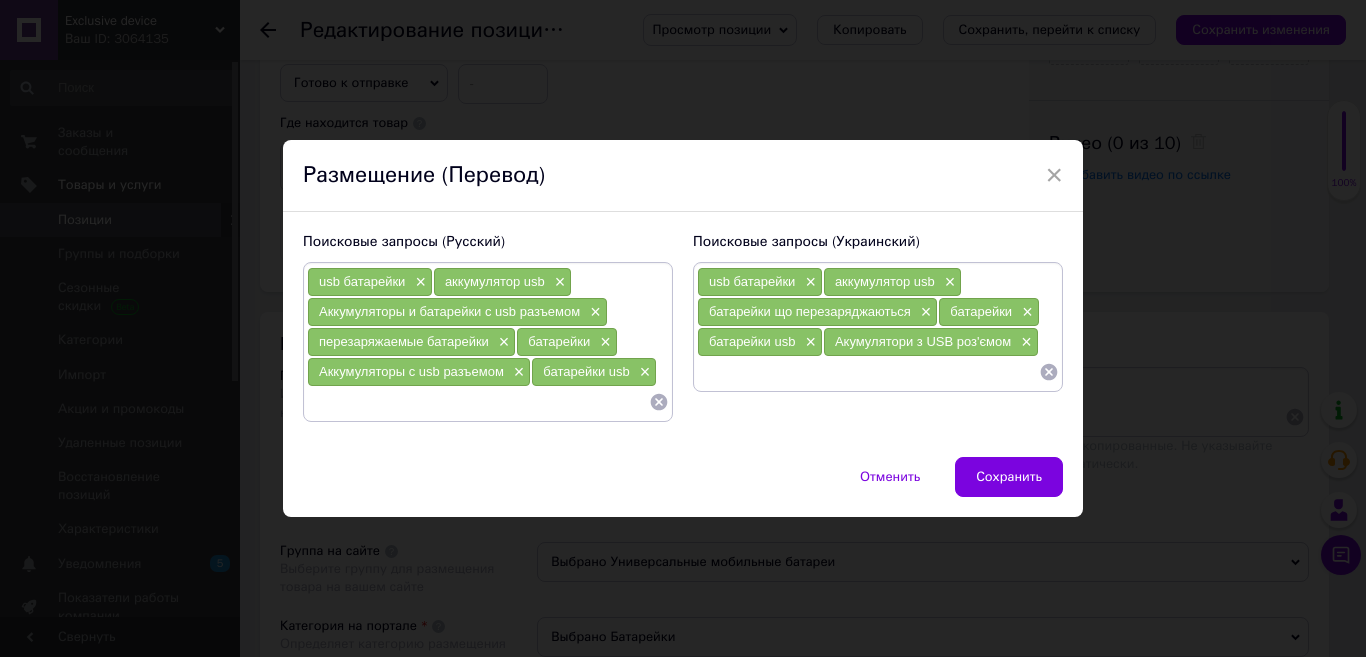 click at bounding box center (868, 372) 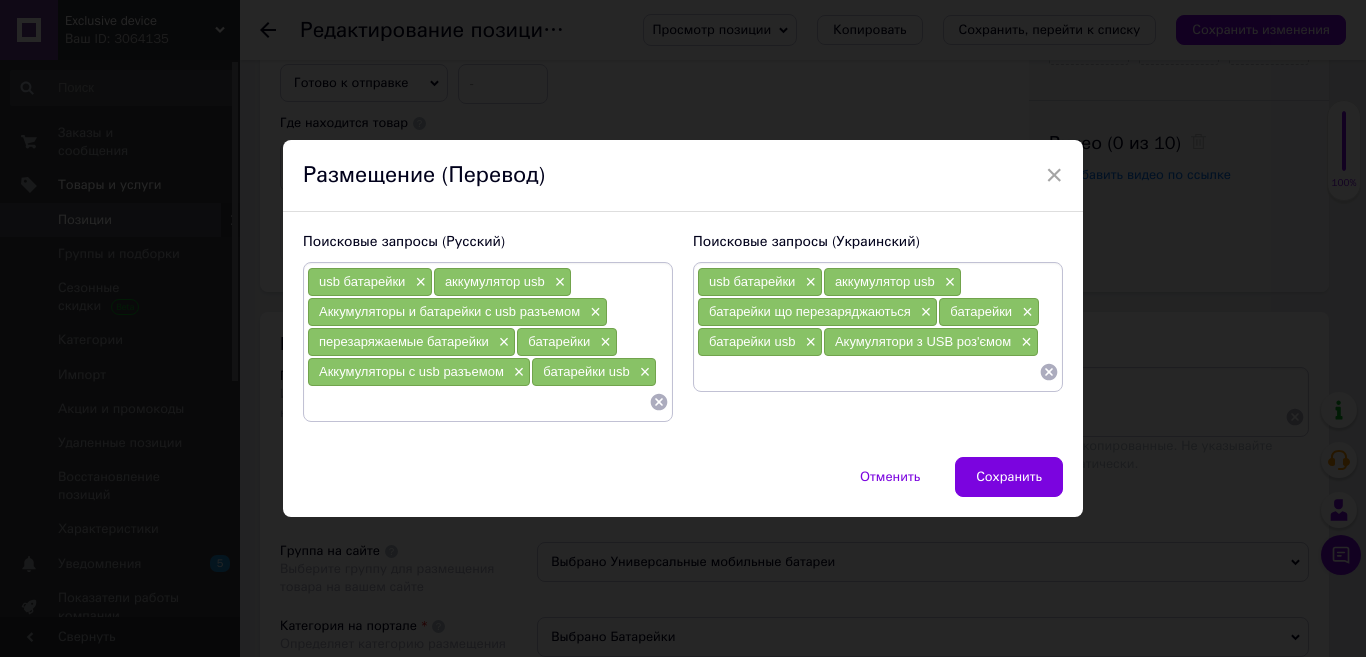 paste on "Акумулятори та батареї з USB роз'ємом" 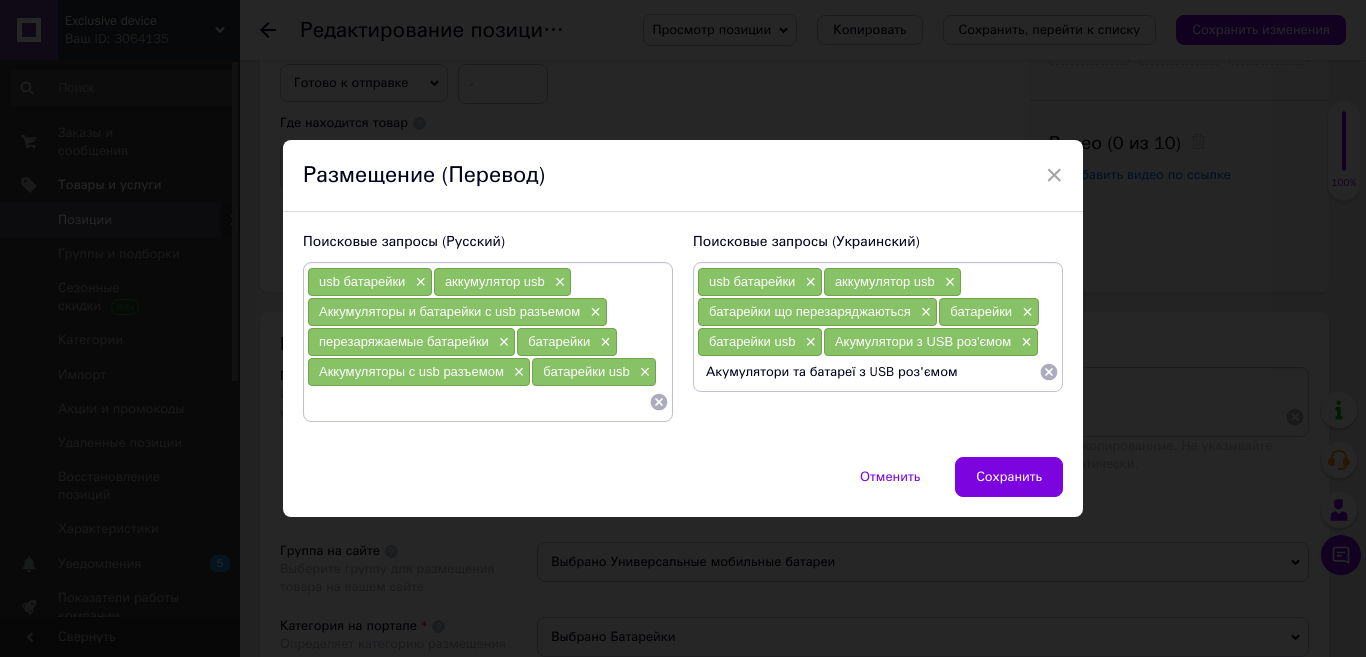 type 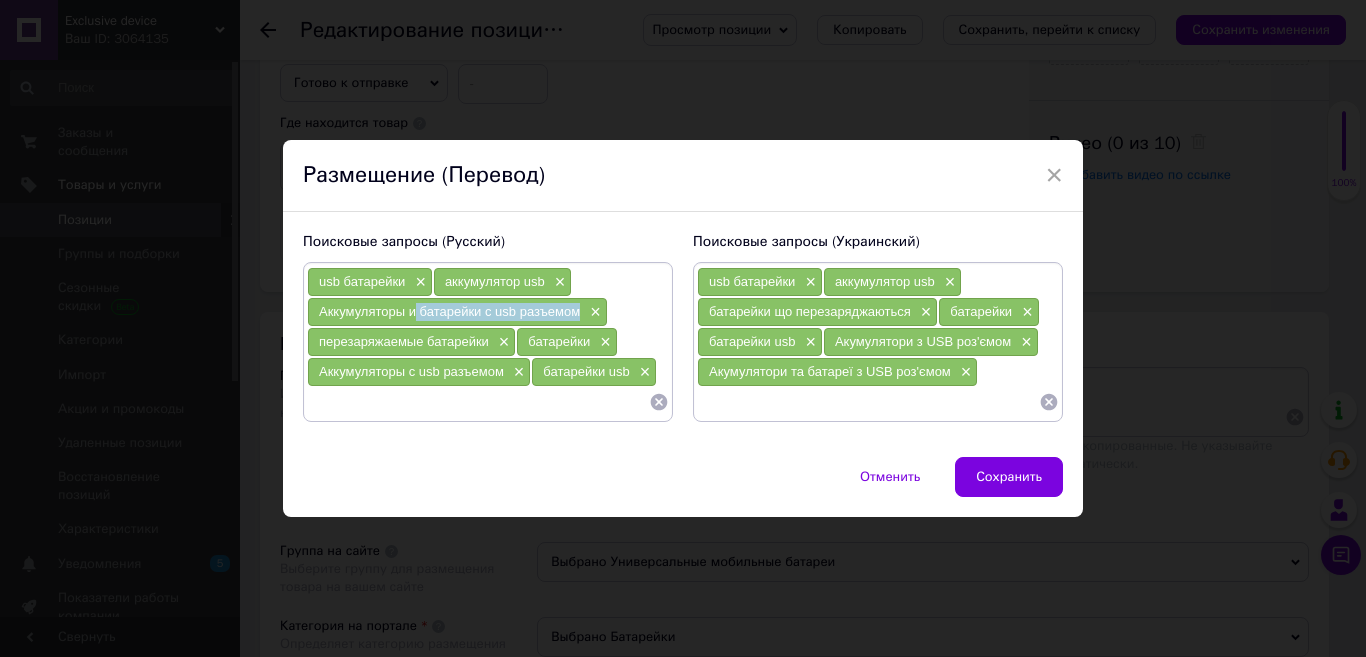 drag, startPoint x: 580, startPoint y: 313, endPoint x: 412, endPoint y: 305, distance: 168.19037 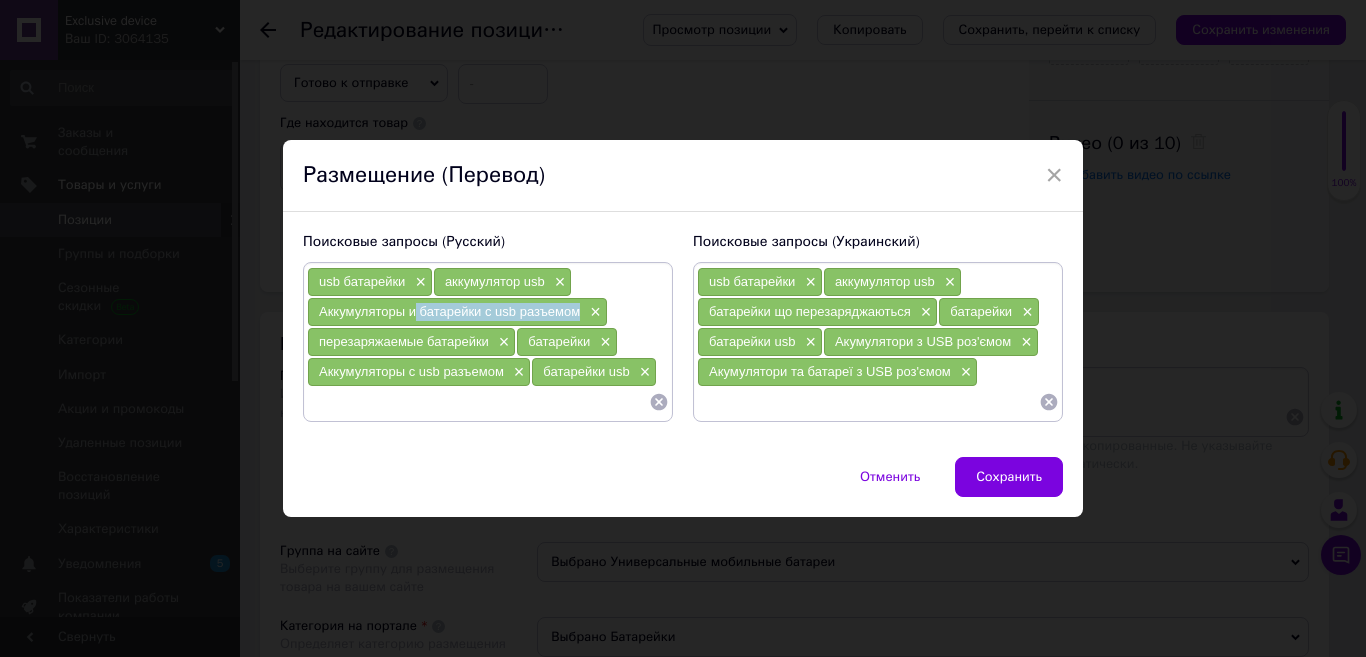 click at bounding box center [478, 402] 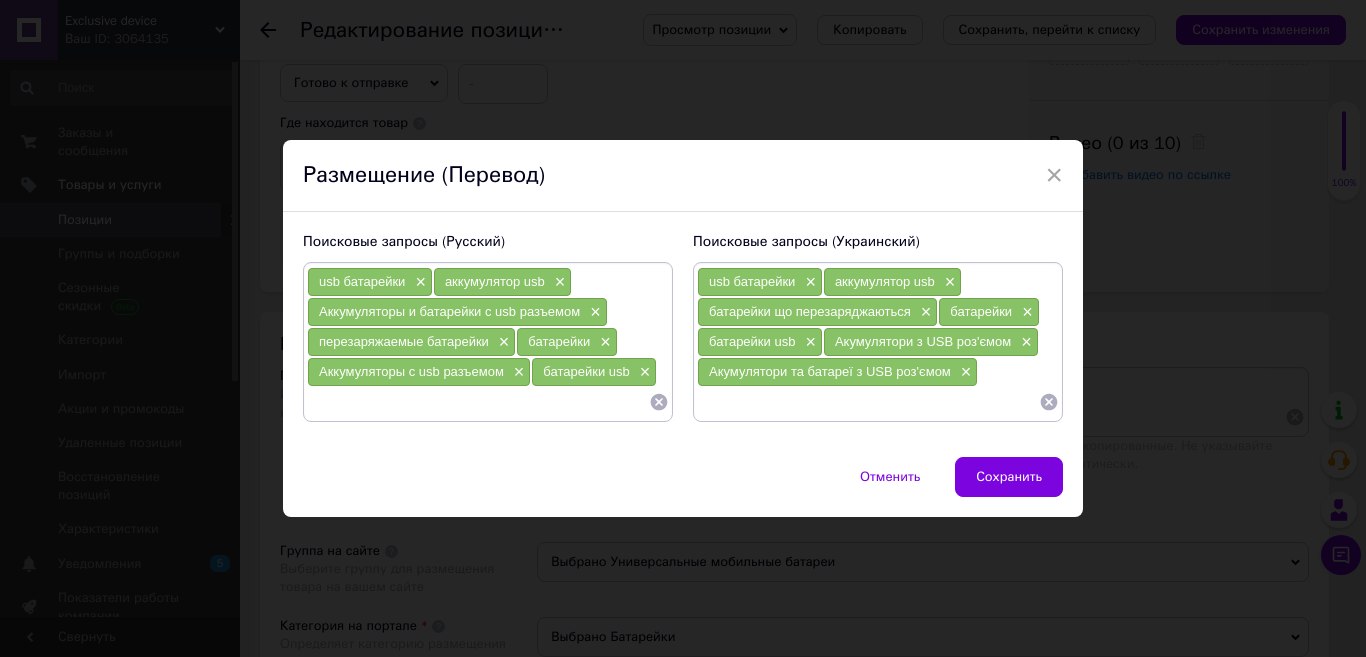 paste on "батарейки с usb разъемом" 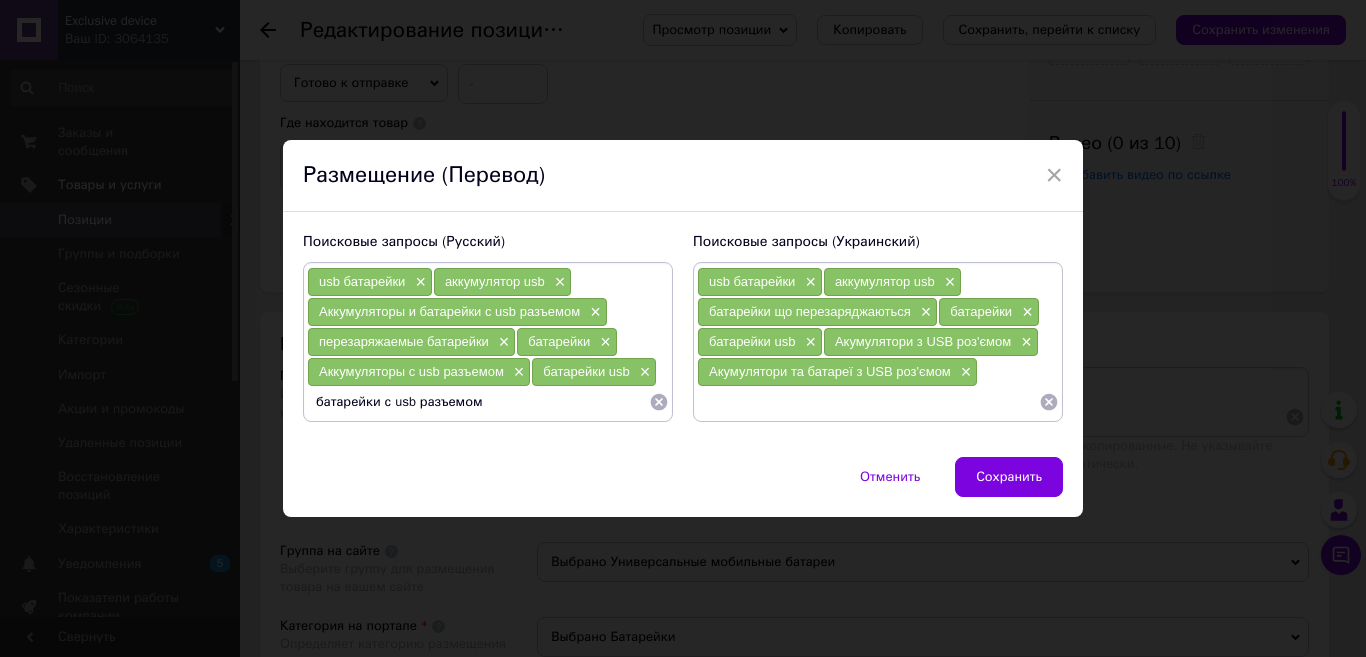 type 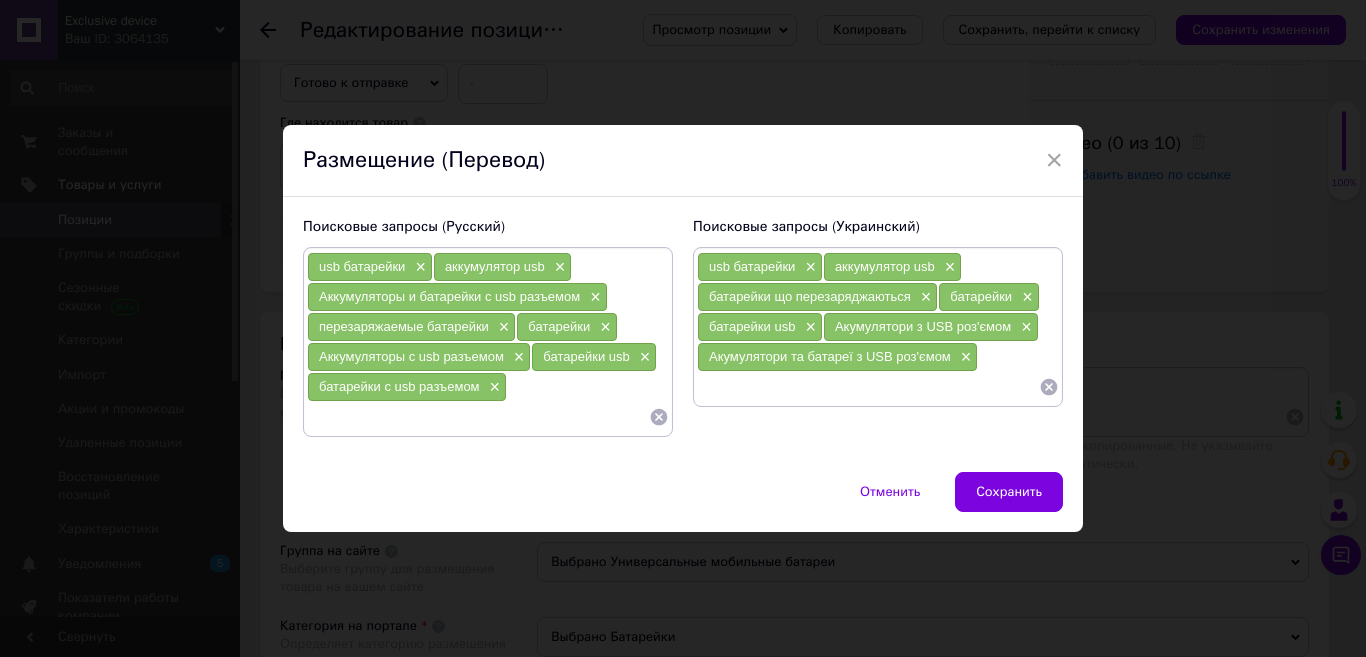 click at bounding box center [868, 387] 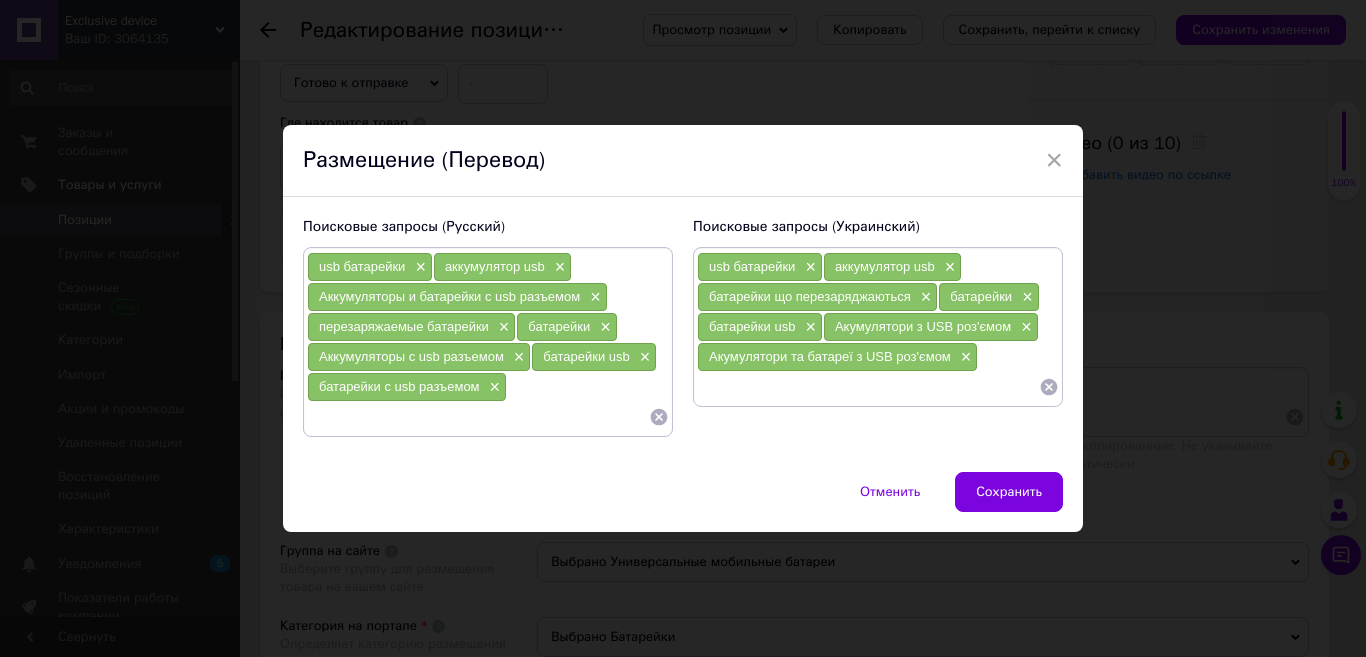 paste on "батарейки з USB роз'ємом" 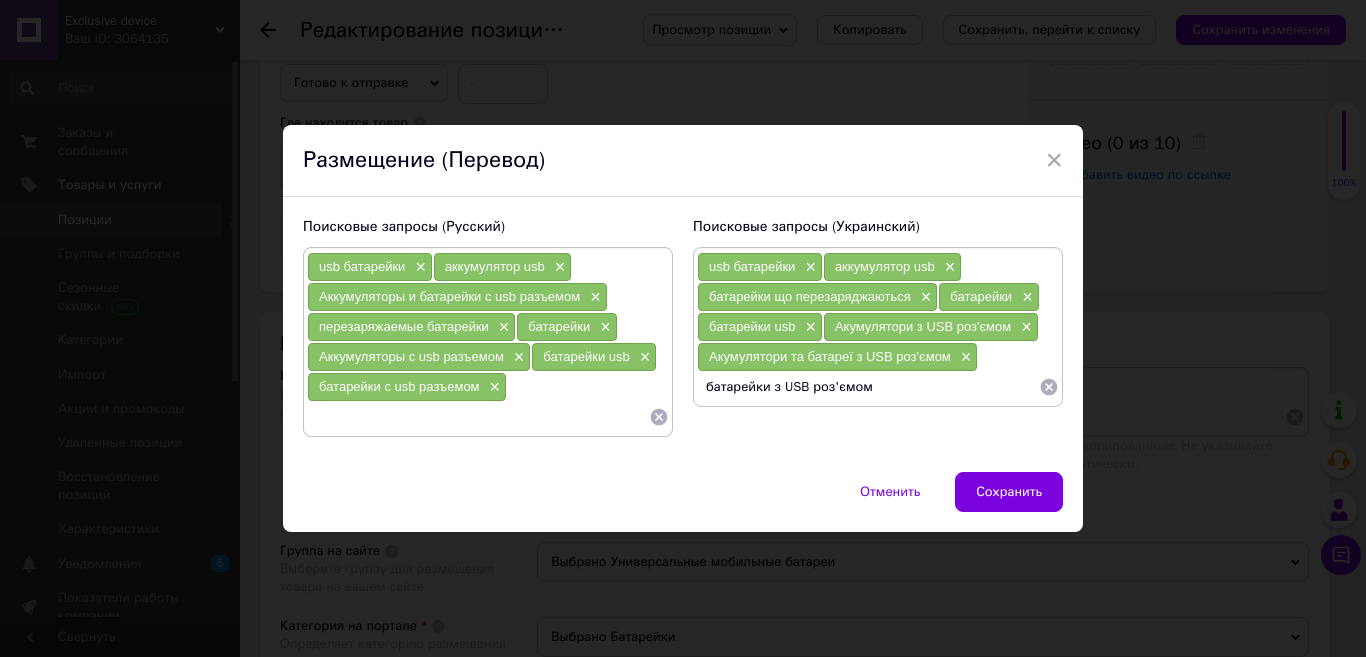 type 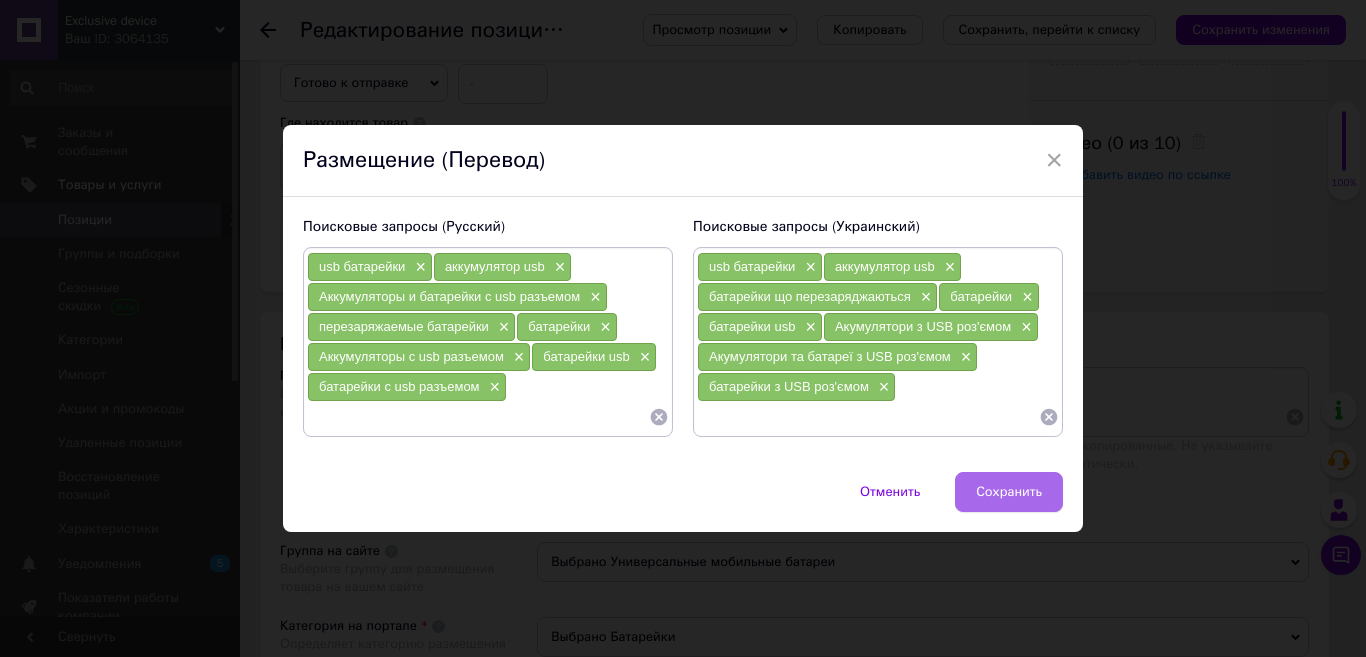 click on "Сохранить" at bounding box center [1009, 492] 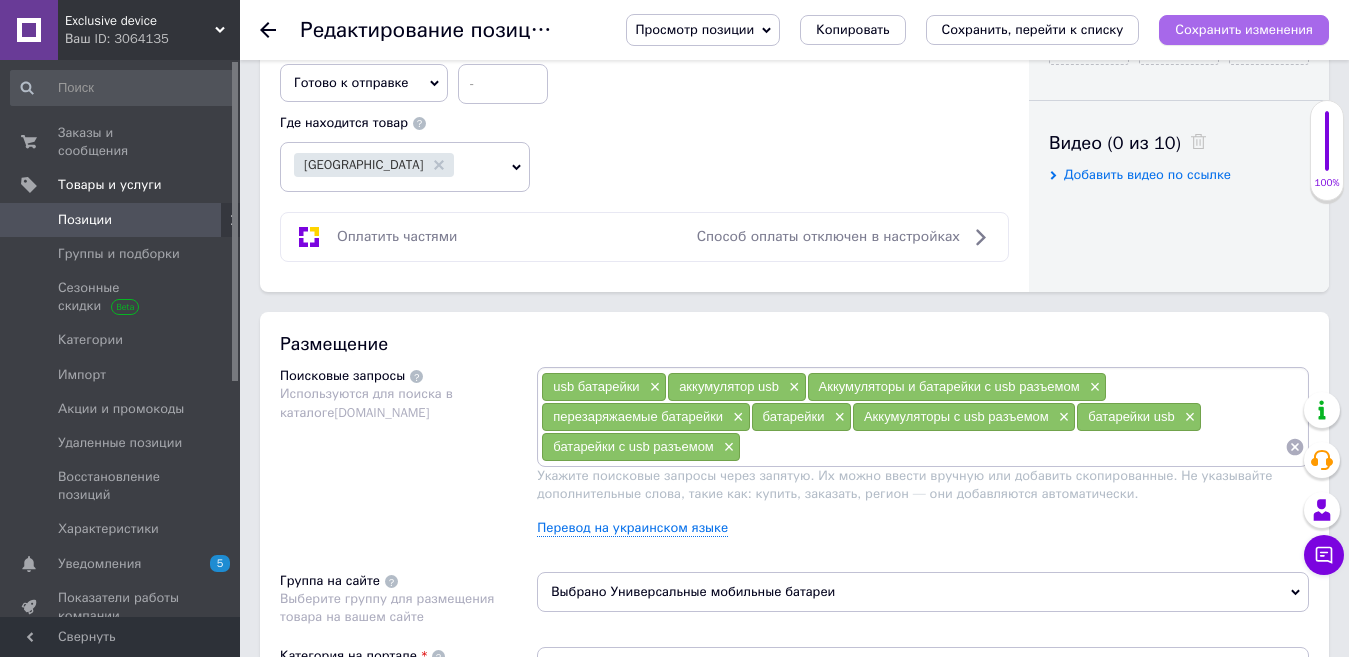 click on "Сохранить изменения" at bounding box center [1244, 29] 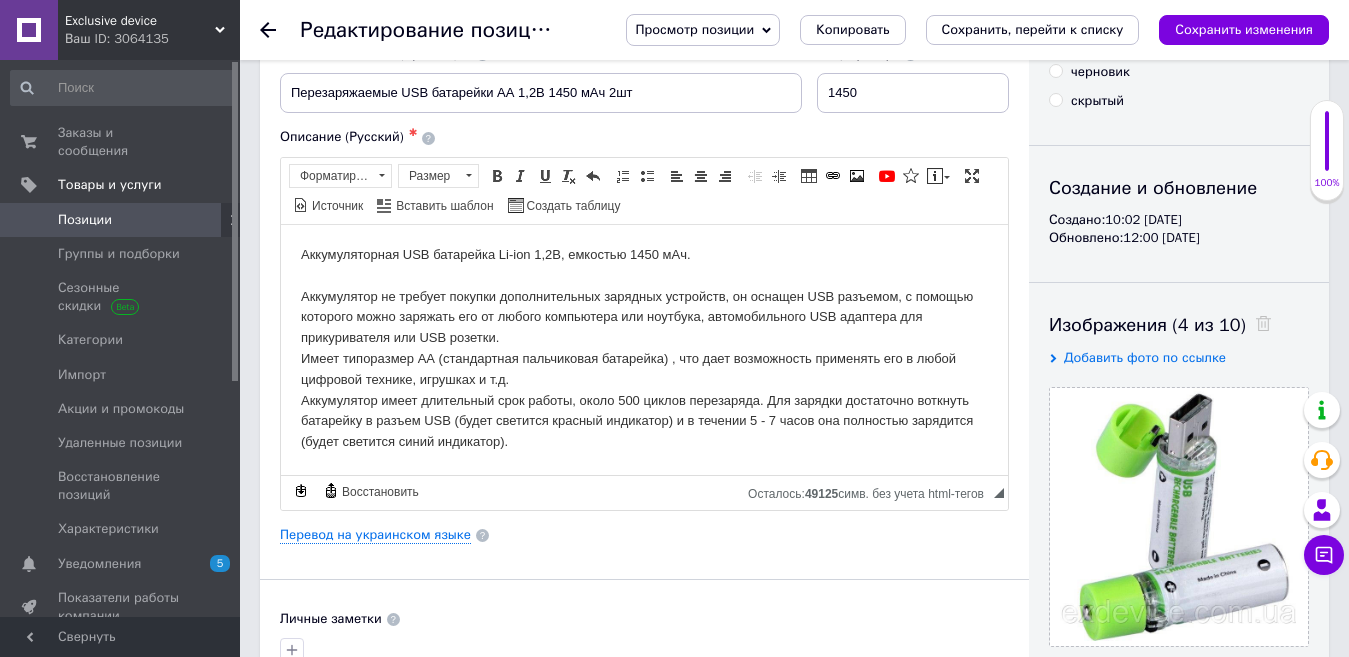 scroll, scrollTop: 337, scrollLeft: 0, axis: vertical 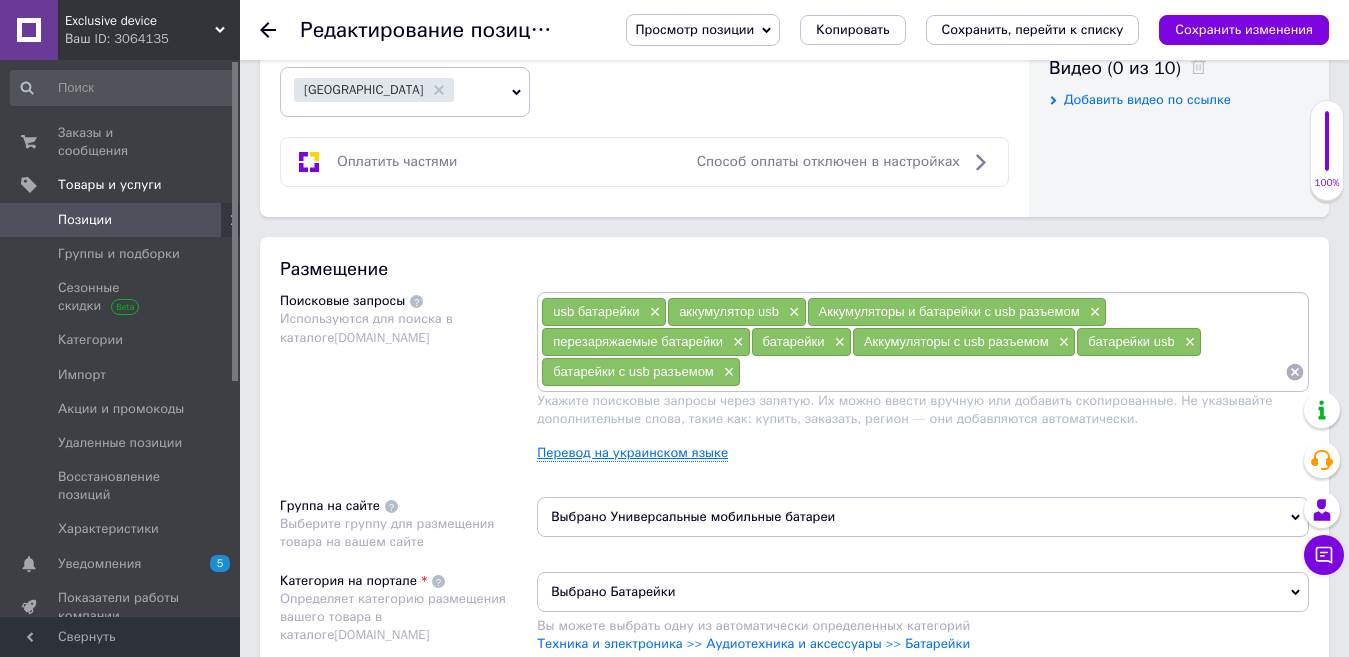 click on "Перевод на украинском языке" at bounding box center (632, 453) 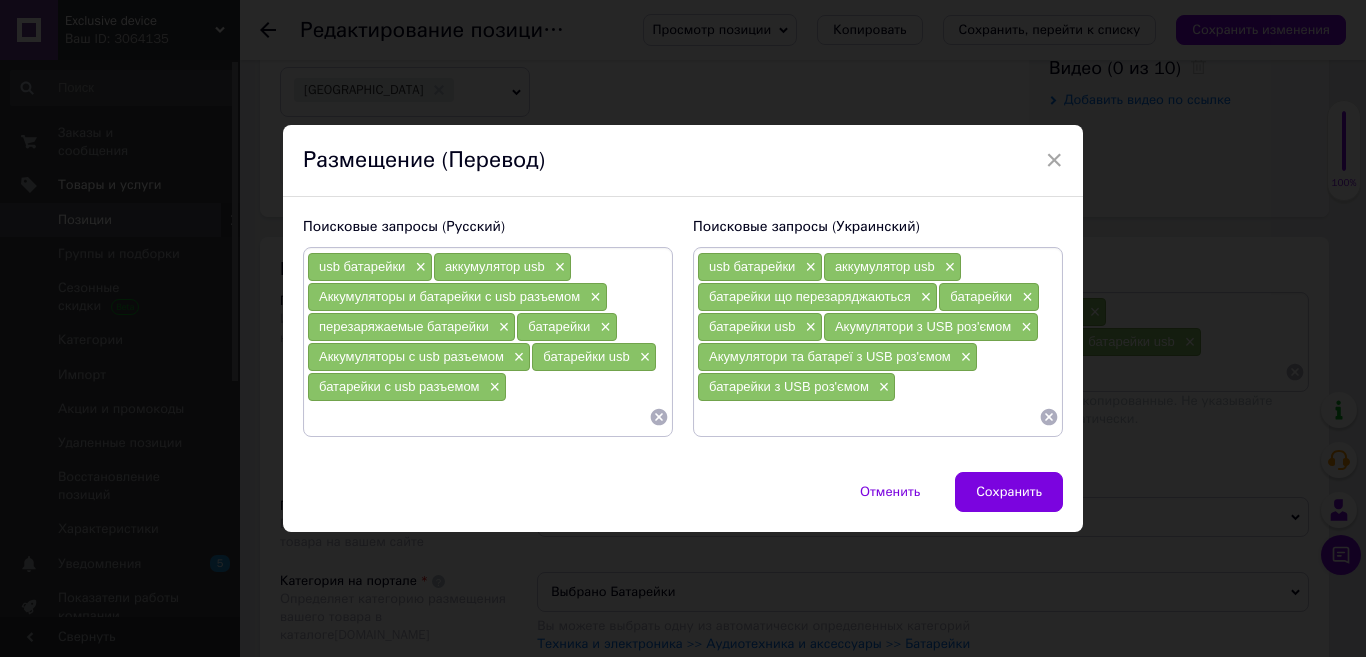 click at bounding box center [478, 417] 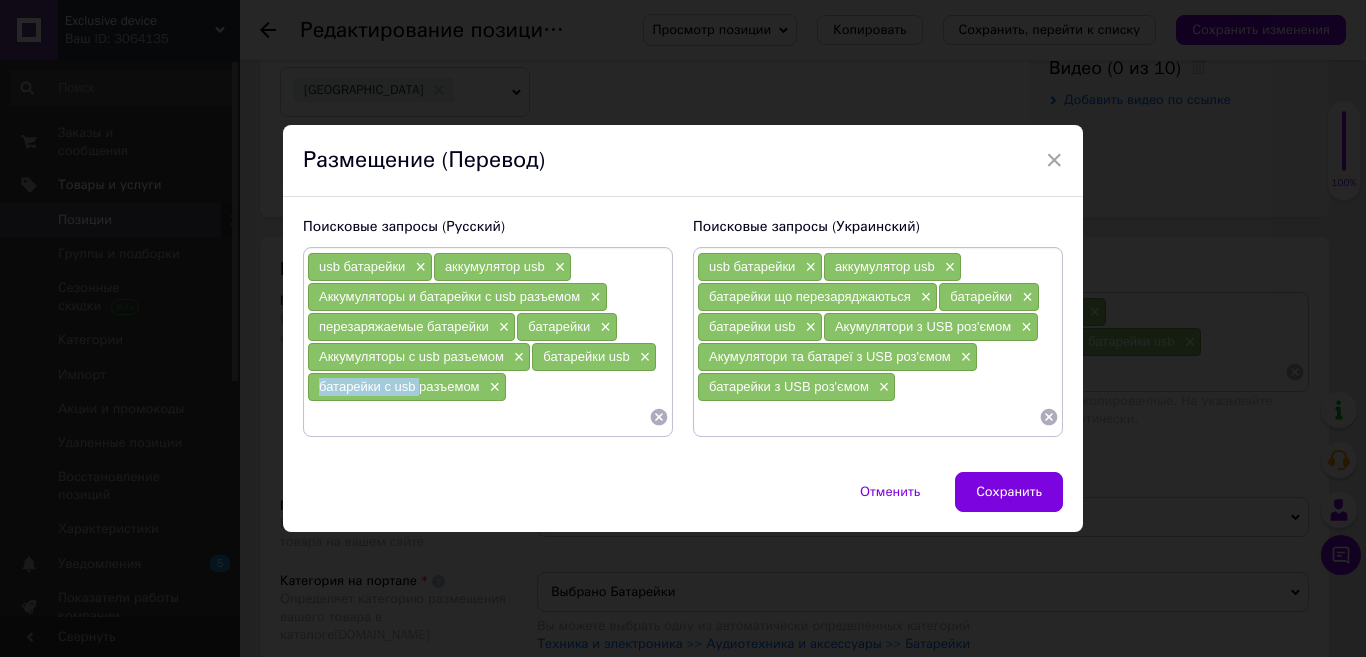 drag, startPoint x: 415, startPoint y: 384, endPoint x: 315, endPoint y: 389, distance: 100.12492 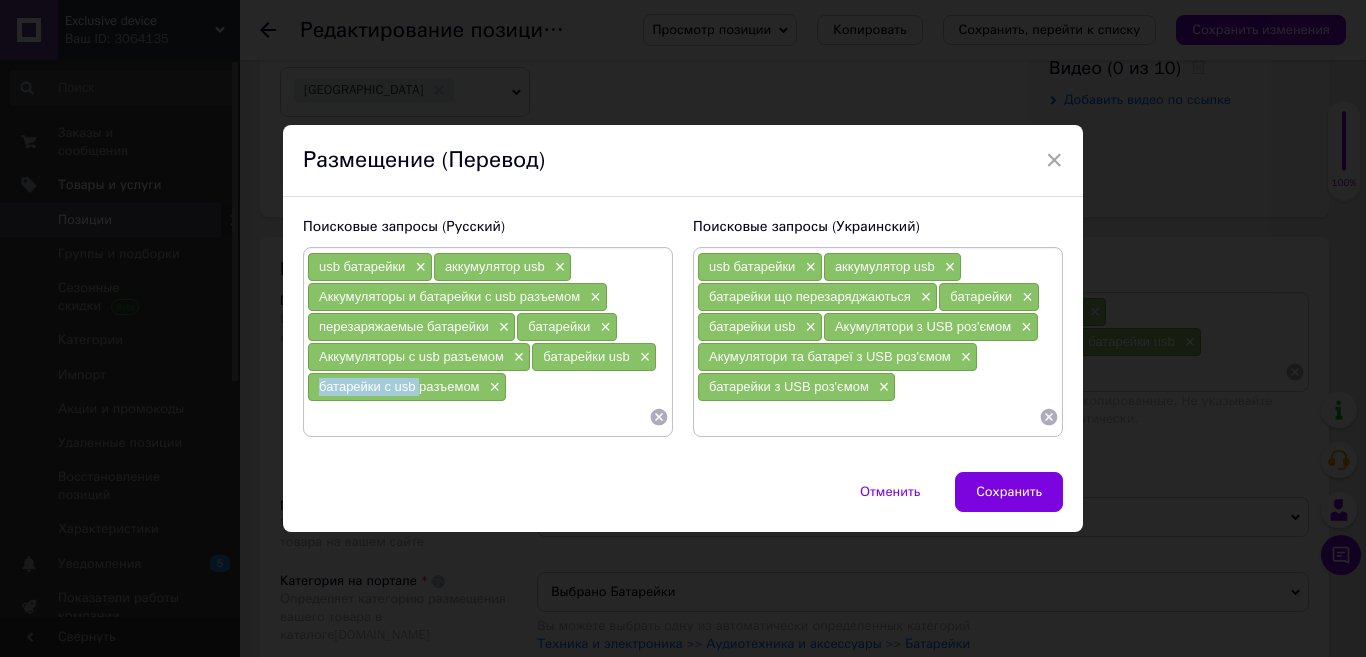 click at bounding box center (478, 417) 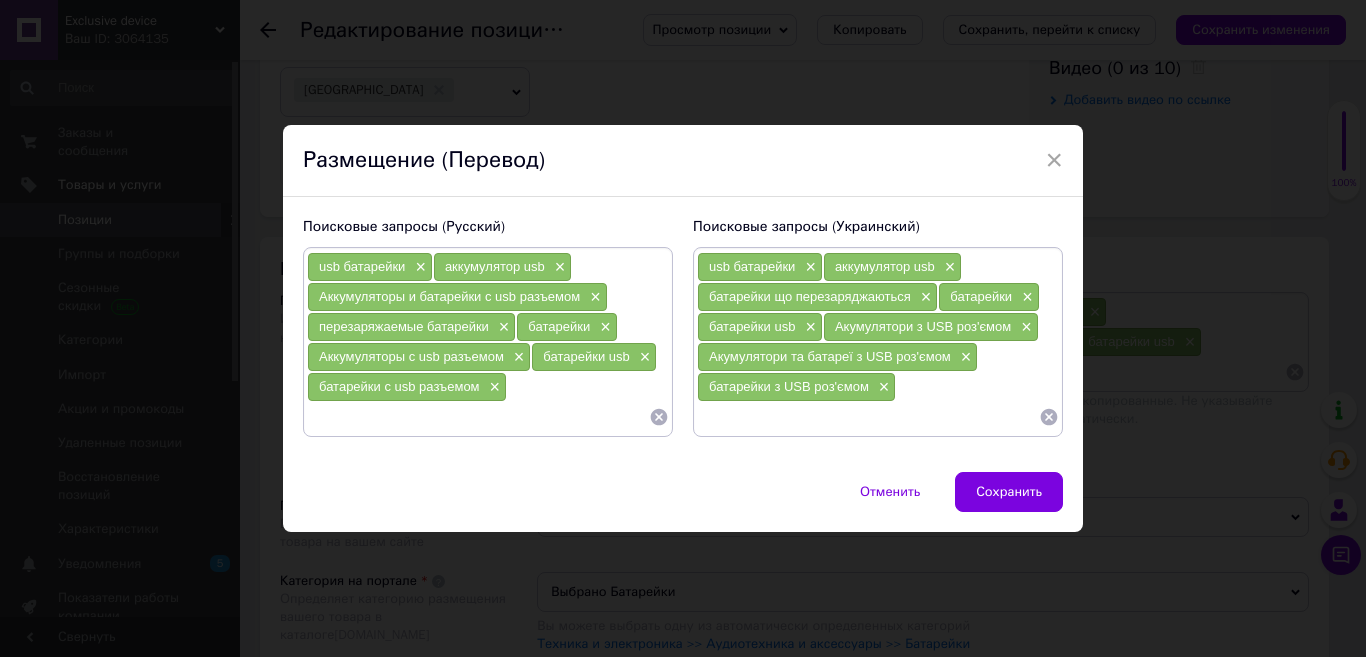 paste on "батарейки с usb" 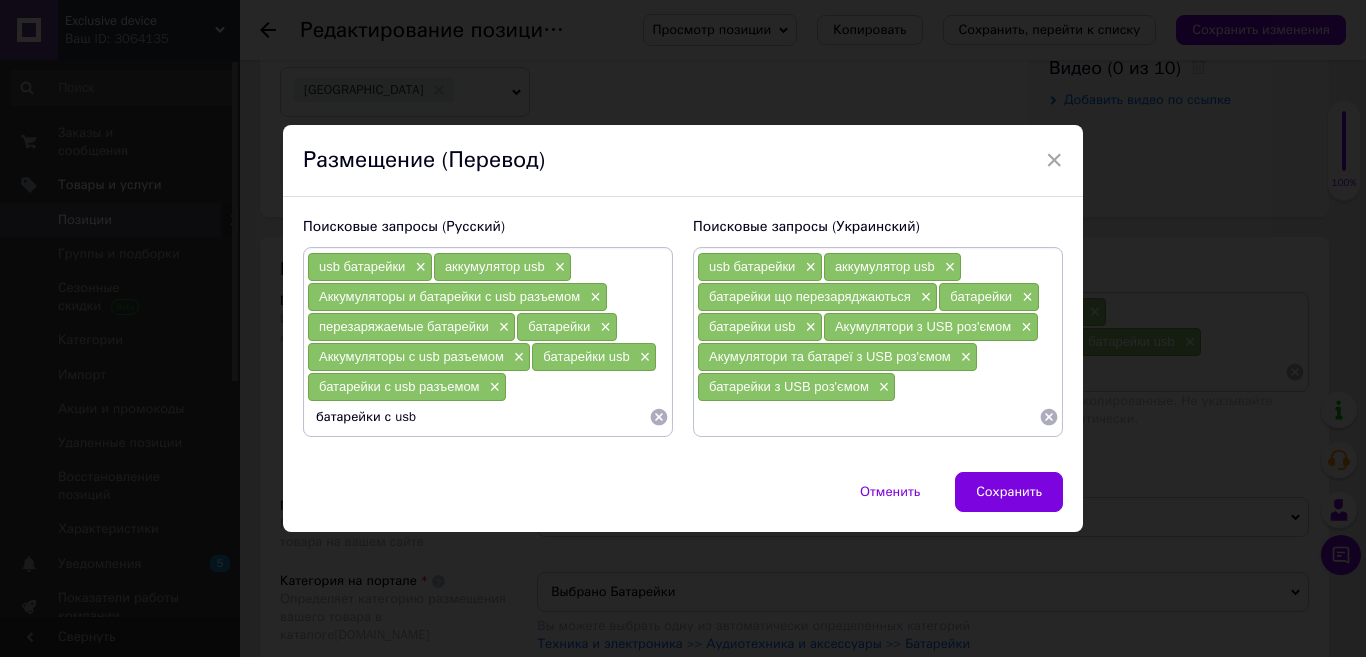 type on "батарейки с usb" 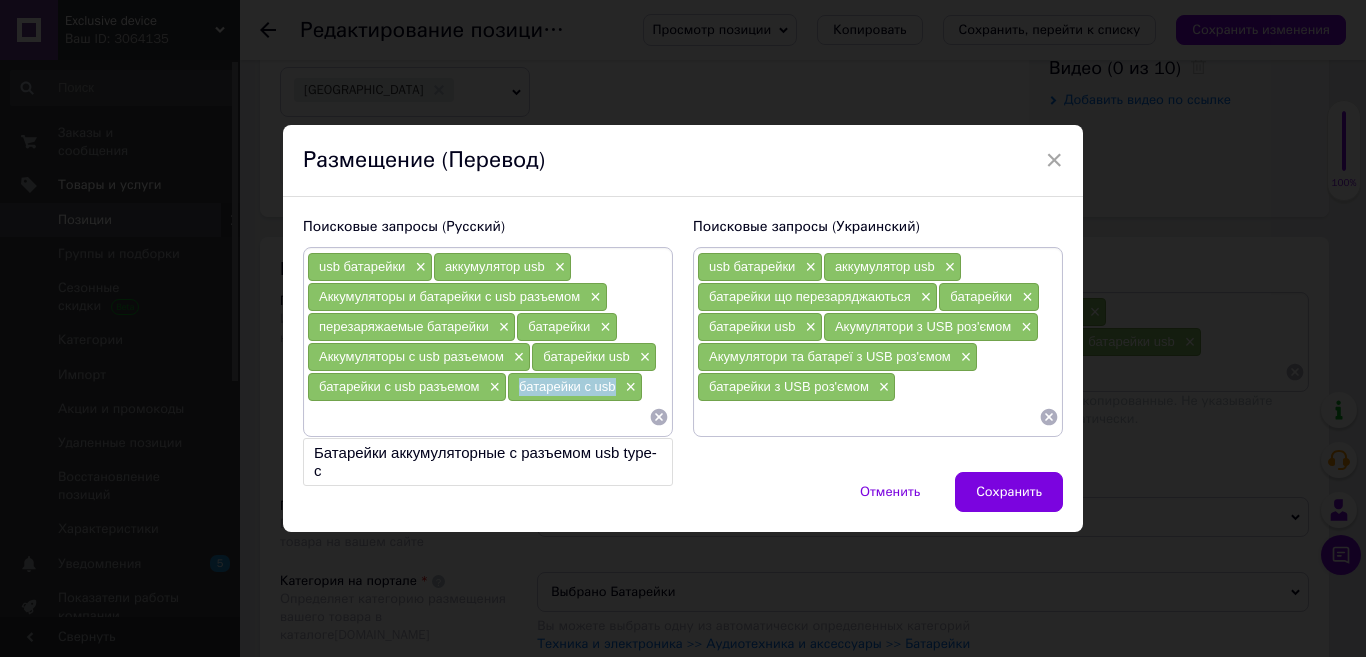 drag, startPoint x: 613, startPoint y: 385, endPoint x: 516, endPoint y: 388, distance: 97.04638 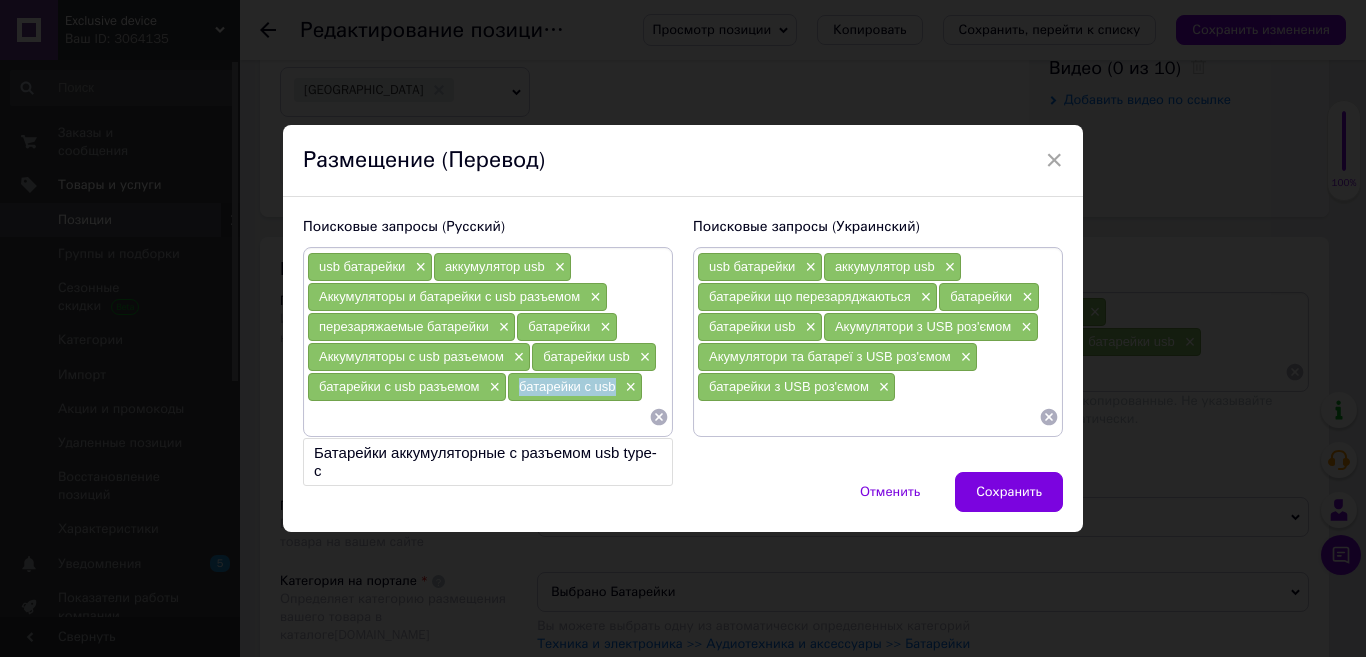 click at bounding box center [868, 417] 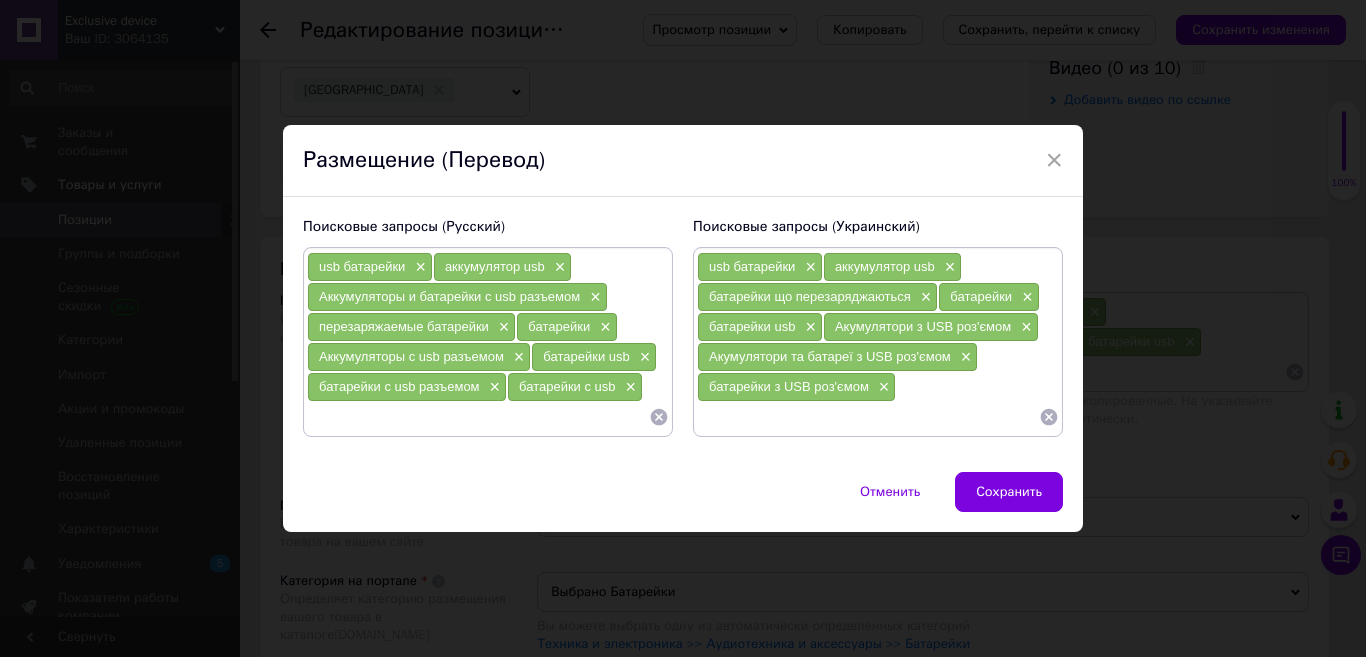 paste on "батарейки с usb" 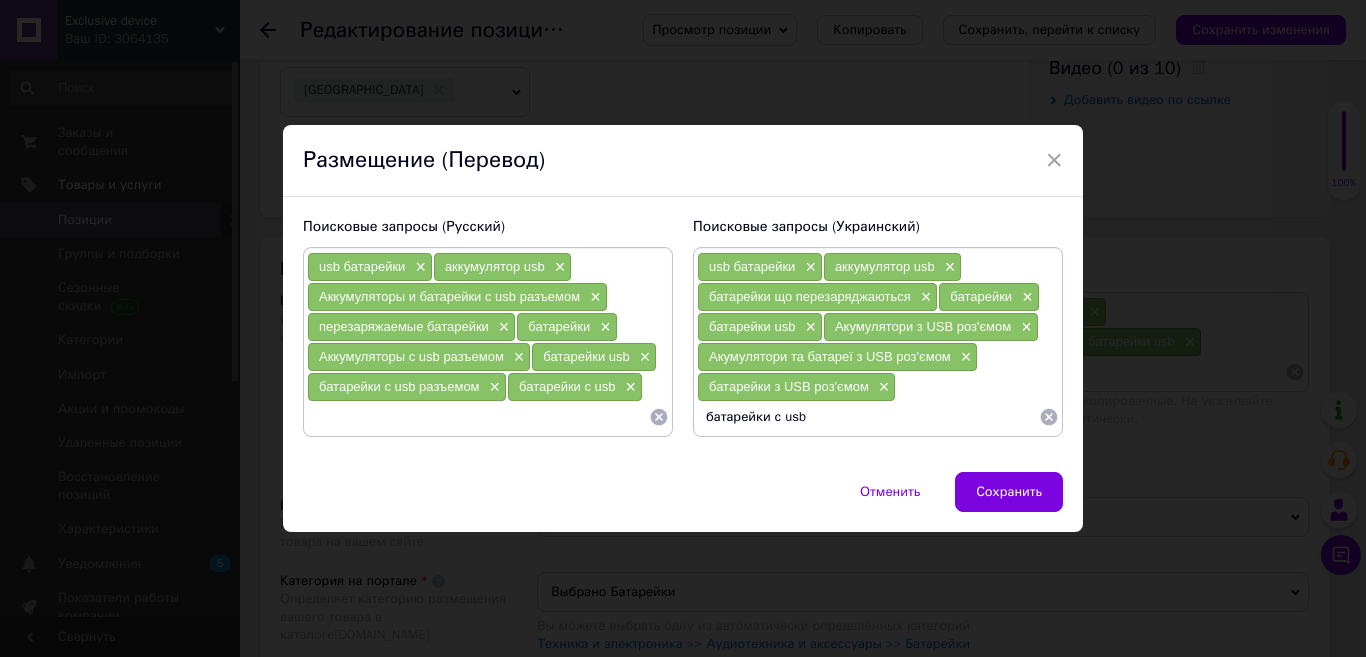 click on "батарейки с usb" at bounding box center [868, 417] 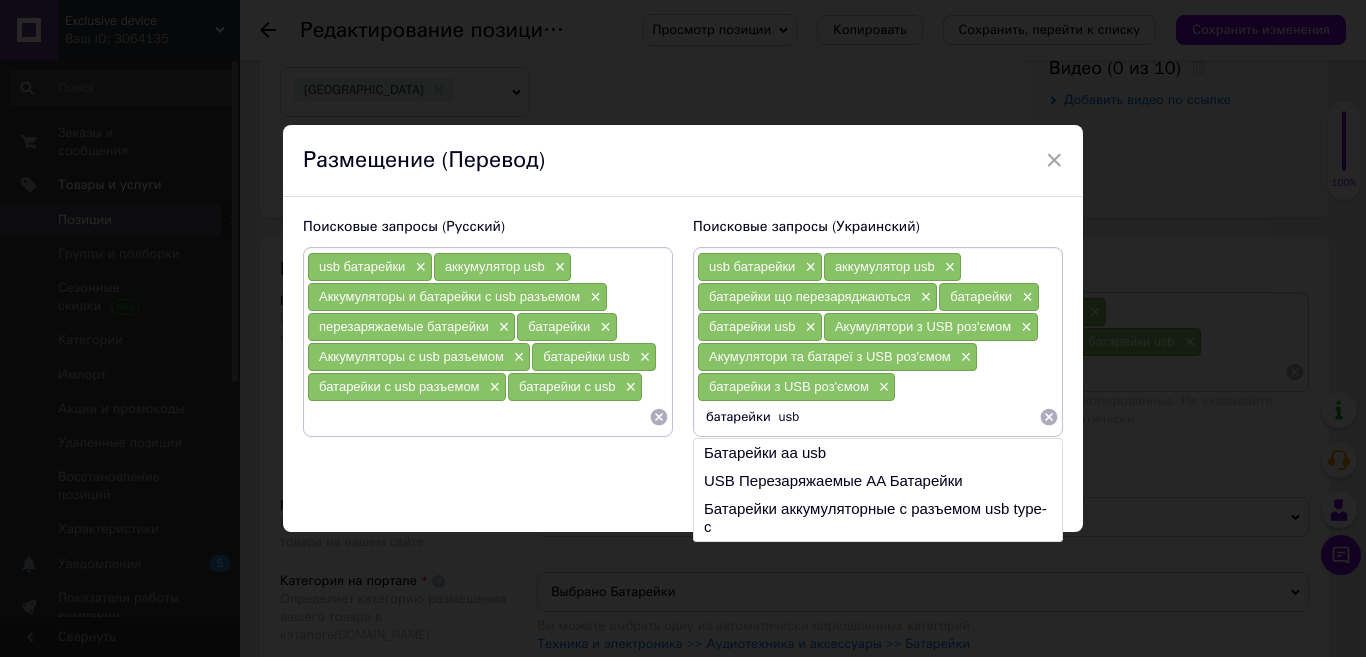 type on "батарейки з usb" 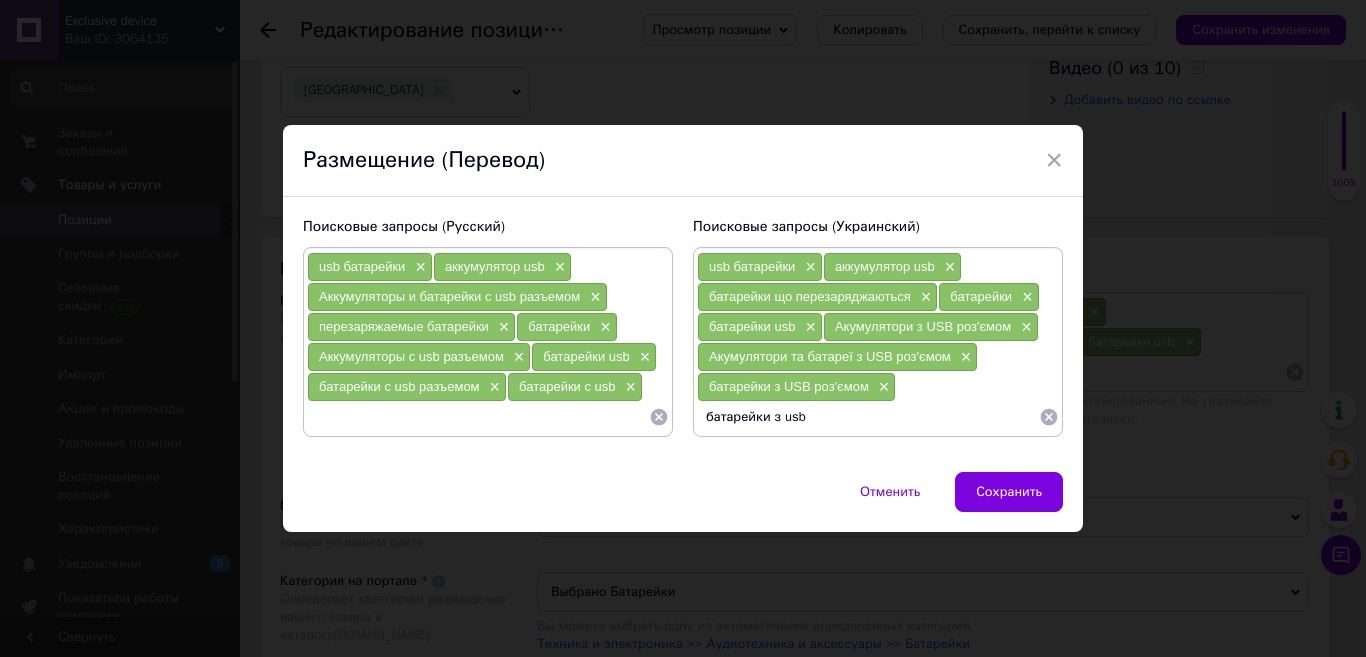 type 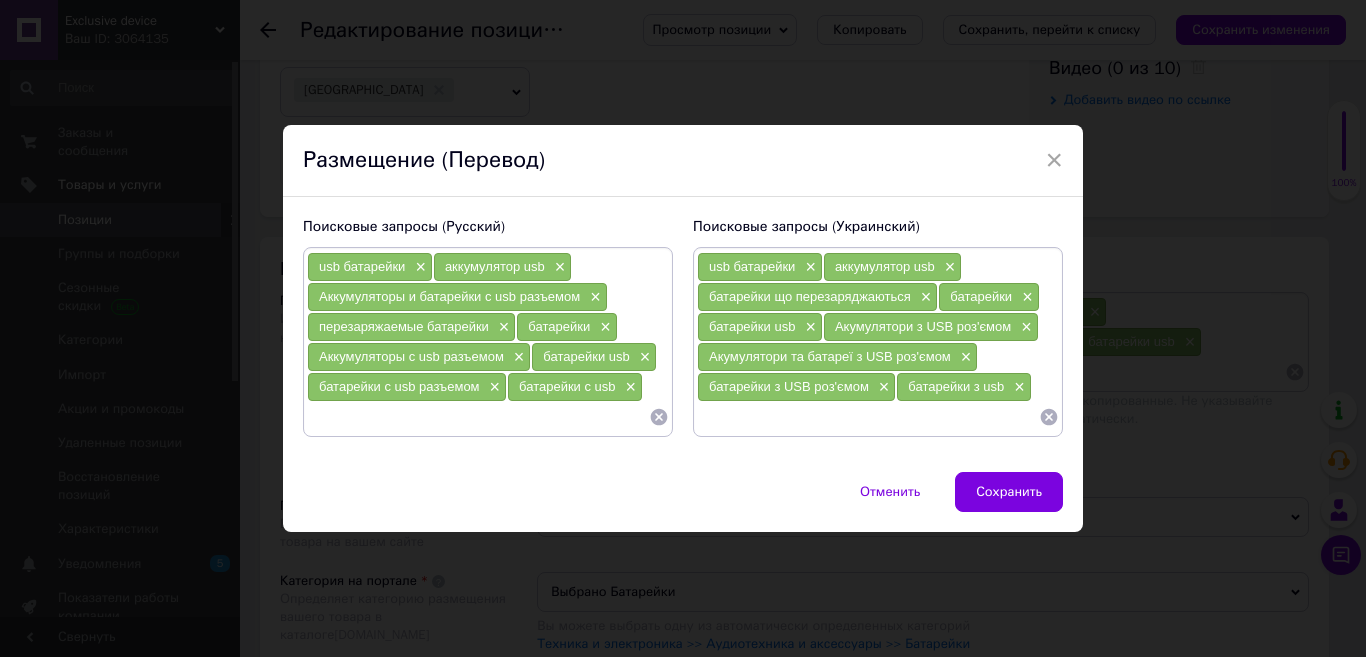 click at bounding box center [478, 417] 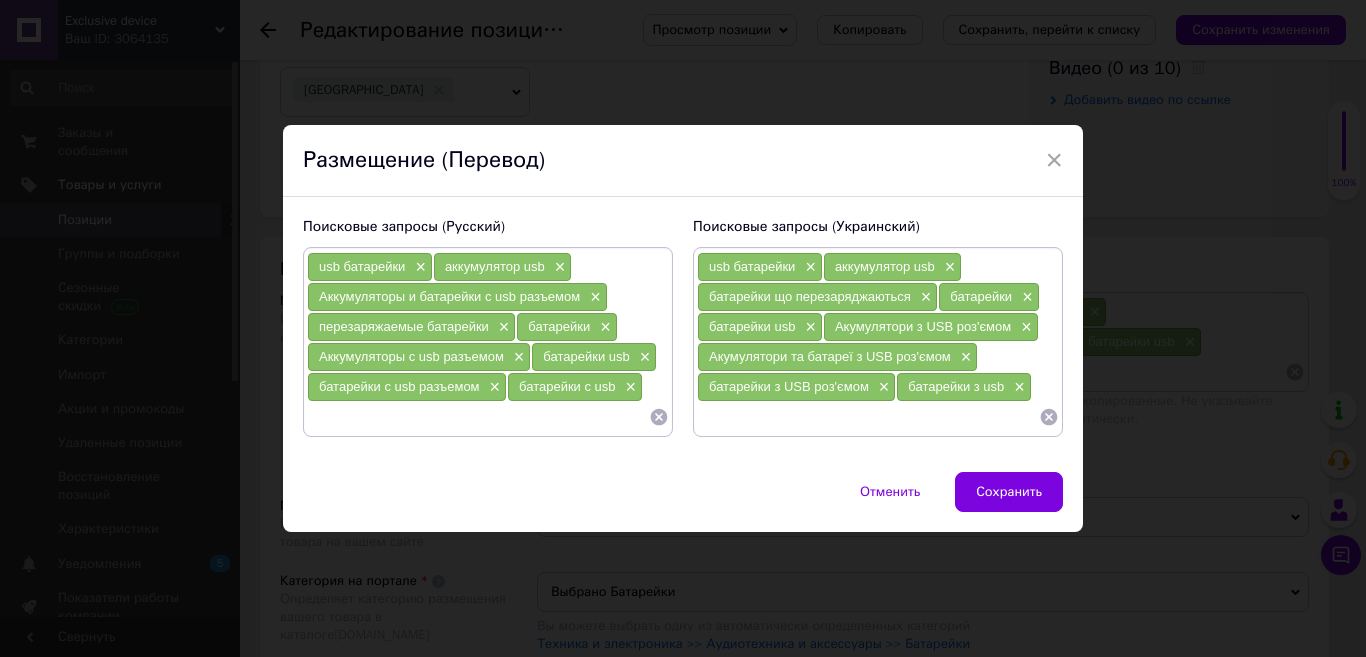 paste on "аккумуляторы с зарядкой от USB" 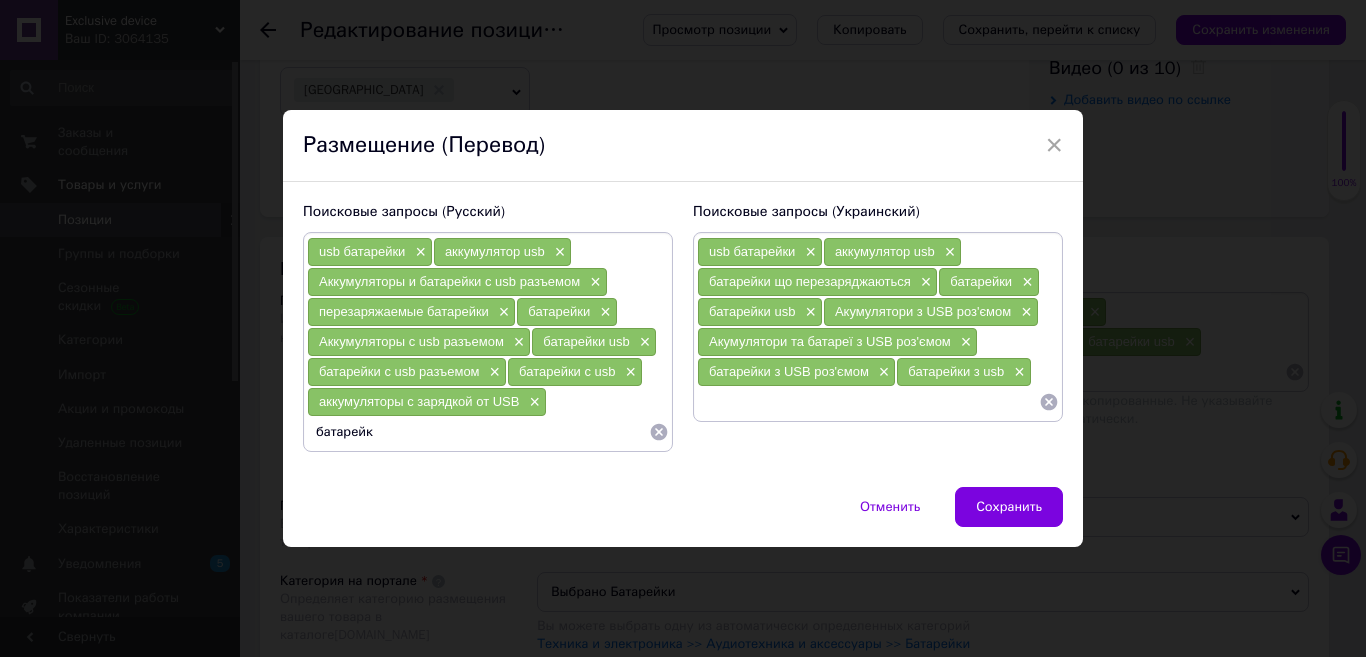 type on "батарейка" 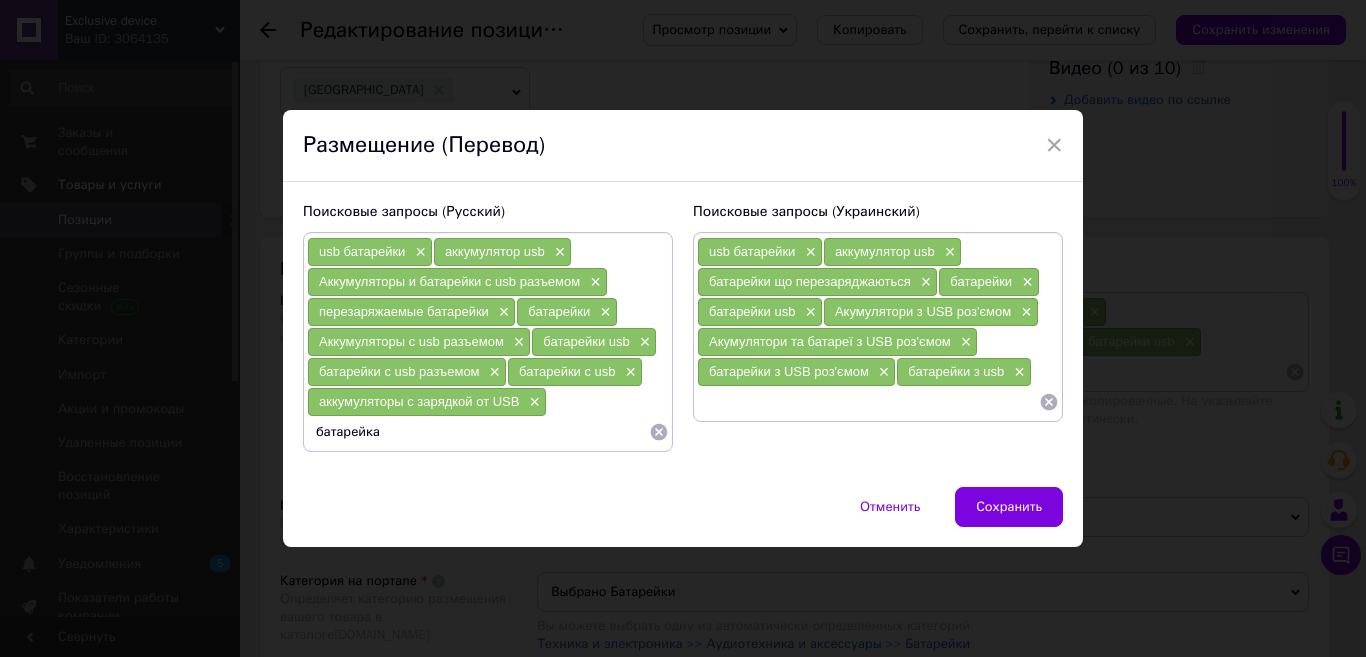 type 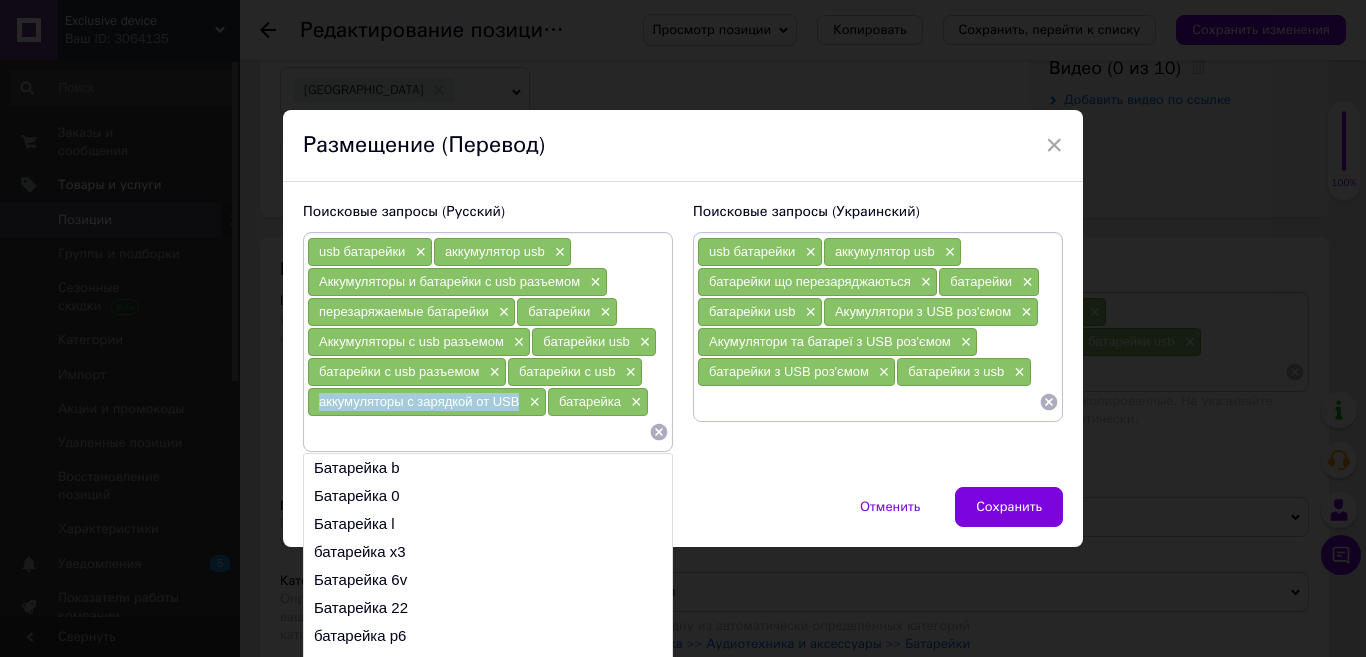 drag, startPoint x: 523, startPoint y: 398, endPoint x: 316, endPoint y: 403, distance: 207.06038 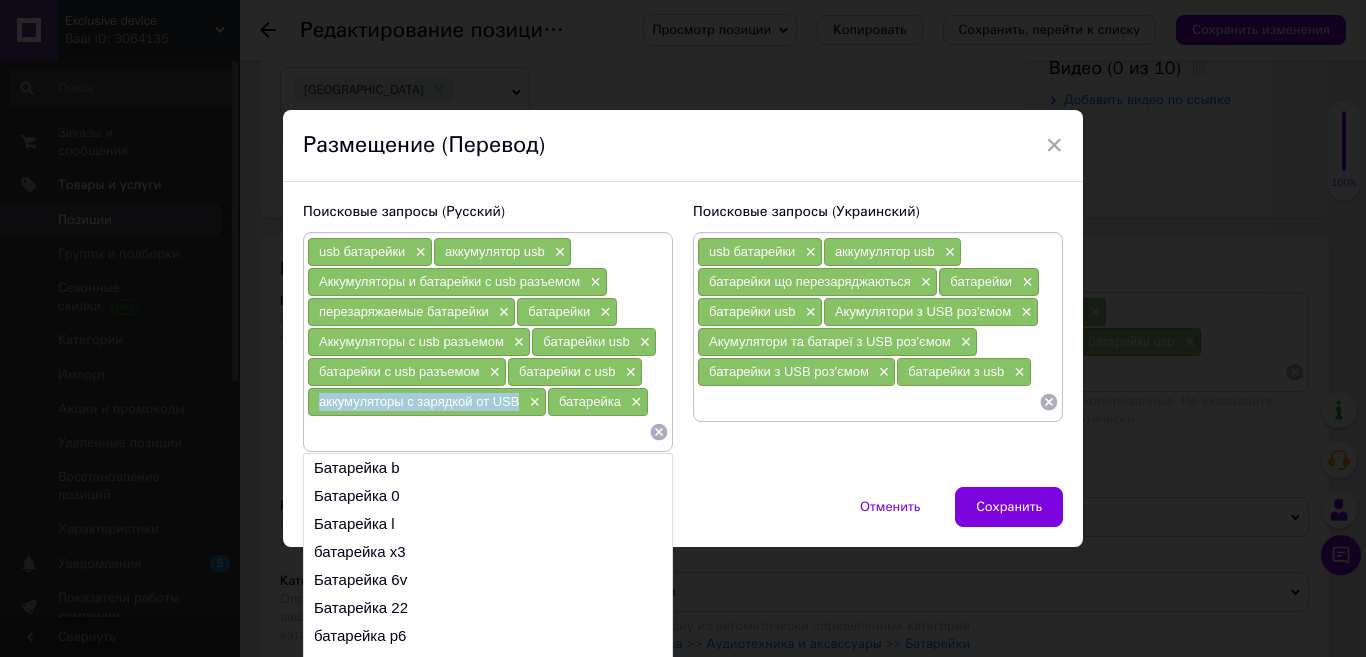 click at bounding box center [868, 402] 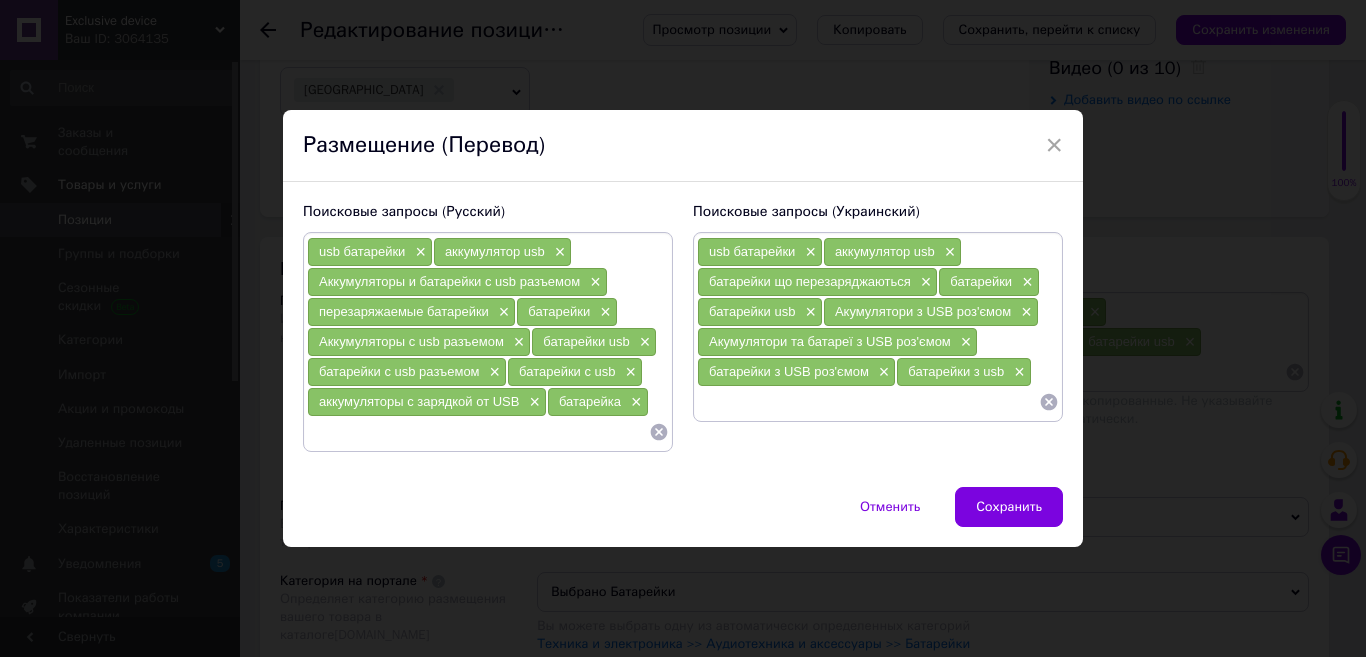 paste on "акумулятори із зарядкою від USB" 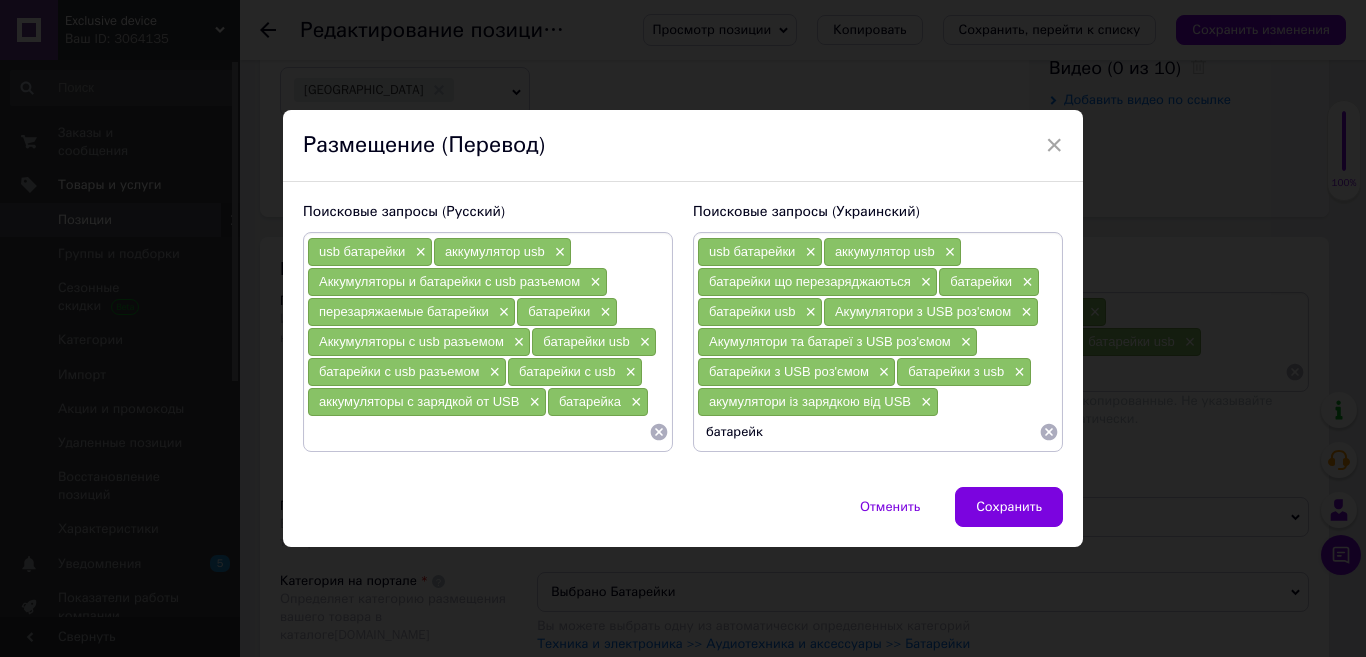 type on "батарейка" 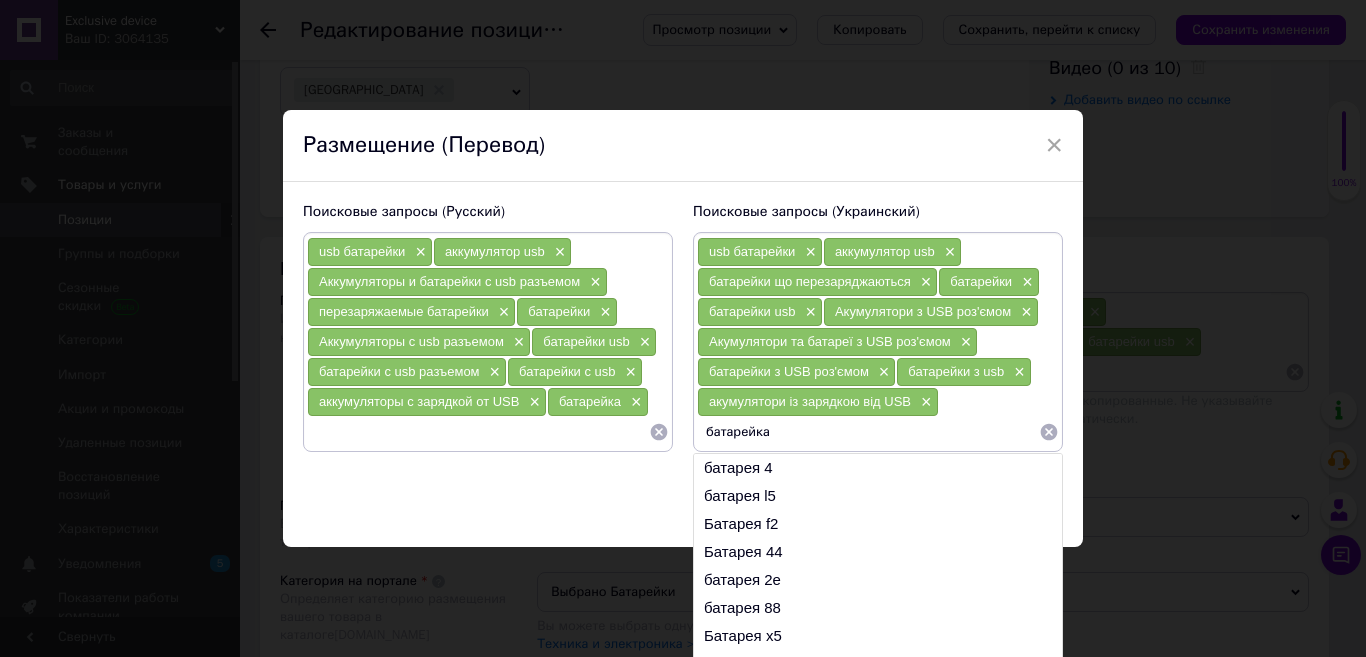 type 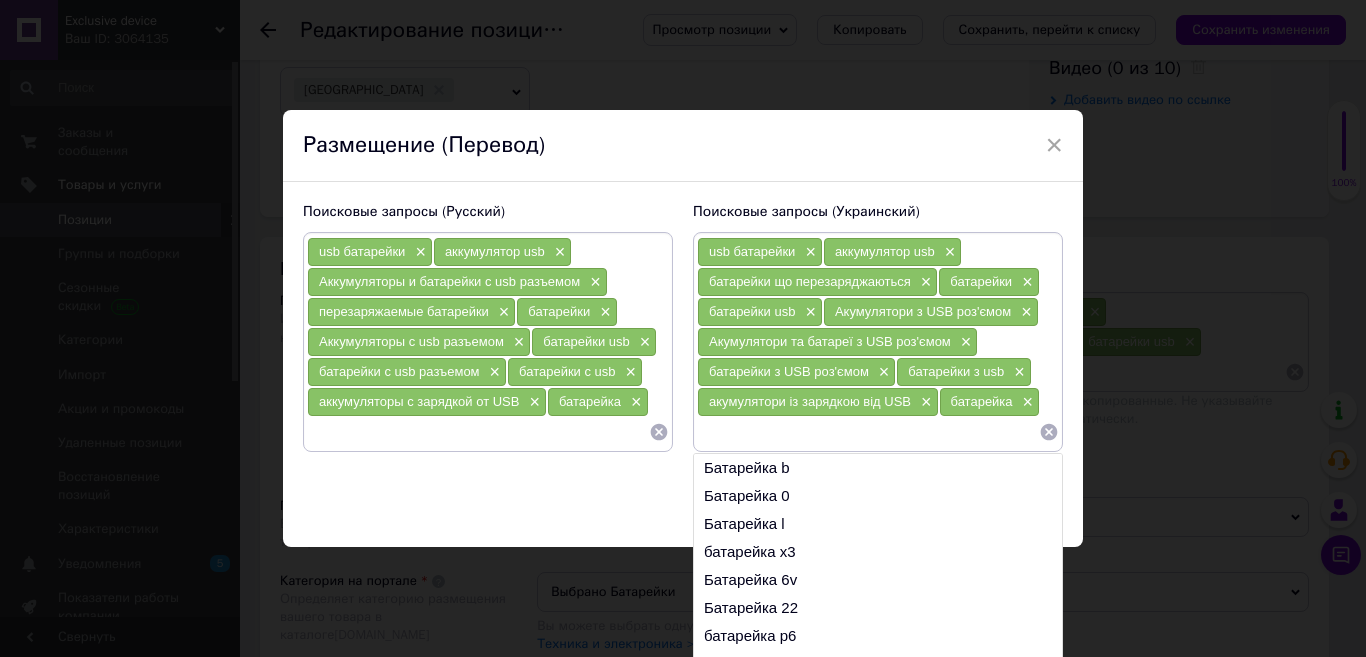 click at bounding box center [478, 432] 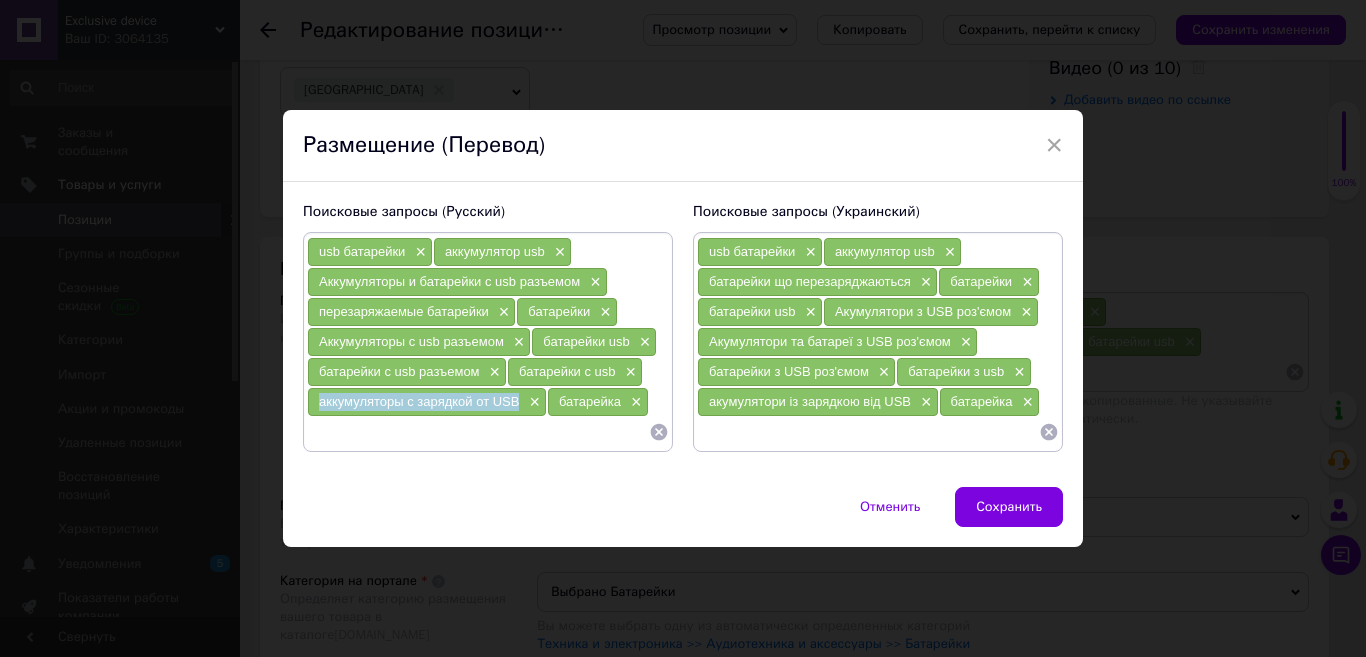 drag, startPoint x: 518, startPoint y: 400, endPoint x: 315, endPoint y: 400, distance: 203 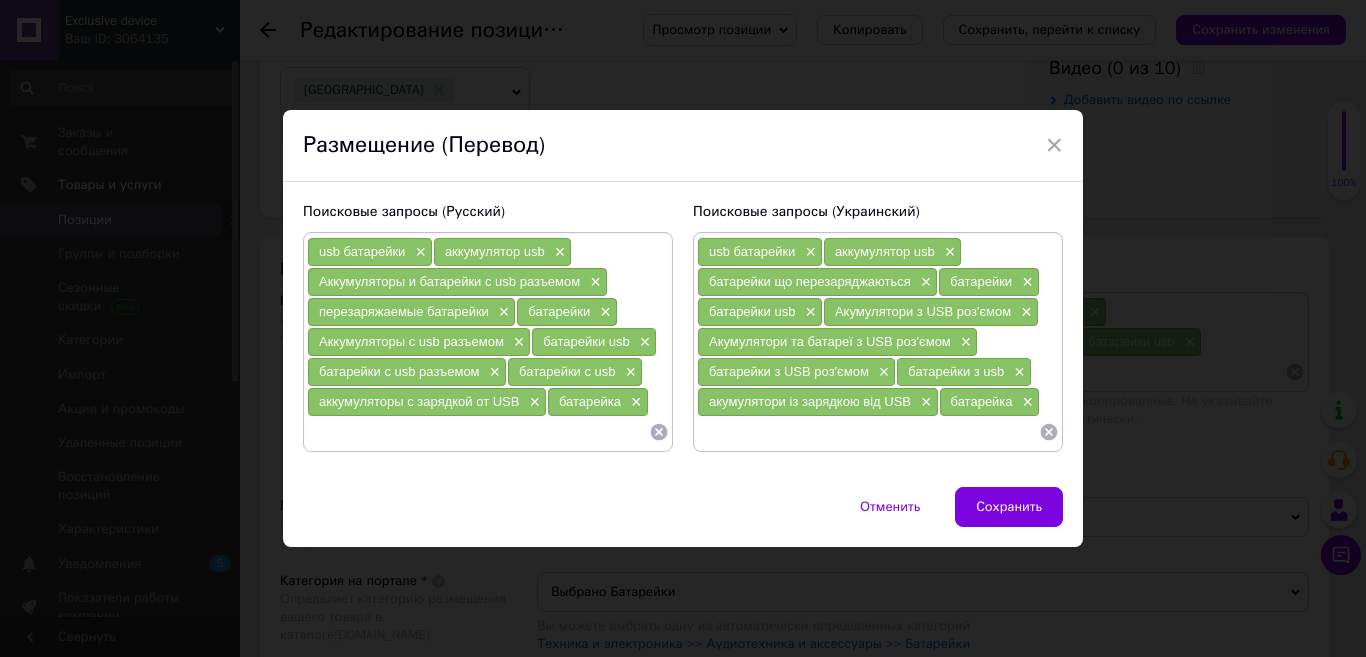 click at bounding box center (478, 432) 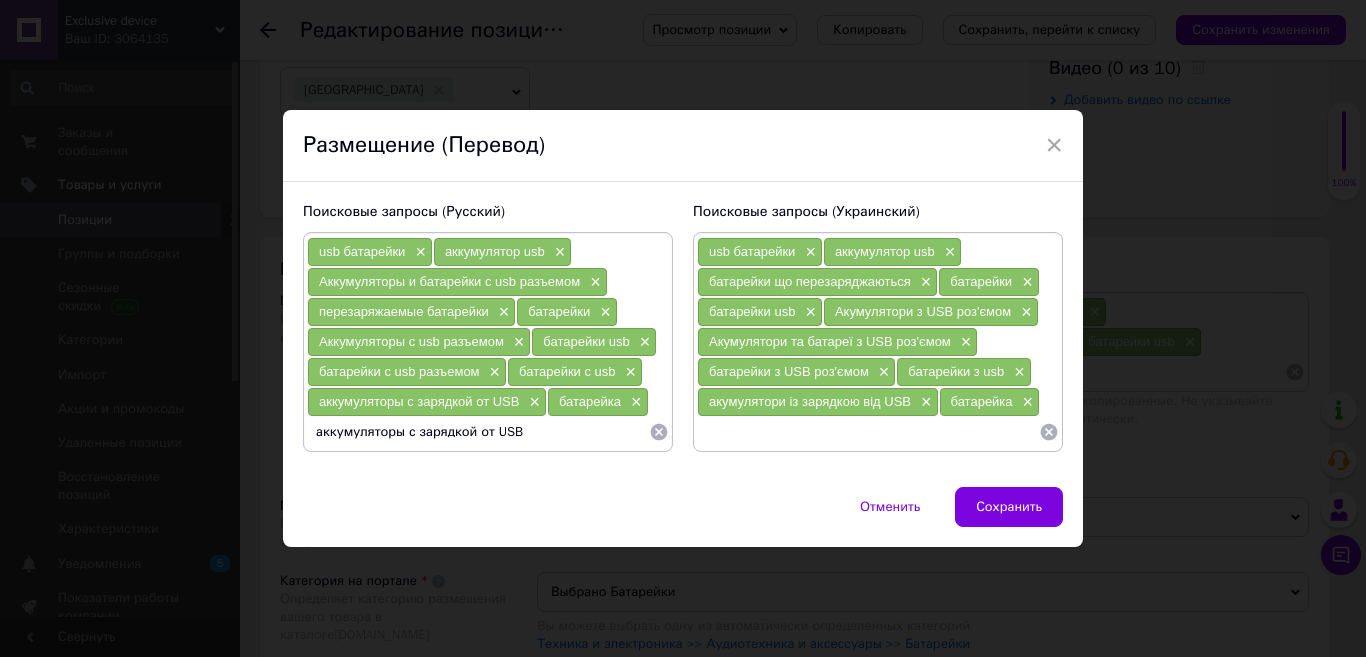 click on "аккумуляторы с зарядкой от USB" at bounding box center [478, 432] 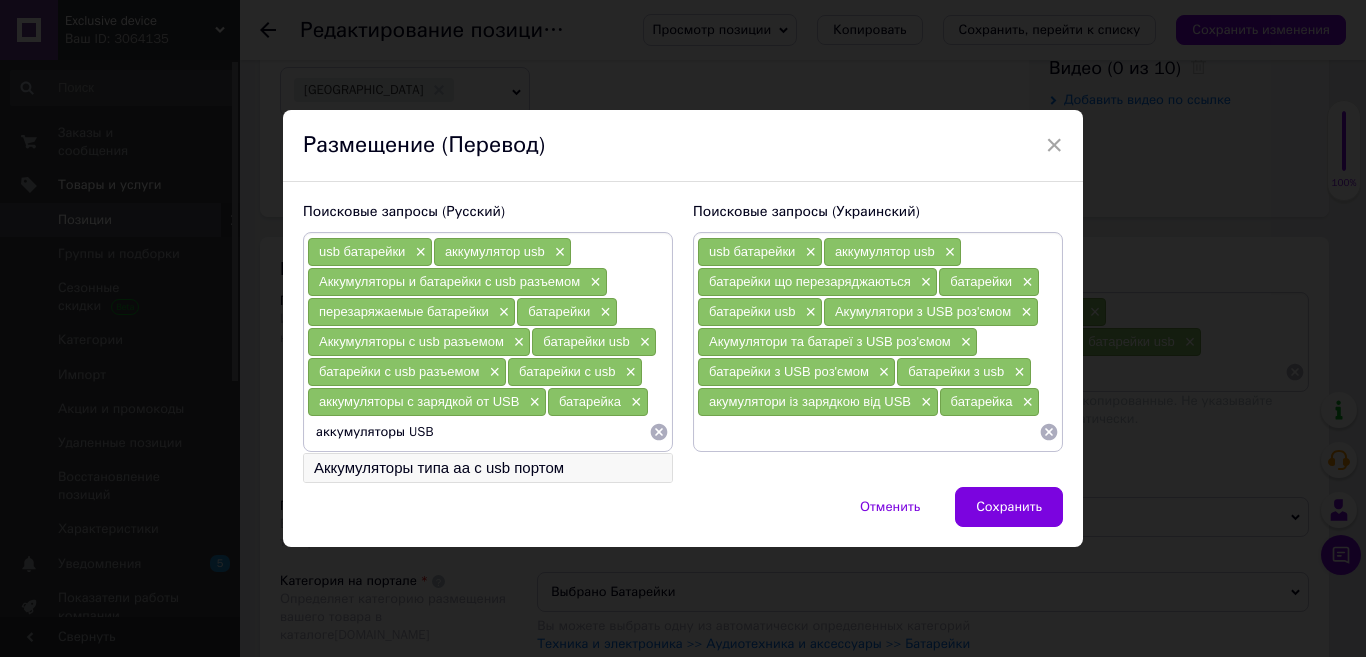type on "аккумуляторы USB" 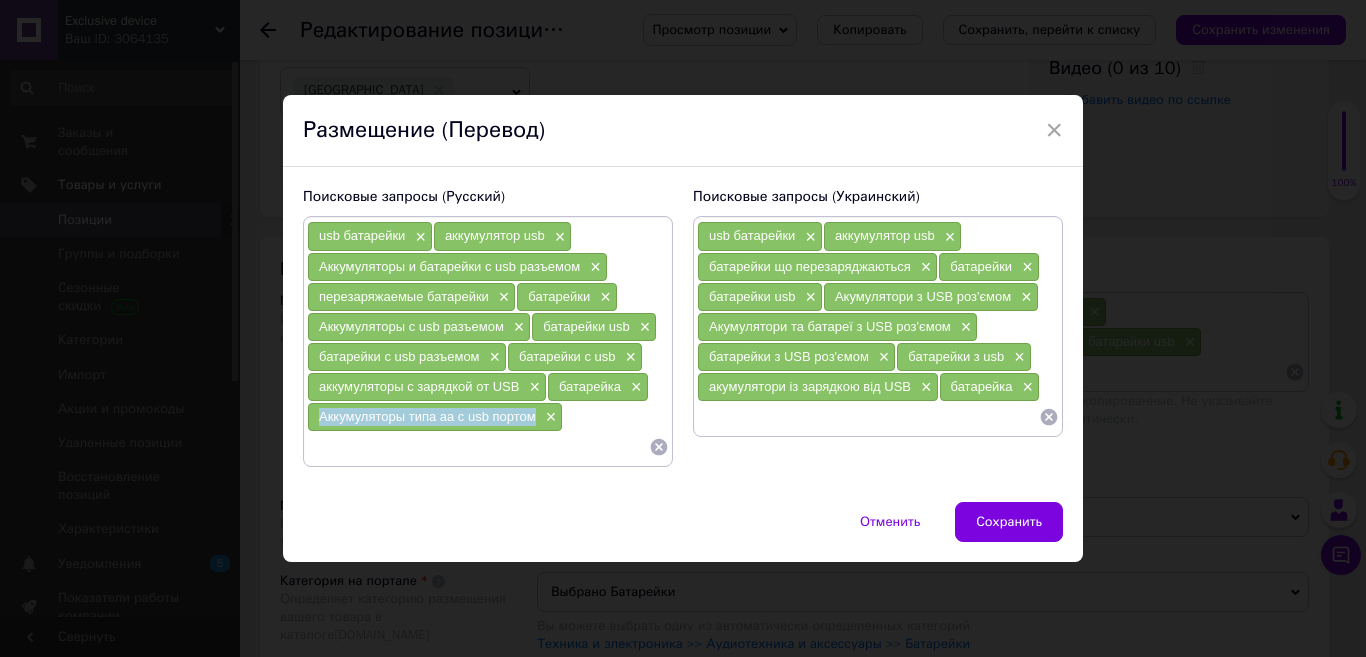 drag, startPoint x: 535, startPoint y: 421, endPoint x: 311, endPoint y: 418, distance: 224.0201 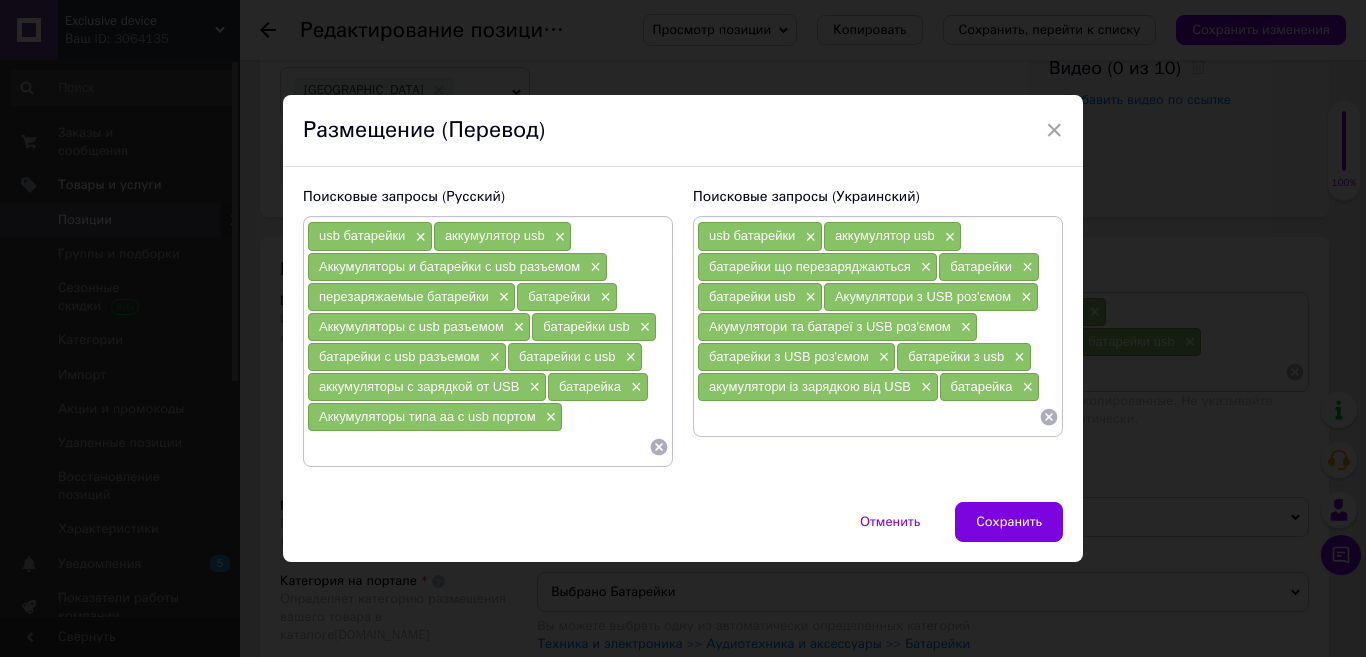 click at bounding box center [868, 417] 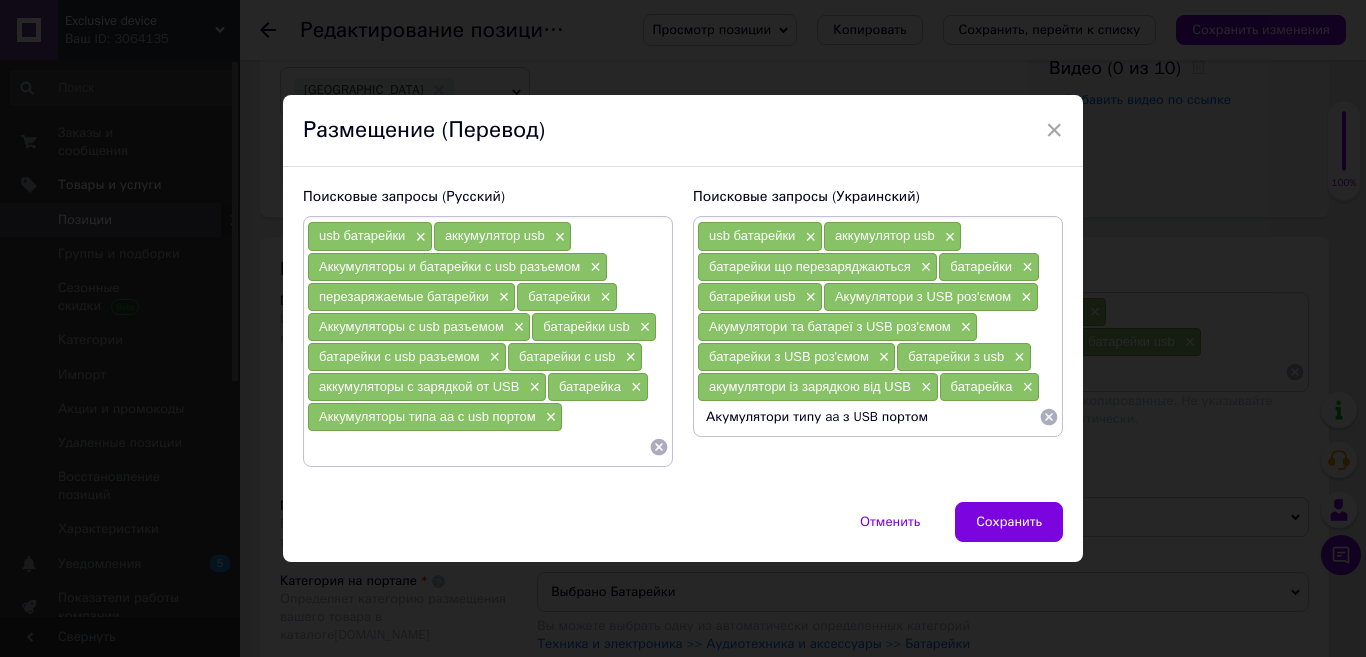 type 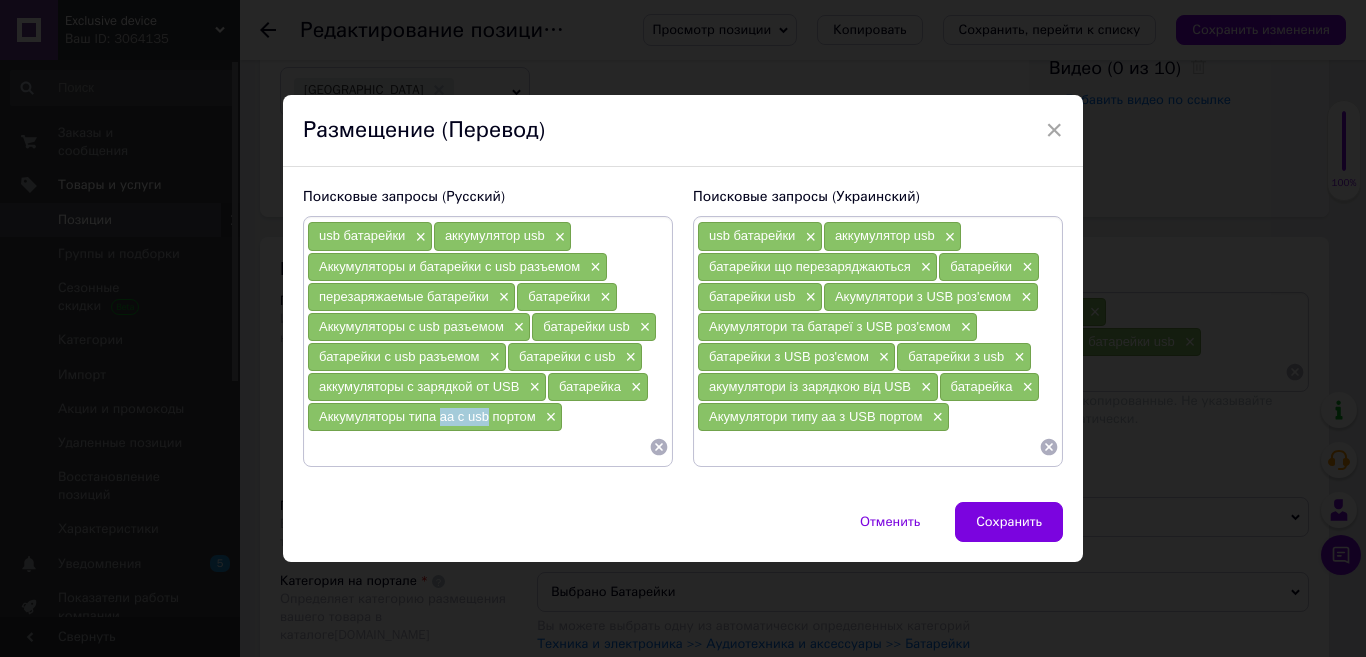 drag, startPoint x: 437, startPoint y: 419, endPoint x: 485, endPoint y: 419, distance: 48 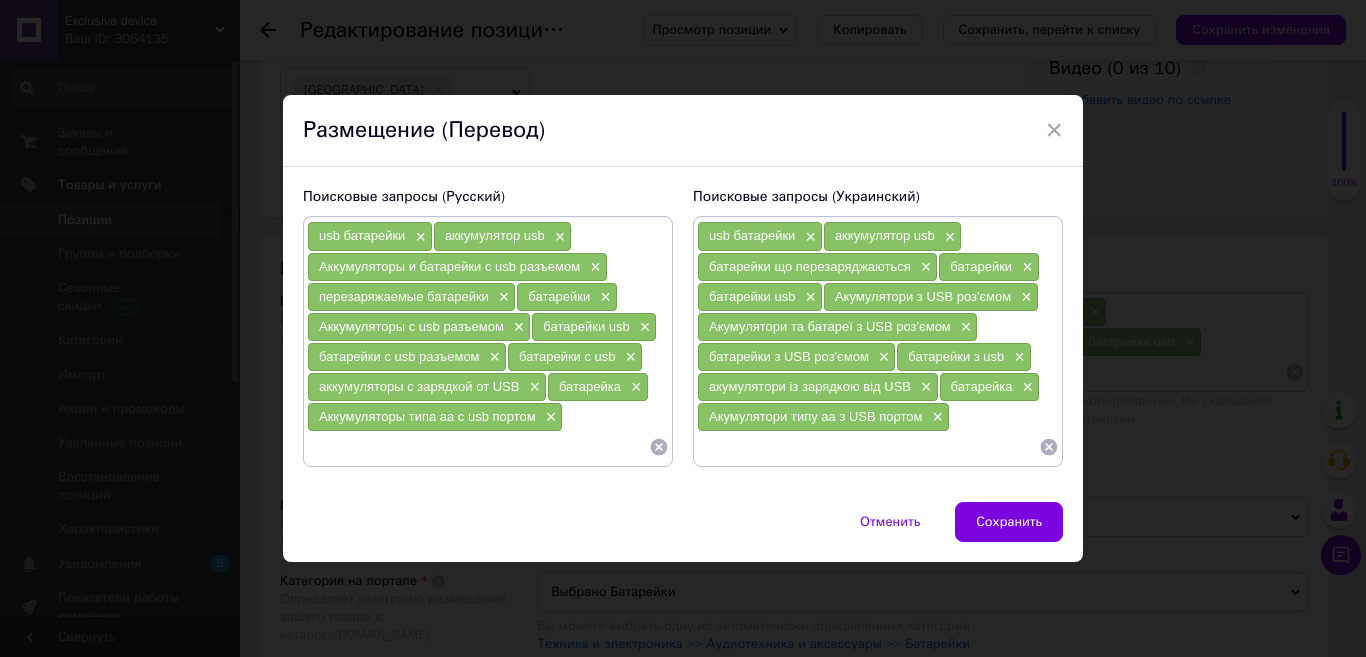 click at bounding box center [478, 447] 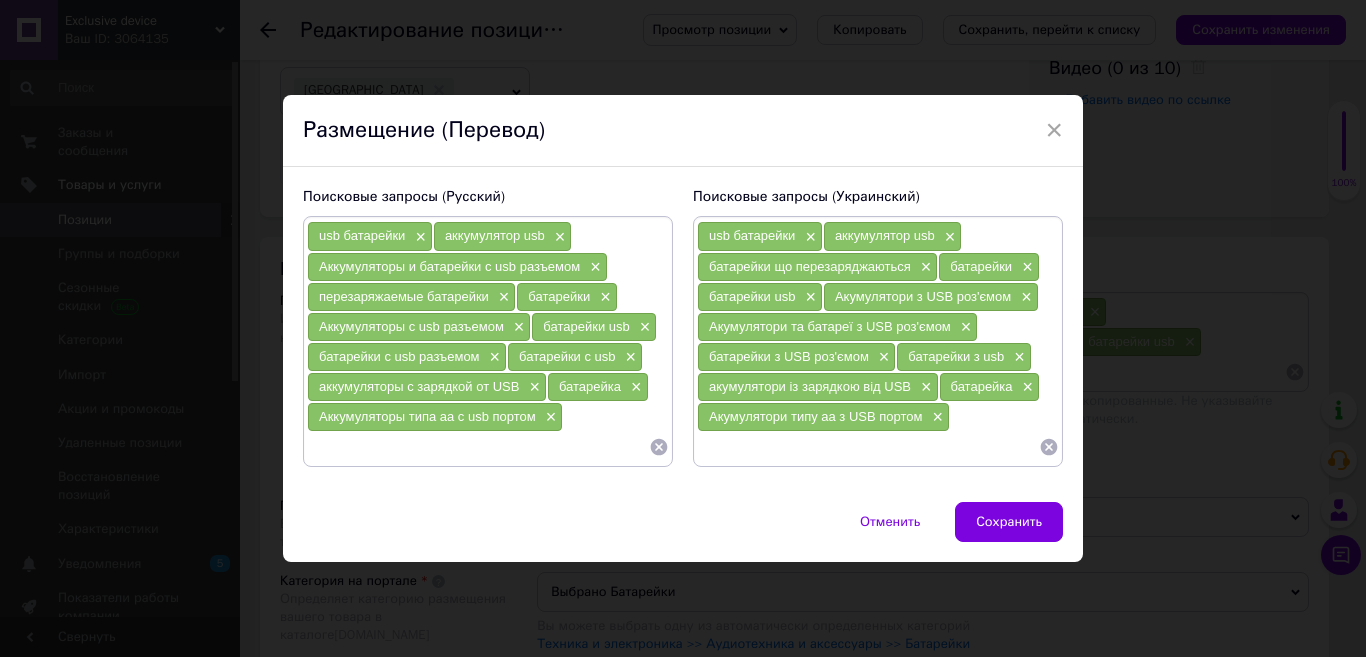 paste on "aa с usb" 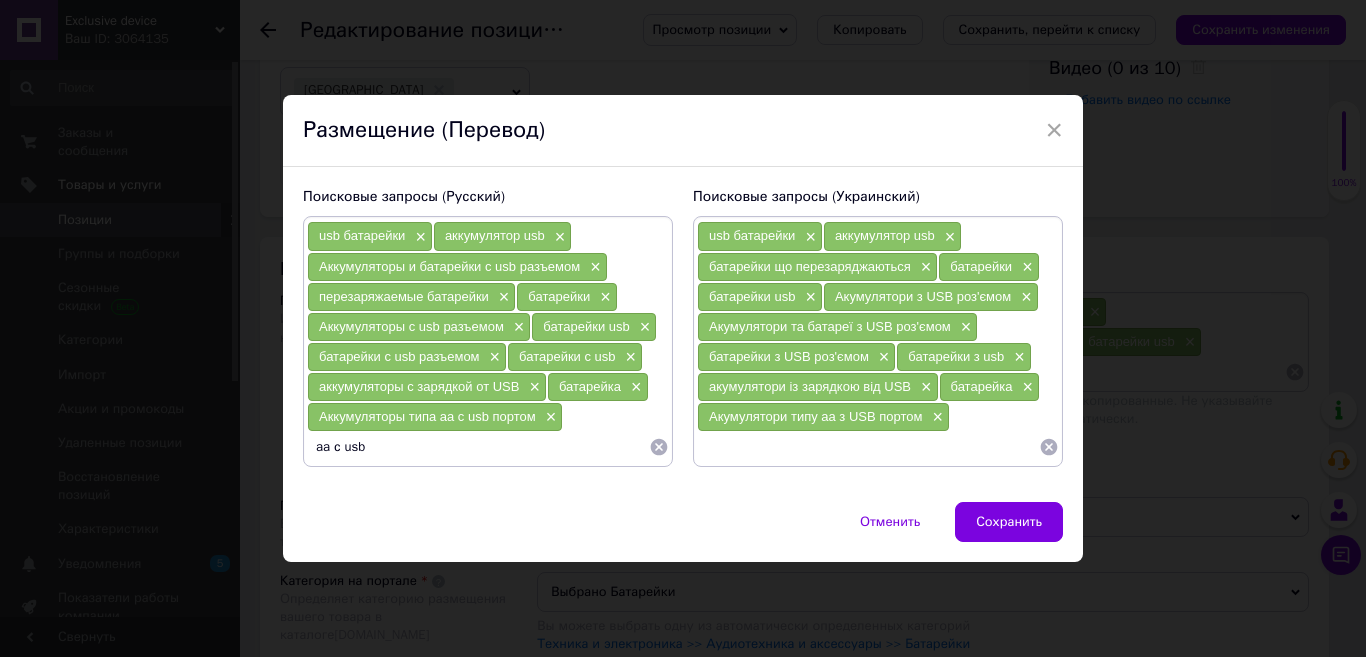 type 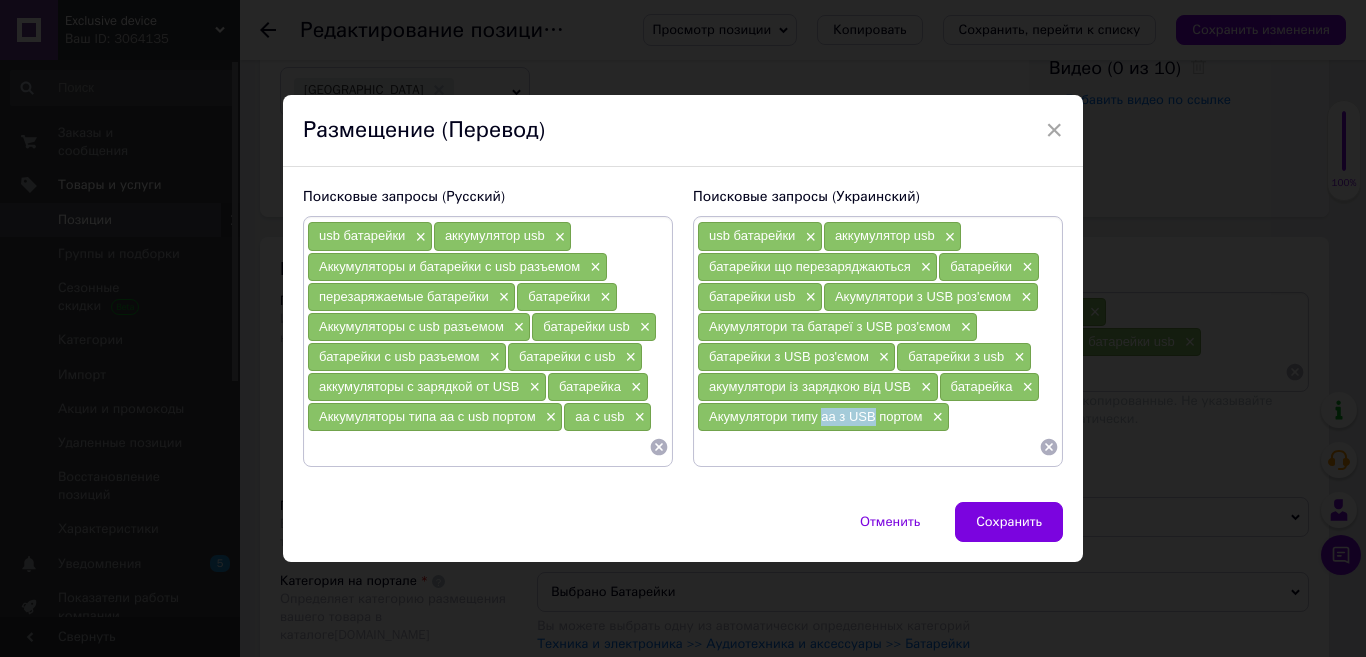 drag, startPoint x: 873, startPoint y: 416, endPoint x: 819, endPoint y: 416, distance: 54 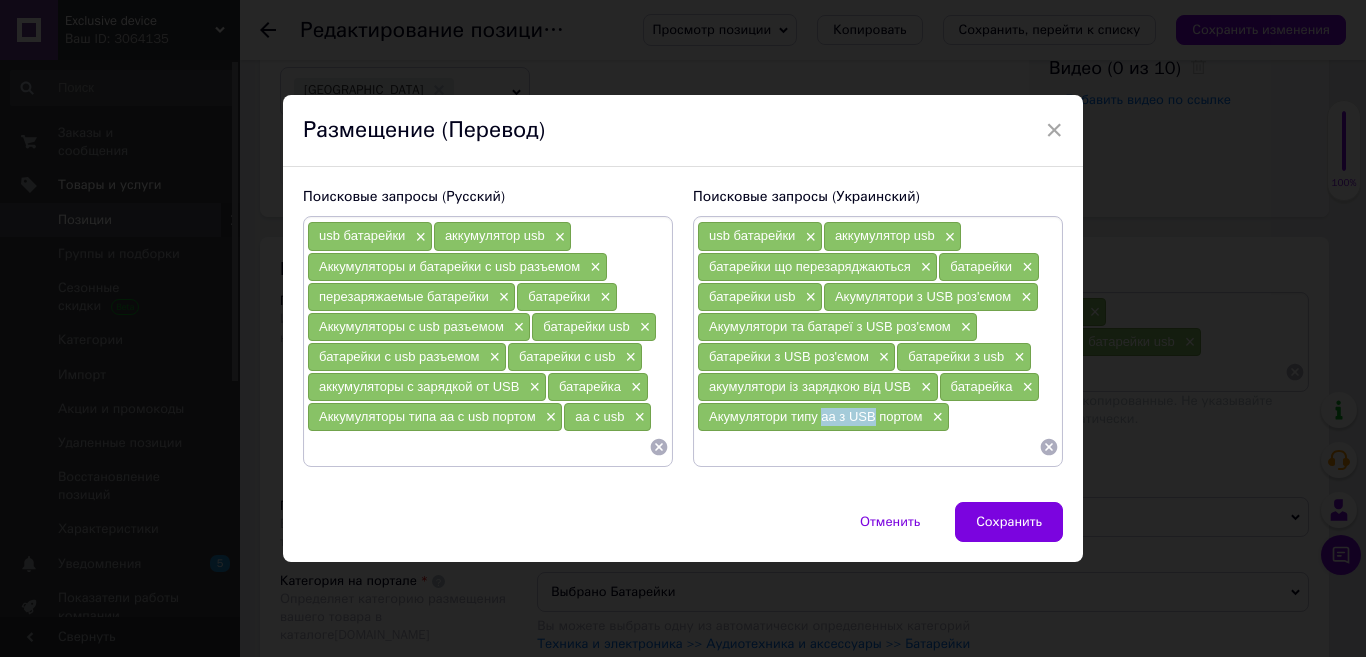 click at bounding box center (868, 447) 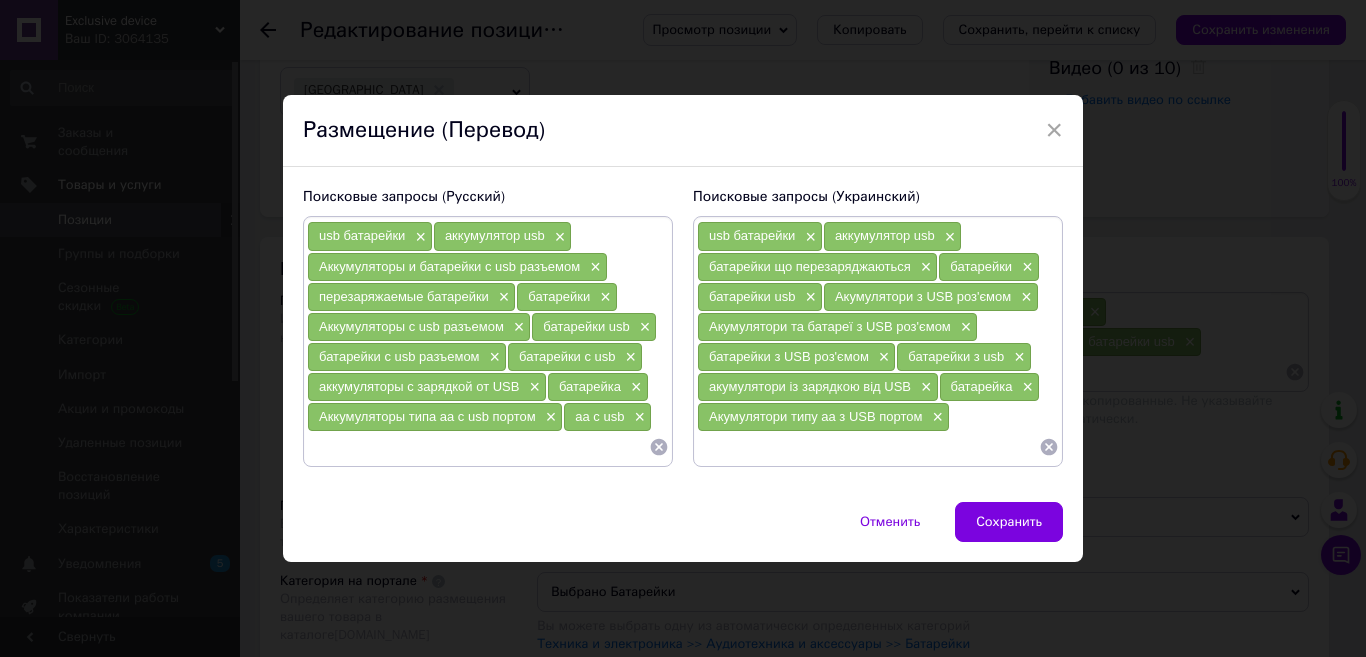 paste on "aa з USB" 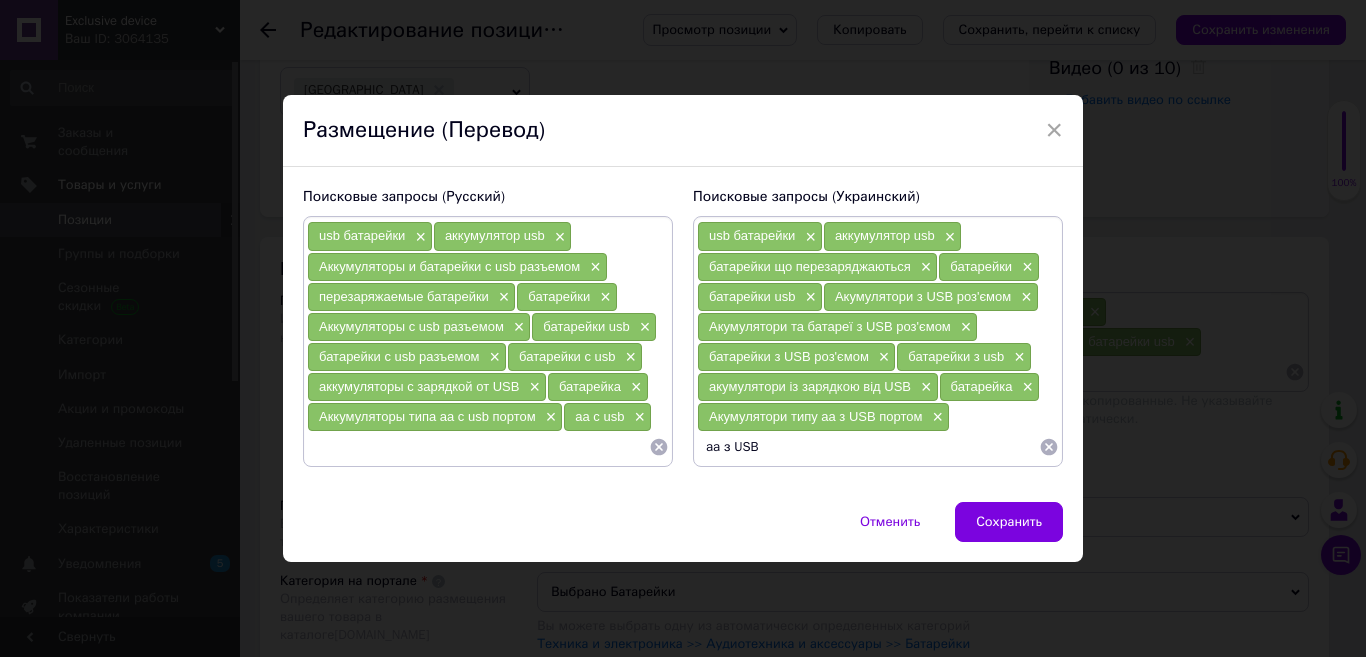 click on "aa з USB" at bounding box center [868, 447] 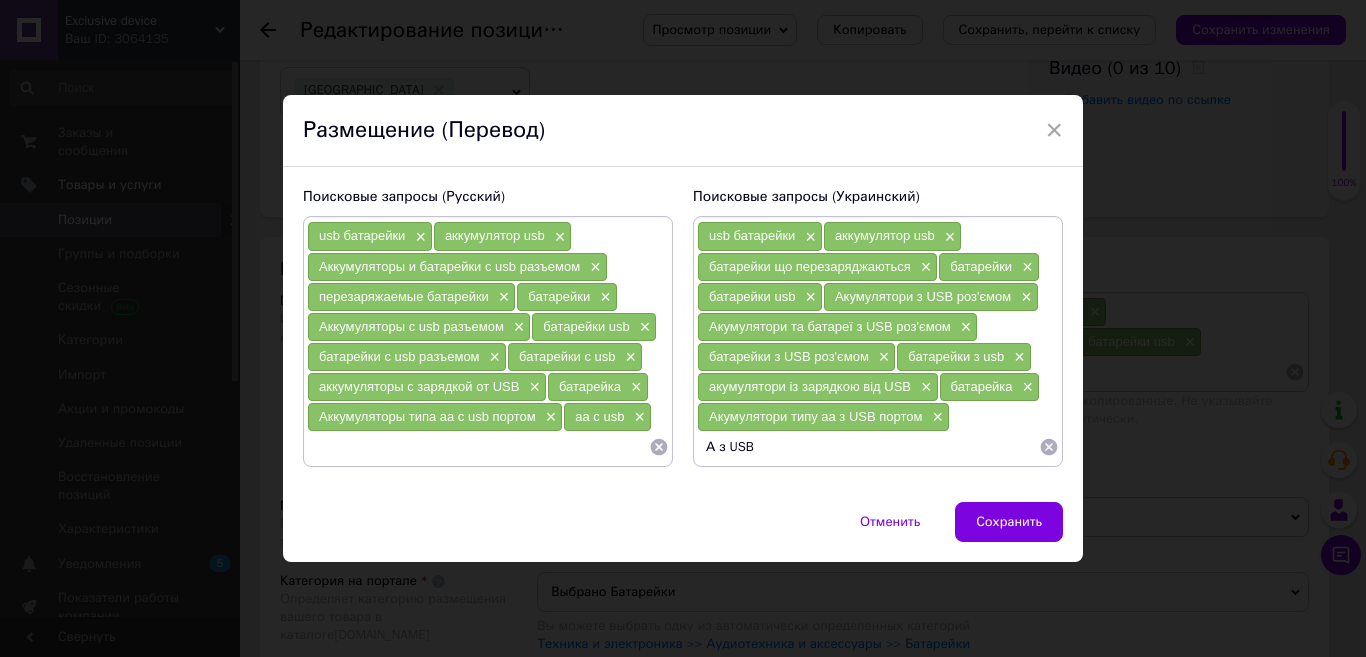 type on "АА з USB" 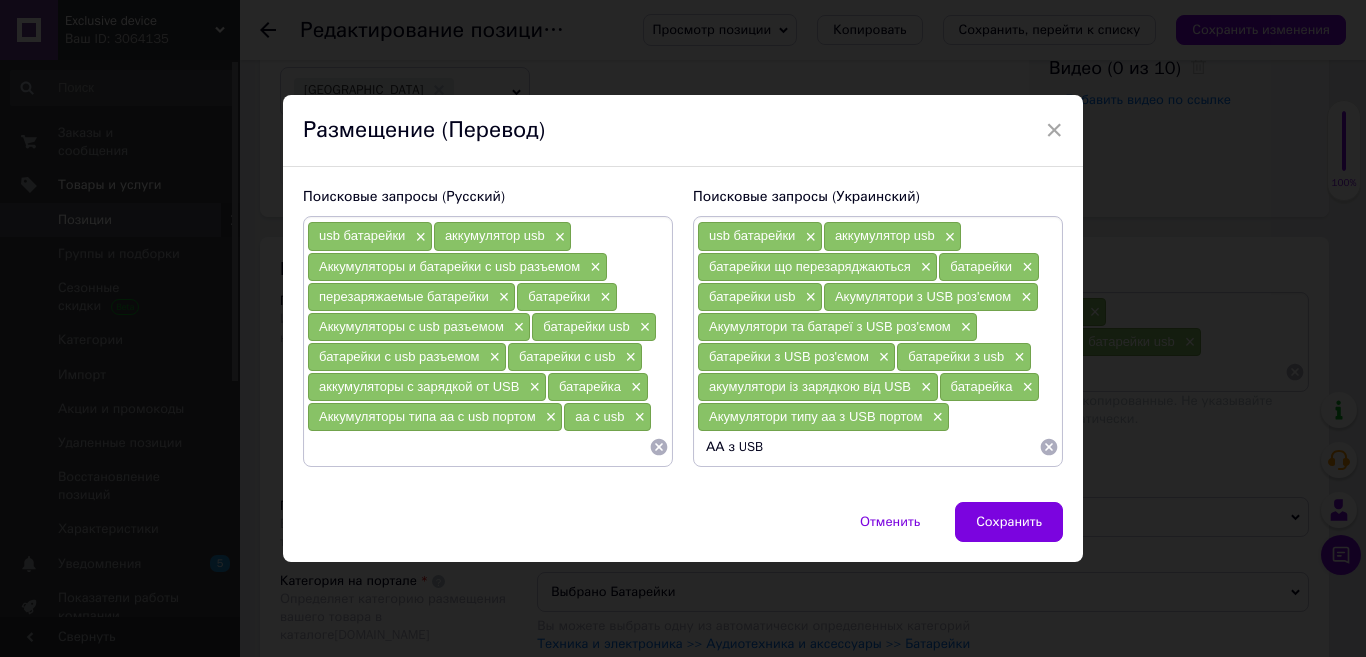type 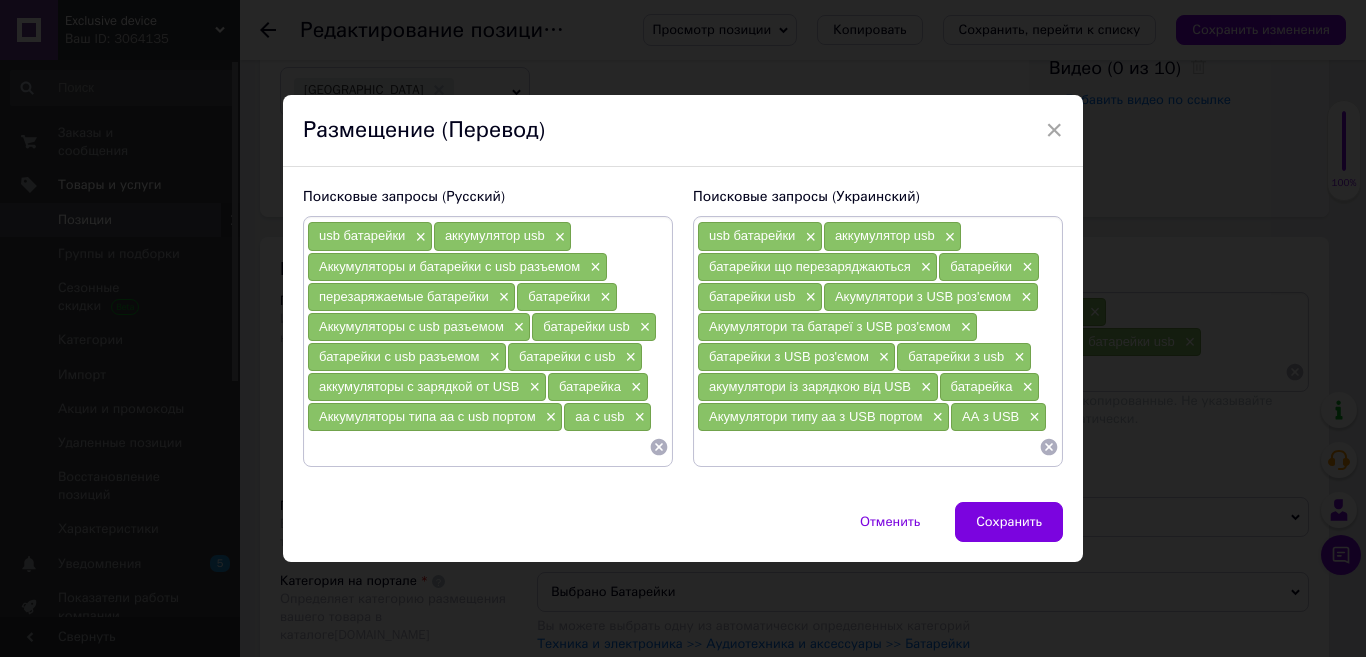 click at bounding box center (478, 447) 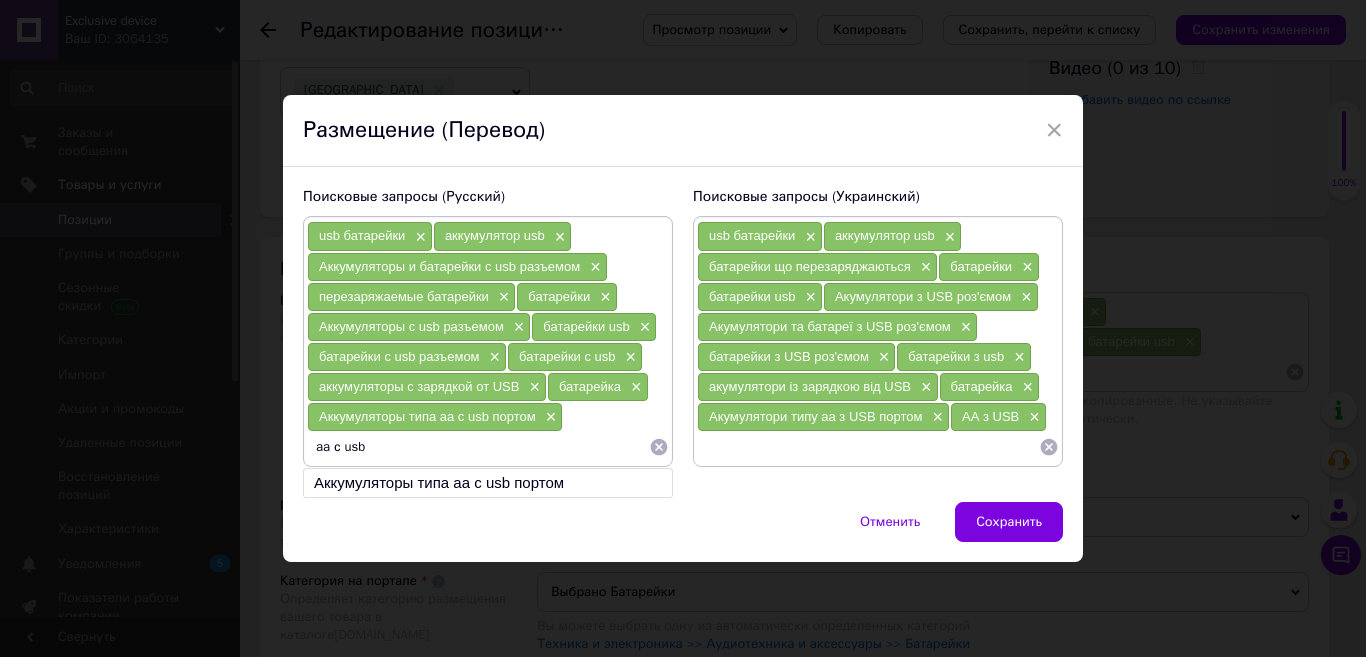 click on "aa с usb" at bounding box center [478, 447] 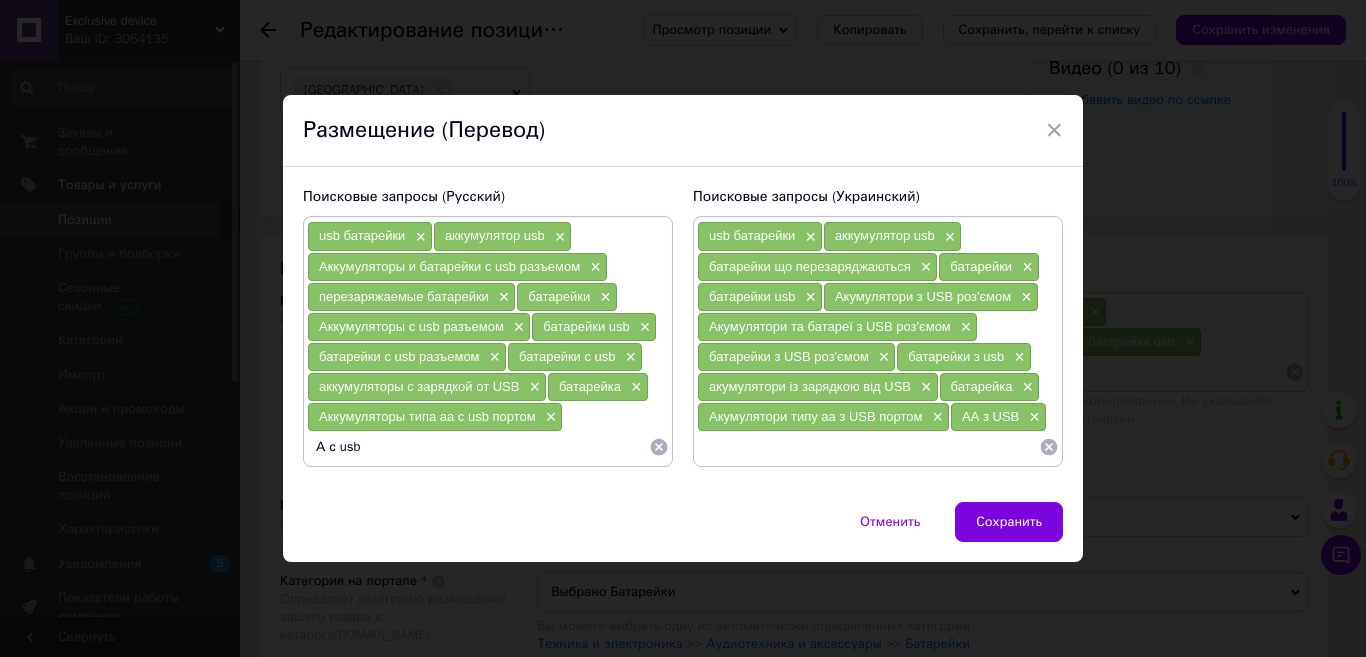 type on "АА с usb" 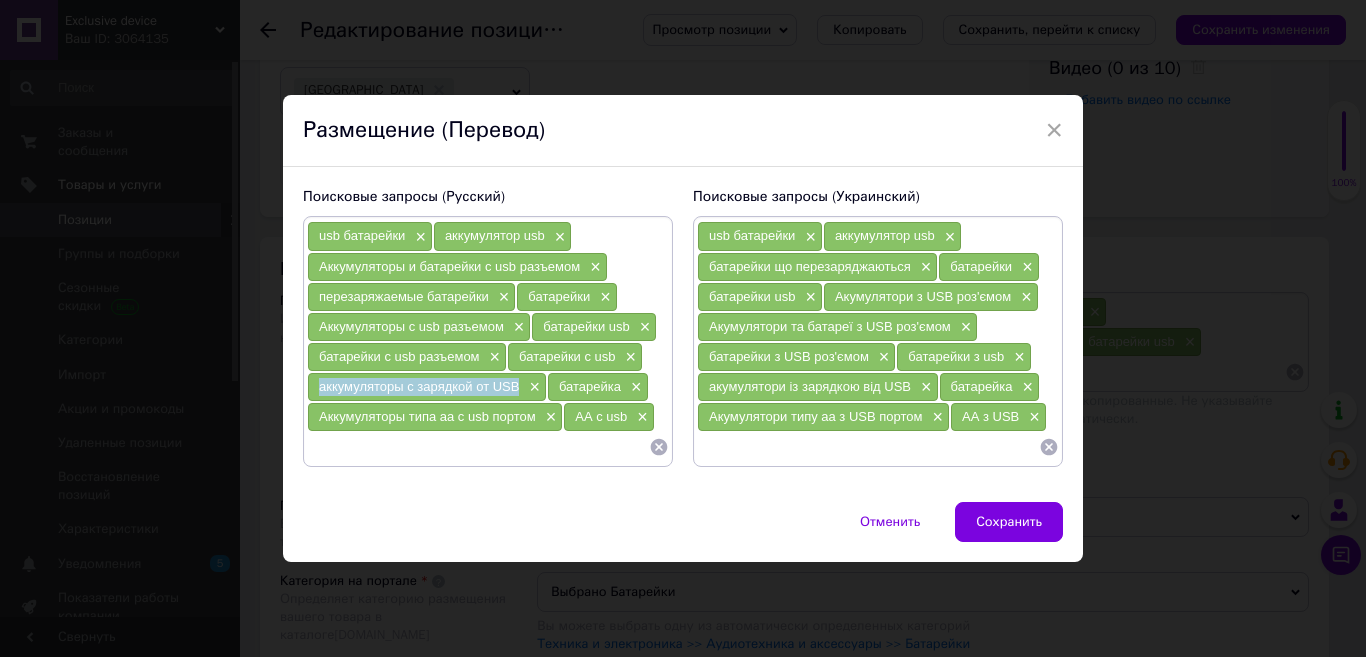 drag, startPoint x: 515, startPoint y: 386, endPoint x: 316, endPoint y: 383, distance: 199.02261 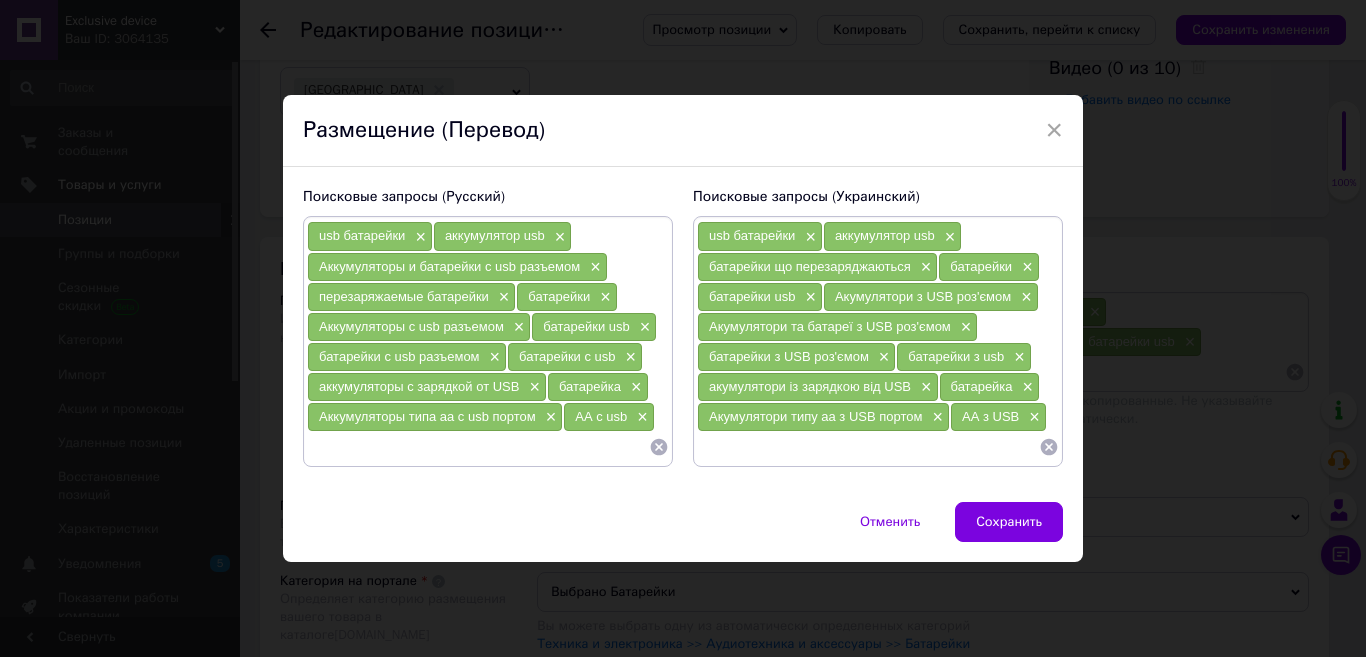 paste on "аккумуляторы с зарядкой от USB" 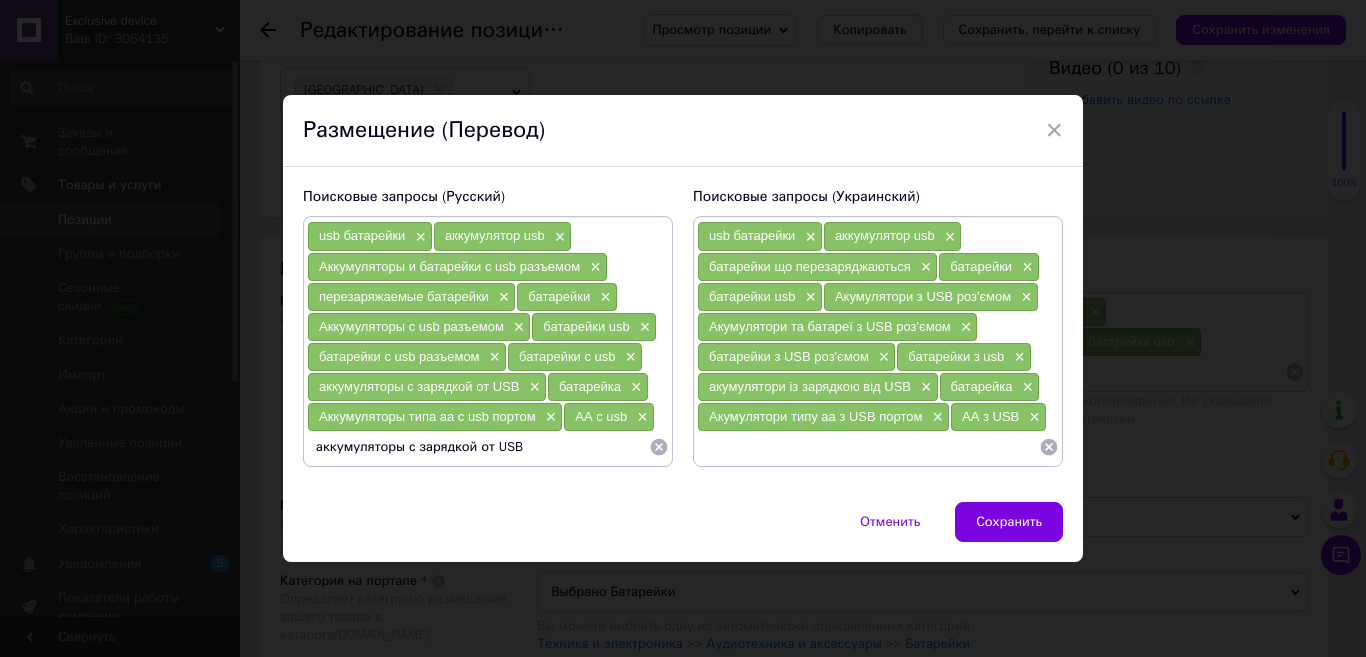 click on "аккумуляторы с зарядкой от USB" at bounding box center (478, 447) 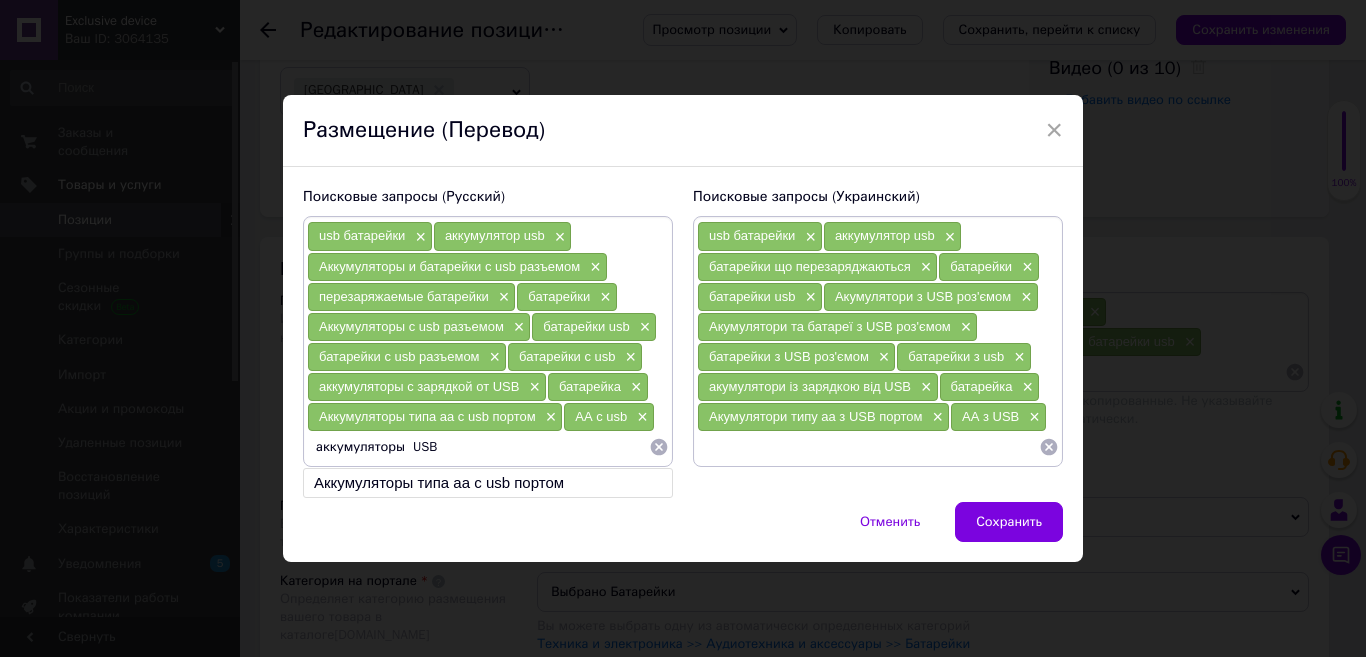 type on "аккумуляторы USB" 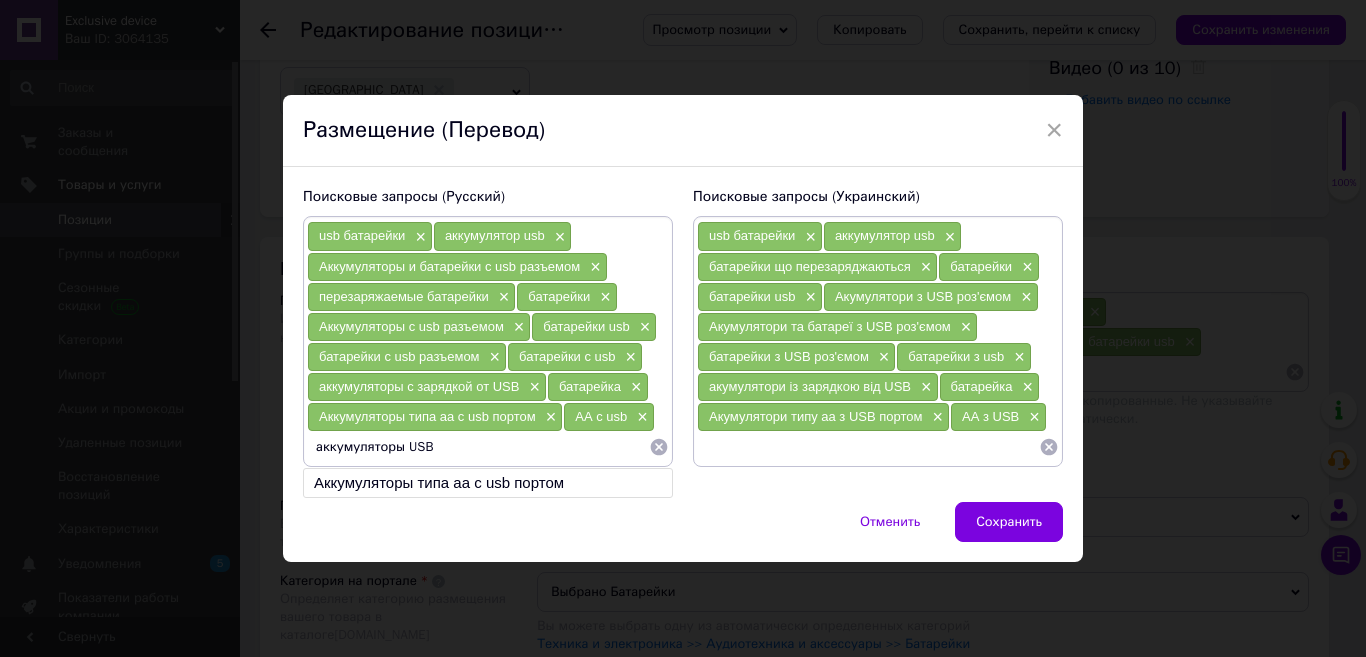 type 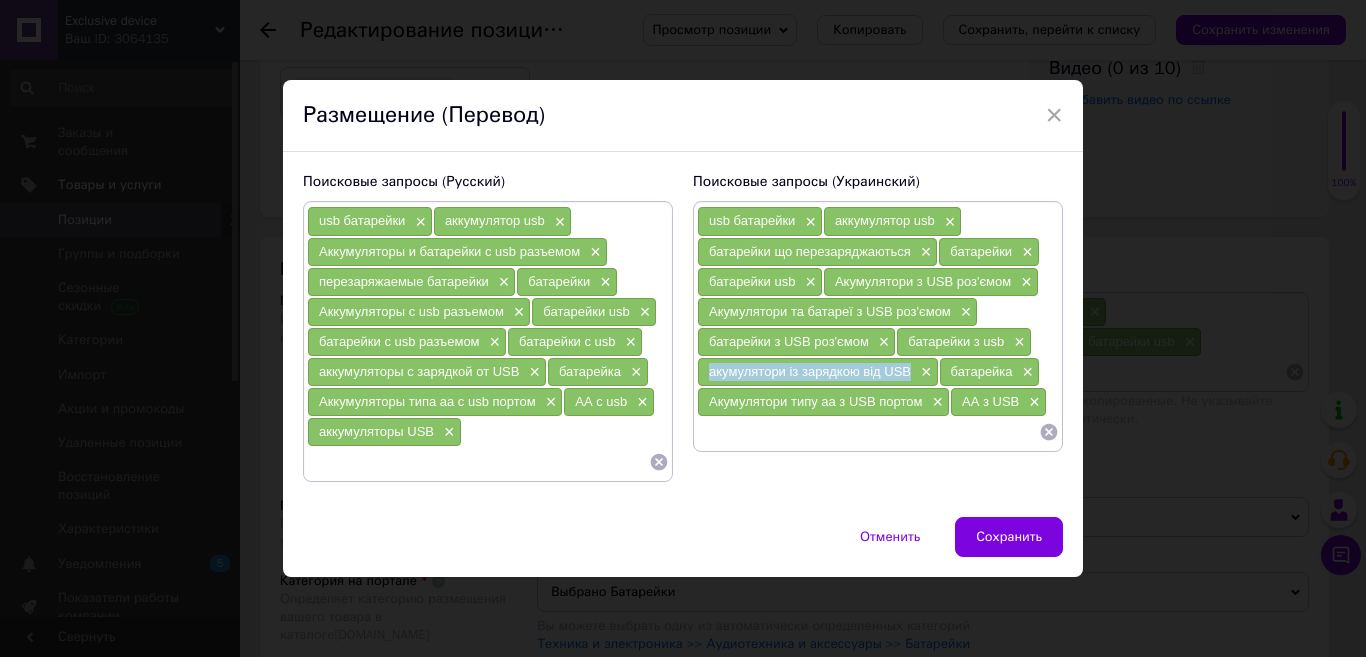 drag, startPoint x: 913, startPoint y: 371, endPoint x: 706, endPoint y: 371, distance: 207 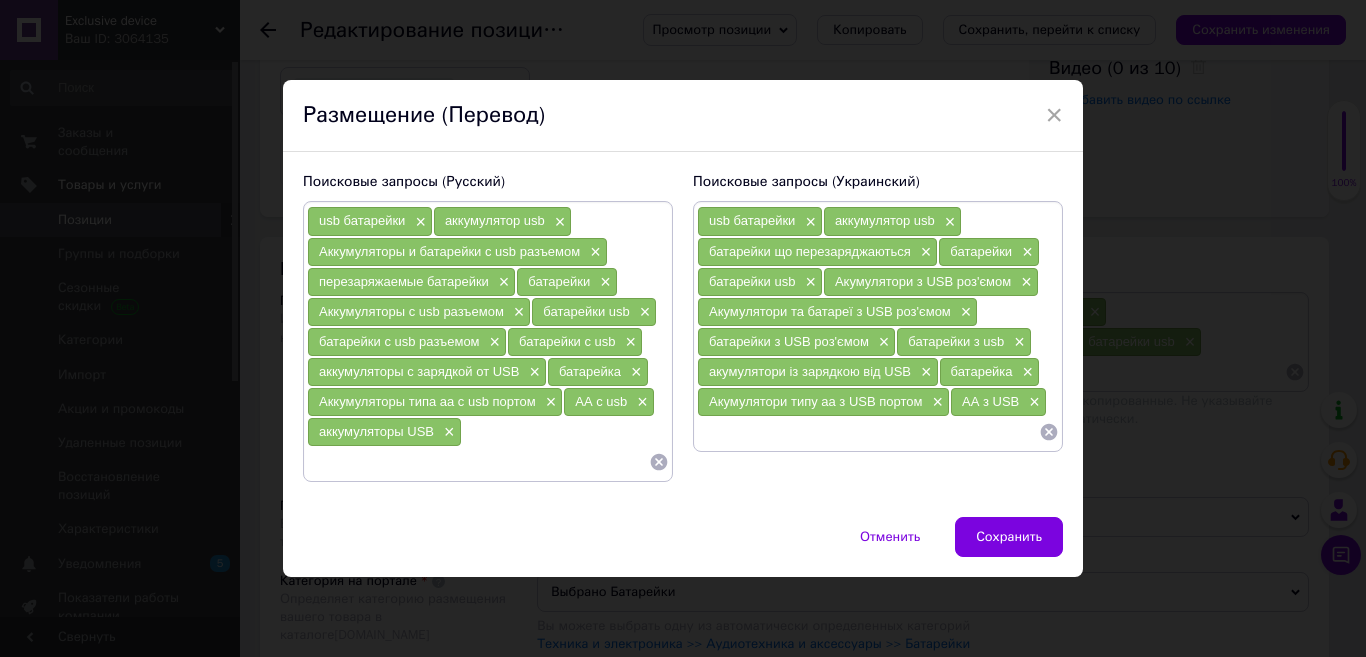 click at bounding box center (868, 432) 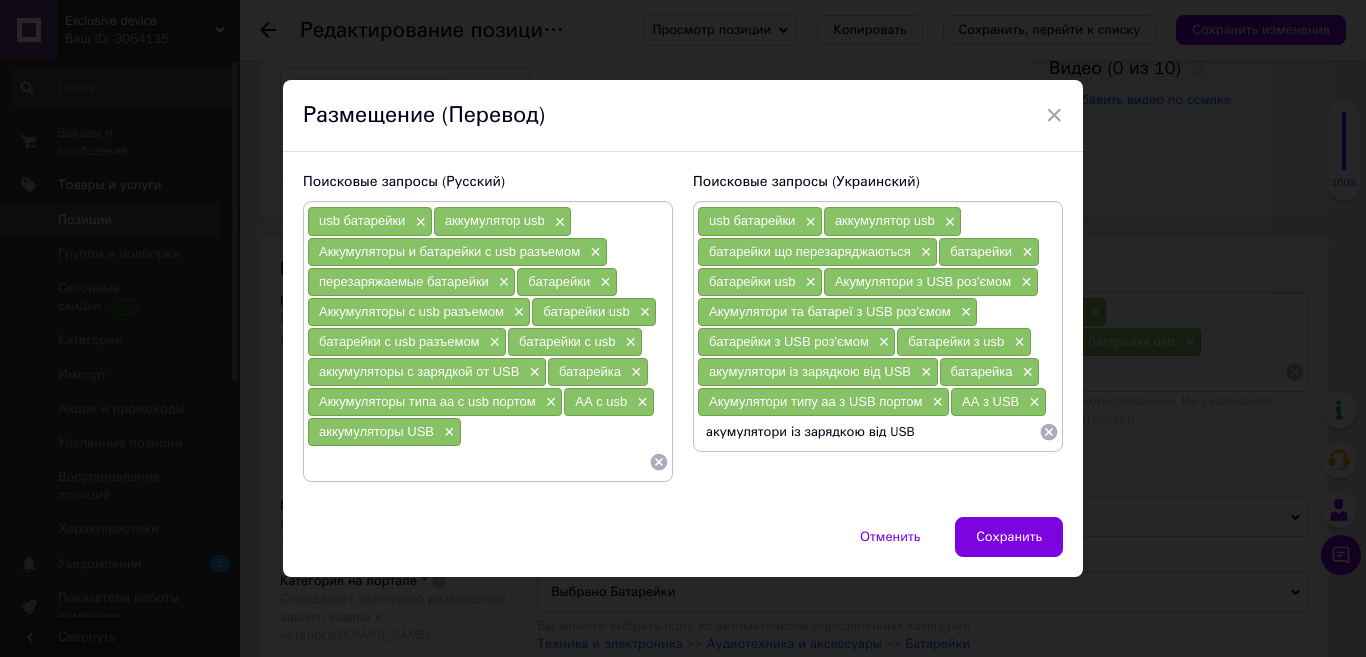 click on "акумулятори із зарядкою від USB" at bounding box center (868, 432) 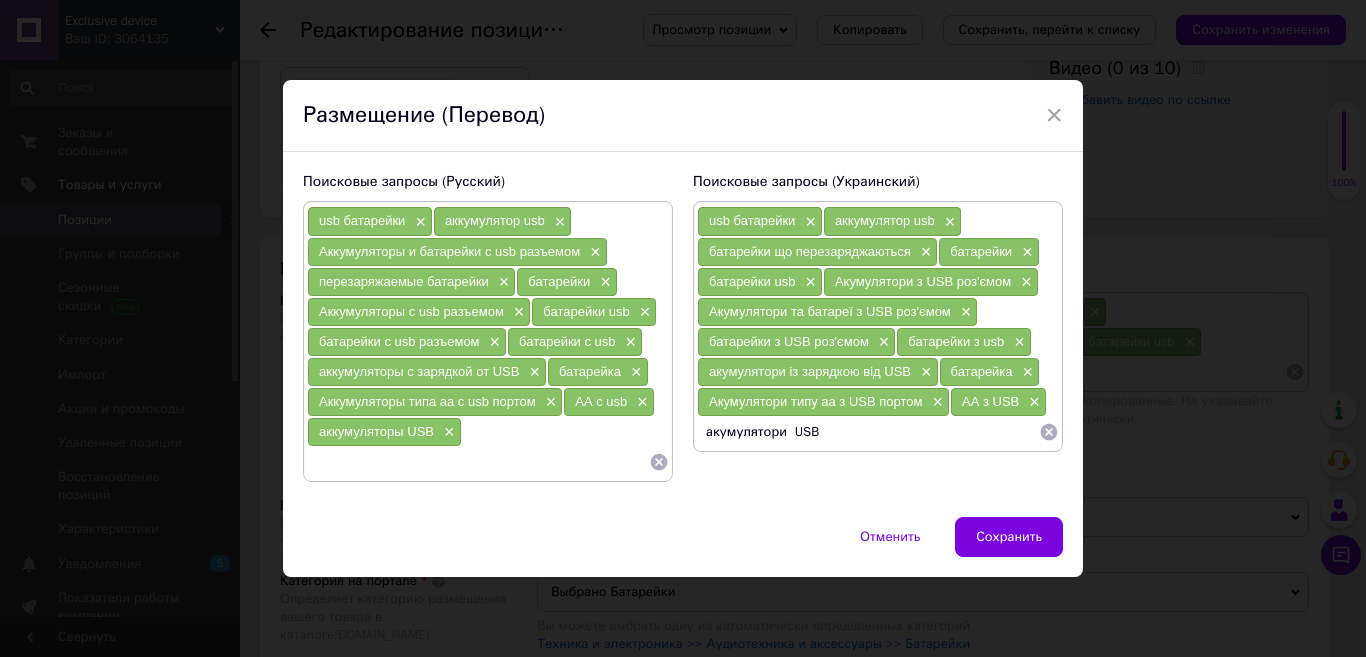 type on "акумулятори USB" 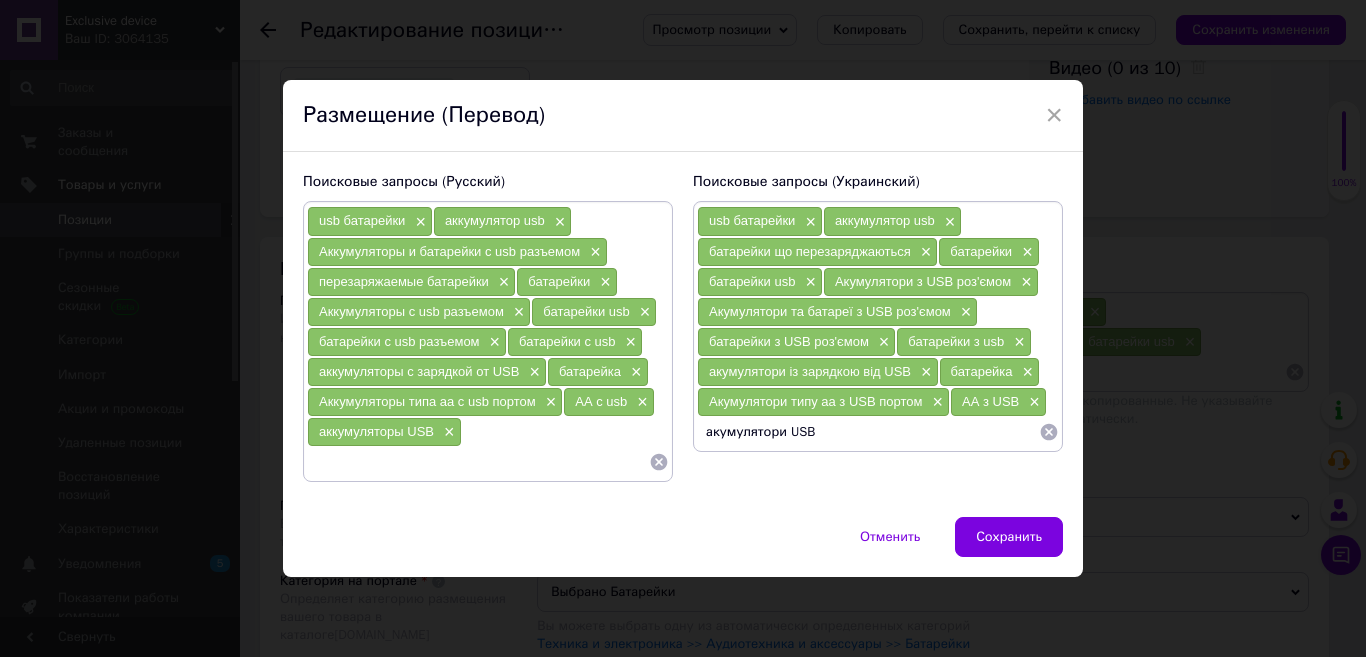 type 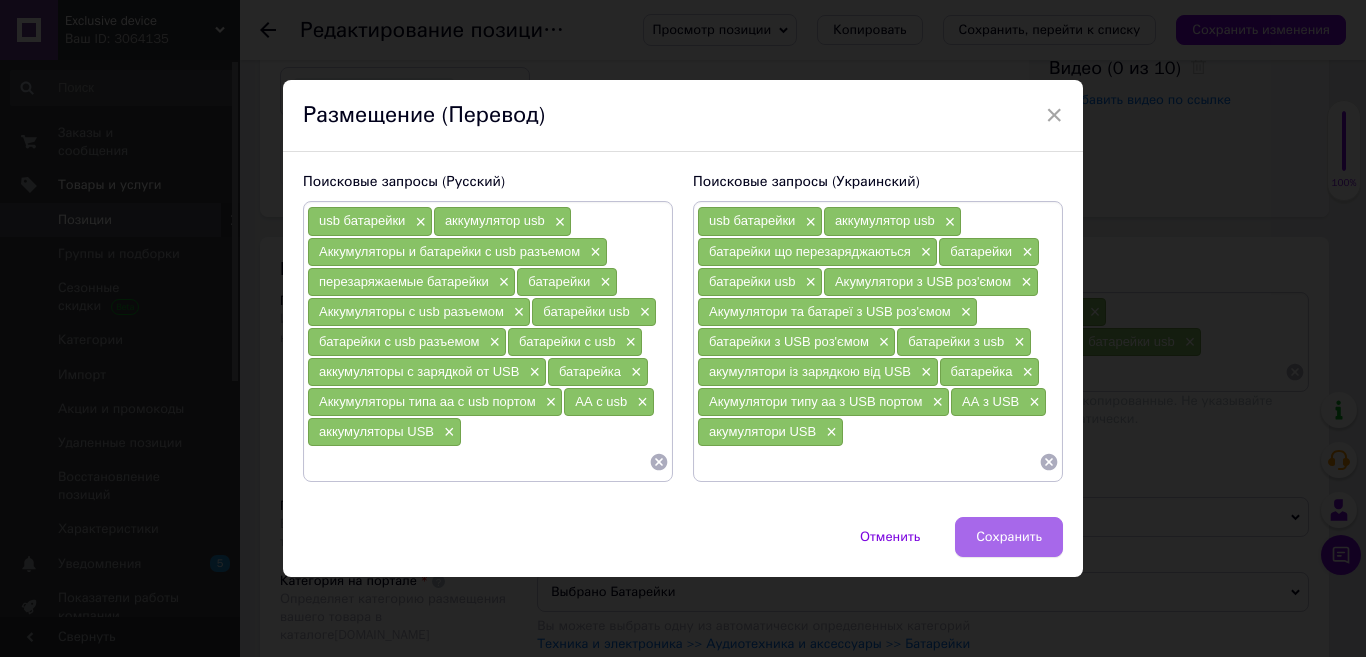 click on "Сохранить" at bounding box center [1009, 537] 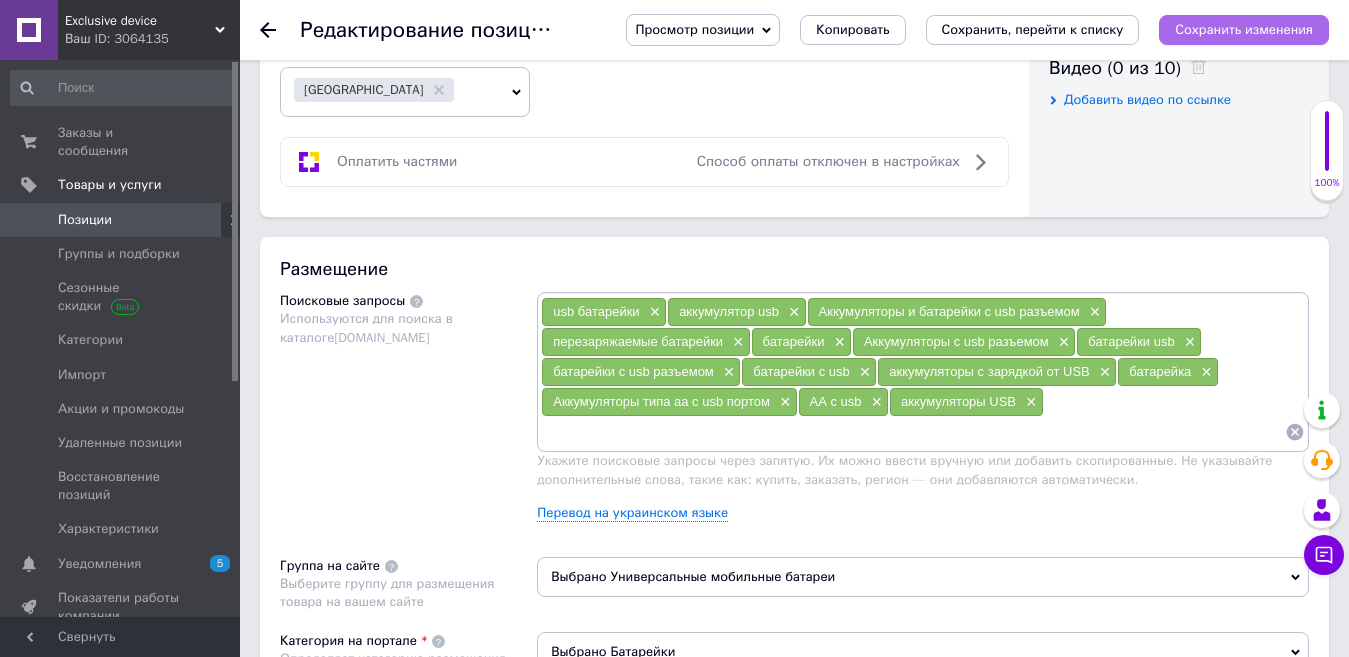 click on "Сохранить изменения" at bounding box center [1244, 29] 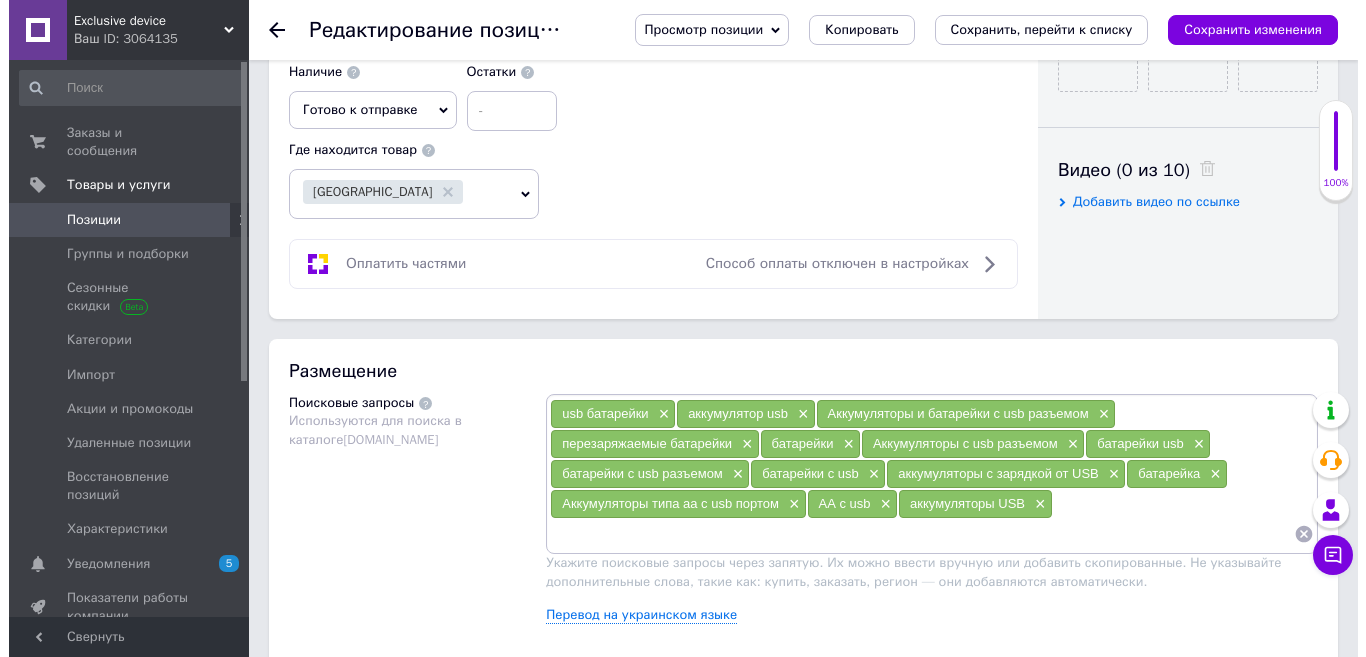 scroll, scrollTop: 937, scrollLeft: 0, axis: vertical 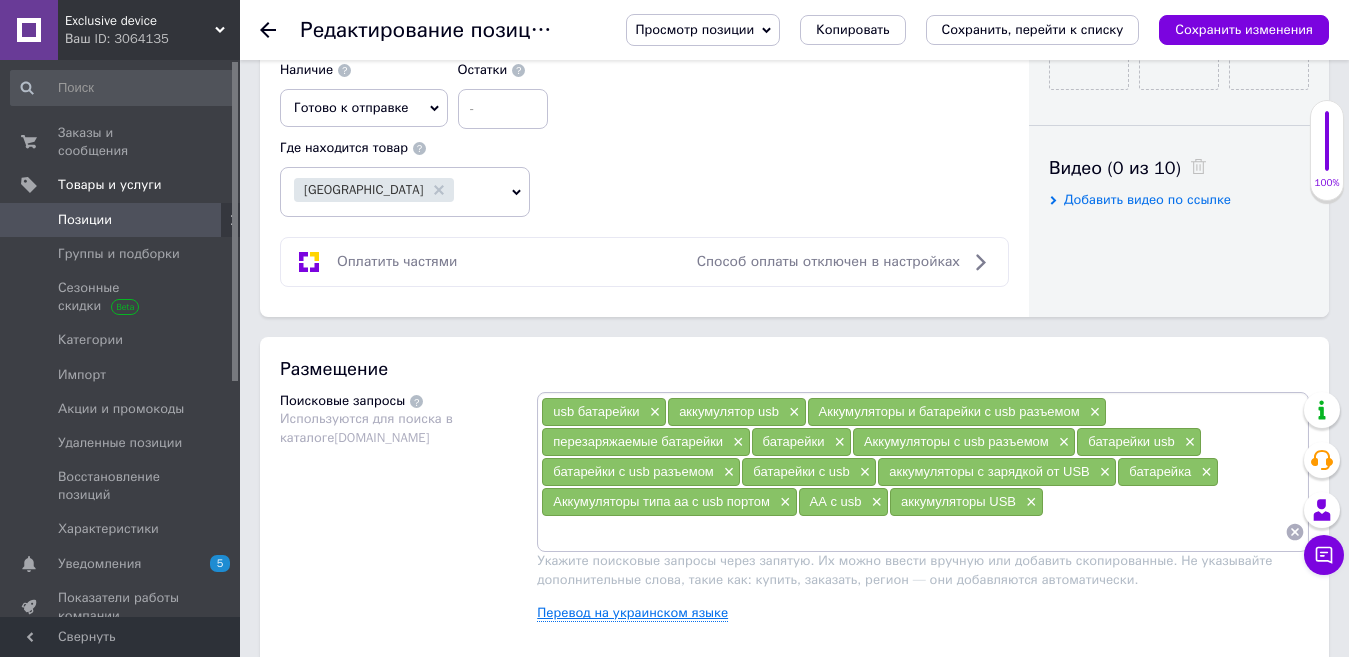 click on "Перевод на украинском языке" at bounding box center (632, 613) 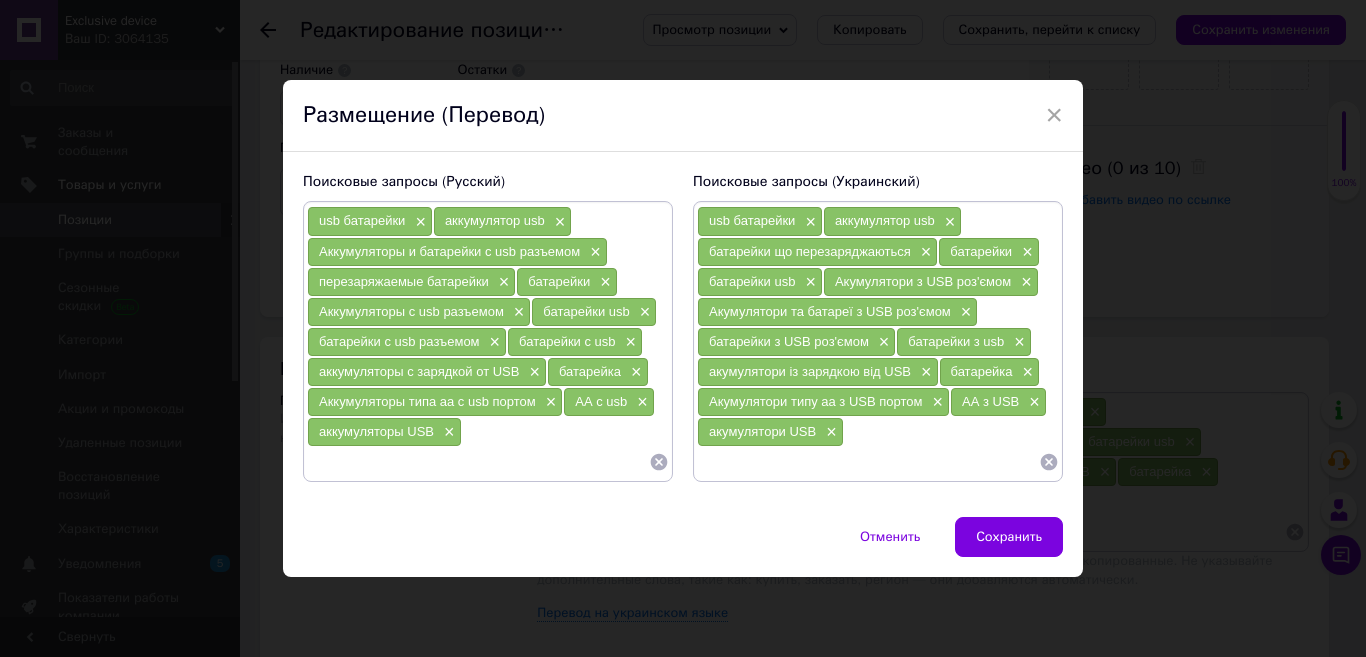 click at bounding box center [478, 462] 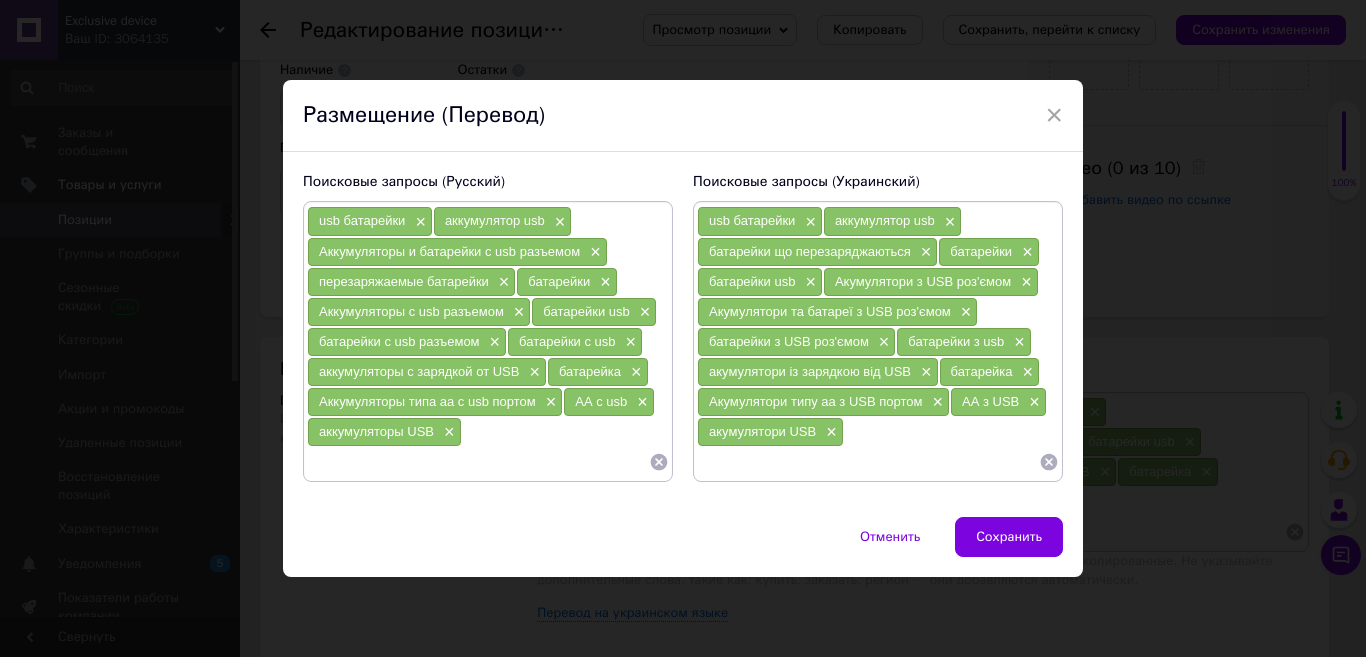 paste on "USB батарейки в [GEOGRAPHIC_DATA]" 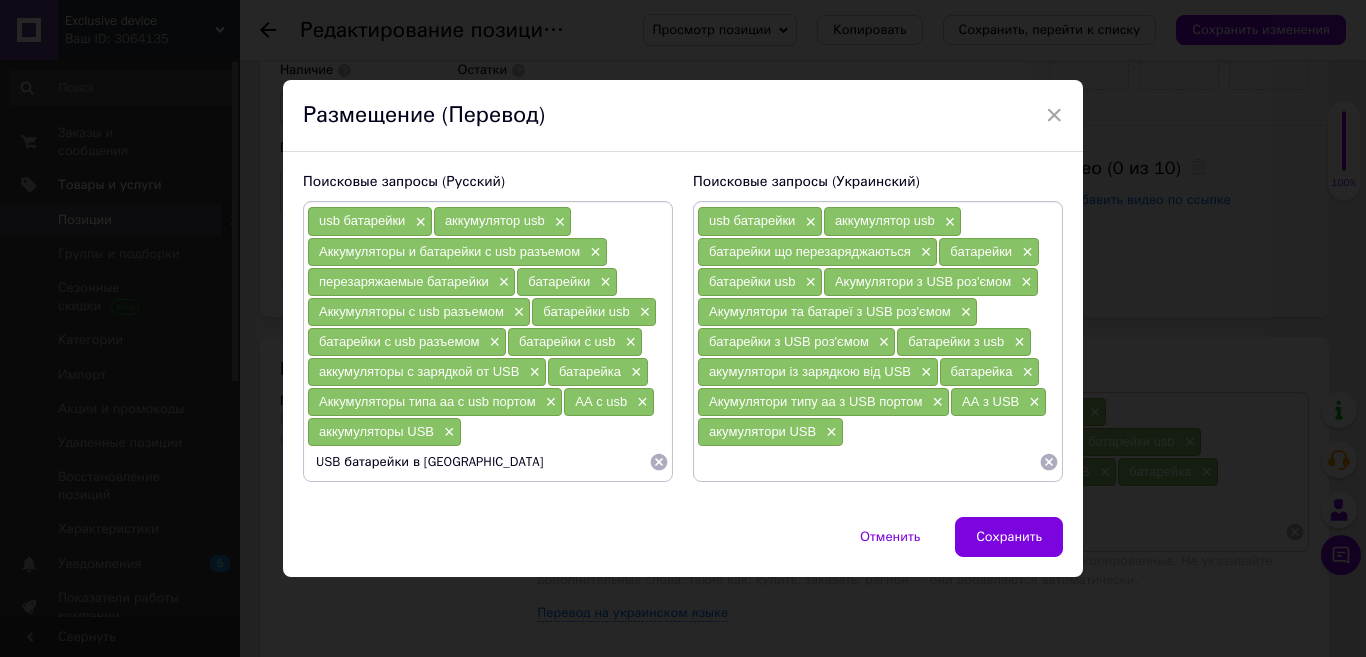 type 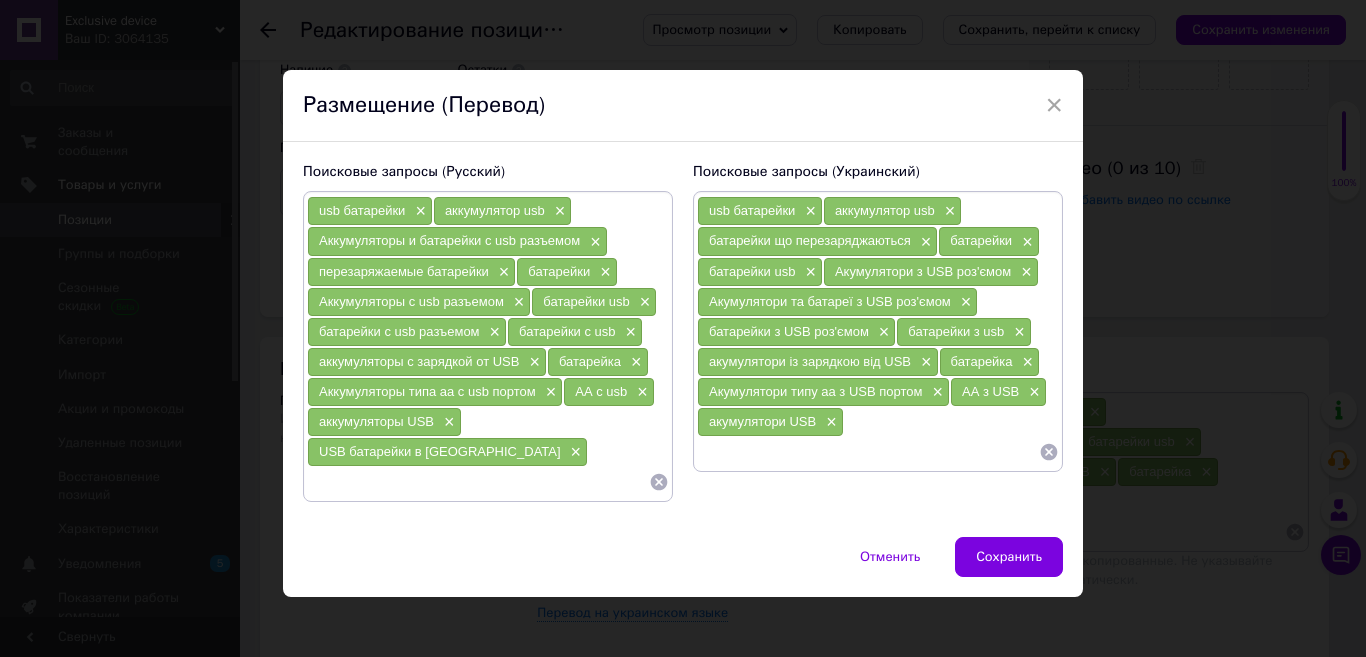 click at bounding box center [868, 452] 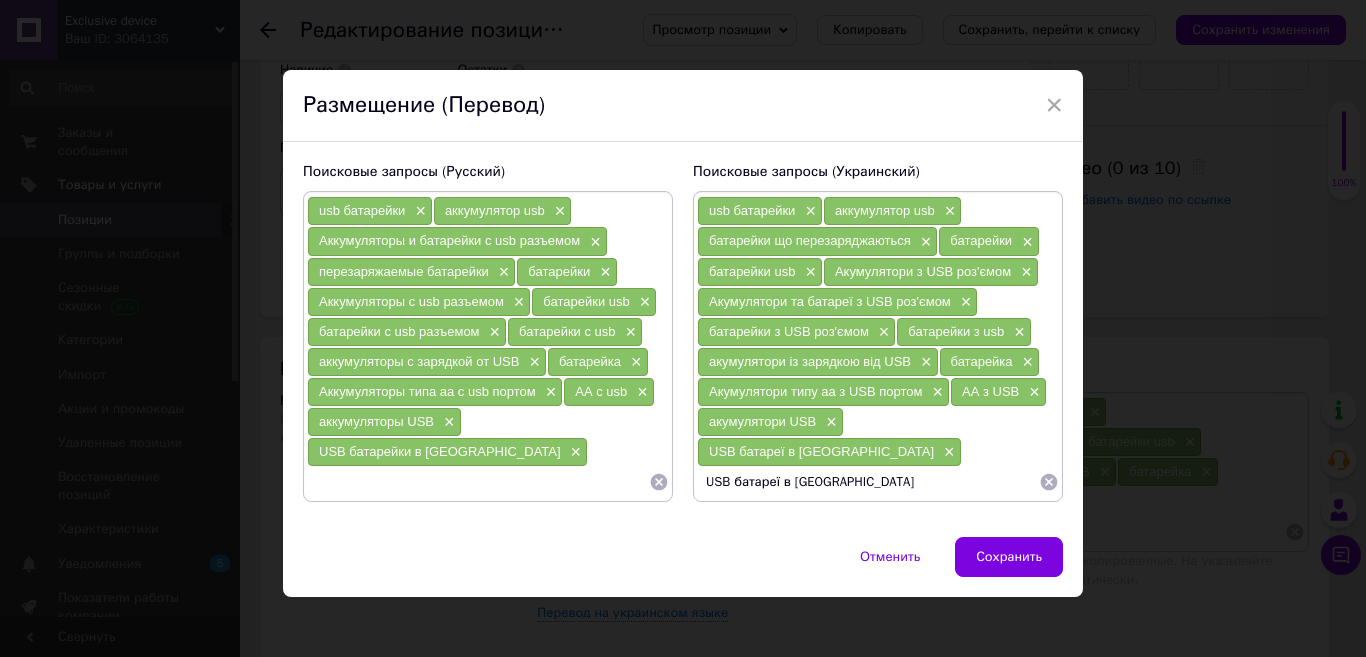 type 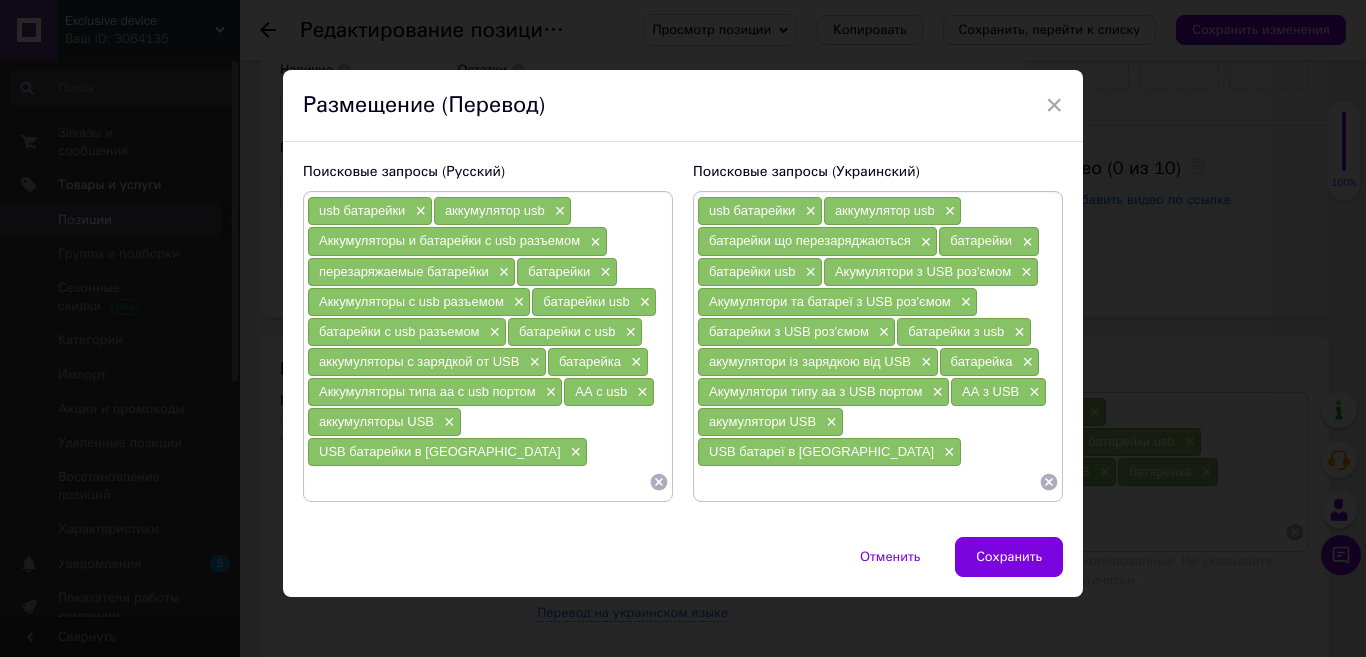 click at bounding box center (478, 482) 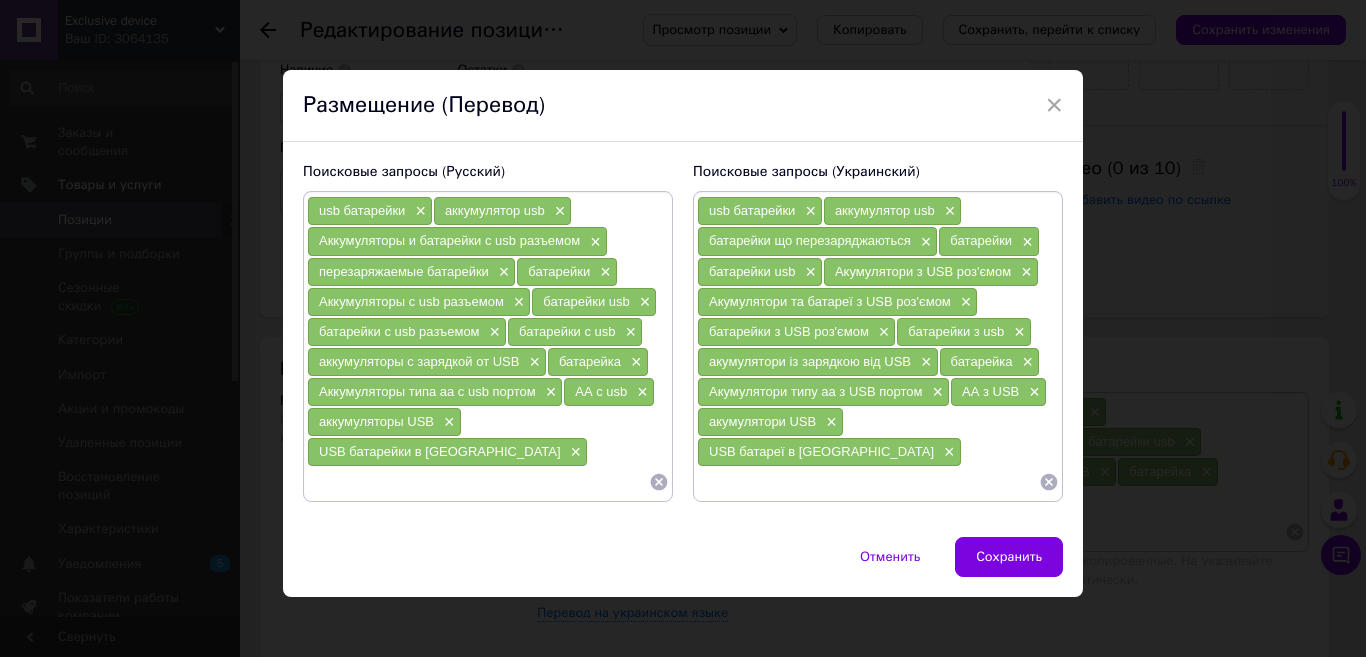 paste on "Пальчиковые АА аккумуляторы с встроенным micro USB портом" 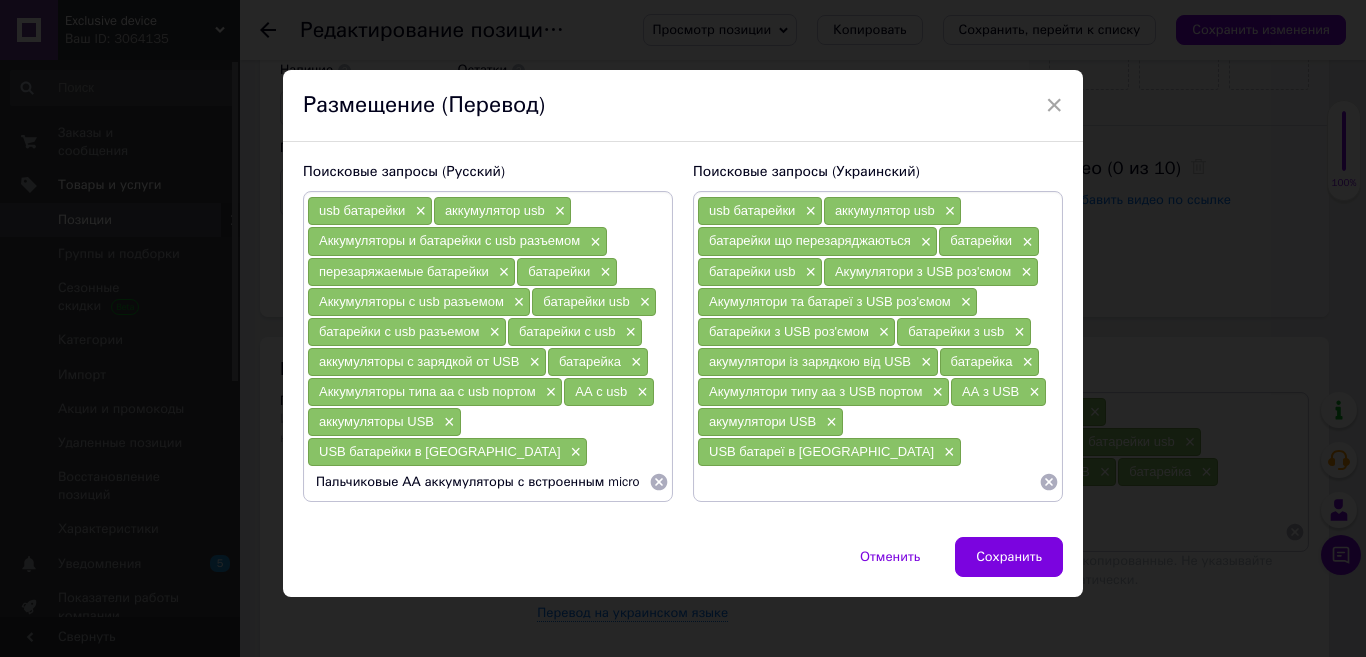 scroll, scrollTop: 0, scrollLeft: 60, axis: horizontal 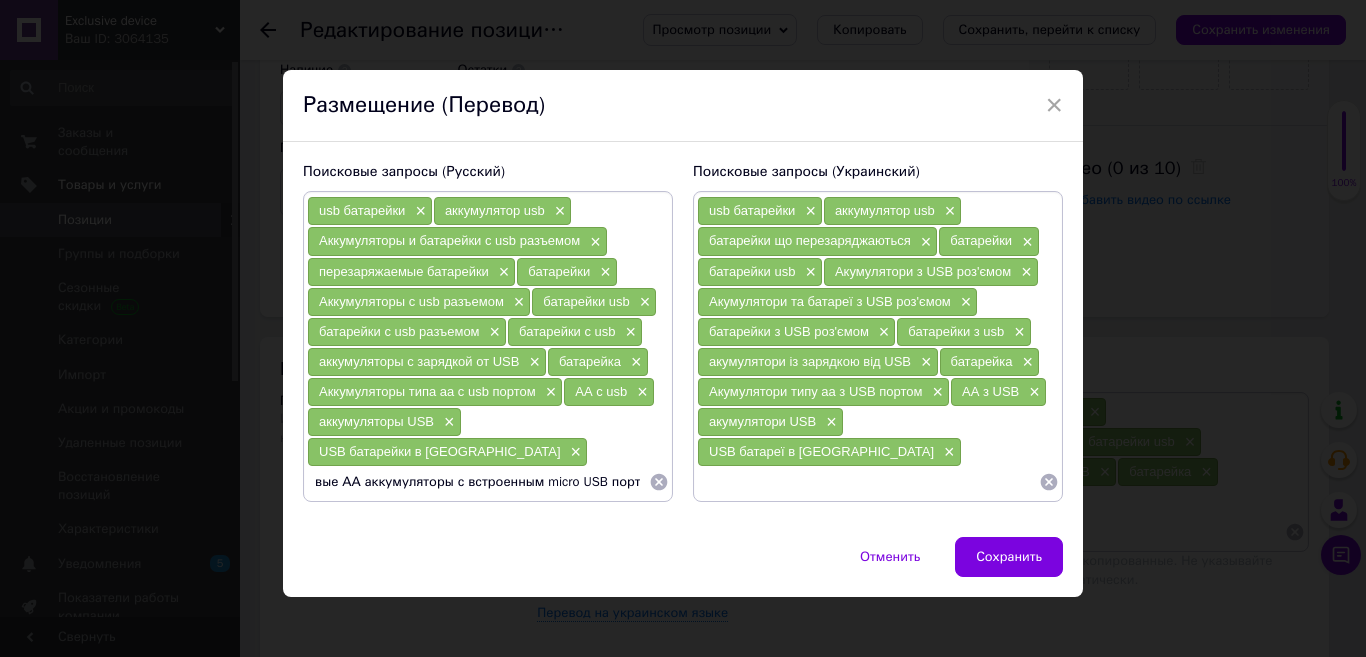 click on "Пальчиковые АА аккумуляторы с встроенным micro USB портом" at bounding box center (478, 482) 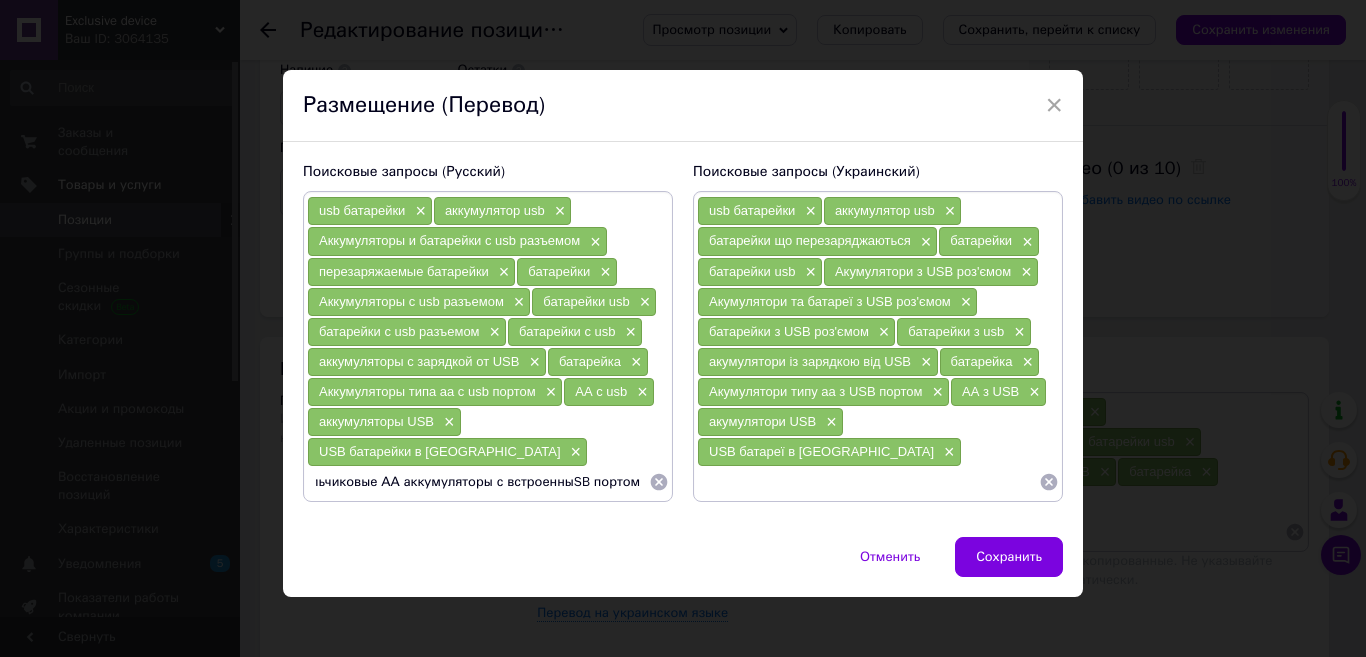 scroll, scrollTop: 0, scrollLeft: 3, axis: horizontal 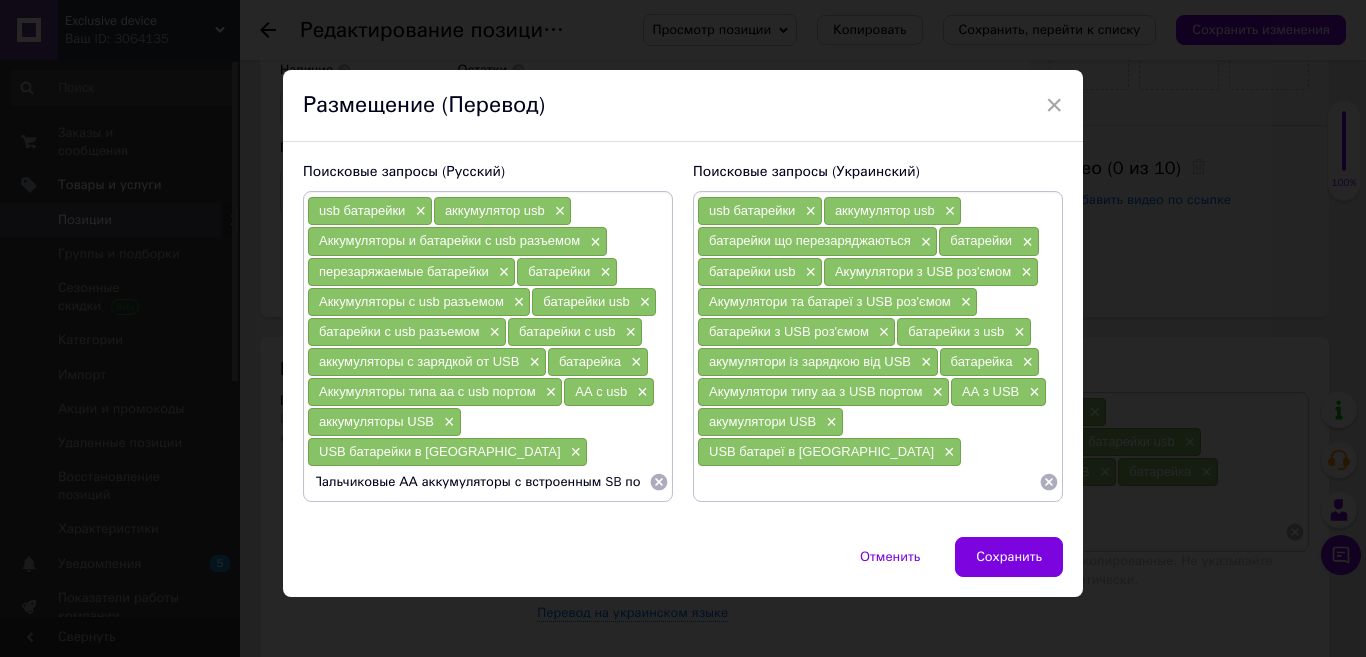 type on "Пальчиковые АА аккумуляторы с встроенным USB портом" 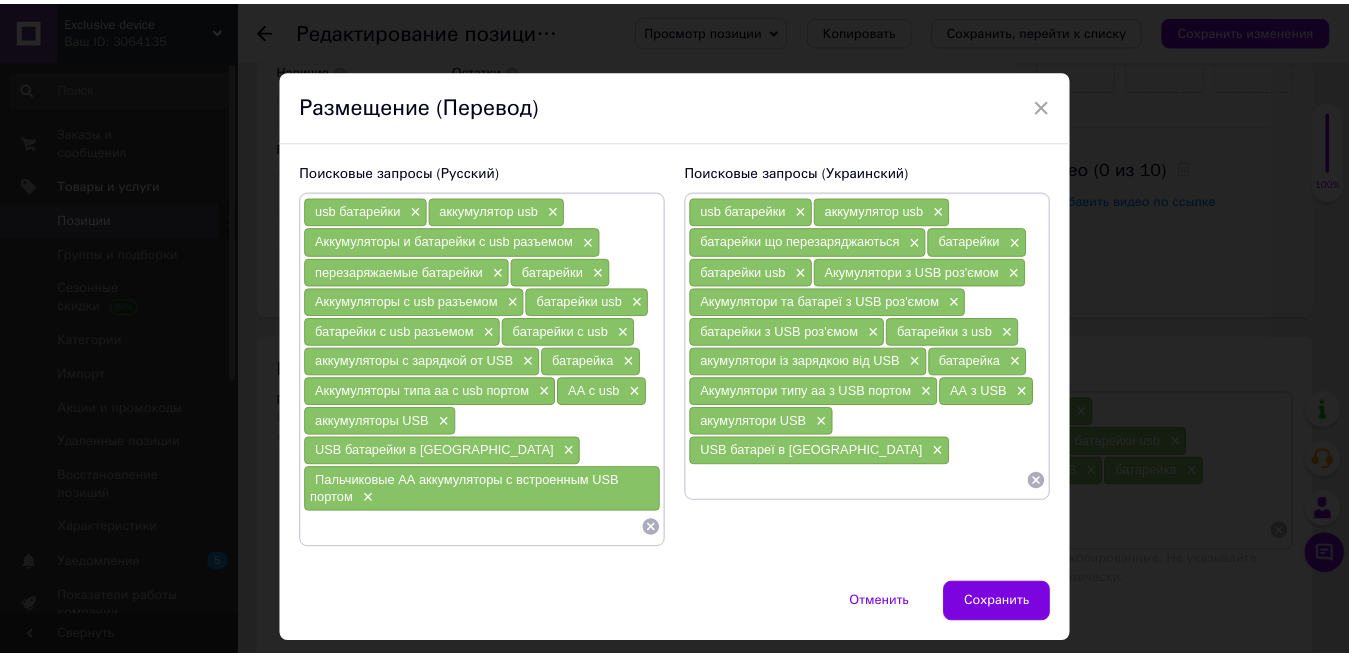 scroll, scrollTop: 0, scrollLeft: 0, axis: both 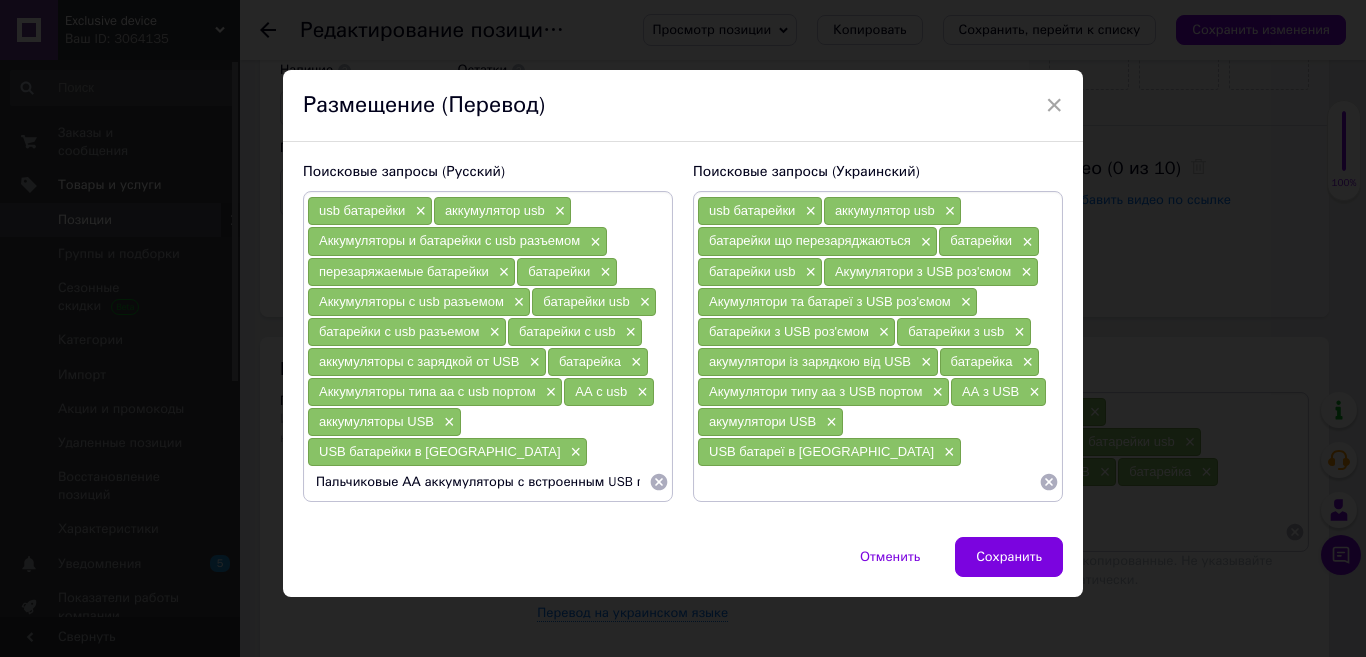 click on "Пальчиковые АА аккумуляторы с встроенным USB портом" at bounding box center (478, 482) 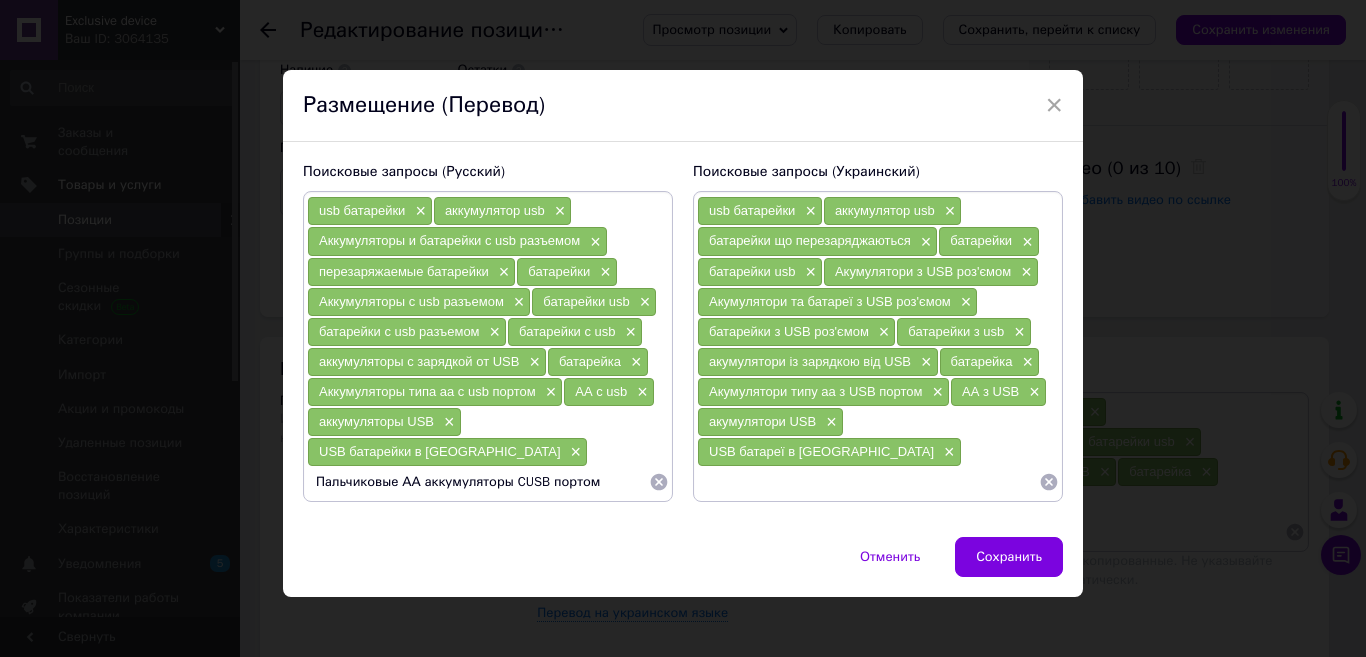 type on "Пальчиковые АА аккумуляторы C USB портом" 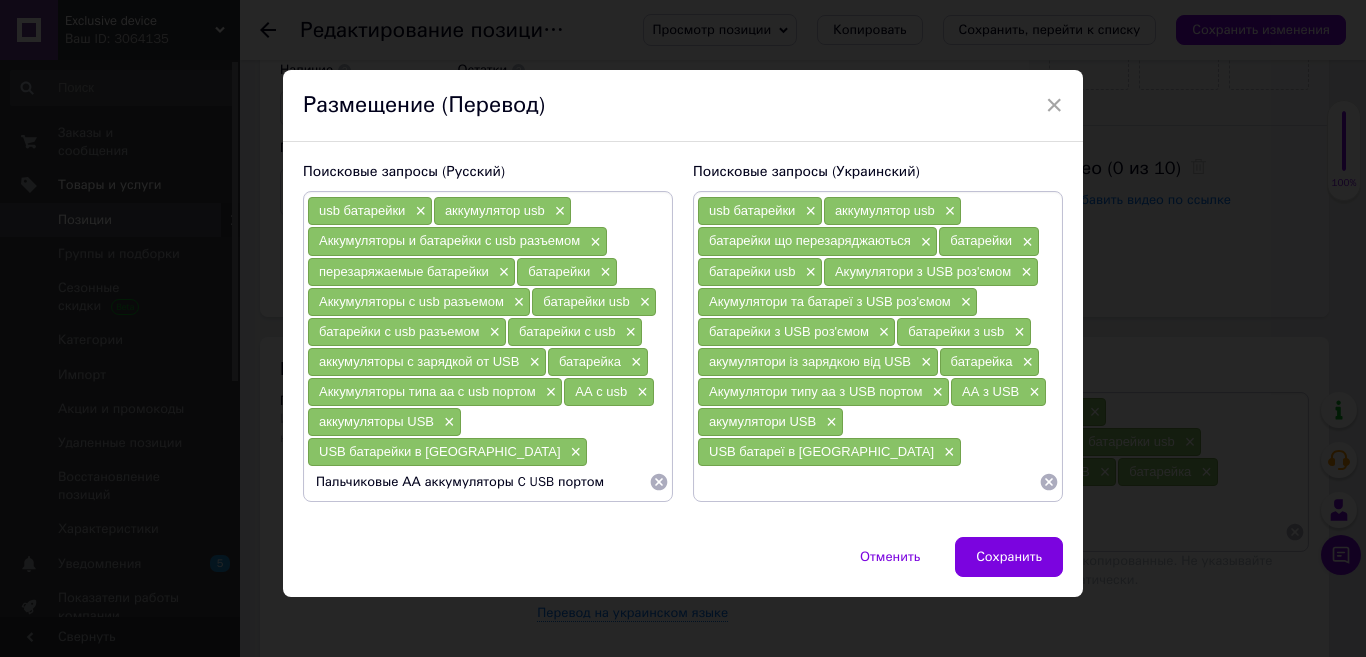 click on "Пальчиковые АА аккумуляторы C USB портом" at bounding box center [478, 482] 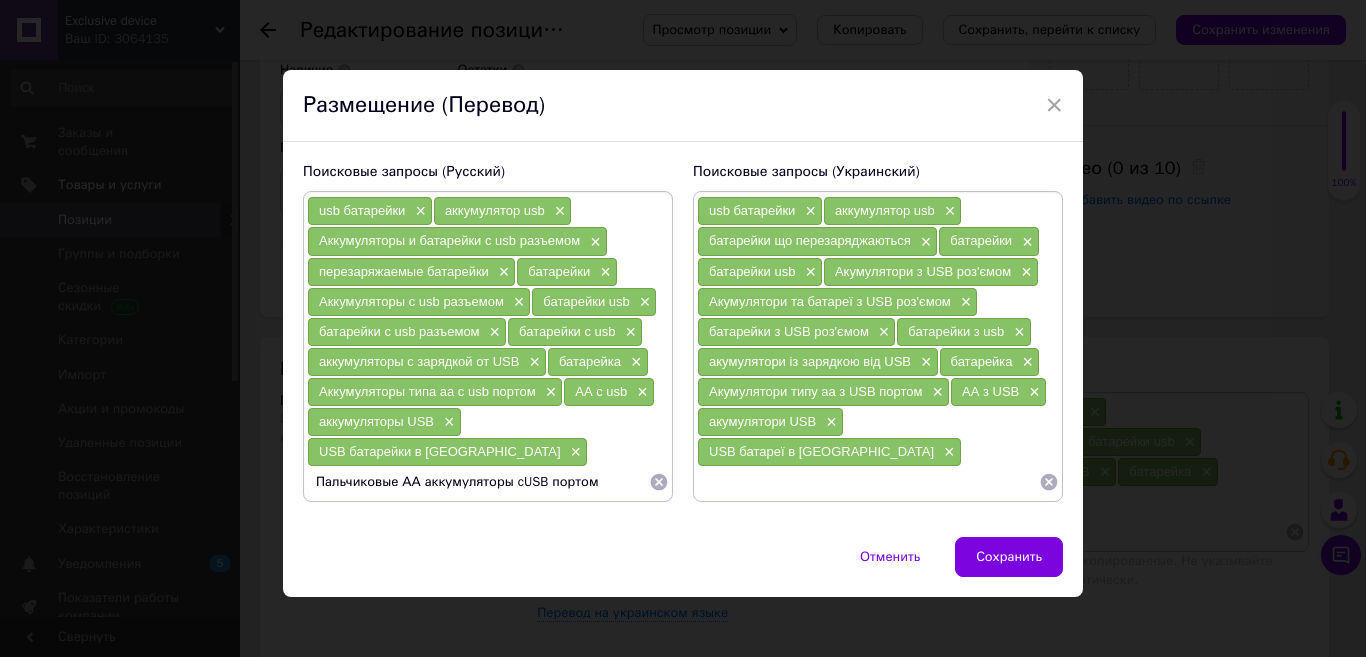 type on "Пальчиковые АА аккумуляторы c USB портом" 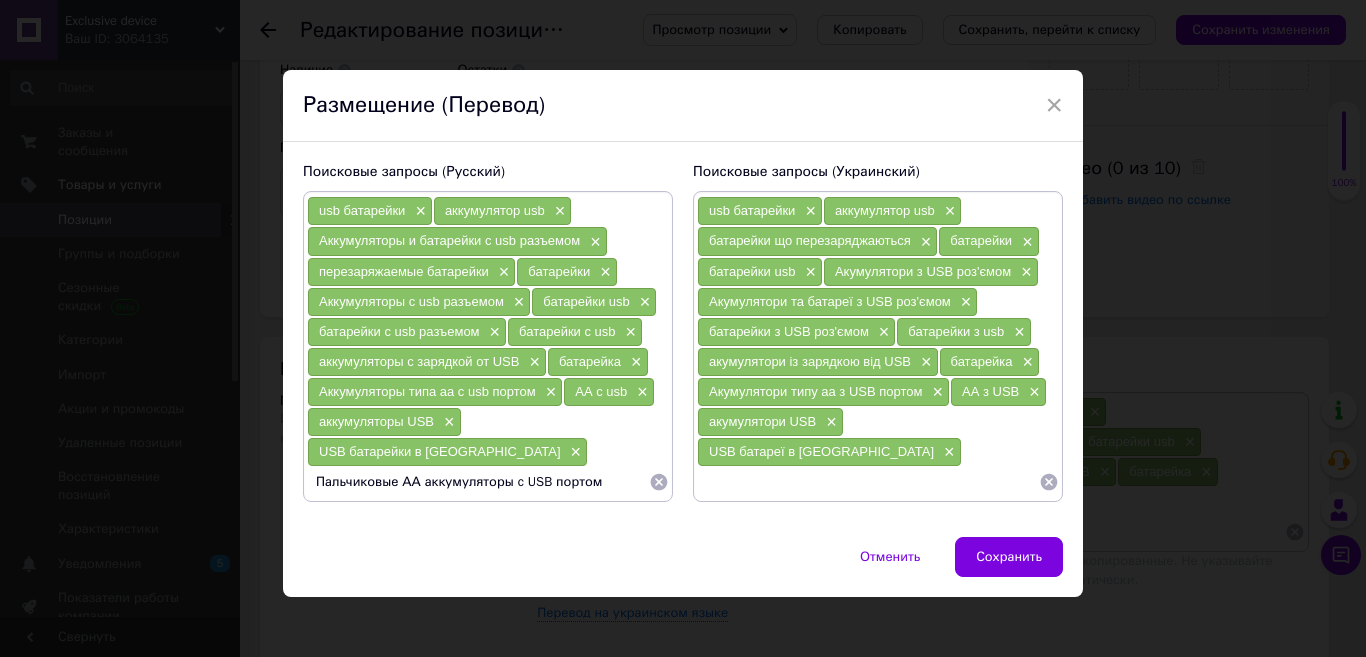type 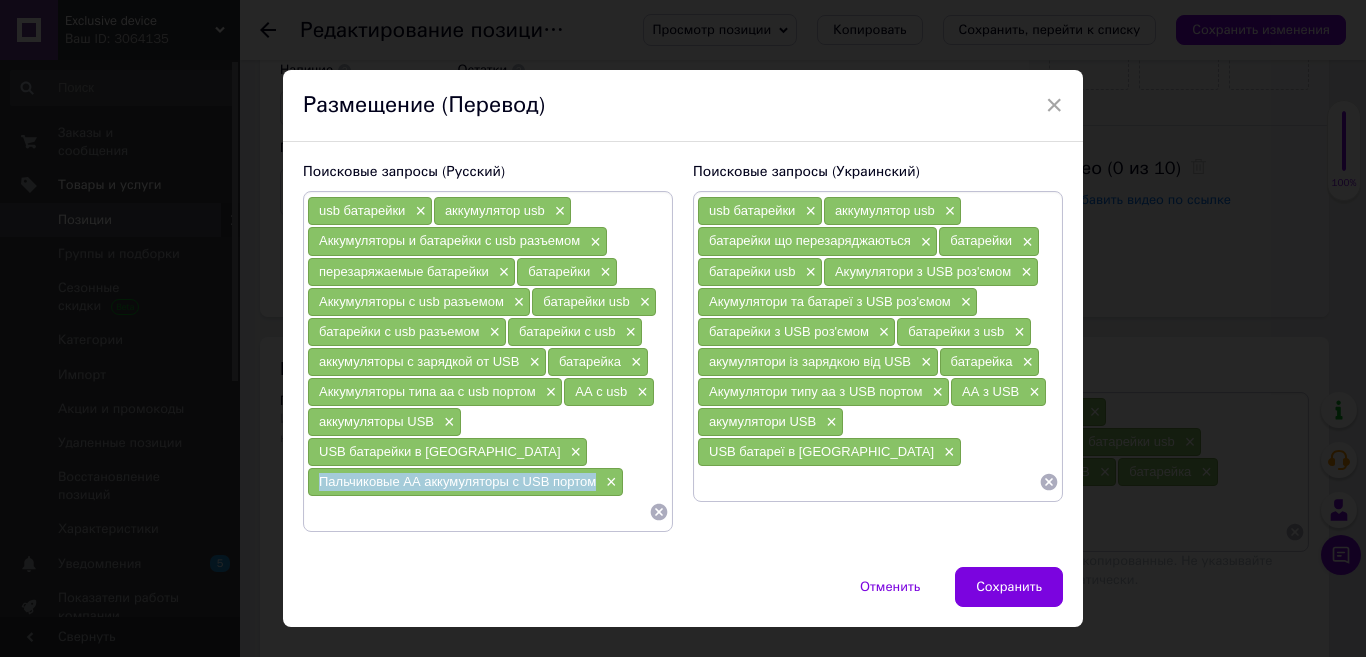 drag, startPoint x: 602, startPoint y: 451, endPoint x: 313, endPoint y: 450, distance: 289.00174 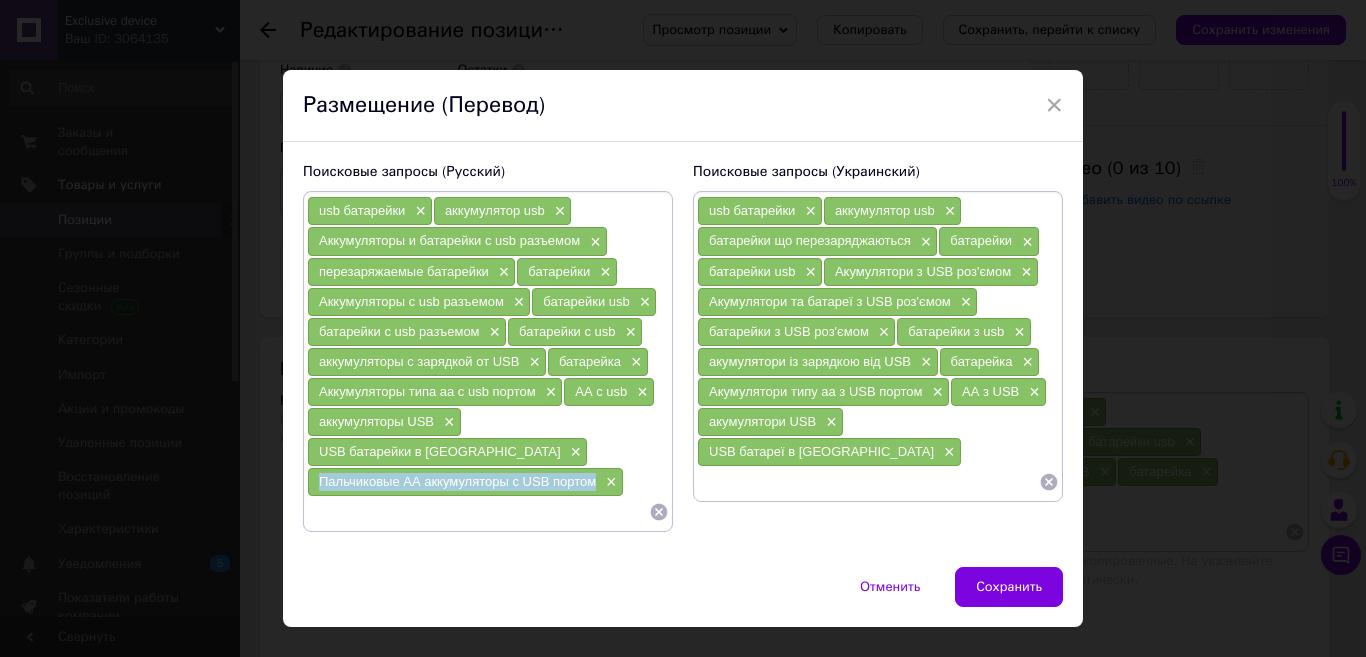 click at bounding box center (868, 482) 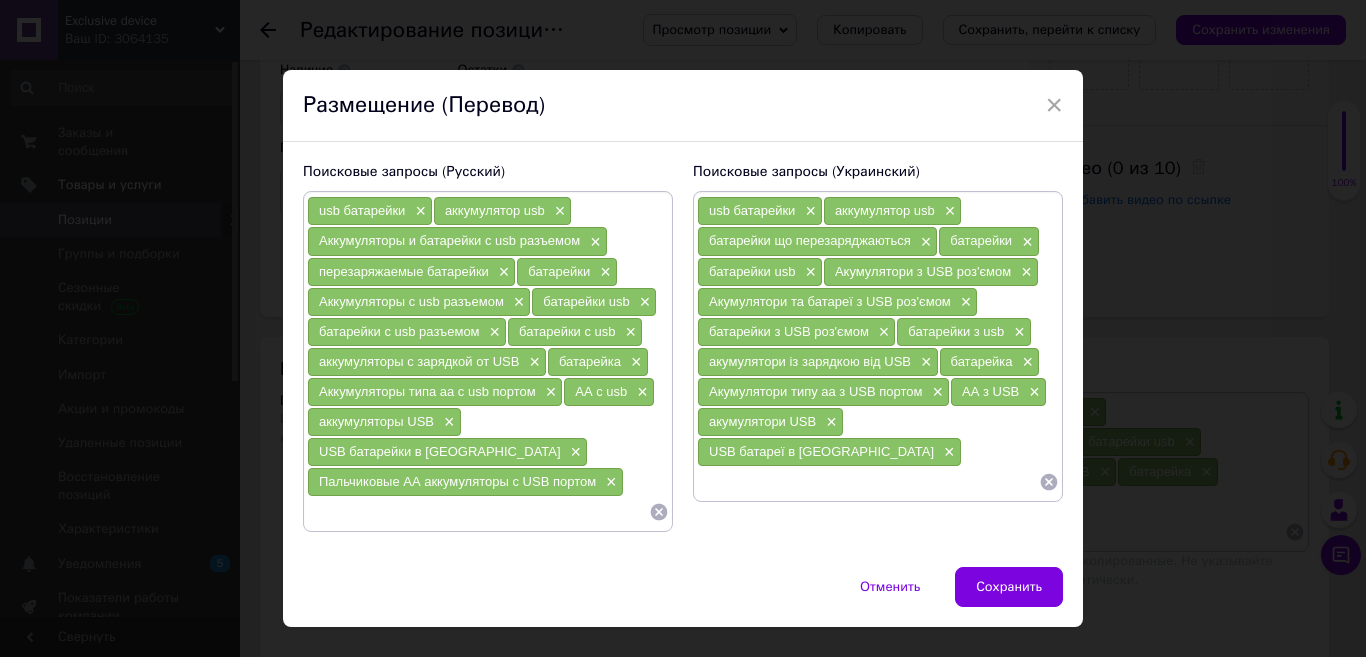 paste on "Пальчикові АА акумулятори з USB портом" 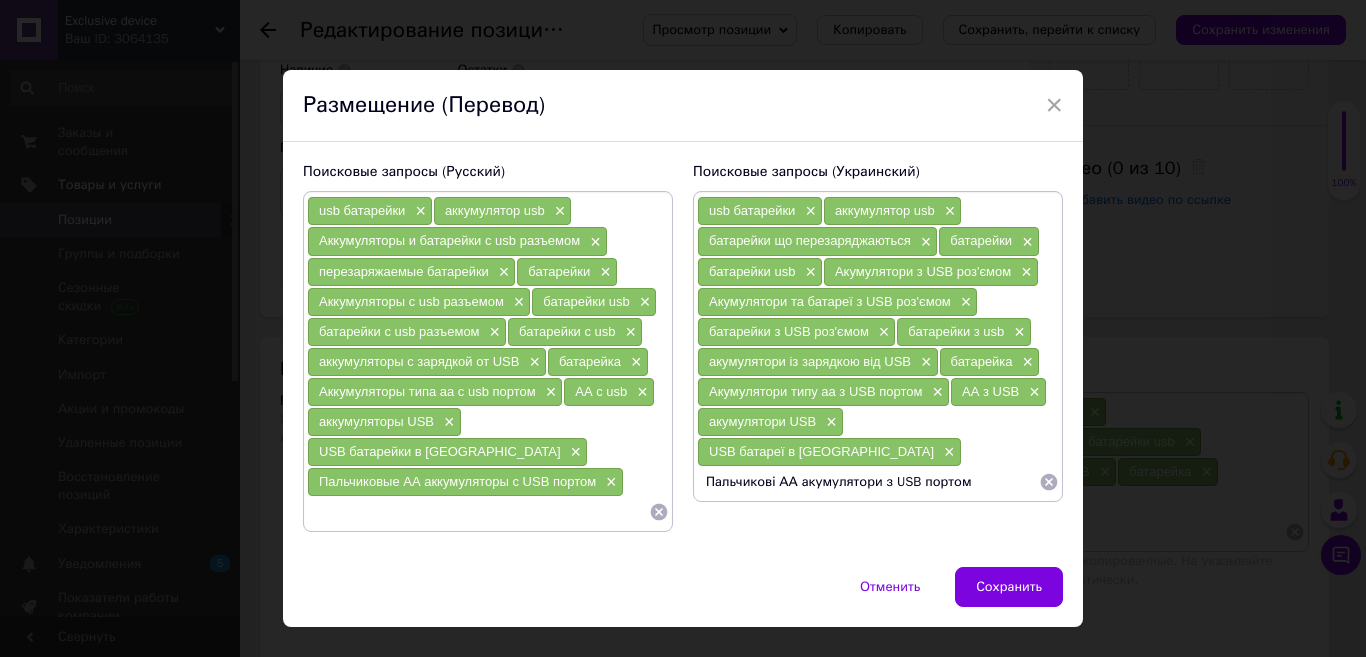 type 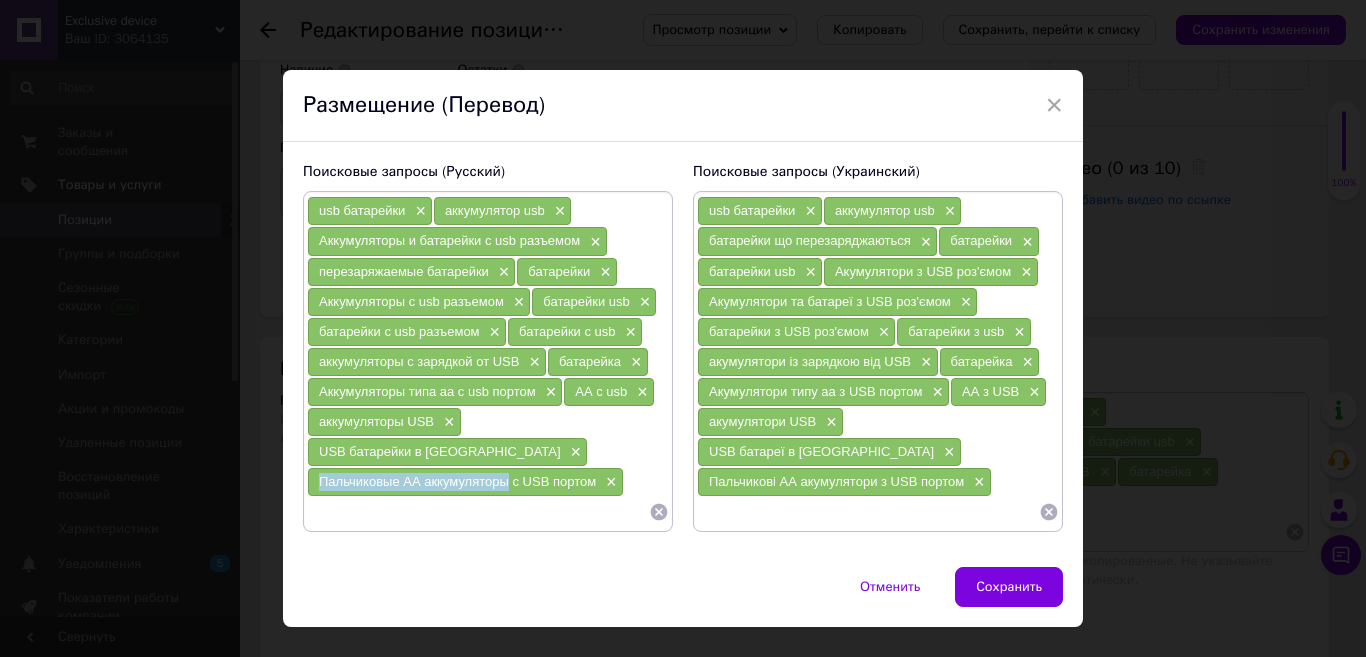 drag, startPoint x: 507, startPoint y: 452, endPoint x: 319, endPoint y: 453, distance: 188.00266 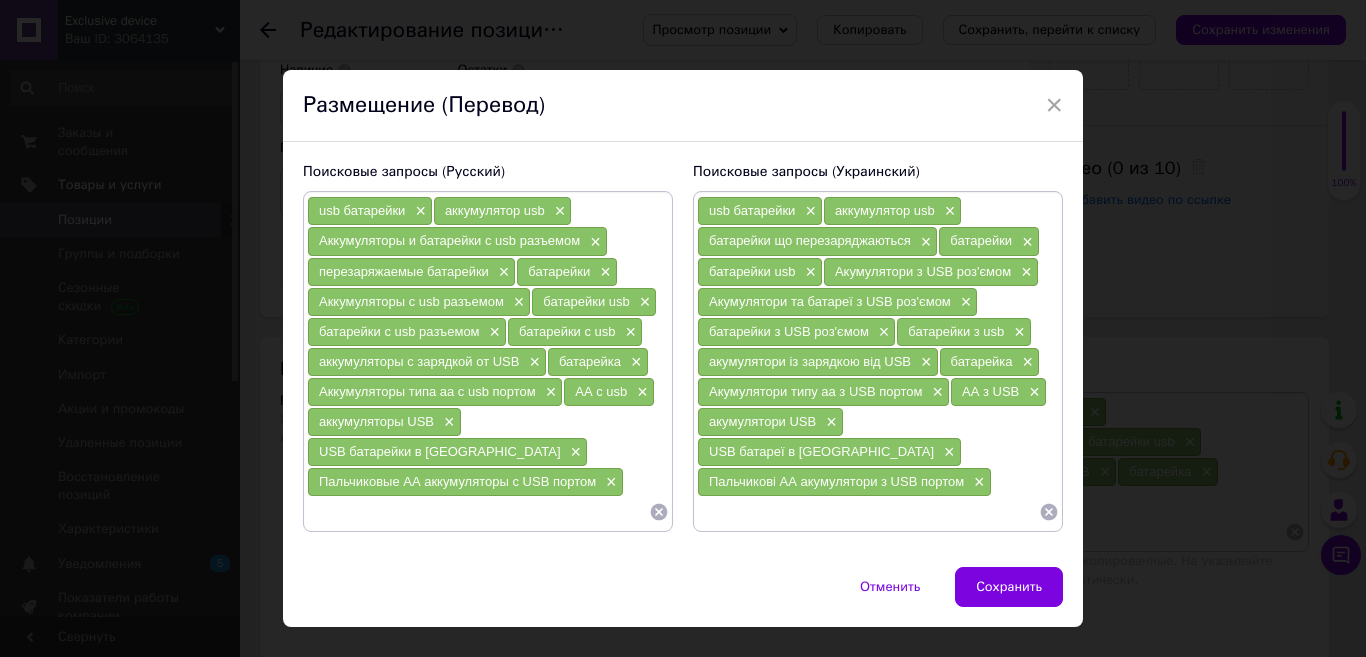 click at bounding box center [478, 512] 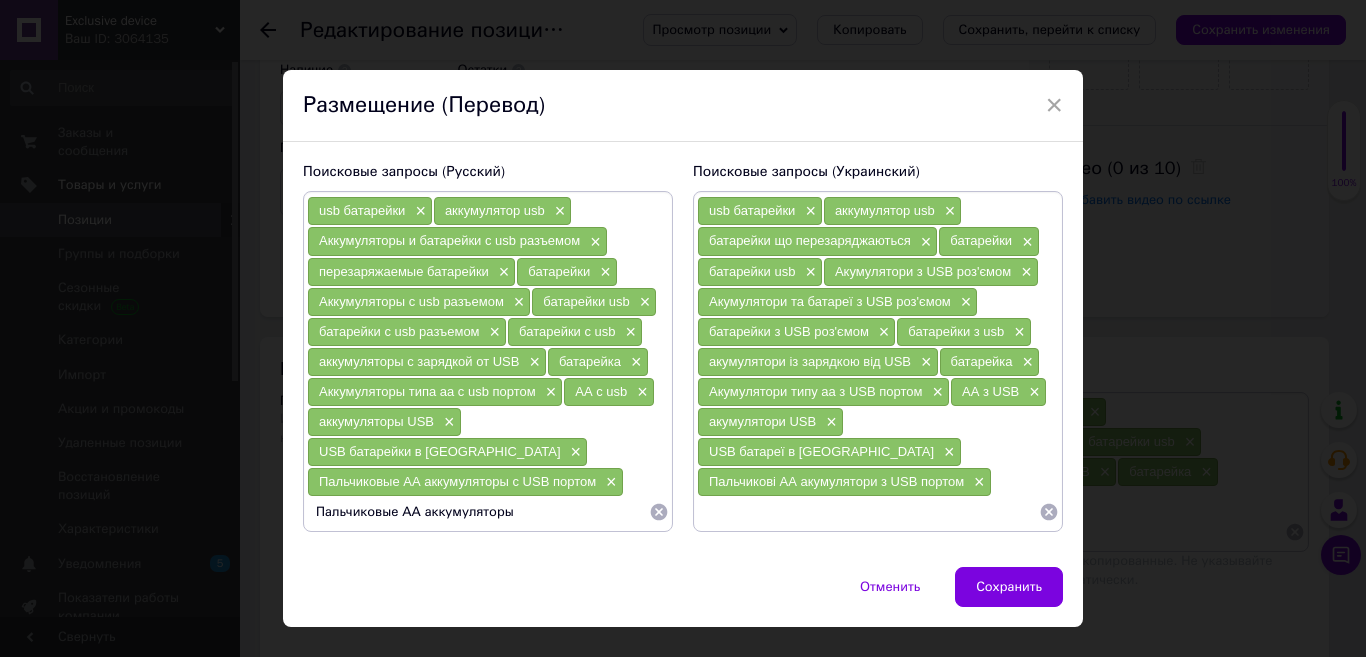 type 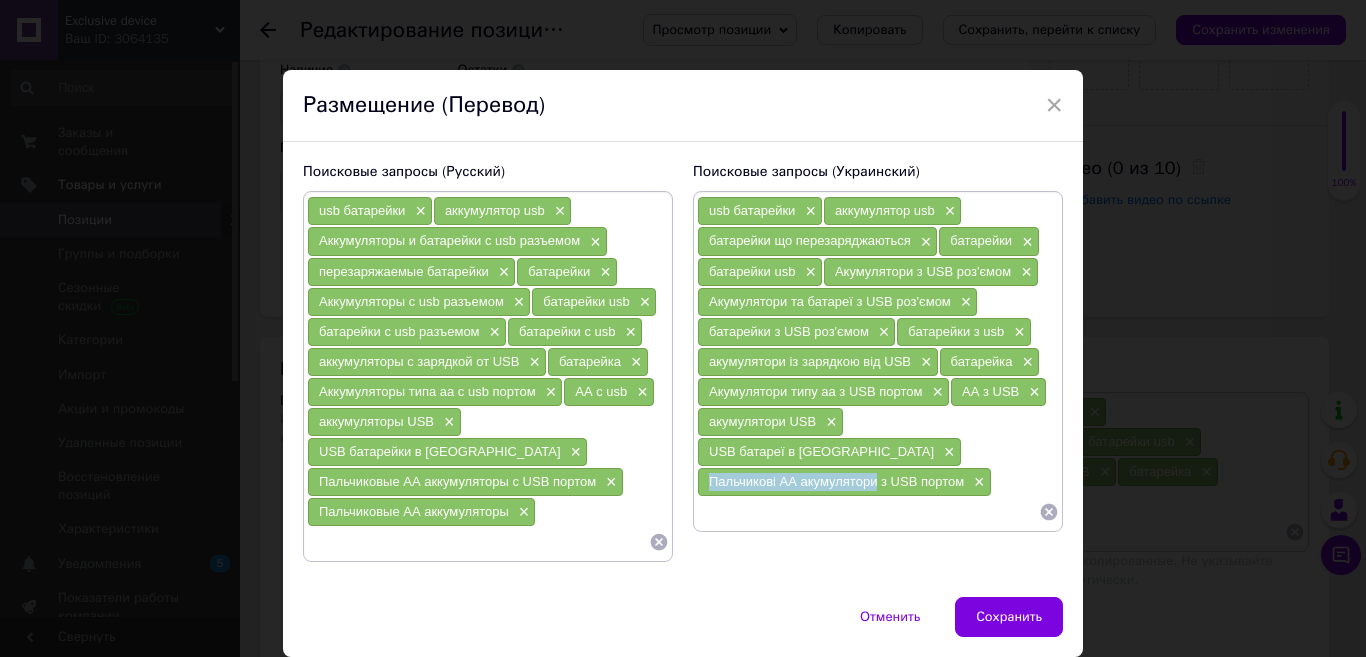 drag, startPoint x: 876, startPoint y: 452, endPoint x: 709, endPoint y: 451, distance: 167.00299 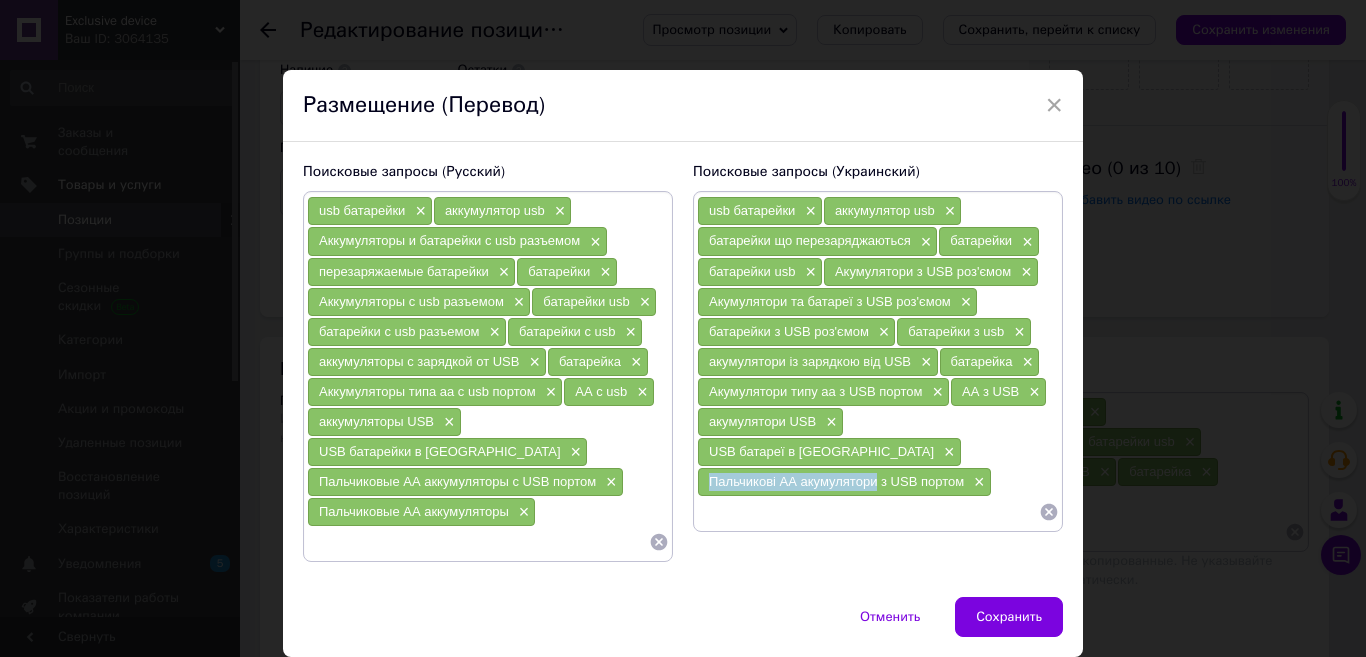 click on "Пальчикові АА акумулятори з USB портом ×" at bounding box center (844, 482) 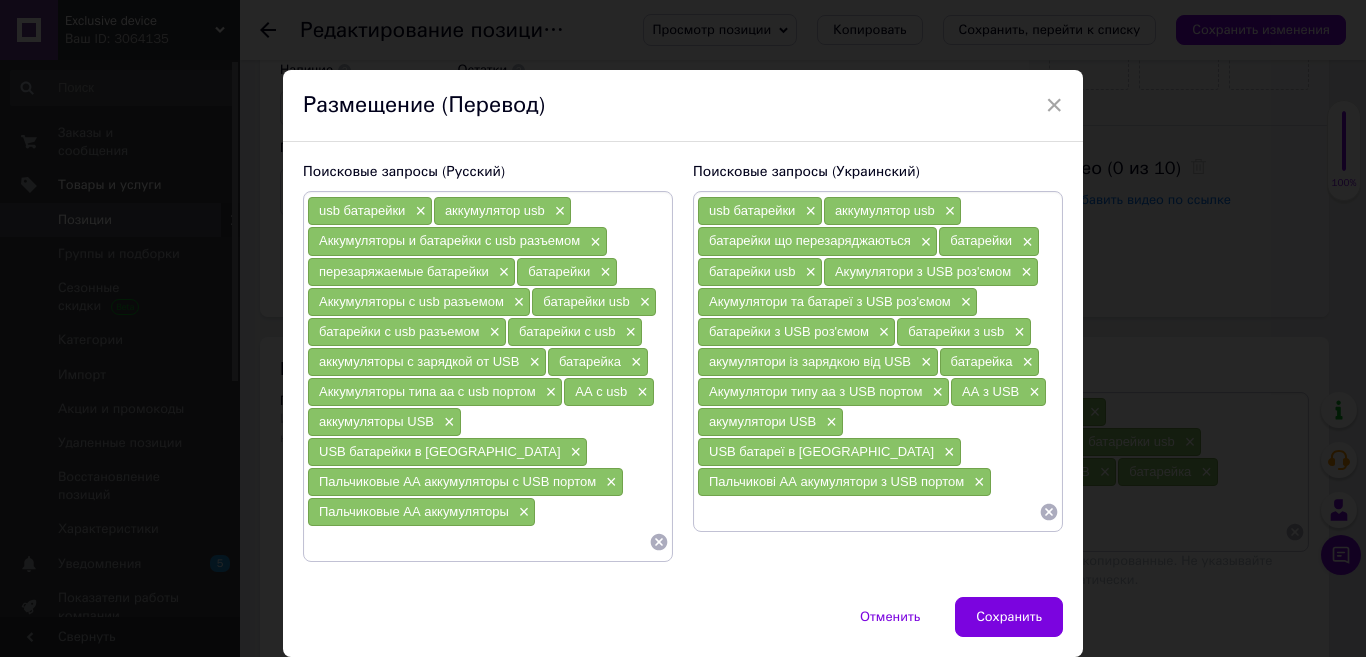 click at bounding box center (868, 512) 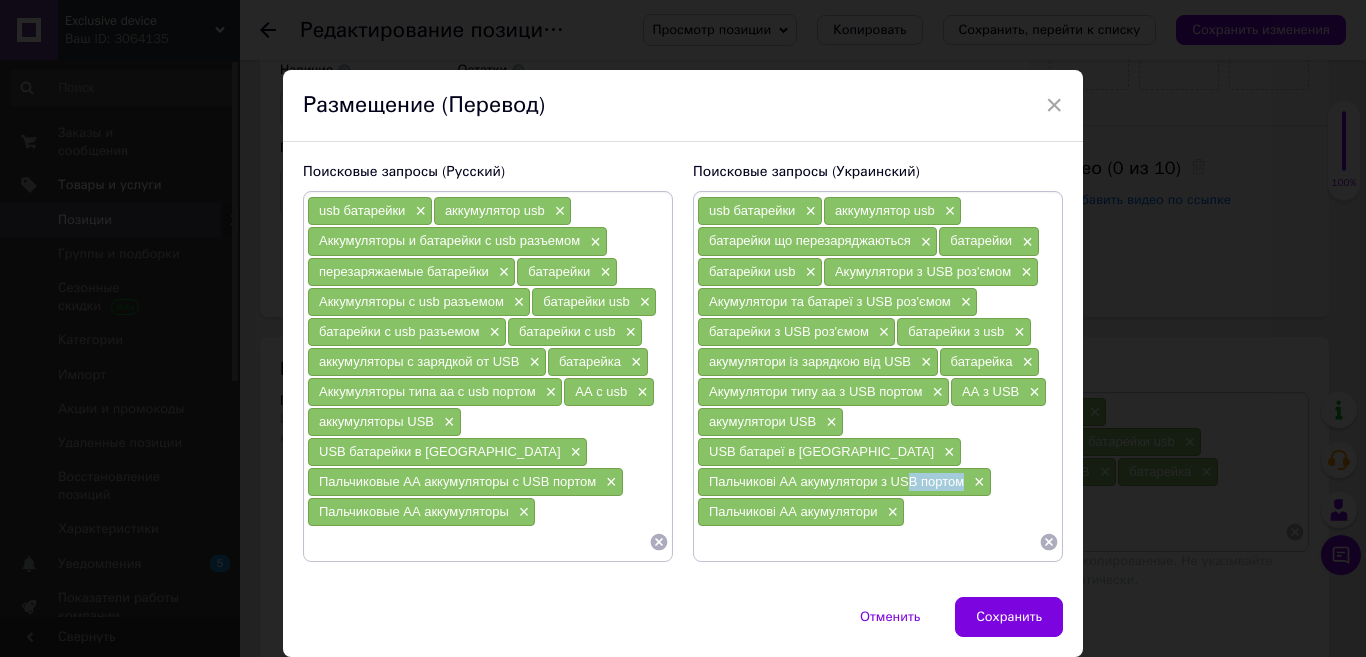 drag, startPoint x: 957, startPoint y: 448, endPoint x: 902, endPoint y: 451, distance: 55.081757 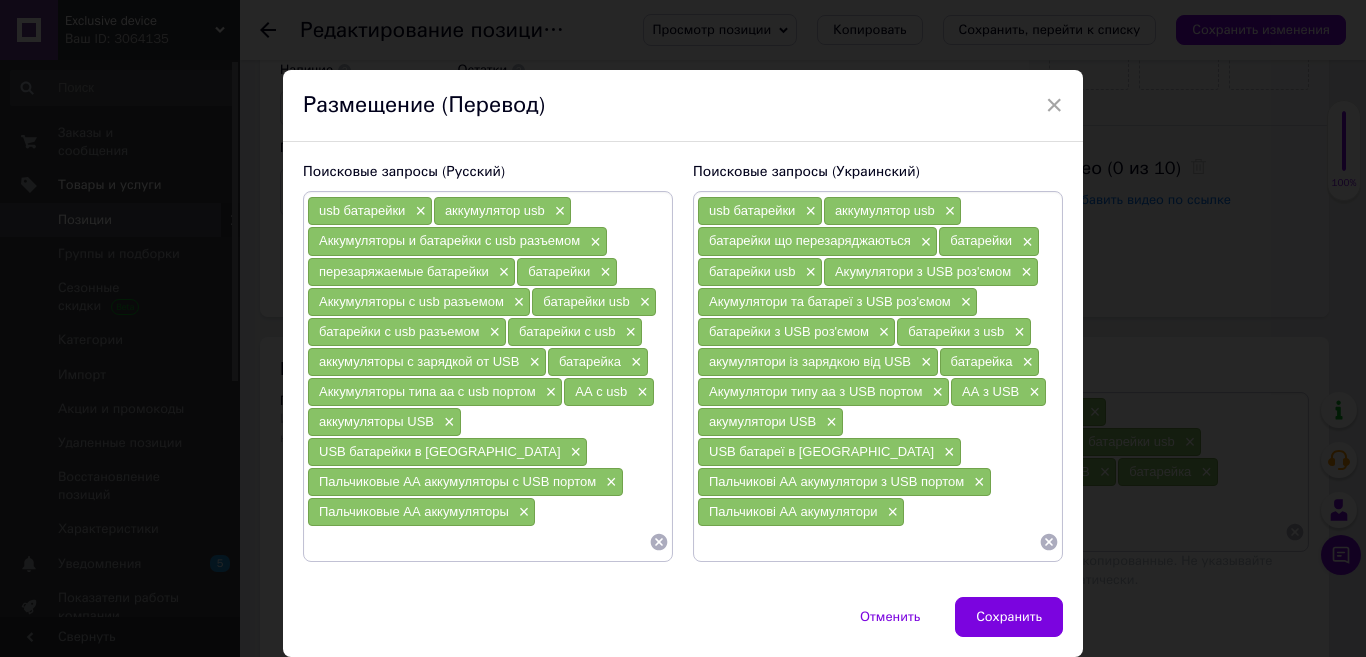 click at bounding box center [868, 542] 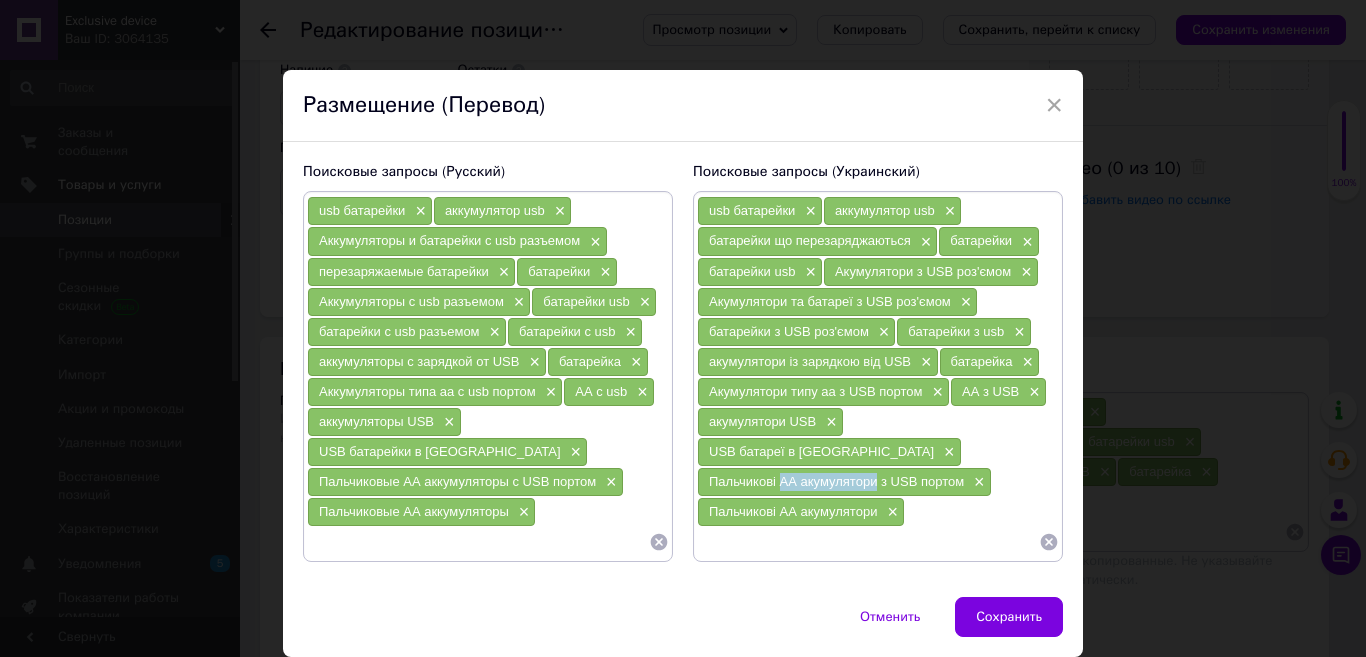 drag, startPoint x: 778, startPoint y: 453, endPoint x: 873, endPoint y: 455, distance: 95.02105 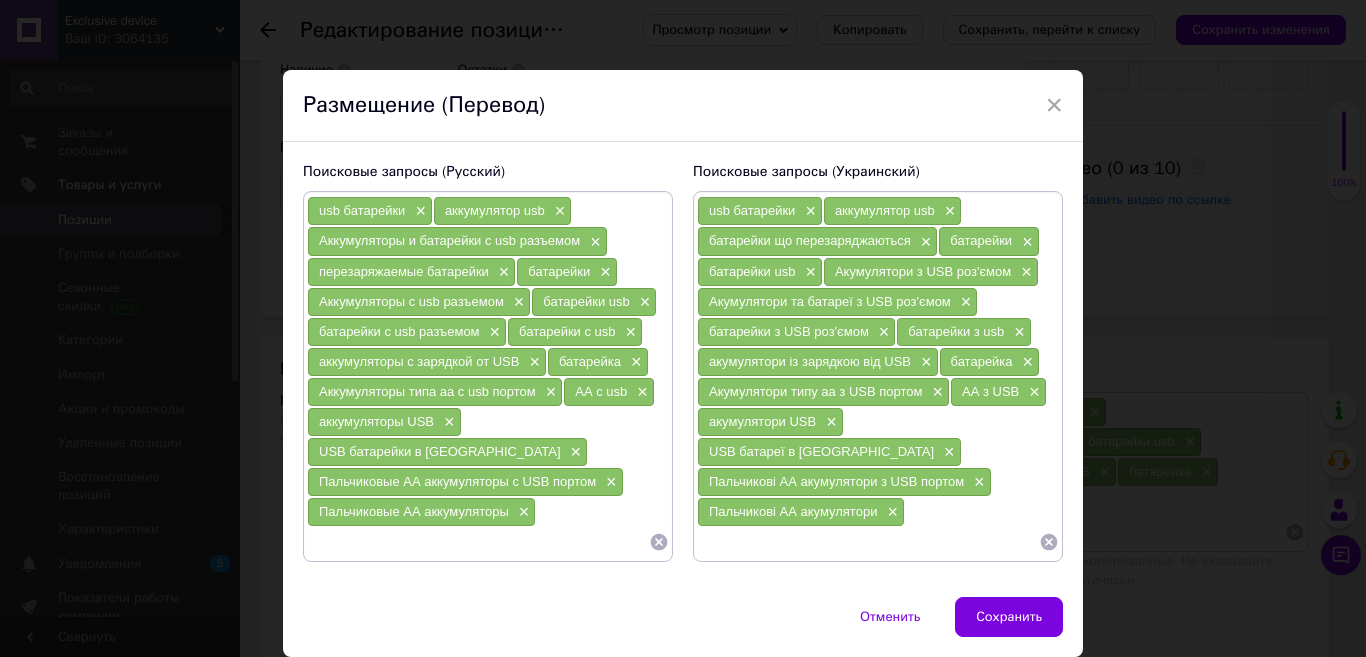 click at bounding box center (868, 542) 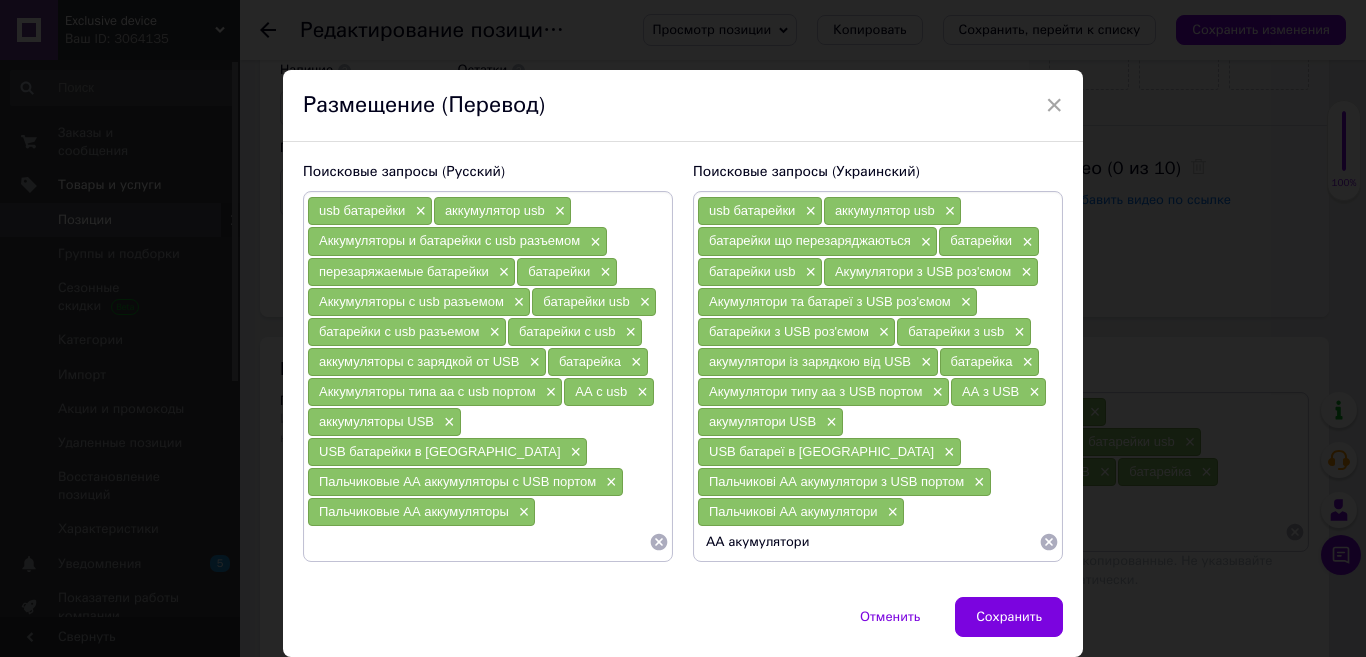 type 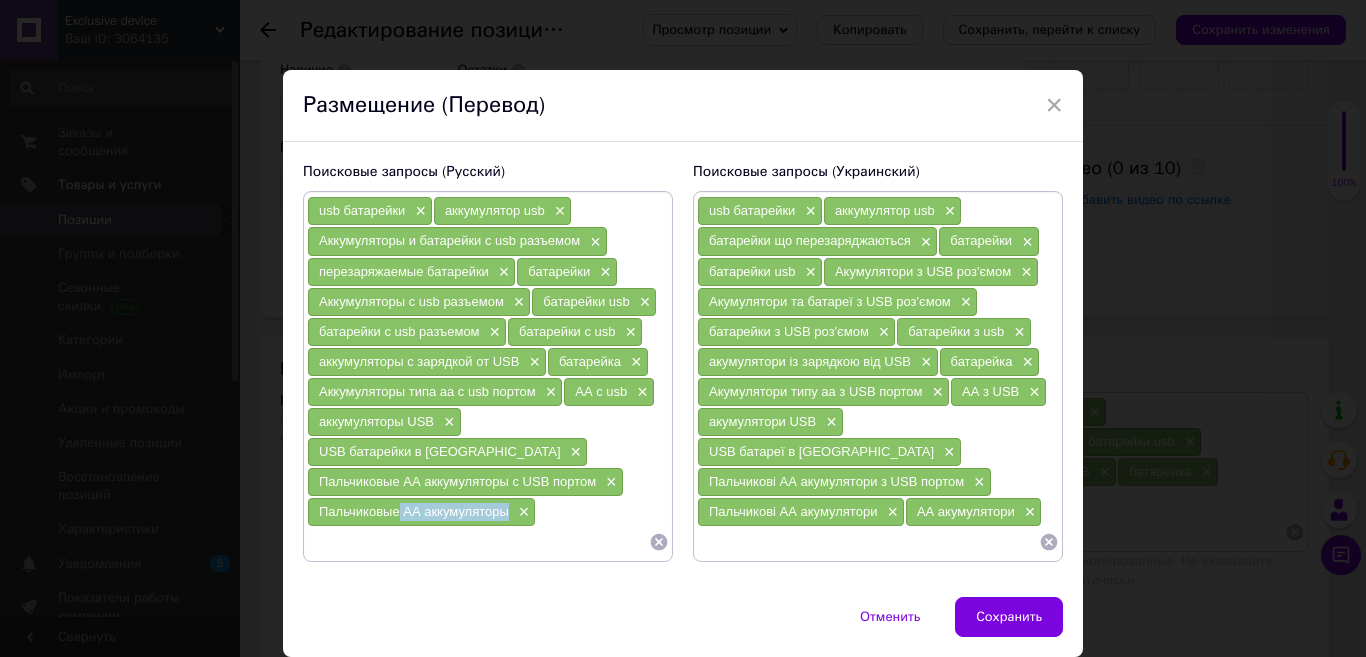 drag, startPoint x: 513, startPoint y: 487, endPoint x: 397, endPoint y: 488, distance: 116.00431 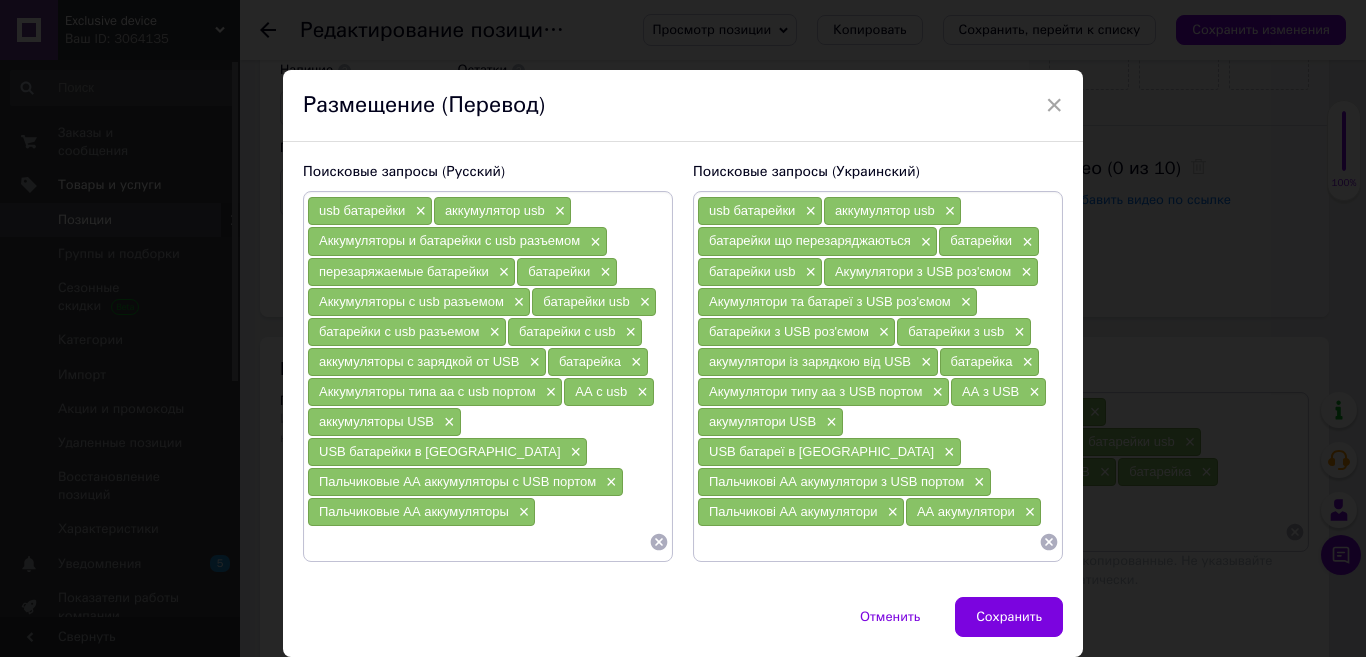 click at bounding box center [478, 542] 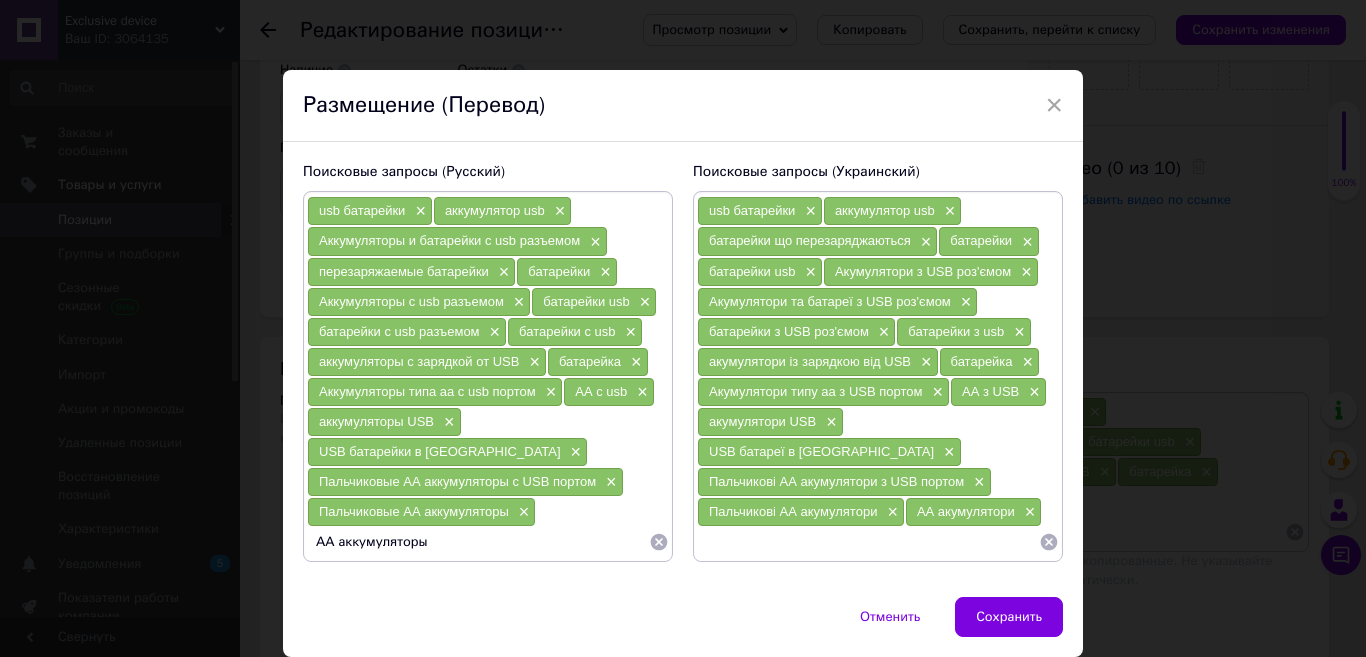 type on "АА аккумулятор" 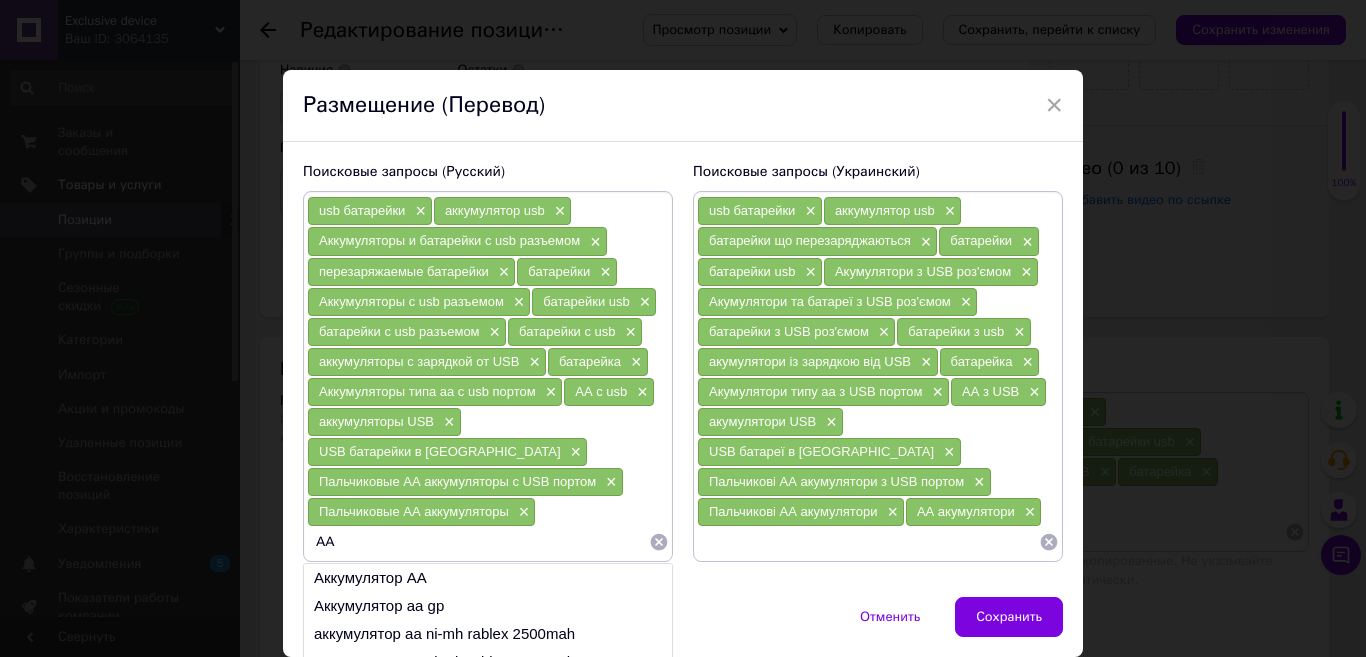 type on "А" 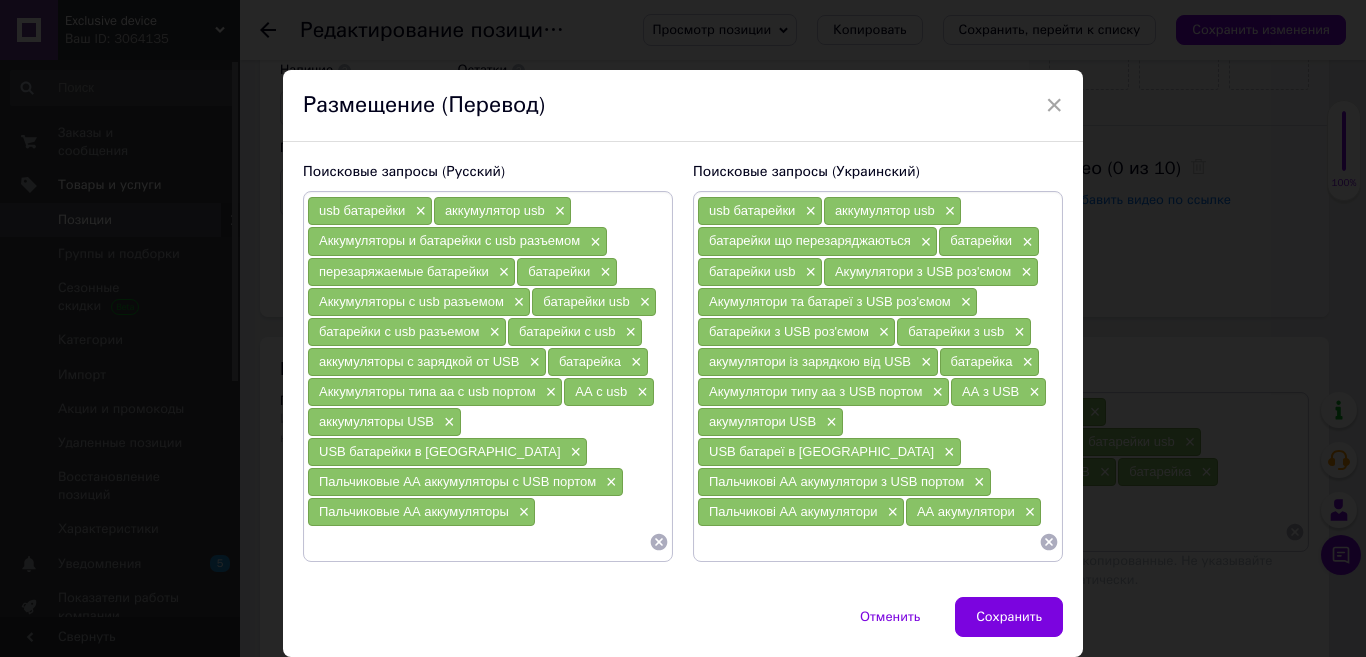 type on "f" 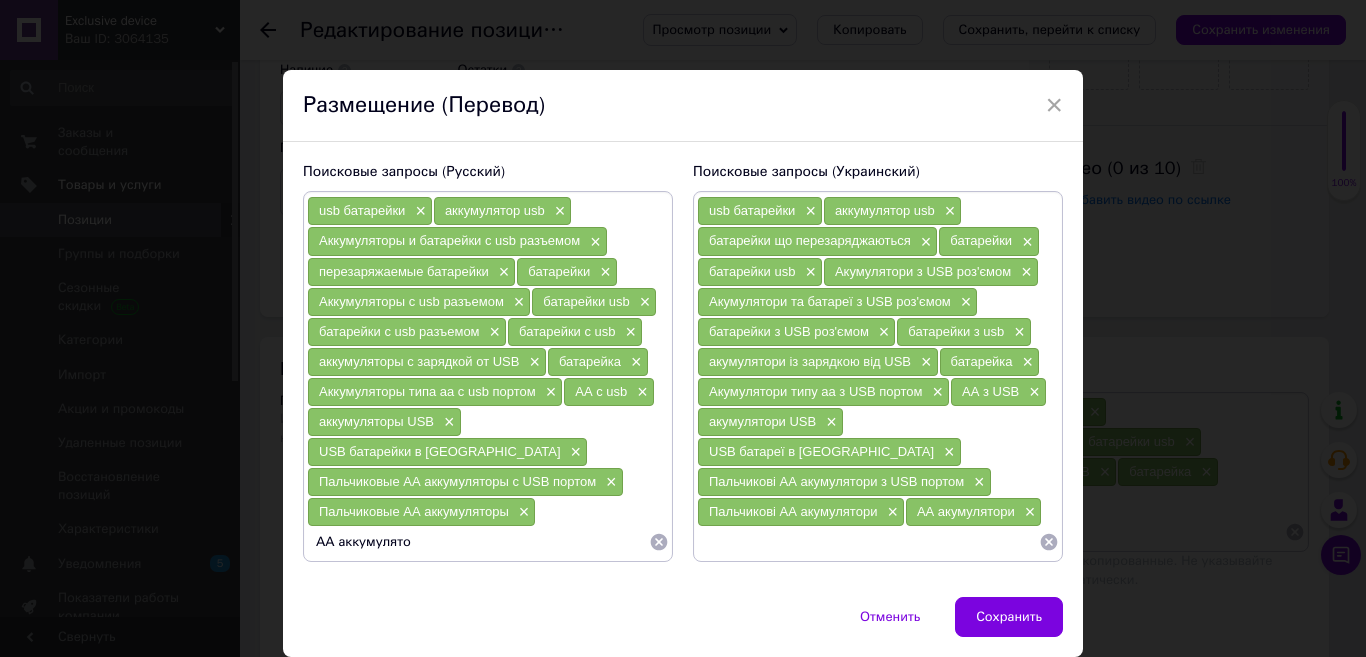 type on "АА аккумулятор" 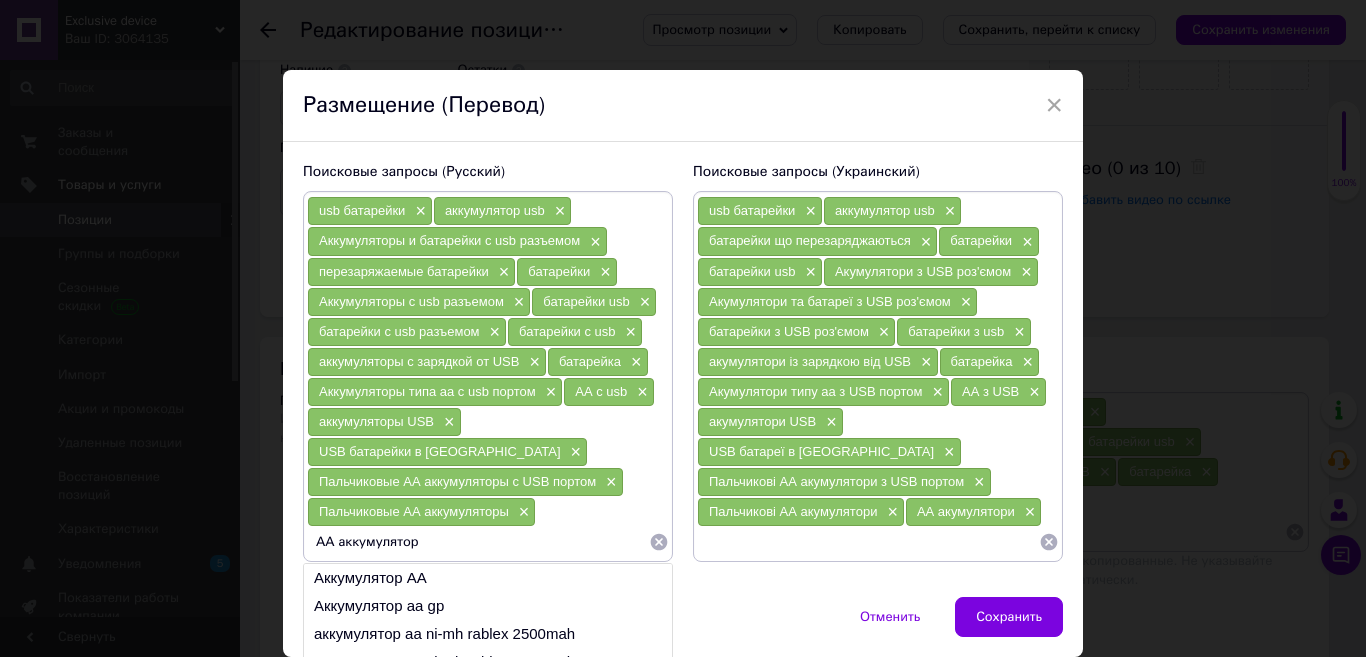 click on "АА аккумулятор" at bounding box center (478, 542) 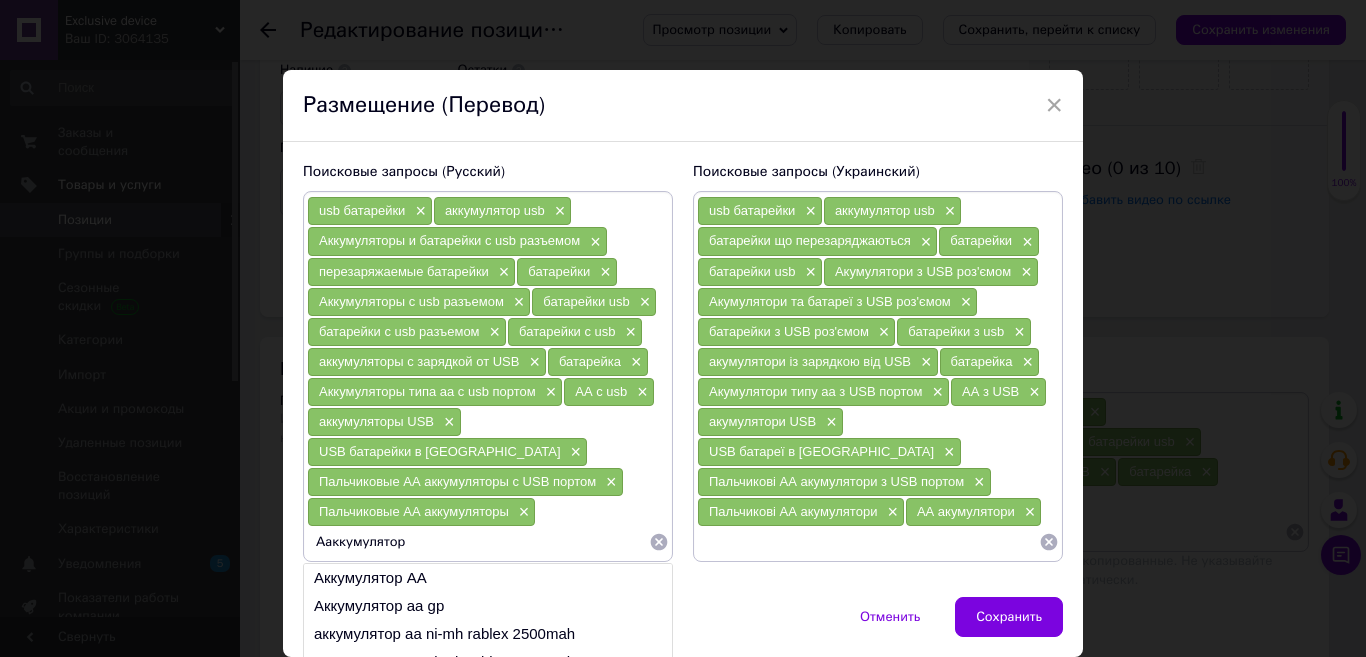 type on "аккумулятор" 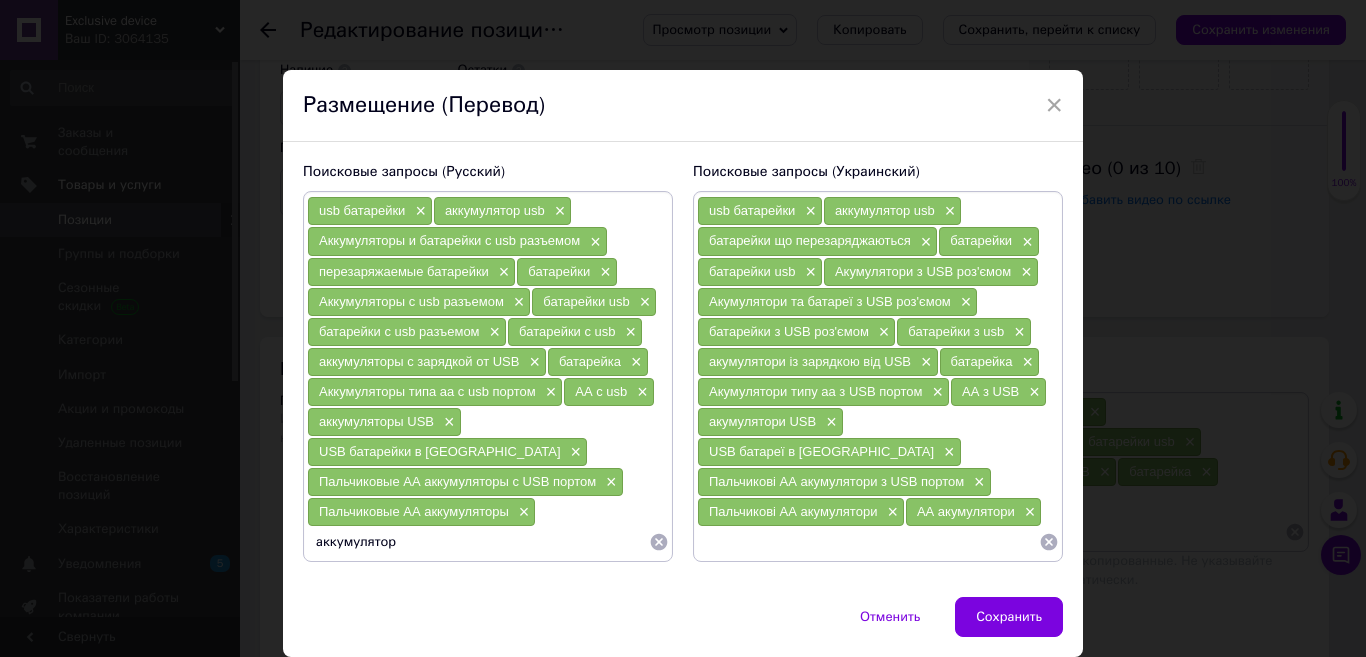 type 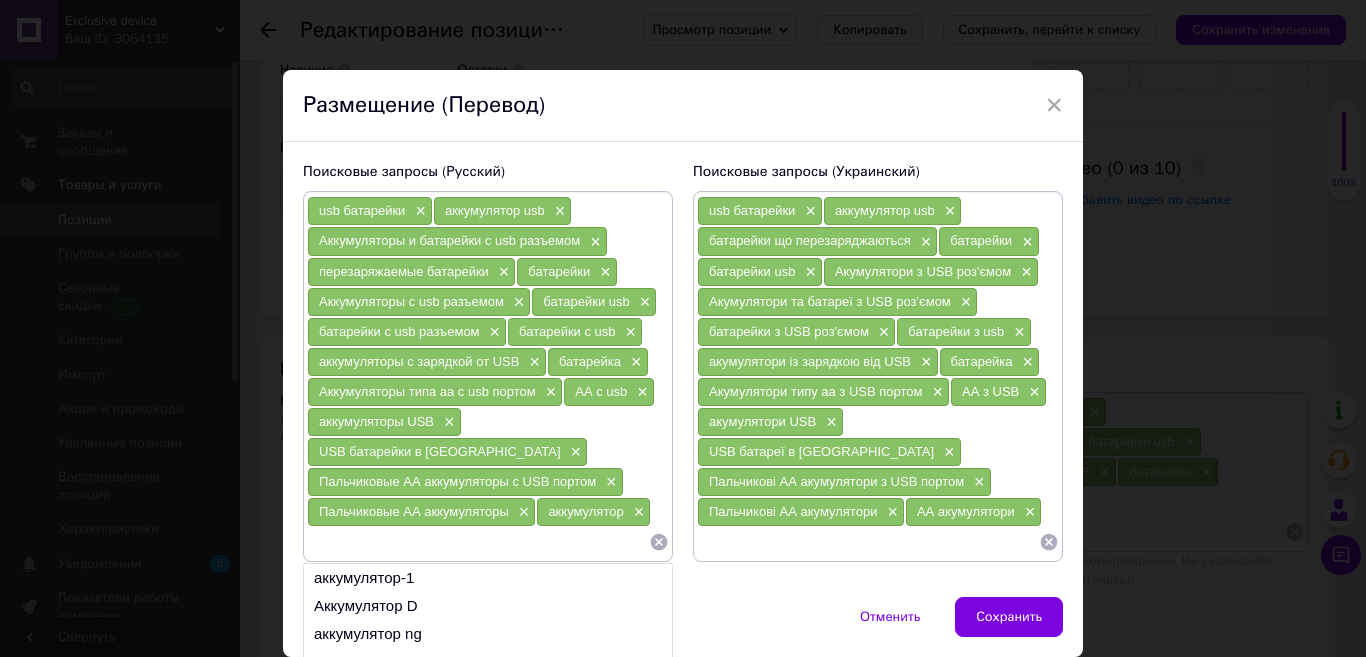 click at bounding box center [478, 542] 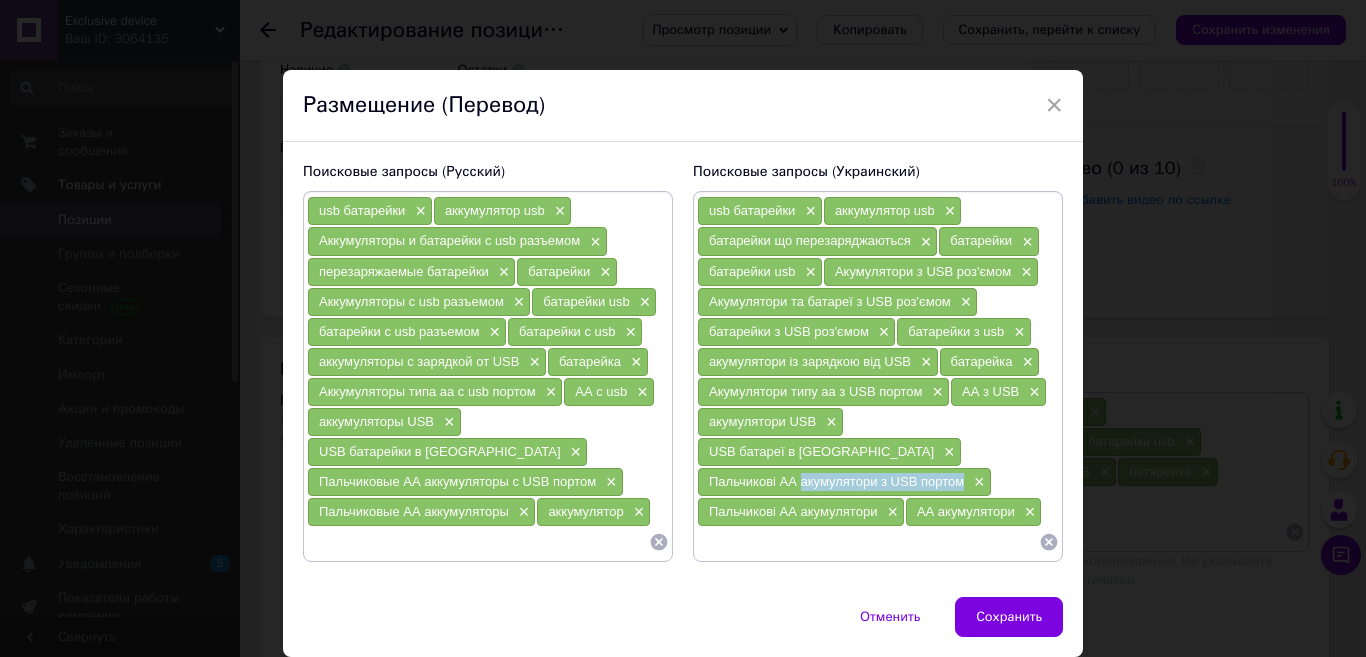 drag, startPoint x: 966, startPoint y: 453, endPoint x: 800, endPoint y: 445, distance: 166.19266 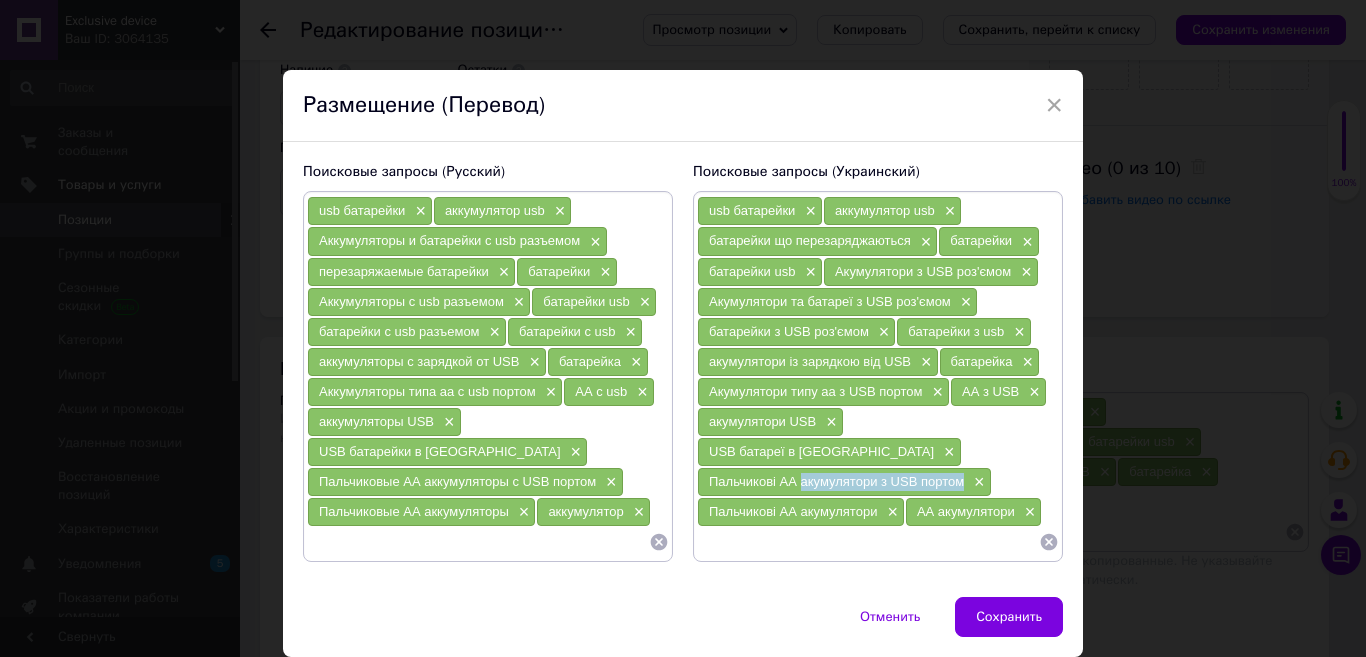 click at bounding box center [868, 542] 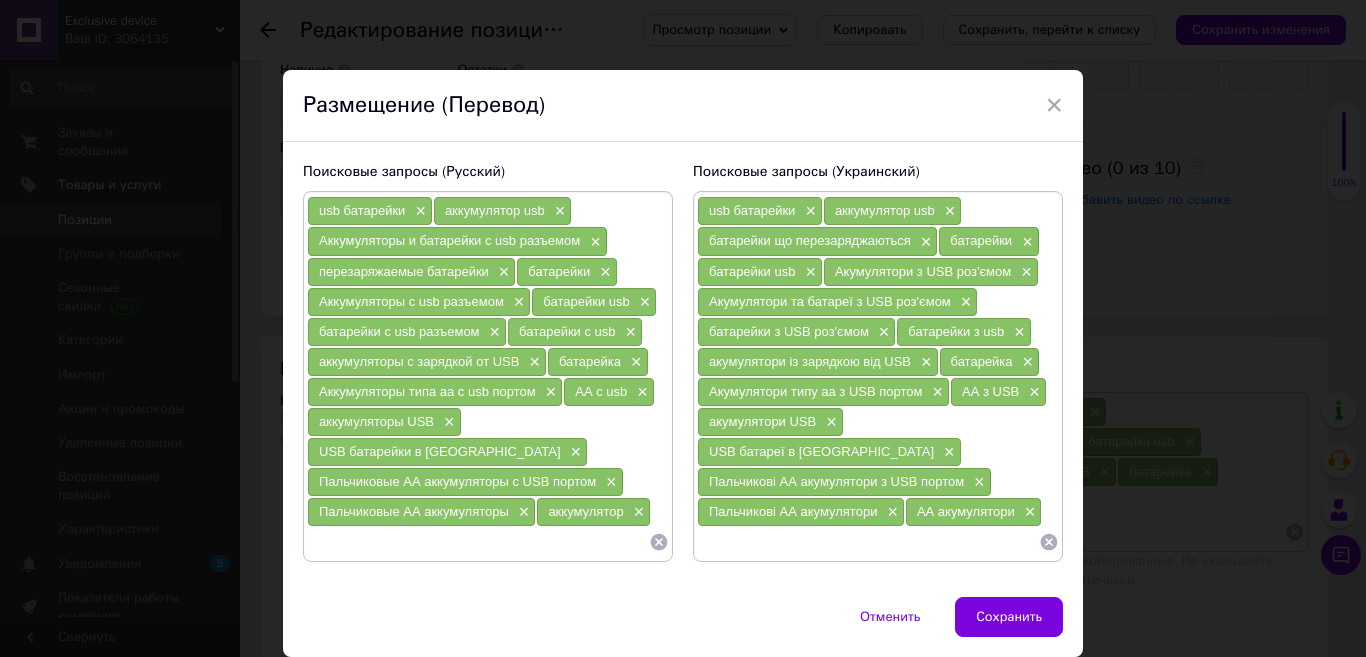 paste on "акумулятори з USB портом" 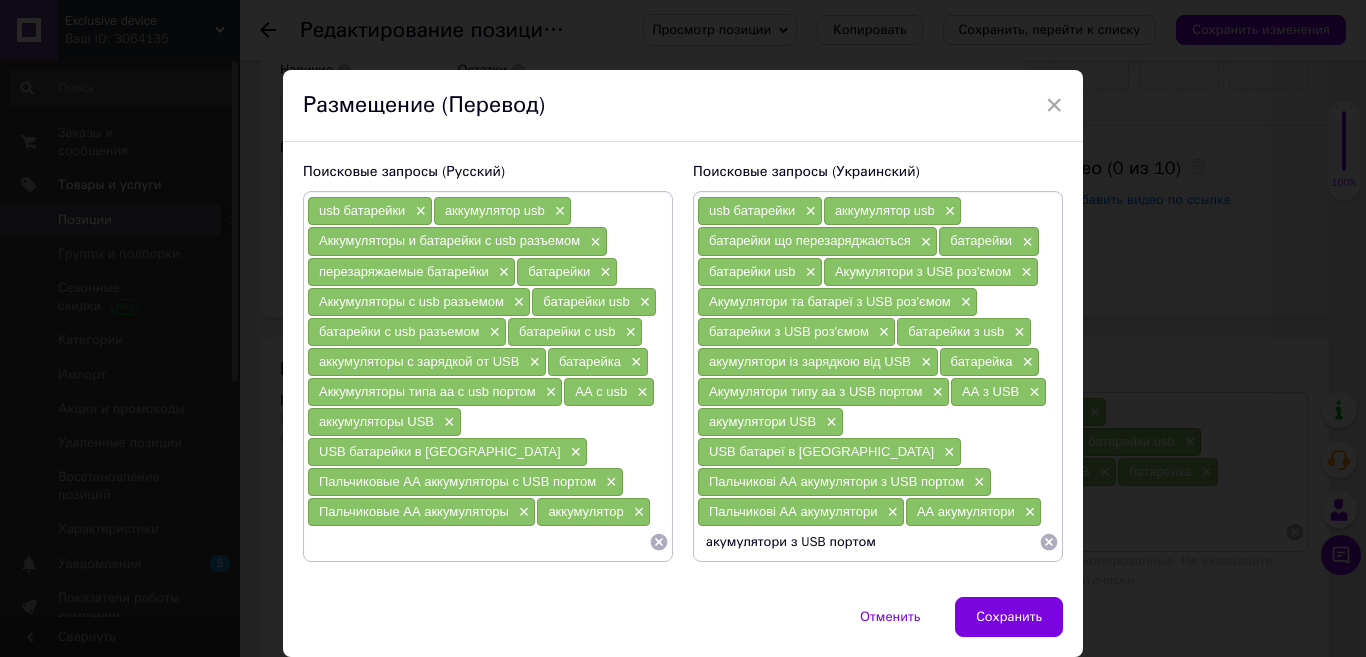 type 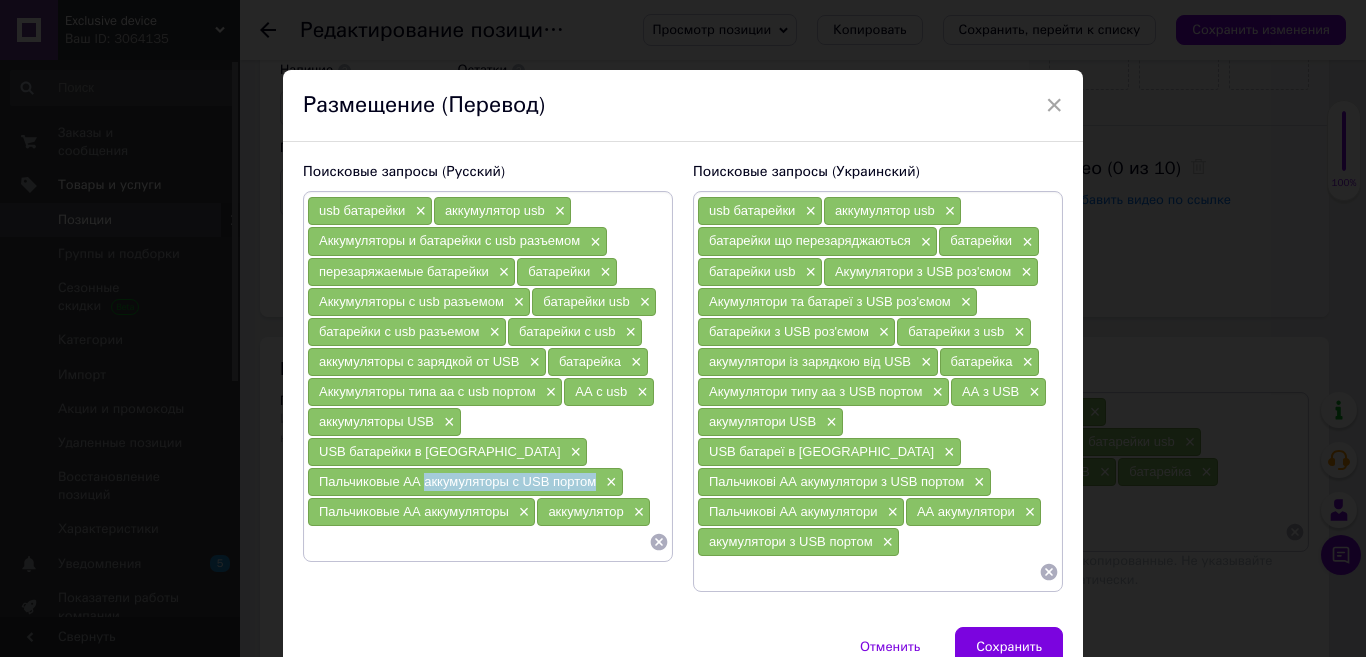 drag, startPoint x: 593, startPoint y: 450, endPoint x: 423, endPoint y: 451, distance: 170.00294 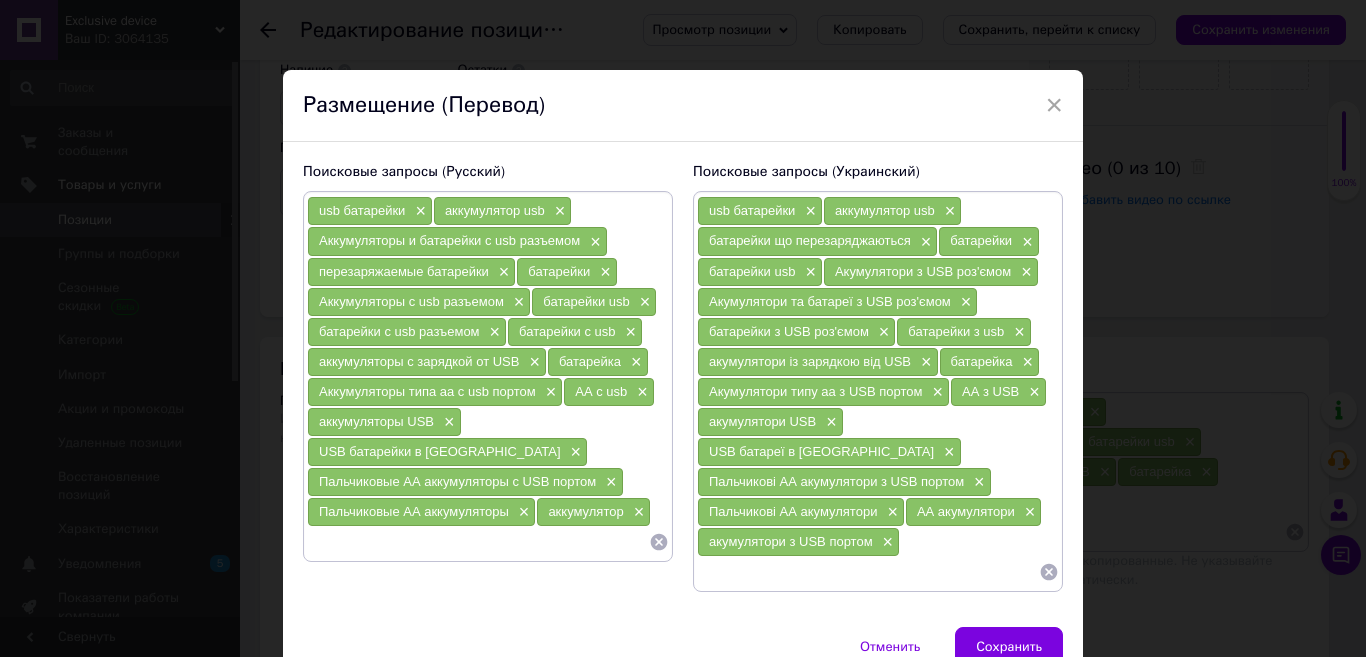 click at bounding box center [478, 542] 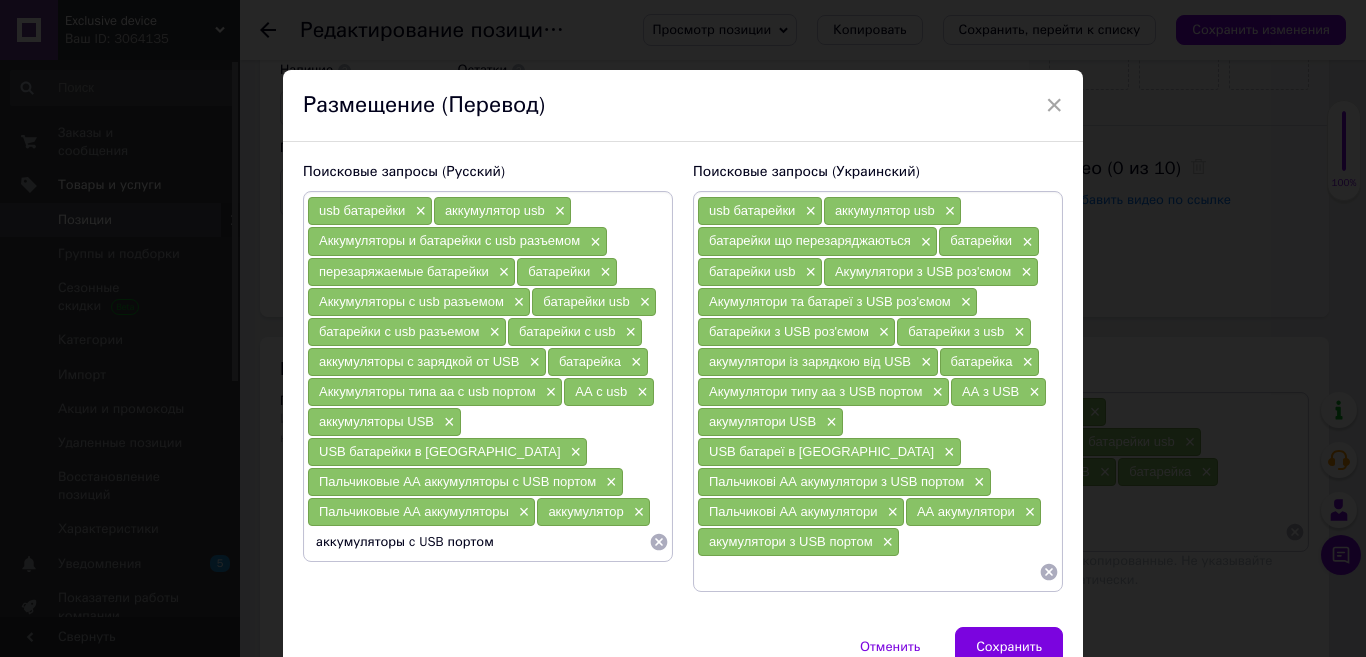 type 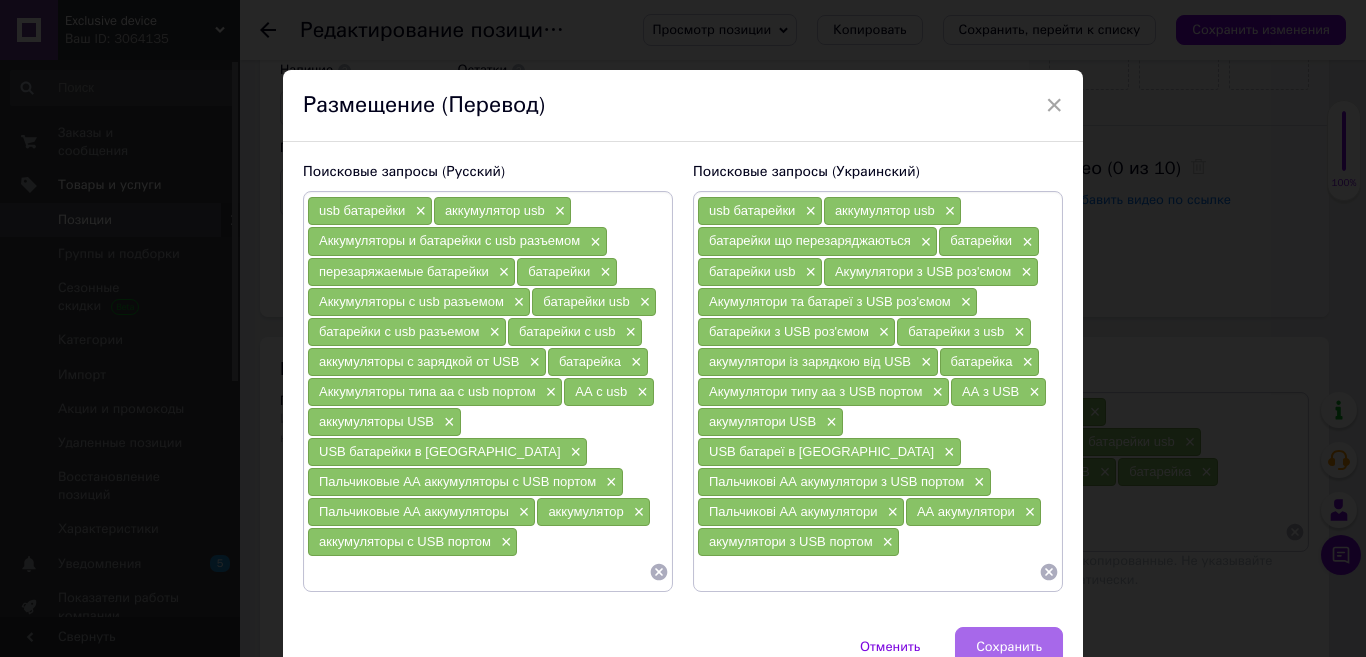 click on "Сохранить" at bounding box center (1009, 647) 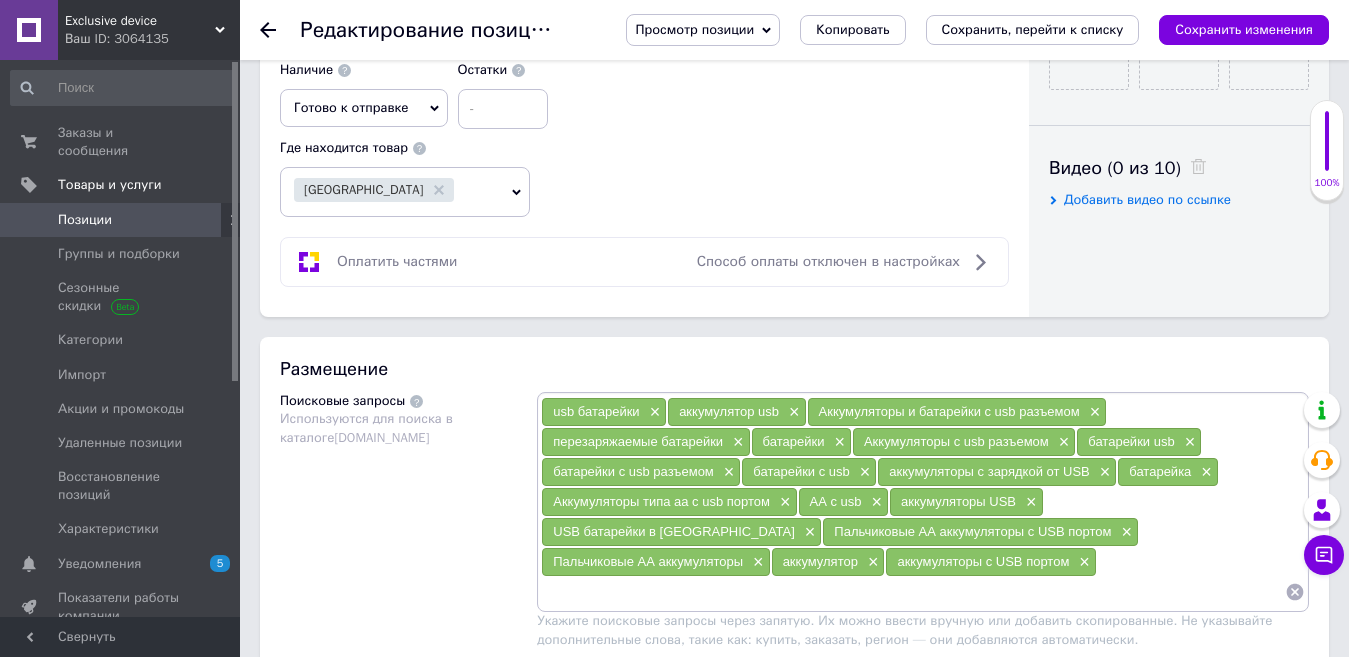 click on "Сохранить изменения" at bounding box center [1244, 29] 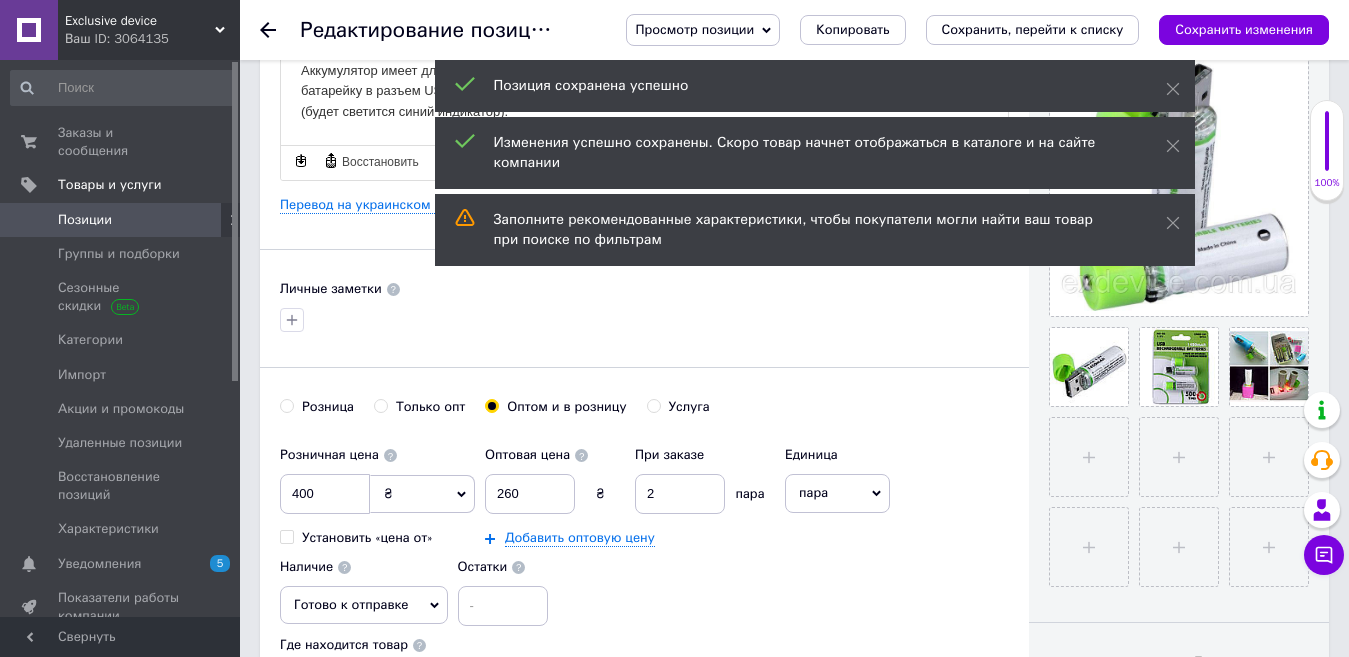 scroll, scrollTop: 0, scrollLeft: 0, axis: both 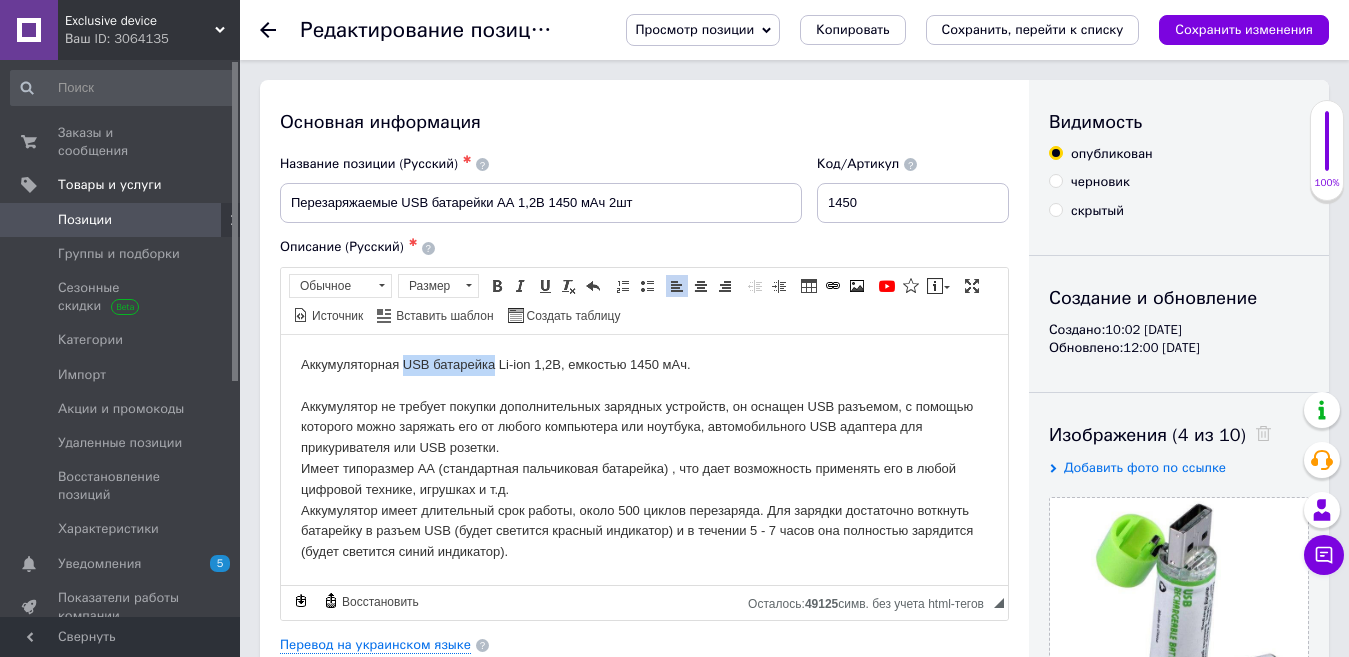 drag, startPoint x: 492, startPoint y: 364, endPoint x: 404, endPoint y: 366, distance: 88.02273 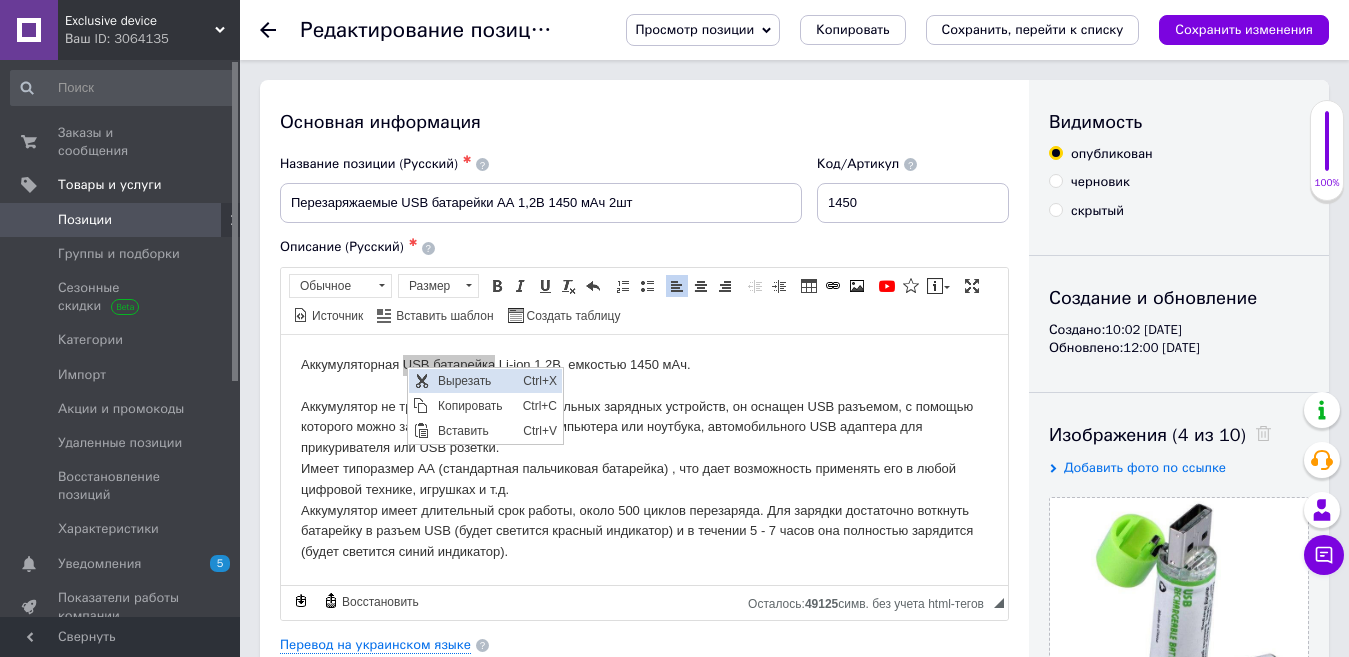 scroll, scrollTop: 0, scrollLeft: 0, axis: both 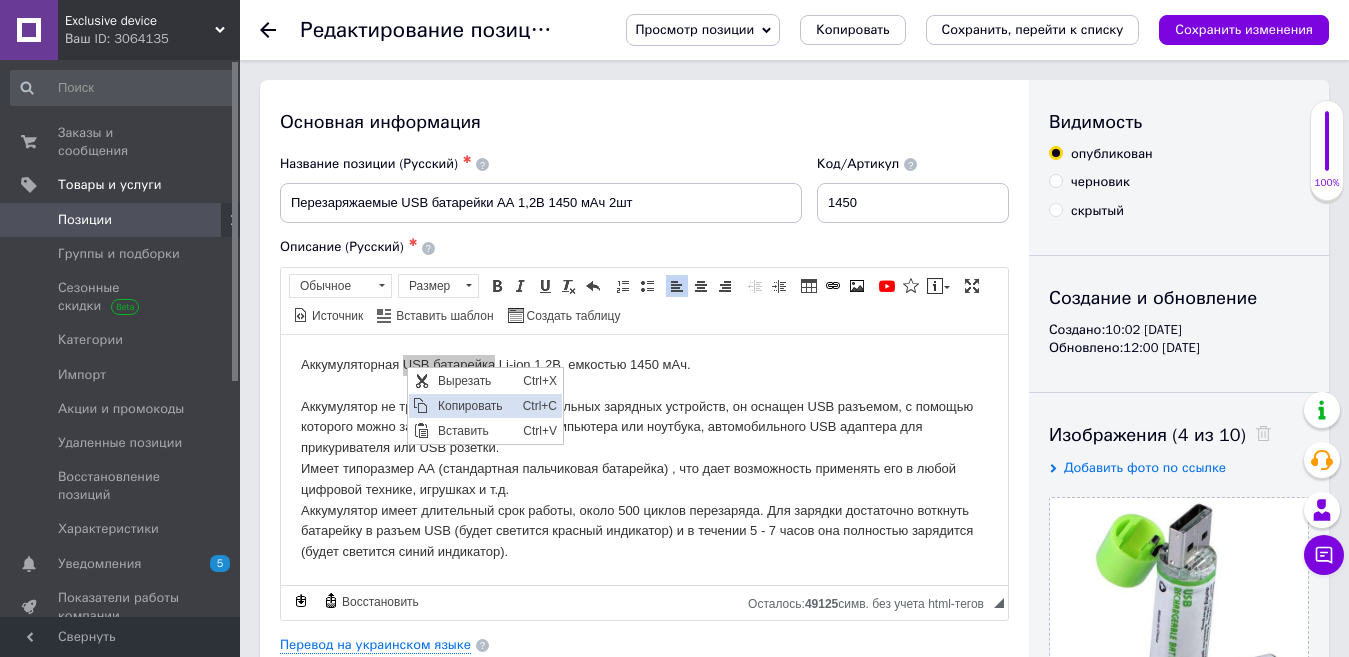 click on "Копировать" at bounding box center (475, 405) 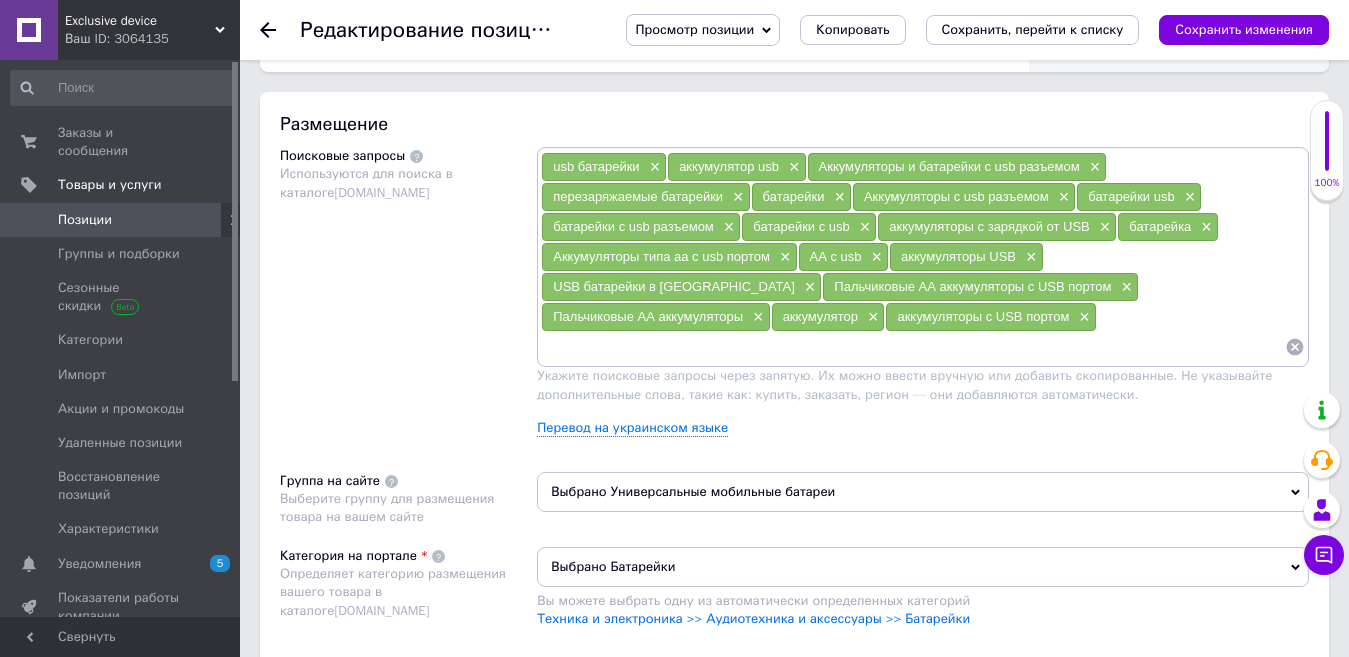 scroll, scrollTop: 1200, scrollLeft: 0, axis: vertical 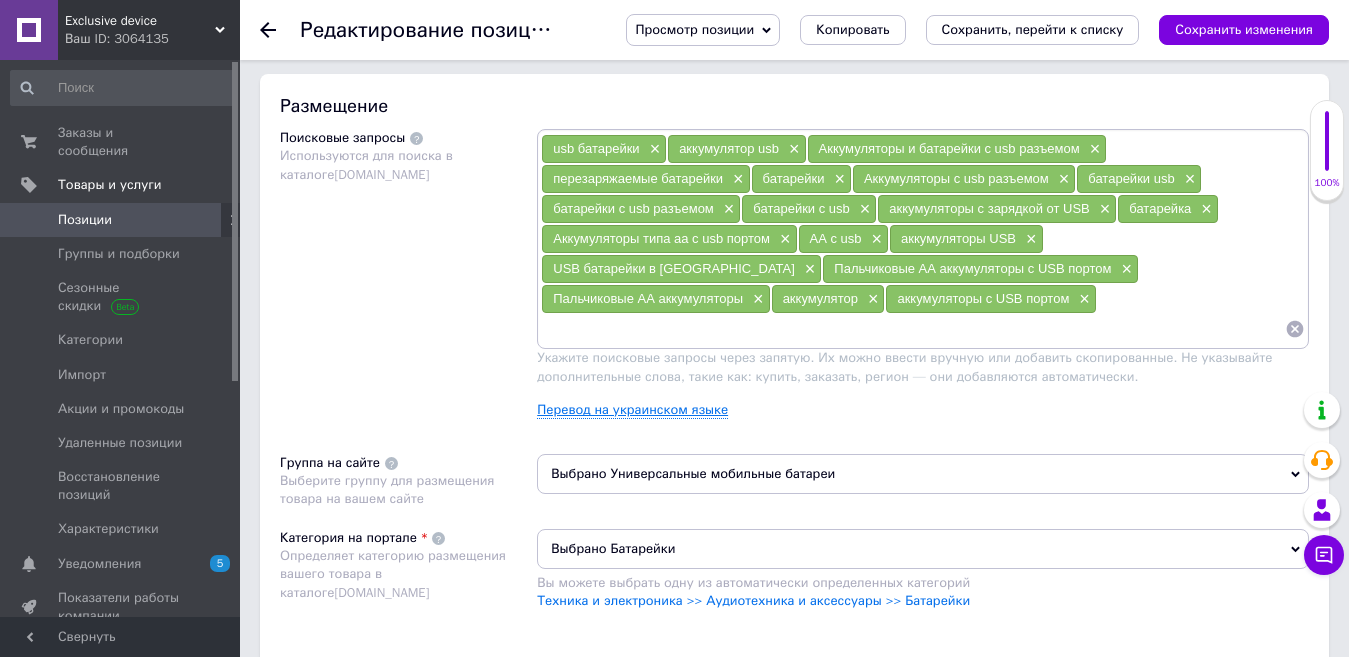 click on "Перевод на украинском языке" at bounding box center [632, 410] 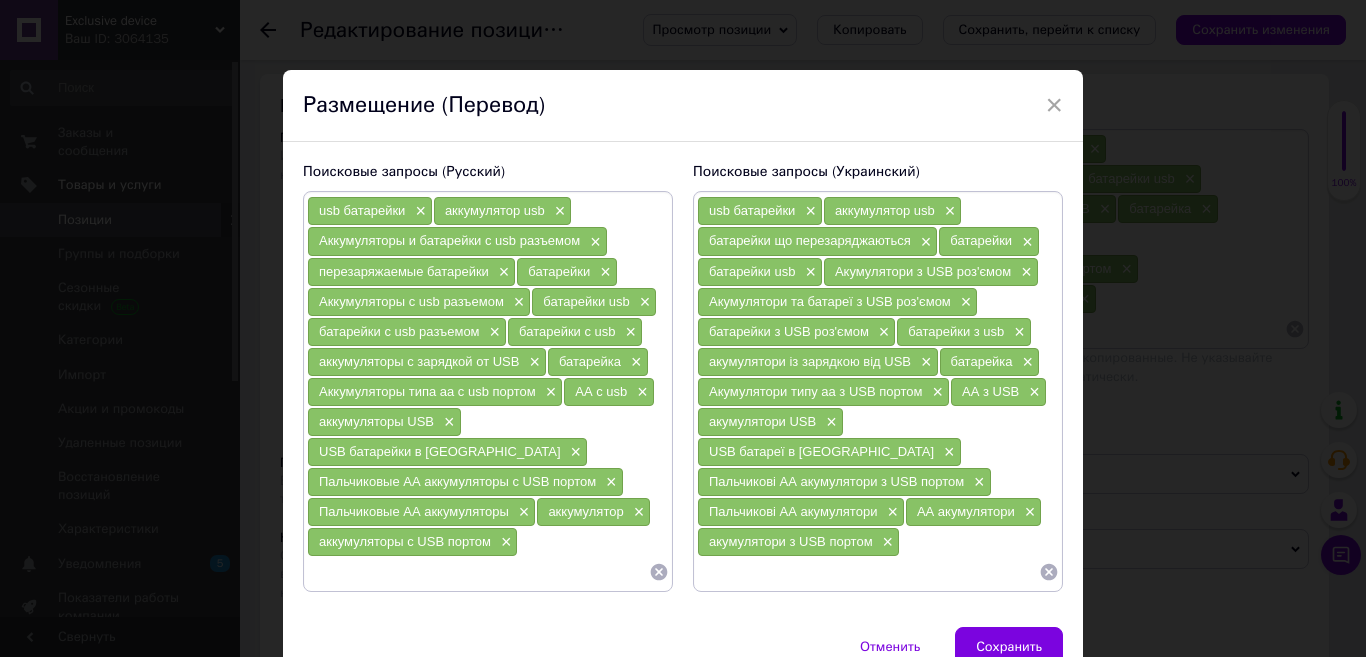 click at bounding box center (478, 572) 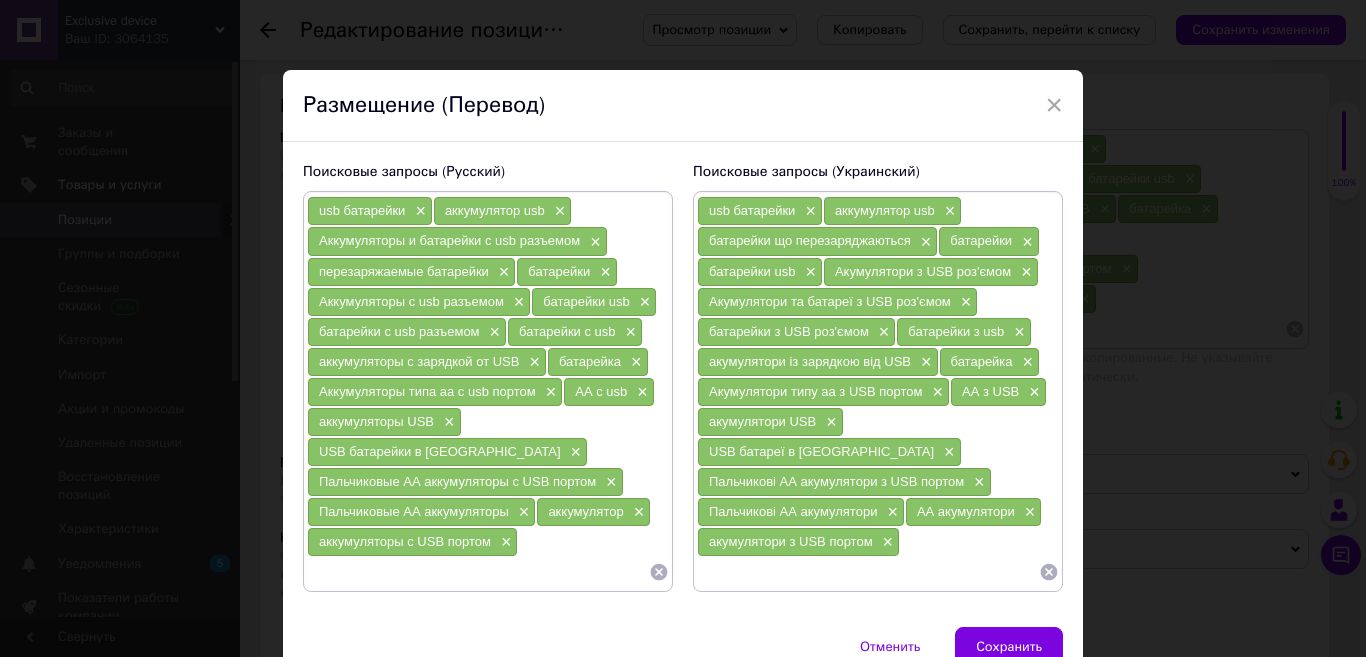 paste on "USB батарейка" 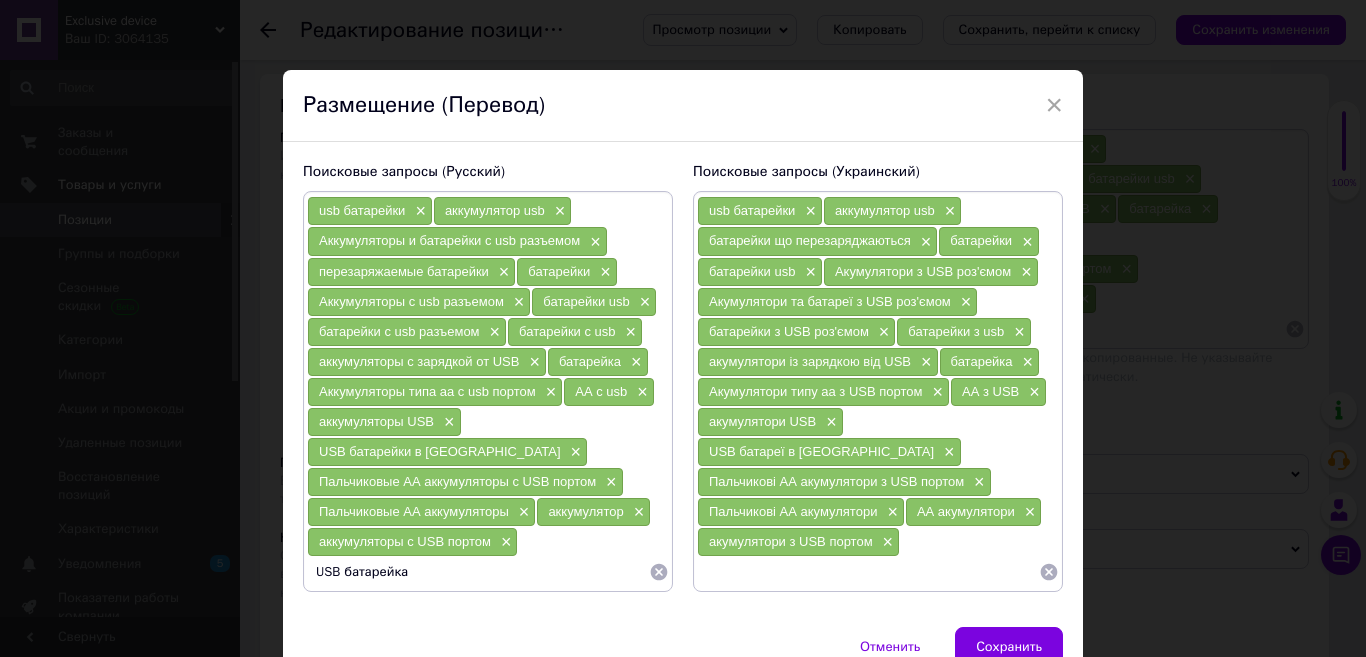 type 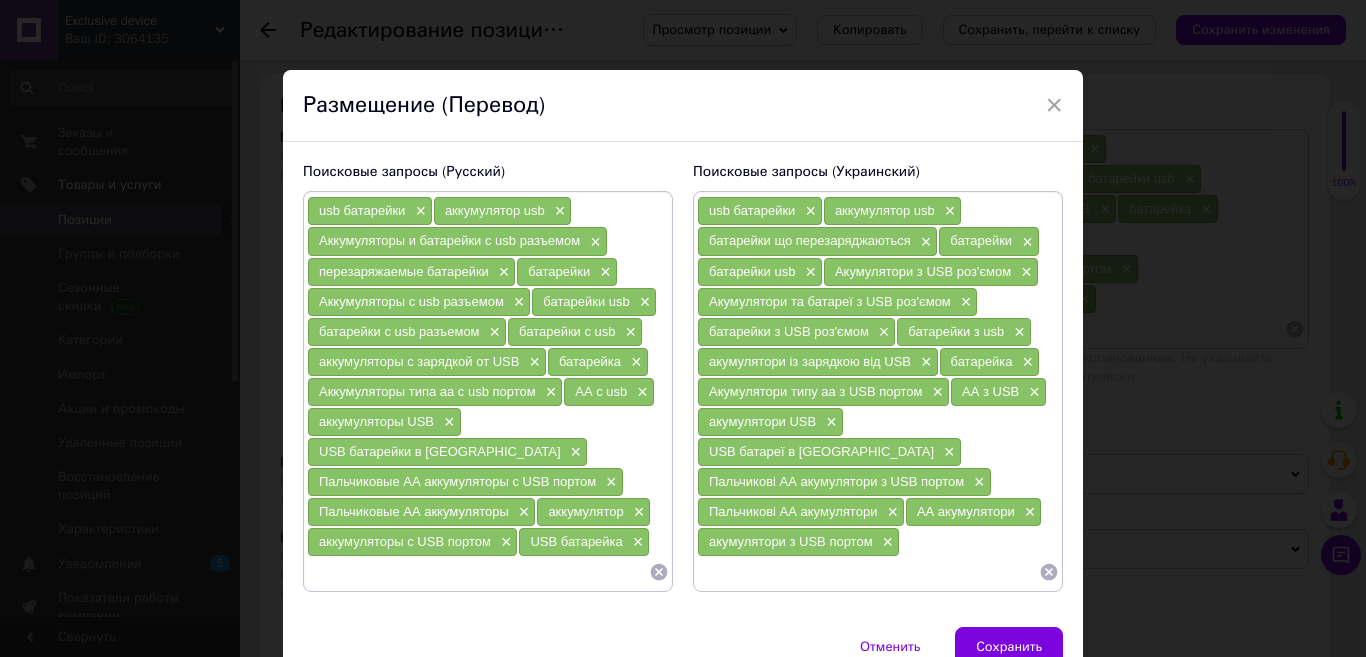 paste on "USB батарейка" 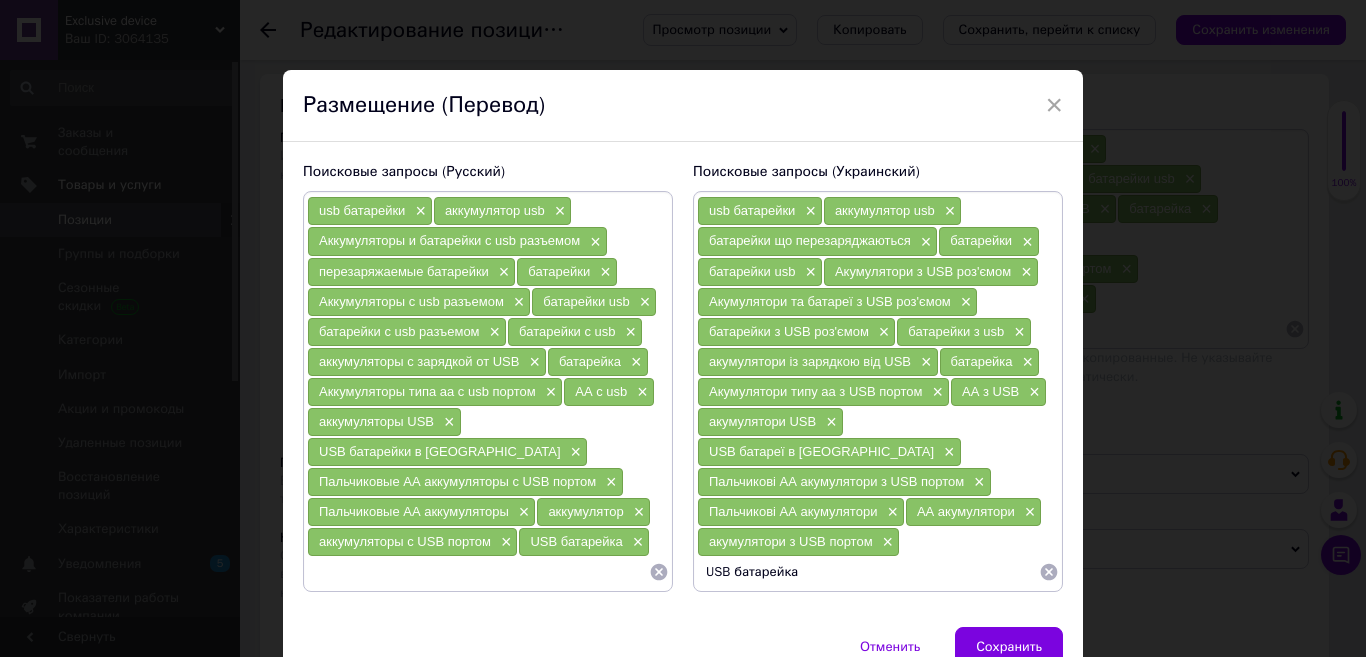 type 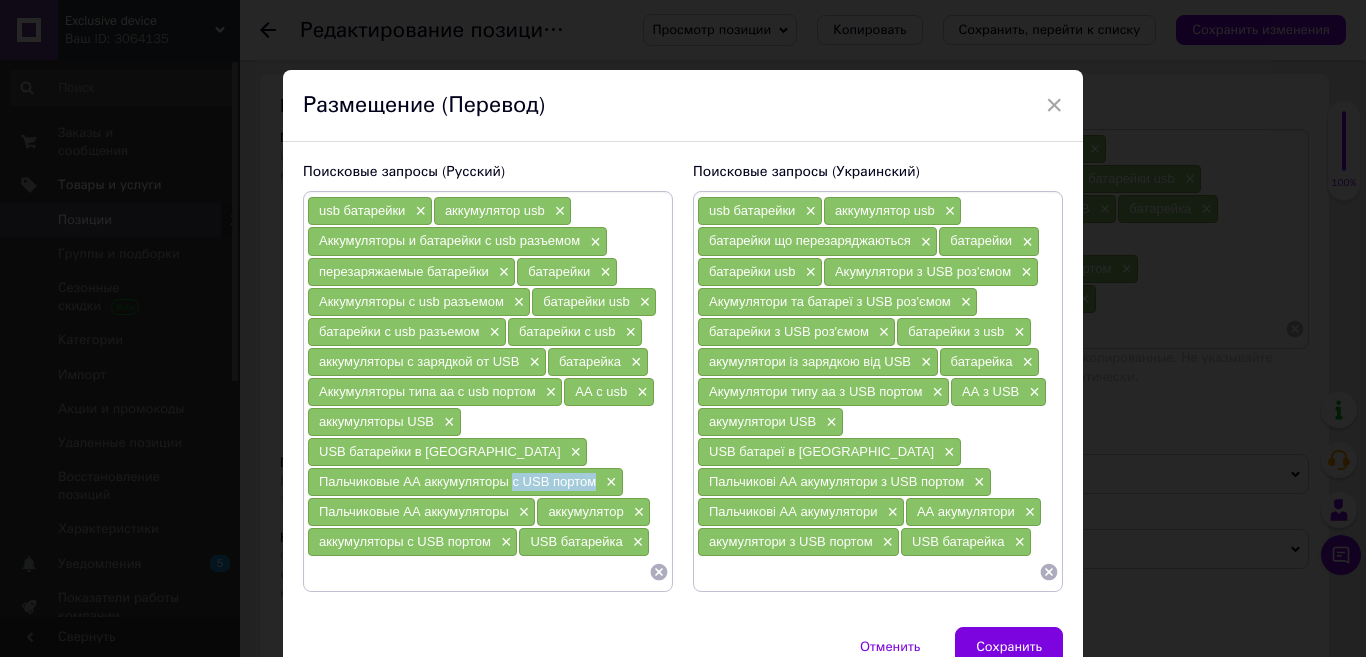 drag, startPoint x: 596, startPoint y: 452, endPoint x: 511, endPoint y: 455, distance: 85.052925 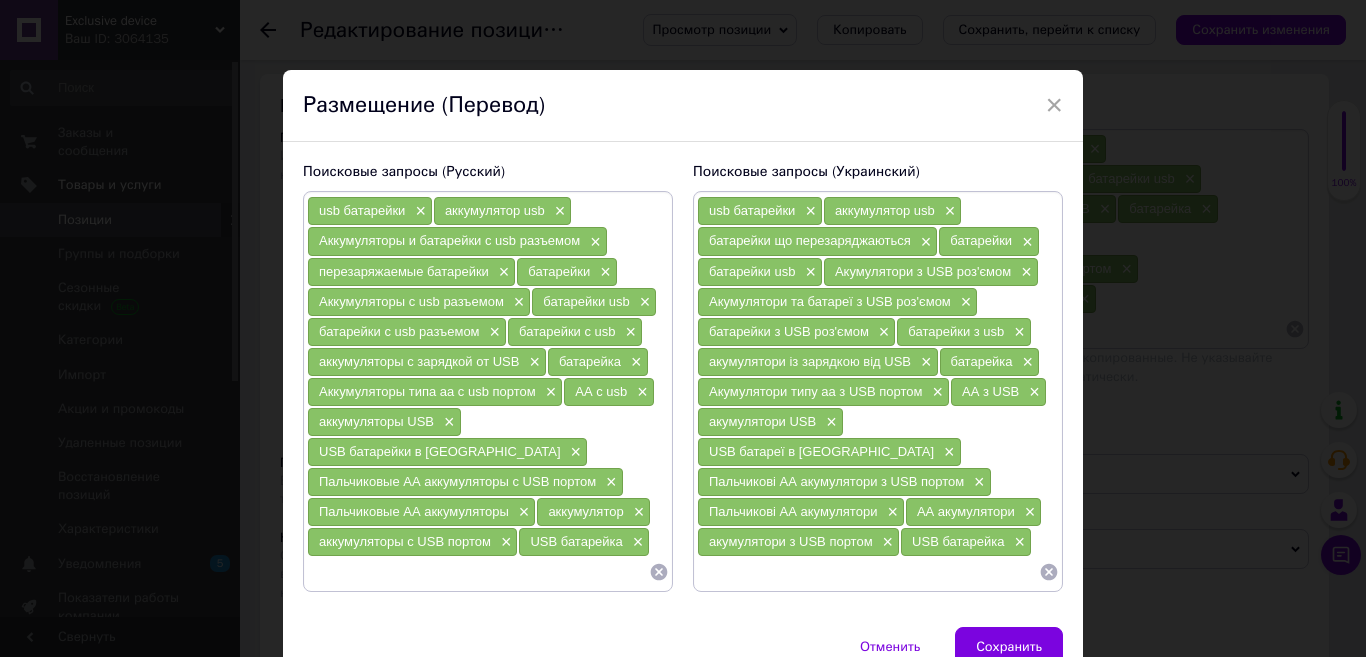 click at bounding box center [478, 572] 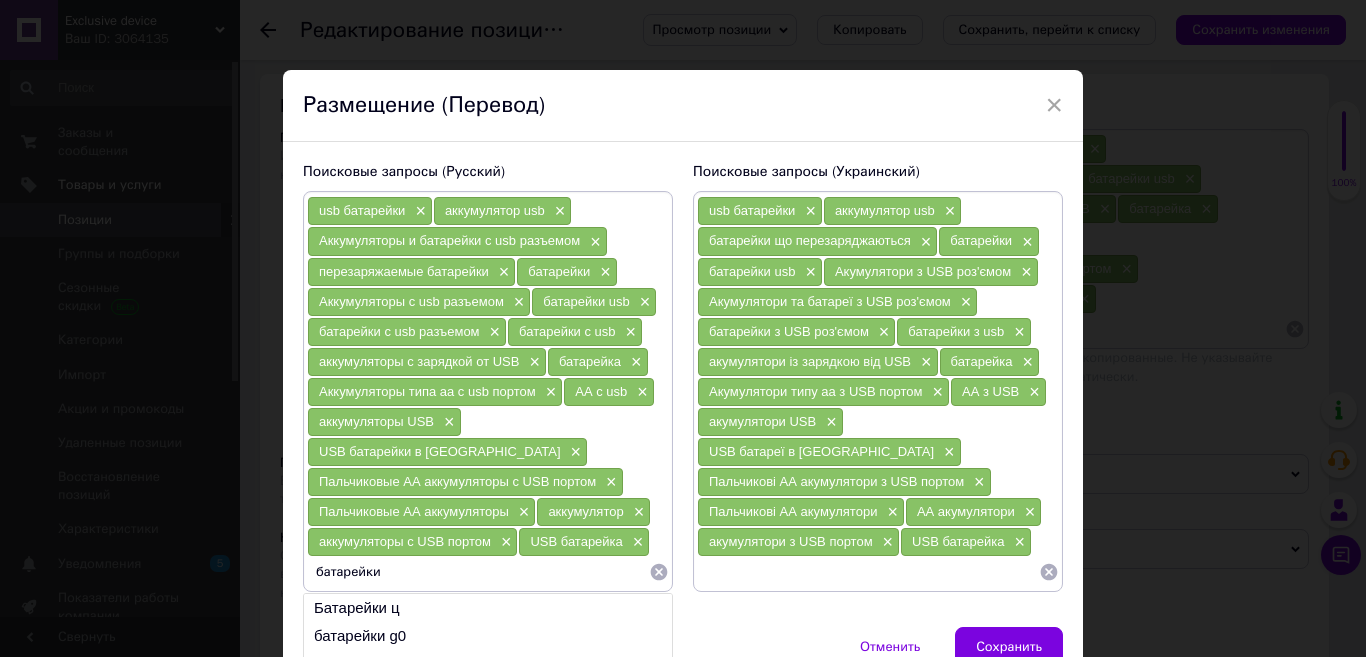 paste on "c USB портом" 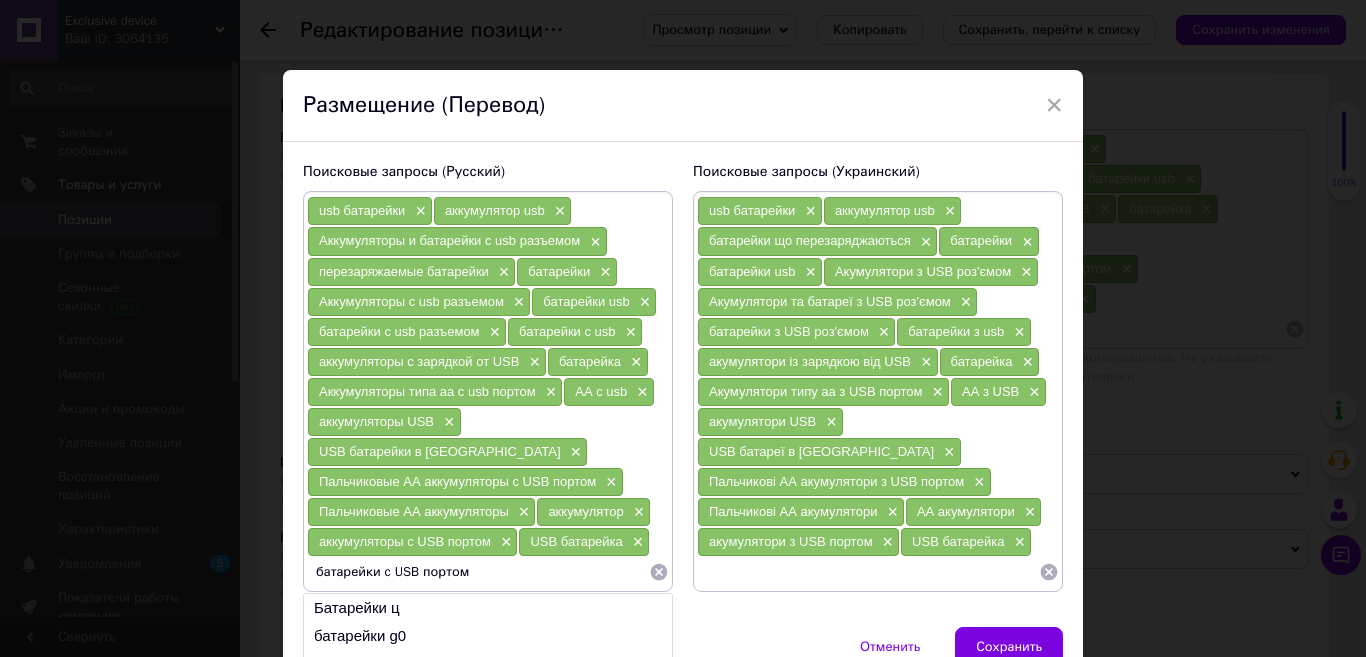 type 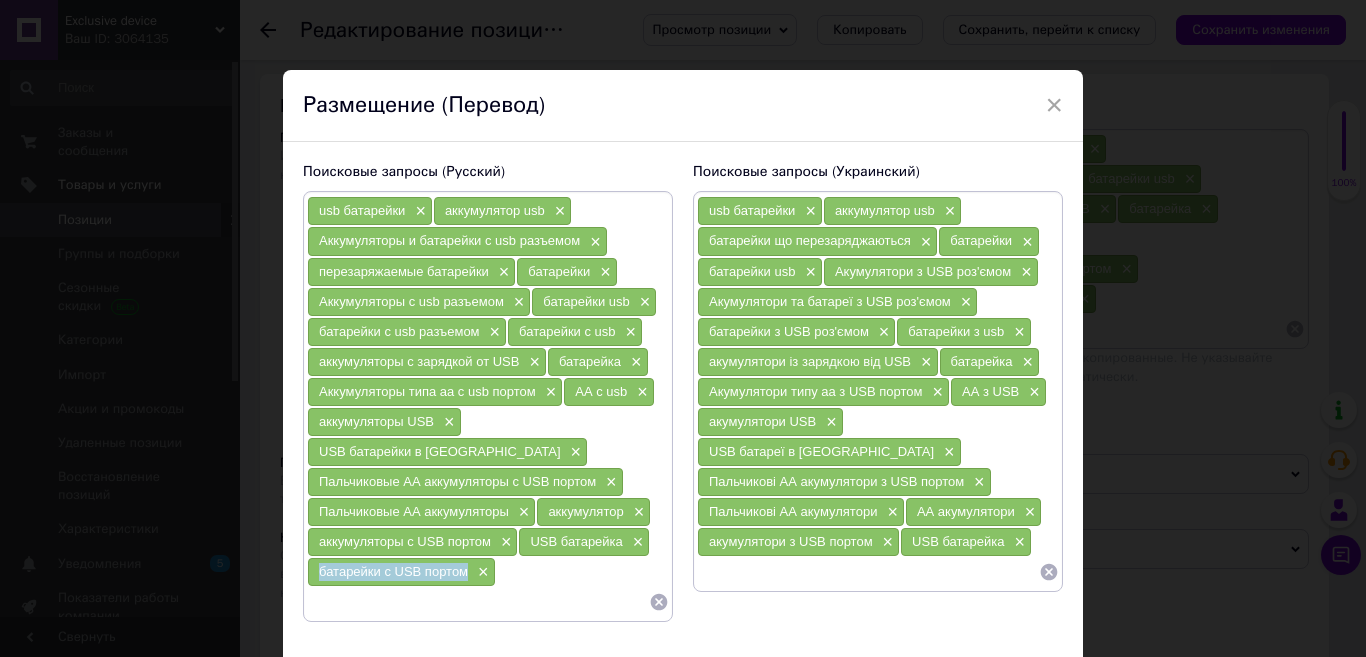 drag, startPoint x: 471, startPoint y: 544, endPoint x: 313, endPoint y: 536, distance: 158.20241 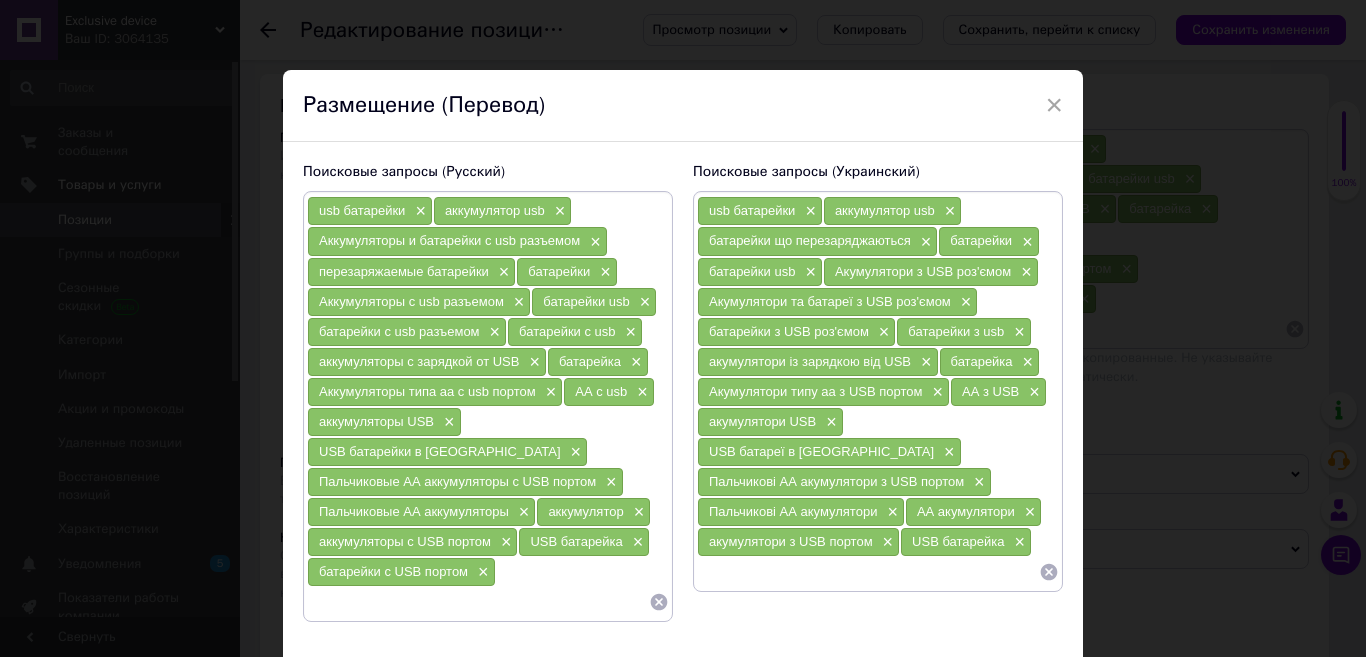 click at bounding box center [868, 572] 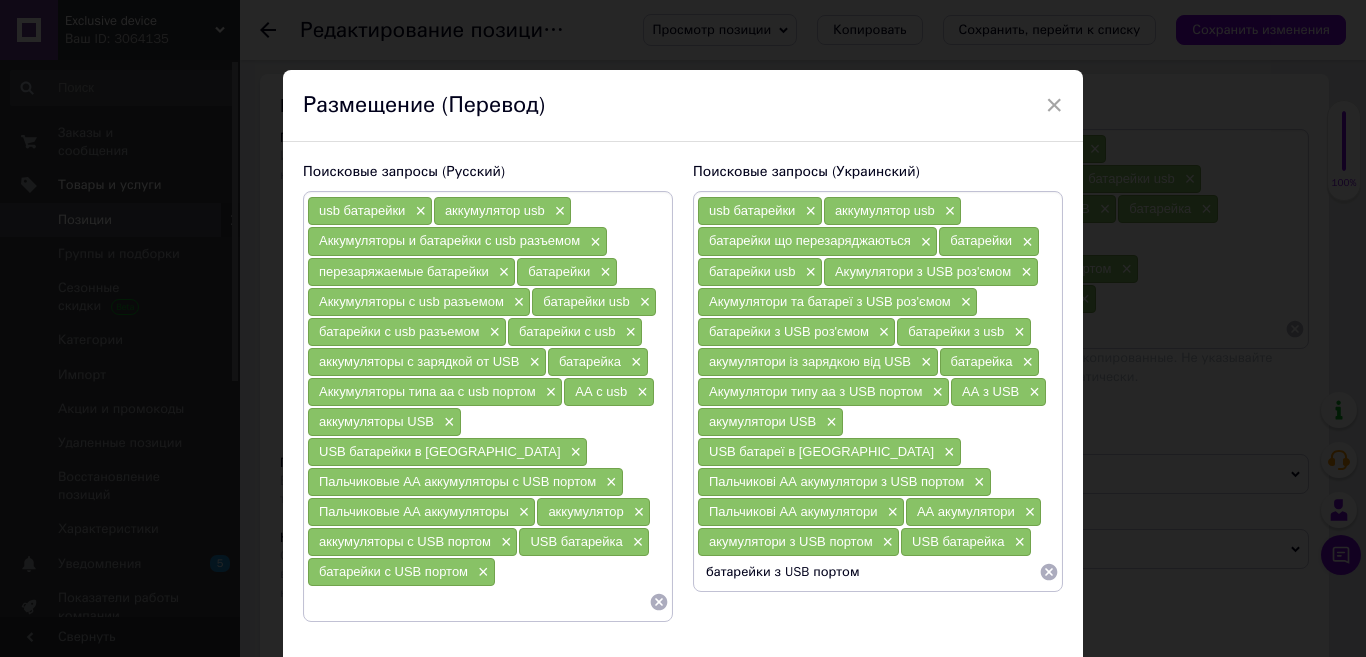 type 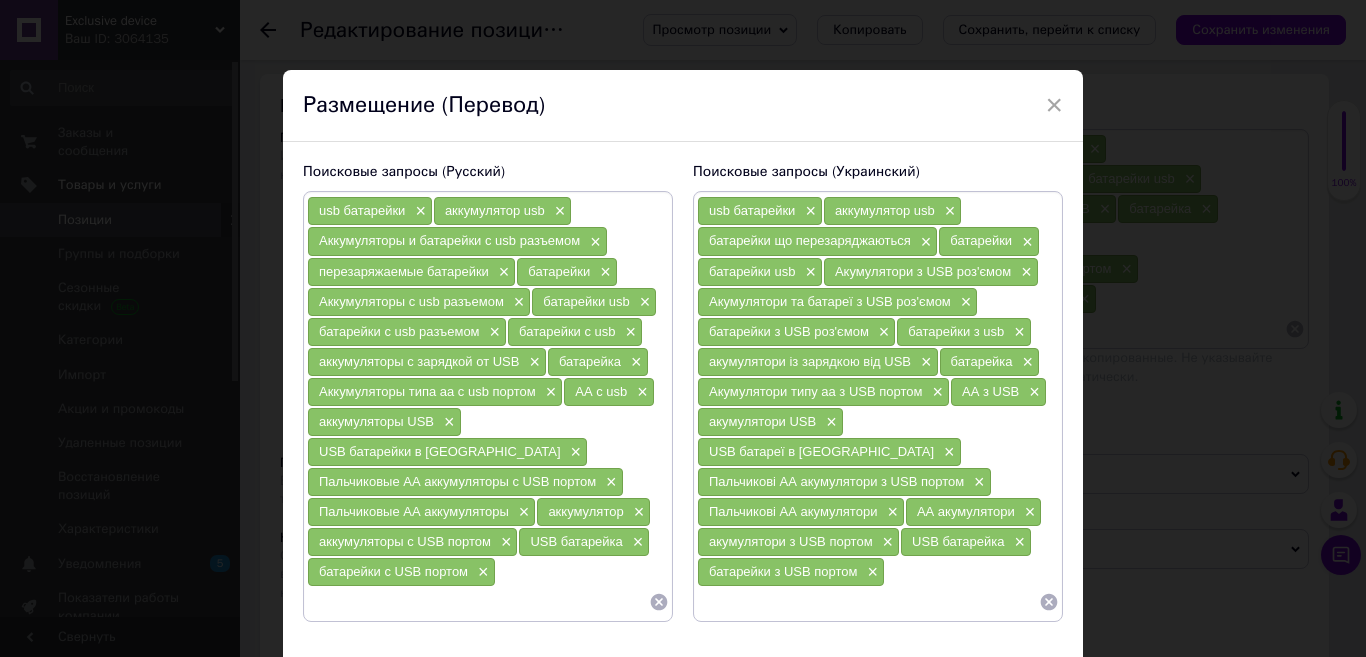 click on "Сохранить" at bounding box center [1009, 677] 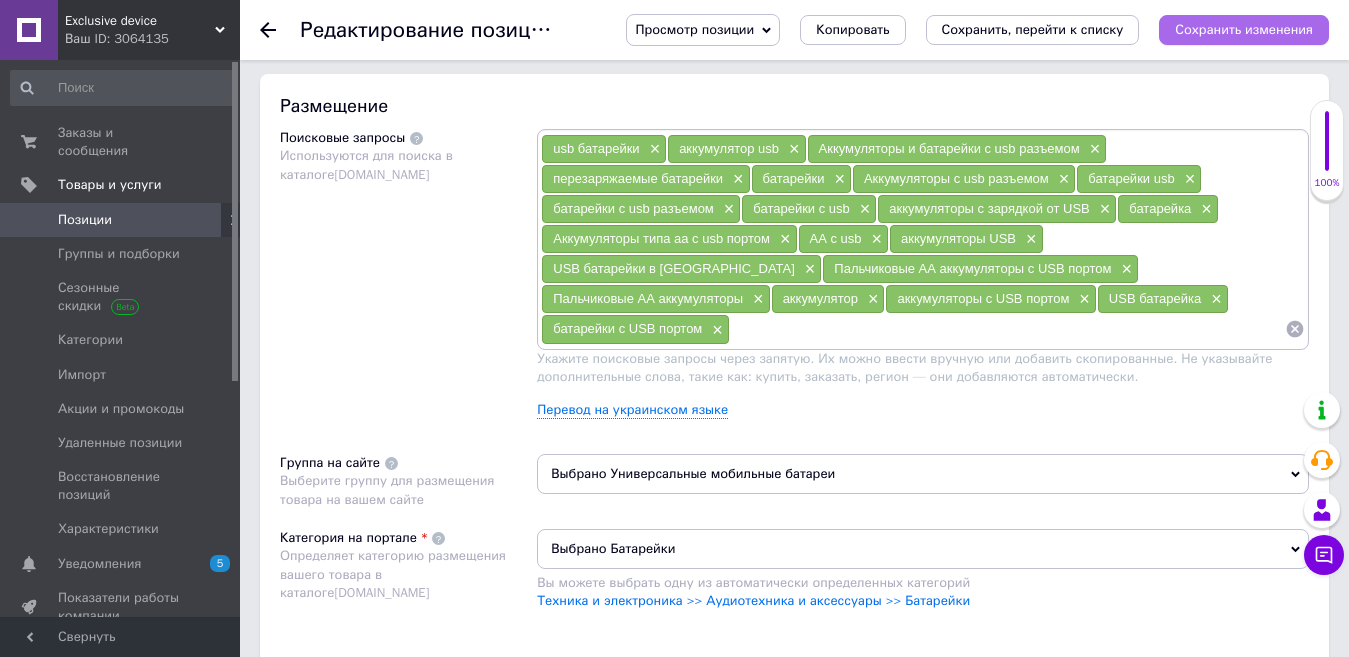 click on "Сохранить изменения" at bounding box center [1244, 29] 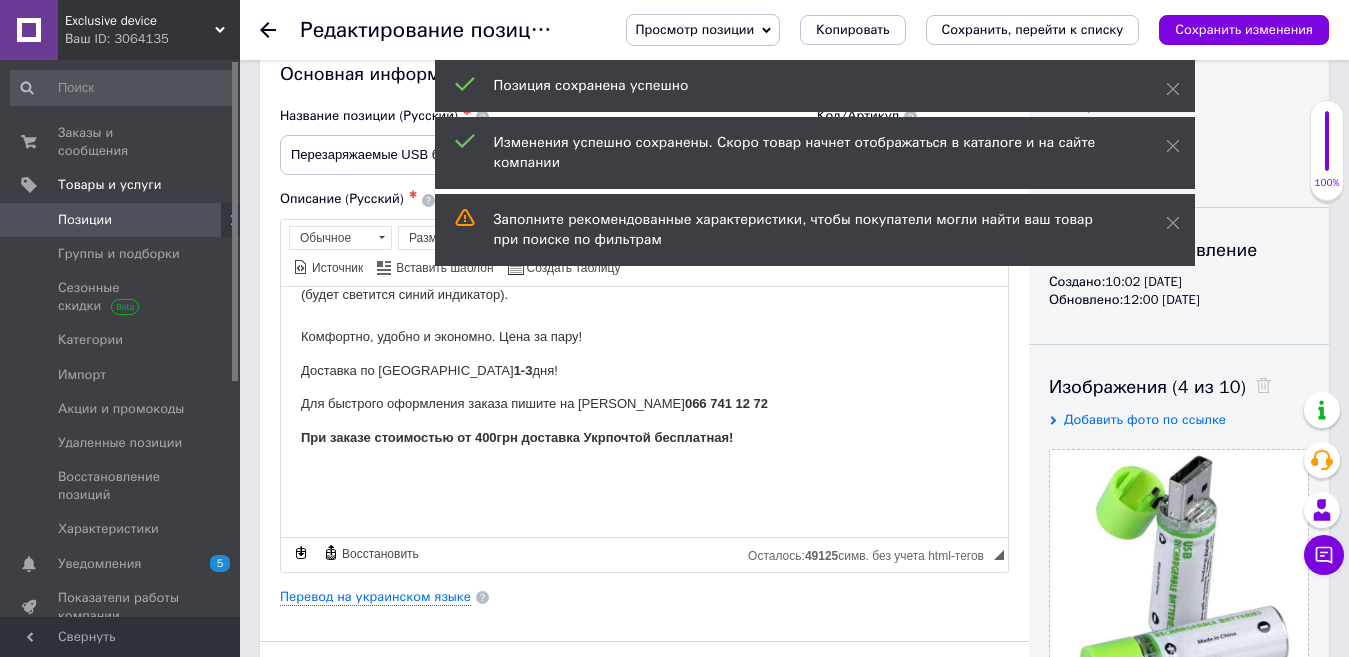 scroll, scrollTop: 0, scrollLeft: 0, axis: both 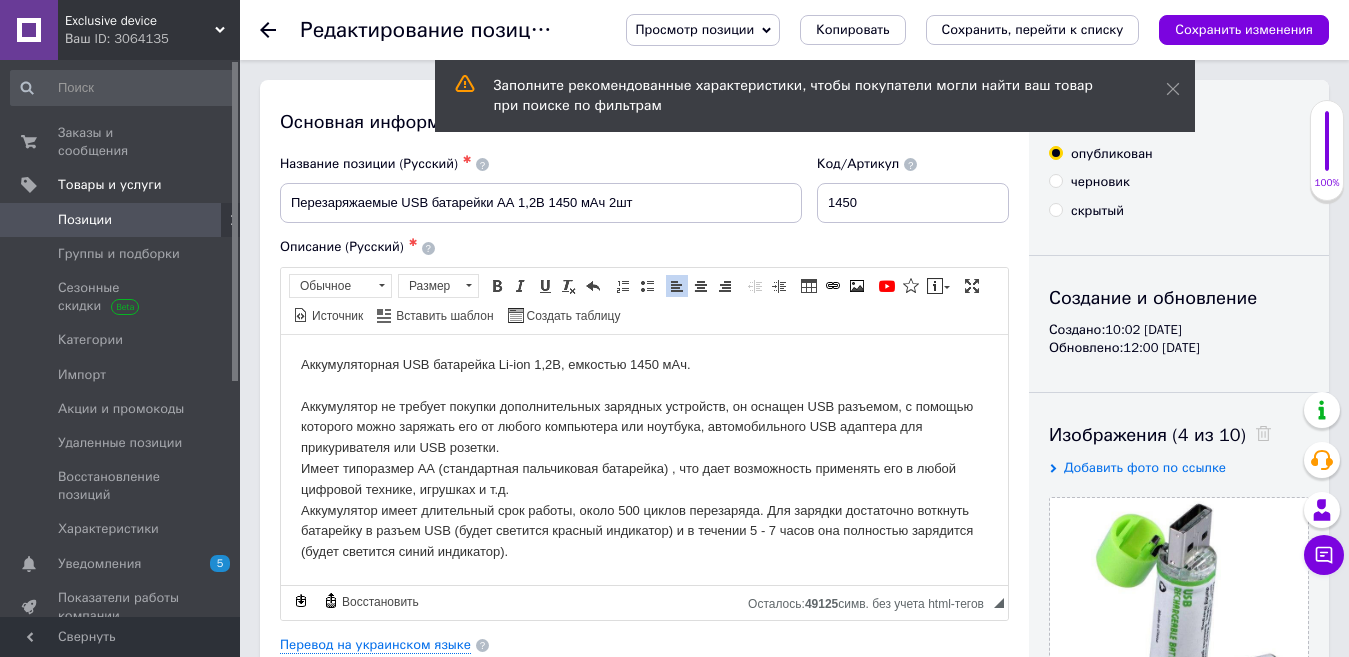click on "Аккумуляторная USB батарейка Li-ion 1,2В, емкостью 1450 мАч.  Аккумулятор не требует покупки дополнительных зарядных устройств, он оснащен USB разъемом, с помощью которого можно заряжать его от любого компьютера или ноутбука, автомобильного USB адаптера для прикуривателя или USB розетки. Имеет типоразмер АА (стандартная пальчиковая батарейка) , что дает возможность применять его в любой цифровой технике, игрушках и т.д. Комфортно, удобно и экономно. Цена за пару!" at bounding box center (644, 479) 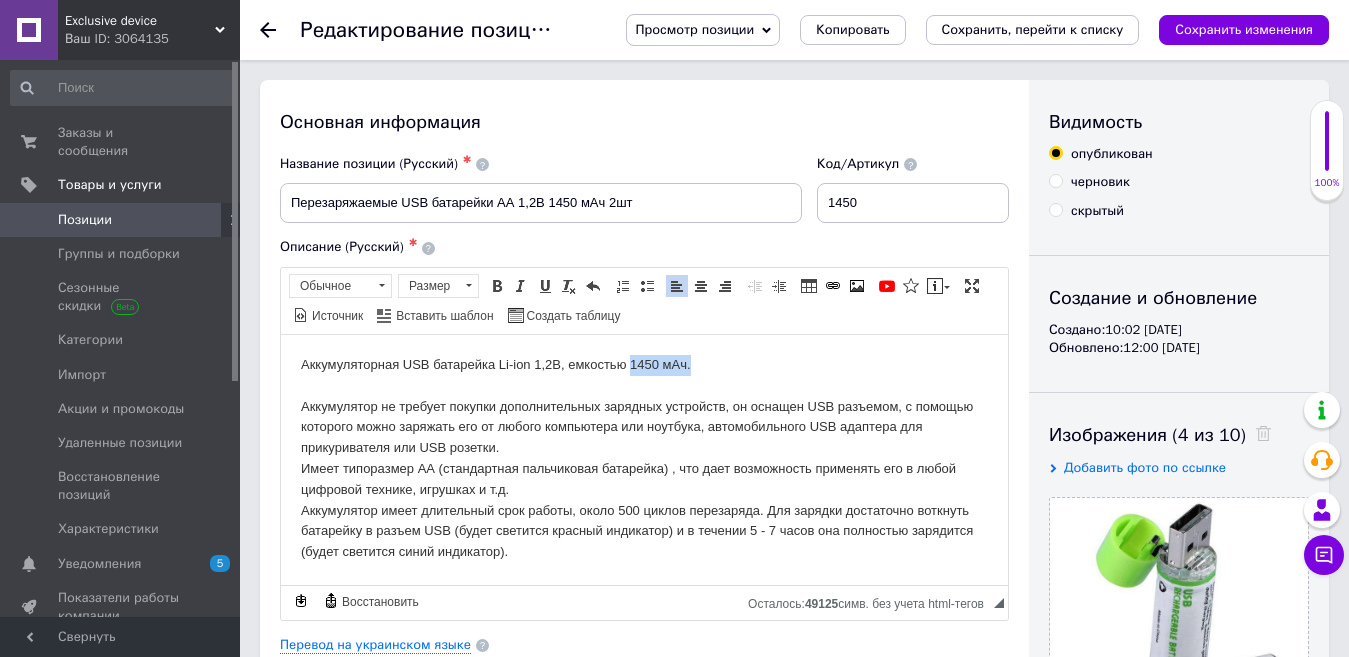 drag, startPoint x: 691, startPoint y: 368, endPoint x: 633, endPoint y: 367, distance: 58.00862 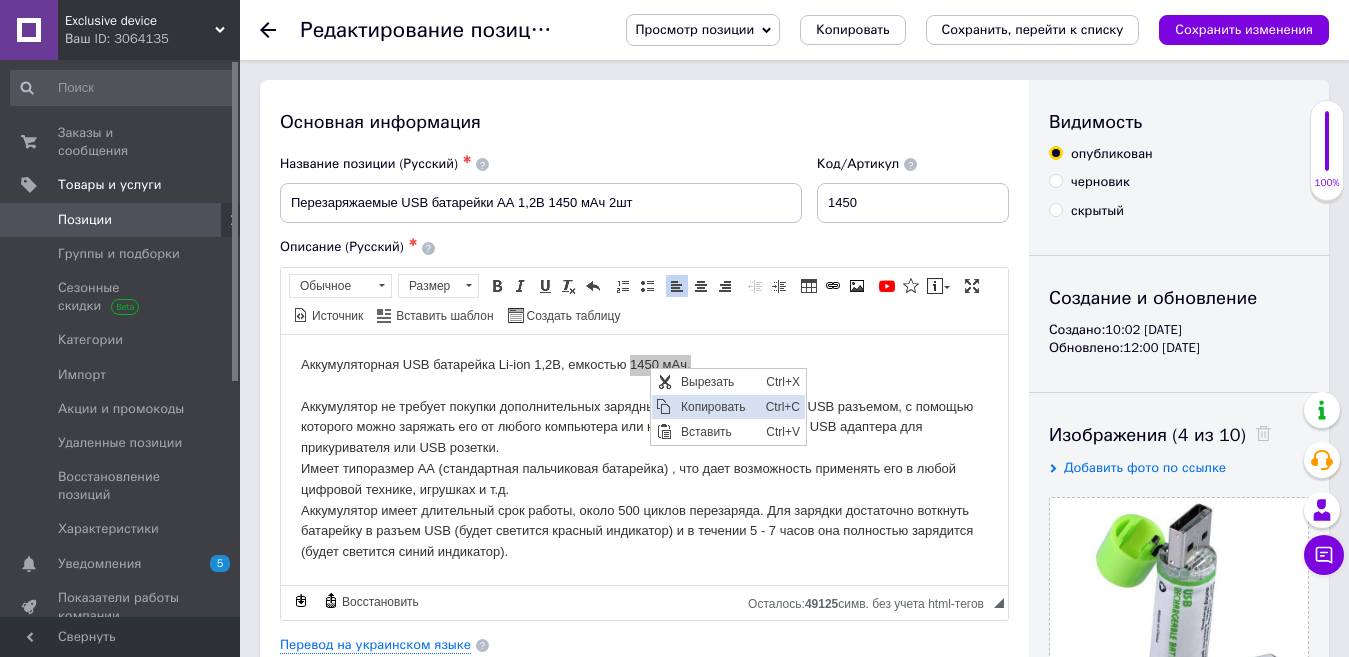 click on "Копировать" at bounding box center (718, 406) 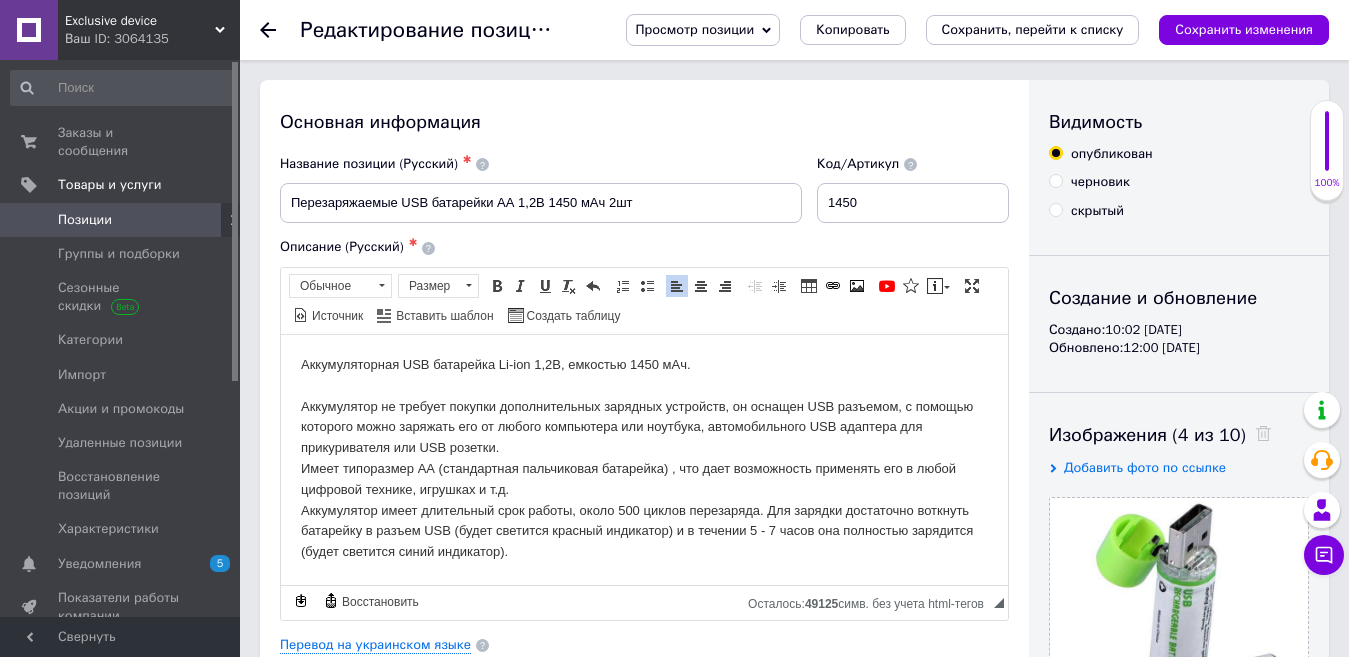 click on "Аккумуляторная USB батарейка Li-ion 1,2В, емкостью 1450 мАч.  Аккумулятор не требует покупки дополнительных зарядных устройств, он оснащен USB разъемом, с помощью которого можно заряжать его от любого компьютера или ноутбука, автомобильного USB адаптера для прикуривателя или USB розетки. Имеет типоразмер АА (стандартная пальчиковая батарейка) , что дает возможность применять его в любой цифровой технике, игрушках и т.д. Комфортно, удобно и экономно. Цена за пару!" at bounding box center [644, 479] 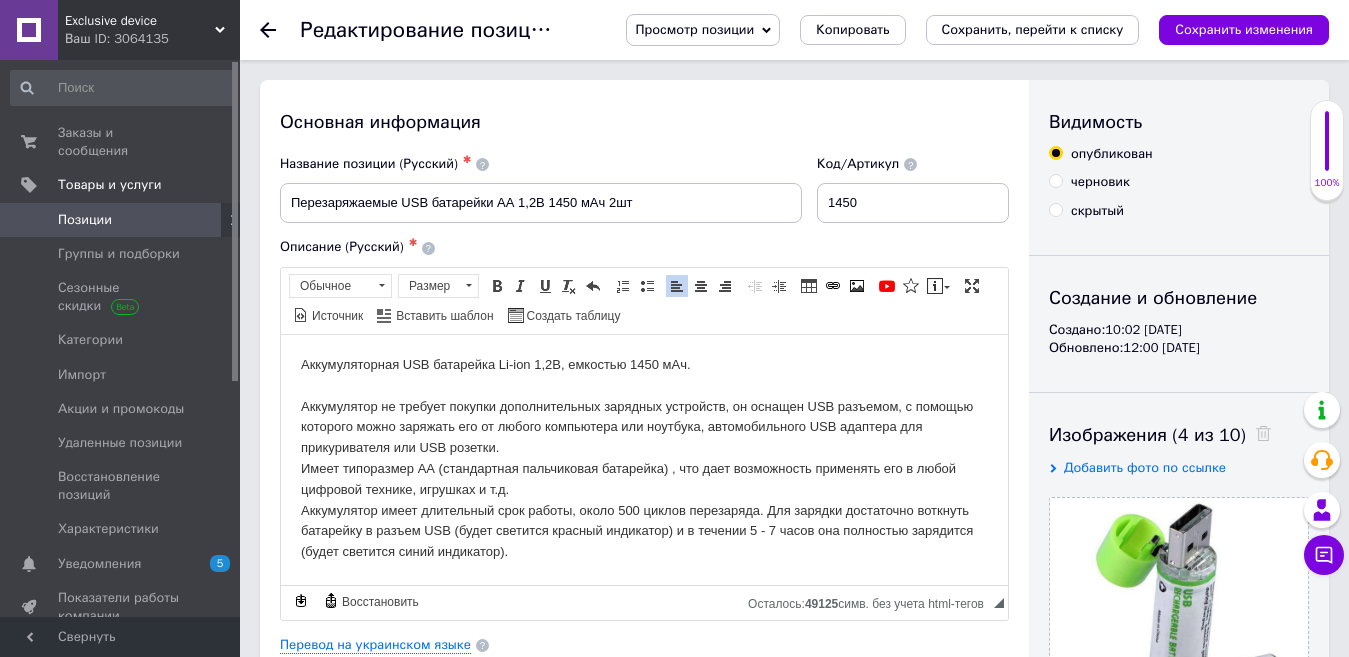 drag, startPoint x: 699, startPoint y: 362, endPoint x: 628, endPoint y: 364, distance: 71.02816 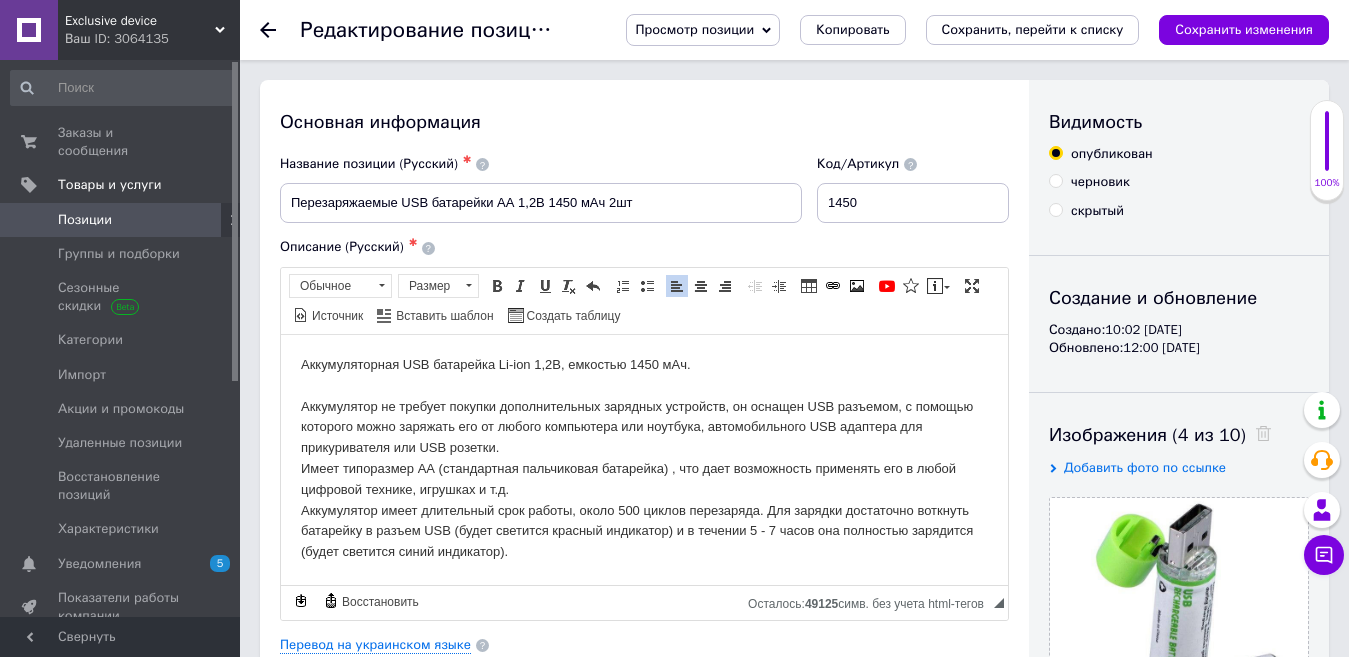 click on "Аккумуляторная USB батарейка Li-ion 1,2В, емкостью 1450 мАч.  Аккумулятор не требует покупки дополнительных зарядных устройств, он оснащен USB разъемом, с помощью которого можно заряжать его от любого компьютера или ноутбука, автомобильного USB адаптера для прикуривателя или USB розетки. Имеет типоразмер АА (стандартная пальчиковая батарейка) , что дает возможность применять его в любой цифровой технике, игрушках и т.д. Комфортно, удобно и экономно. Цена за пару!" at bounding box center [644, 479] 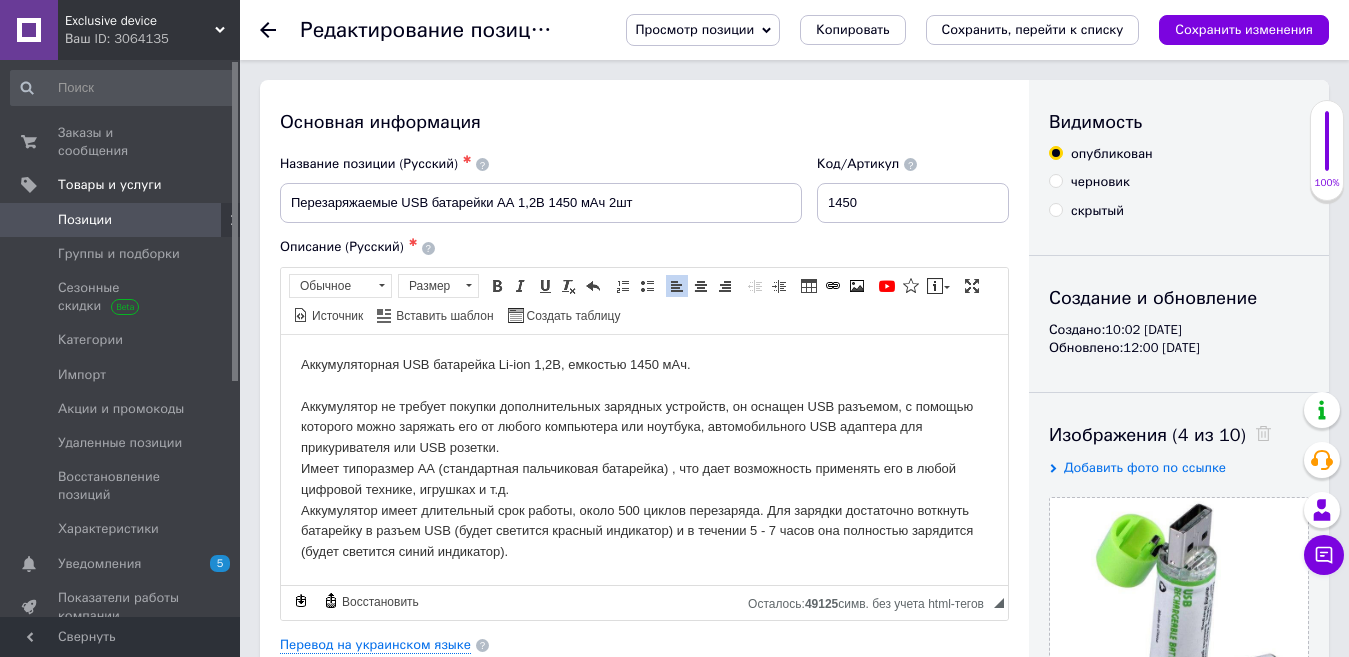 drag, startPoint x: 698, startPoint y: 360, endPoint x: 633, endPoint y: 361, distance: 65.00769 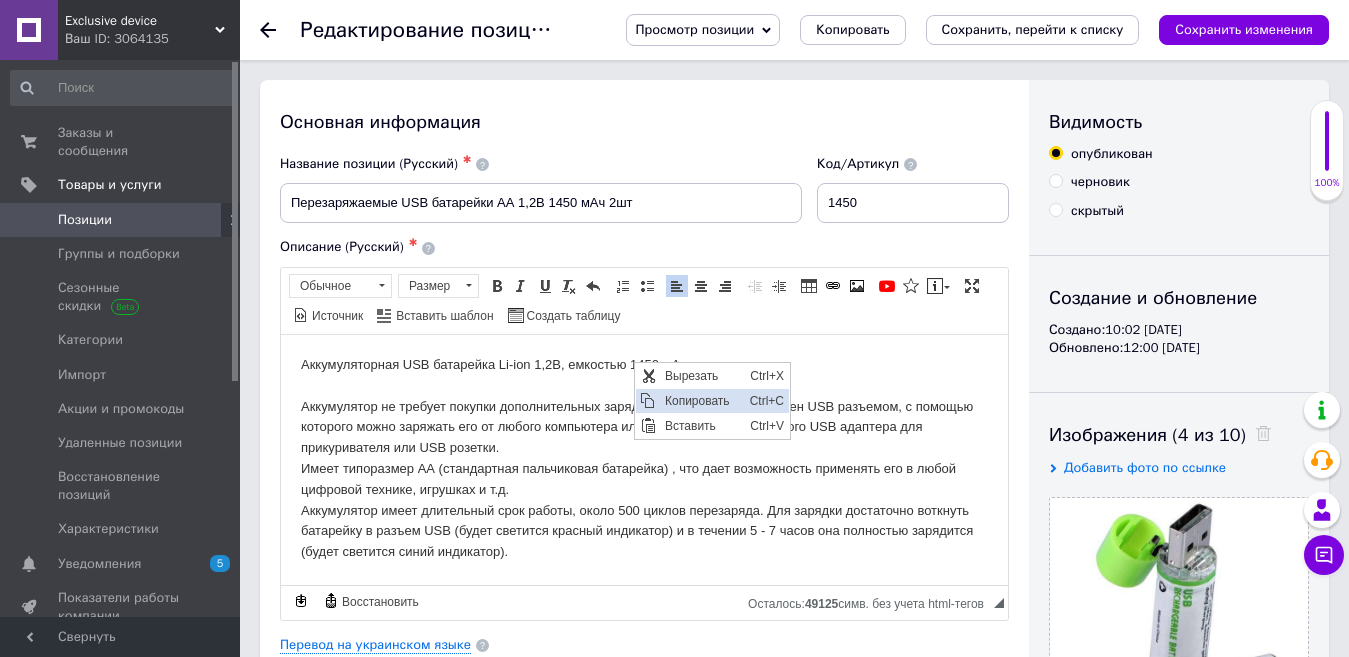 click on "Копировать" at bounding box center [702, 400] 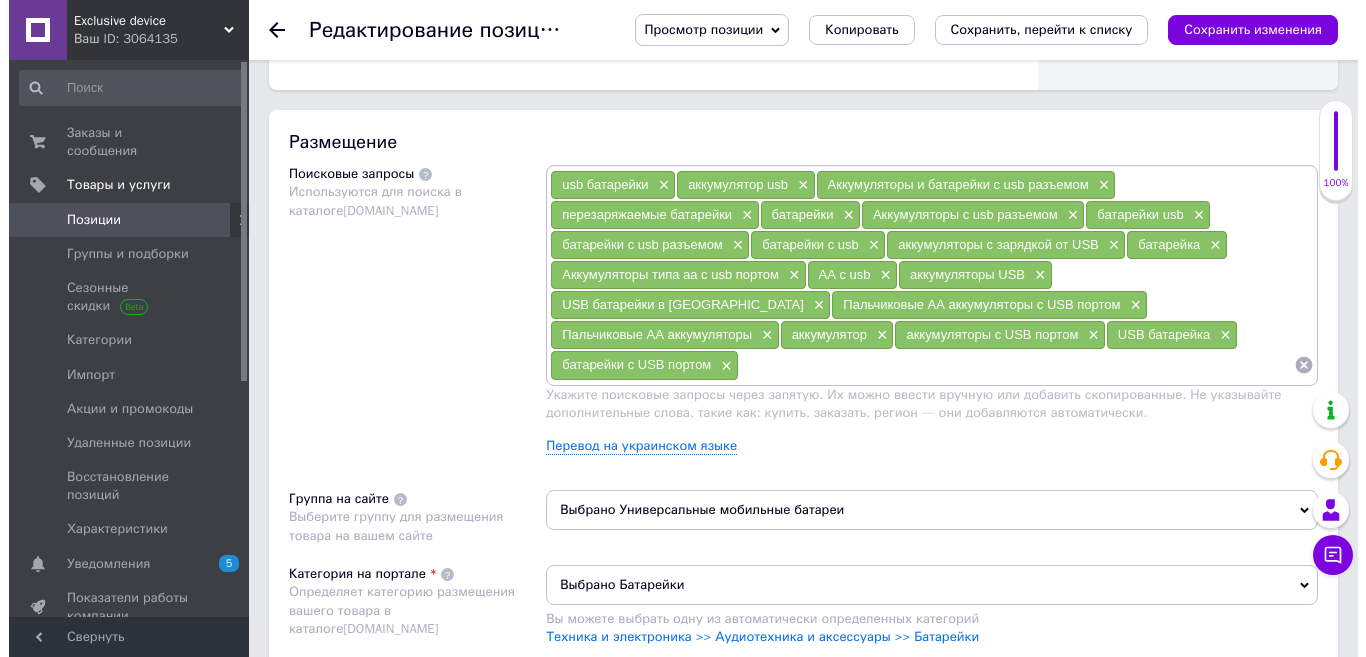 scroll, scrollTop: 1171, scrollLeft: 0, axis: vertical 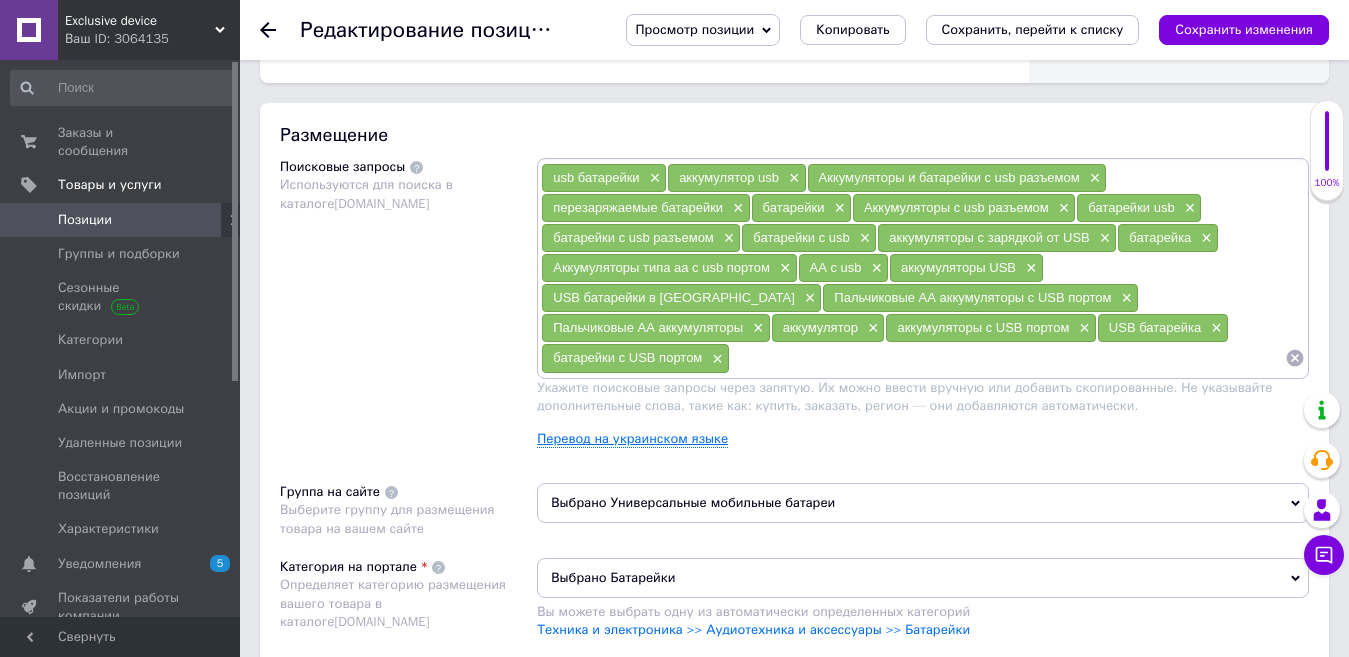 click on "Перевод на украинском языке" at bounding box center [632, 439] 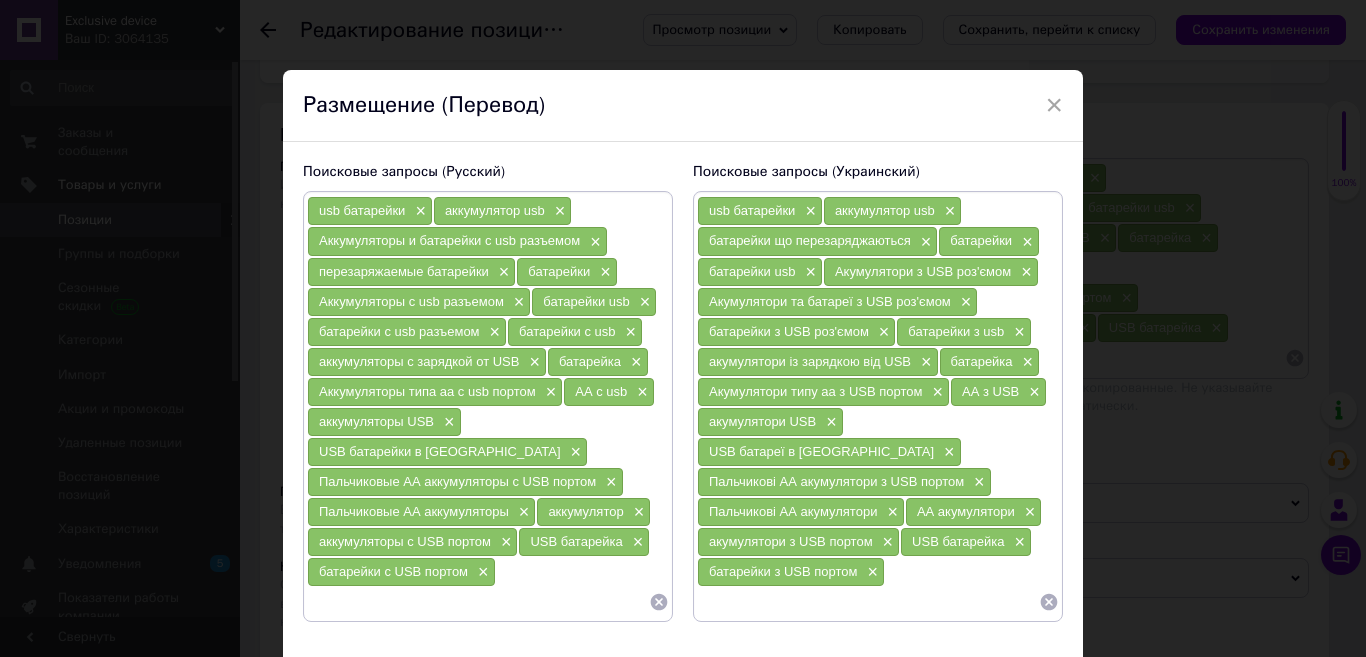 click on "usb батарейки × аккумулятор usb × Аккумуляторы и батарейки с usb разъемом × перезаряжаемые батарейки × батарейки × Аккумуляторы с usb разъемом × батарейки usb × батарейки с usb разъемом × батарейки с usb × аккумуляторы с зарядкой от USB × батарейка × Аккумуляторы типа aa с usb портом × АА с usb × аккумуляторы USB × USB батарейки в [GEOGRAPHIC_DATA] × Пальчиковые АА аккумуляторы c USB портом × Пальчиковые АА аккумуляторы × аккумулятор × аккумуляторы c USB портом × USB батарейка × батарейки c USB портом ×" at bounding box center [488, 406] 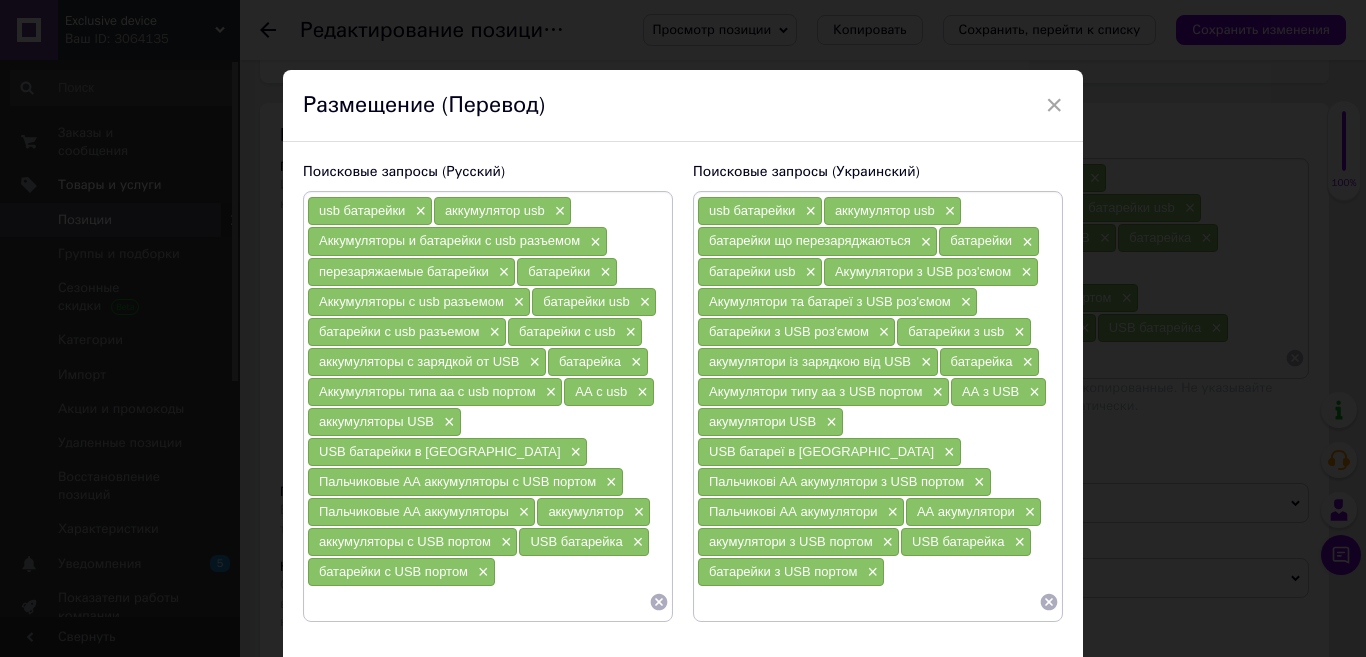paste on "1450 мАч." 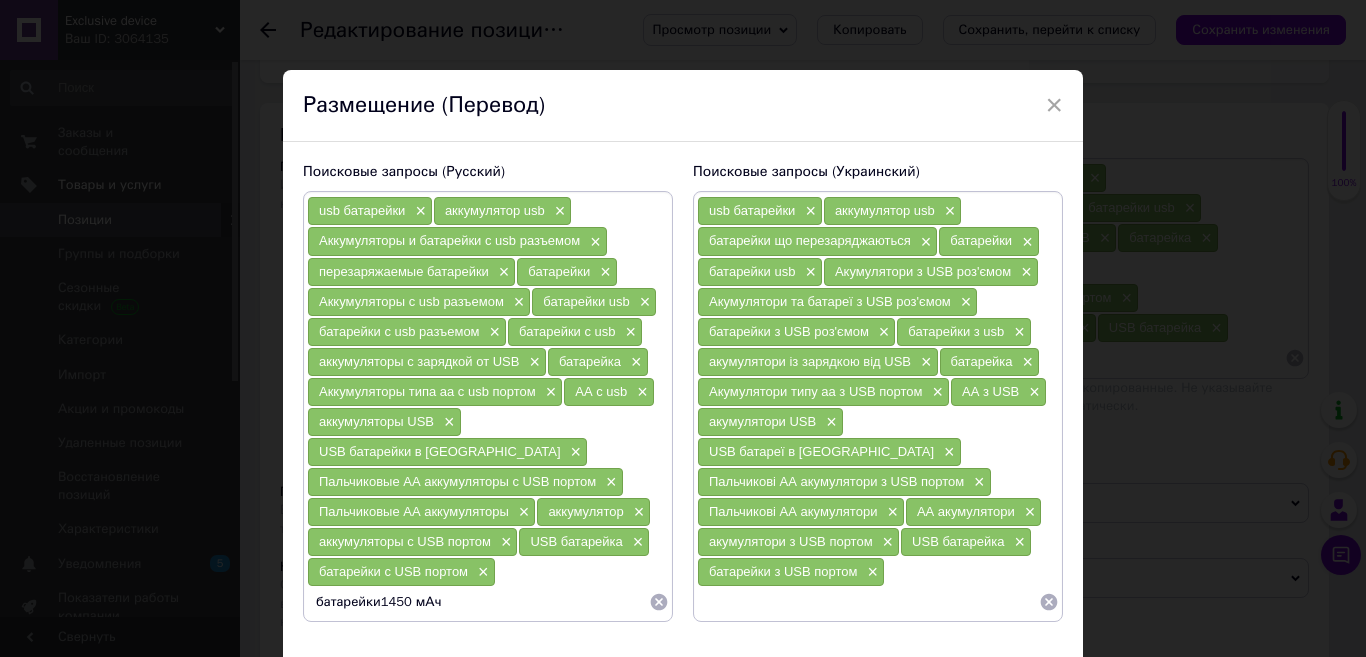 type on "батарейки 1450 мАч" 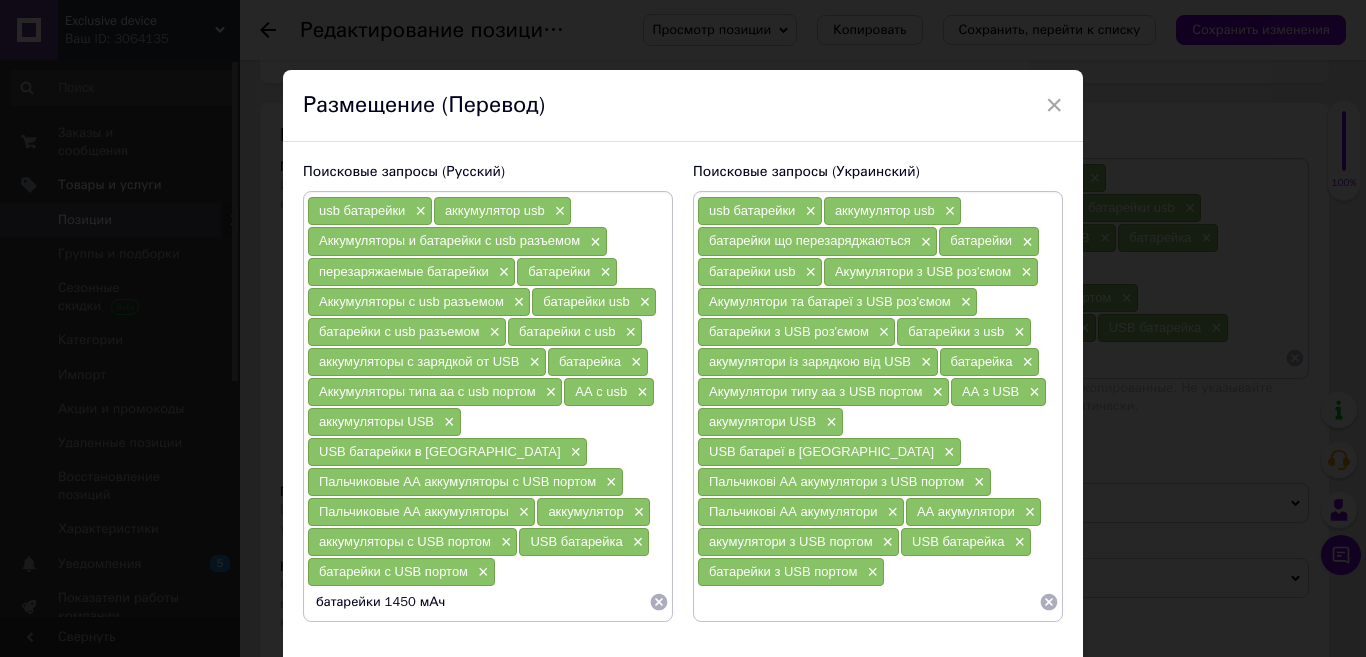 type 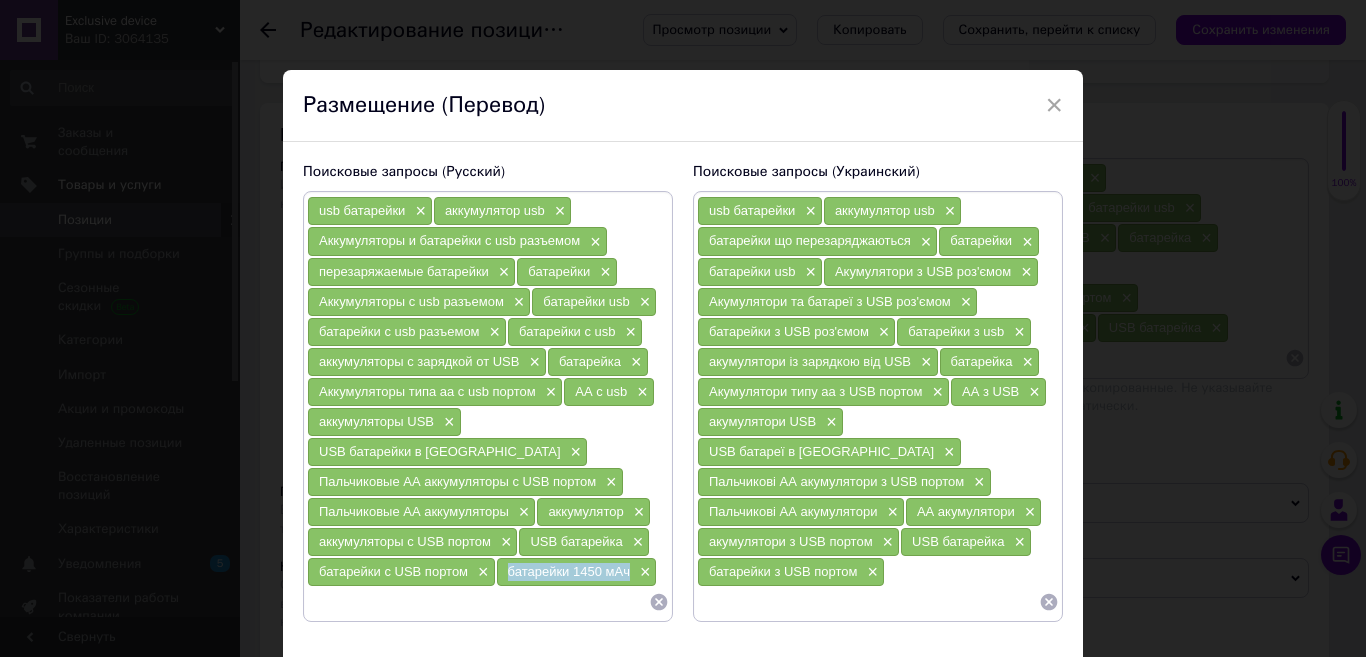 drag, startPoint x: 628, startPoint y: 545, endPoint x: 506, endPoint y: 543, distance: 122.016396 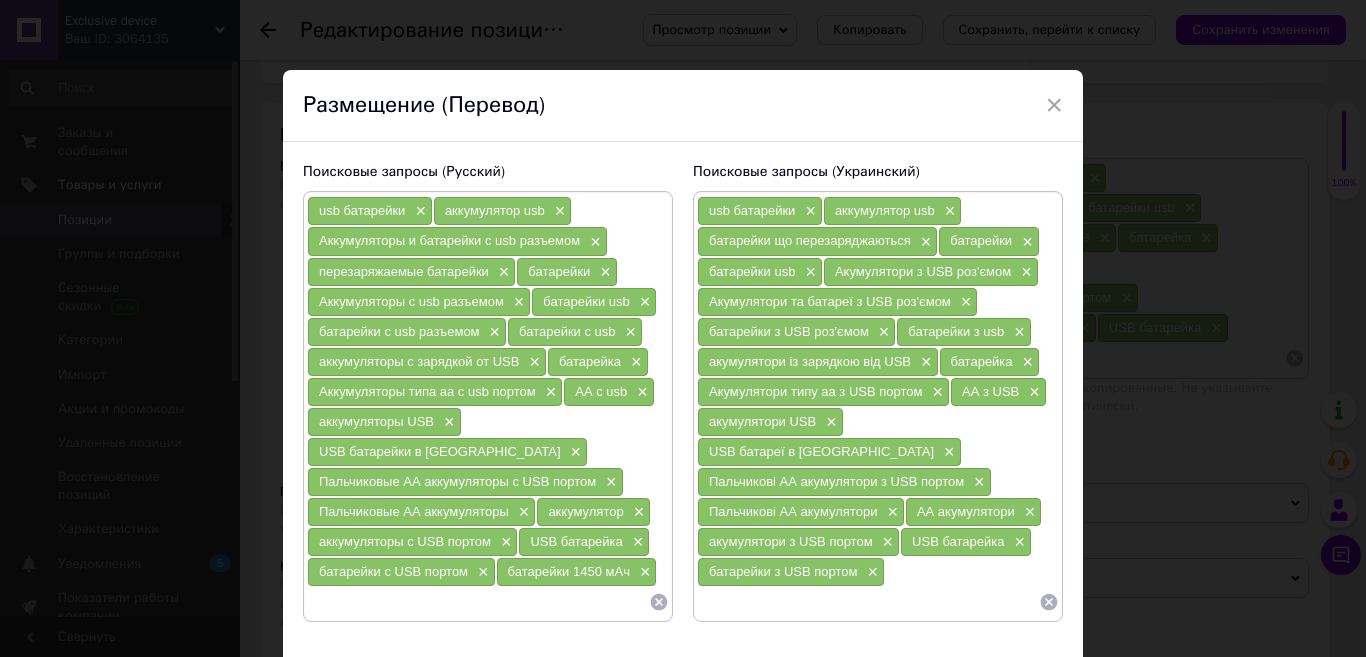 paste on "батарейки 1450 мАч" 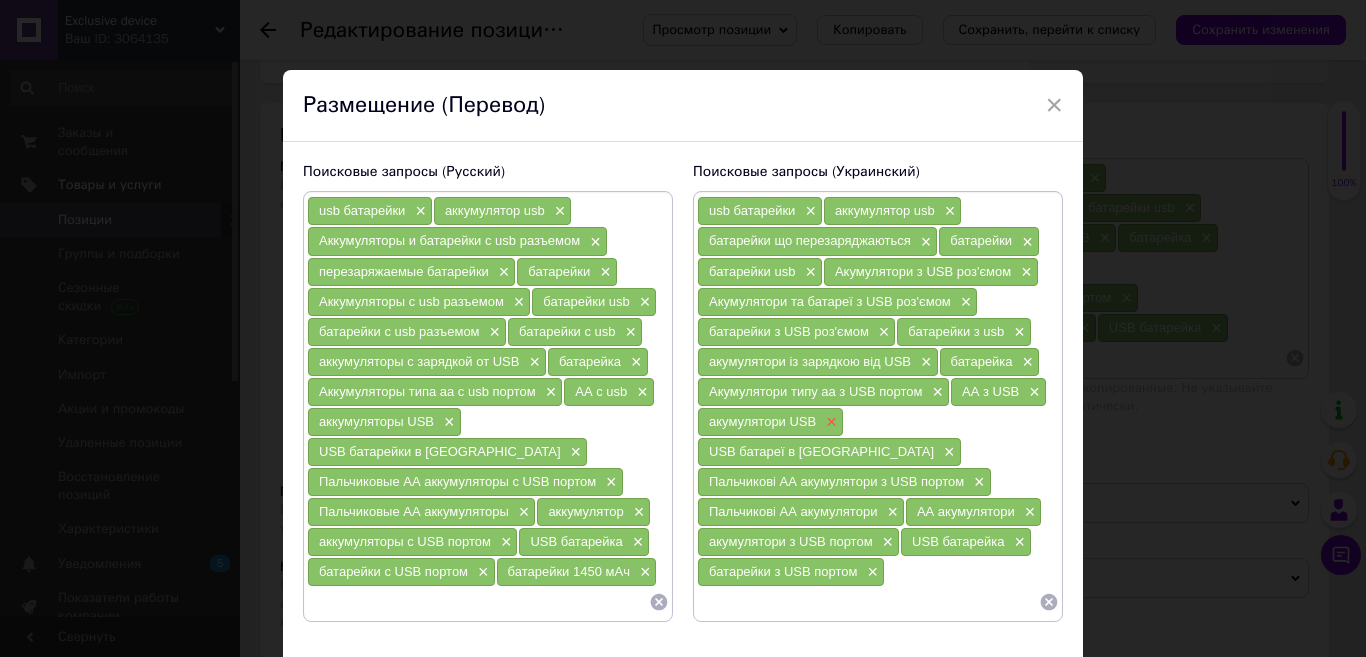 type on "батарейки 1450 мАч" 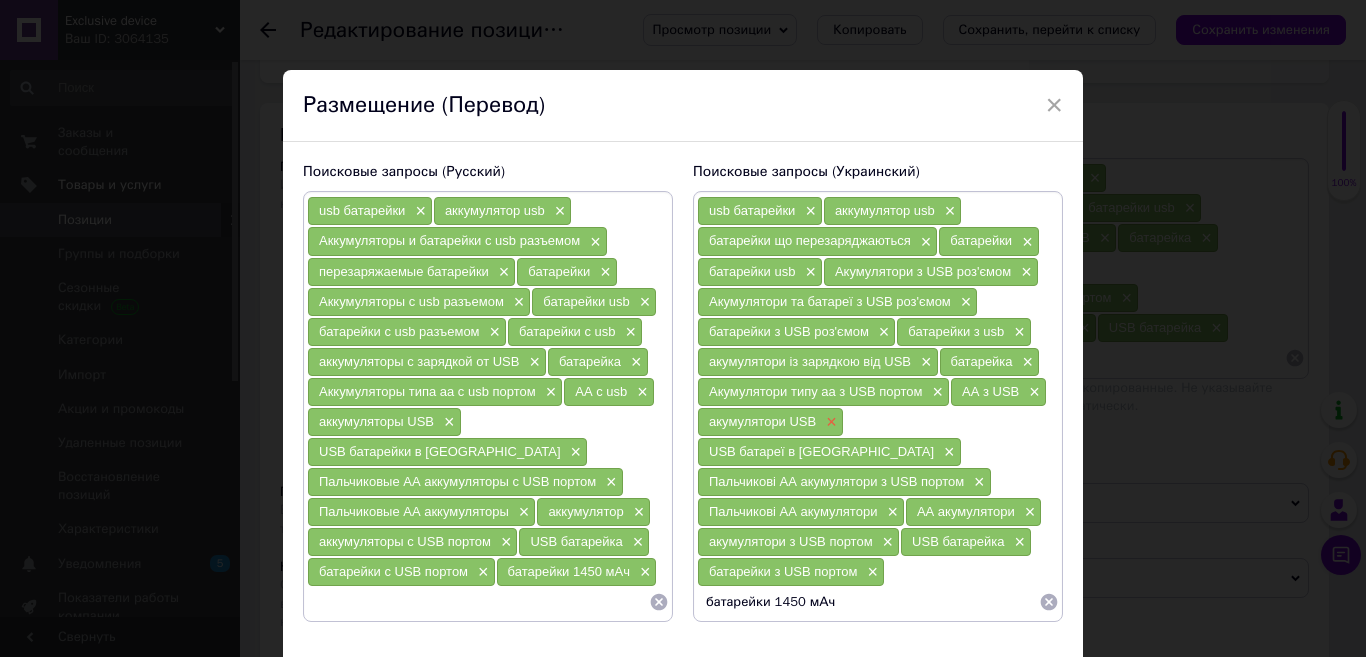 type 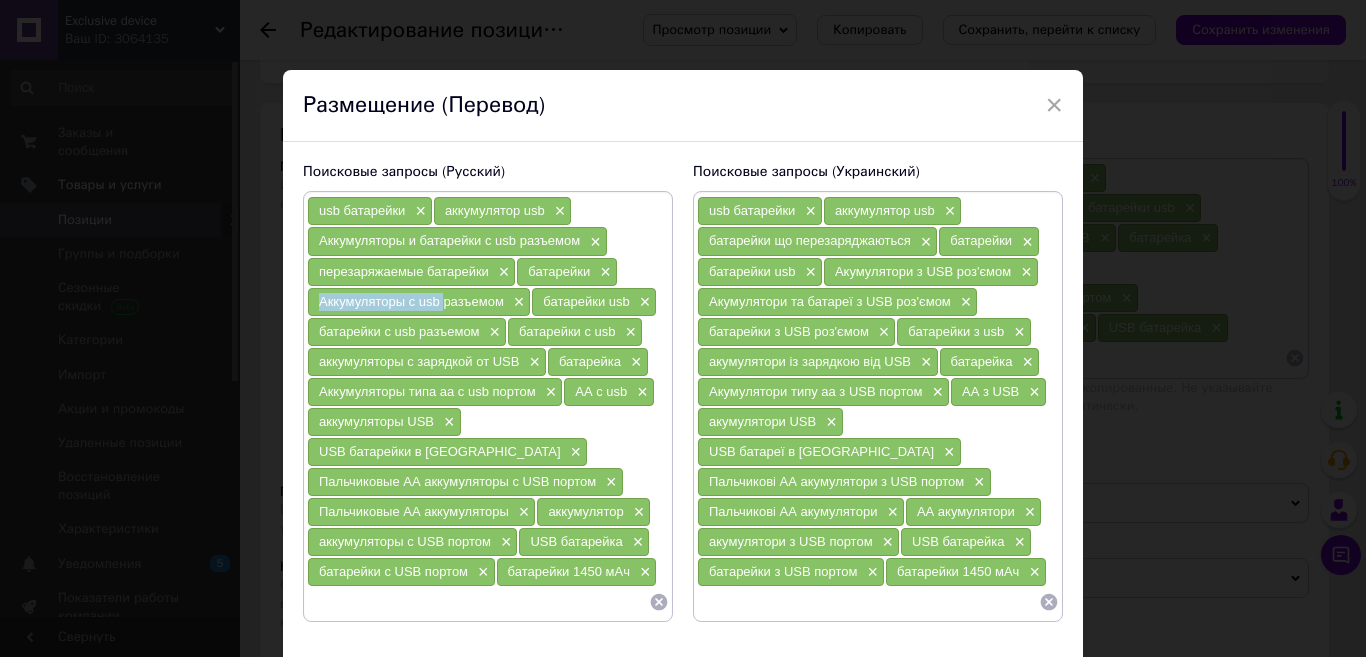 drag, startPoint x: 440, startPoint y: 300, endPoint x: 312, endPoint y: 303, distance: 128.03516 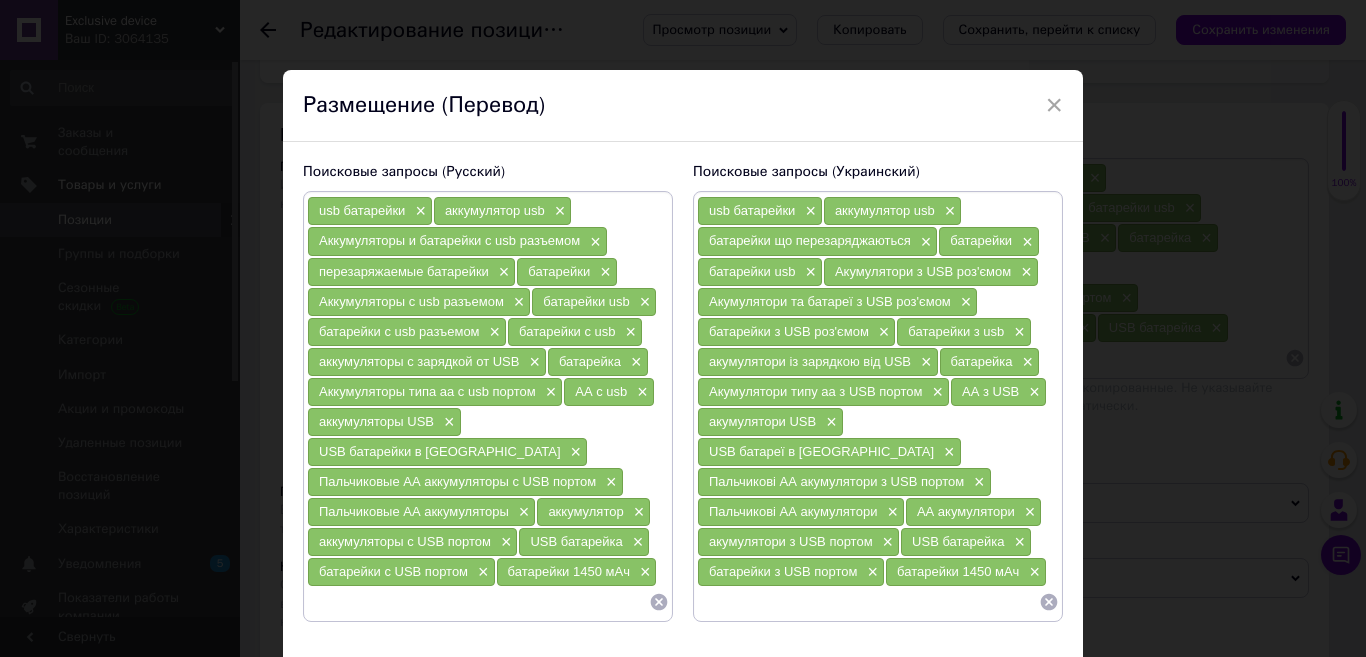 click at bounding box center (478, 602) 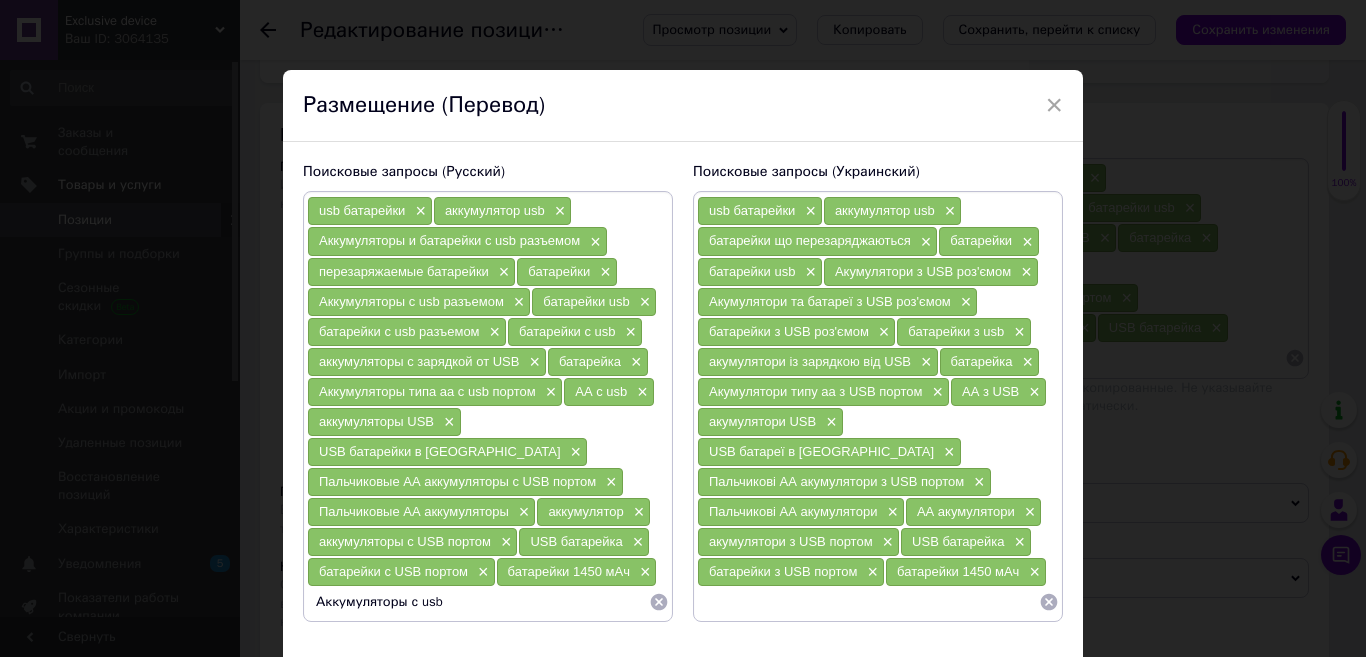 click on "Аккумуляторы с usb" at bounding box center (478, 602) 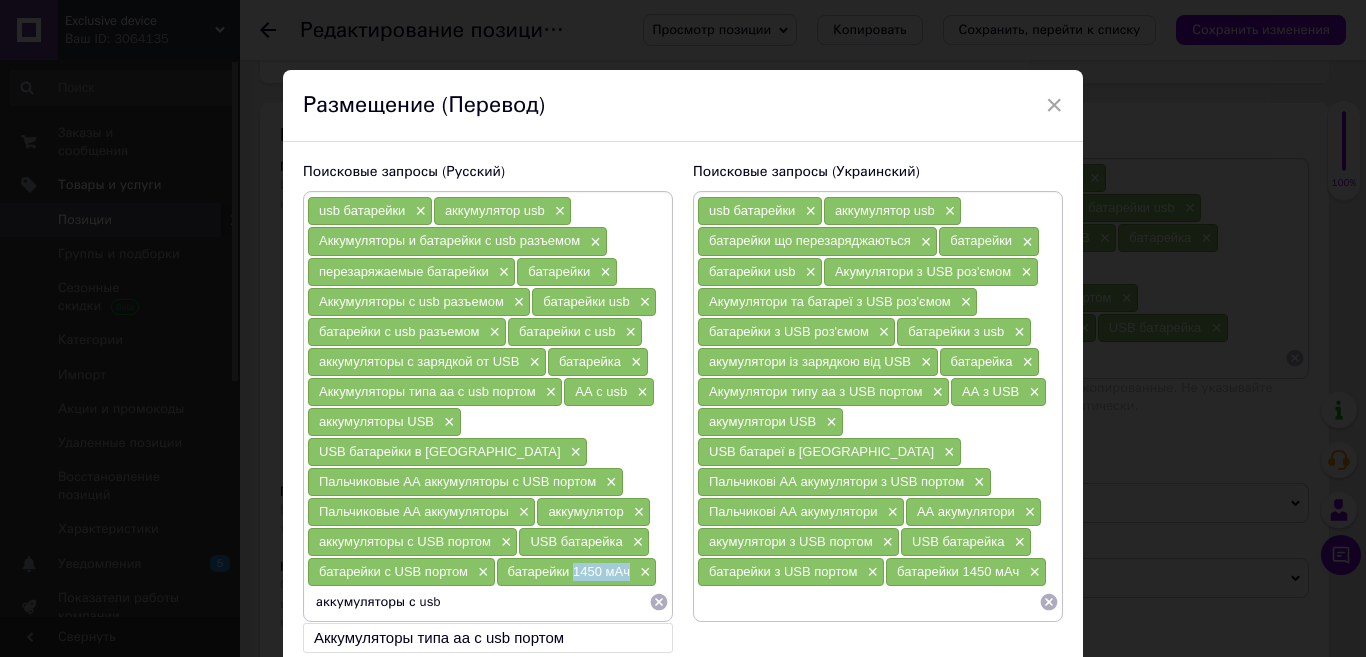 drag, startPoint x: 629, startPoint y: 545, endPoint x: 578, endPoint y: 542, distance: 51.088158 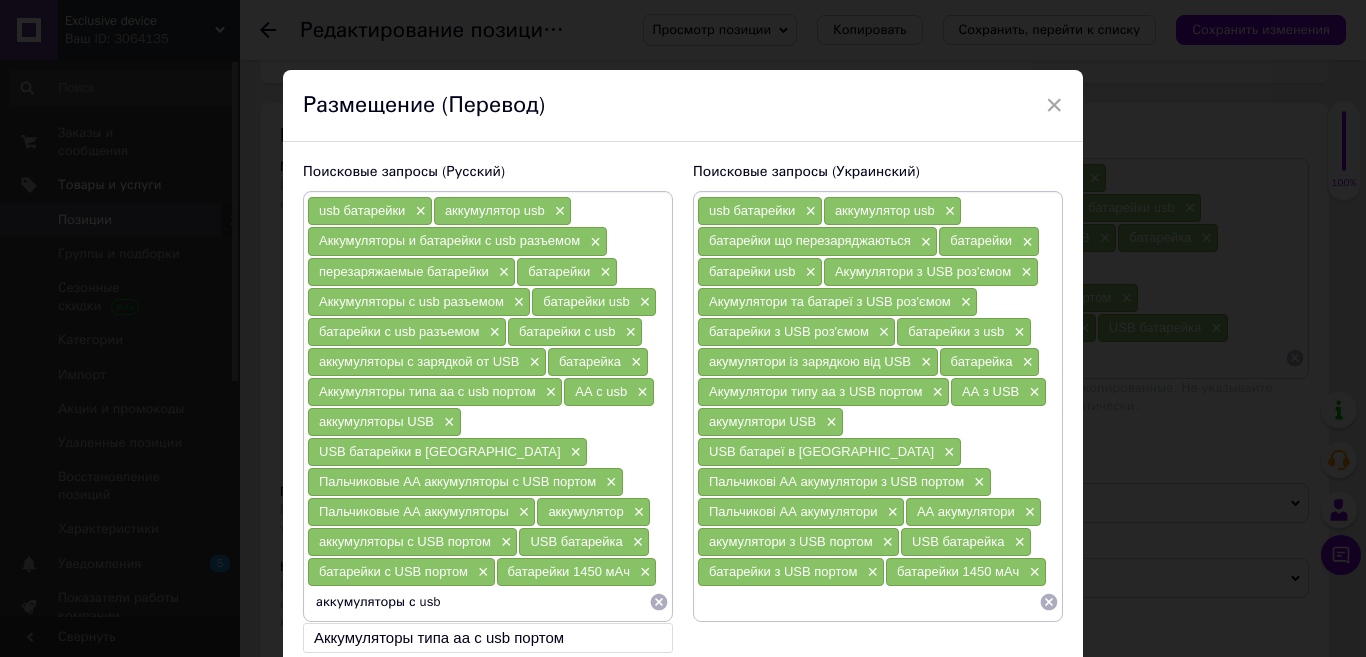 click on "аккумуляторы с usb" at bounding box center (478, 602) 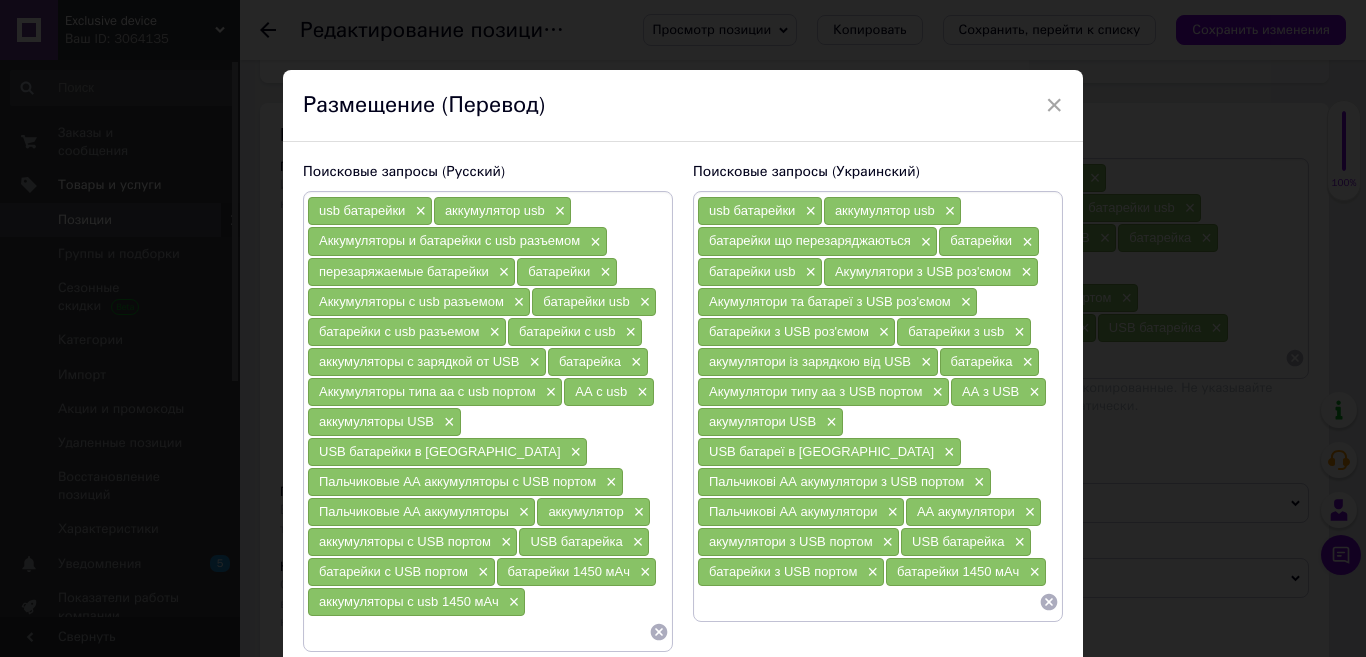 type 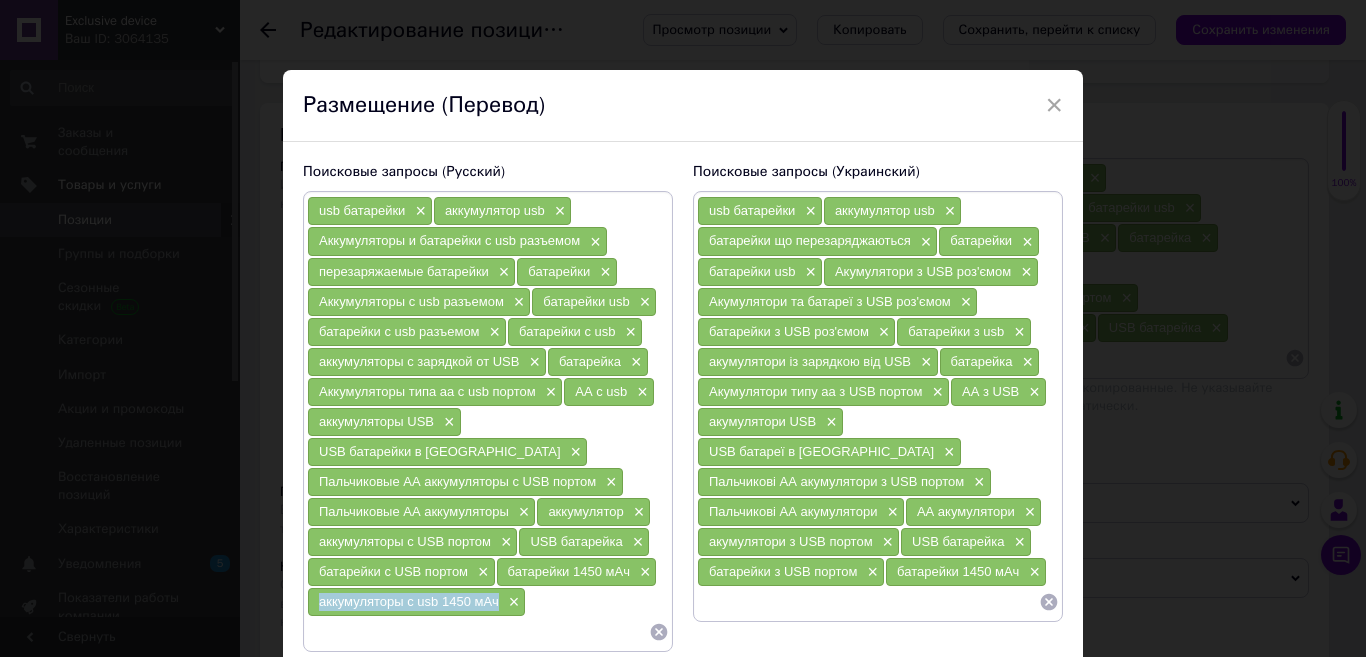 drag, startPoint x: 500, startPoint y: 576, endPoint x: 314, endPoint y: 570, distance: 186.09676 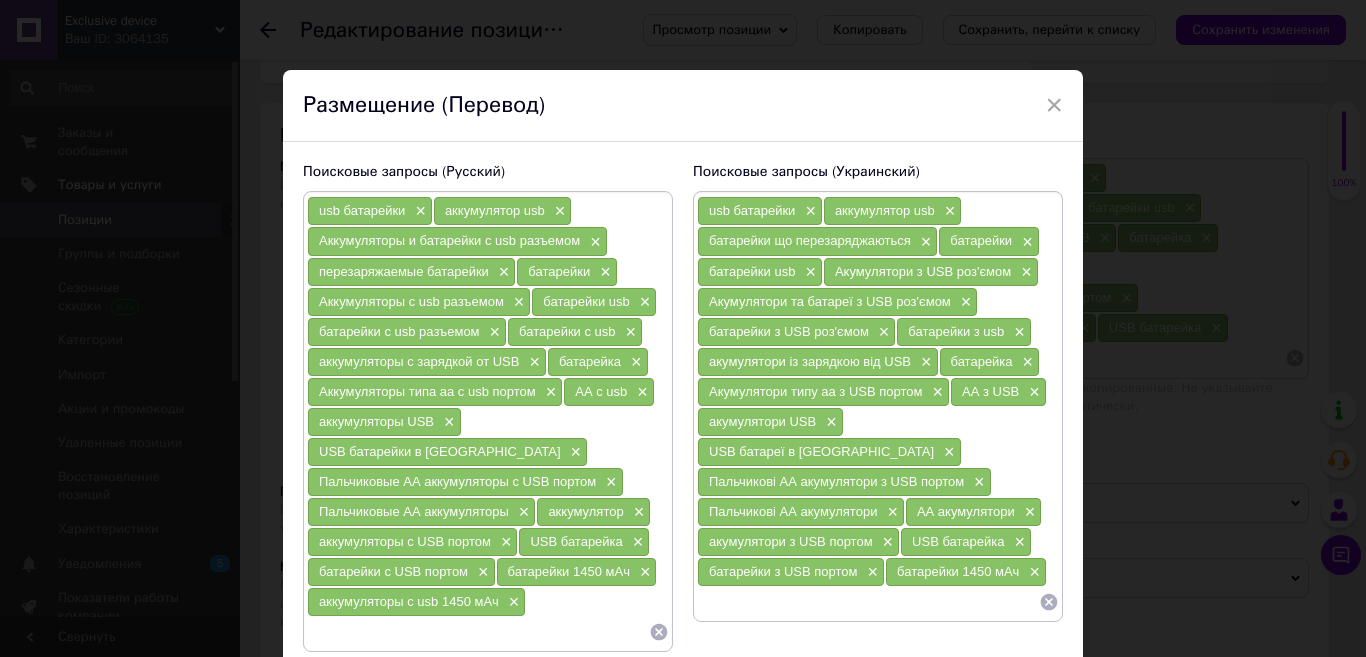 paste on "акумулятори з usb 1450 мАг" 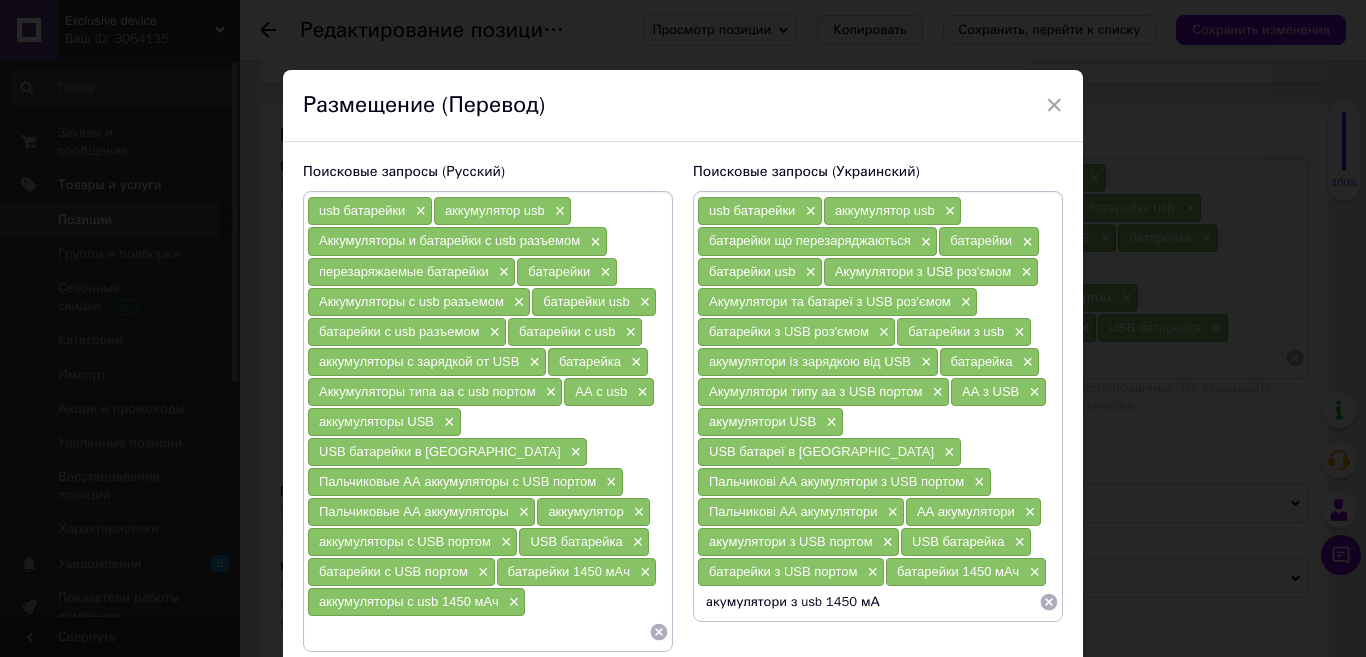 type on "акумулятори з usb 1450 мАч" 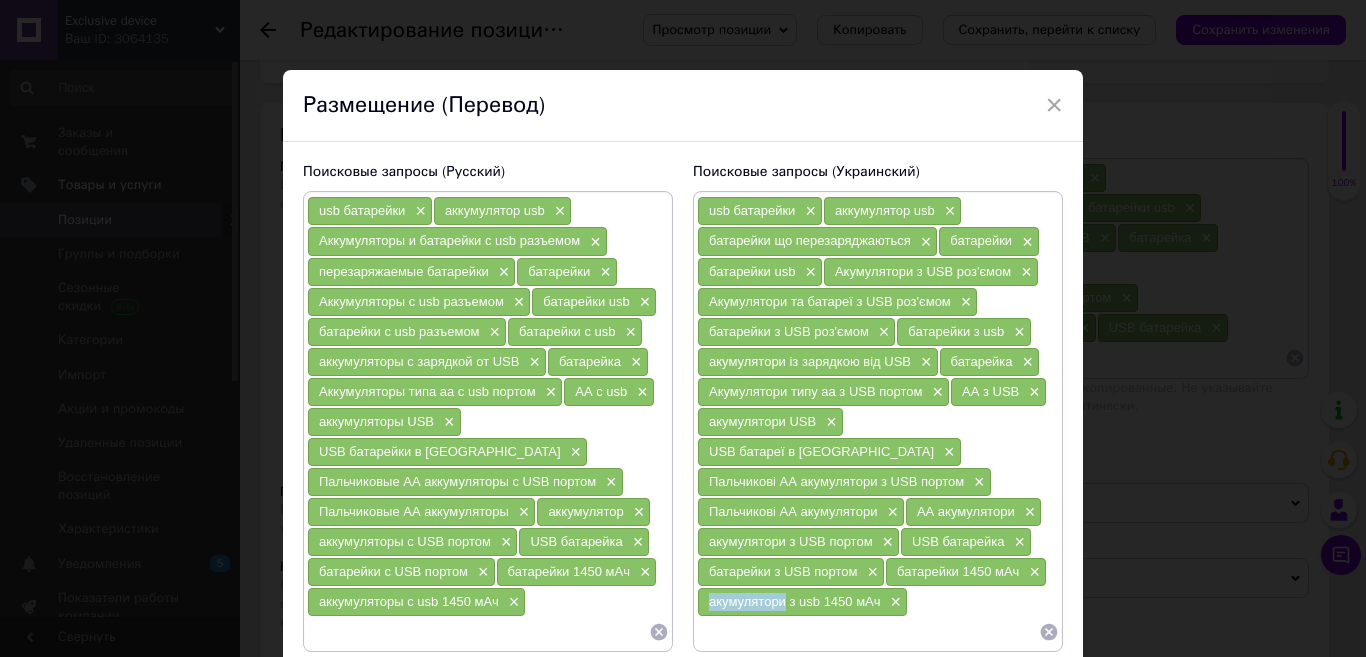 drag, startPoint x: 780, startPoint y: 576, endPoint x: 724, endPoint y: 574, distance: 56.0357 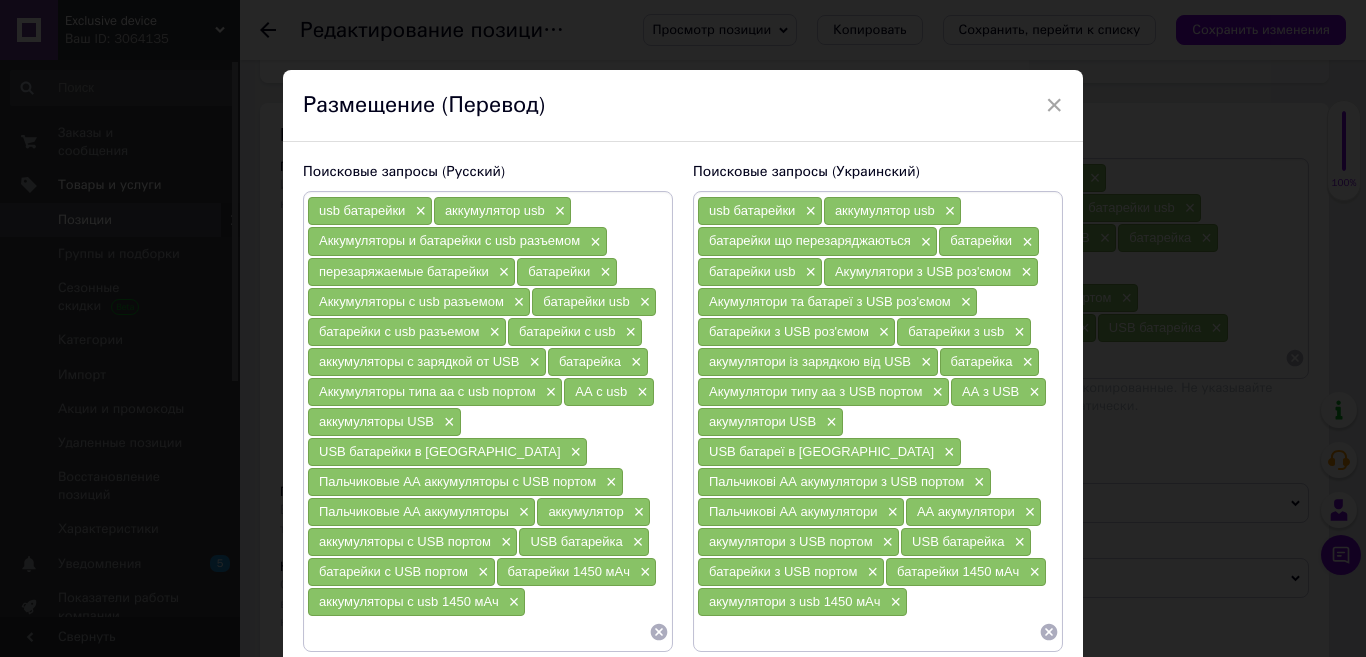click at bounding box center [868, 632] 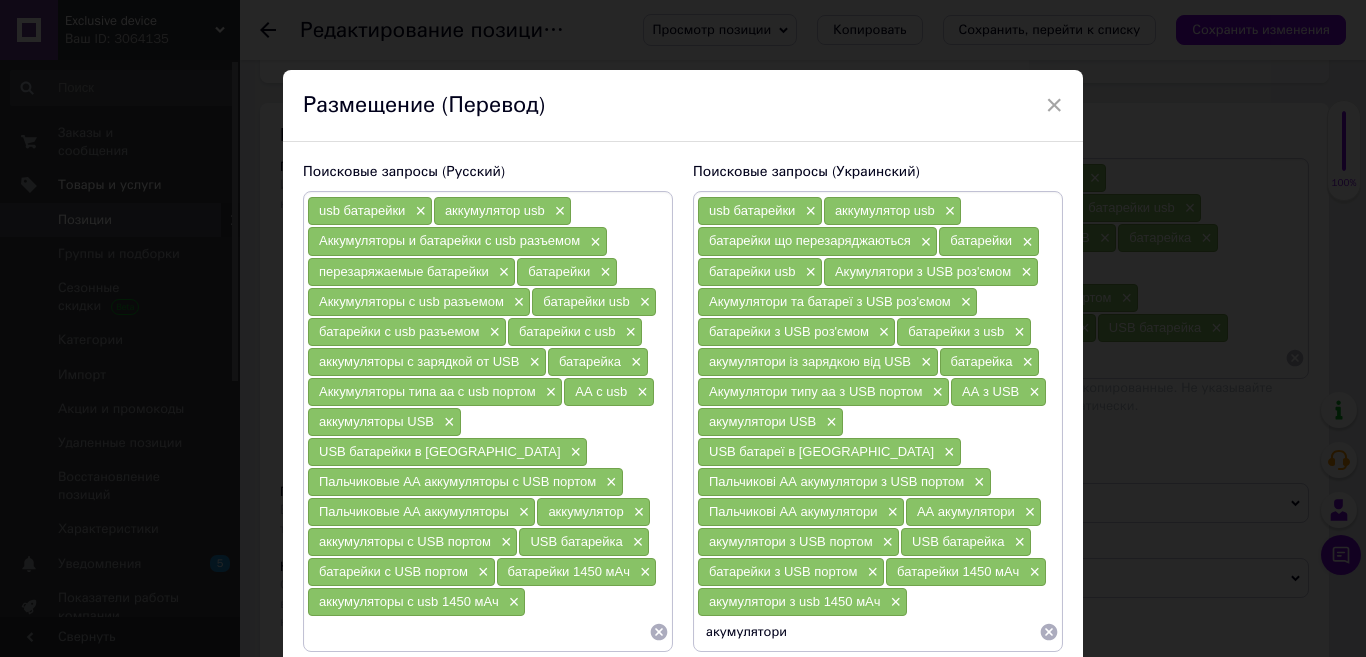 type 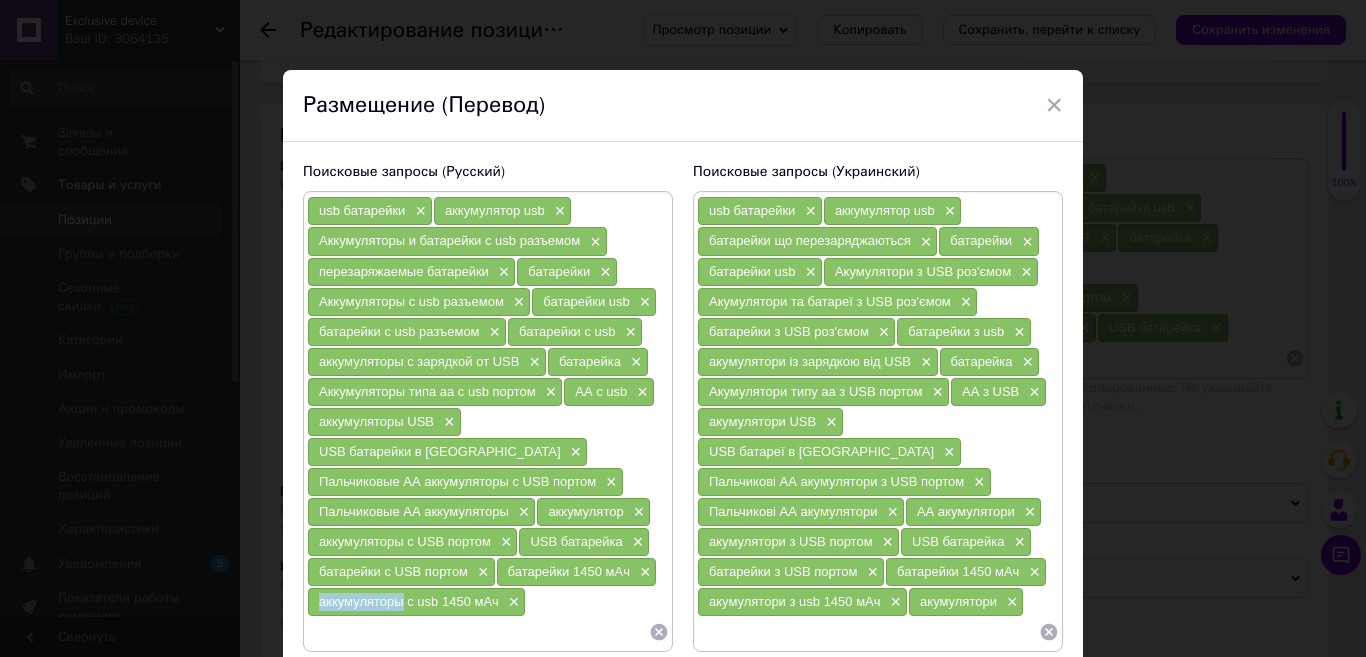 drag, startPoint x: 401, startPoint y: 576, endPoint x: 314, endPoint y: 577, distance: 87.005745 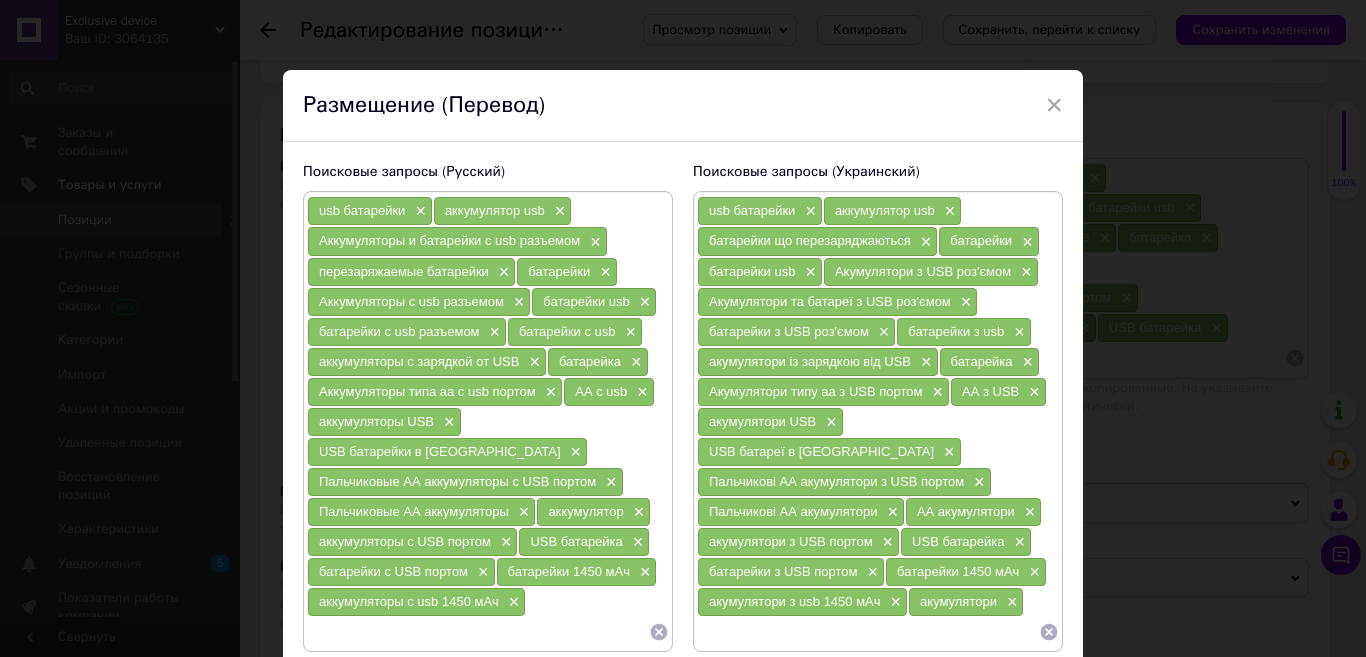 click at bounding box center (478, 632) 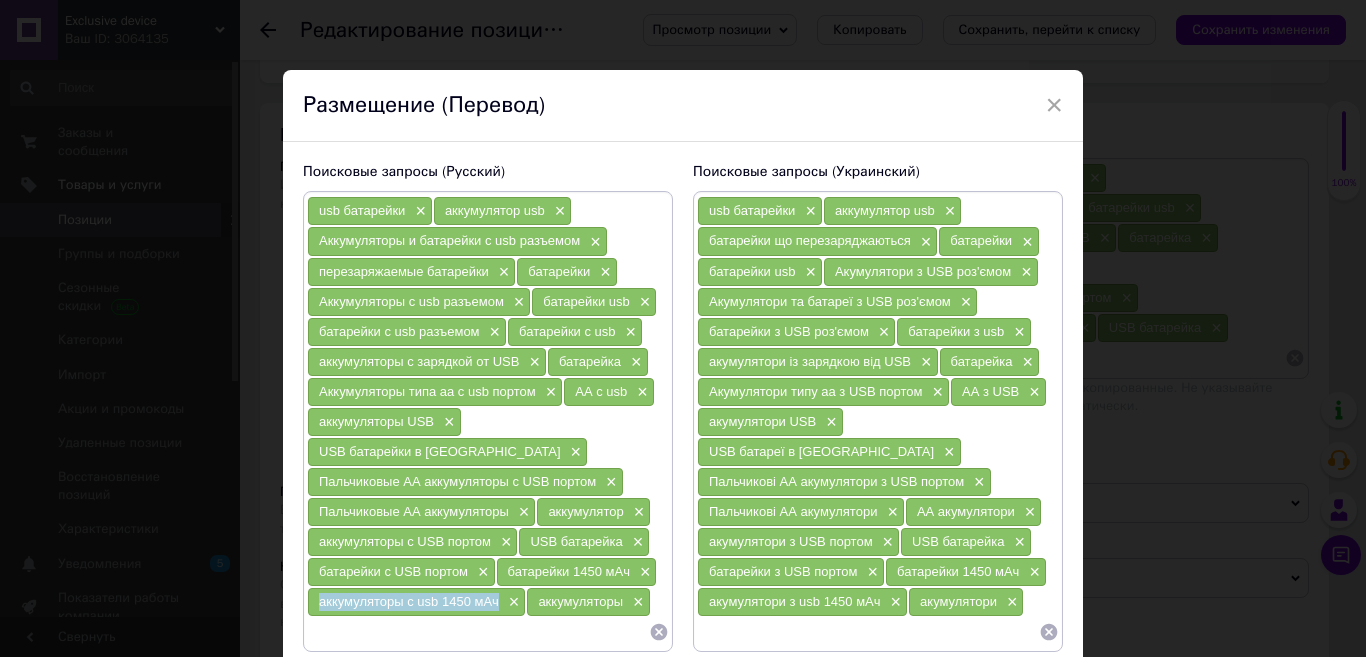 drag, startPoint x: 500, startPoint y: 577, endPoint x: 307, endPoint y: 575, distance: 193.01036 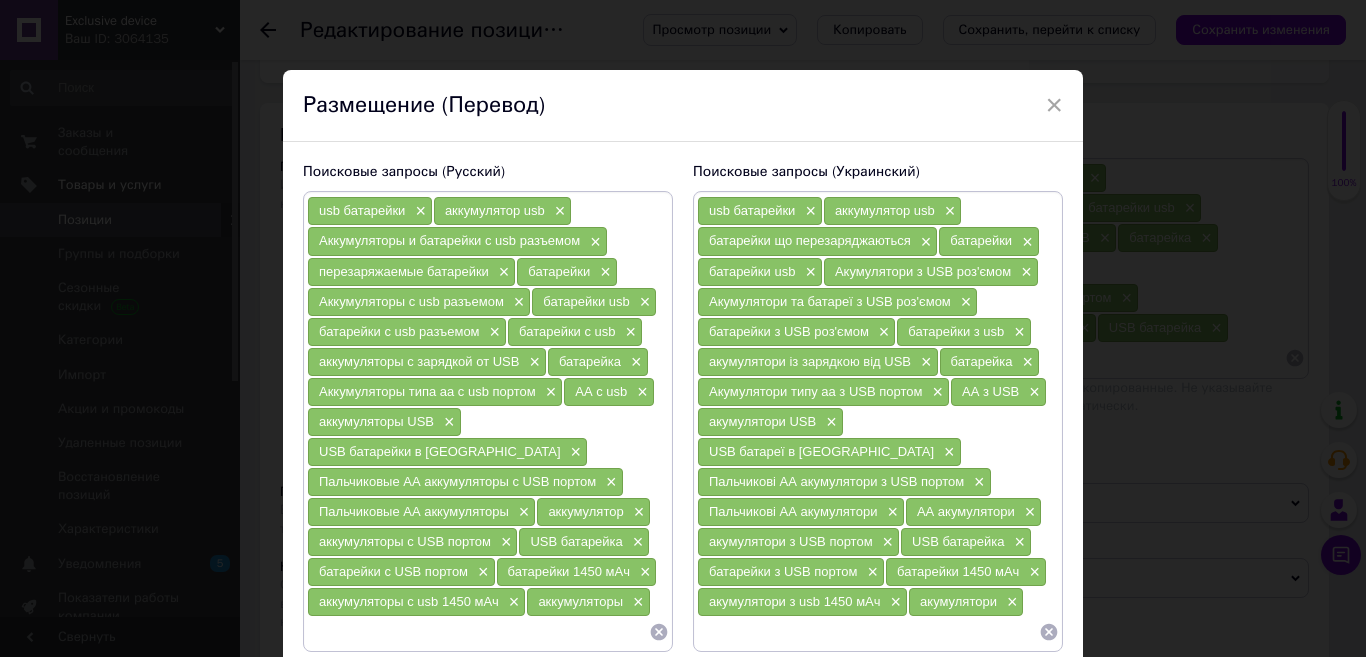 paste on "аккумуляторы с usb 1450 мАч" 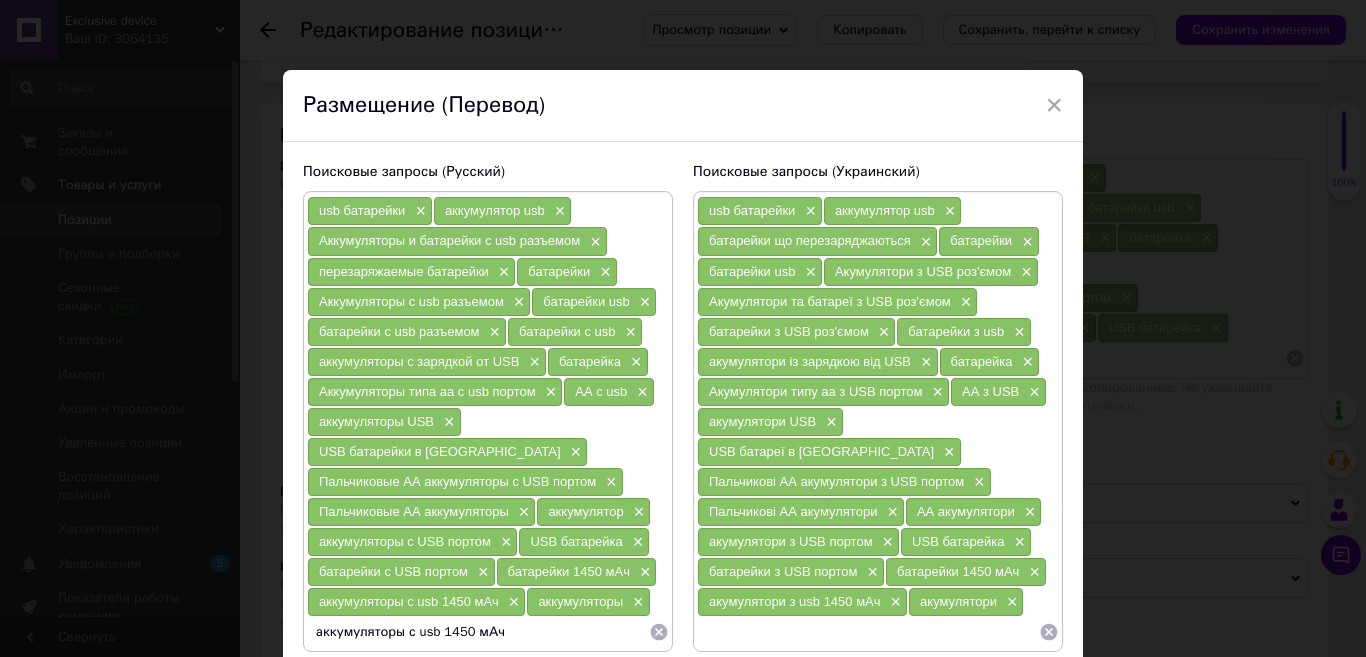 click on "аккумуляторы с usb 1450 мАч" at bounding box center (478, 632) 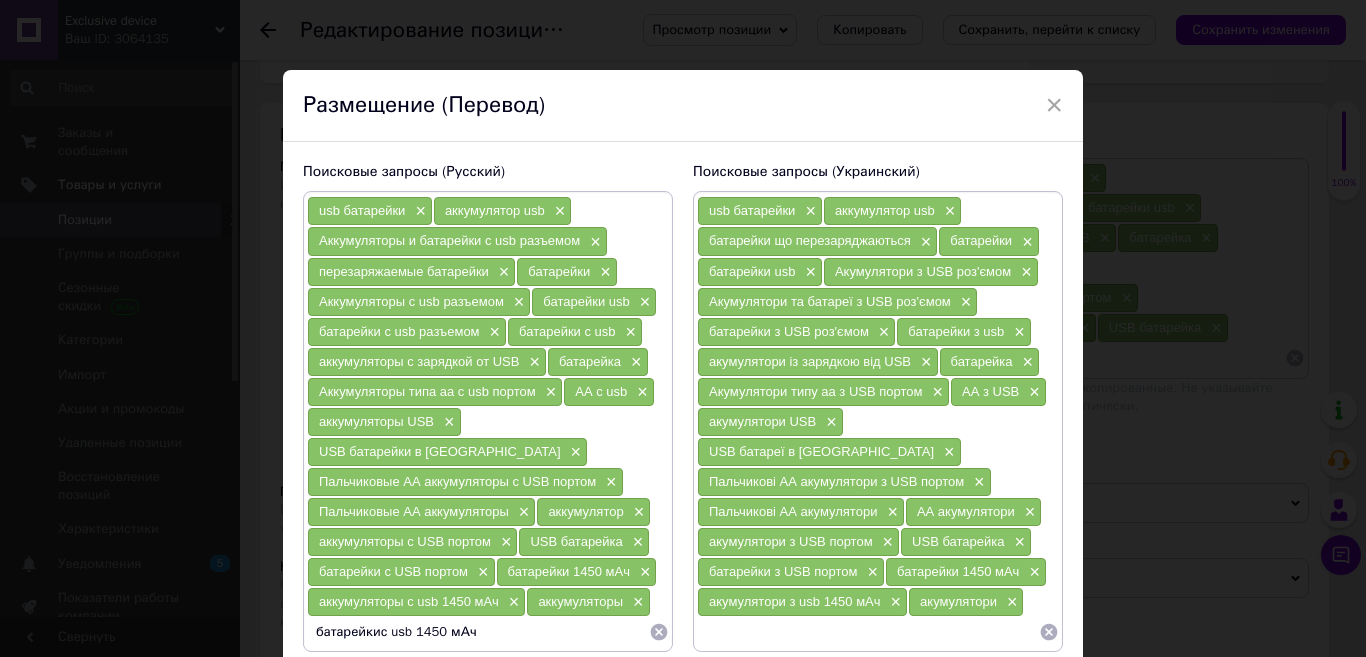 type on "батарейки с usb 1450 мАч" 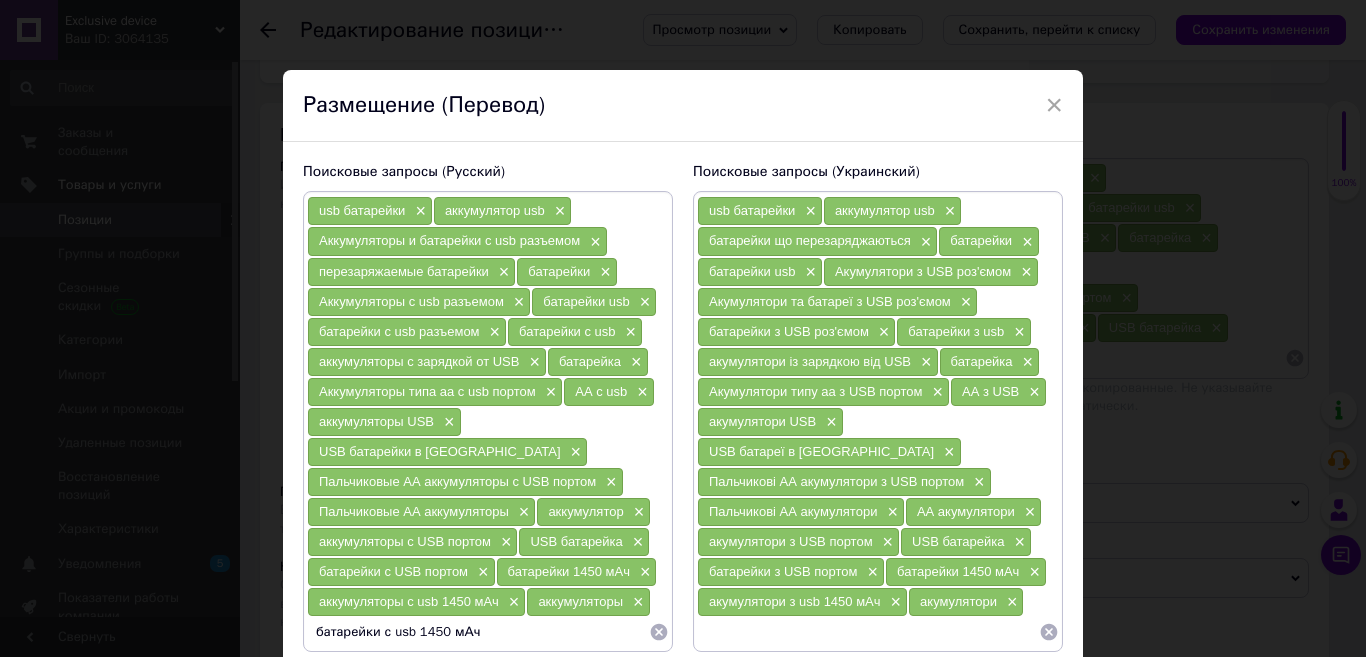 type 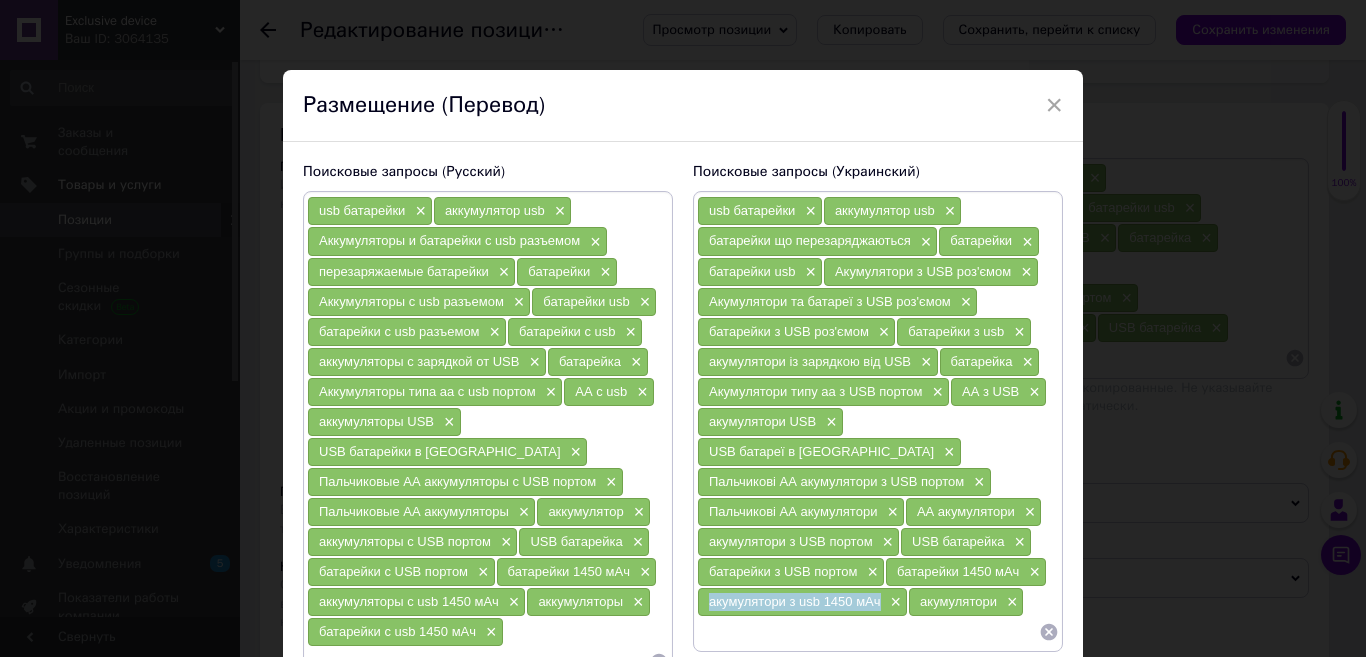 drag, startPoint x: 881, startPoint y: 584, endPoint x: 708, endPoint y: 574, distance: 173.28877 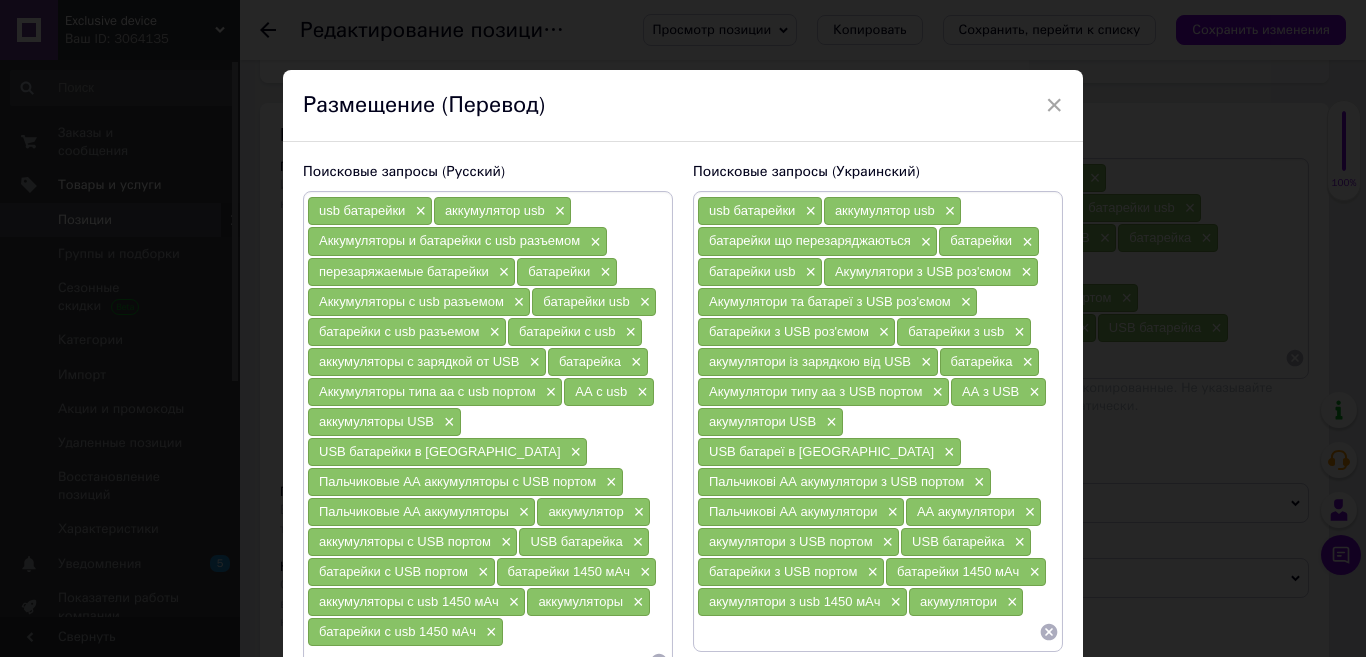 paste on "акумулятори з usb 1450 мАч" 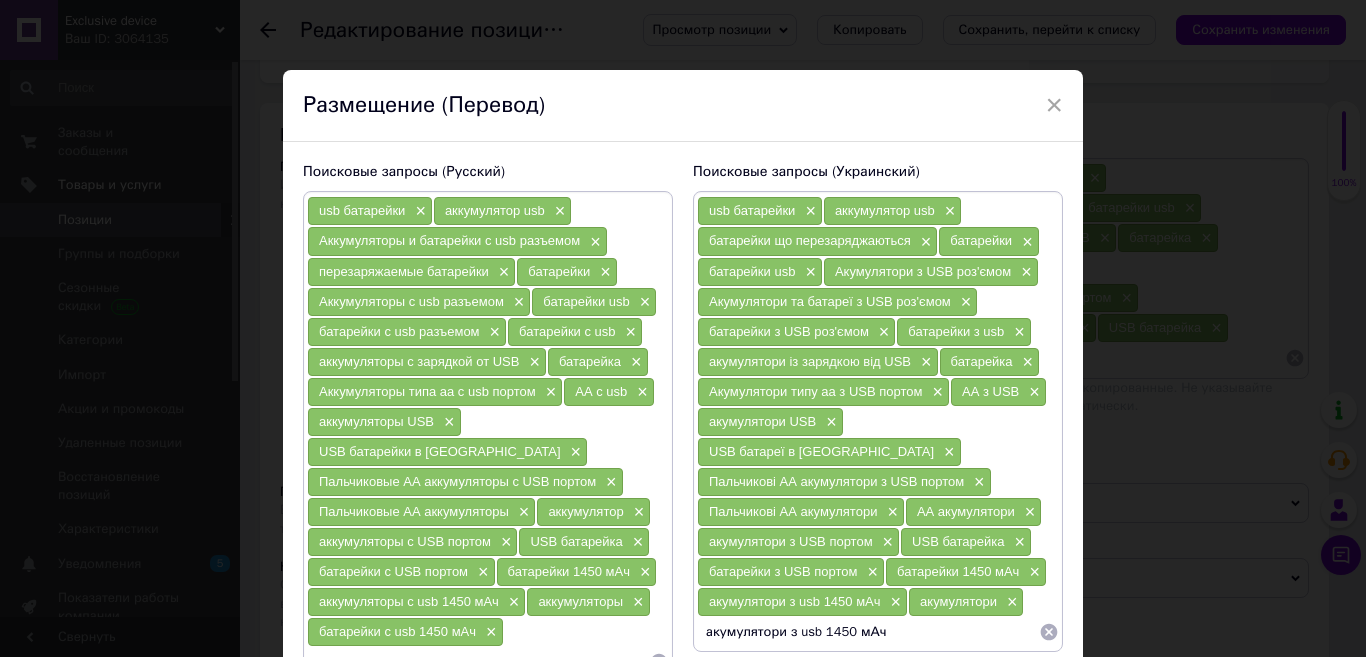 click on "акумулятори з usb 1450 мАч" at bounding box center [868, 632] 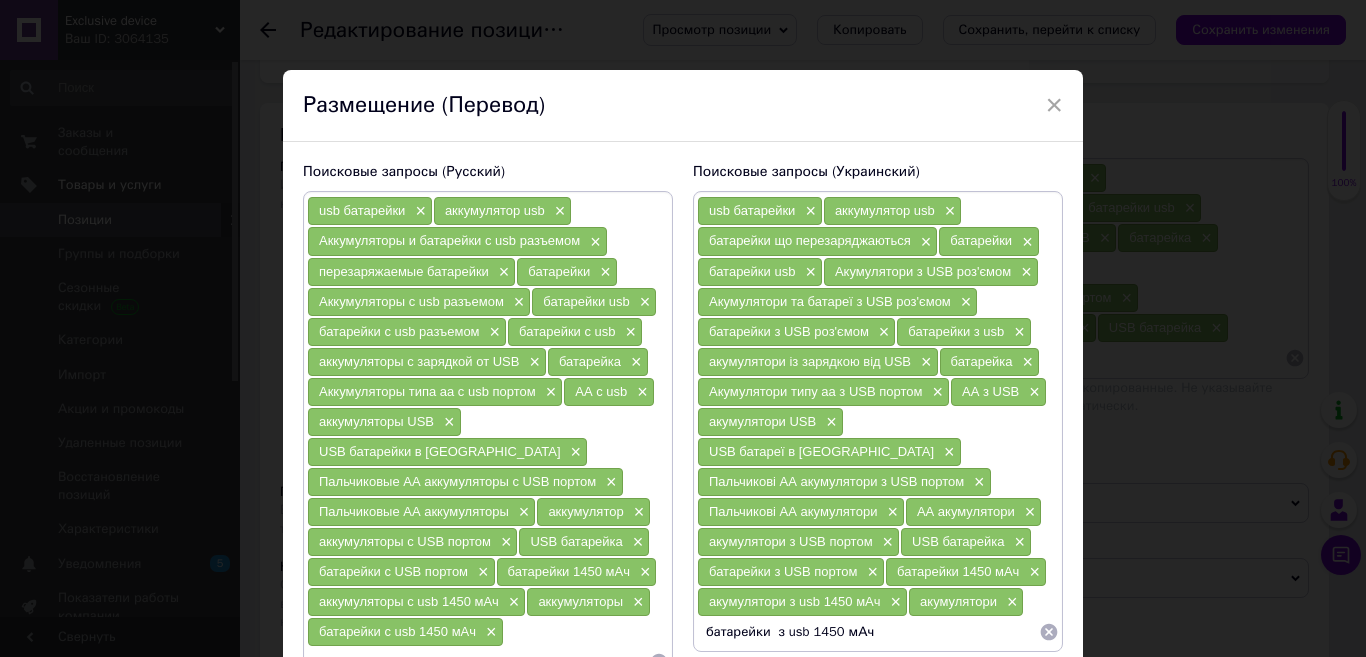 type on "батарейки з usb 1450 мАч" 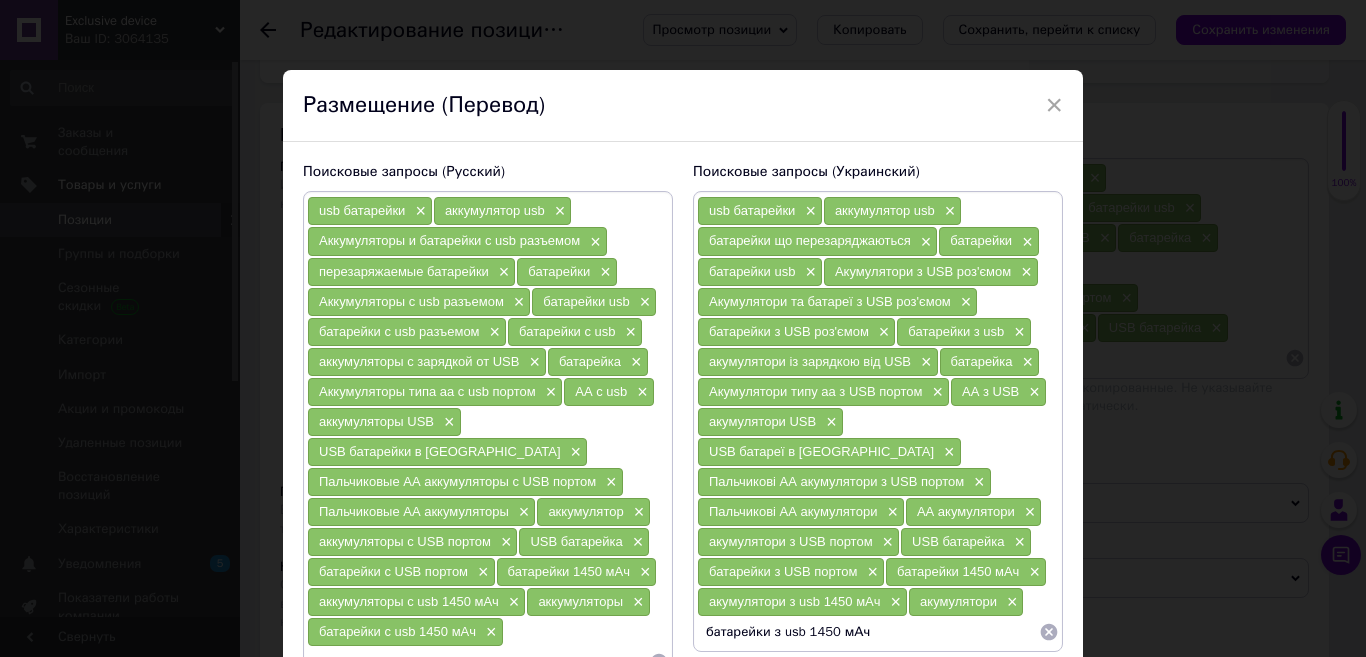 type 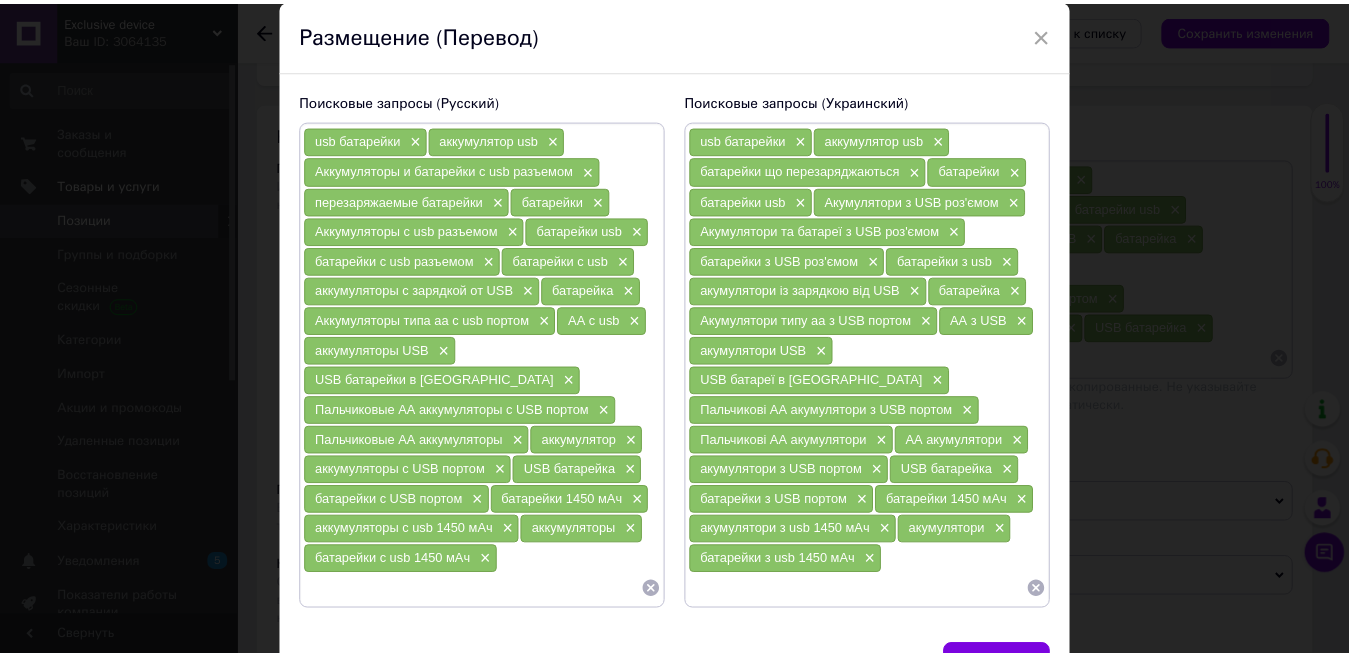 scroll, scrollTop: 161, scrollLeft: 0, axis: vertical 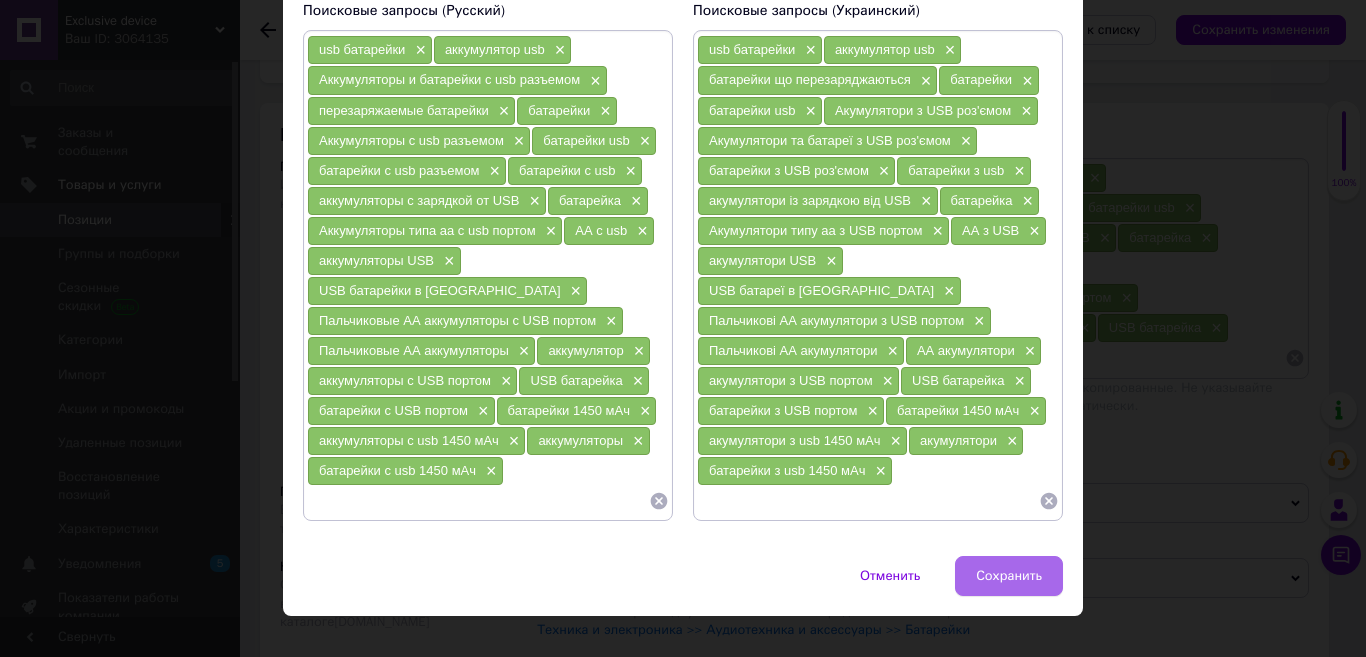 click on "Сохранить" at bounding box center (1009, 576) 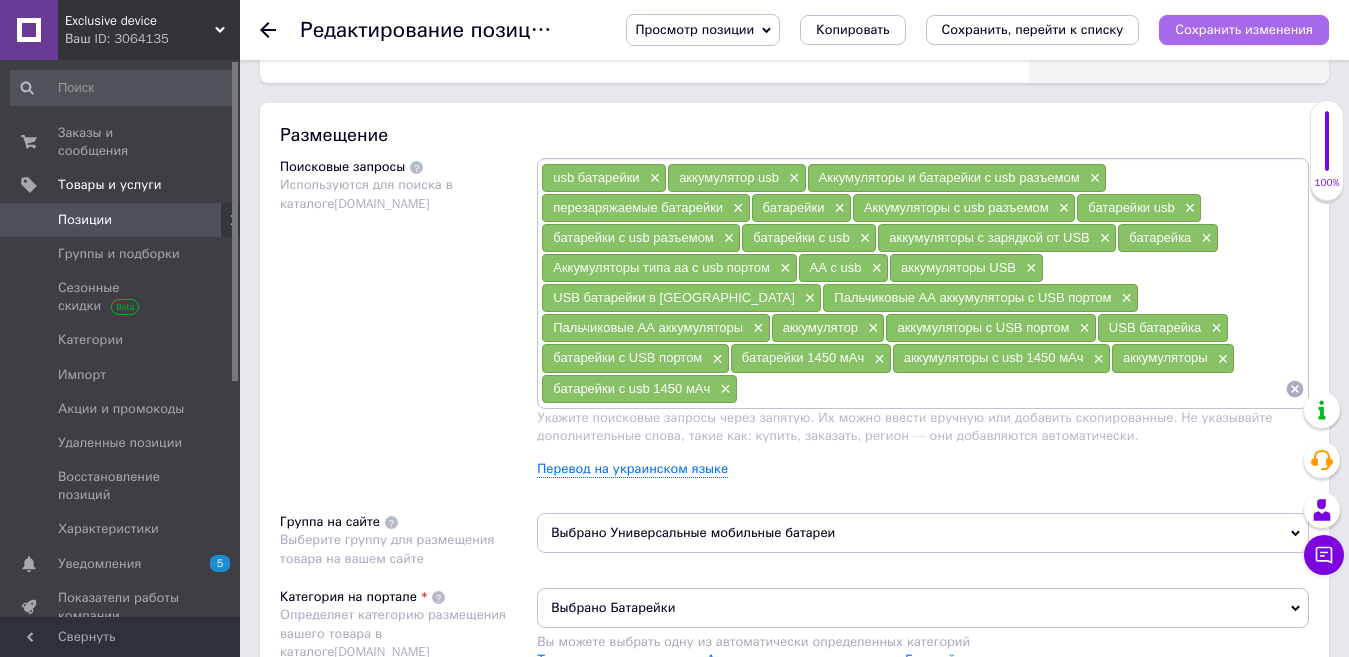 click on "Сохранить изменения" at bounding box center [1244, 29] 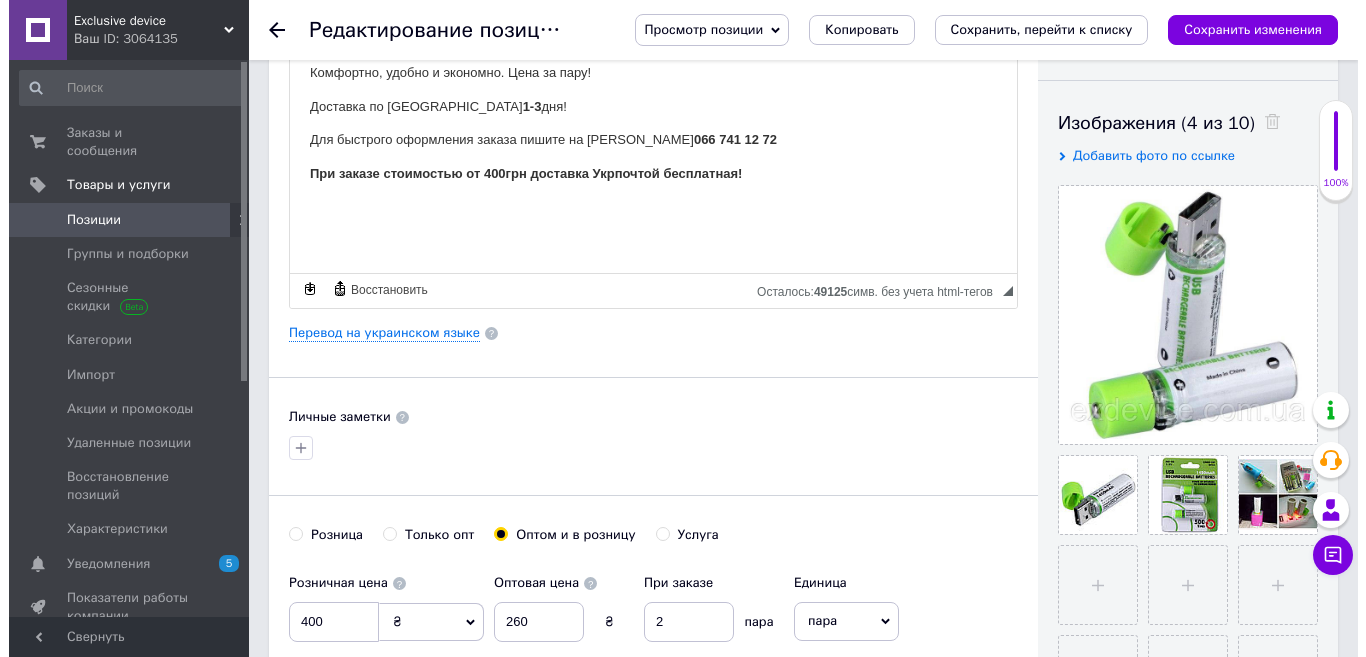 scroll, scrollTop: 0, scrollLeft: 0, axis: both 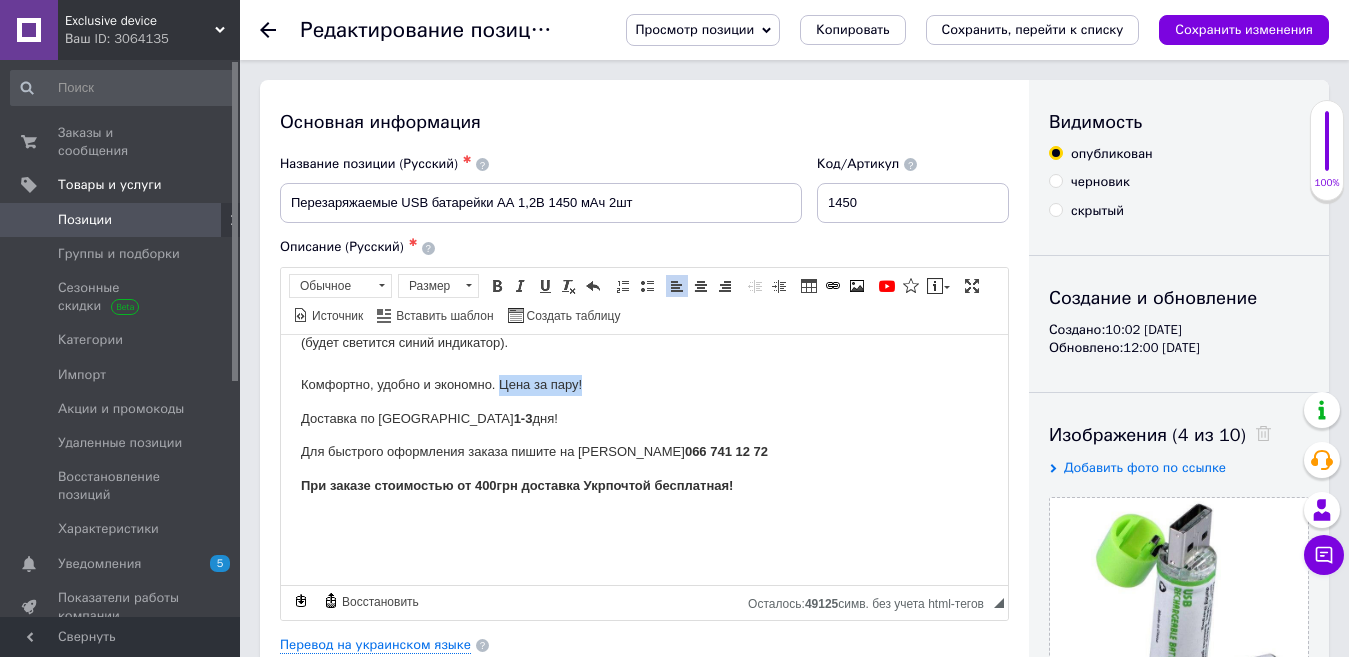 drag, startPoint x: 589, startPoint y: 384, endPoint x: 500, endPoint y: 384, distance: 89 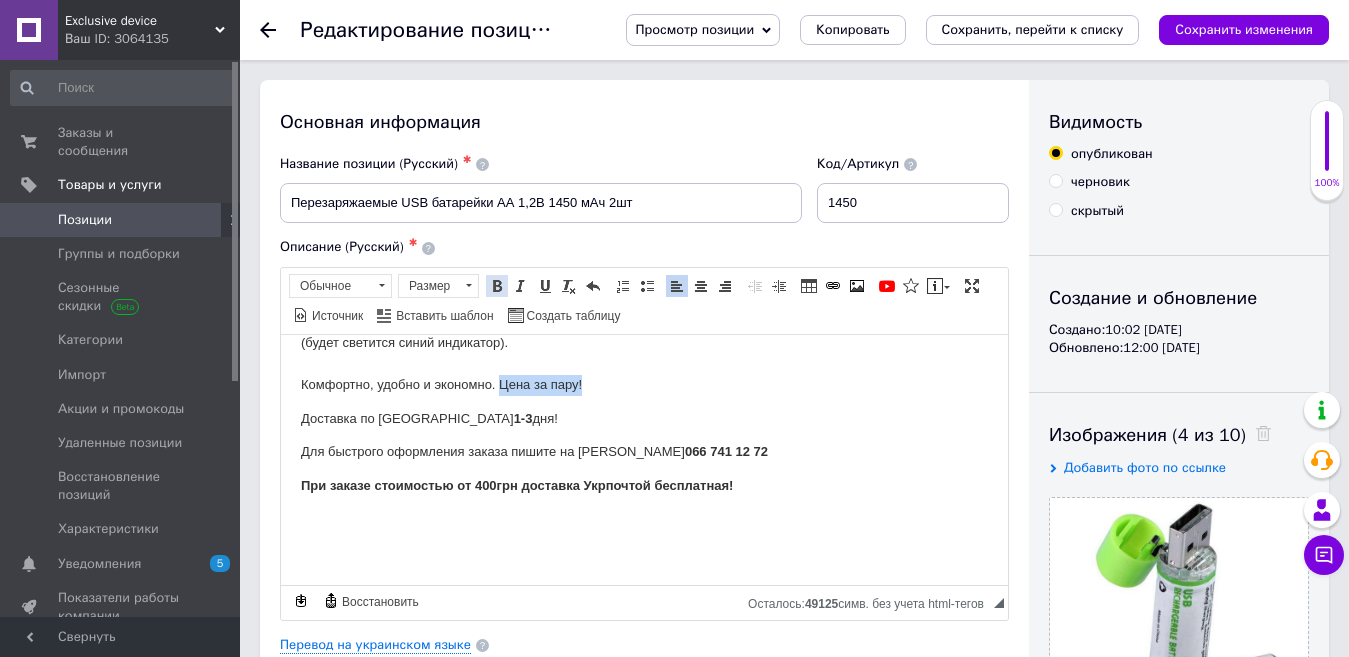 click at bounding box center [497, 286] 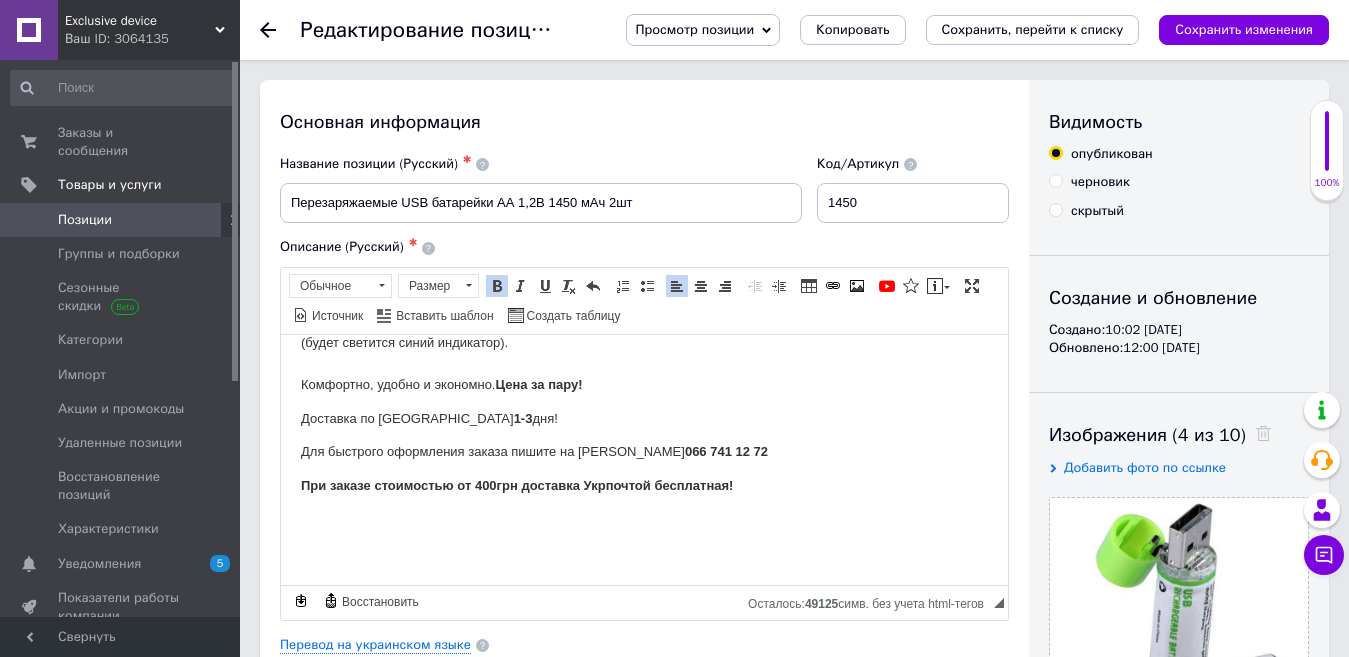 click on "Аккумуляторная USB батарейка Li-ion 1,2В, емкостью 1450 мАч.  Аккумулятор не требует покупки дополнительных зарядных устройств, он оснащен USB разъемом, с помощью которого можно заряжать его от любого компьютера или ноутбука, автомобильного USB адаптера для прикуривателя или USB розетки. Имеет типоразмер АА (стандартная пальчиковая батарейка) , что дает возможность применять его в любой цифровой технике, игрушках и т.д. Комфортно, удобно и экономно.  Цена за пару!" at bounding box center (644, 270) 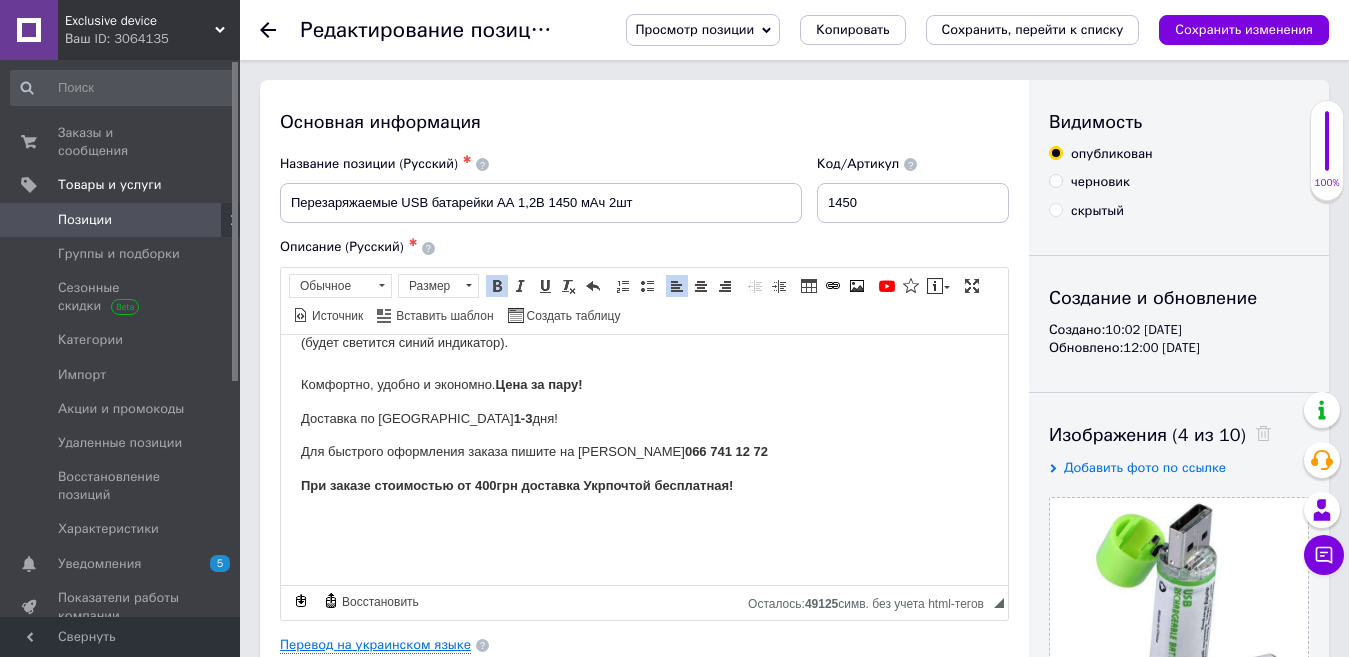 click on "Перевод на украинском языке" at bounding box center (375, 645) 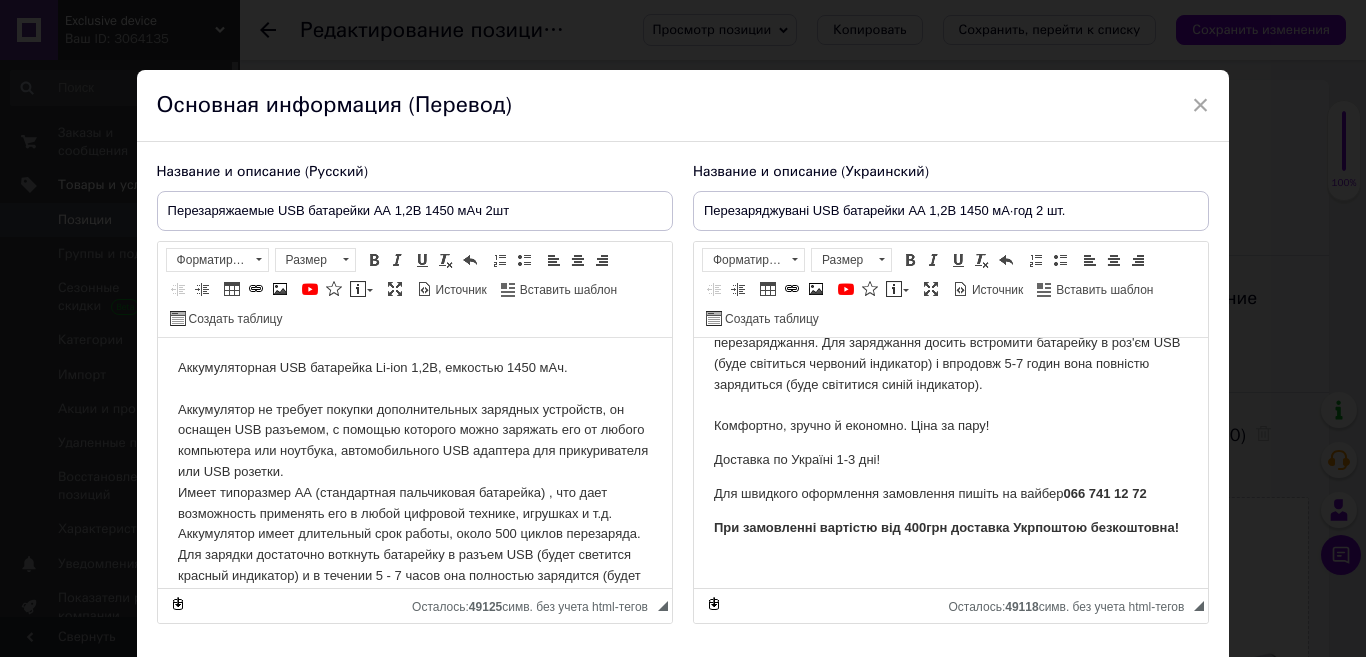 scroll, scrollTop: 237, scrollLeft: 0, axis: vertical 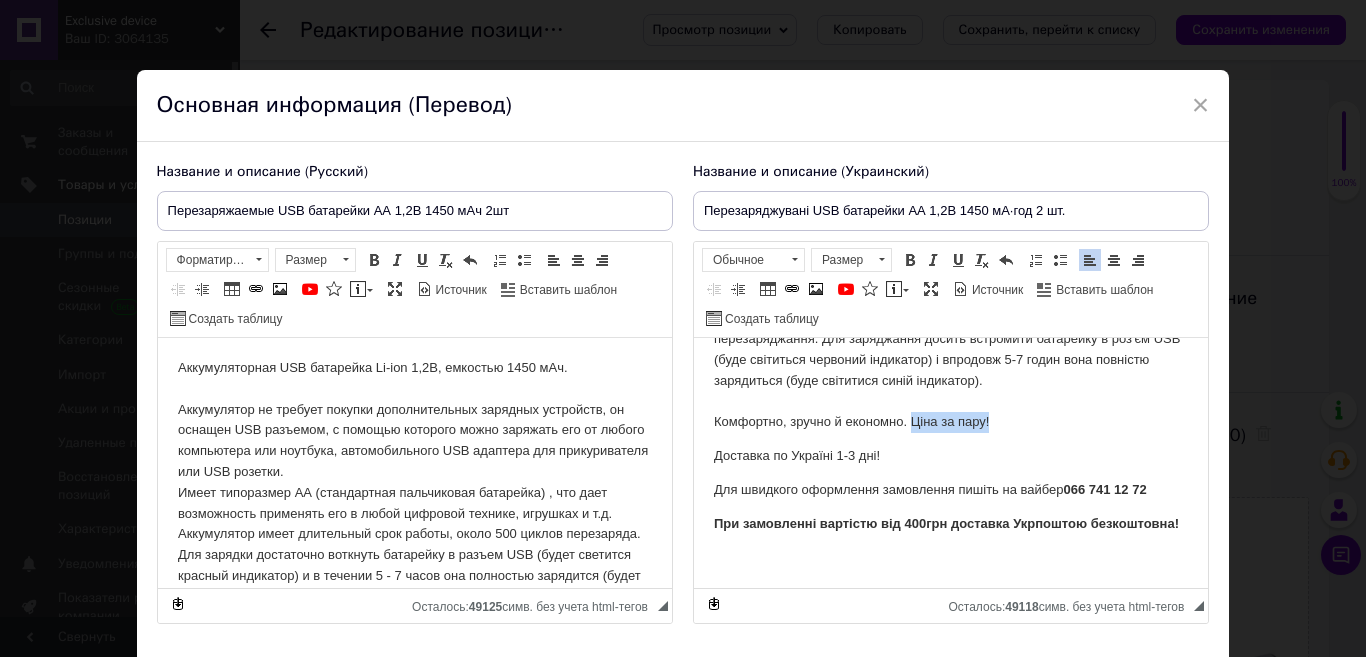 drag, startPoint x: 989, startPoint y: 399, endPoint x: 911, endPoint y: 405, distance: 78.23043 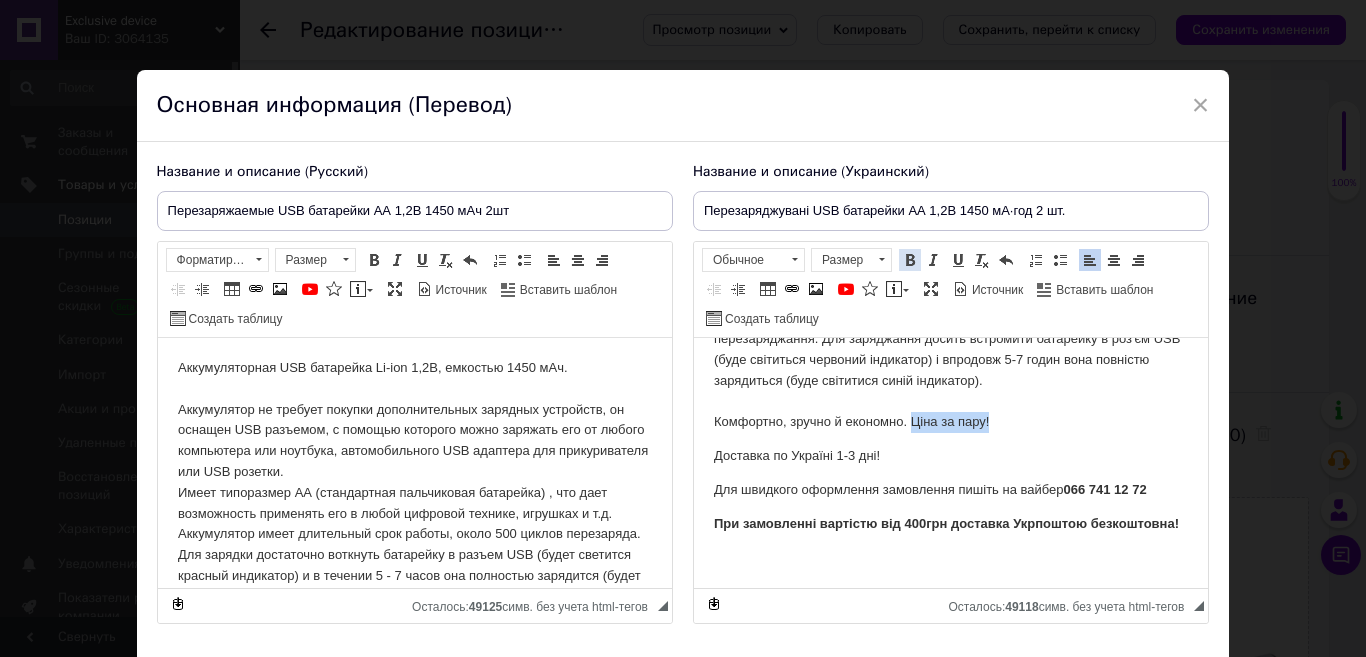 click at bounding box center [910, 260] 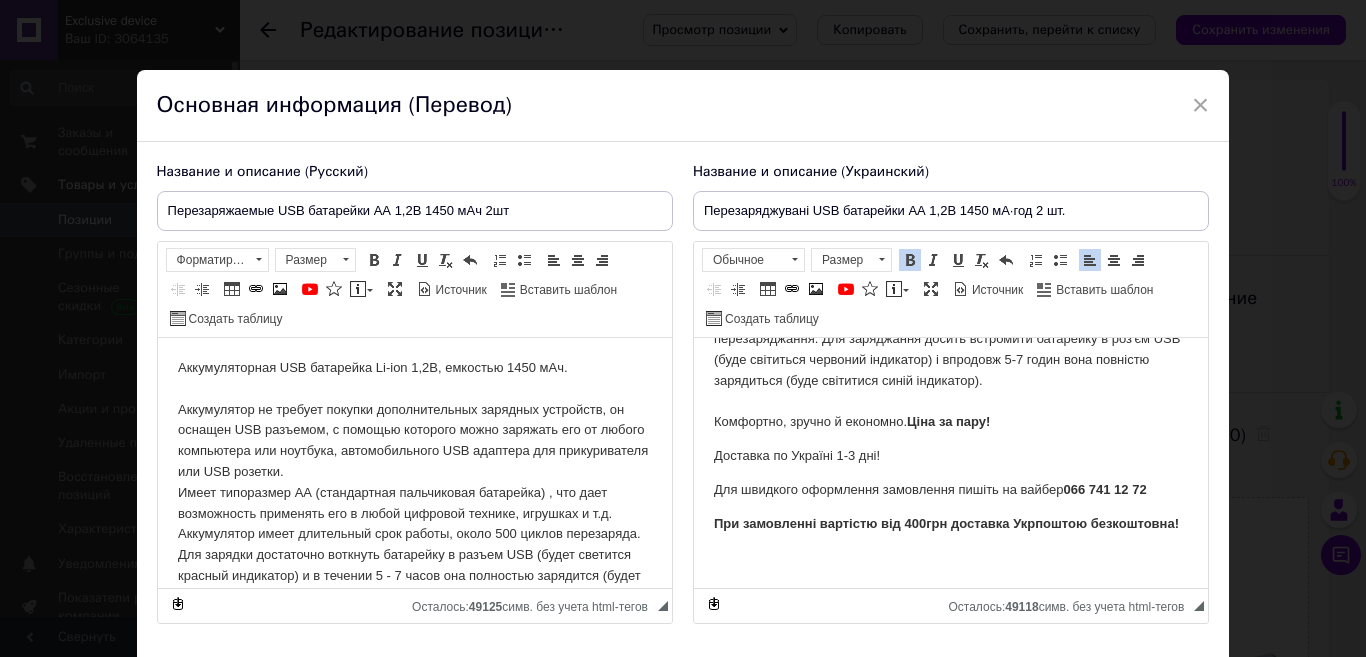 click on "Акумуляторна USB-батарейка Li-ion 1,2В ємністю 1450 мА·год.  Акумулятор не вимагає купівлі додаткових зарядних пристроїв, він обладнаний USB-роз'ємом, за допомогою якого можна заряджати його від будь-якого комп'ютера або ноутбука, автомобільного USB-адаптера для прикурювача або USB розетки. Має типорозмір АА (стандартна пальчикова батарейка), що дає змогу застосовувати його в будь-якій цифровій техніці, іграшках тощо. Комфортно, зручно й економно.  Ціна за пару!" at bounding box center [950, 287] 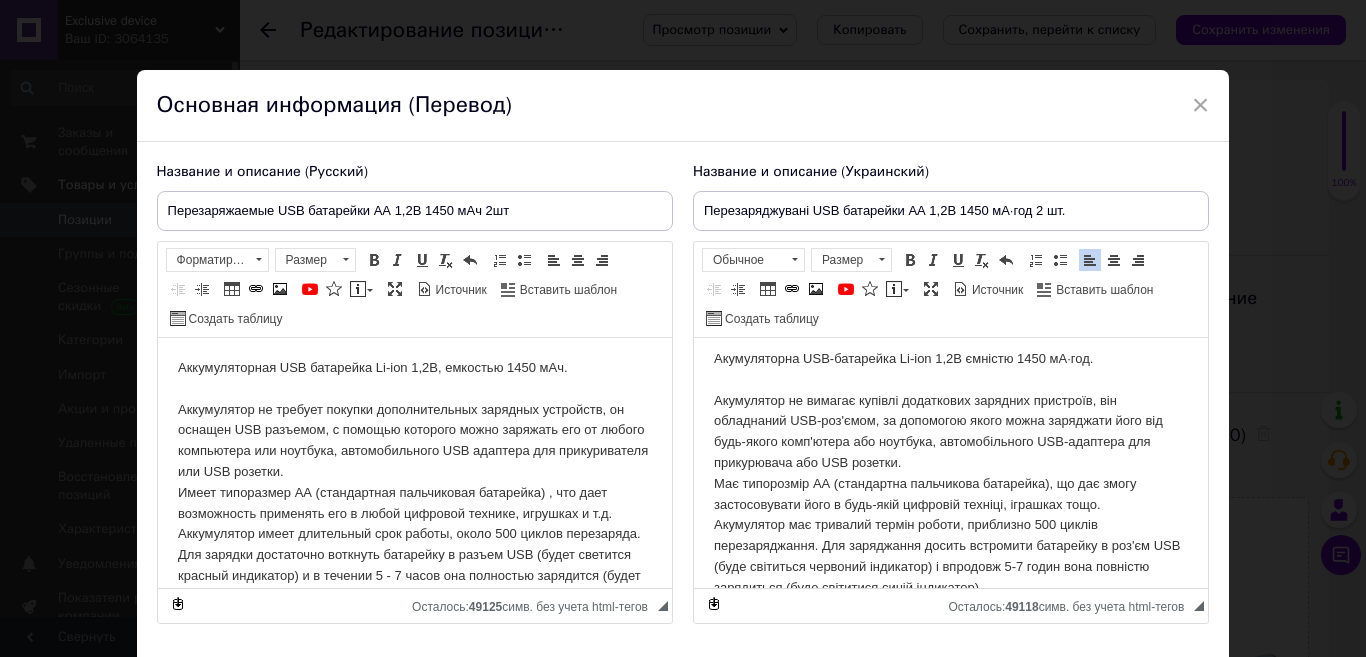 scroll, scrollTop: 0, scrollLeft: 0, axis: both 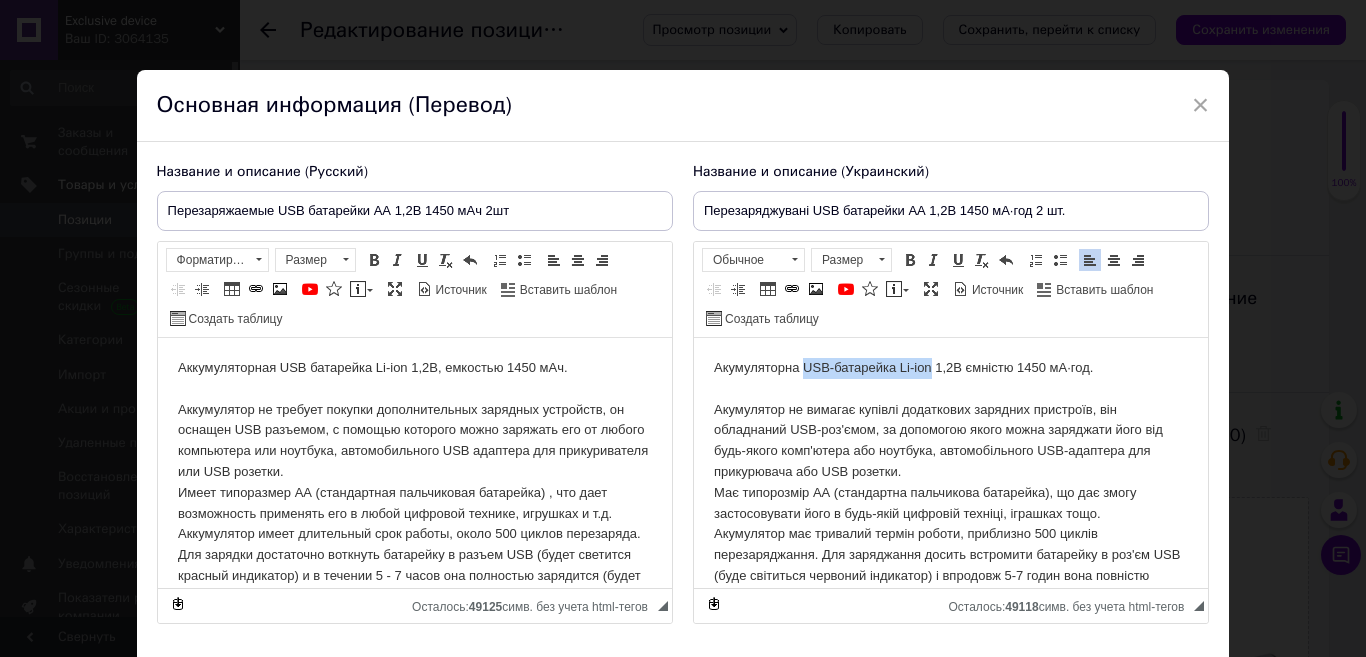 drag, startPoint x: 932, startPoint y: 365, endPoint x: 805, endPoint y: 368, distance: 127.03543 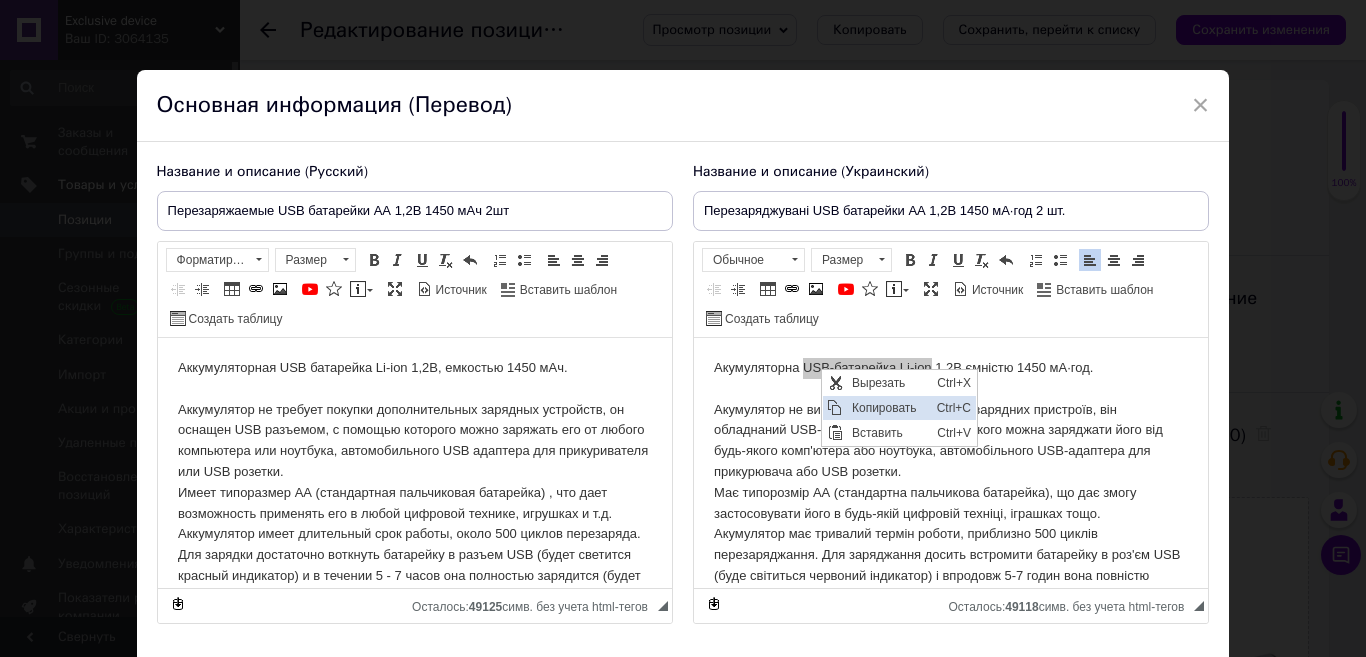 click on "Копировать" at bounding box center [889, 408] 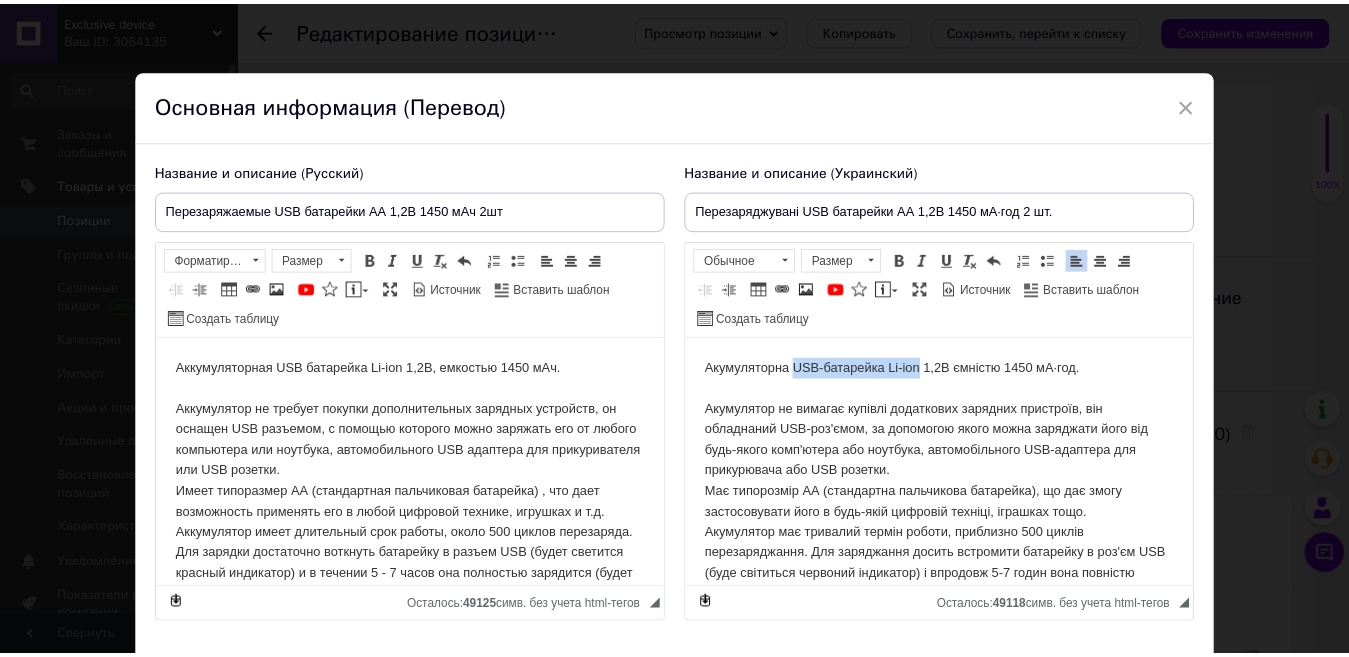 scroll, scrollTop: 51, scrollLeft: 0, axis: vertical 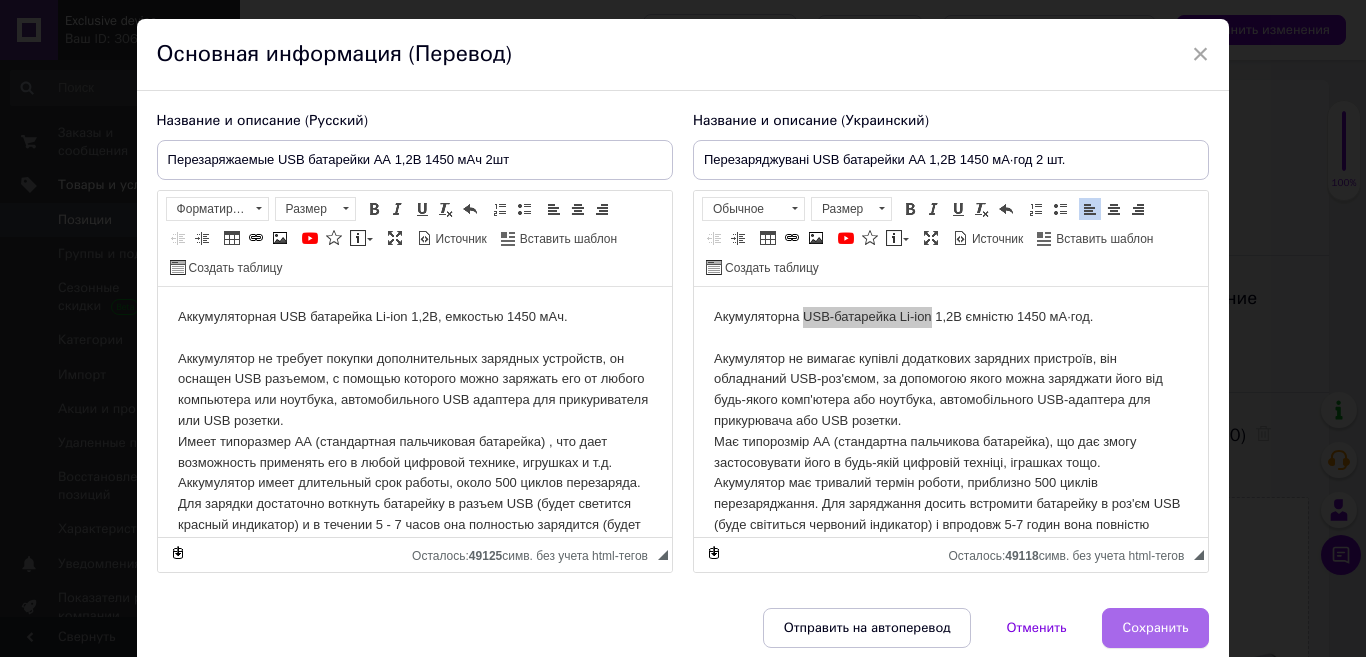 click on "Сохранить" at bounding box center [1156, 628] 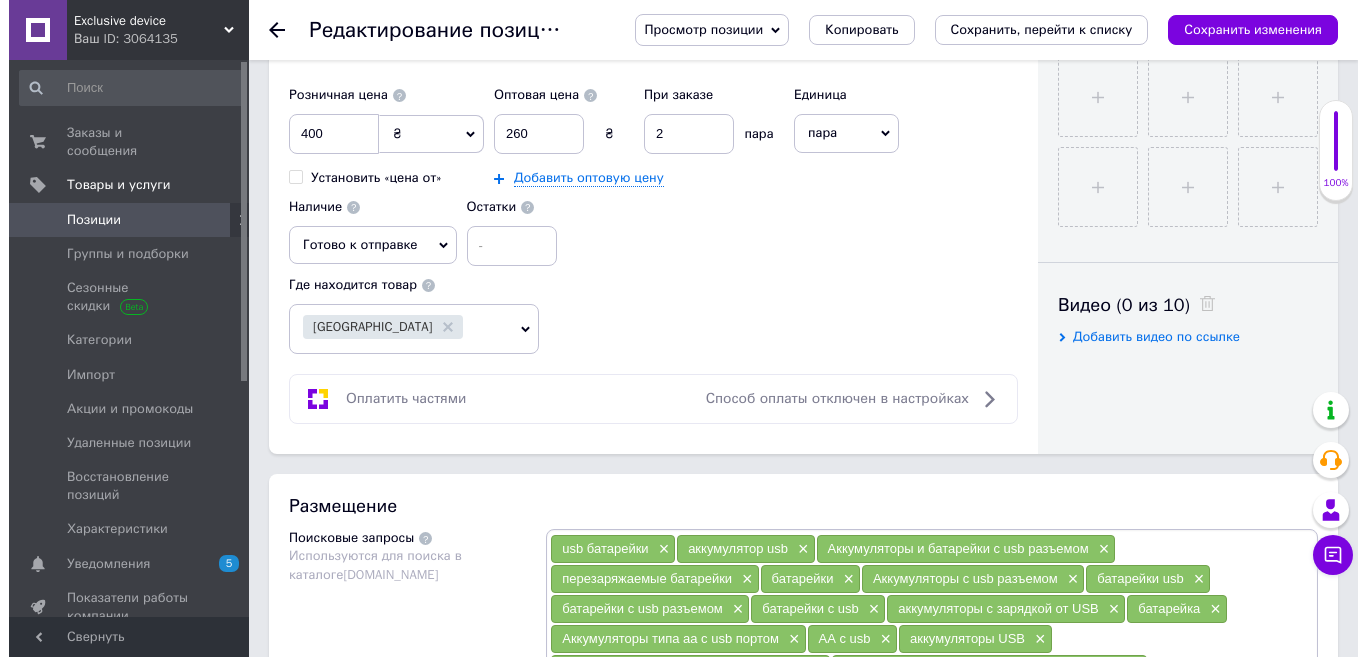 scroll, scrollTop: 1100, scrollLeft: 0, axis: vertical 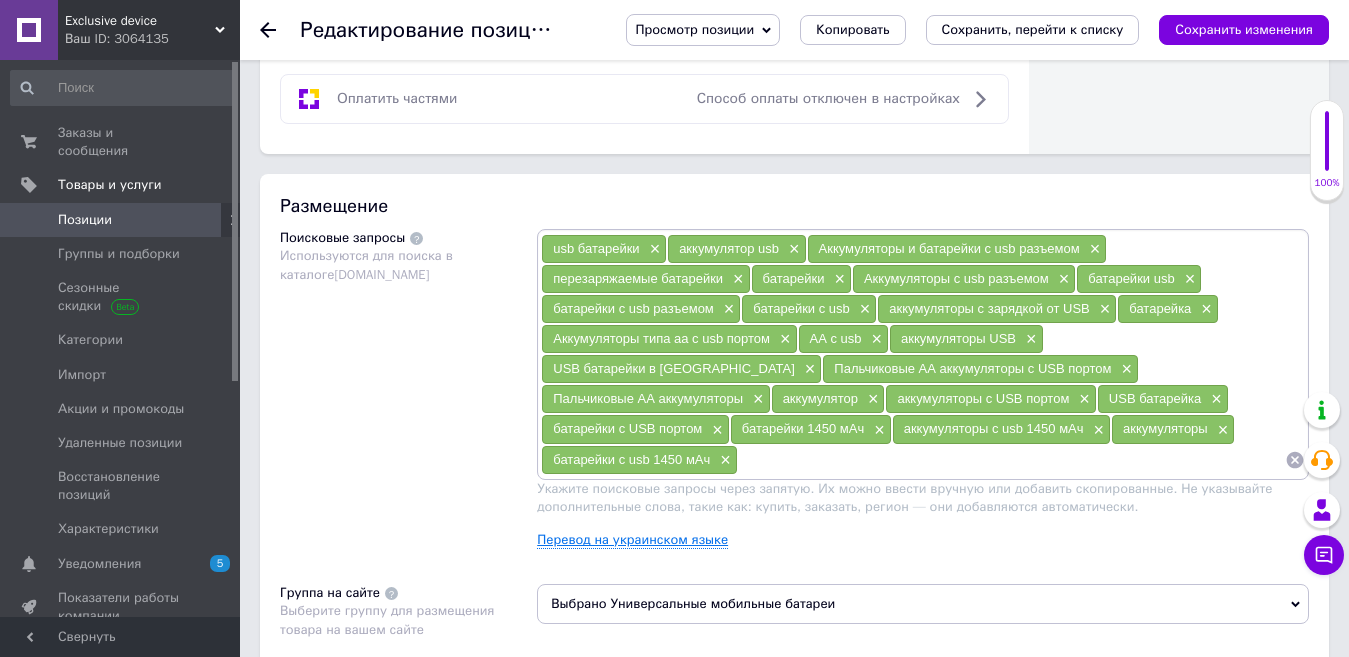 click on "Перевод на украинском языке" at bounding box center [632, 540] 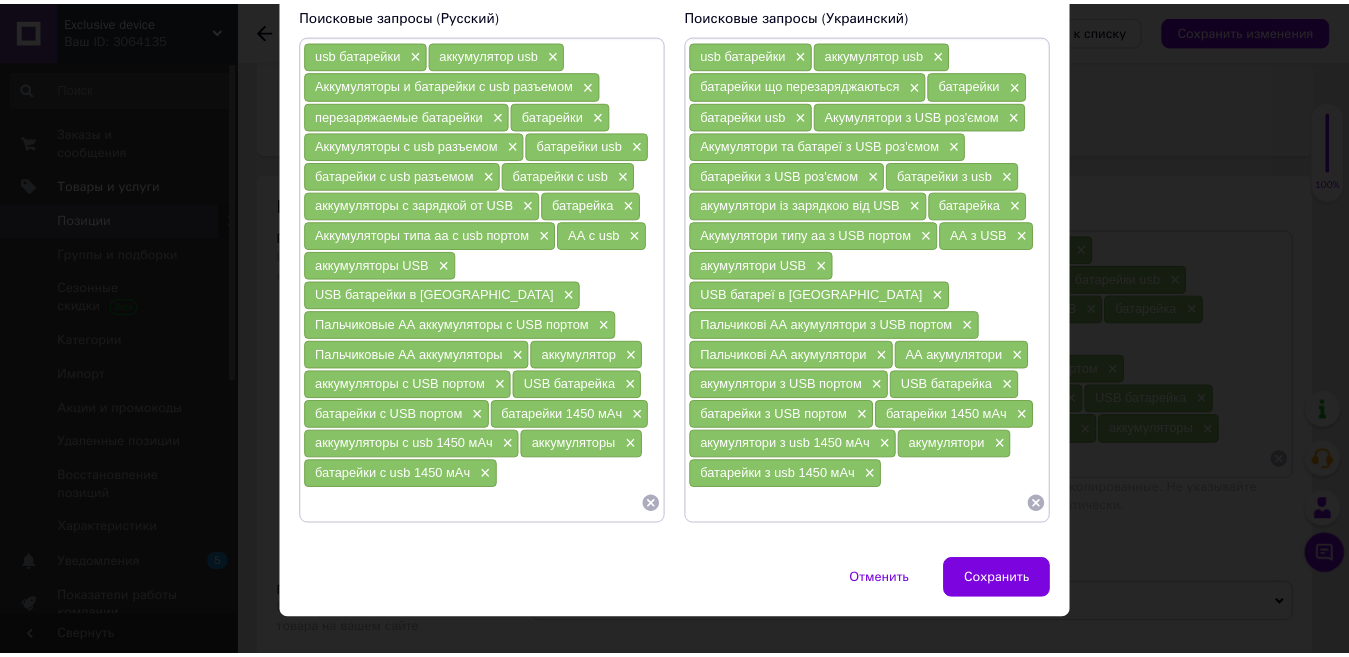 scroll, scrollTop: 161, scrollLeft: 0, axis: vertical 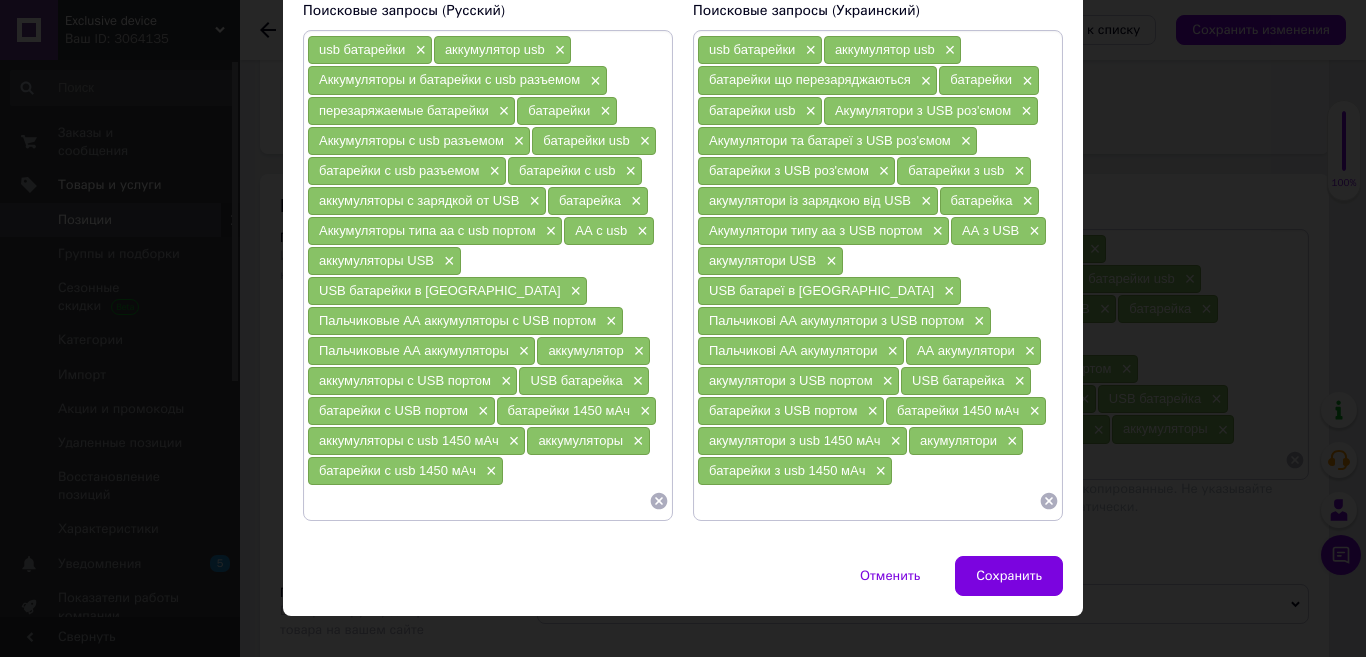 click at bounding box center [478, 501] 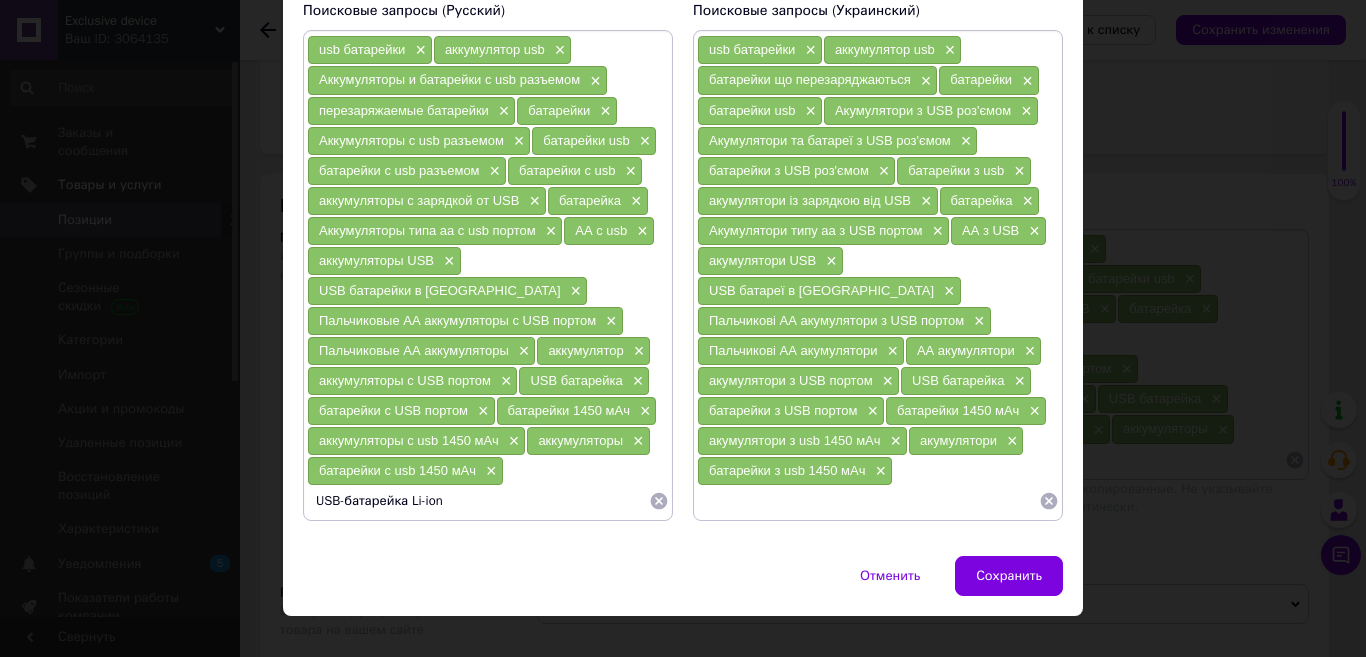 type on "USB-батарейка Li-ion" 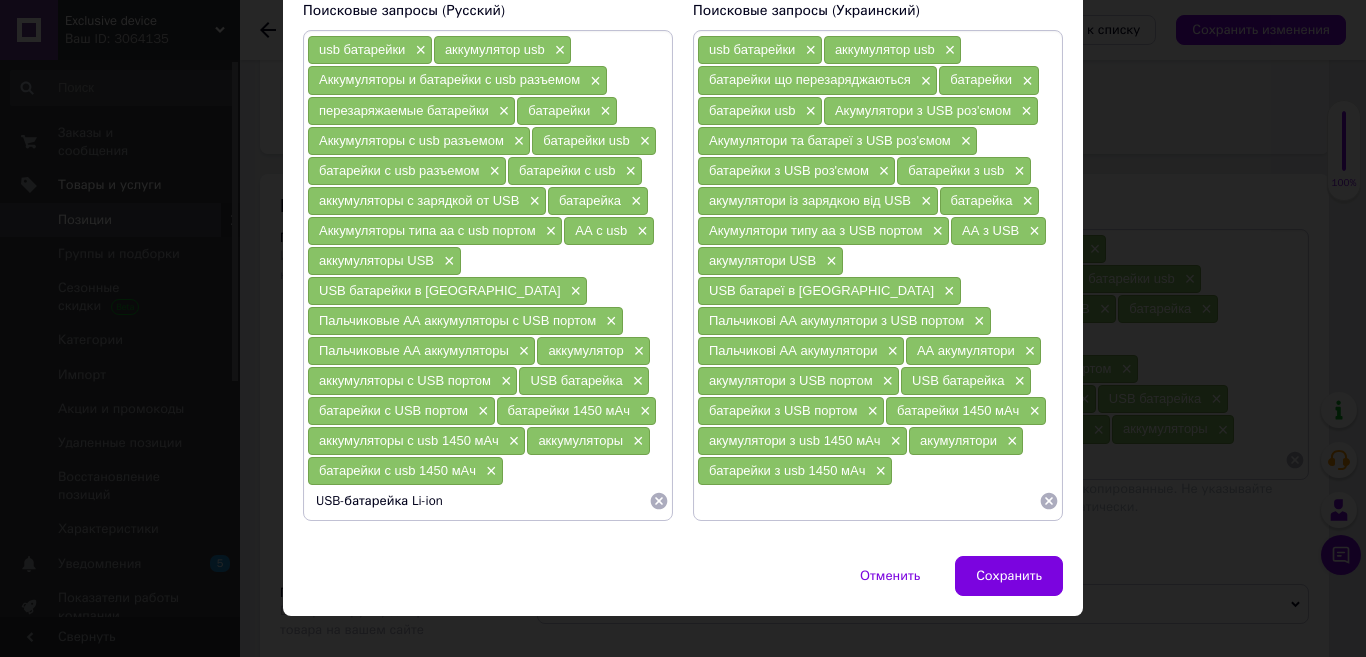 click on "USB-батарейка Li-ion" at bounding box center (478, 501) 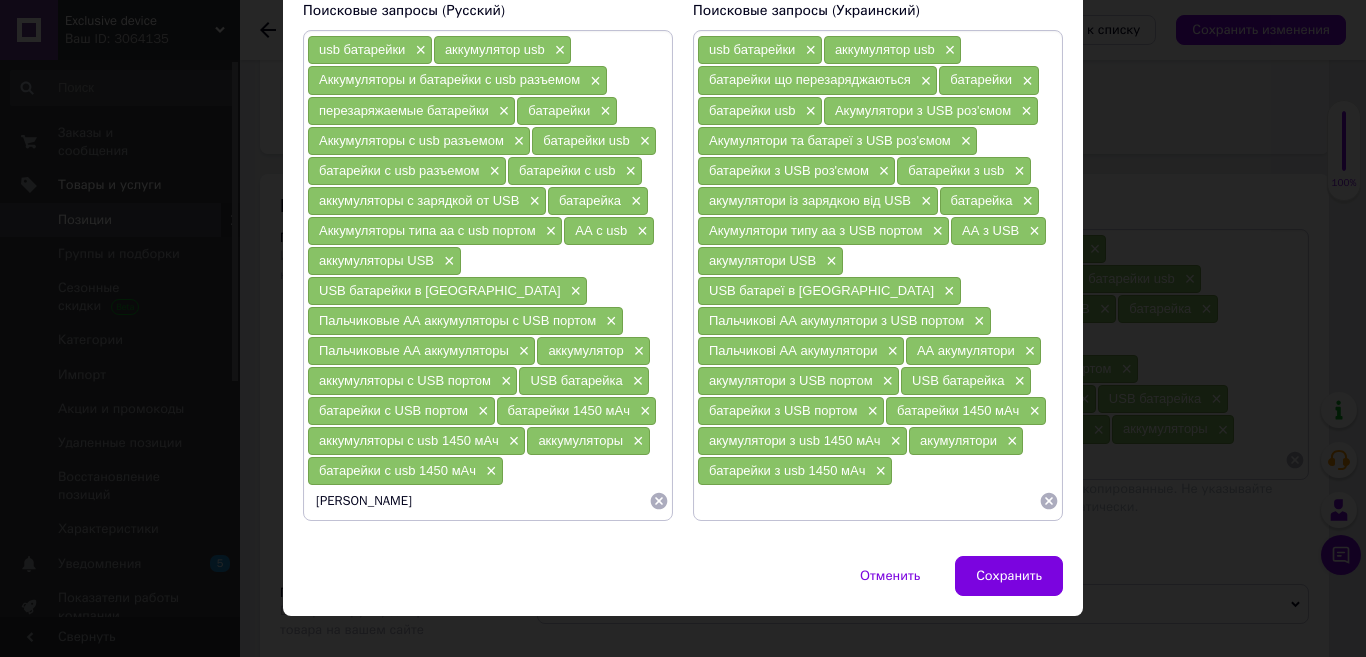 type on "батарейка Li-ion" 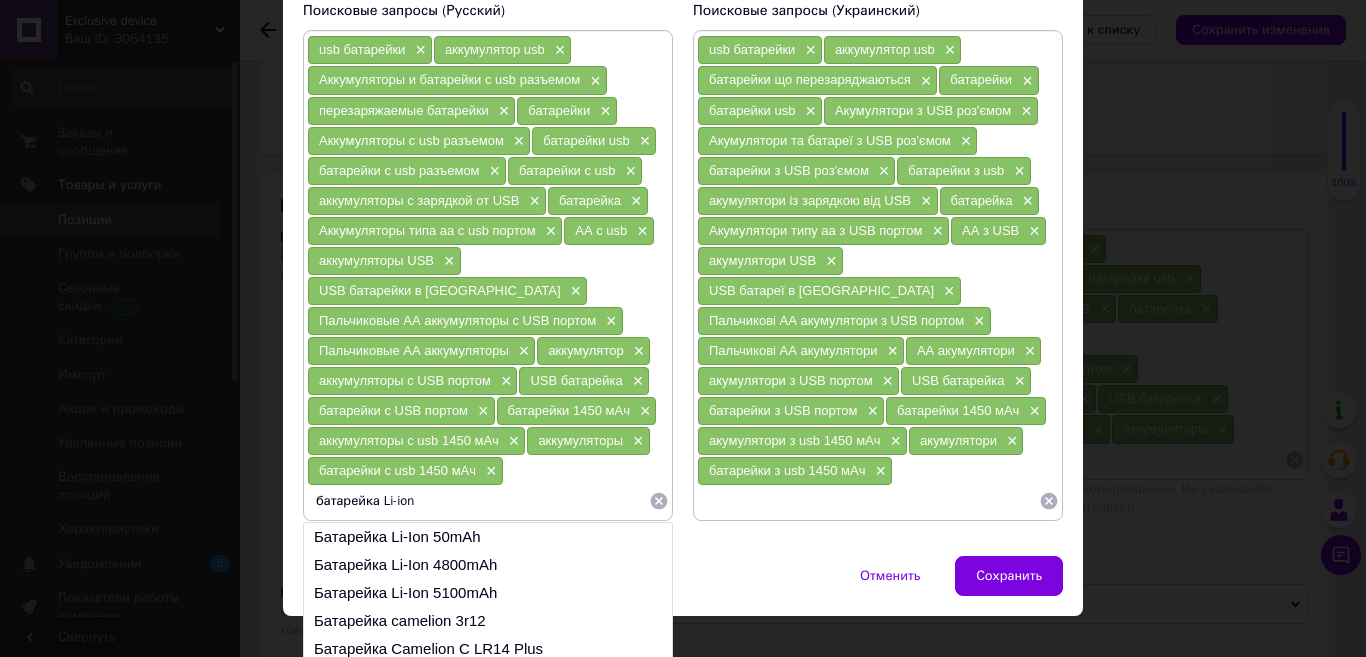 type 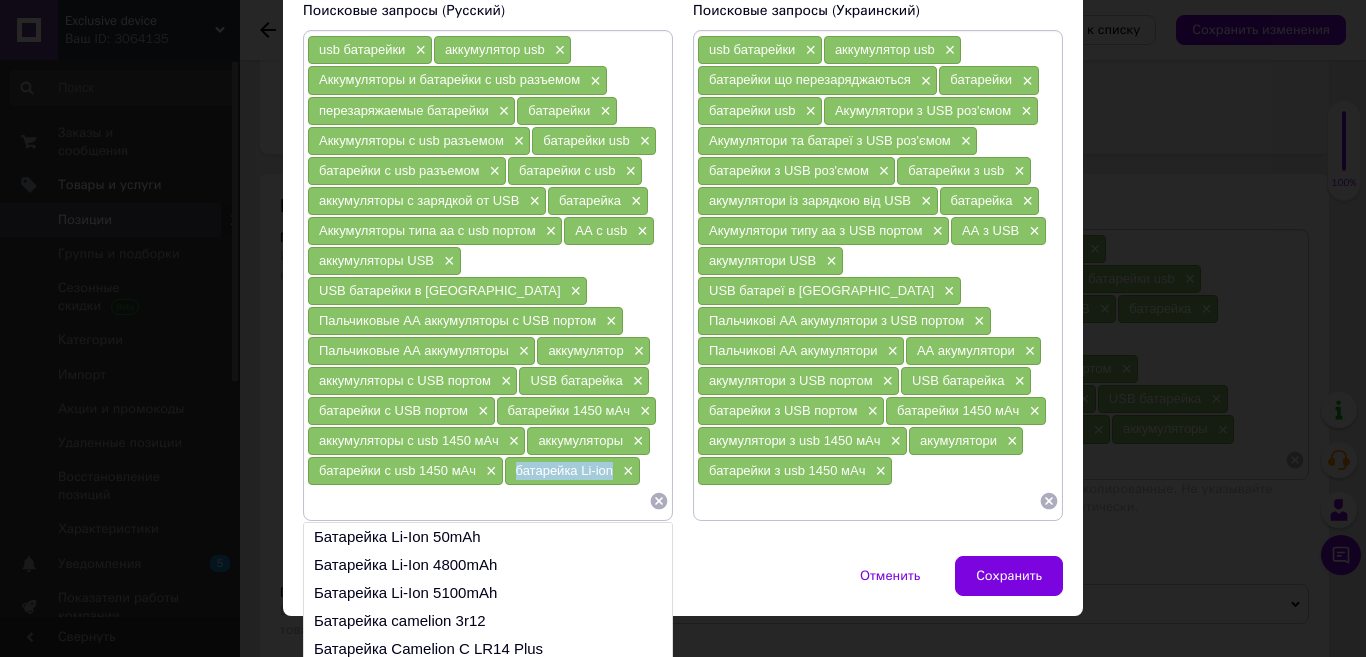 drag, startPoint x: 615, startPoint y: 450, endPoint x: 515, endPoint y: 449, distance: 100.005 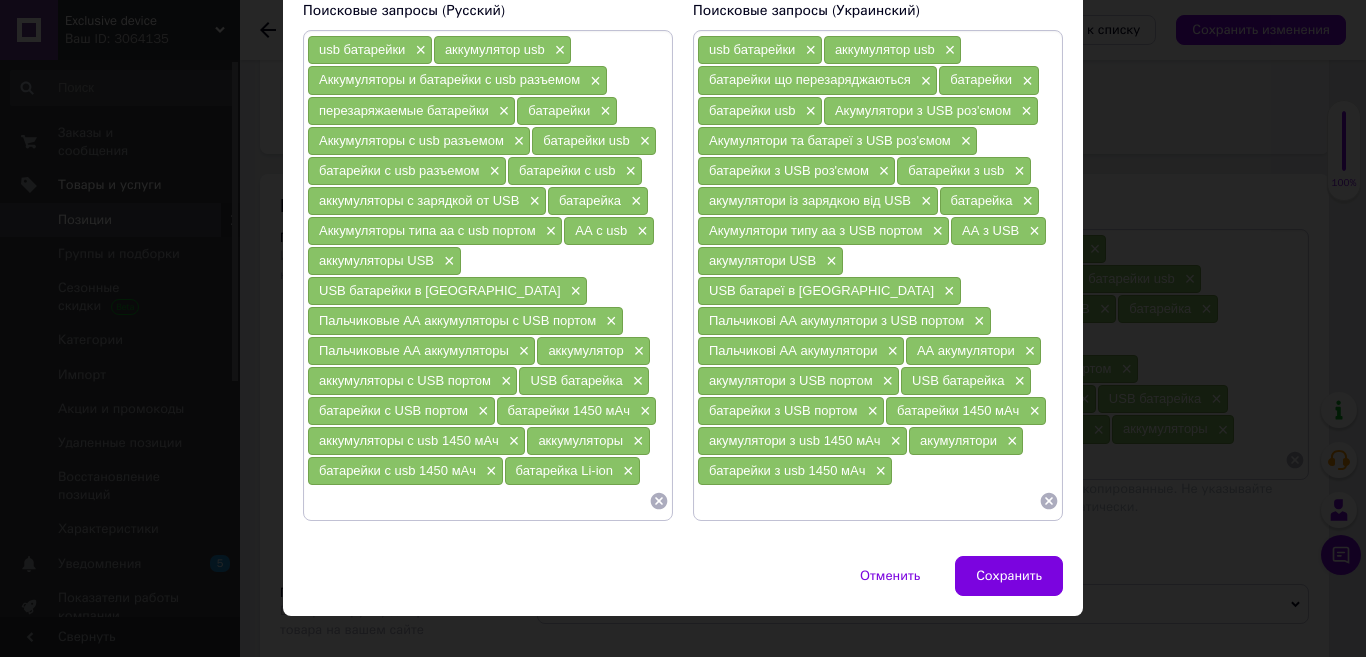 paste on "батарейка Li-ion" 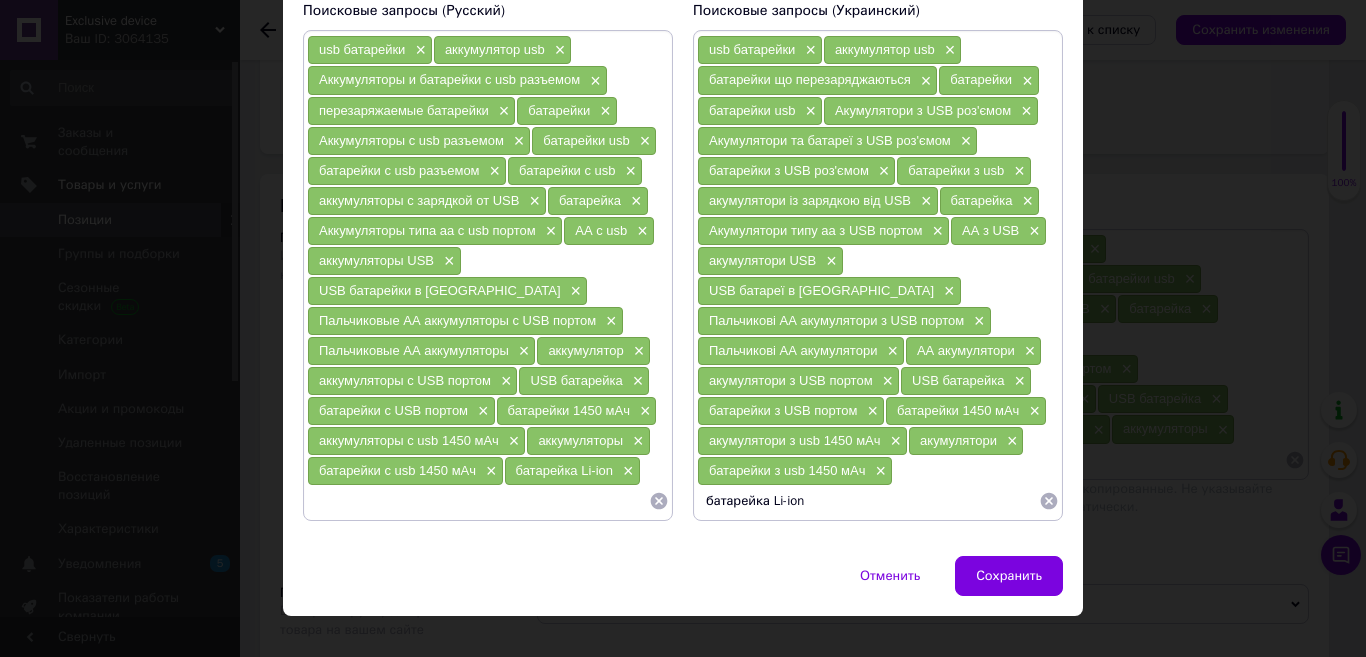type 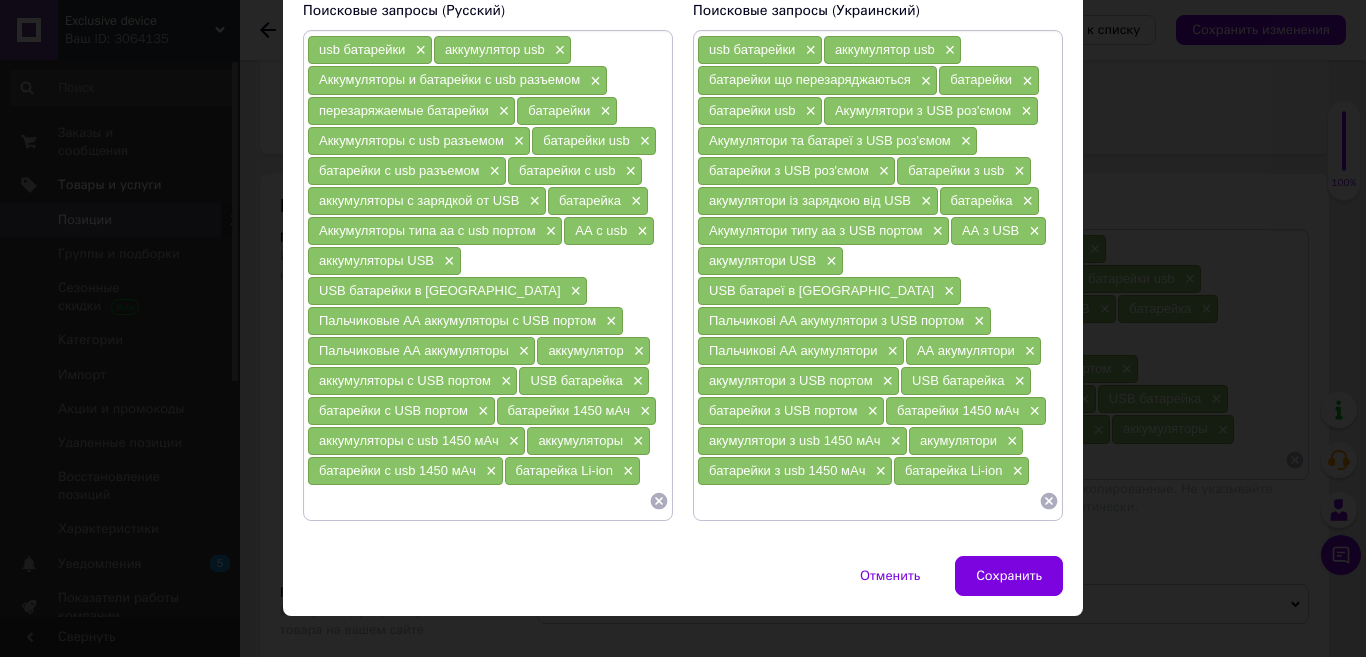 paste on "батарейка Li-ion" 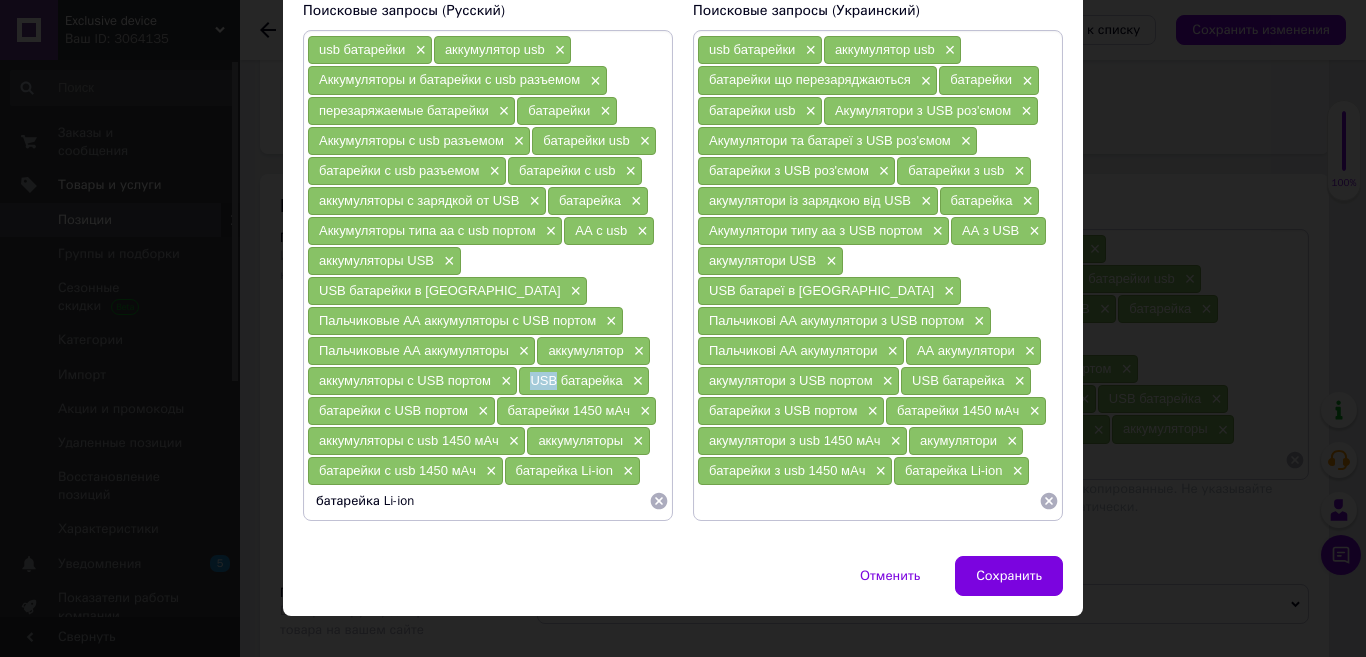 drag, startPoint x: 555, startPoint y: 351, endPoint x: 528, endPoint y: 351, distance: 27 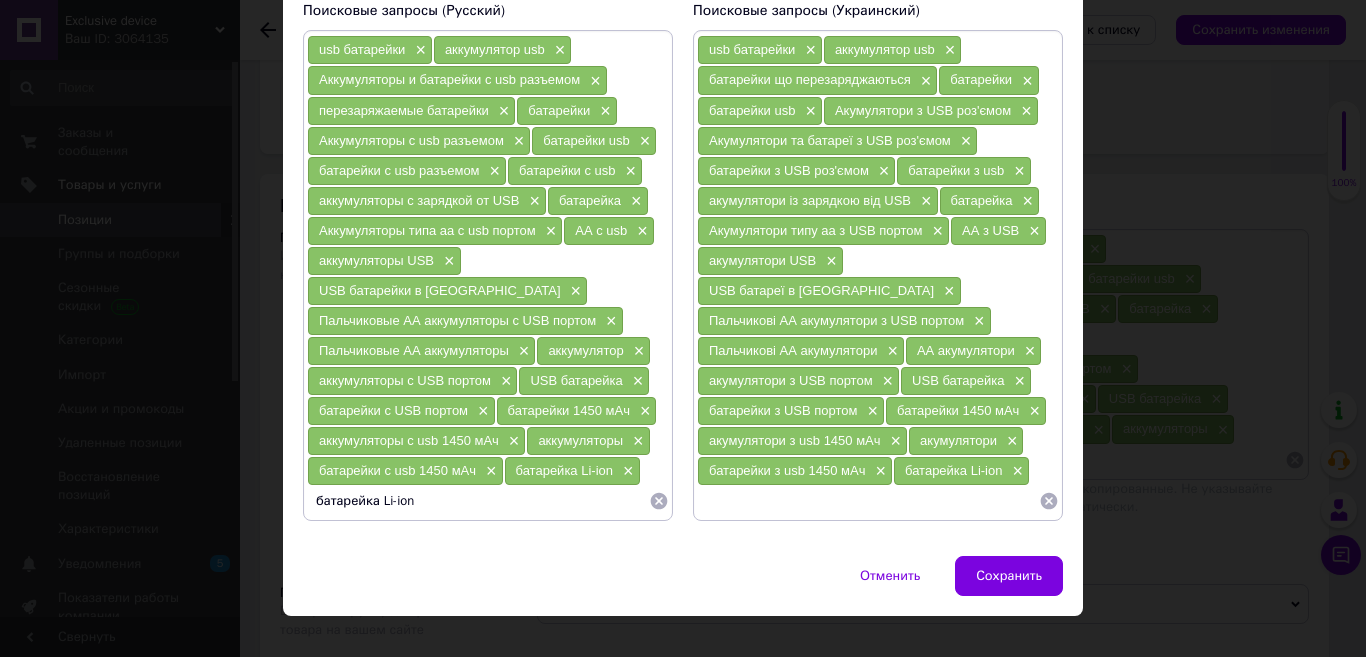 click on "батарейка Li-ion" at bounding box center (478, 501) 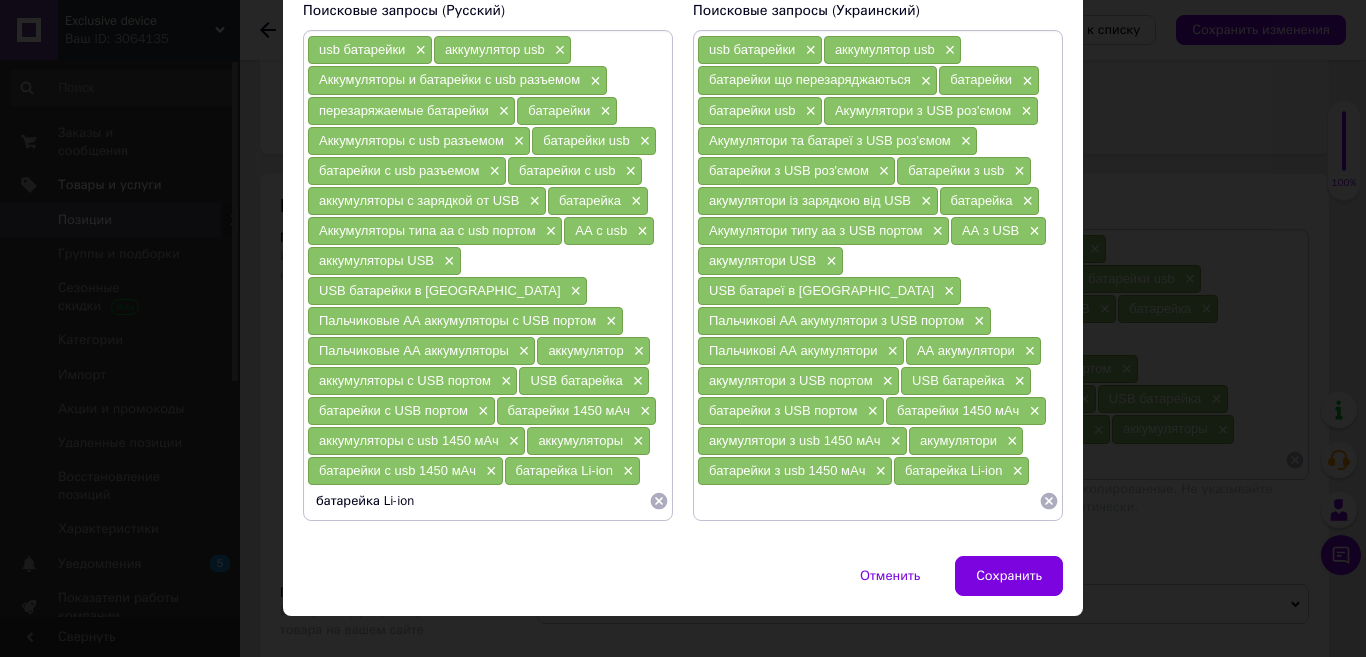 paste on "USB" 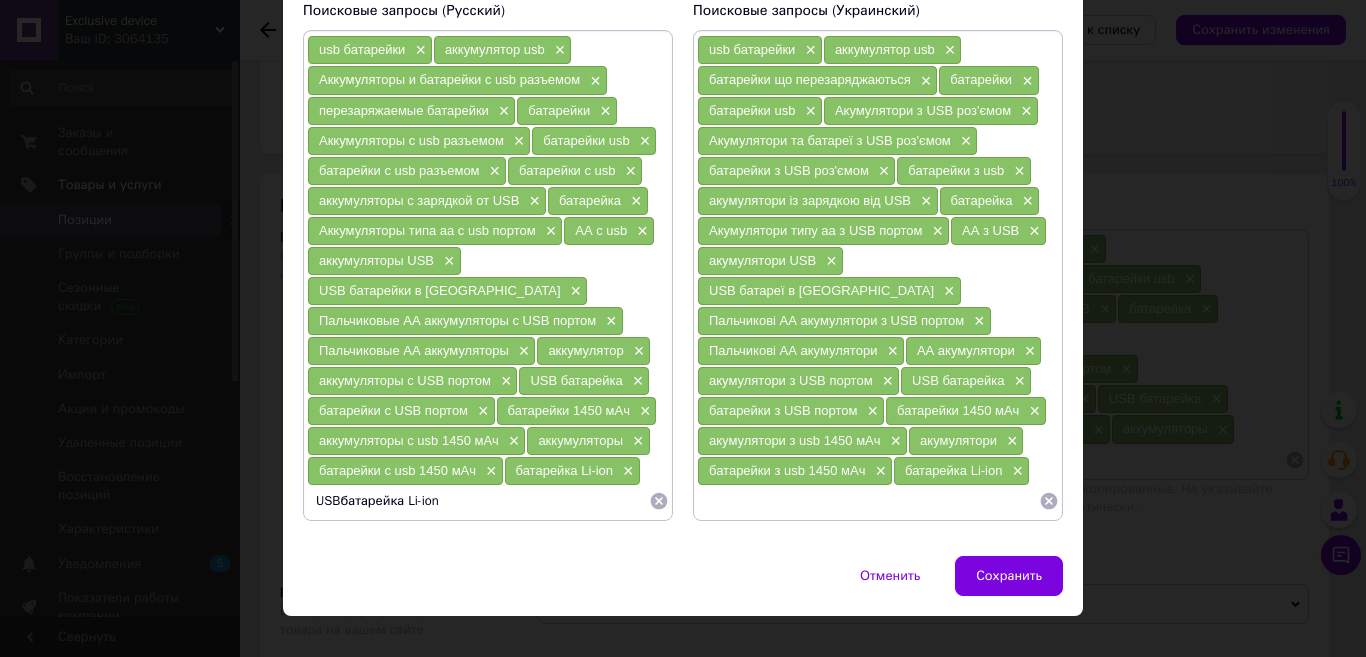 type on "USB батарейка Li-ion" 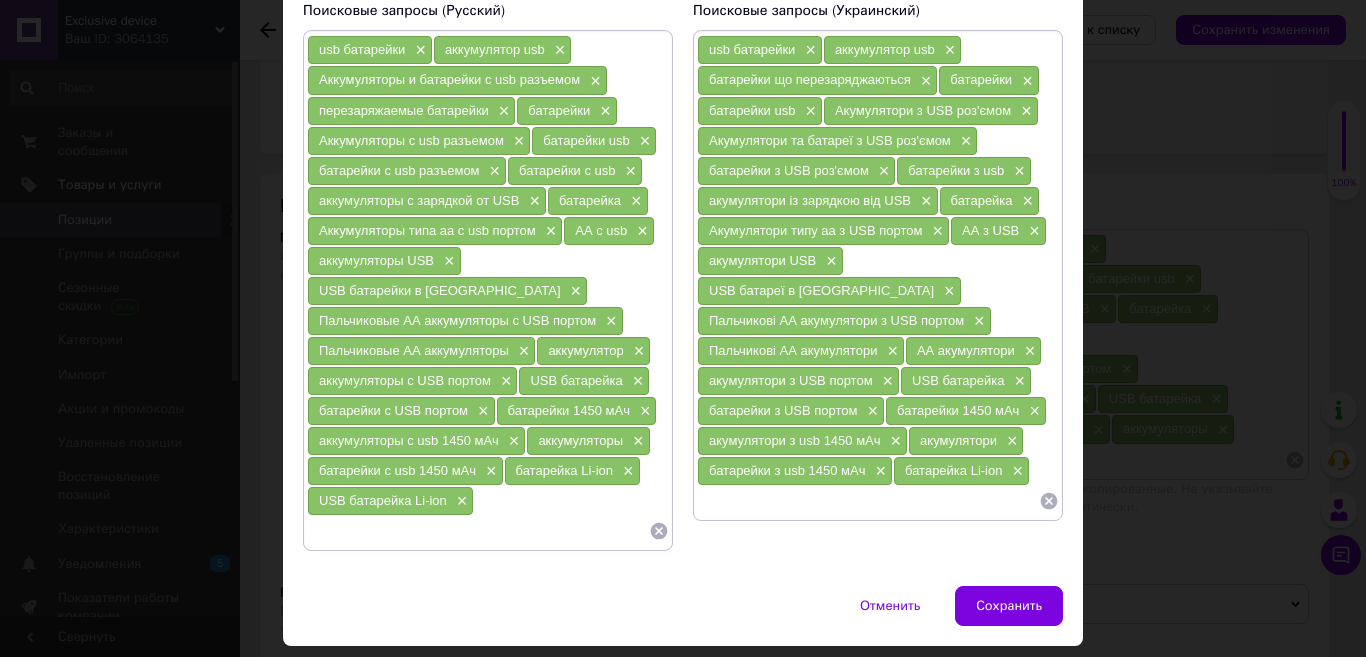 type 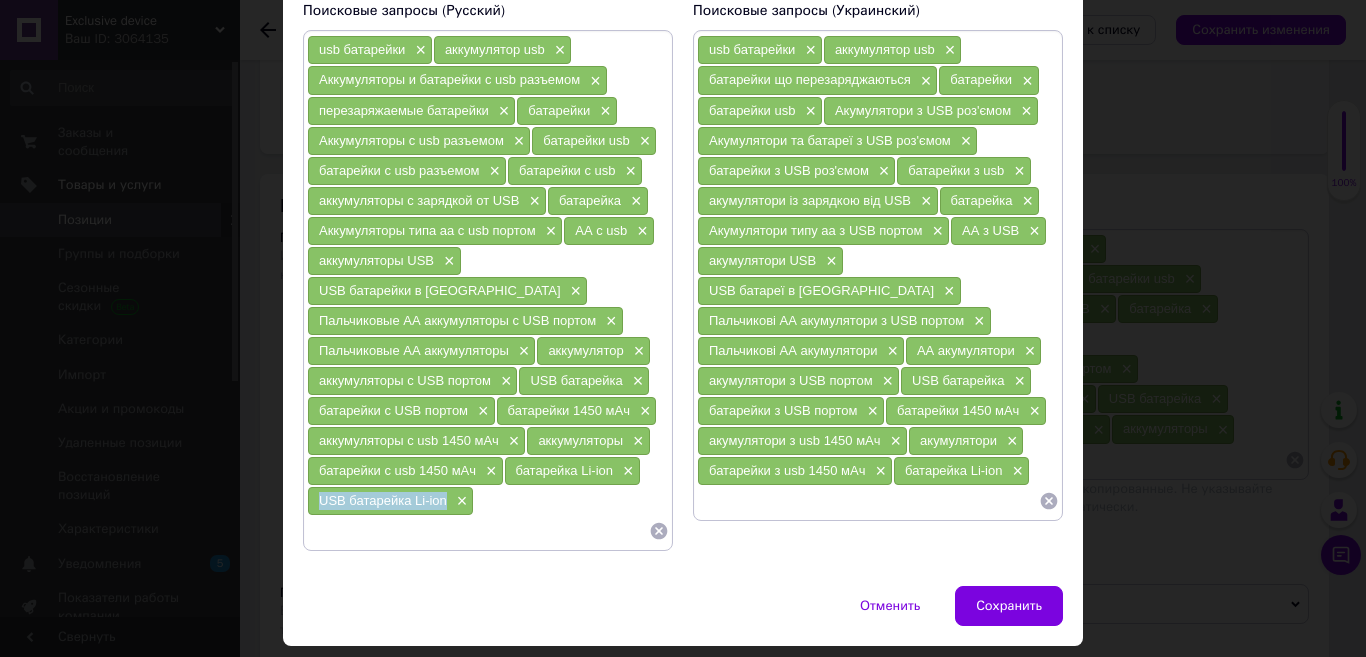 drag, startPoint x: 444, startPoint y: 473, endPoint x: 306, endPoint y: 473, distance: 138 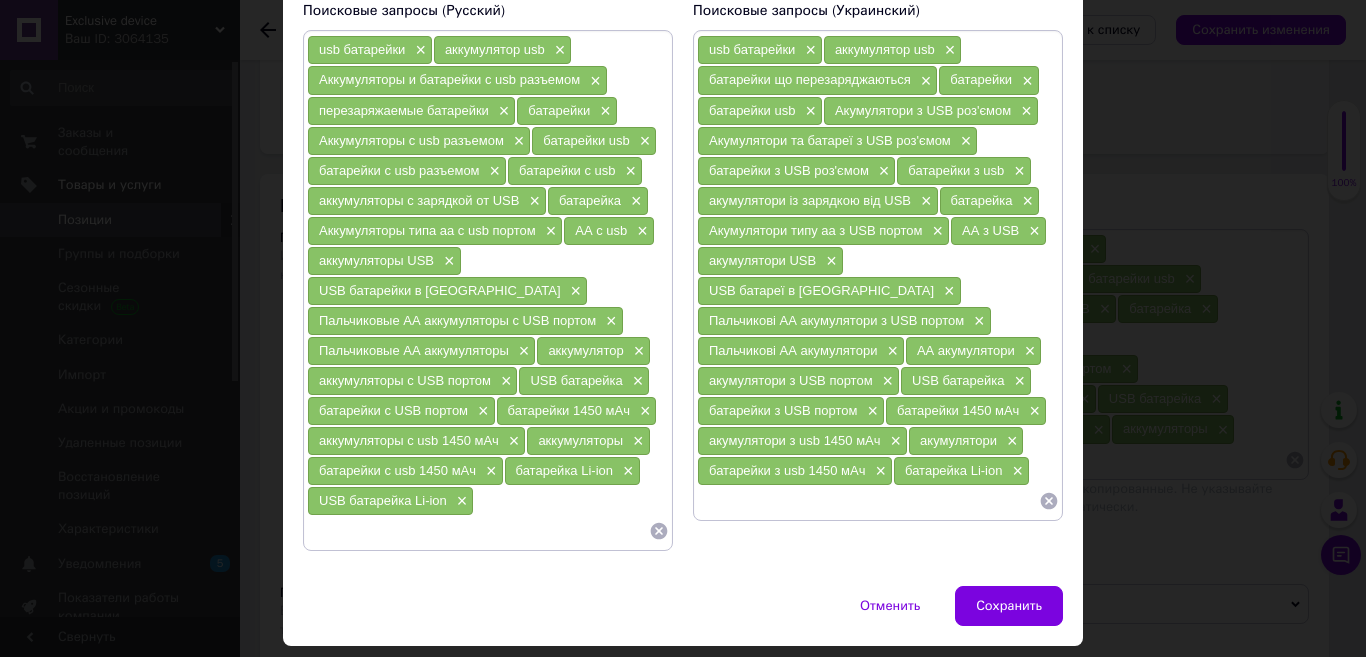 click at bounding box center (868, 501) 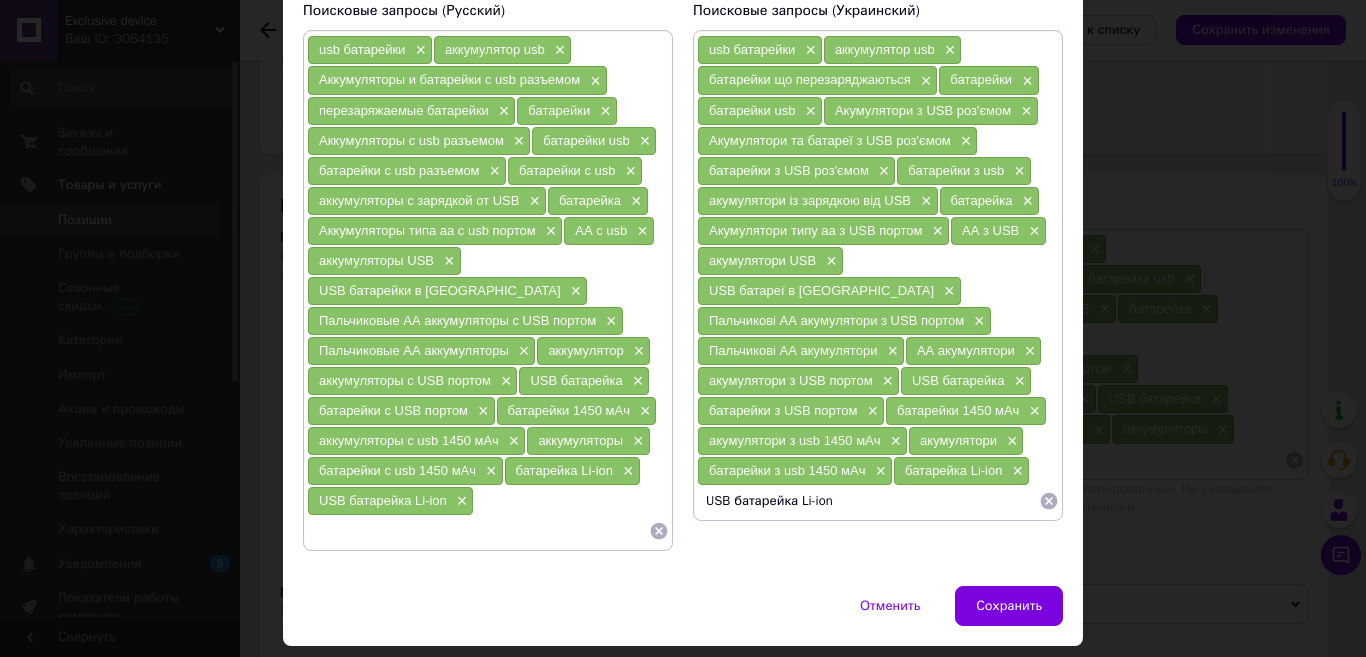 type 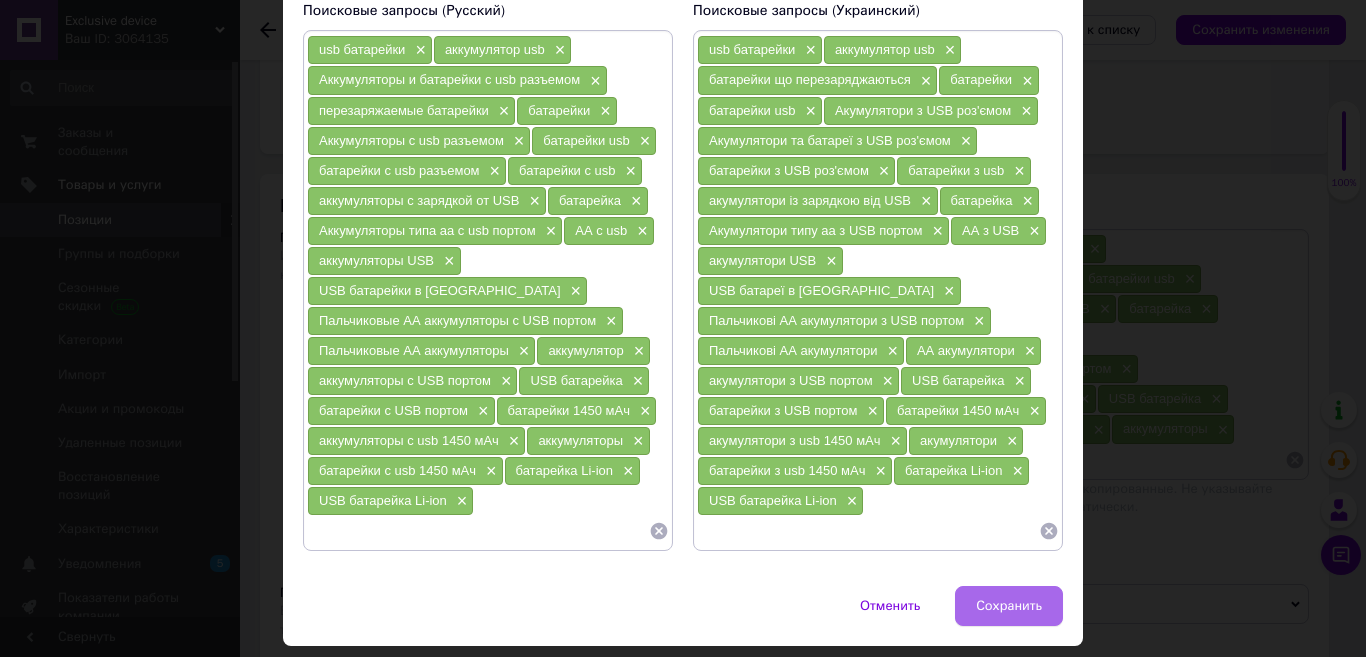 click on "Сохранить" at bounding box center (1009, 606) 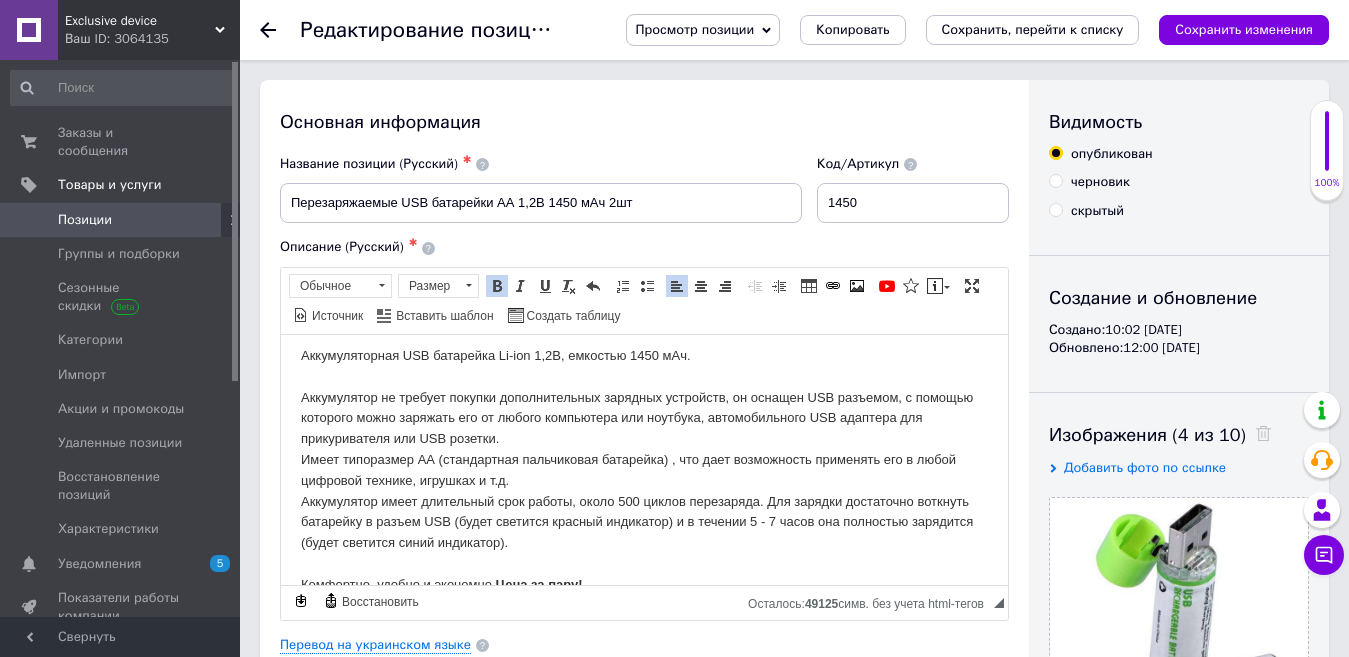 scroll, scrollTop: 0, scrollLeft: 0, axis: both 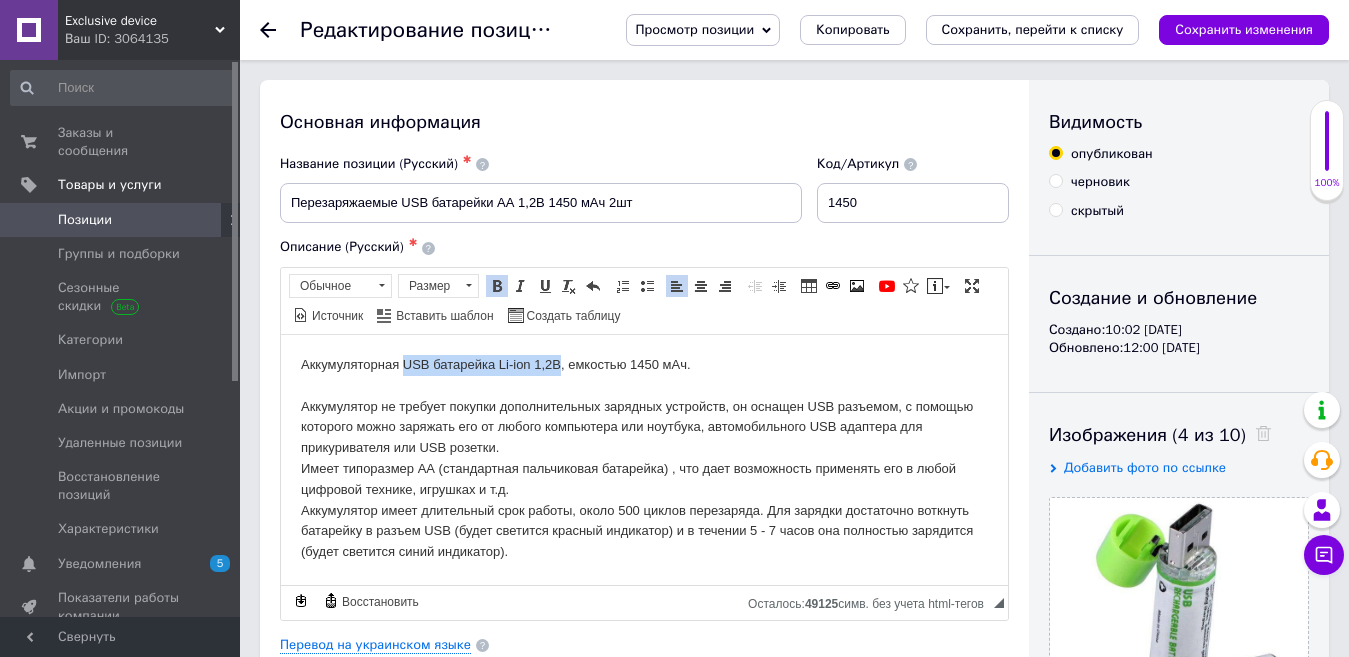 drag, startPoint x: 559, startPoint y: 365, endPoint x: 410, endPoint y: 357, distance: 149.21461 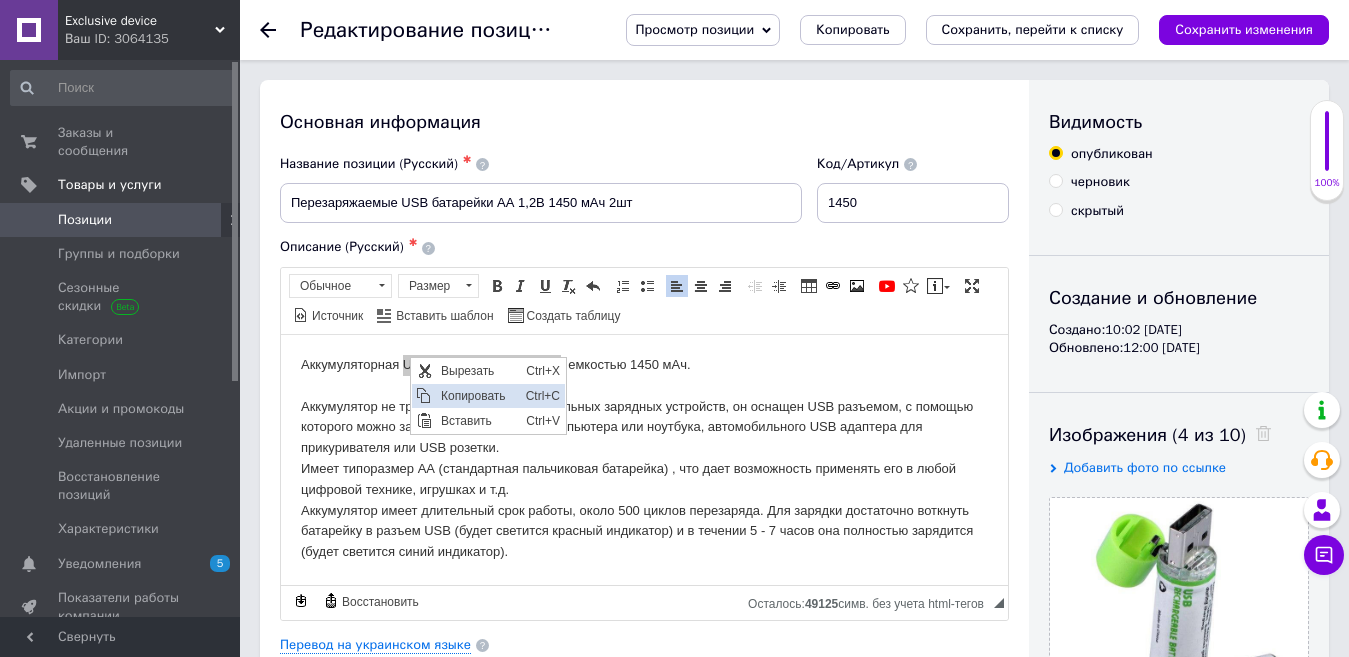 click on "Копировать" at bounding box center (478, 395) 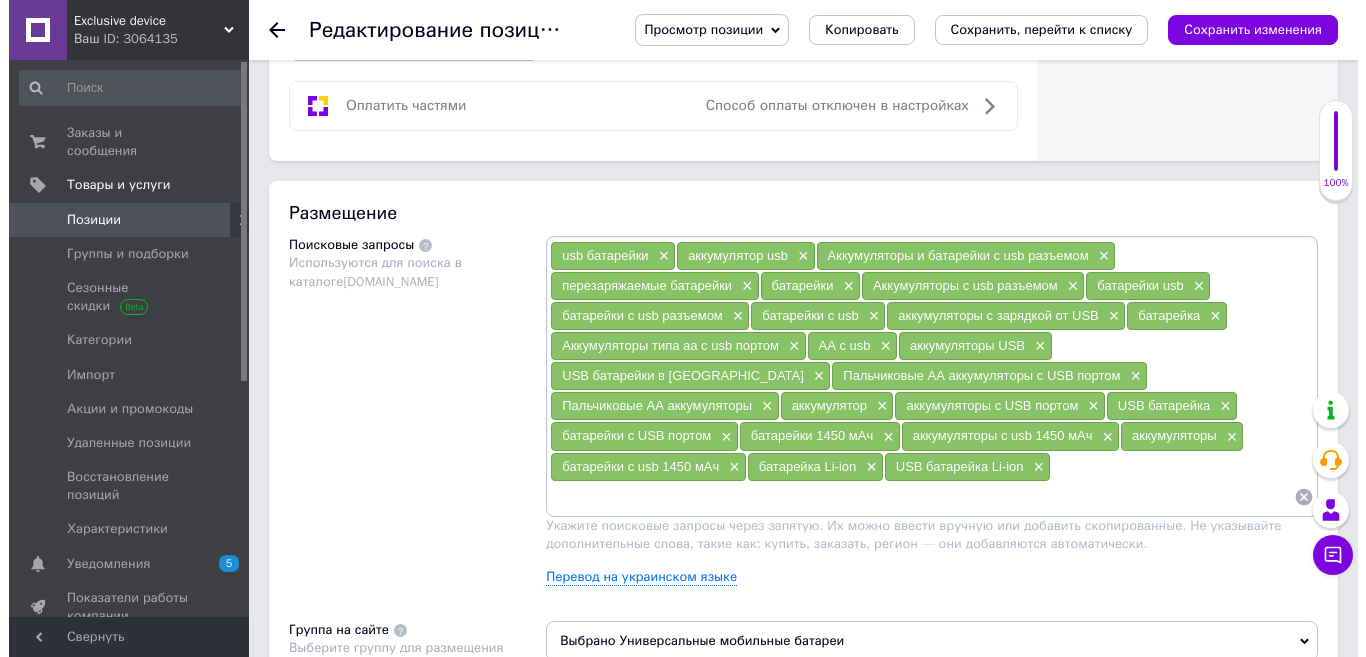 scroll, scrollTop: 1200, scrollLeft: 0, axis: vertical 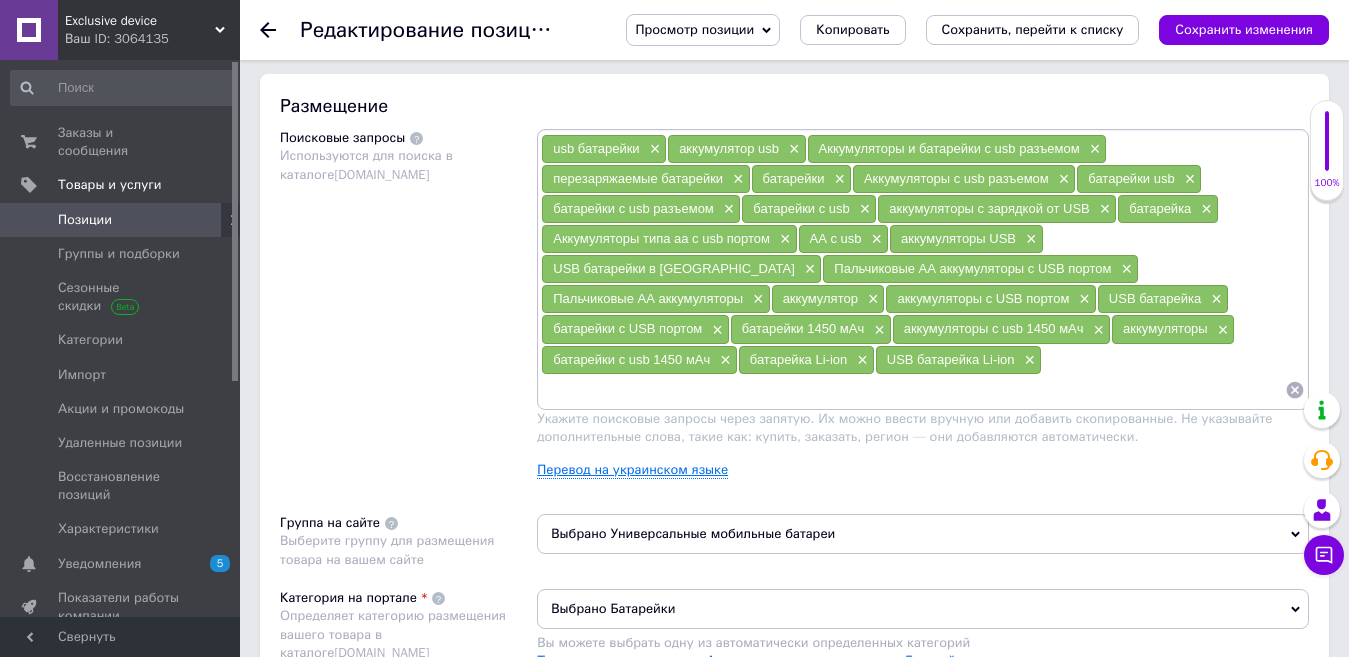 click on "Перевод на украинском языке" at bounding box center [632, 470] 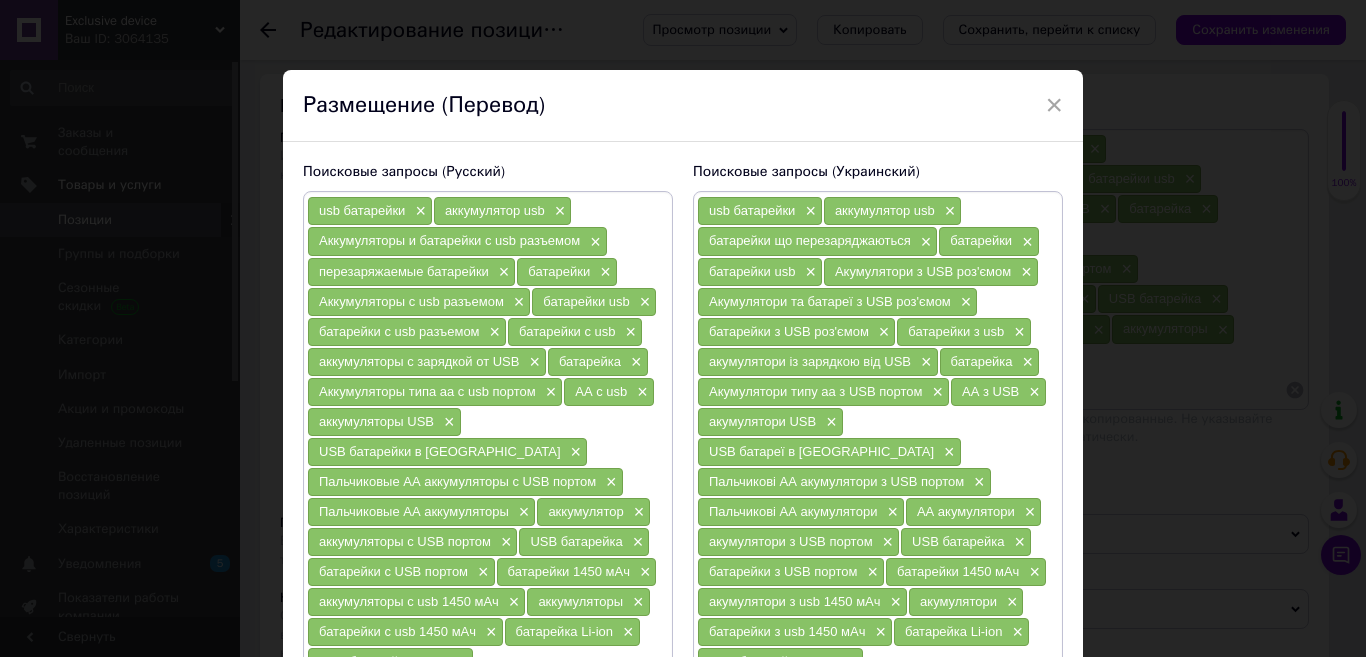 scroll, scrollTop: 191, scrollLeft: 0, axis: vertical 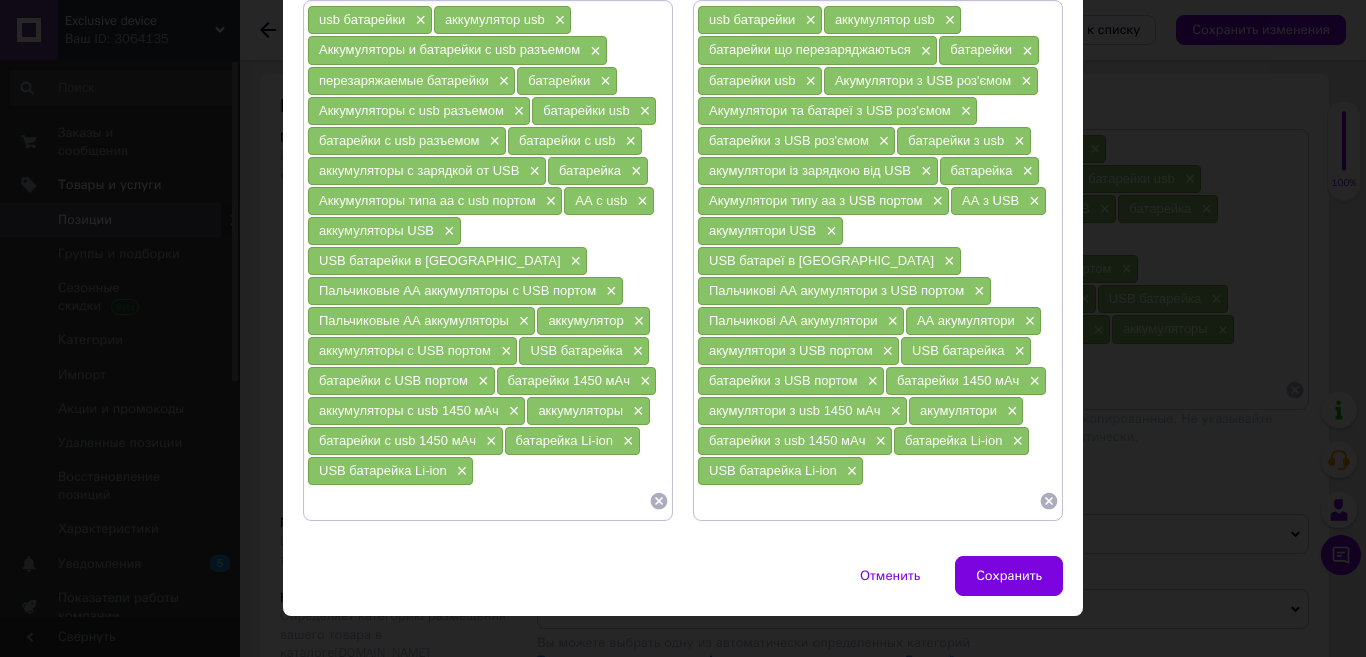 click at bounding box center (478, 501) 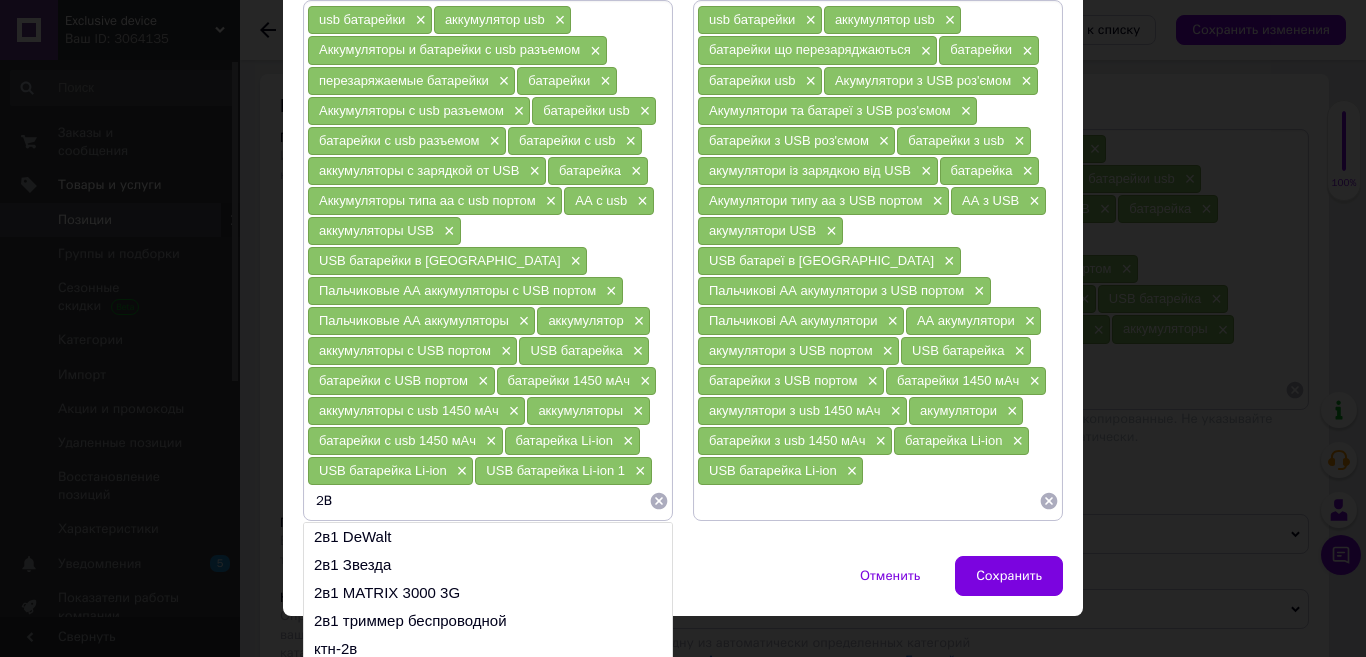 type on "2" 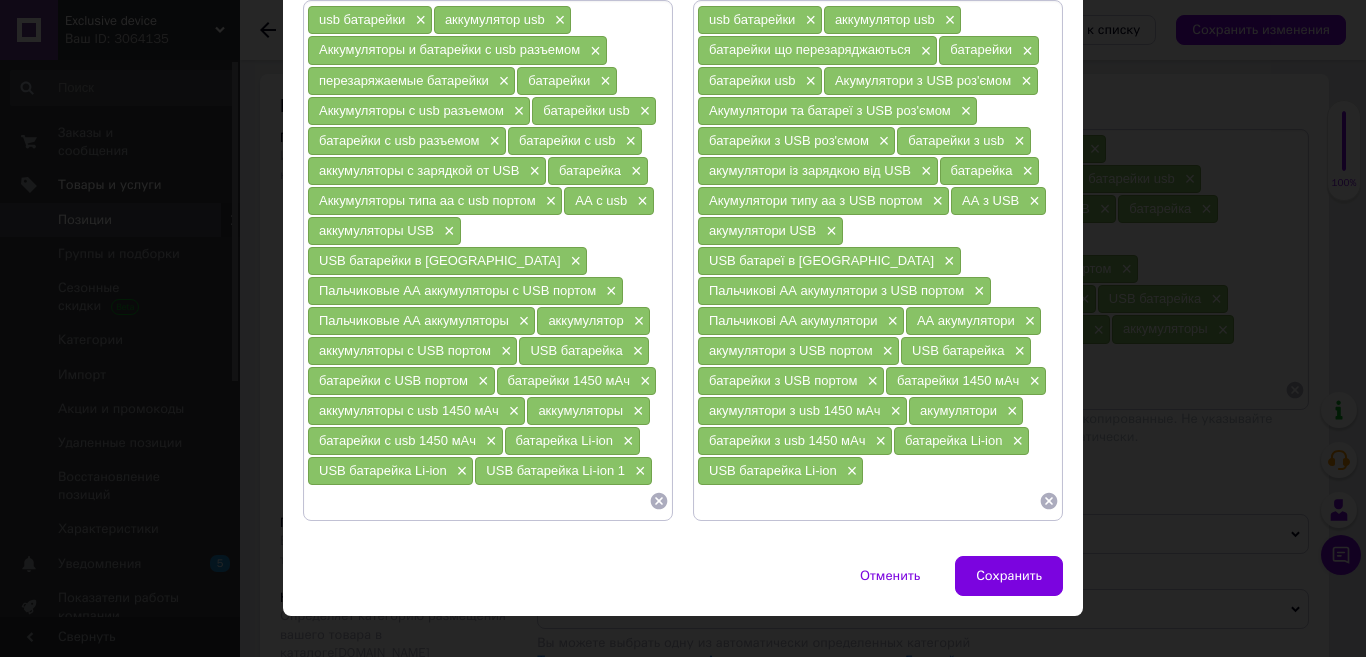 type on "USB батарейка Li-ion 1" 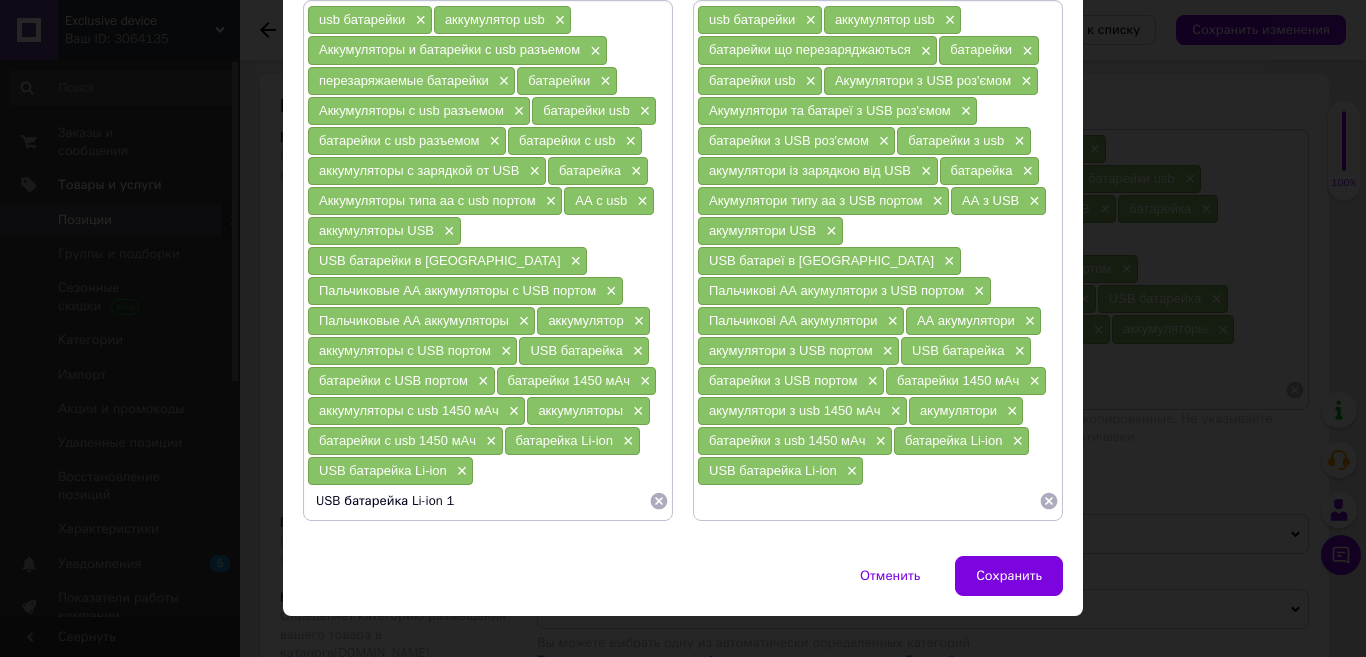 click on "USB батарейка Li-ion 1" at bounding box center (478, 501) 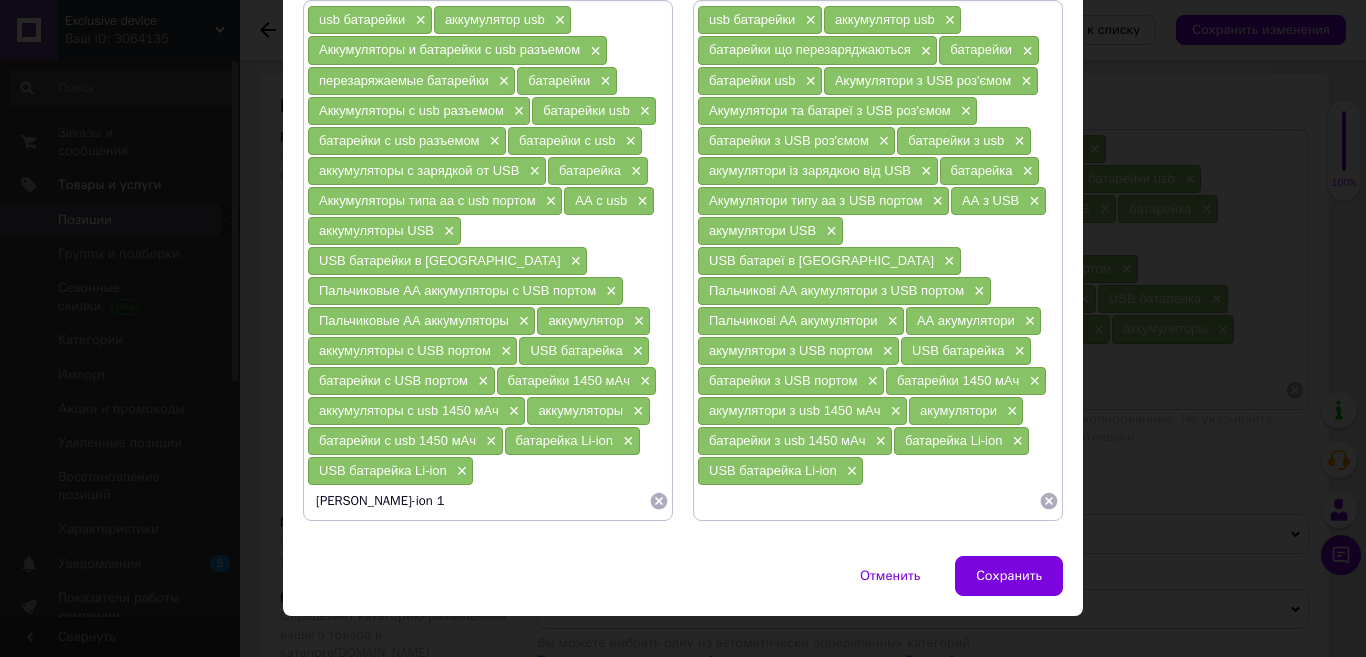 type on "батарейка Li-ion 1" 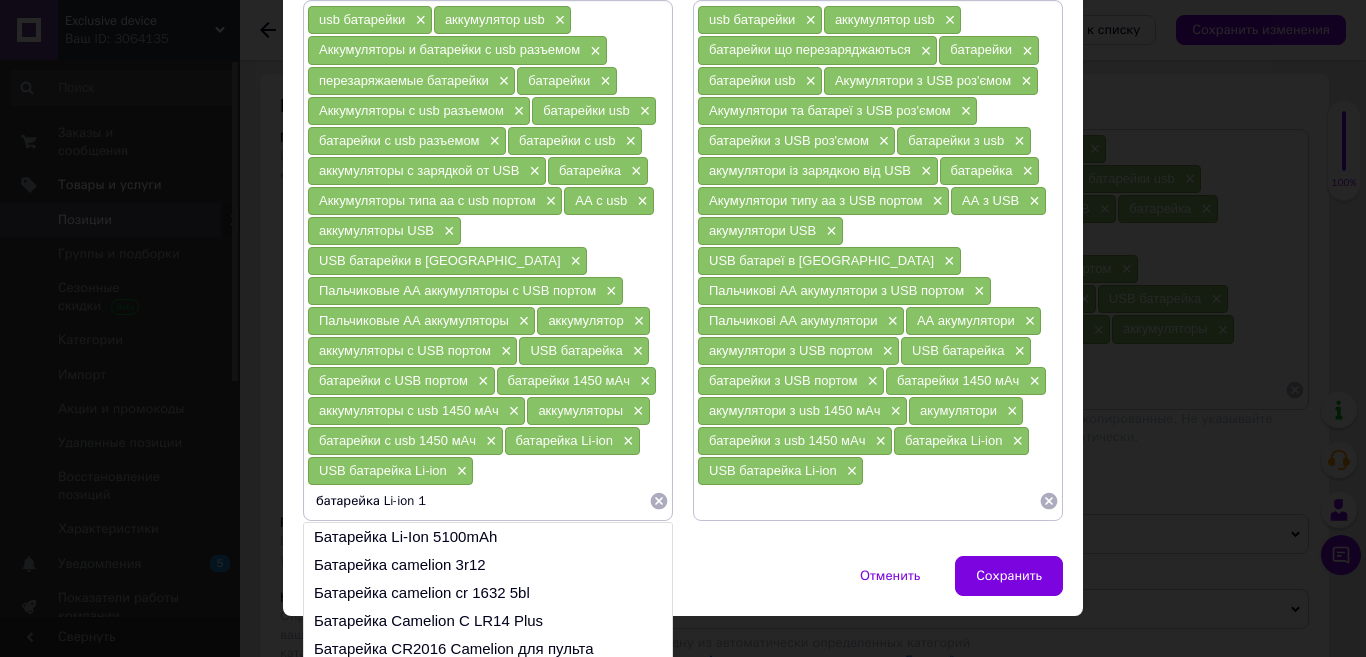 click on "батарейка Li-ion 1" at bounding box center (478, 501) 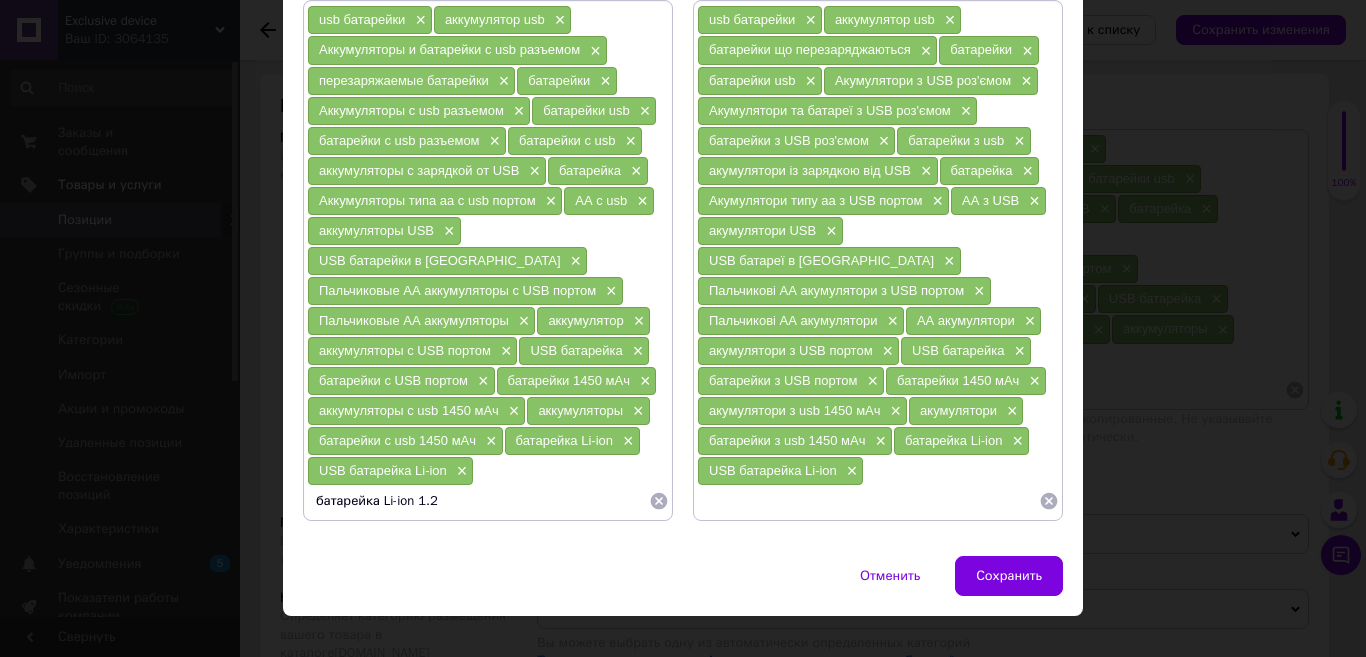 type on "батарейка Li-ion 1.2В" 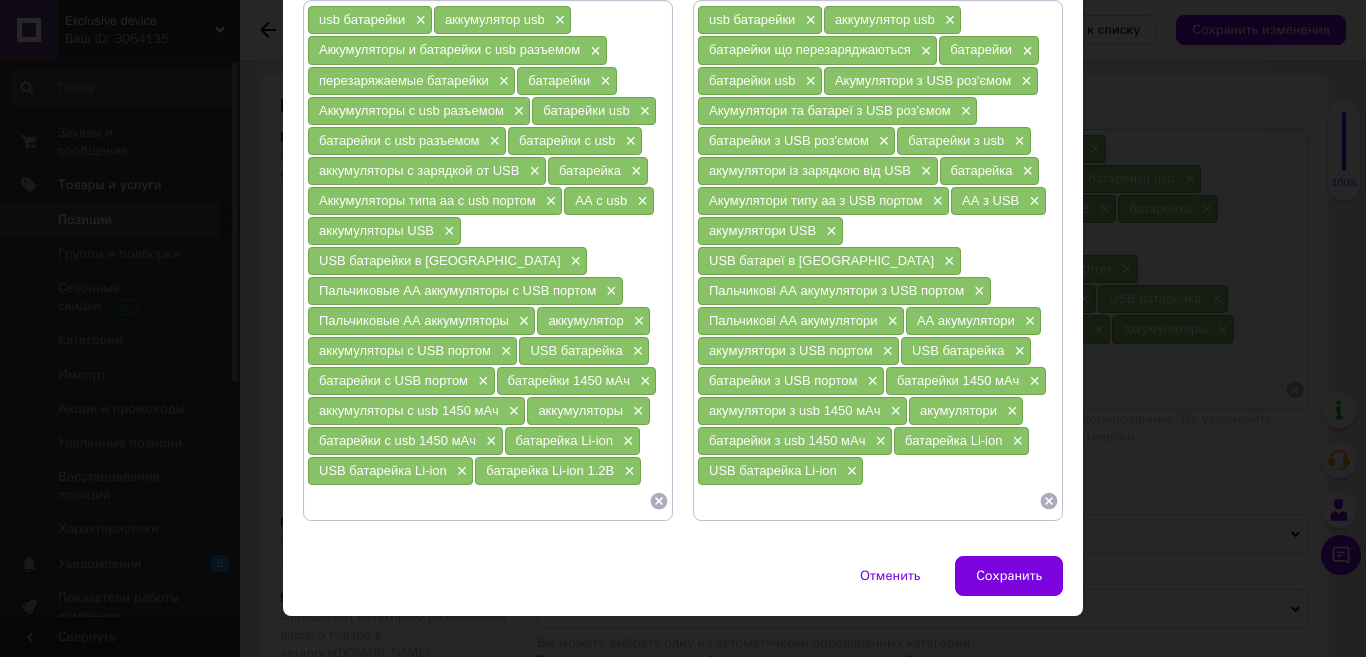 type 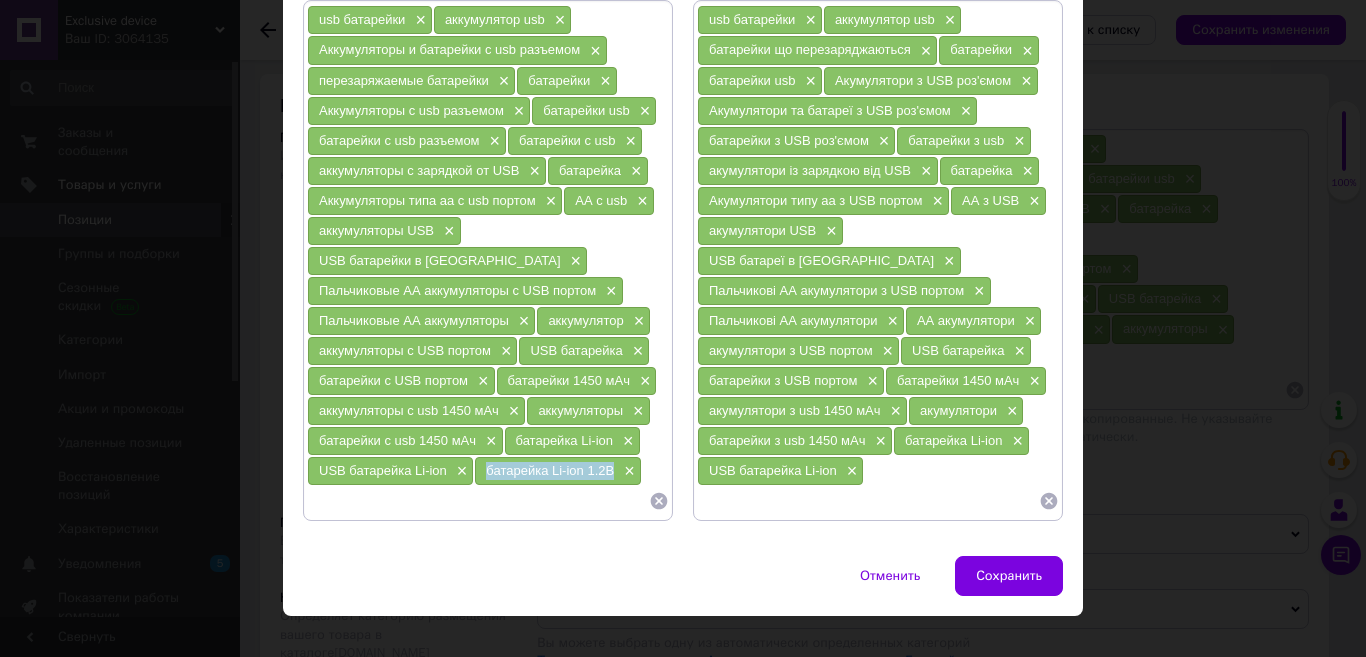 drag, startPoint x: 612, startPoint y: 444, endPoint x: 480, endPoint y: 442, distance: 132.01515 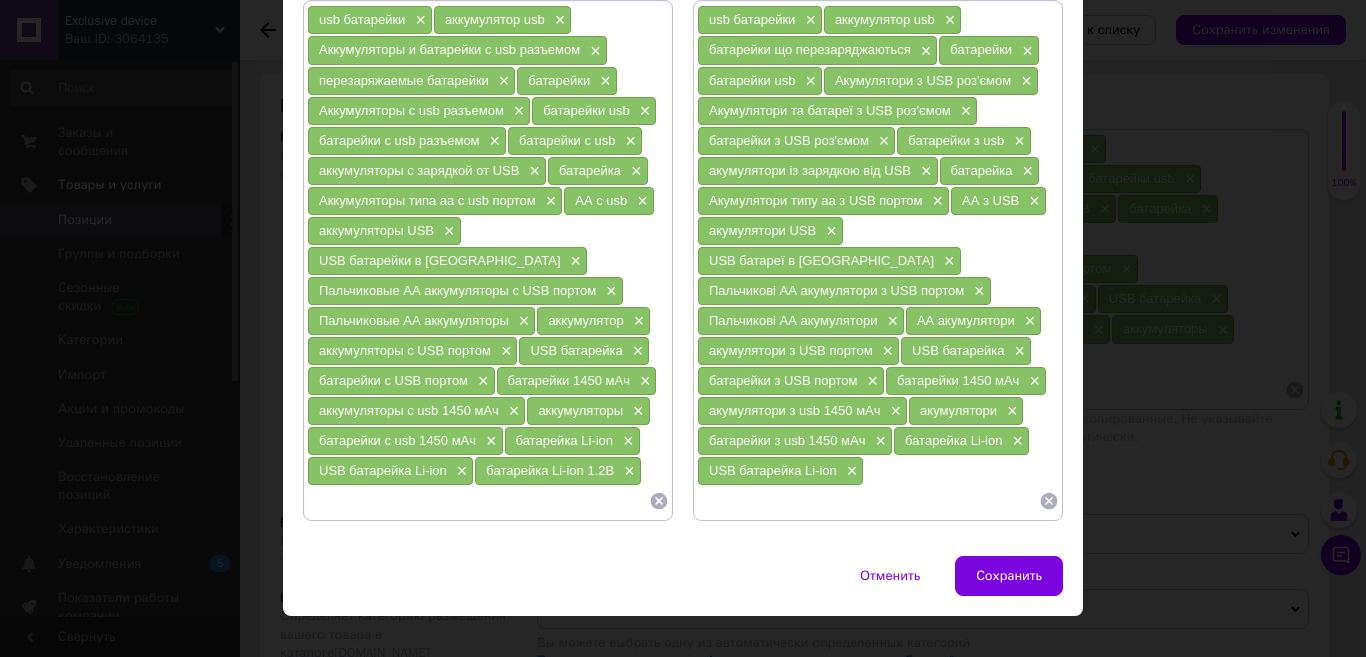click at bounding box center (868, 501) 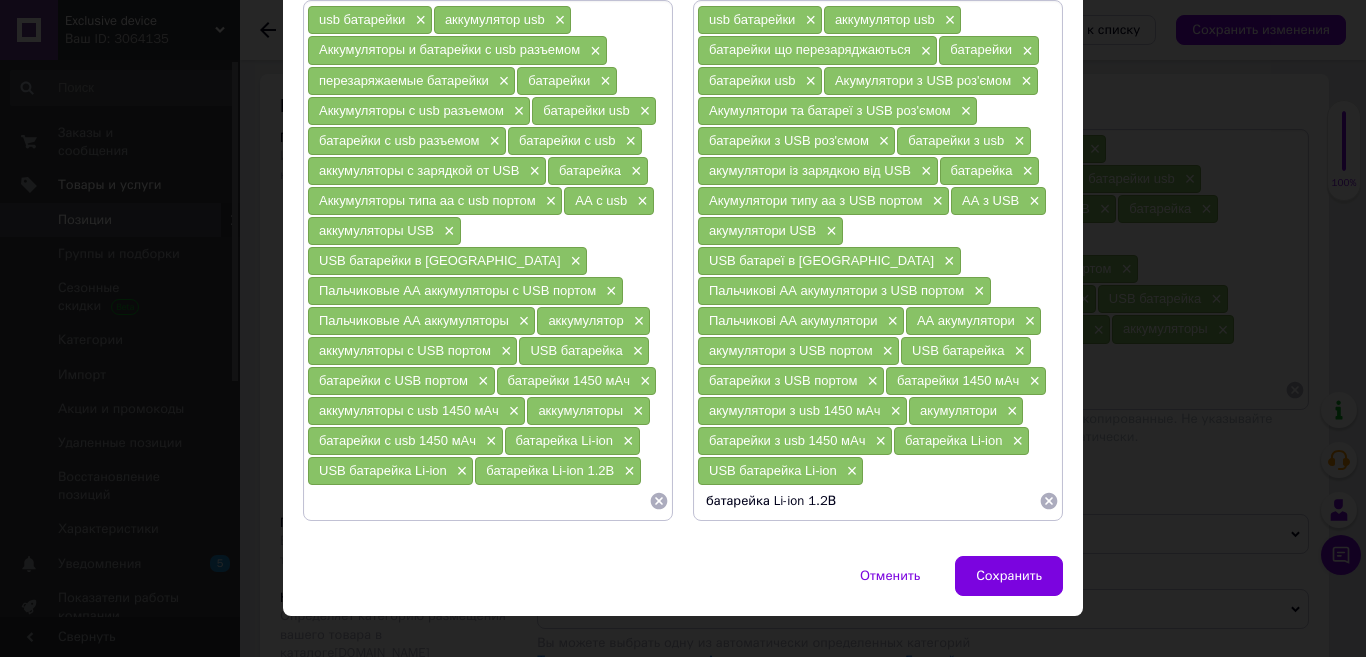 type 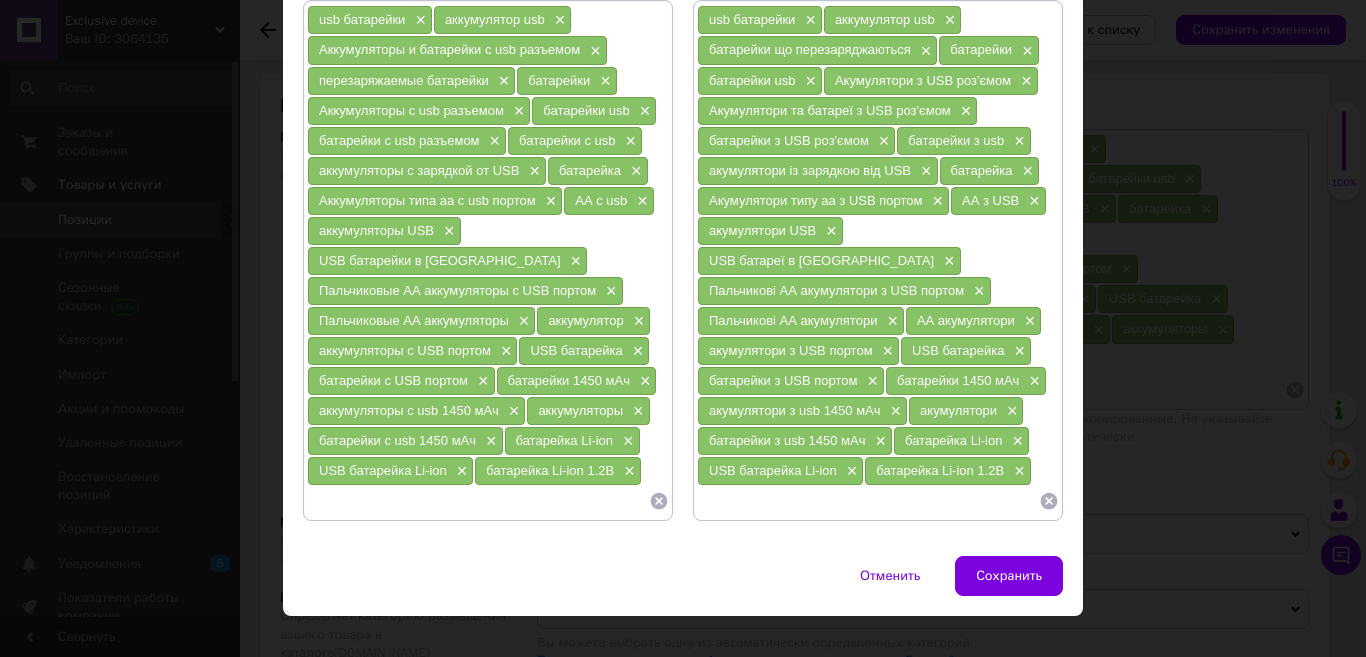 click at bounding box center [478, 501] 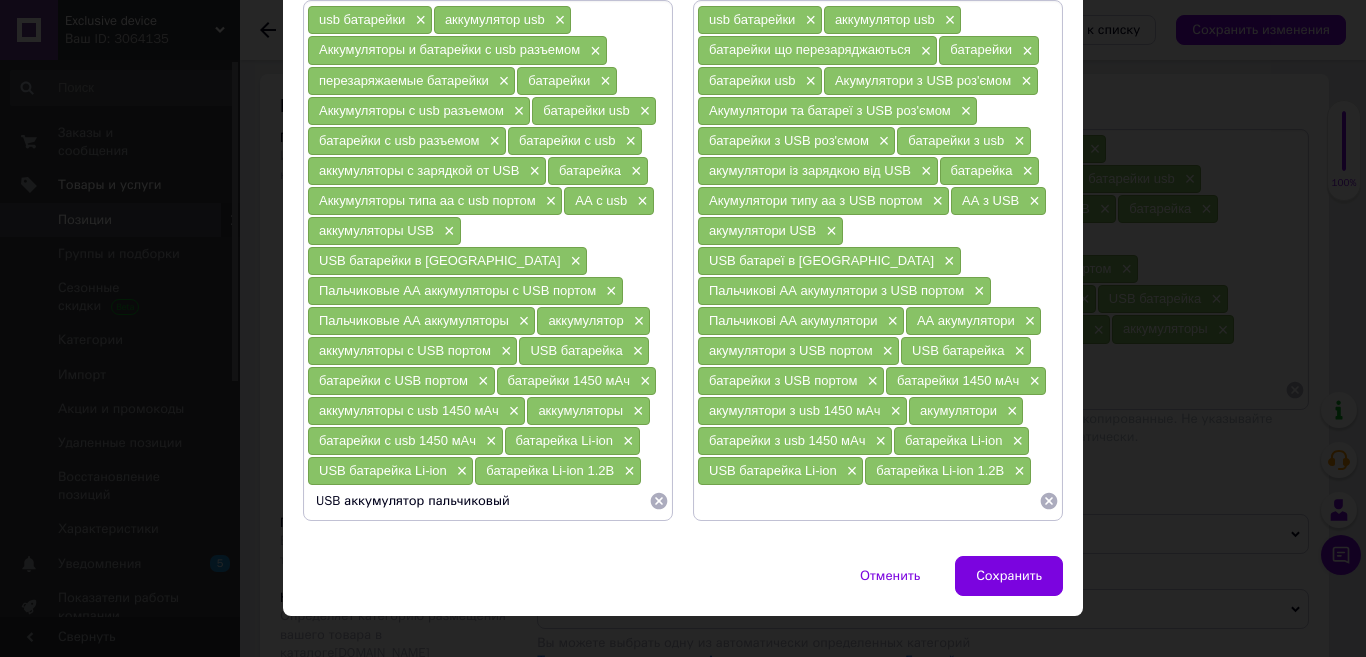 type 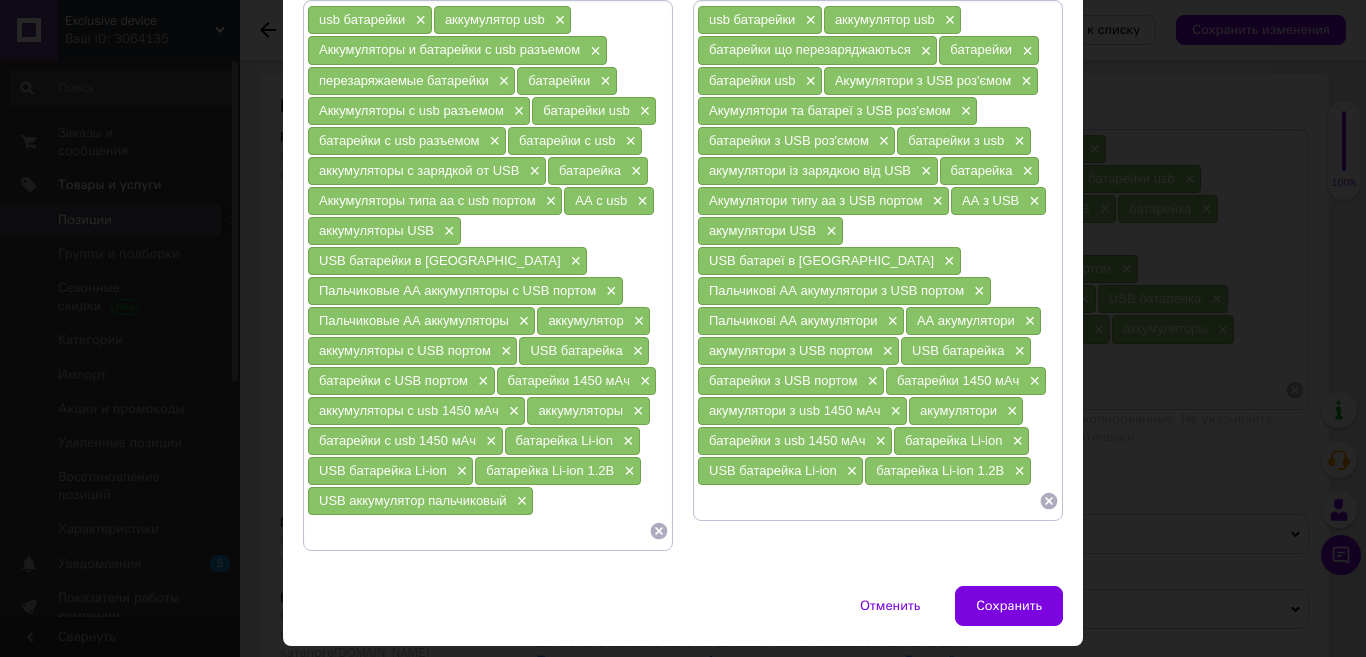click at bounding box center [868, 501] 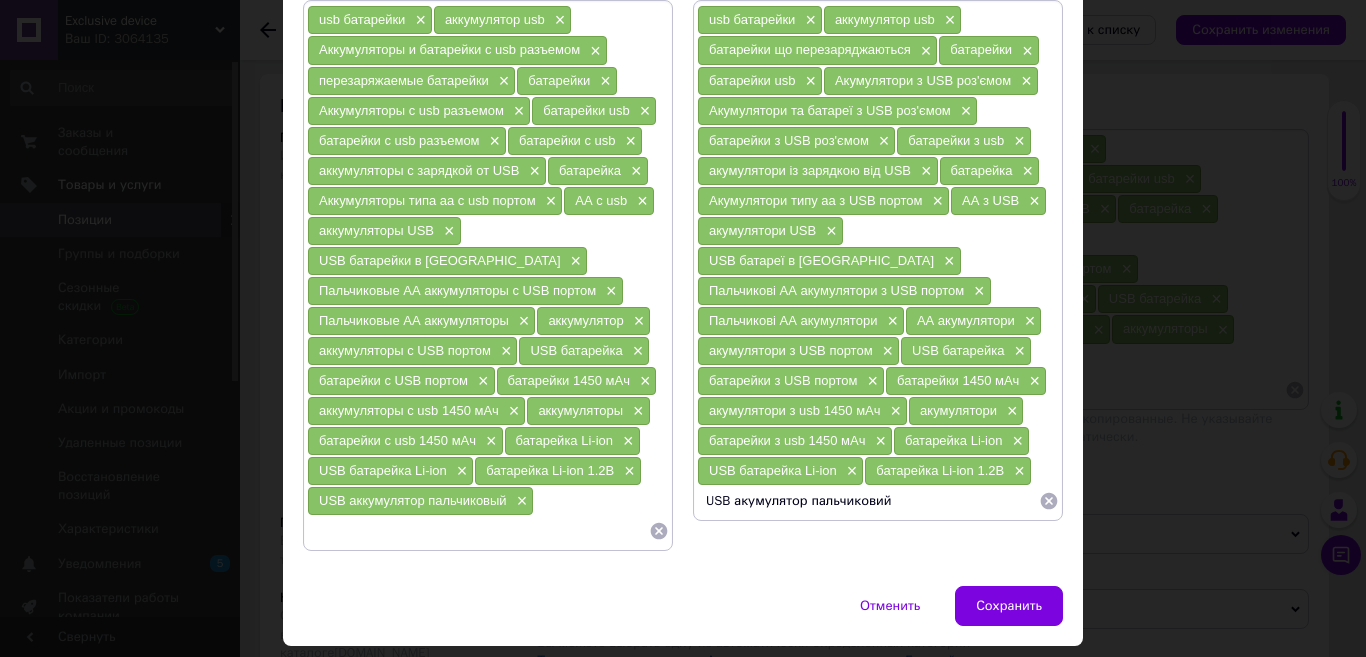 type 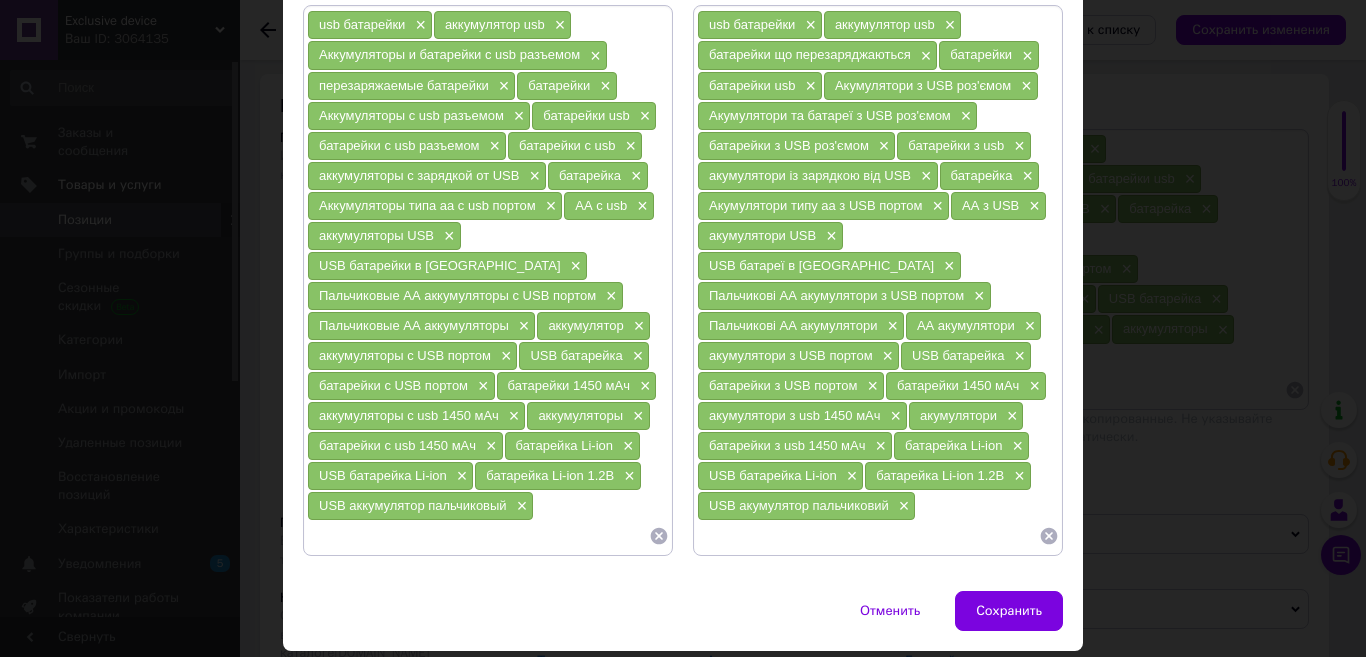 scroll, scrollTop: 221, scrollLeft: 0, axis: vertical 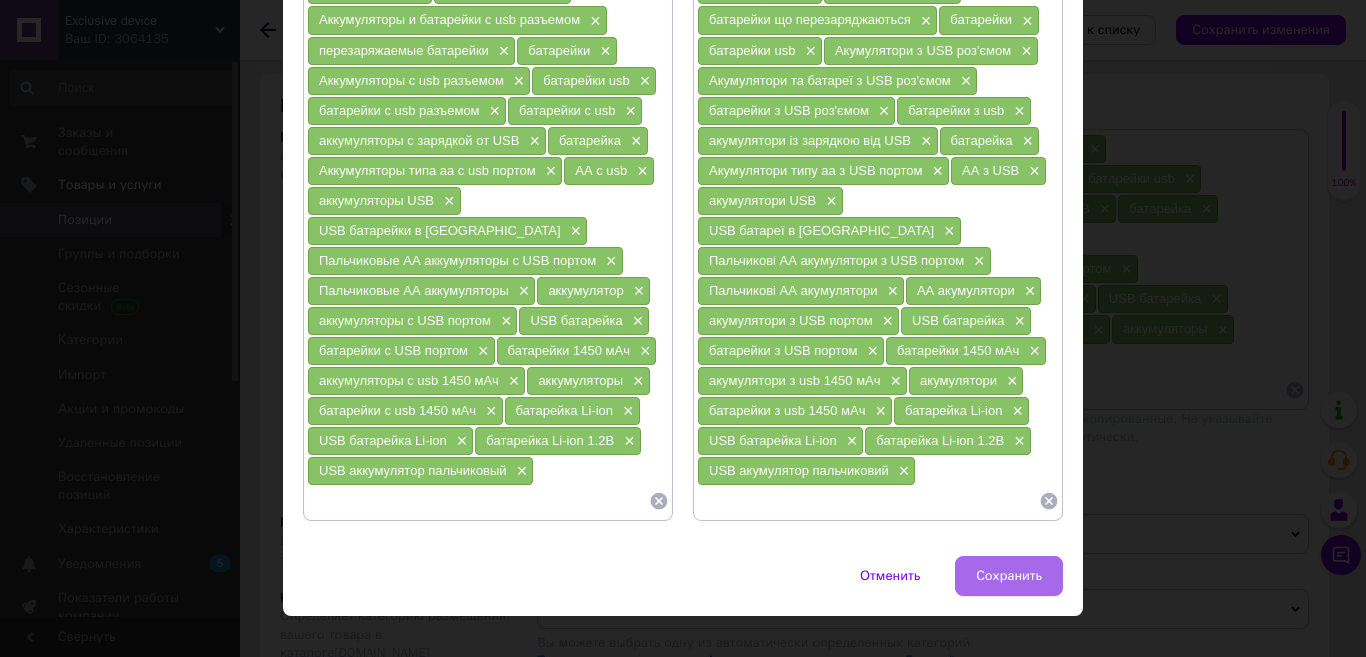 click on "Сохранить" at bounding box center [1009, 576] 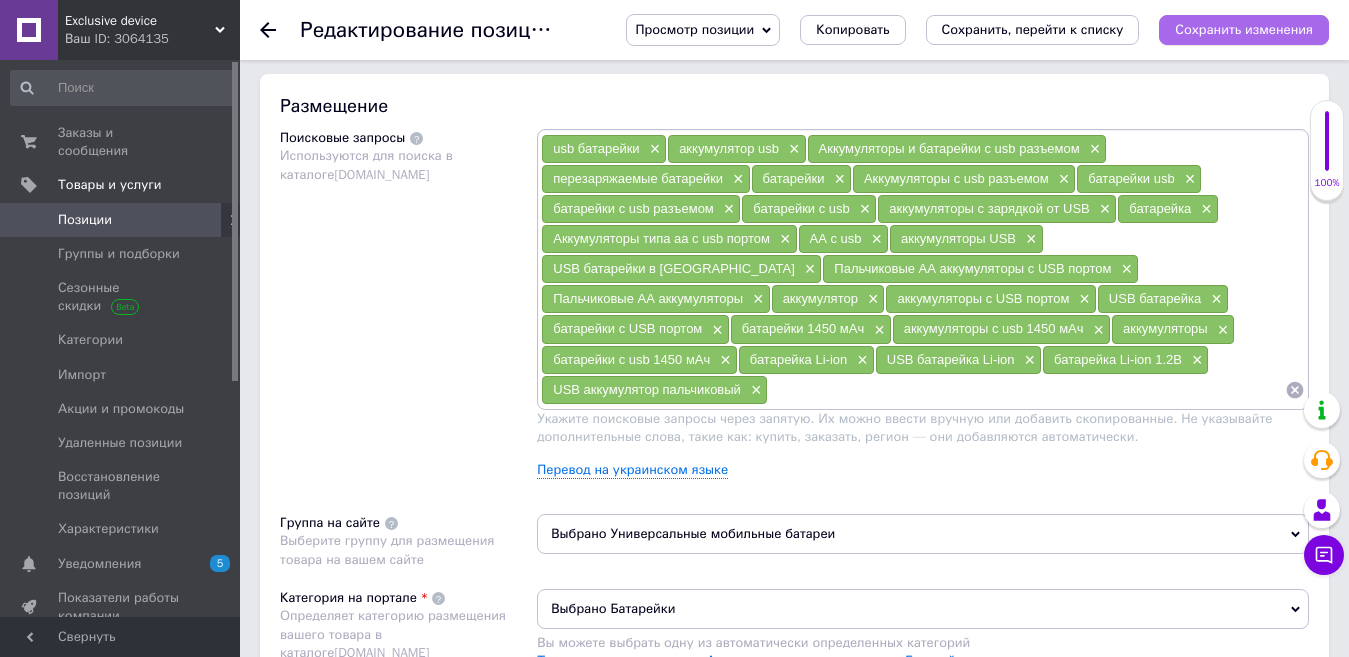 click on "Сохранить изменения" at bounding box center [1244, 29] 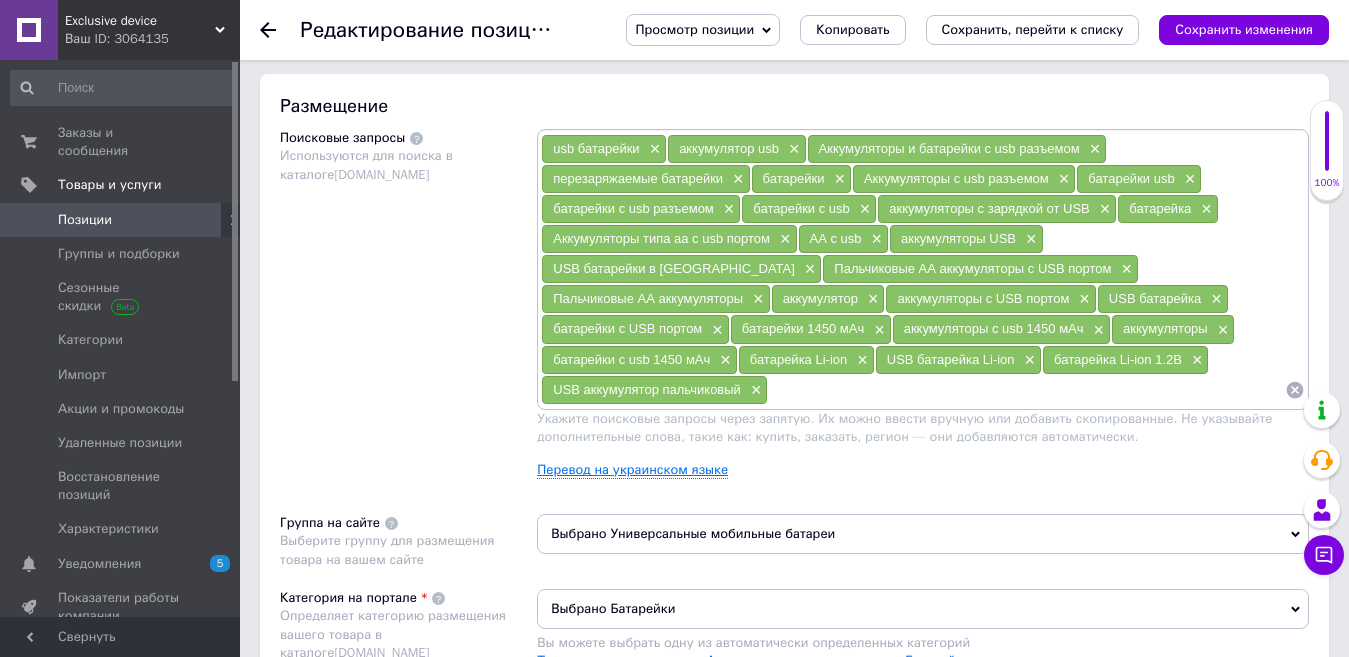 click on "Перевод на украинском языке" at bounding box center [632, 470] 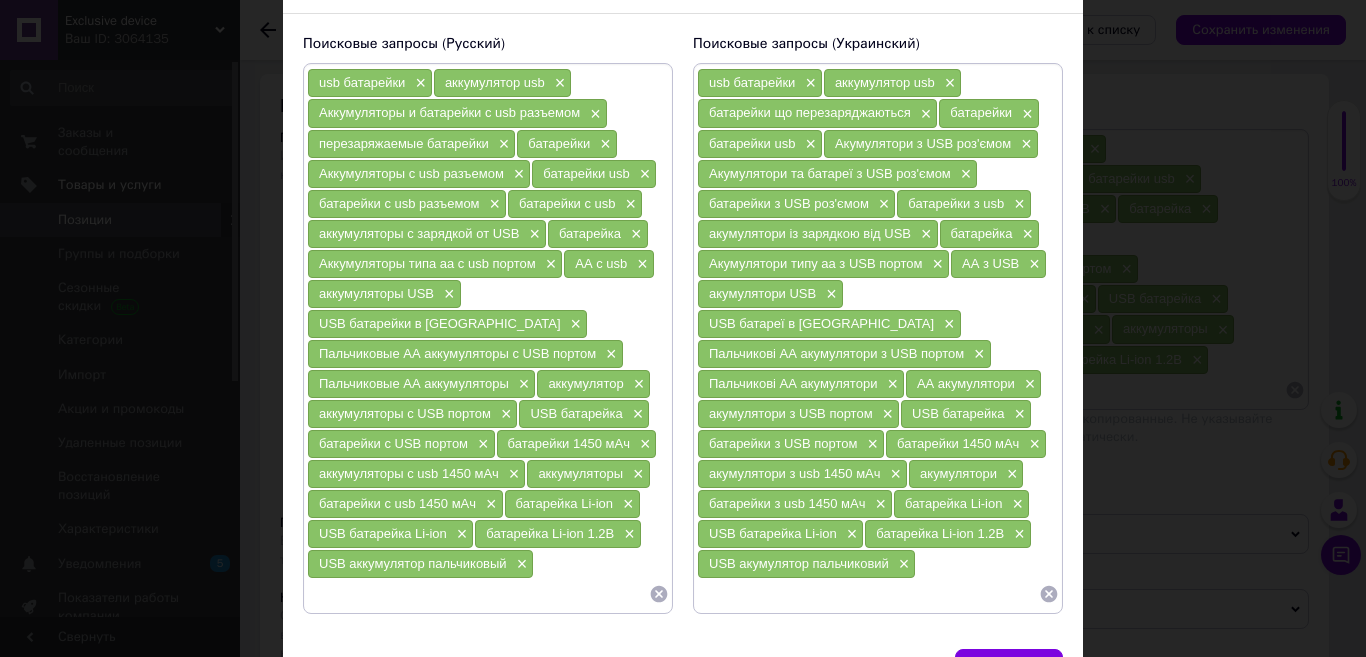 scroll, scrollTop: 221, scrollLeft: 0, axis: vertical 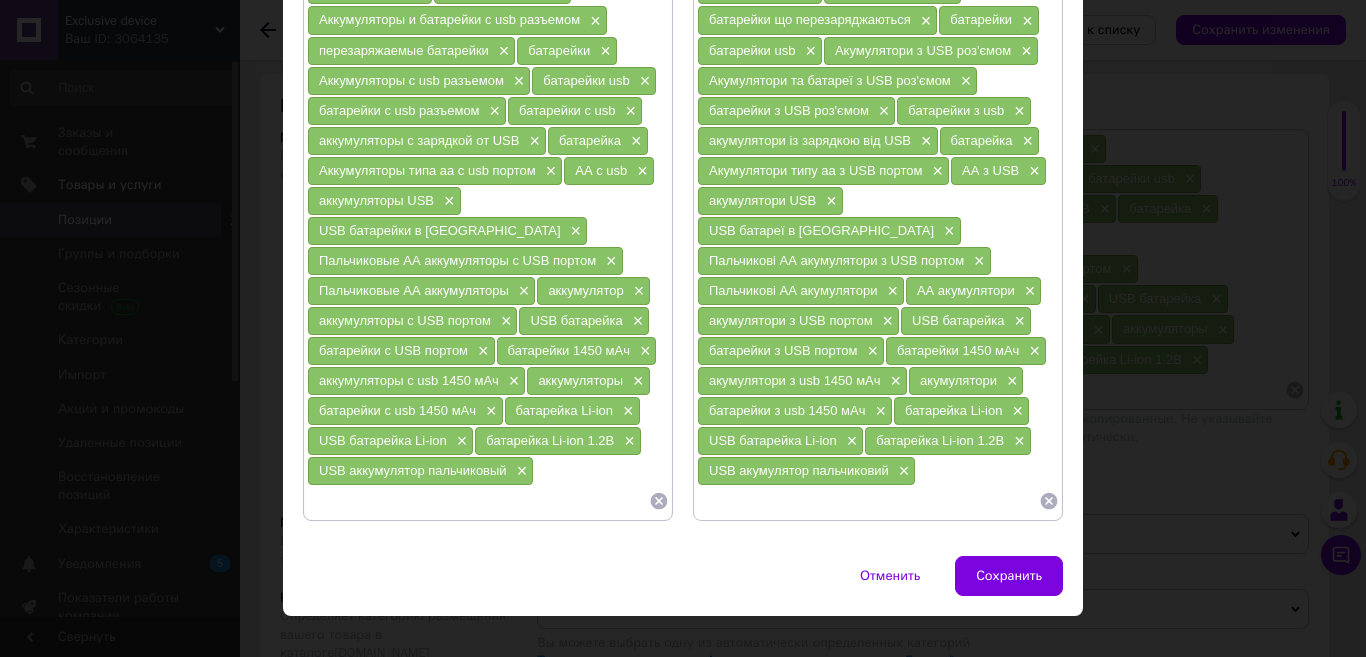 click at bounding box center [478, 501] 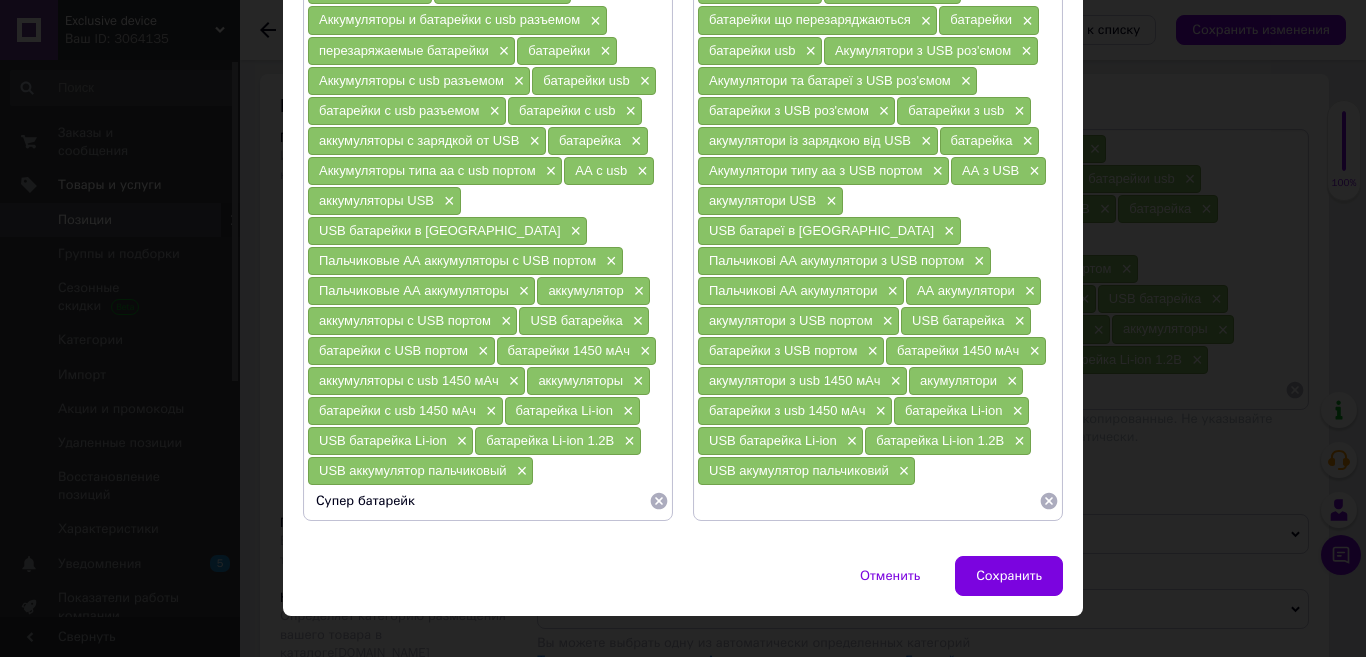type on "Супер батарейки" 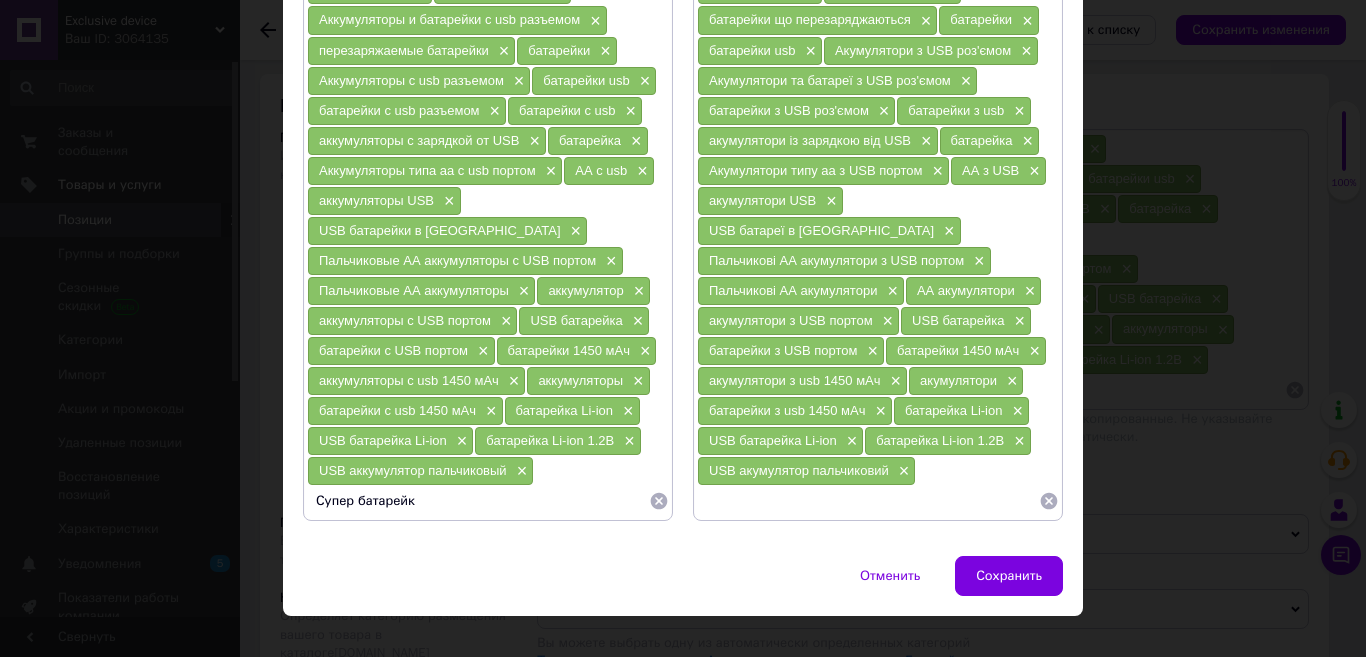 type on "Супер батарейка" 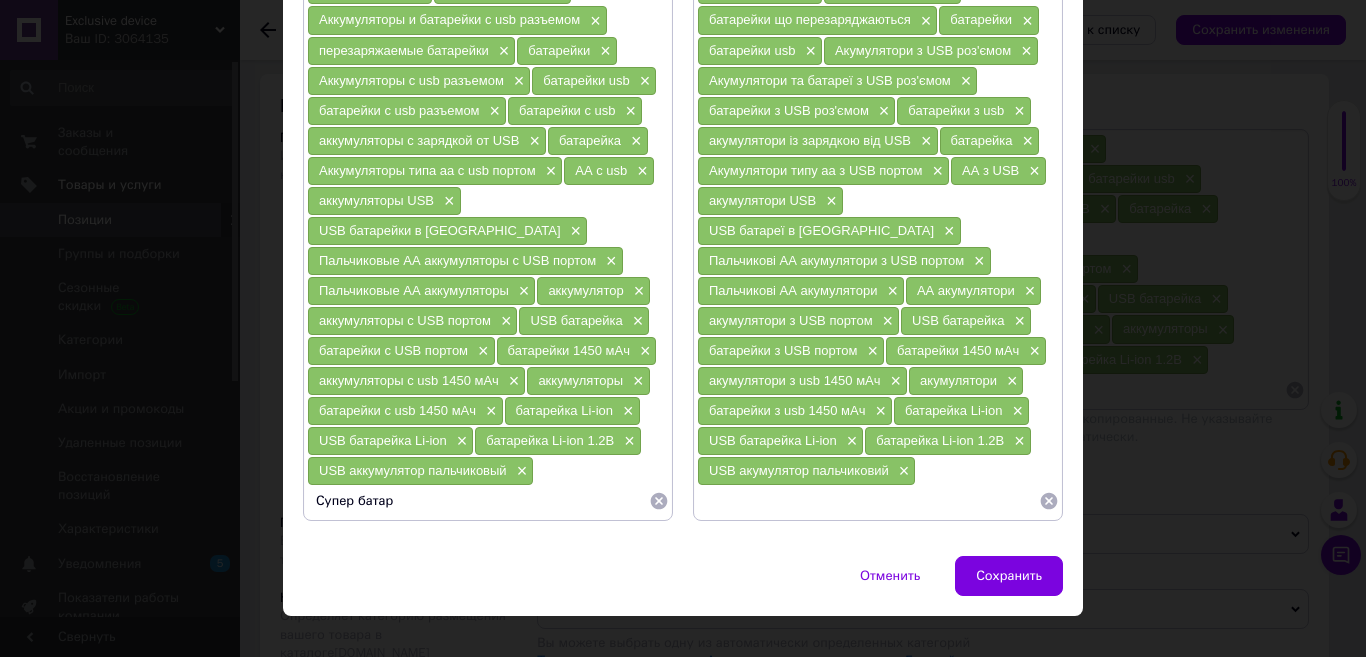 click on "Супер батар" at bounding box center [478, 501] 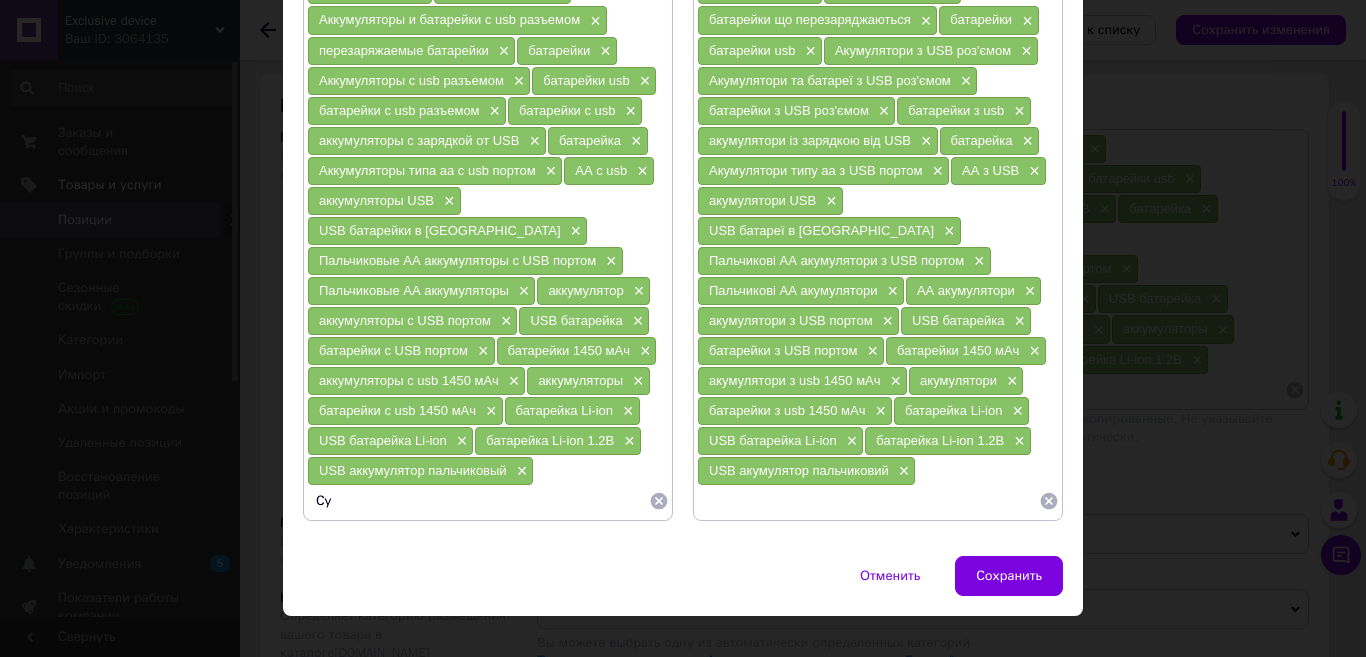 type on "С" 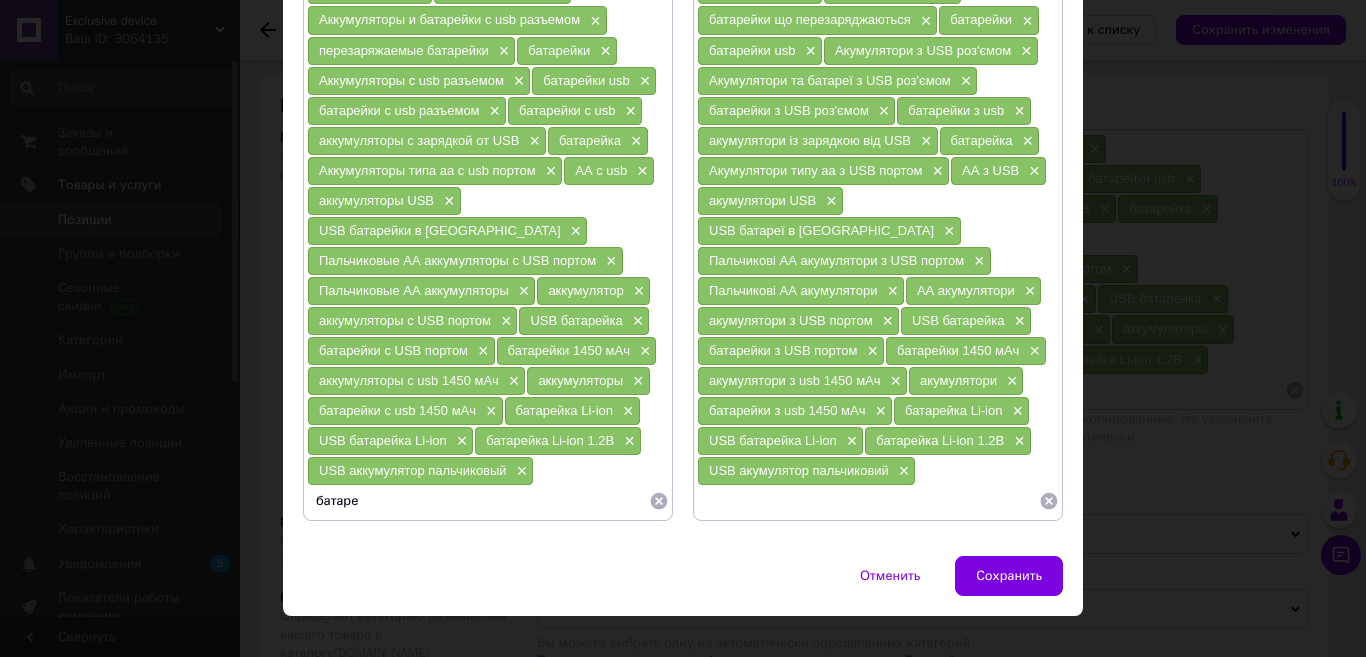 type on "батарея" 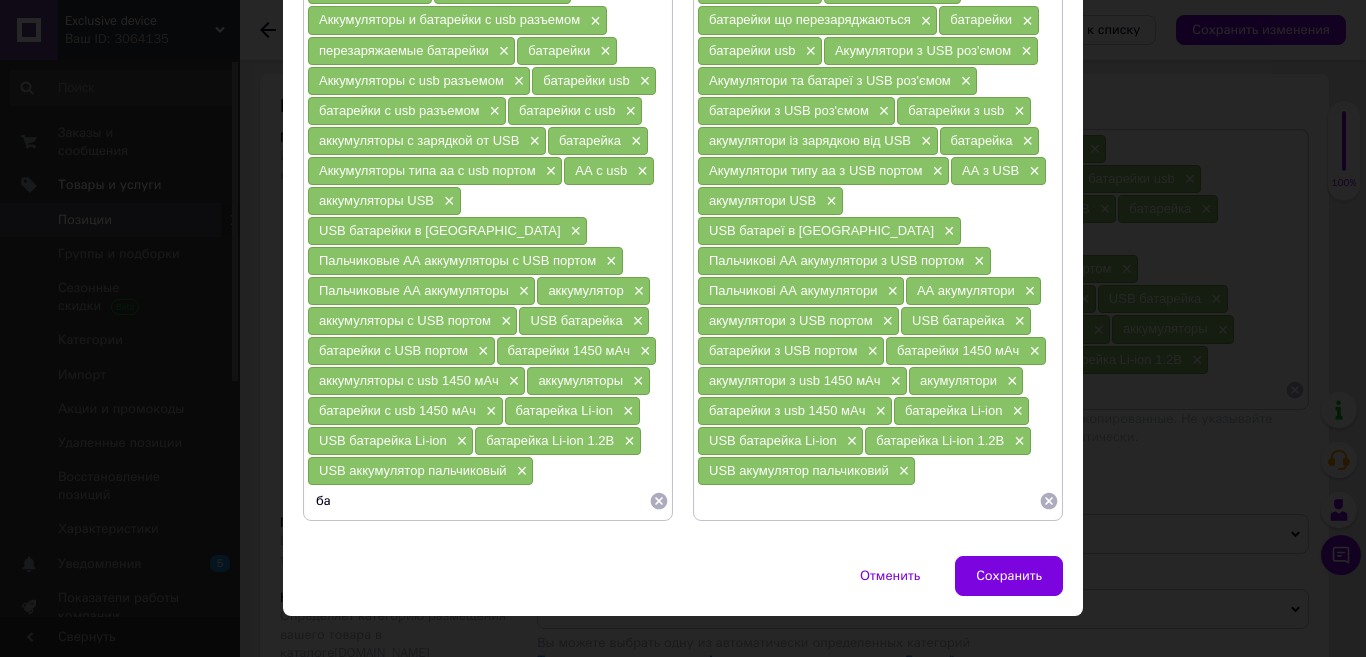 type on "б" 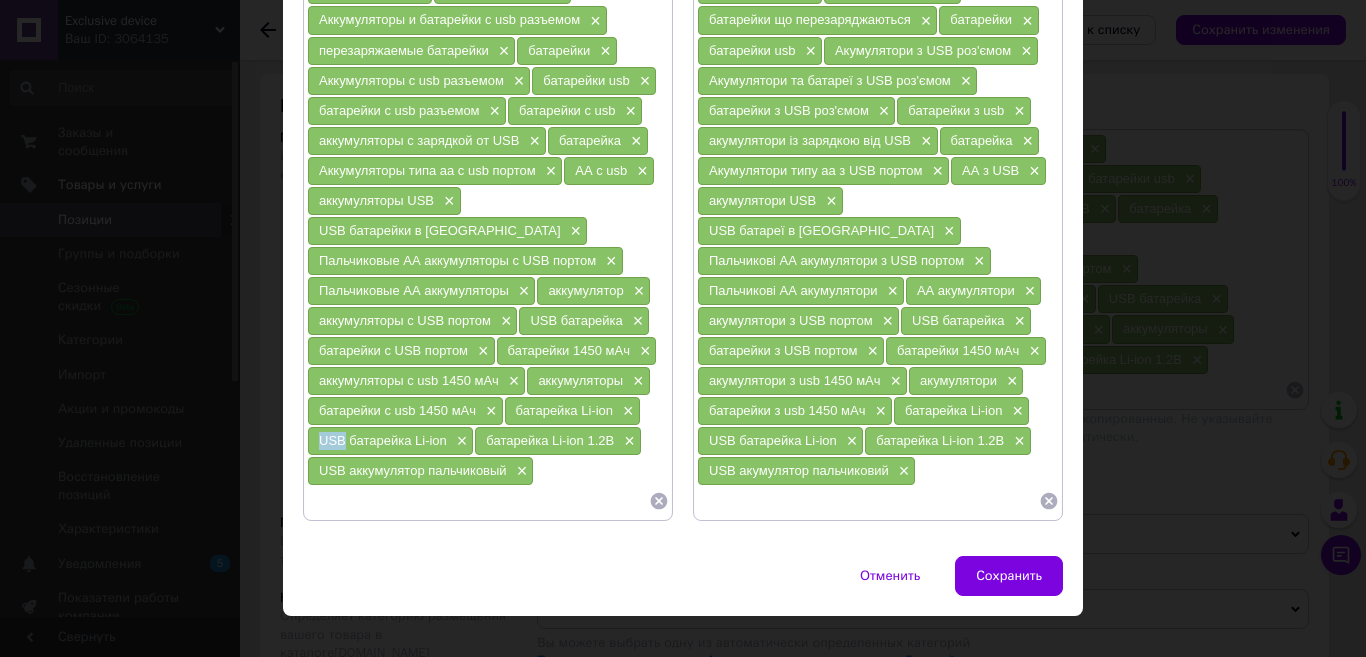 drag, startPoint x: 342, startPoint y: 411, endPoint x: 317, endPoint y: 411, distance: 25 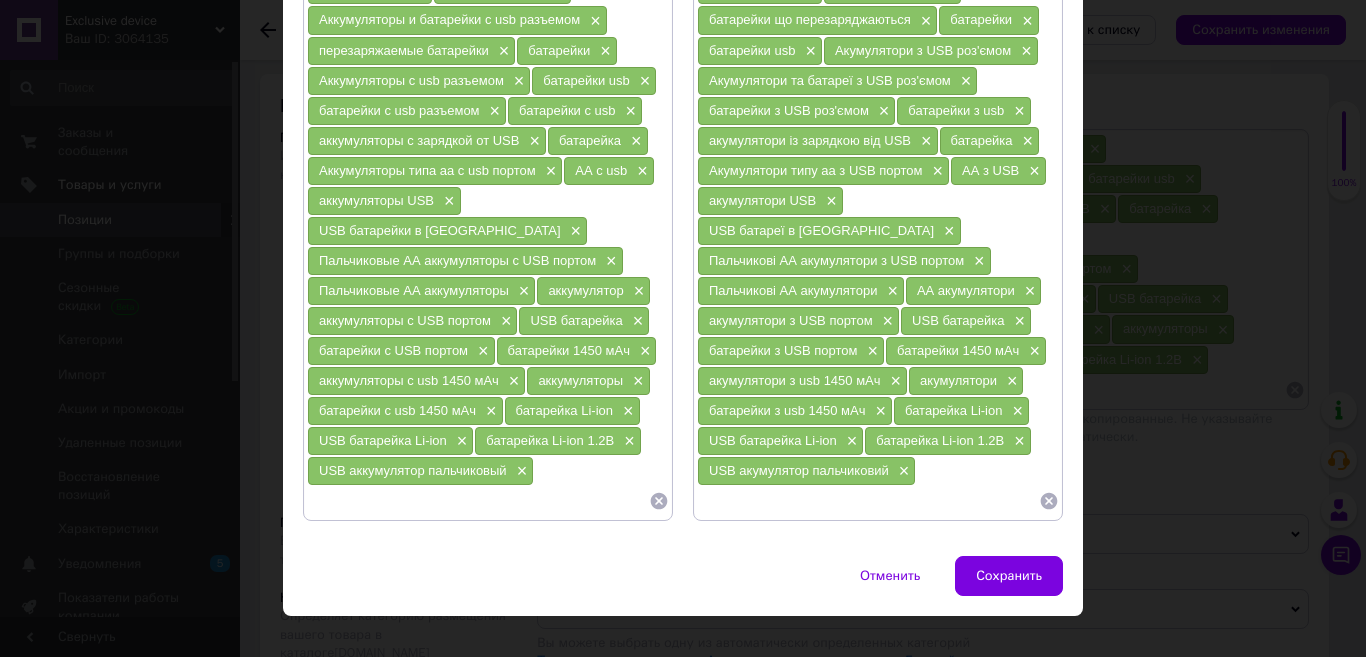 click at bounding box center (478, 501) 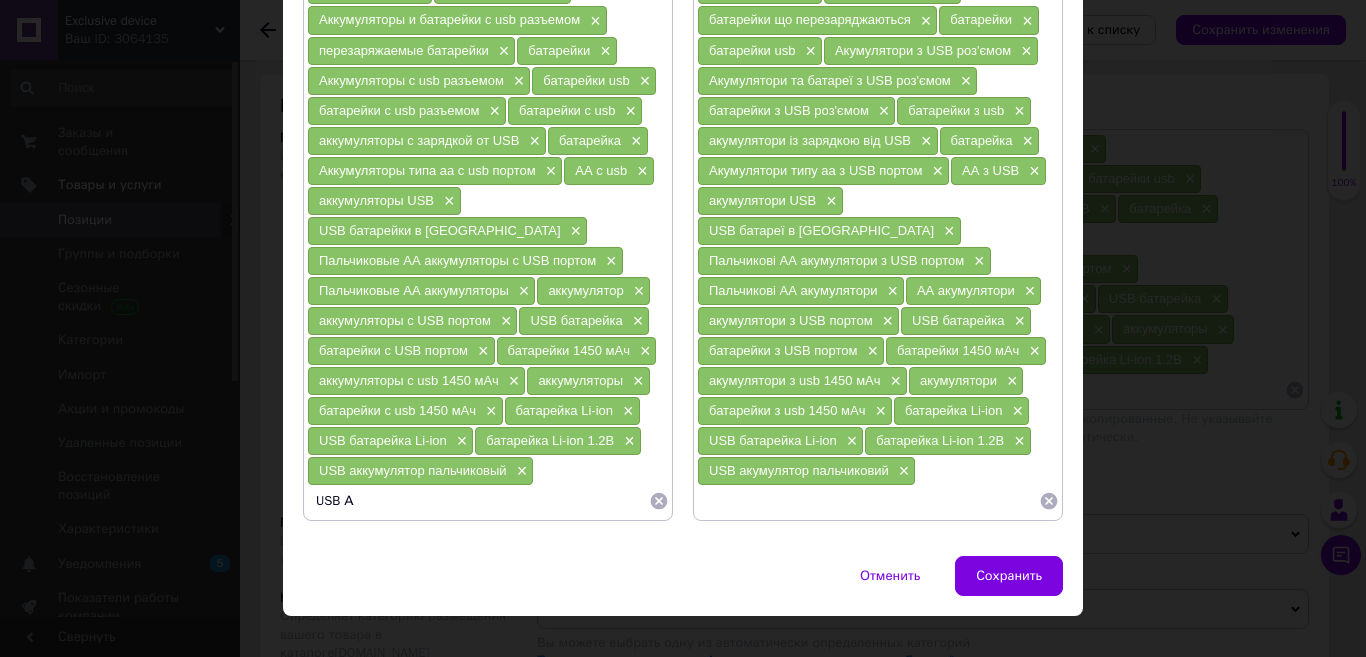 type on "USB АА" 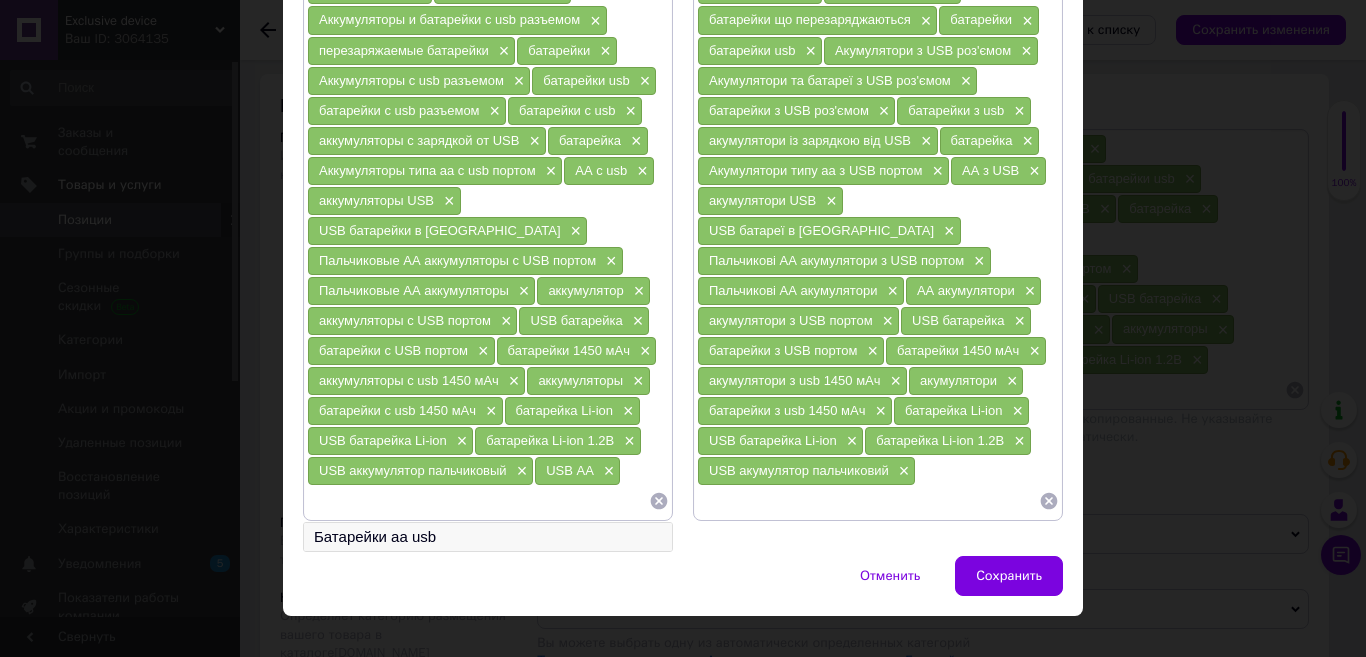 click on "Батарейки аа usb" at bounding box center [488, 537] 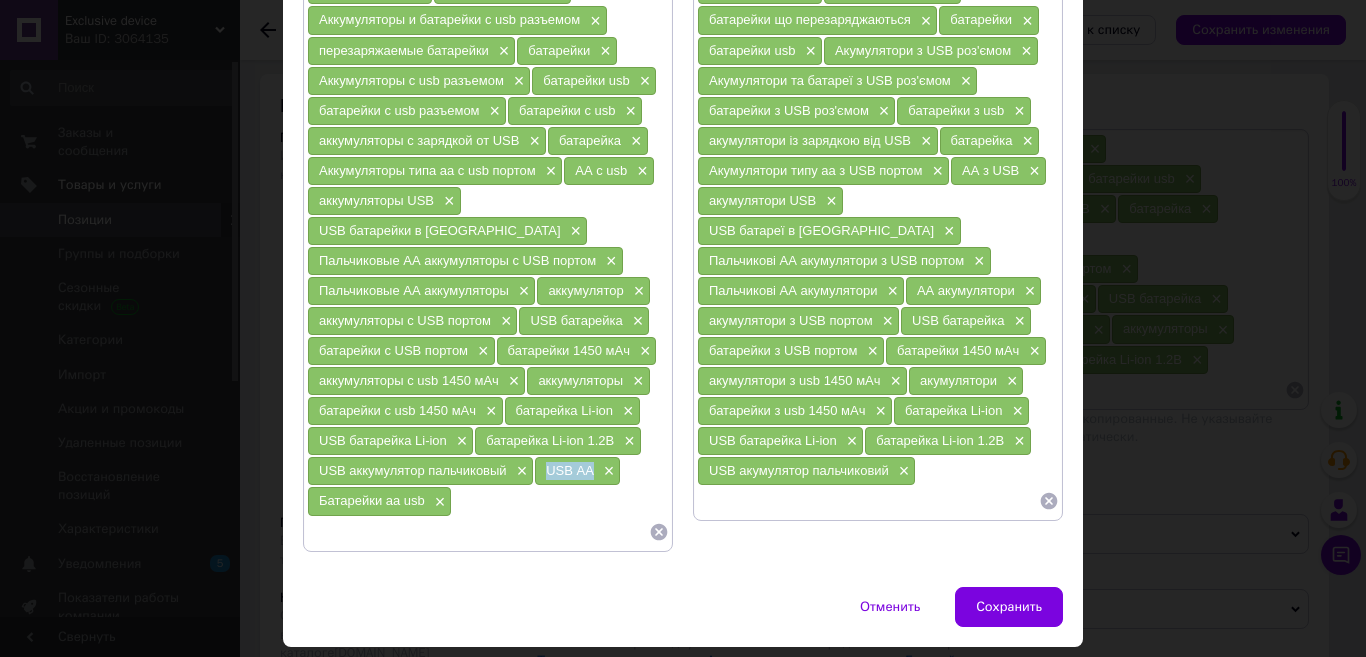 drag, startPoint x: 599, startPoint y: 444, endPoint x: 545, endPoint y: 445, distance: 54.00926 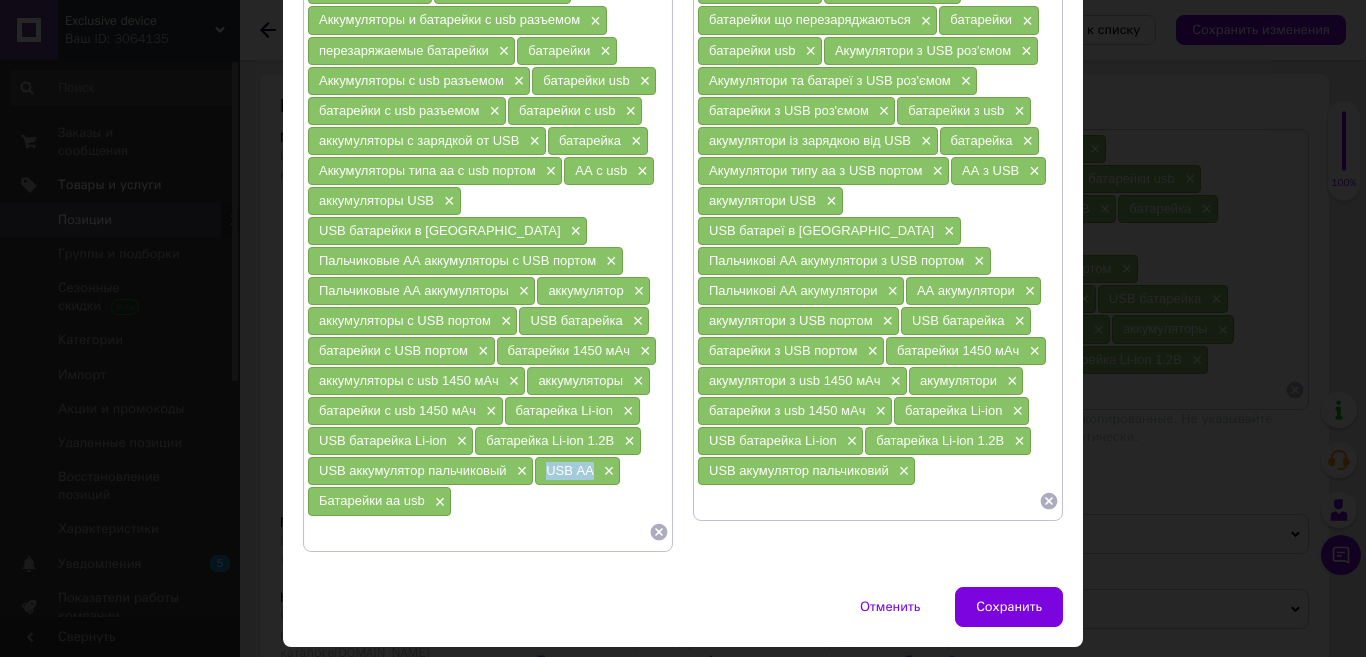 click at bounding box center (868, 501) 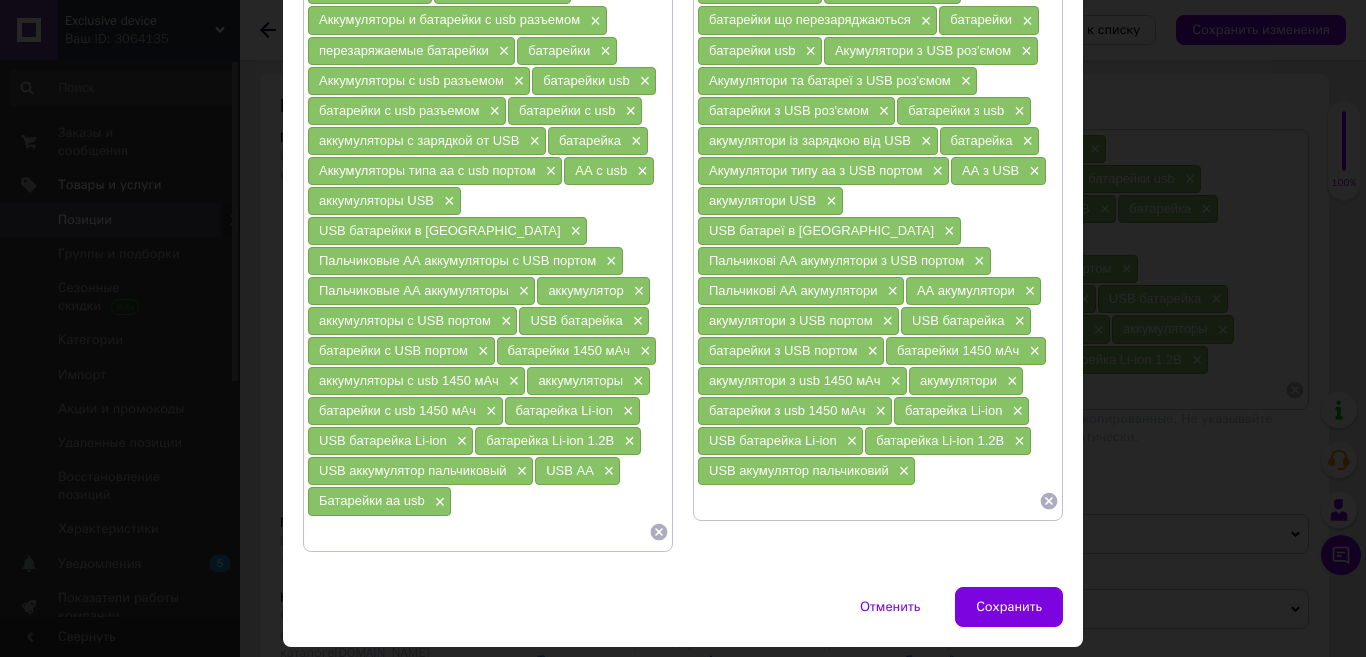paste on "USB АА" 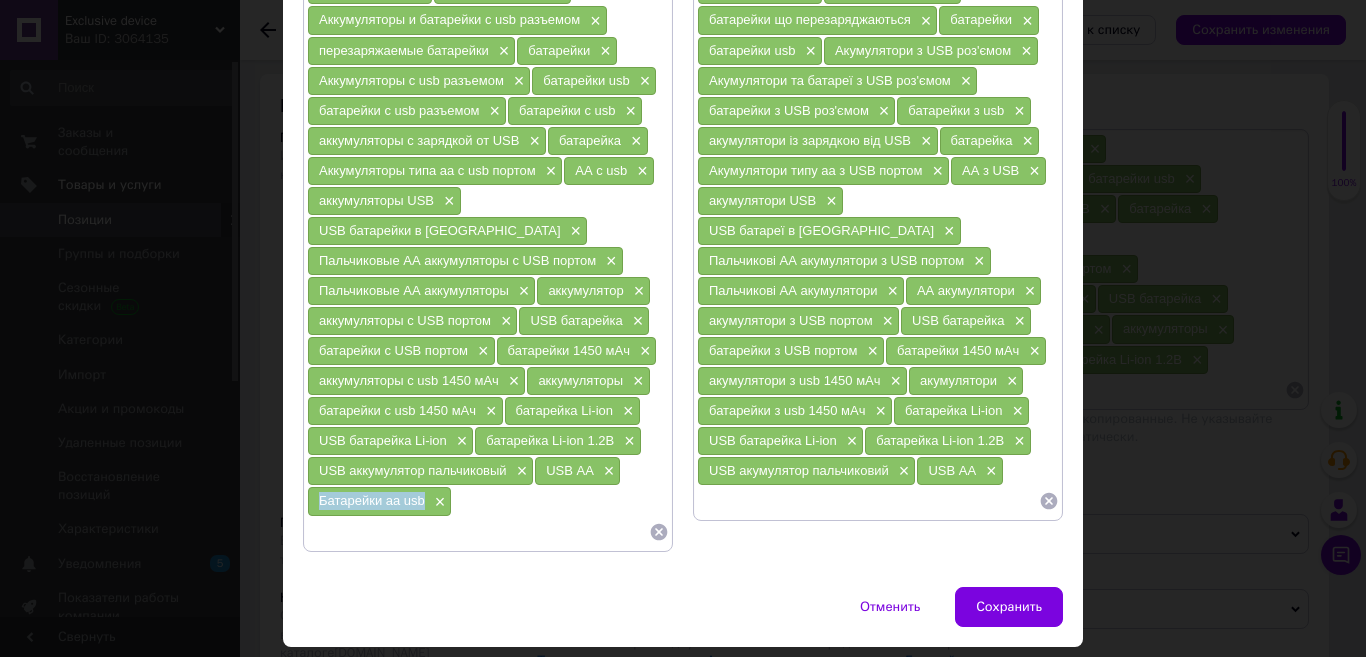 drag, startPoint x: 421, startPoint y: 475, endPoint x: 306, endPoint y: 477, distance: 115.01739 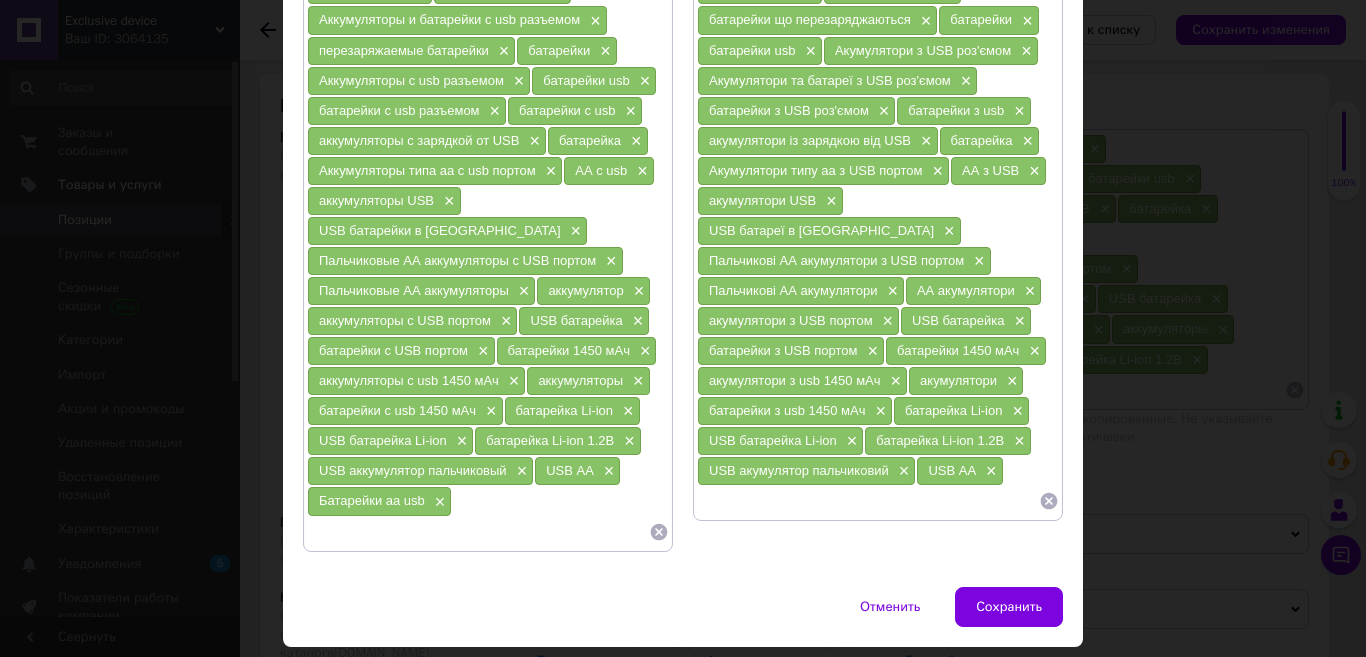 click at bounding box center [868, 501] 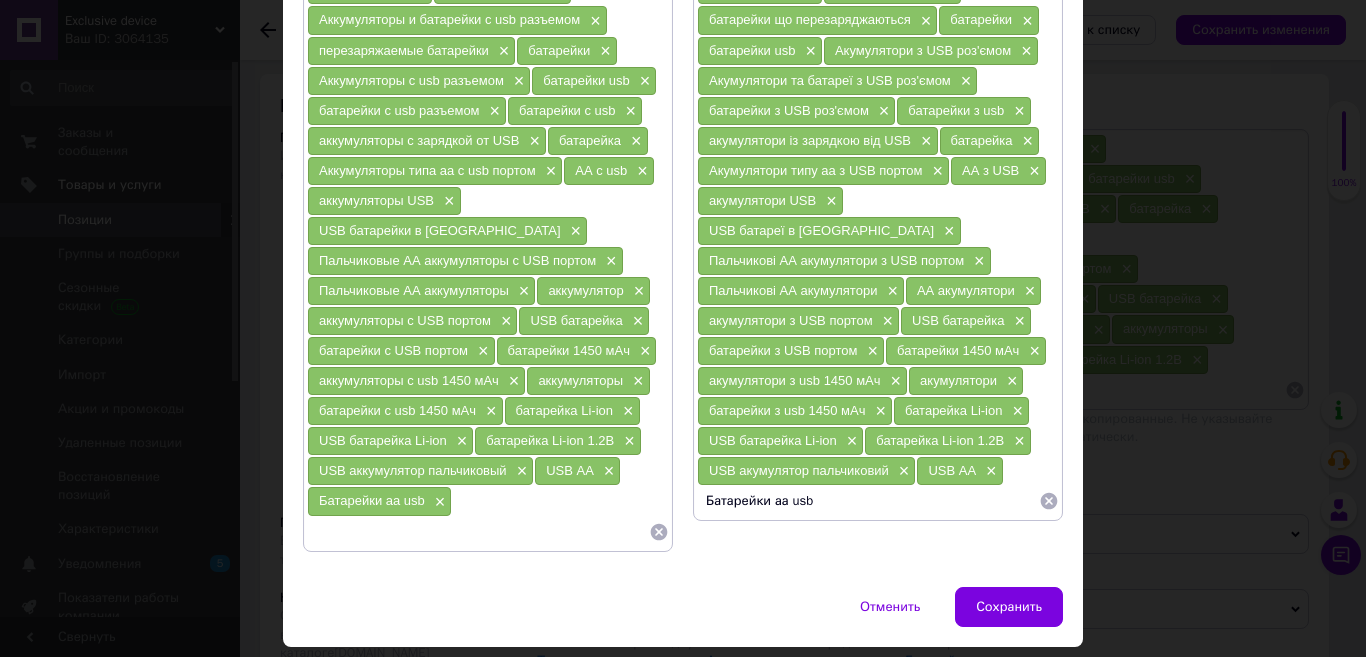 type 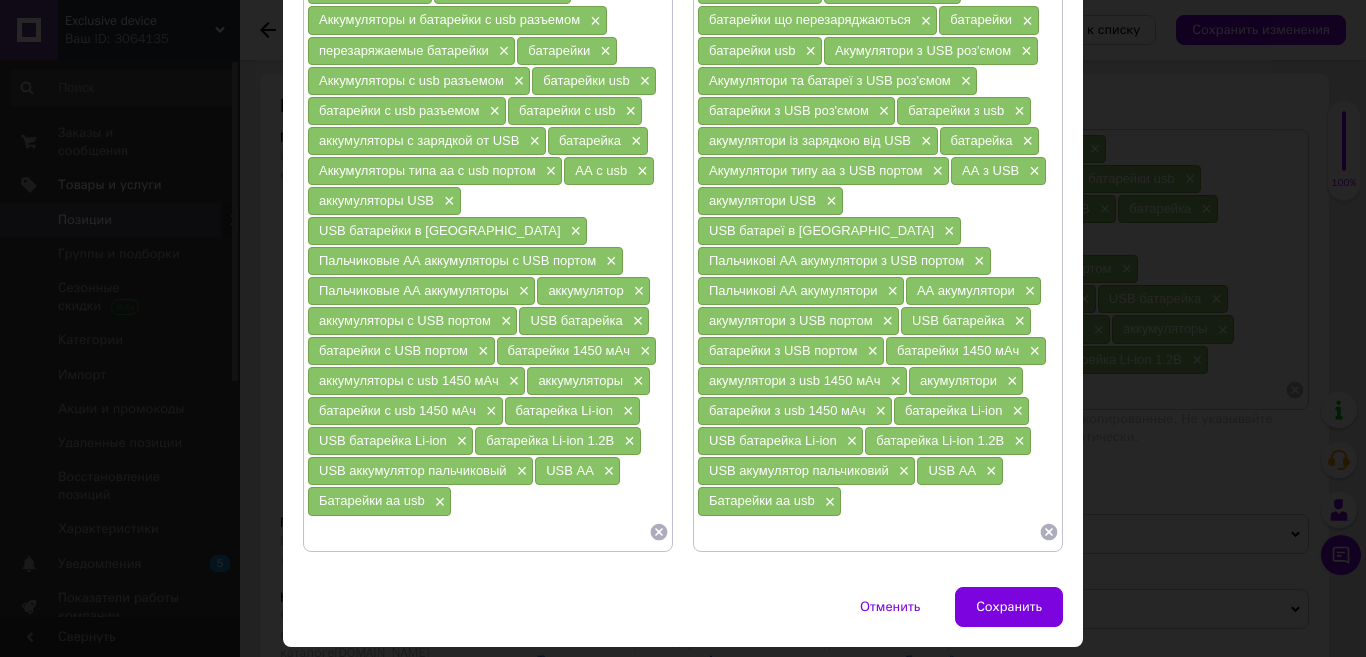 click at bounding box center [478, 532] 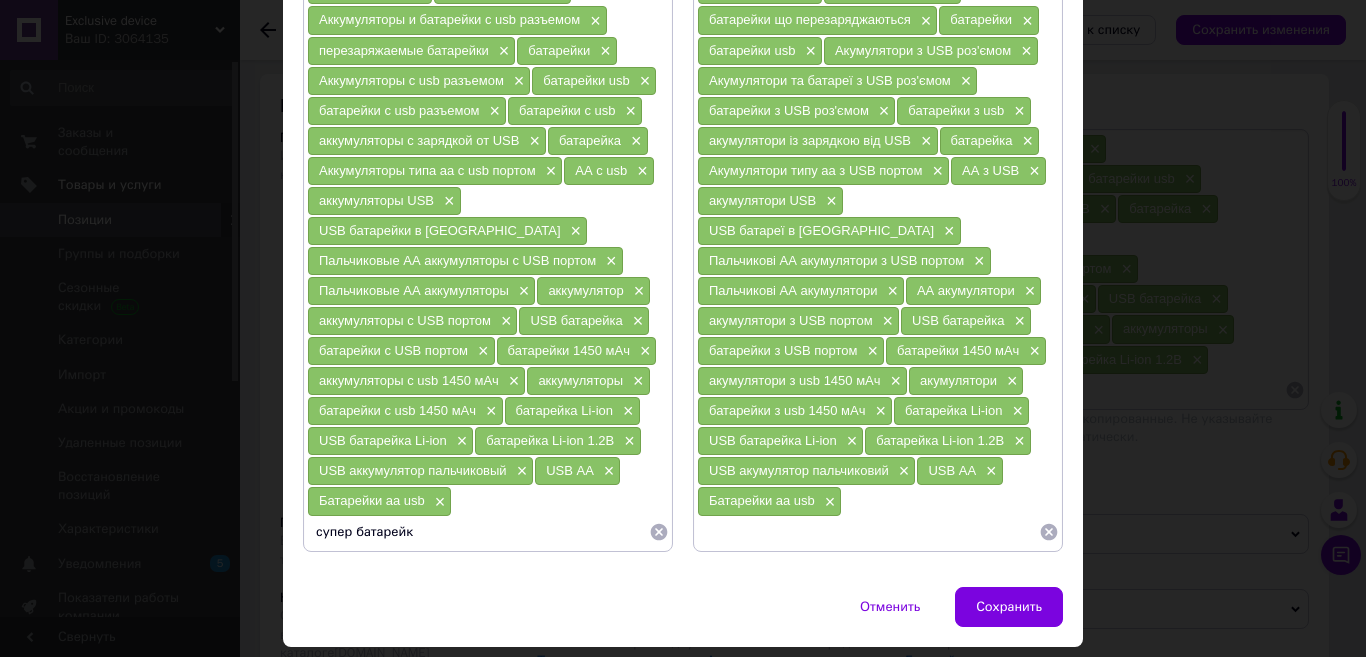 type on "супер батарейки" 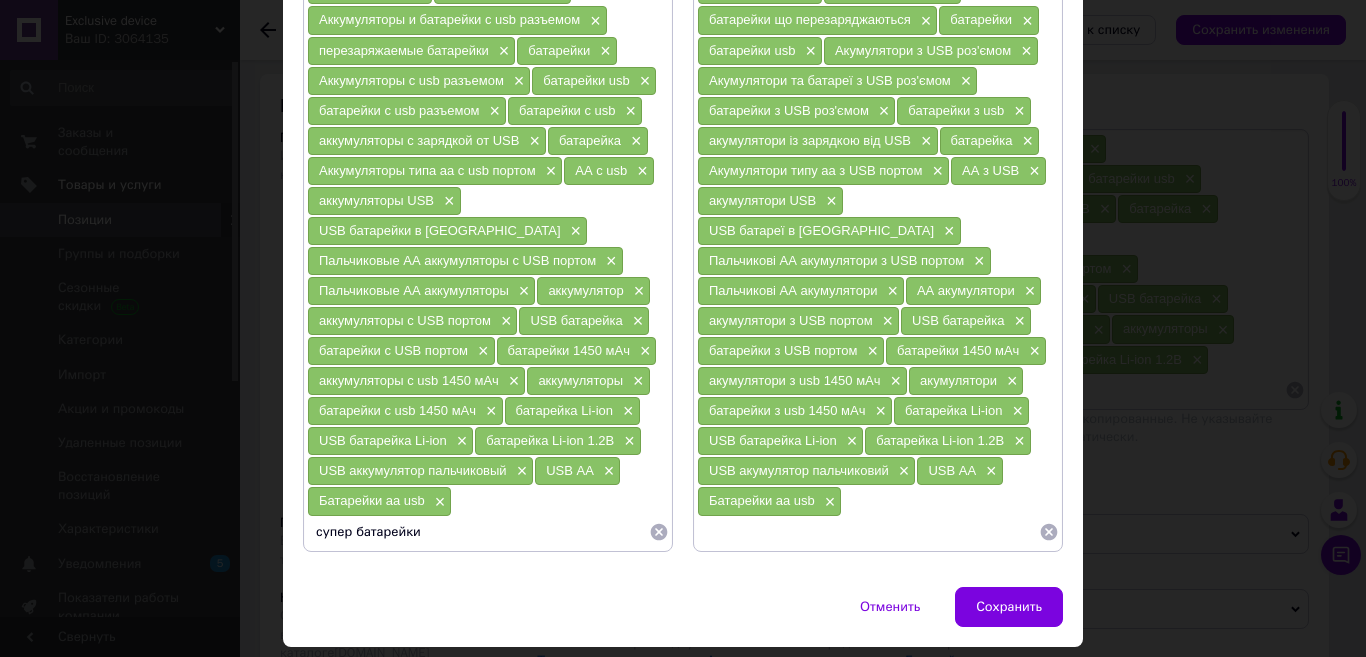 type 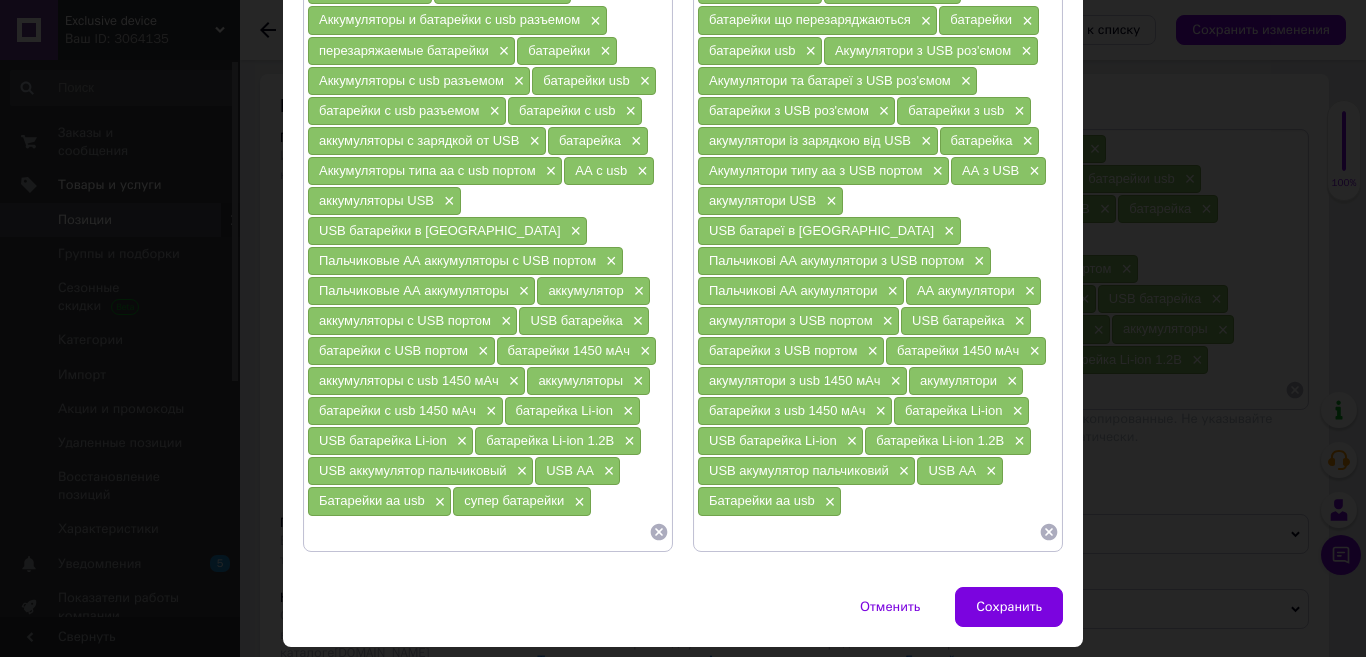click at bounding box center (868, 532) 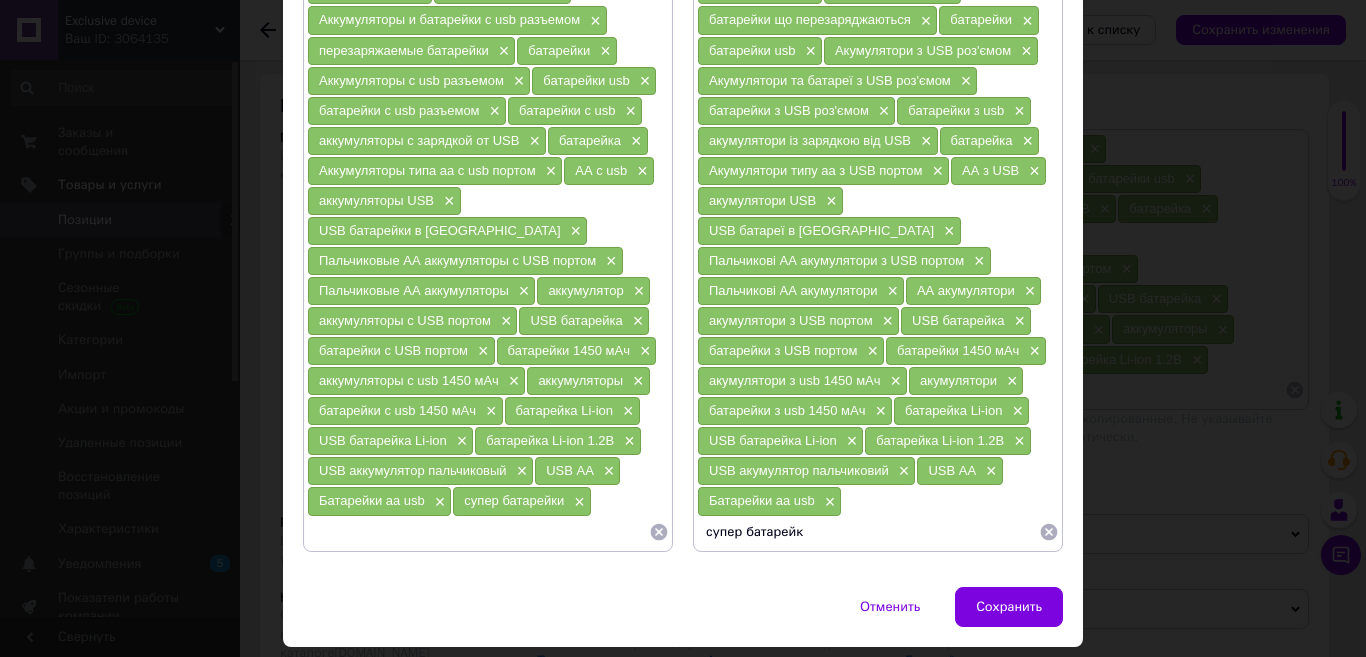 type on "супер батарейки" 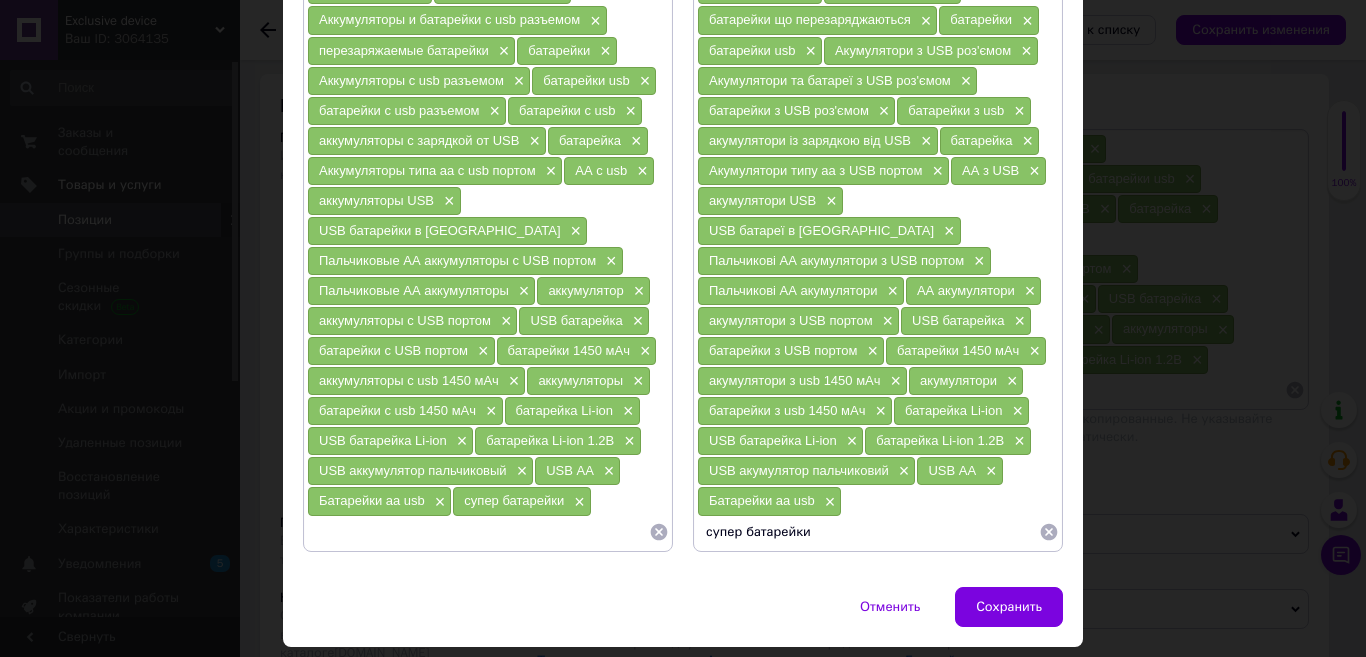 type 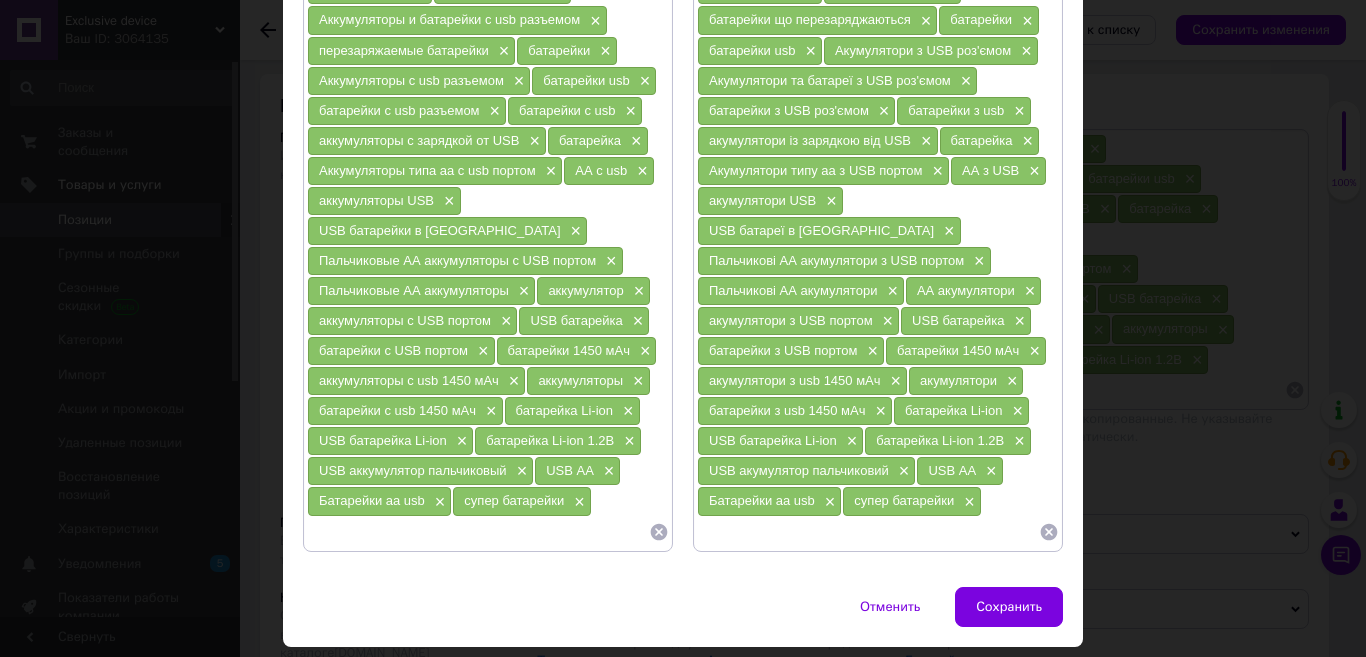 click at bounding box center [478, 532] 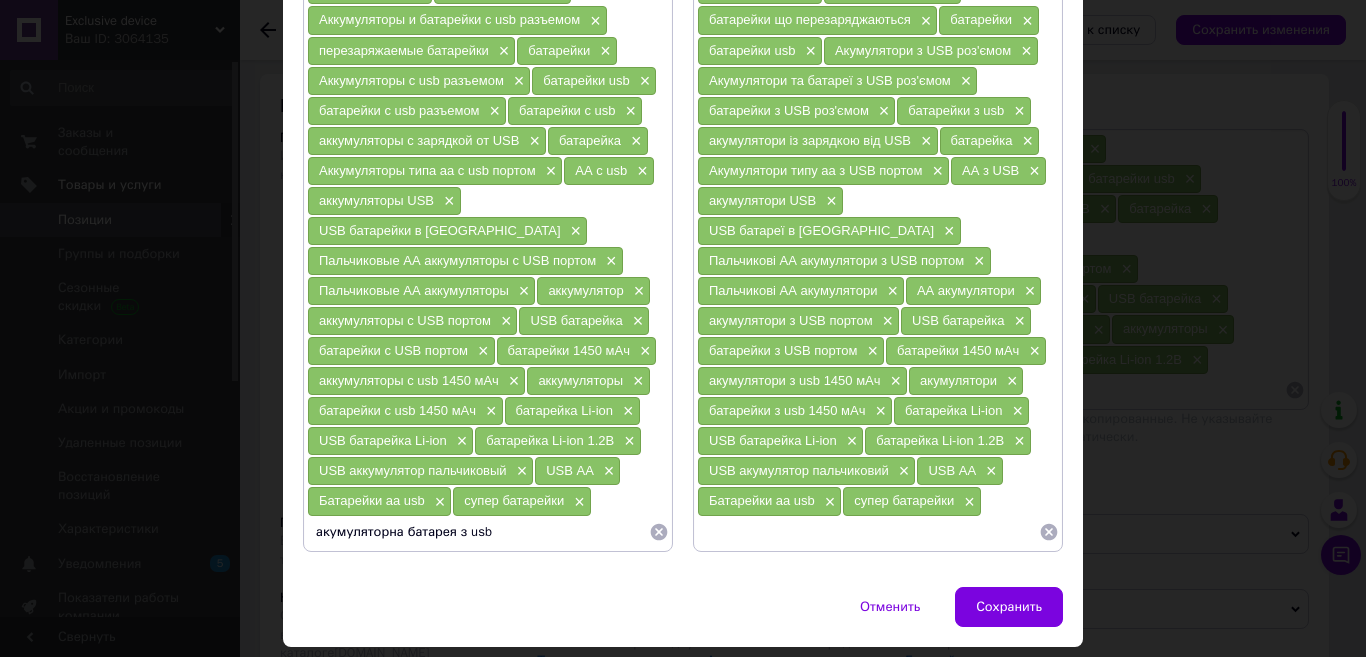 type on "акумуляторна батарея з usb" 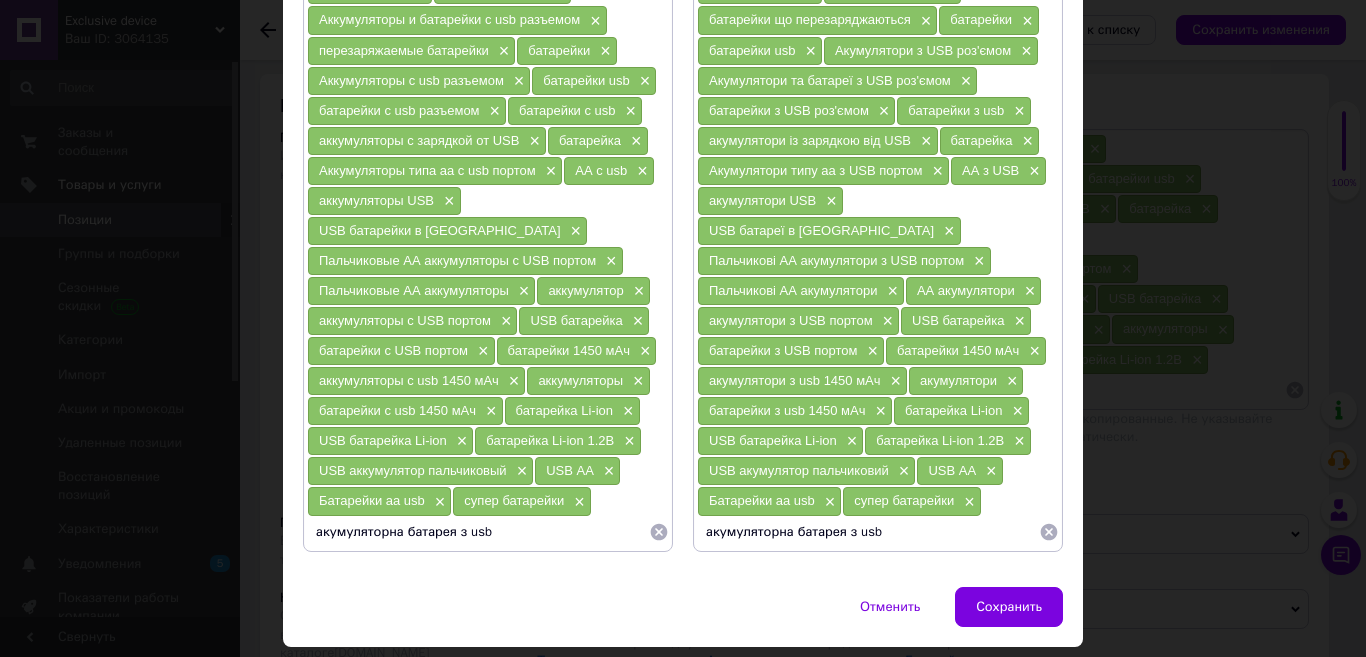 type 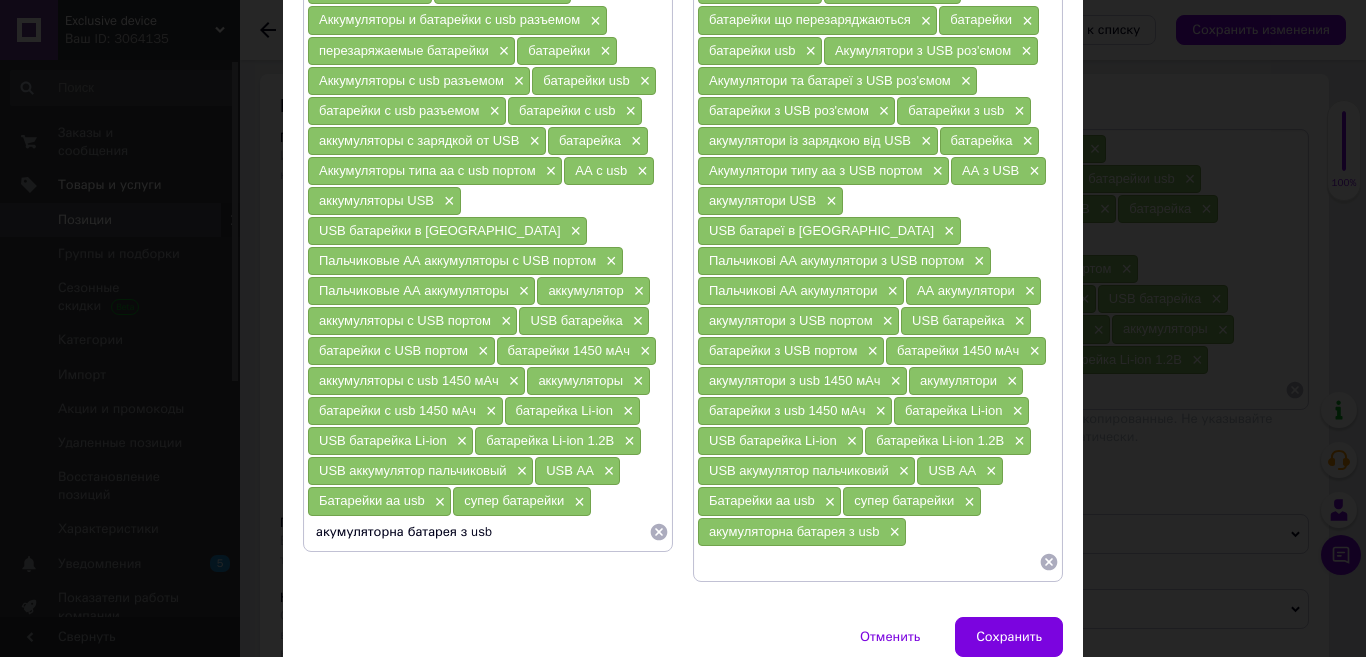 drag, startPoint x: 507, startPoint y: 501, endPoint x: 298, endPoint y: 513, distance: 209.34421 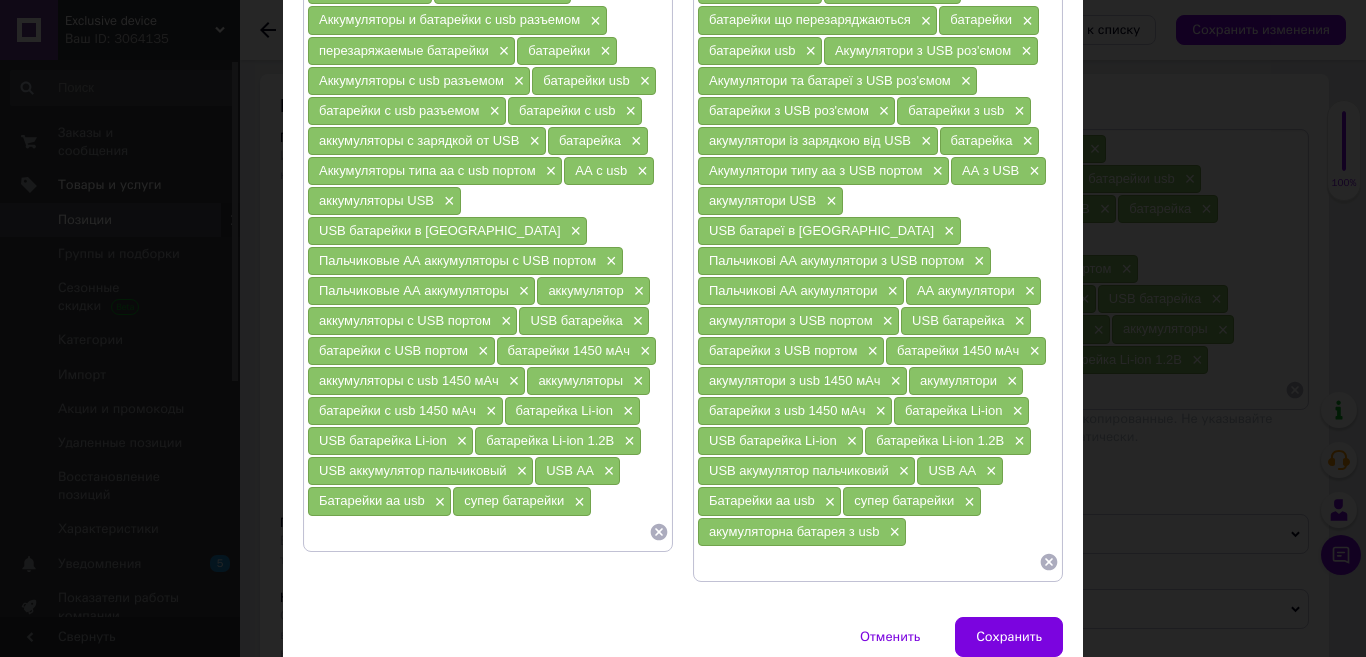 paste on "аккумуляторная батарея с usb" 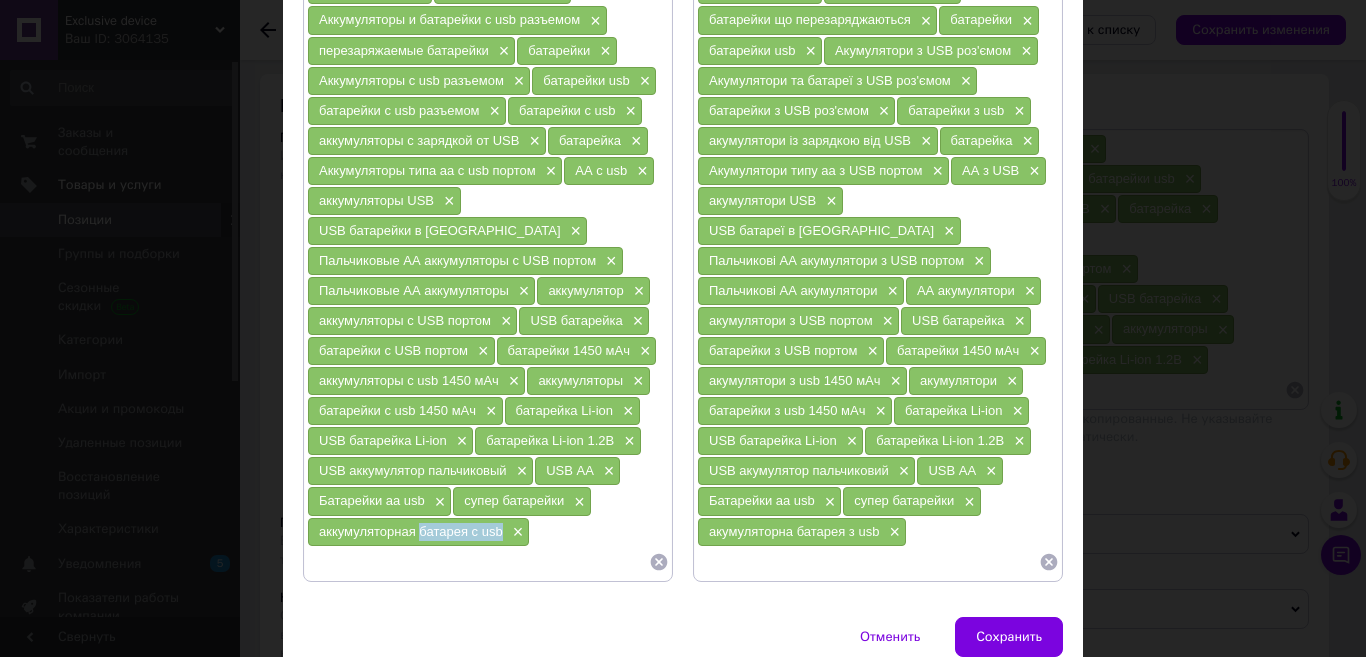drag, startPoint x: 498, startPoint y: 507, endPoint x: 420, endPoint y: 499, distance: 78.40918 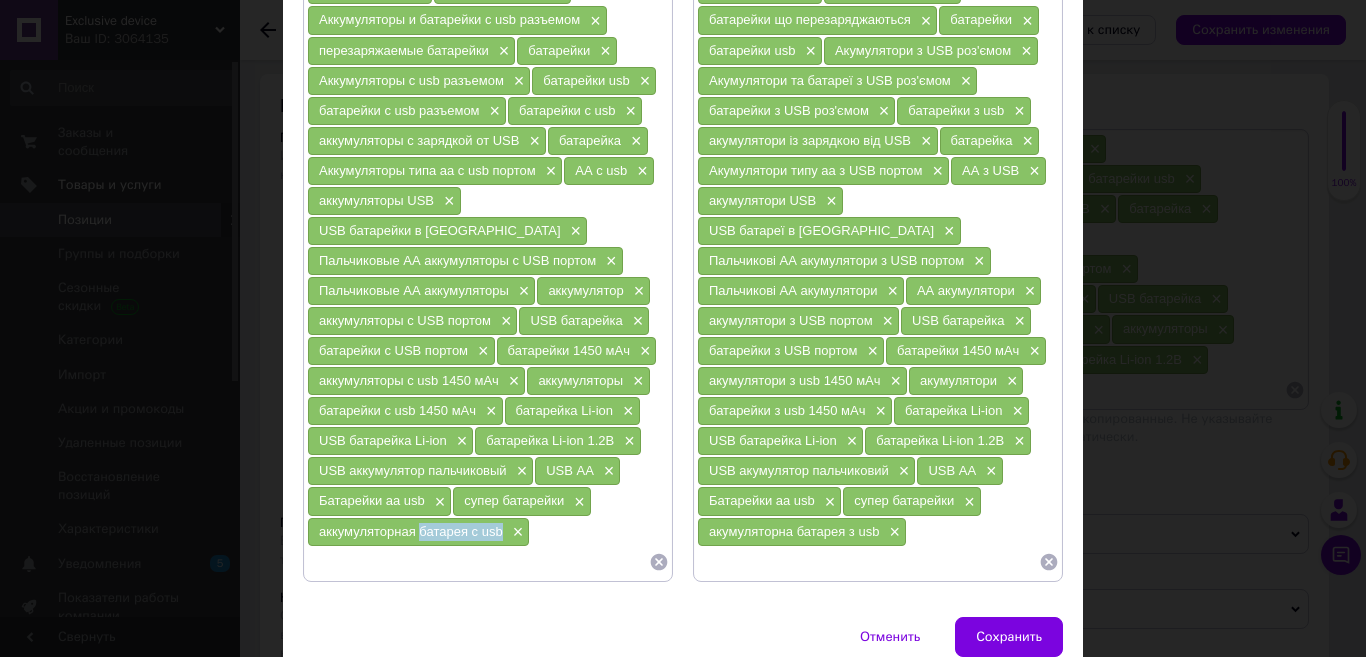 click at bounding box center (478, 562) 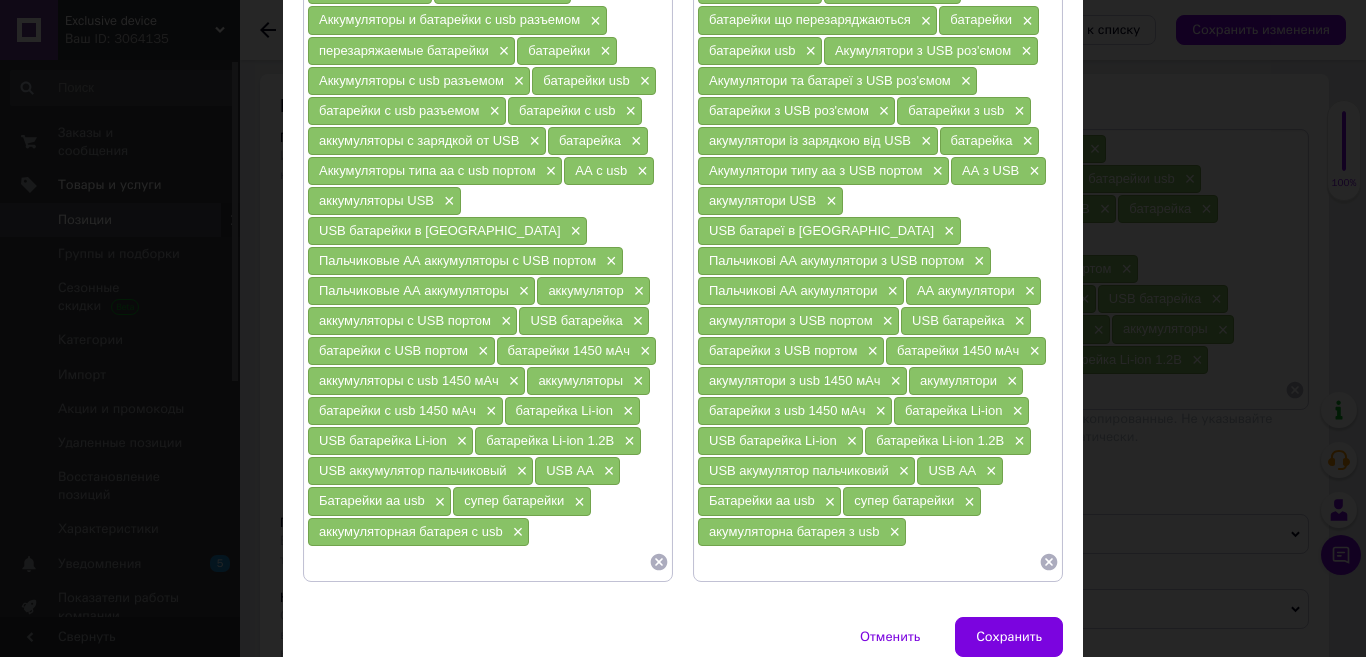 paste on "батарея с usb" 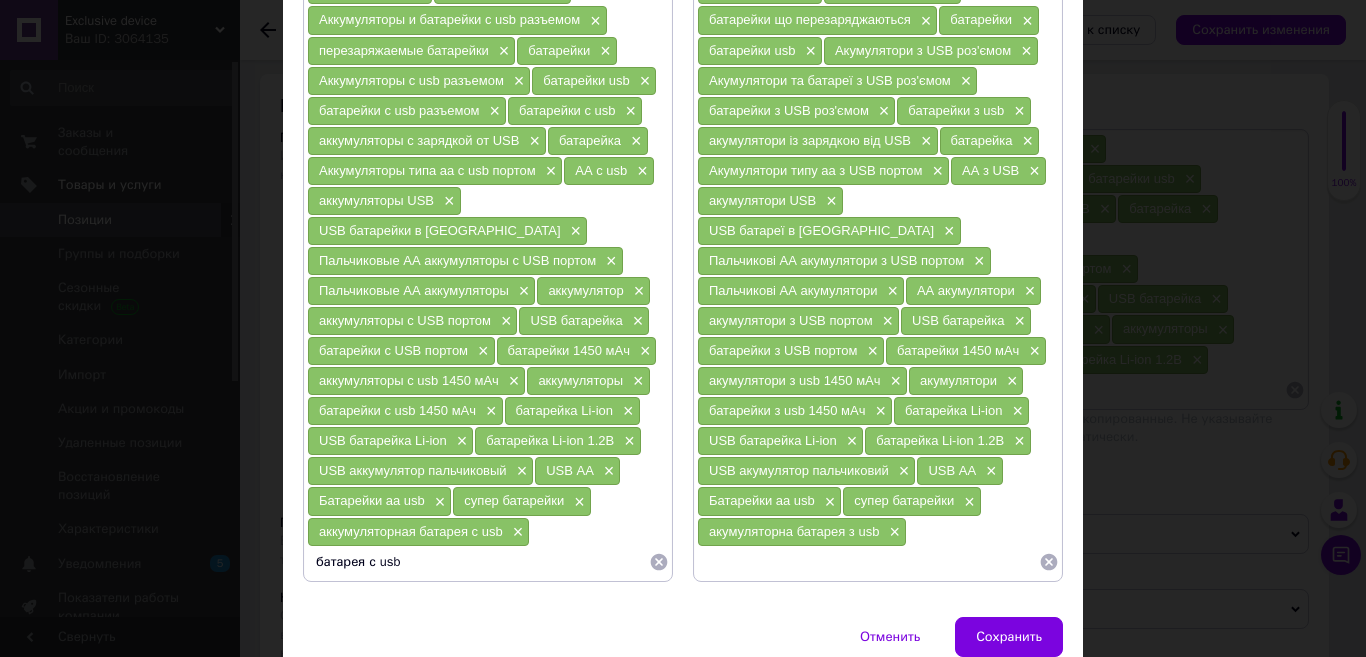 type 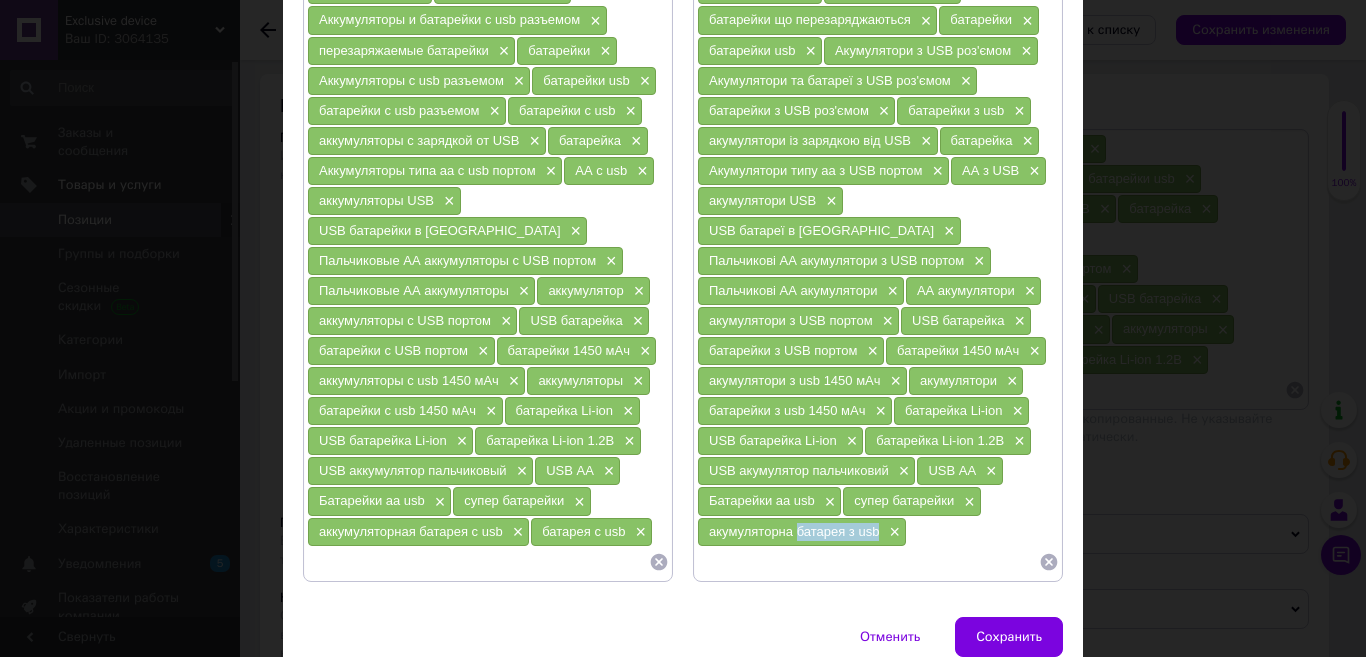 drag, startPoint x: 882, startPoint y: 503, endPoint x: 794, endPoint y: 503, distance: 88 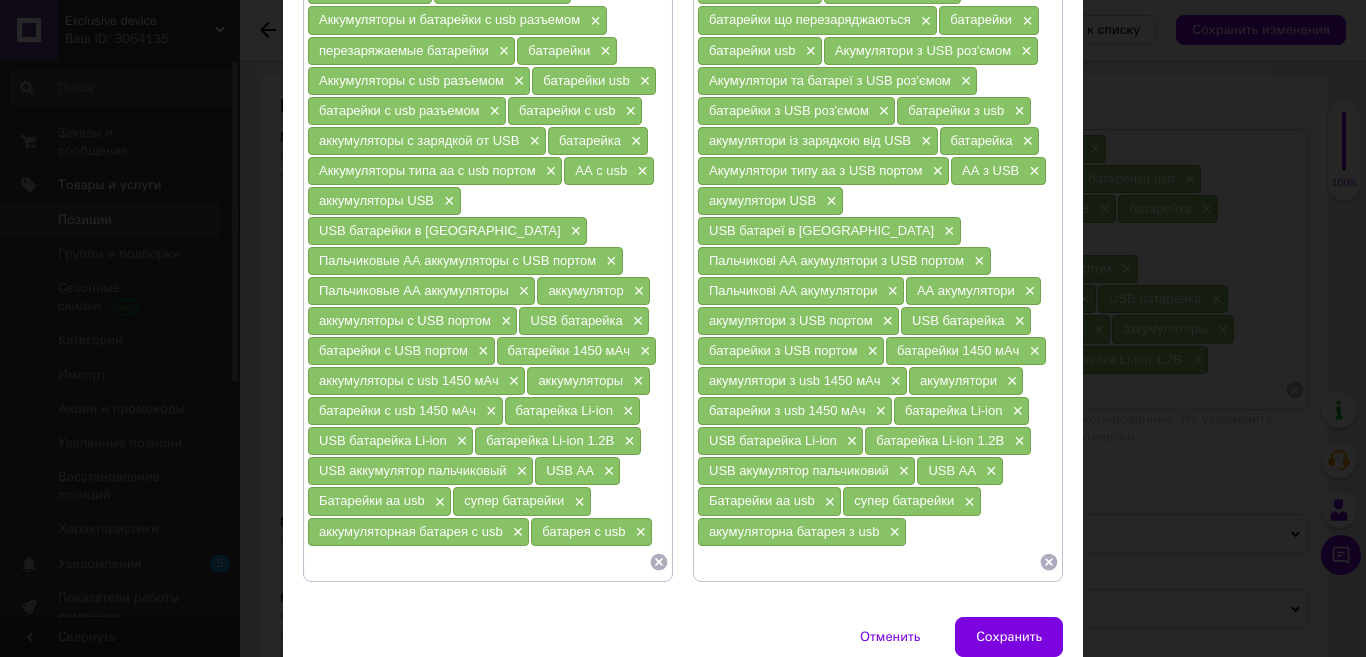 click at bounding box center [868, 562] 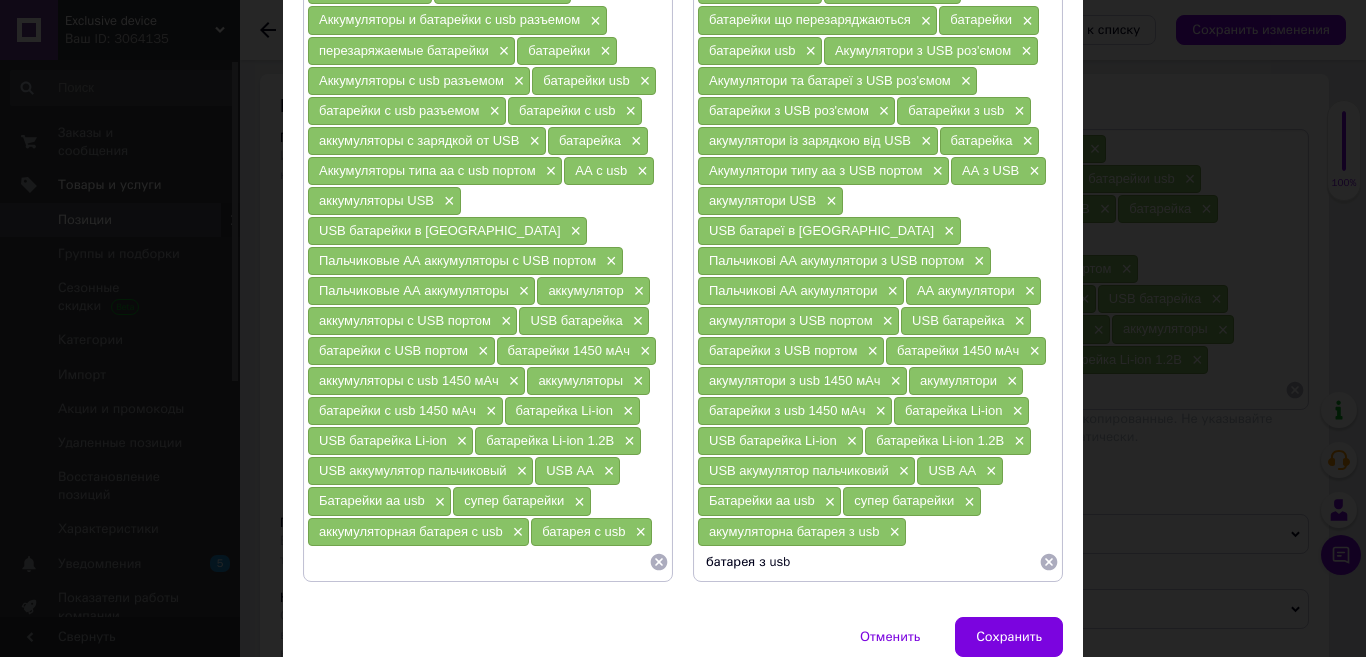 type 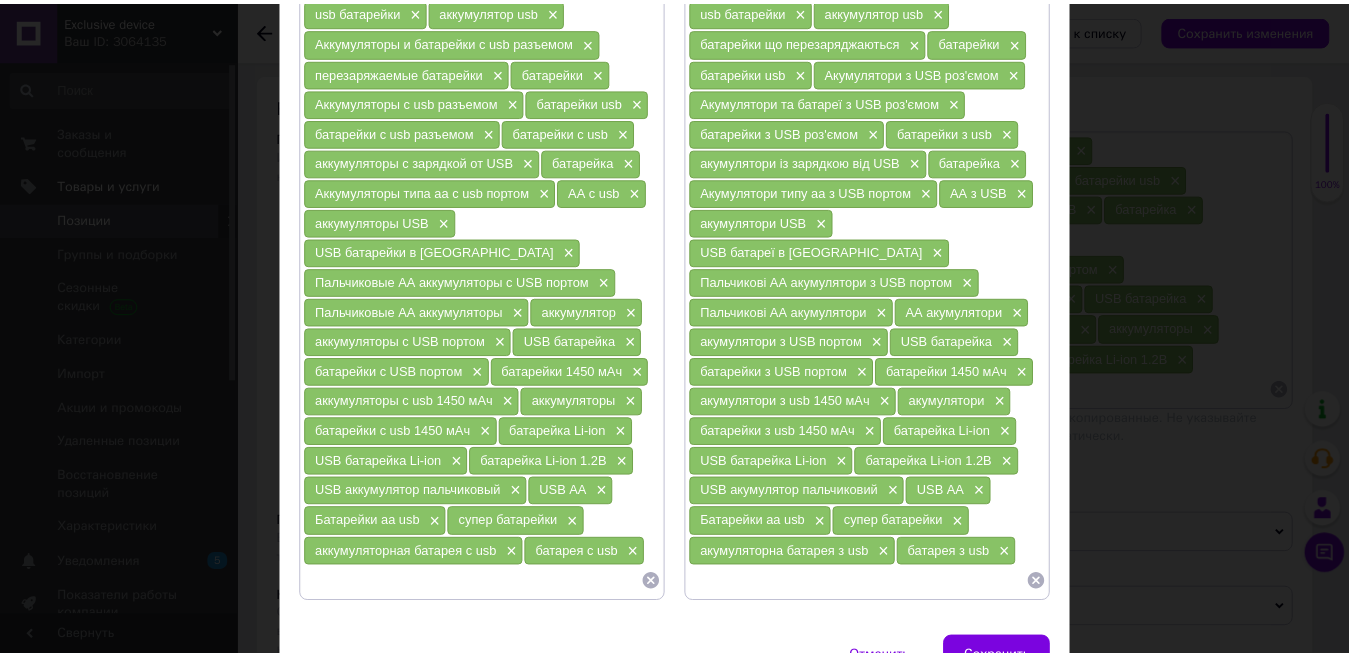 scroll, scrollTop: 200, scrollLeft: 0, axis: vertical 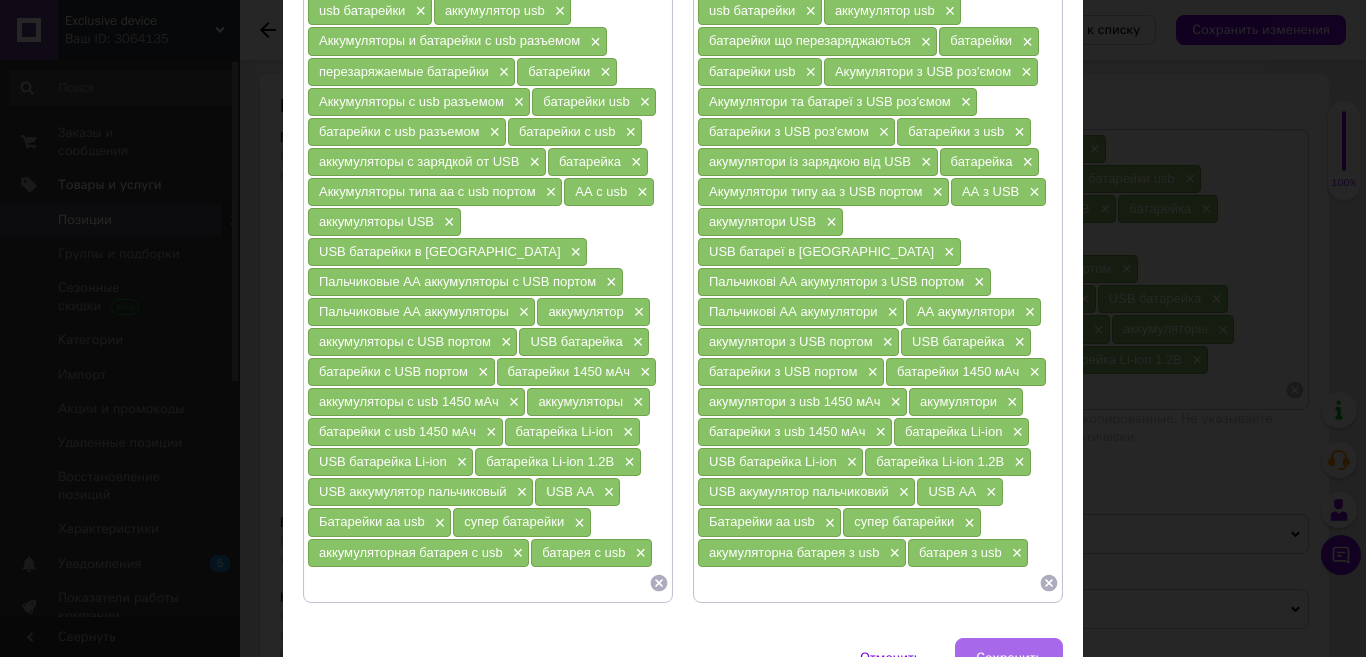 click on "Сохранить" at bounding box center (1009, 658) 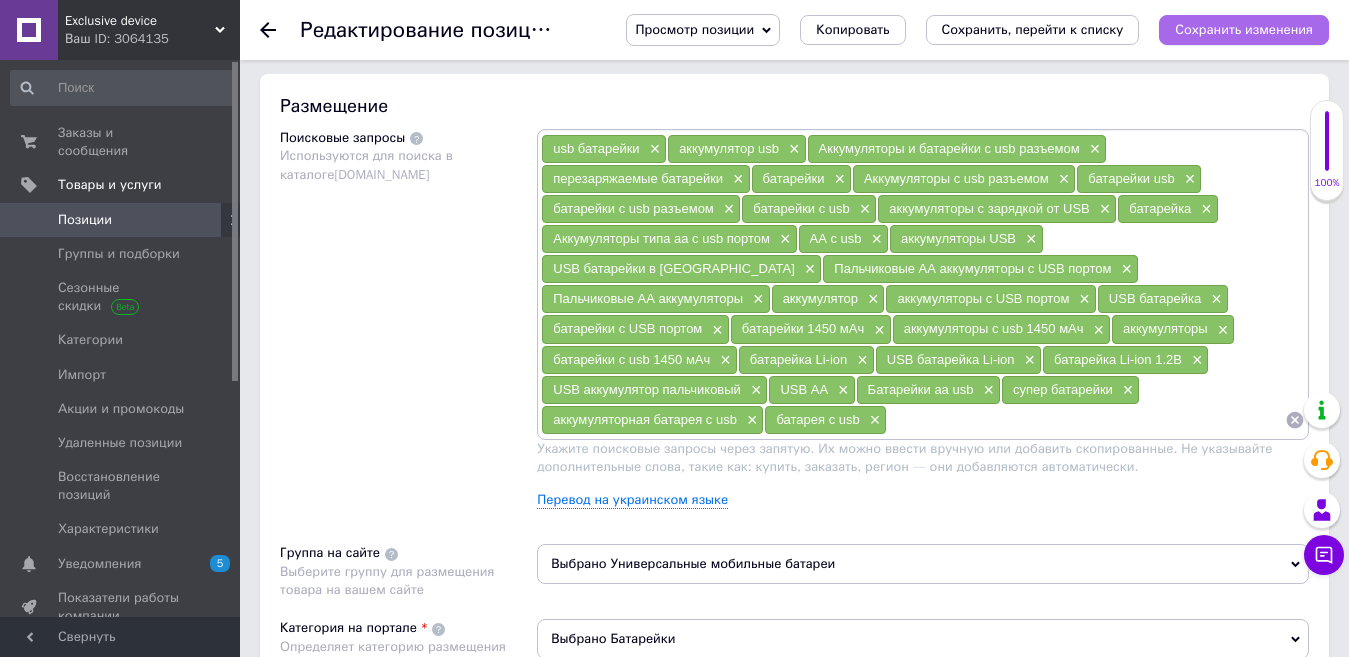 click on "Сохранить изменения" at bounding box center [1244, 29] 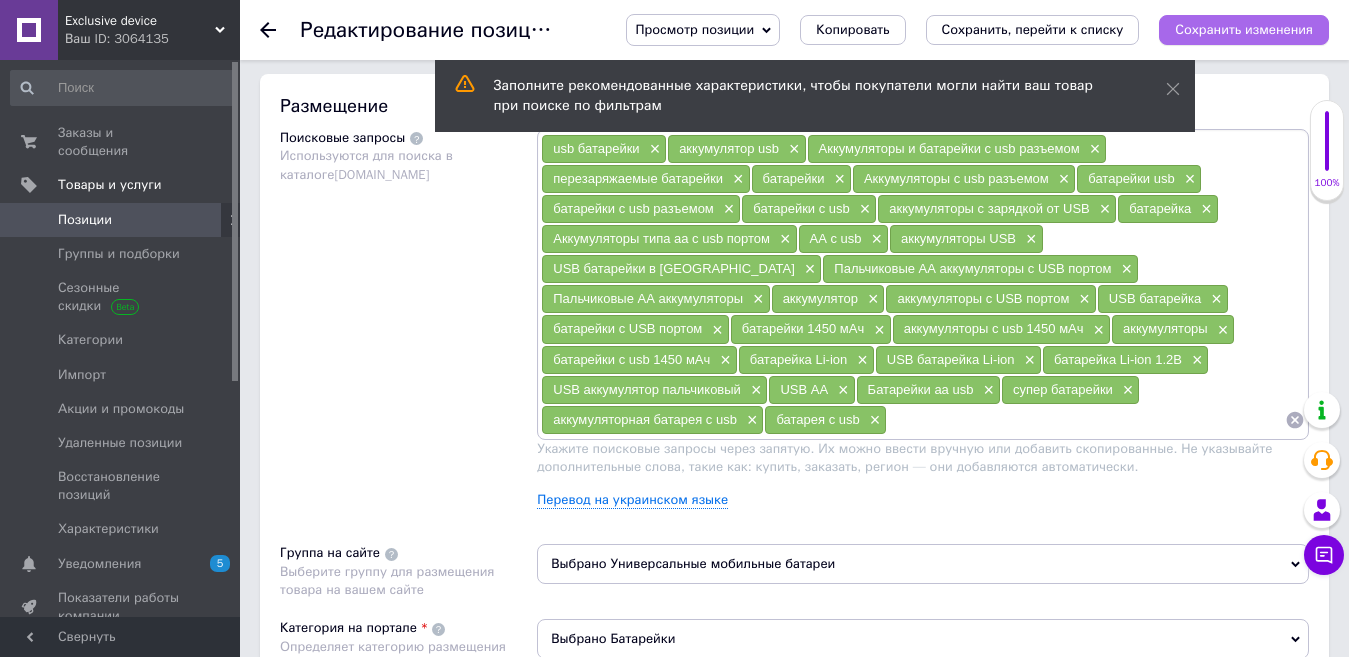 click on "Сохранить изменения" at bounding box center [1244, 29] 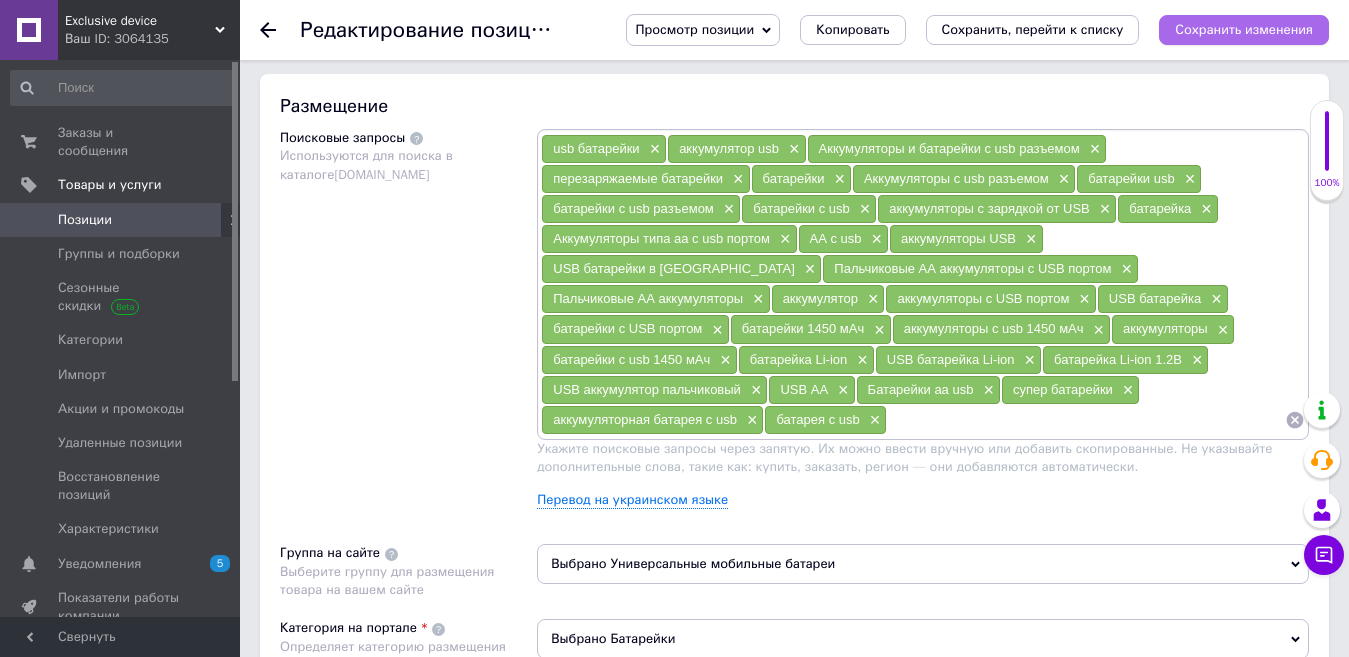 click on "Сохранить изменения" at bounding box center (1244, 29) 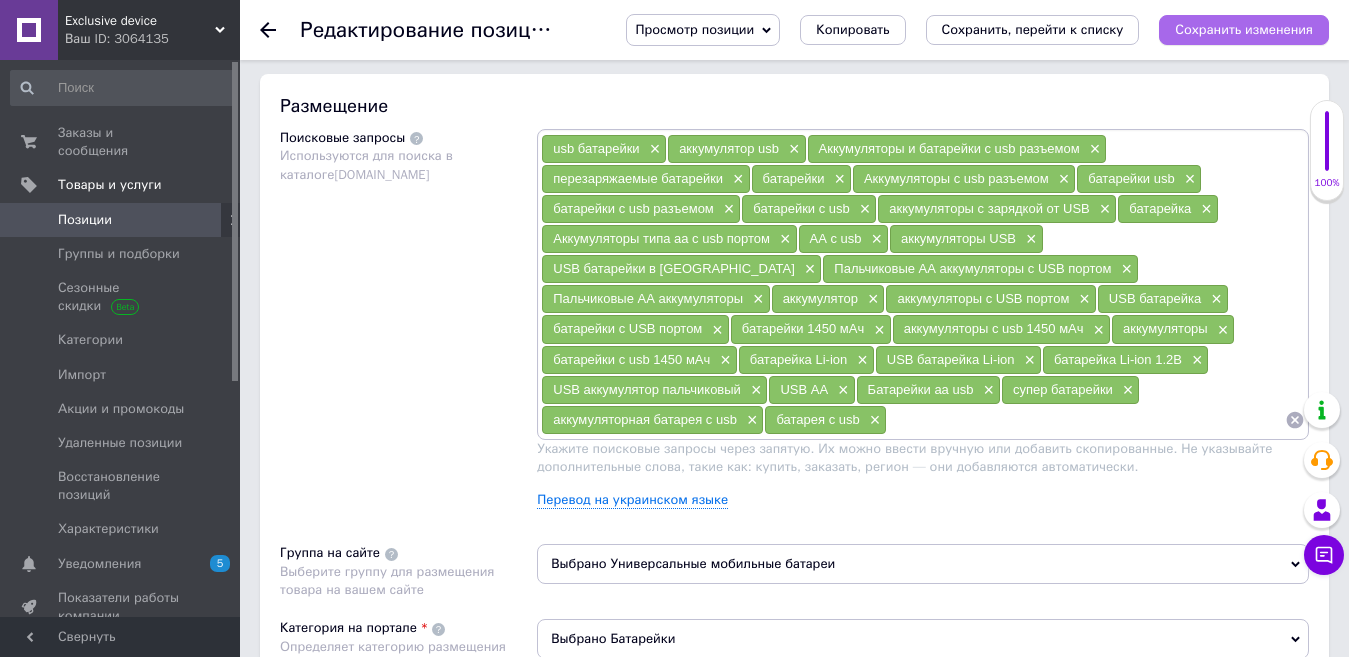 click on "Сохранить изменения" at bounding box center (1244, 29) 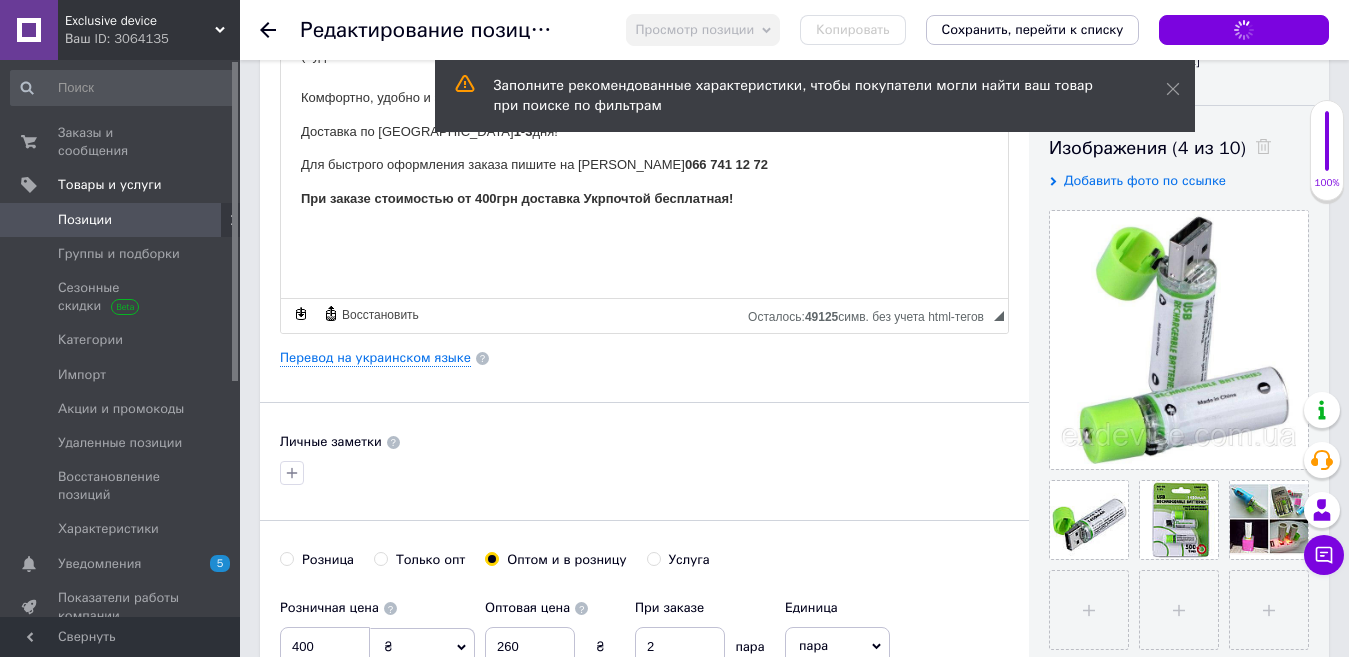 scroll, scrollTop: 0, scrollLeft: 0, axis: both 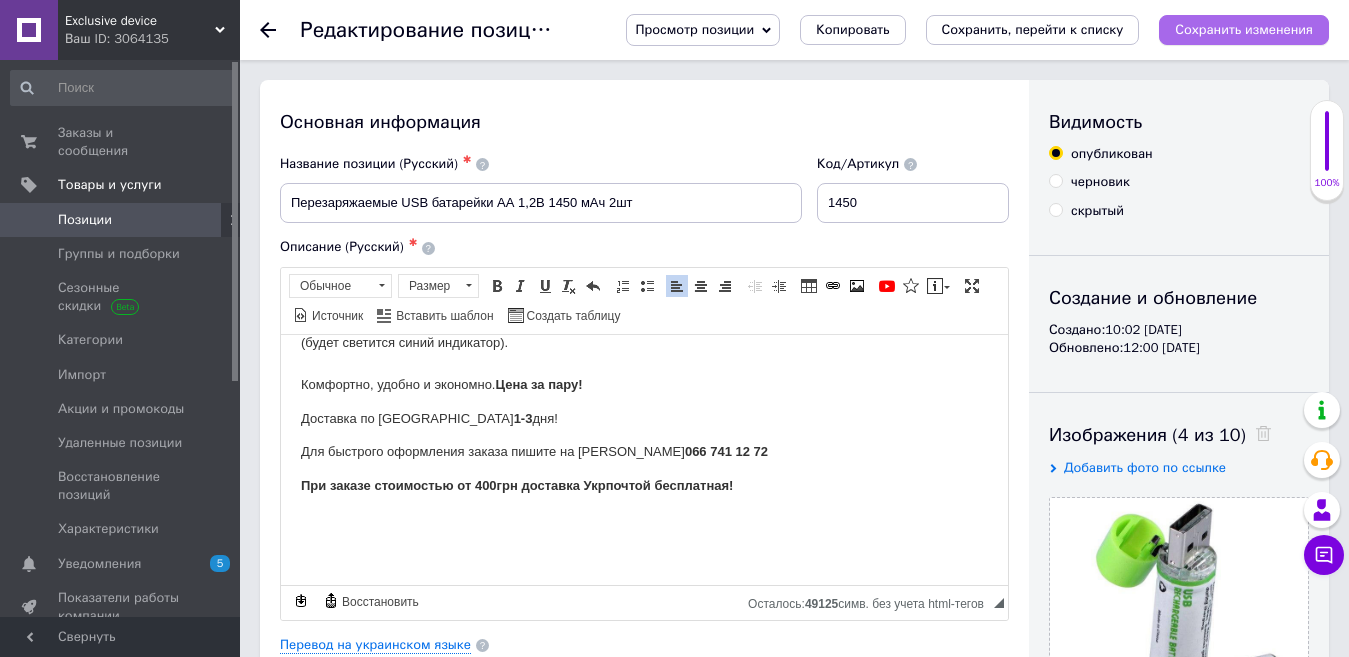 click on "Сохранить изменения" at bounding box center [1244, 30] 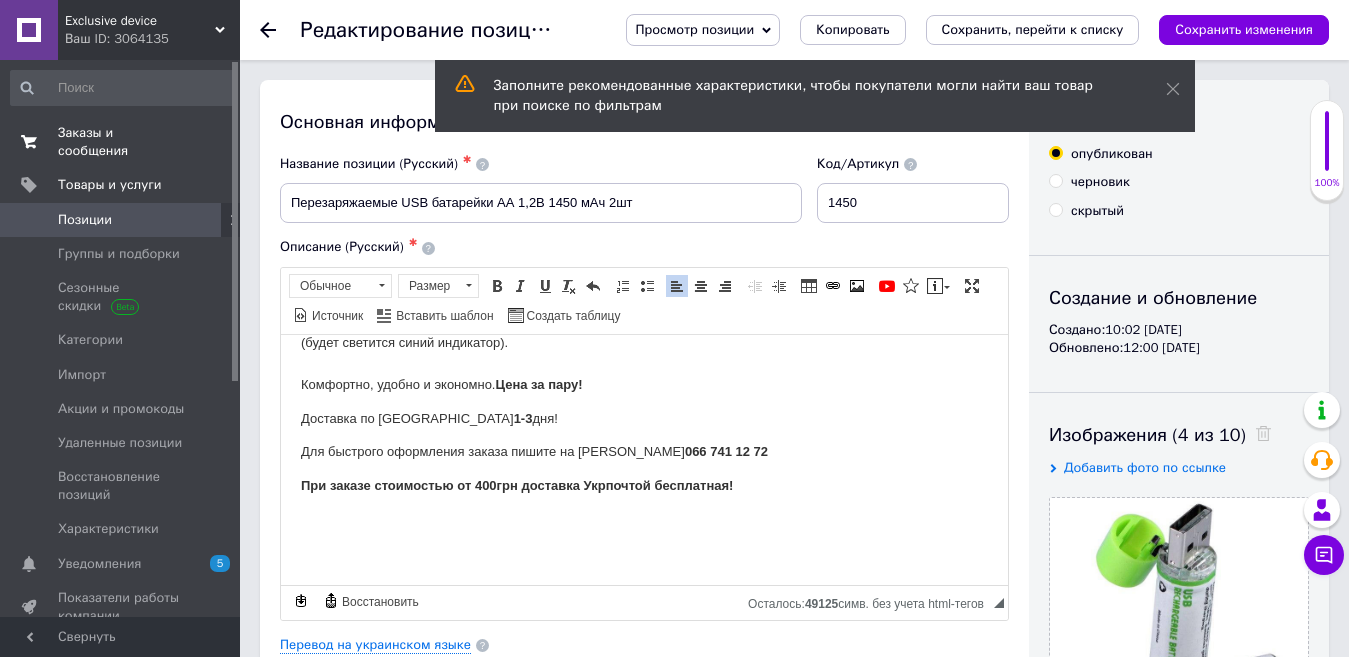 click on "Заказы и сообщения" at bounding box center [121, 142] 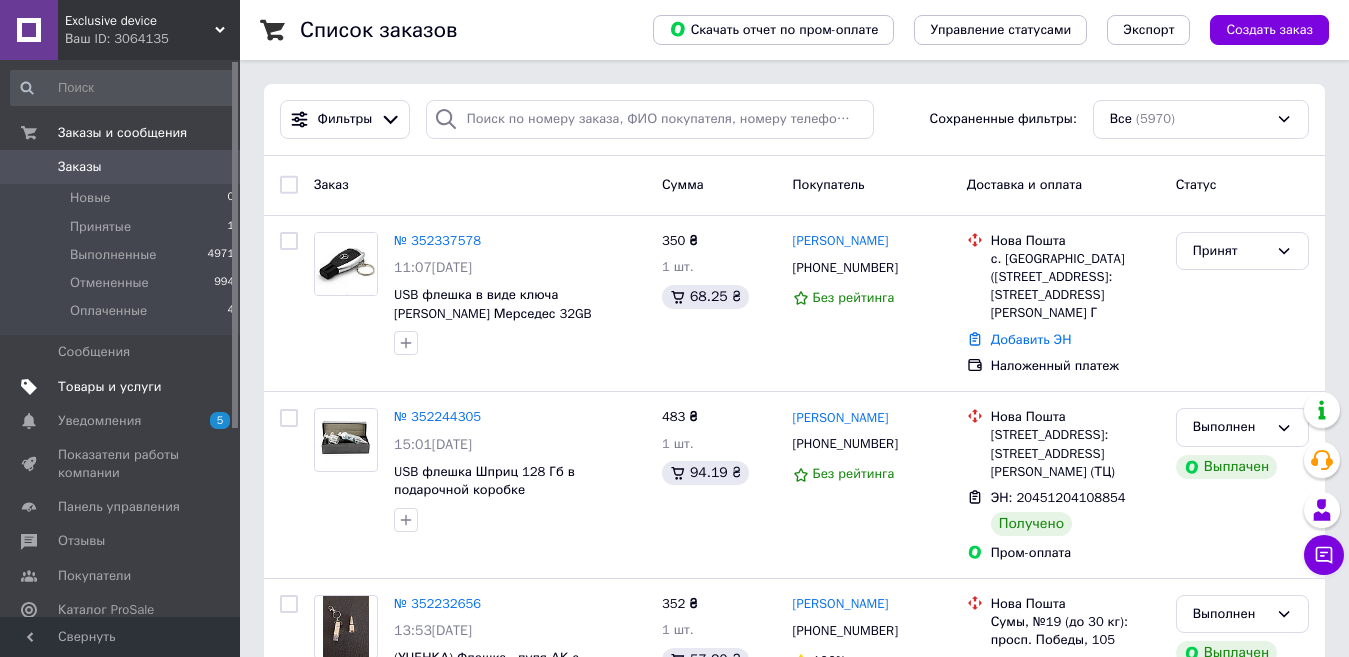 click on "Товары и услуги" at bounding box center [110, 387] 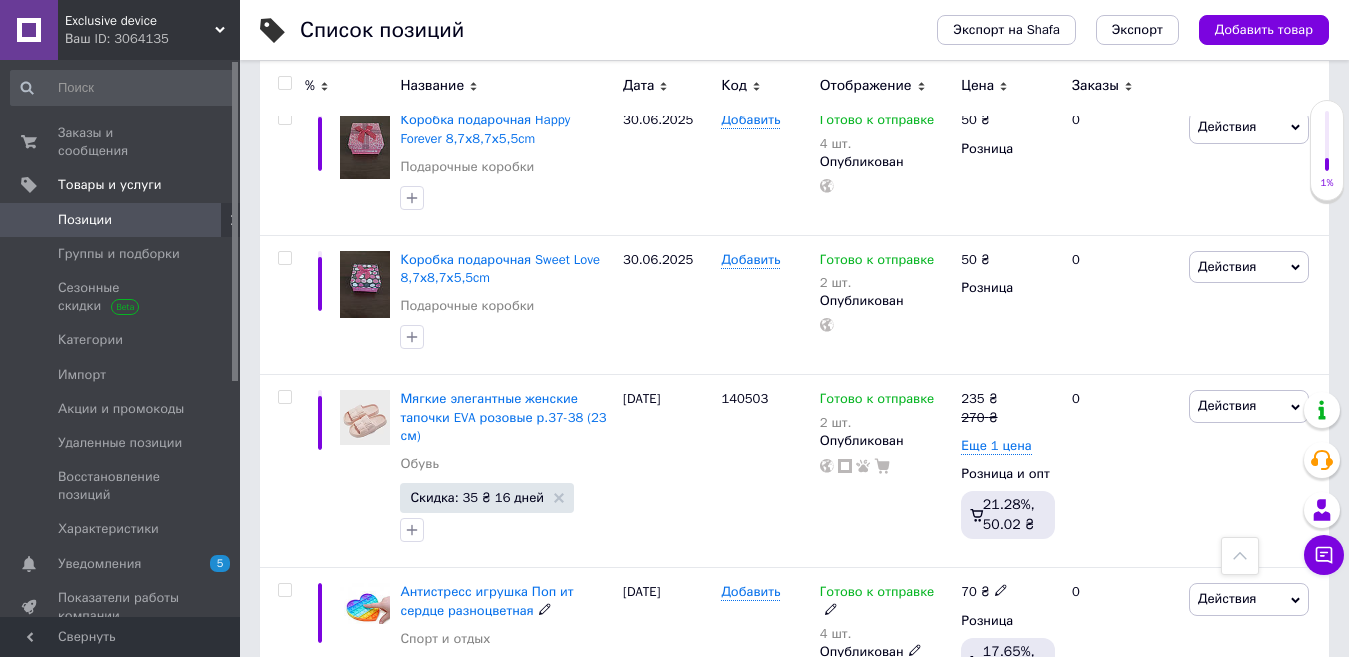 scroll, scrollTop: 1600, scrollLeft: 0, axis: vertical 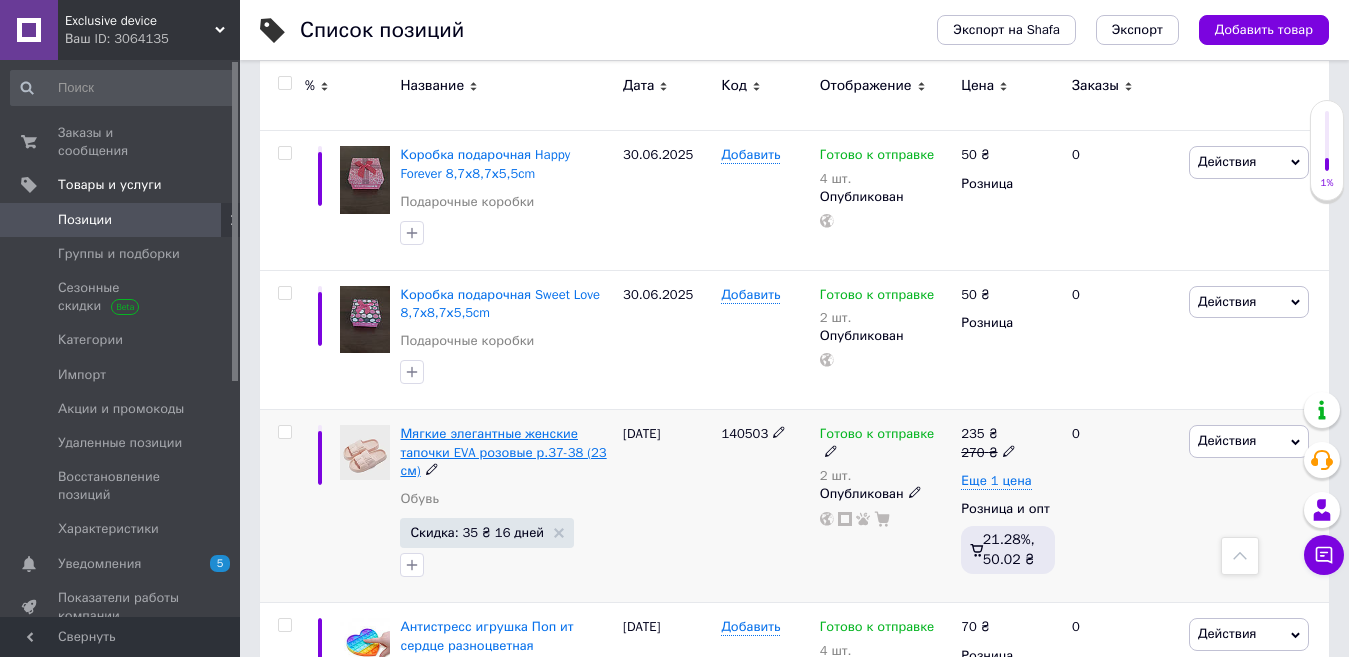 click on "Мягкие элегантные женские тапочки EVA розовые р.37-38 (23 см)" at bounding box center (503, 451) 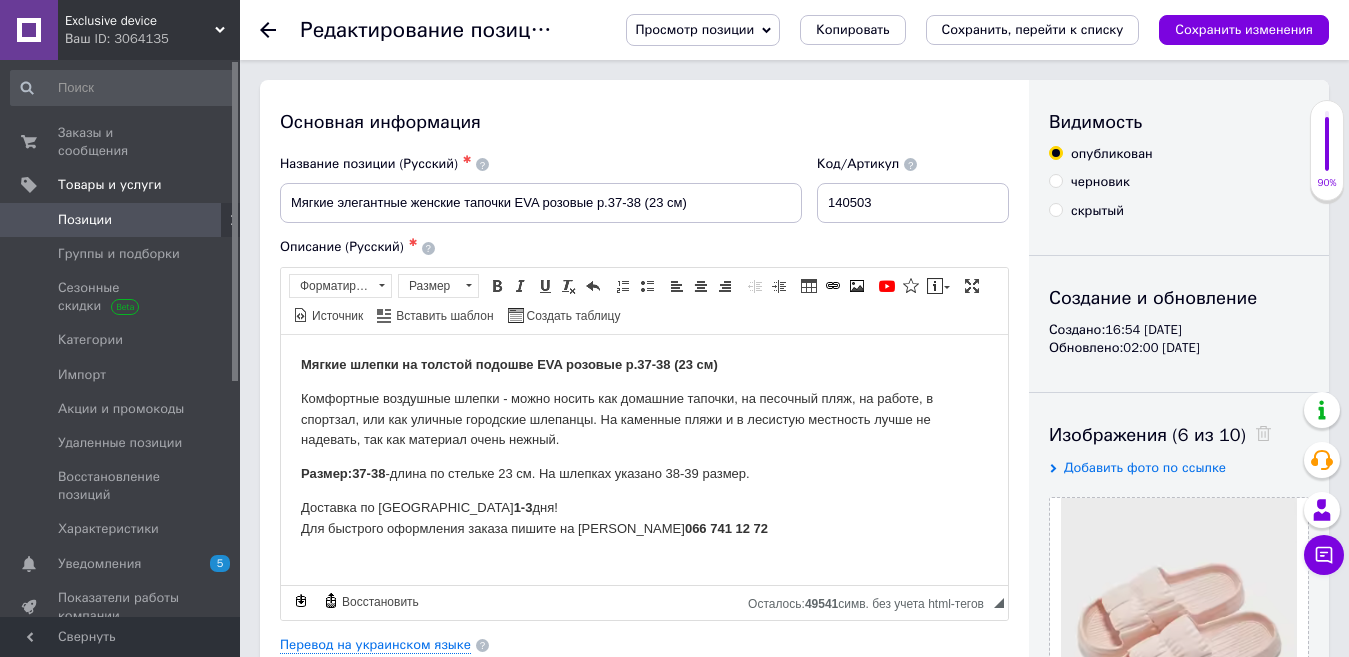scroll, scrollTop: 0, scrollLeft: 0, axis: both 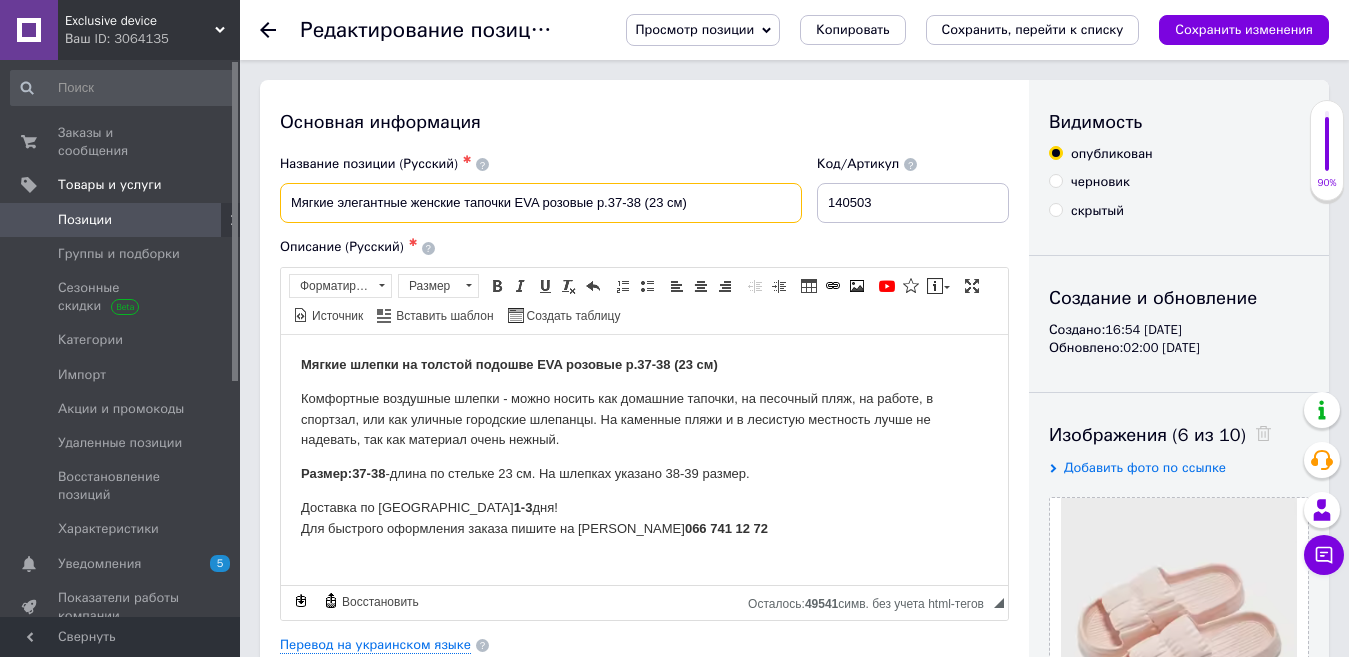 drag, startPoint x: 697, startPoint y: 197, endPoint x: 283, endPoint y: 203, distance: 414.0435 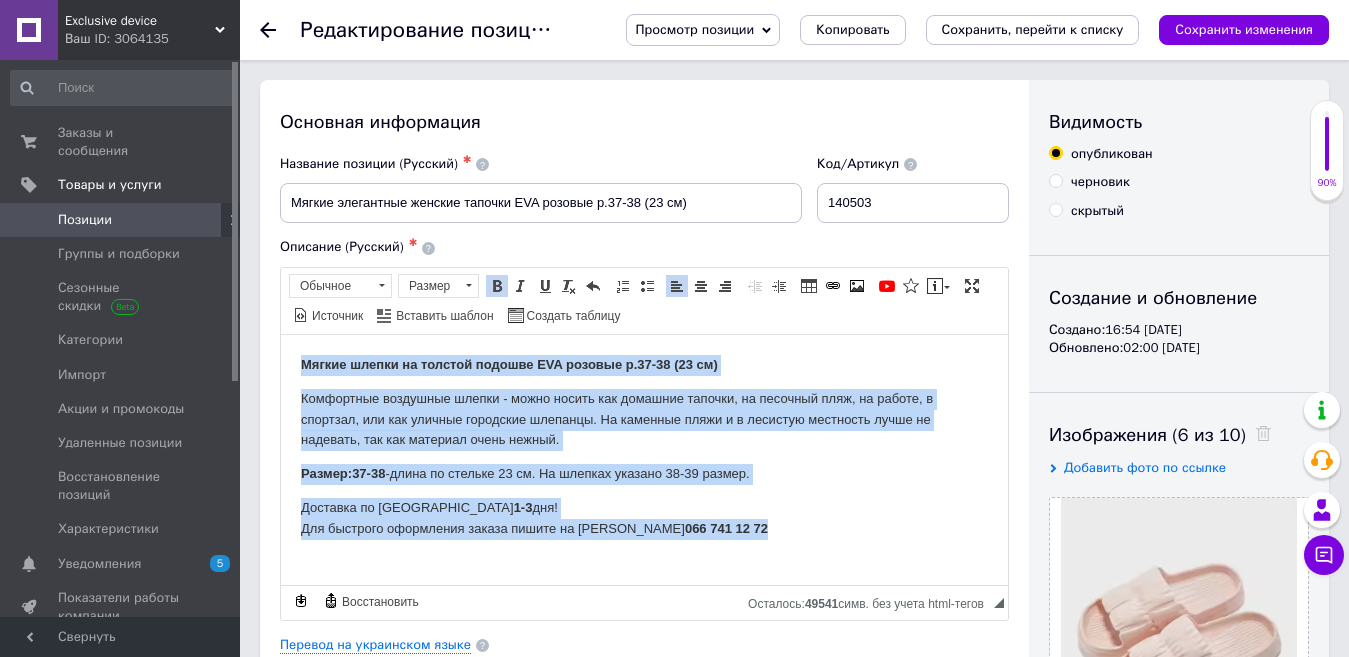 drag, startPoint x: 304, startPoint y: 363, endPoint x: 777, endPoint y: 537, distance: 503.98907 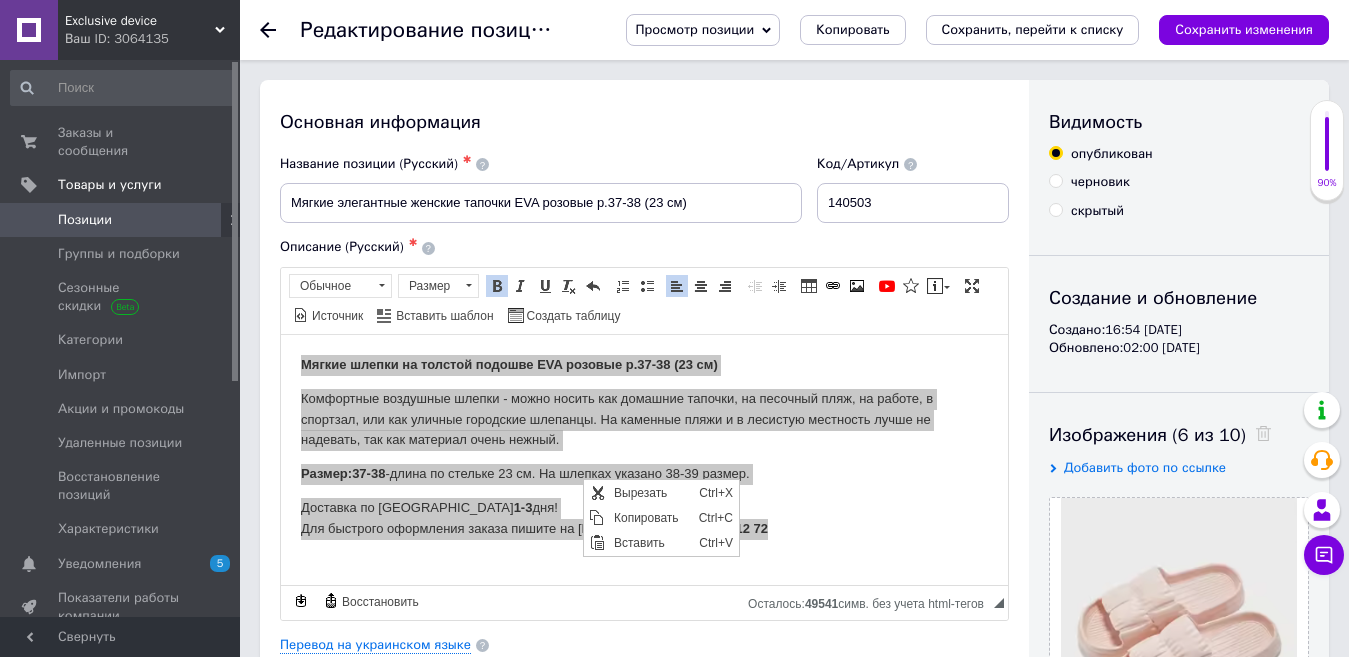 scroll, scrollTop: 0, scrollLeft: 0, axis: both 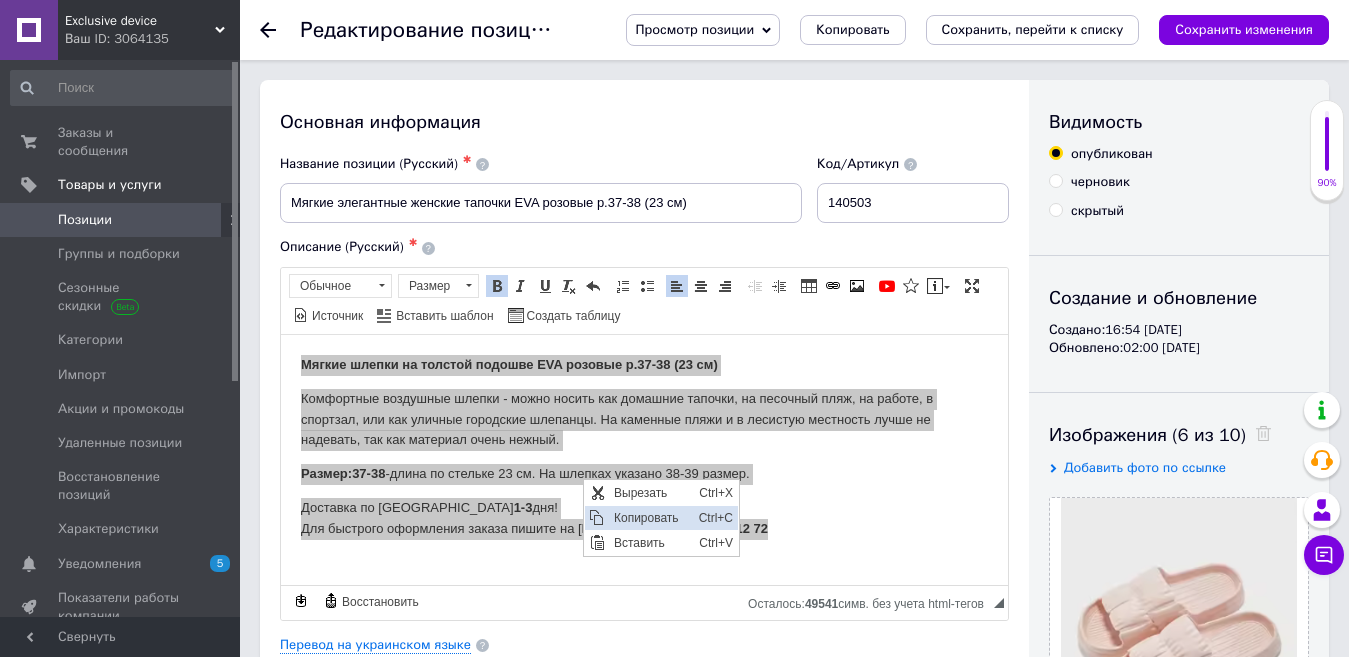 click on "Копировать" at bounding box center [651, 517] 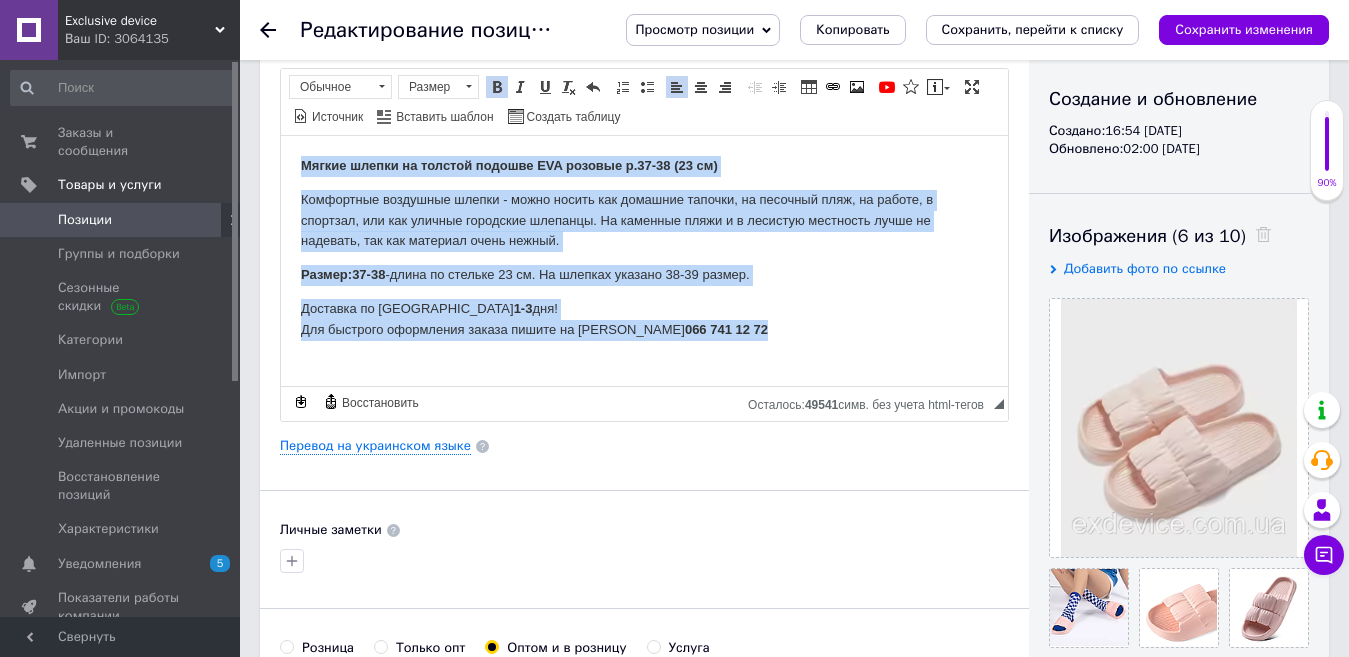 scroll, scrollTop: 200, scrollLeft: 0, axis: vertical 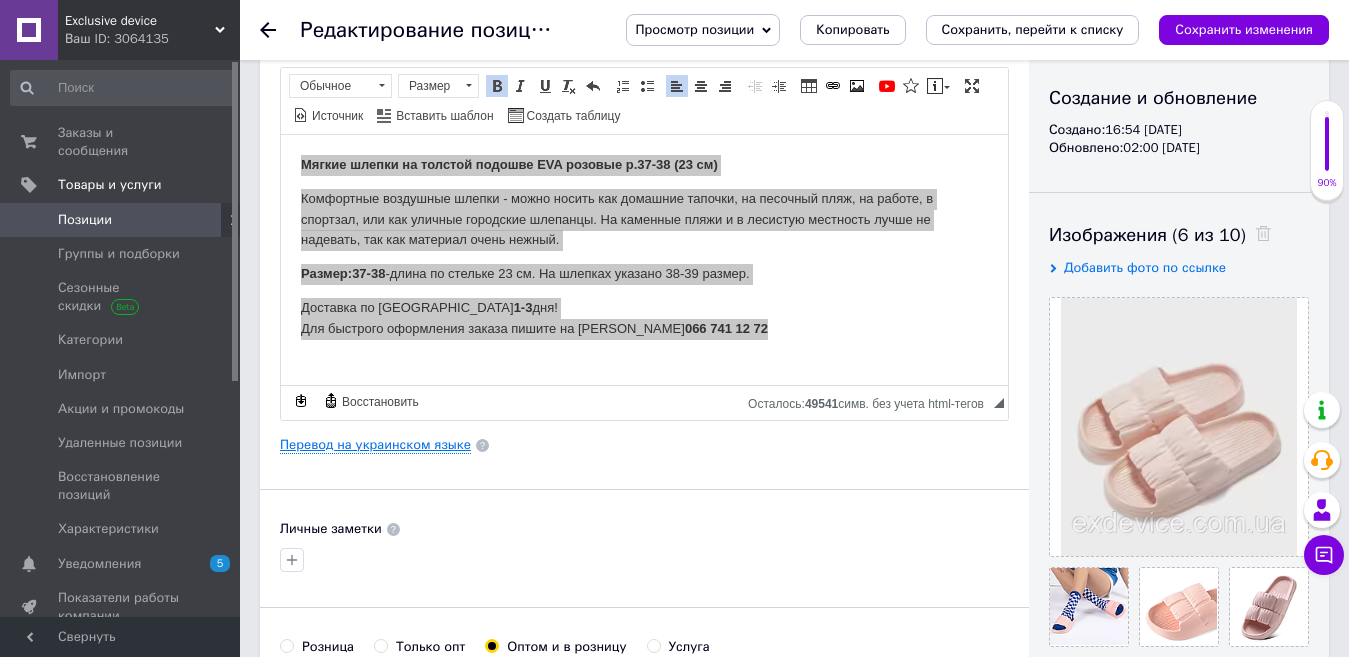 click on "Перевод на украинском языке" at bounding box center (375, 445) 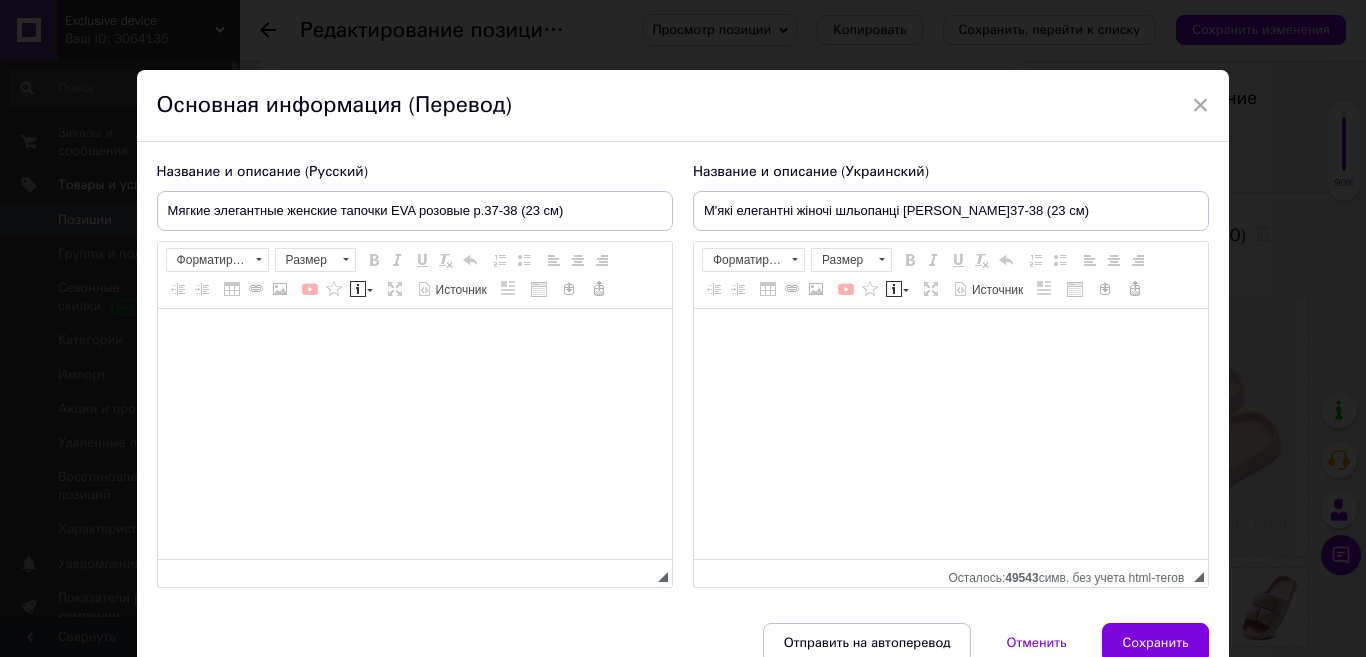 type on "М'які елегантні жіночі шльопанці [PERSON_NAME]37-38 (23 см)" 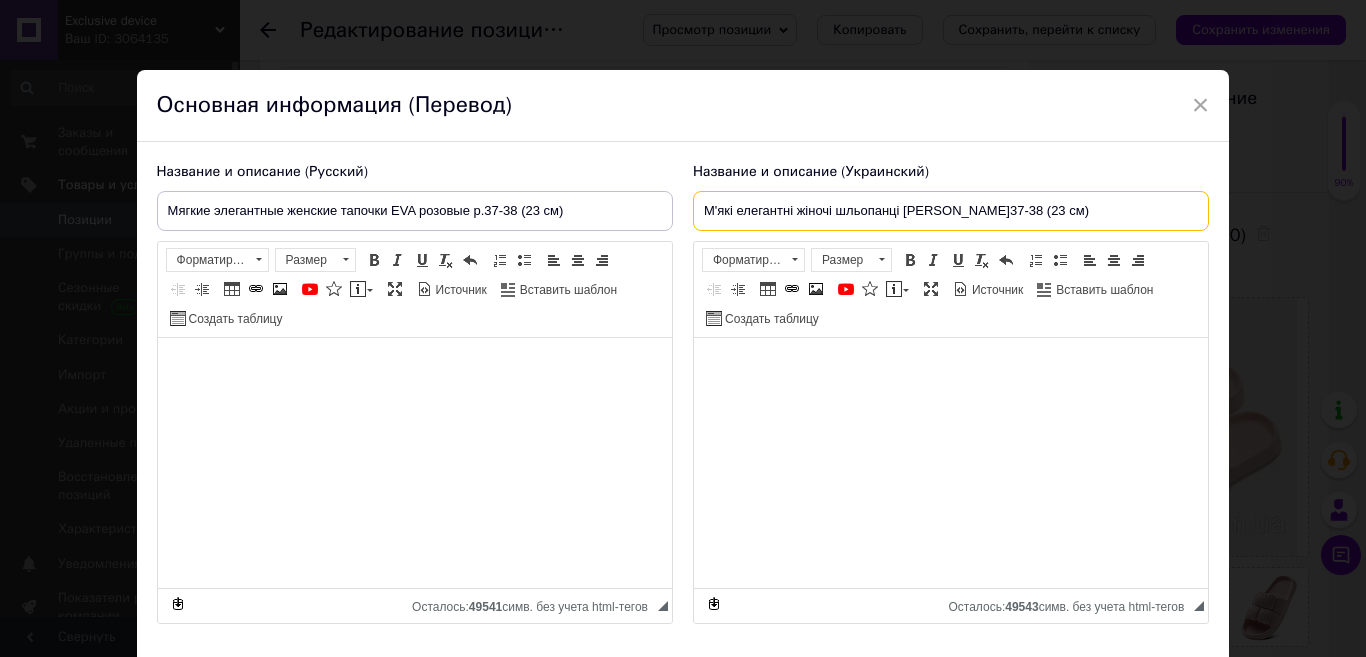 drag, startPoint x: 1071, startPoint y: 209, endPoint x: 702, endPoint y: 212, distance: 369.0122 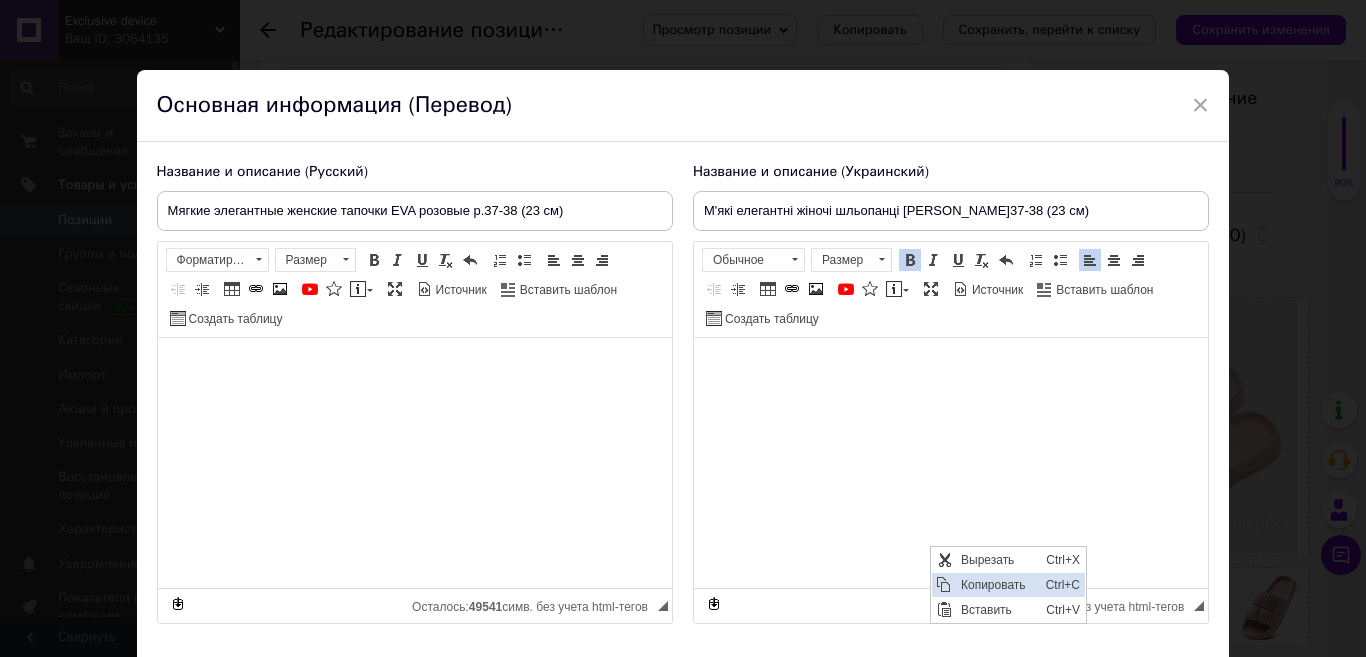click on "Копировать" at bounding box center [998, 585] 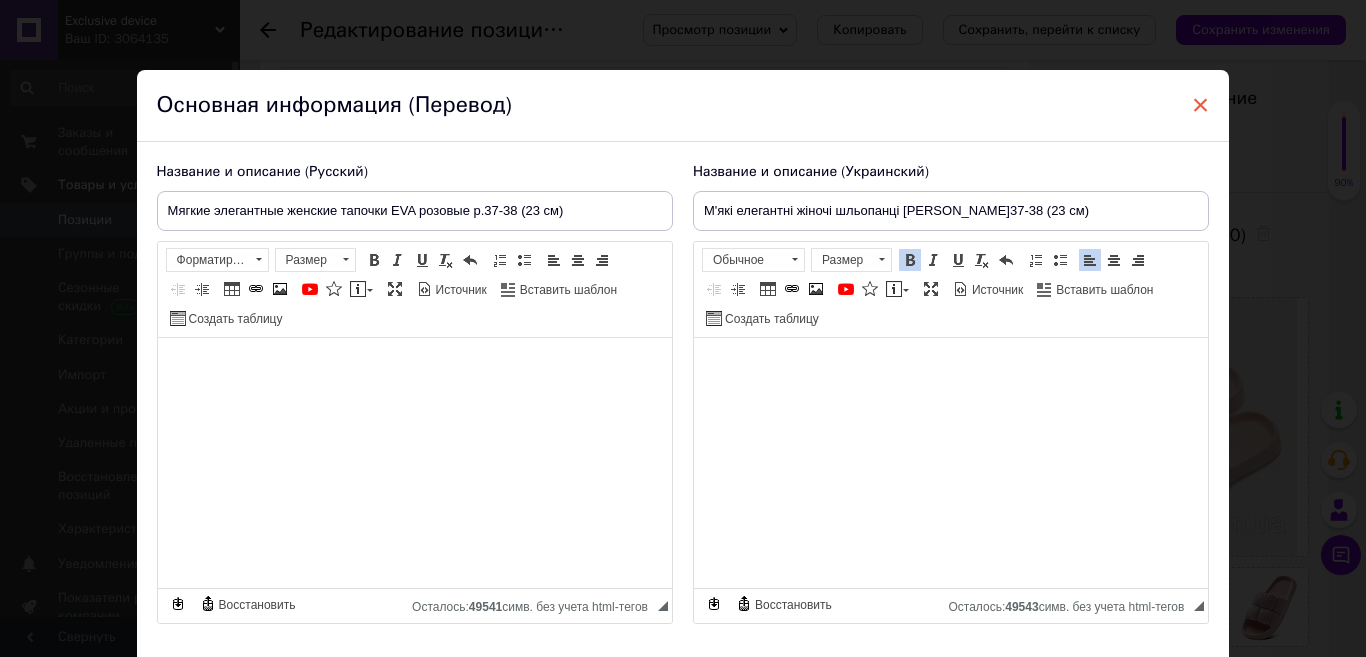 click on "×" at bounding box center [1201, 105] 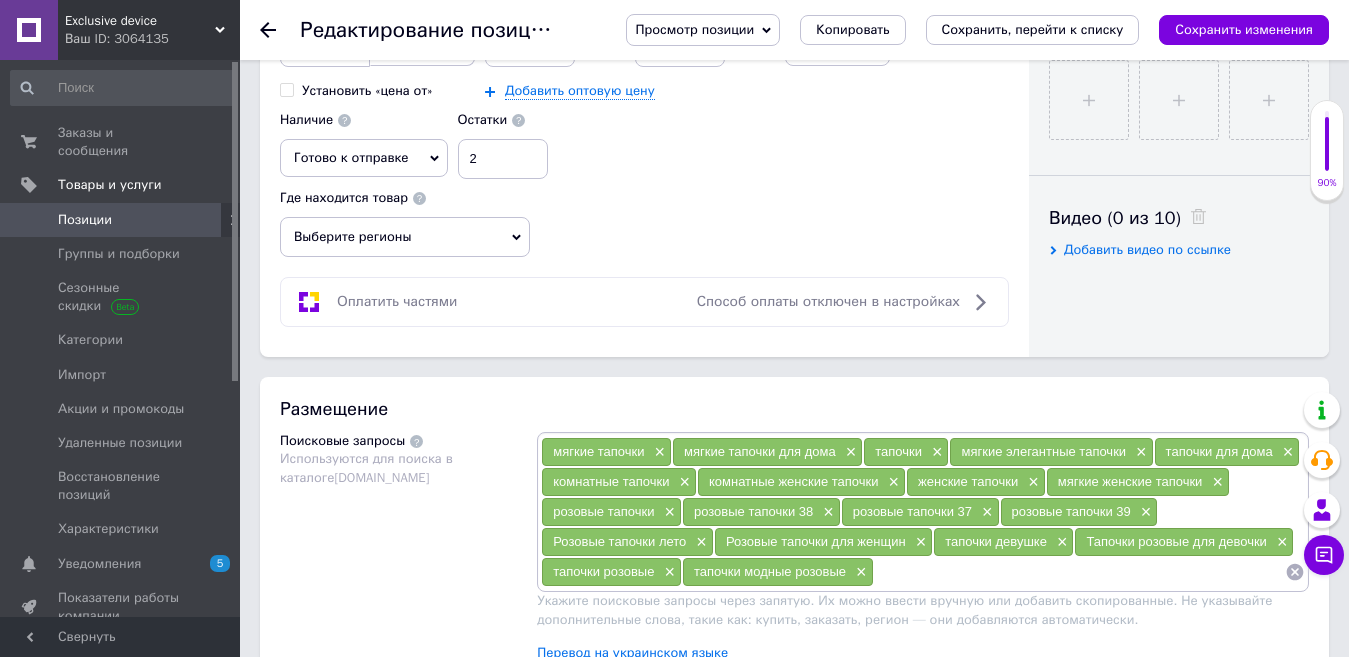 scroll, scrollTop: 1000, scrollLeft: 0, axis: vertical 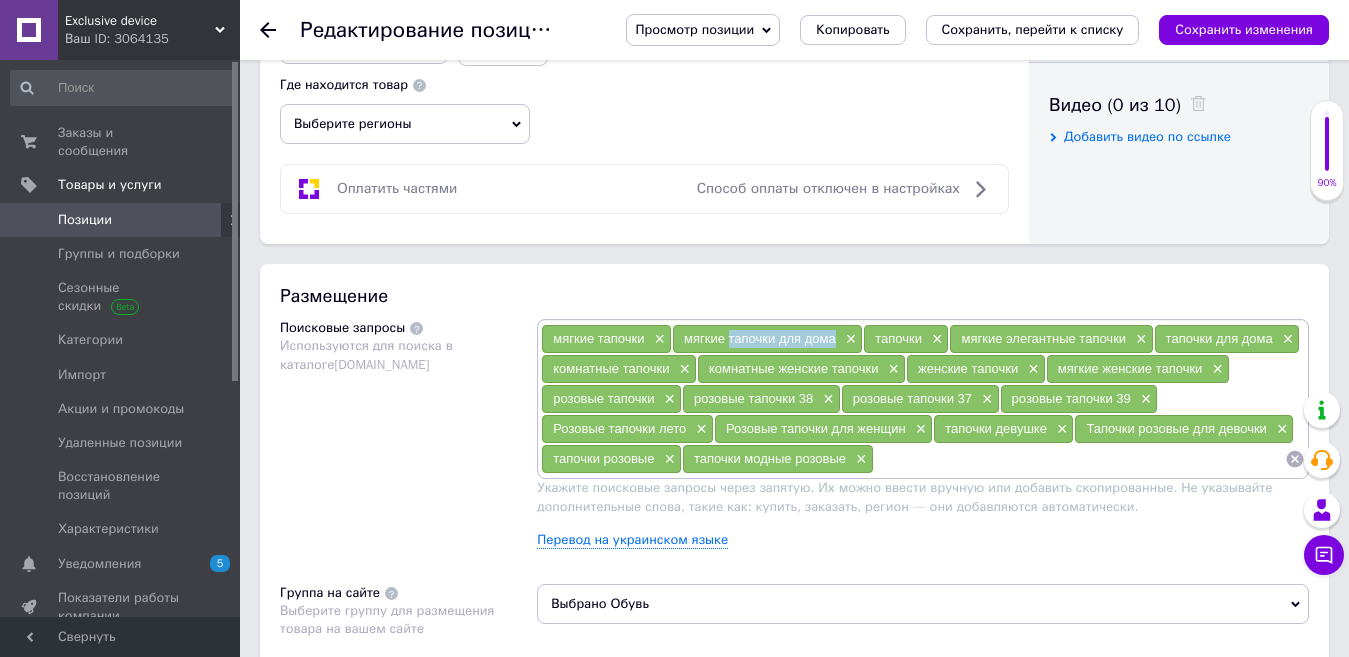 drag, startPoint x: 843, startPoint y: 343, endPoint x: 727, endPoint y: 336, distance: 116.21101 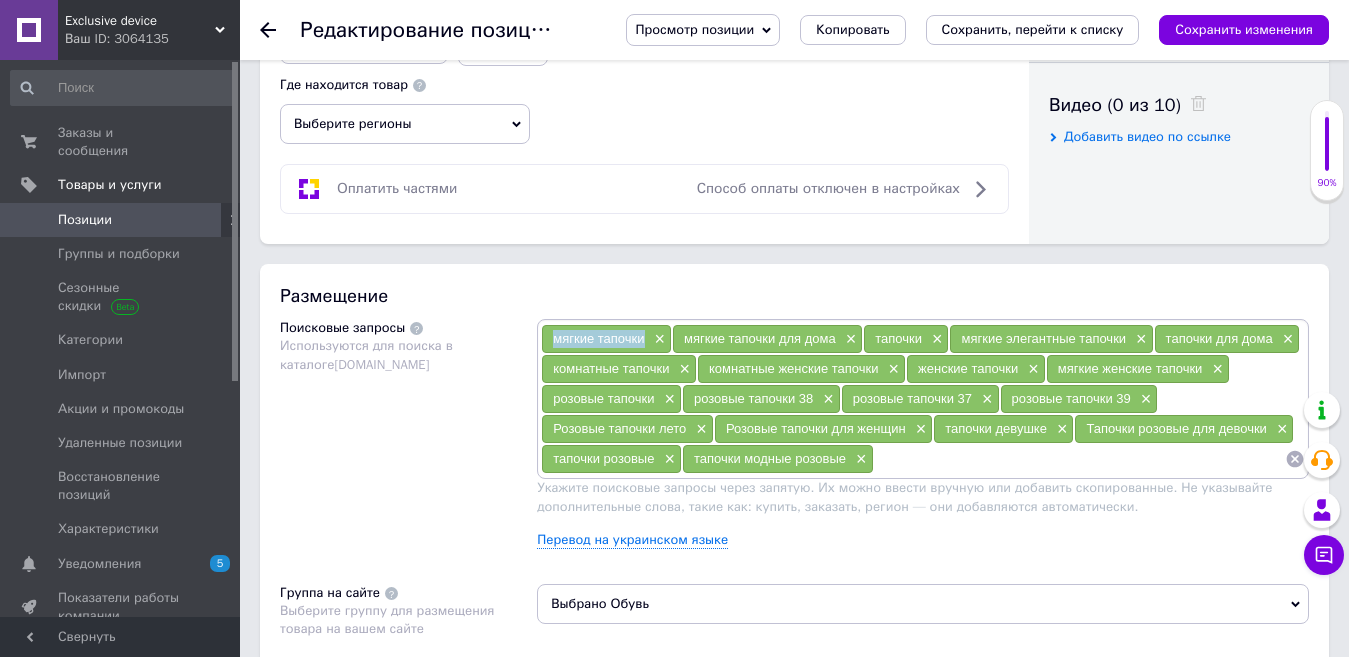 drag, startPoint x: 642, startPoint y: 338, endPoint x: 555, endPoint y: 338, distance: 87 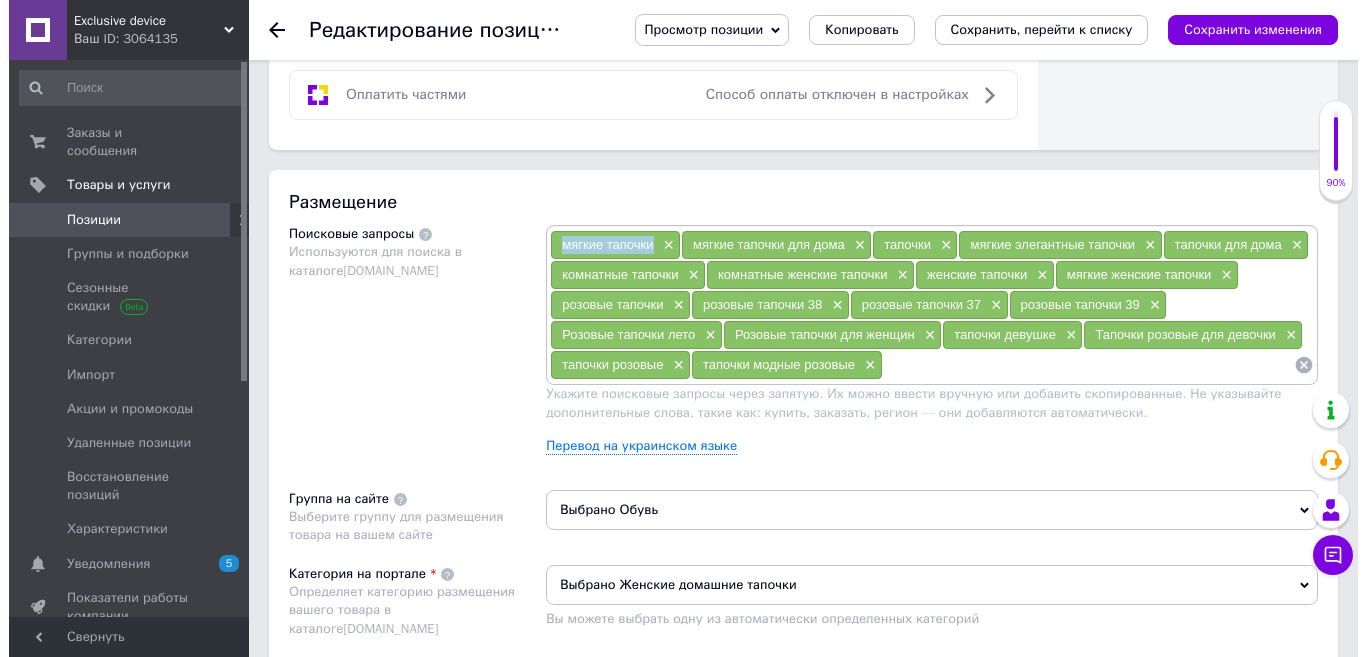 scroll, scrollTop: 1200, scrollLeft: 0, axis: vertical 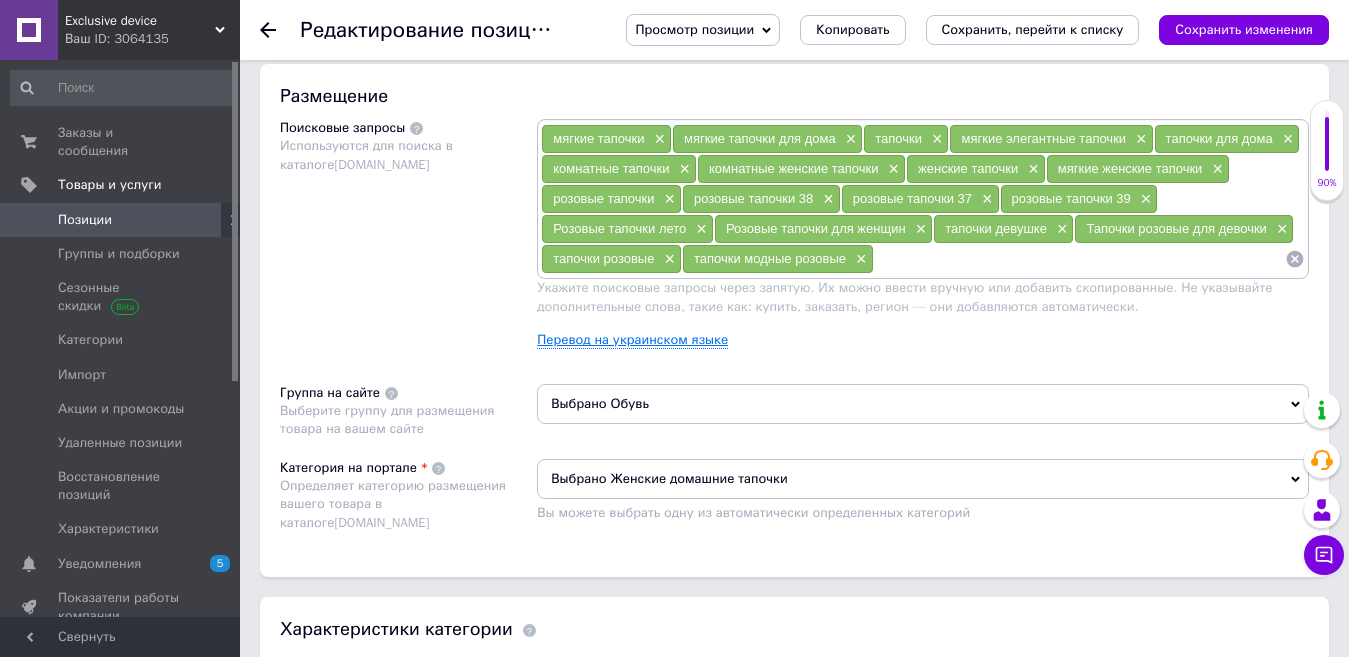 click on "Перевод на украинском языке" at bounding box center [632, 340] 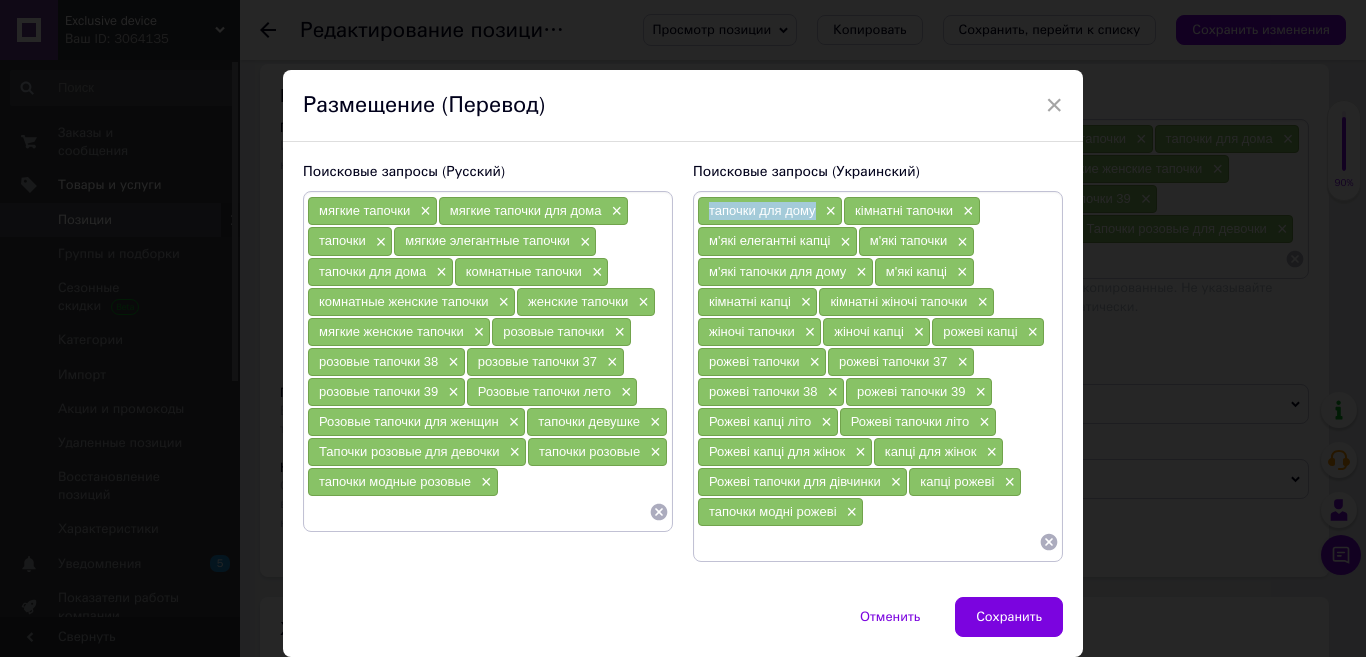 drag, startPoint x: 815, startPoint y: 212, endPoint x: 708, endPoint y: 214, distance: 107.01869 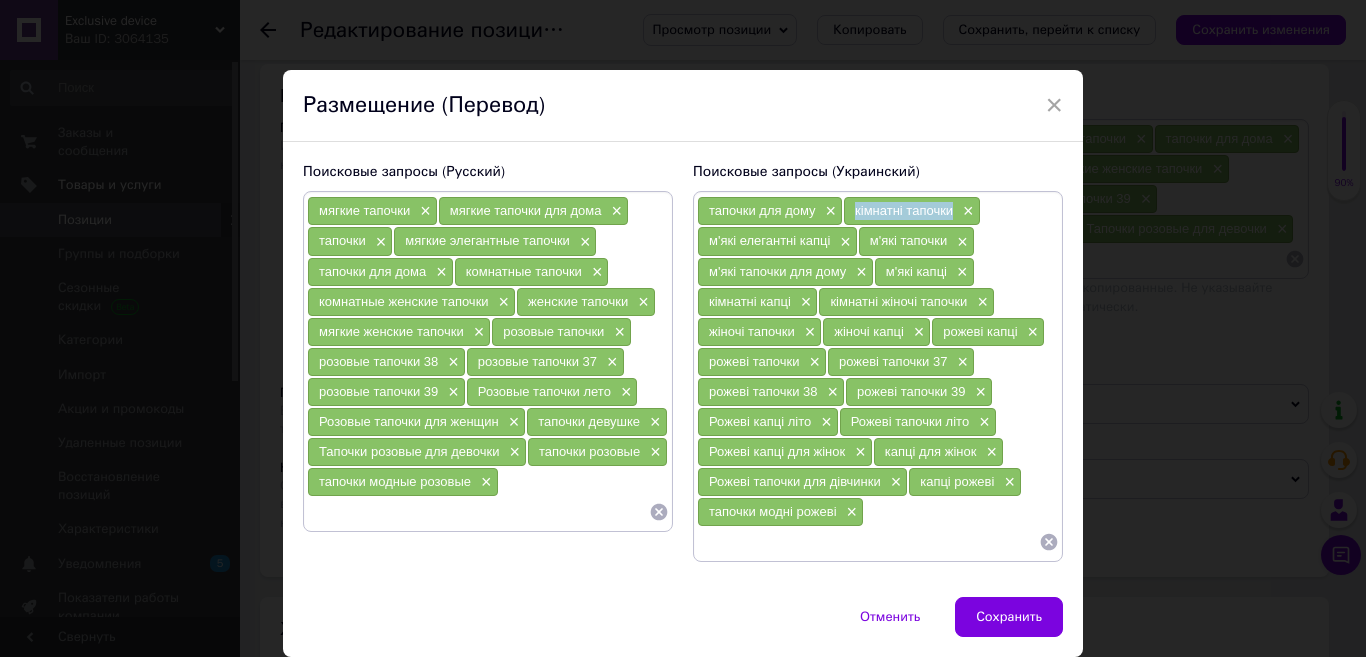 drag, startPoint x: 957, startPoint y: 212, endPoint x: 893, endPoint y: 213, distance: 64.00781 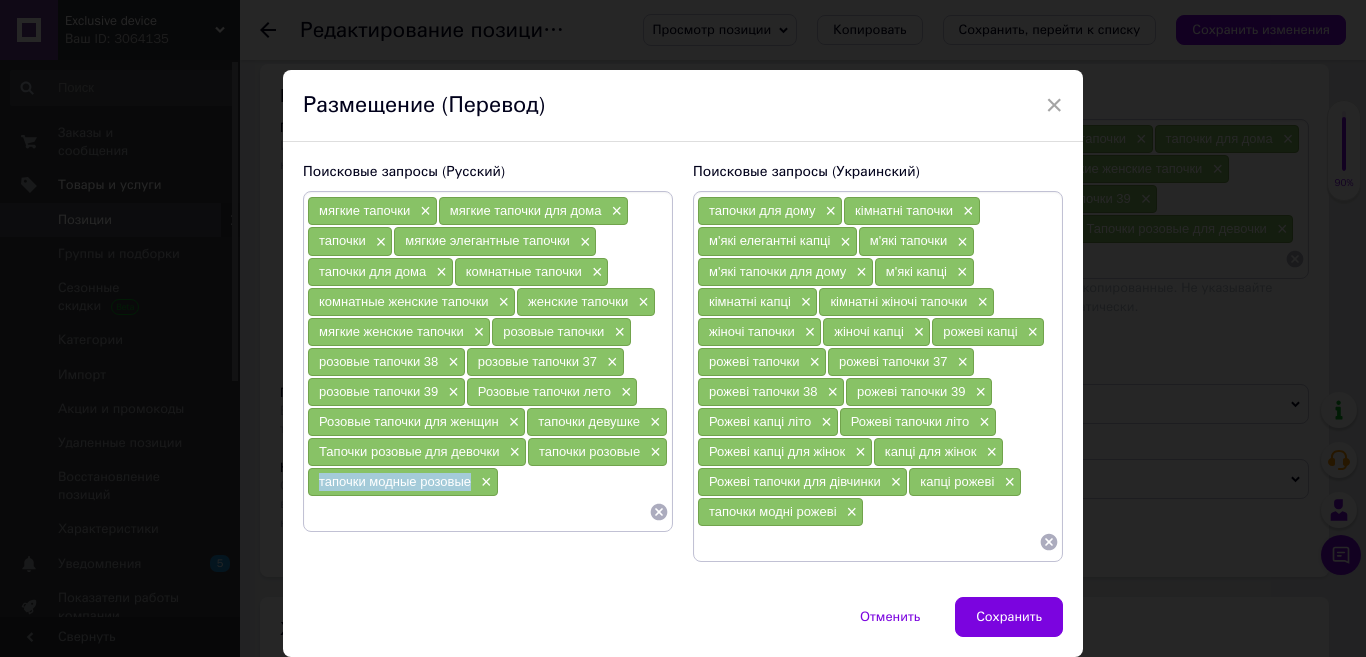 drag, startPoint x: 467, startPoint y: 482, endPoint x: 304, endPoint y: 485, distance: 163.0276 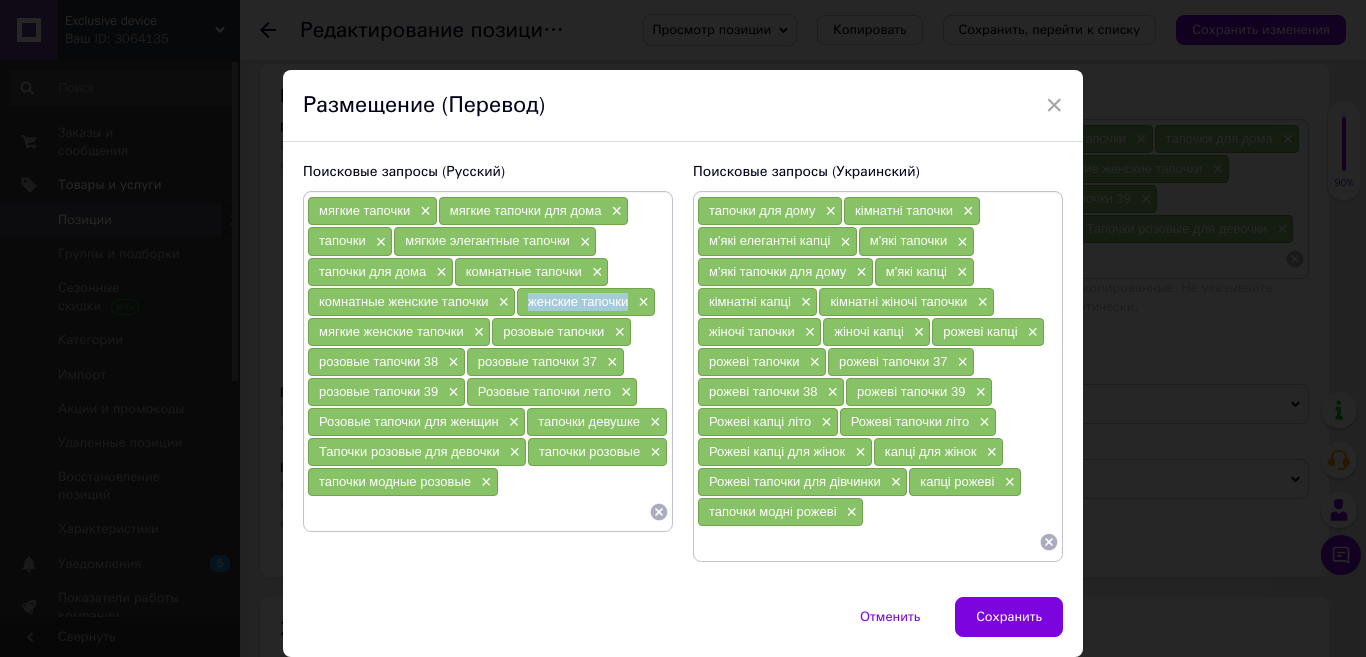 drag, startPoint x: 626, startPoint y: 302, endPoint x: 525, endPoint y: 304, distance: 101.0198 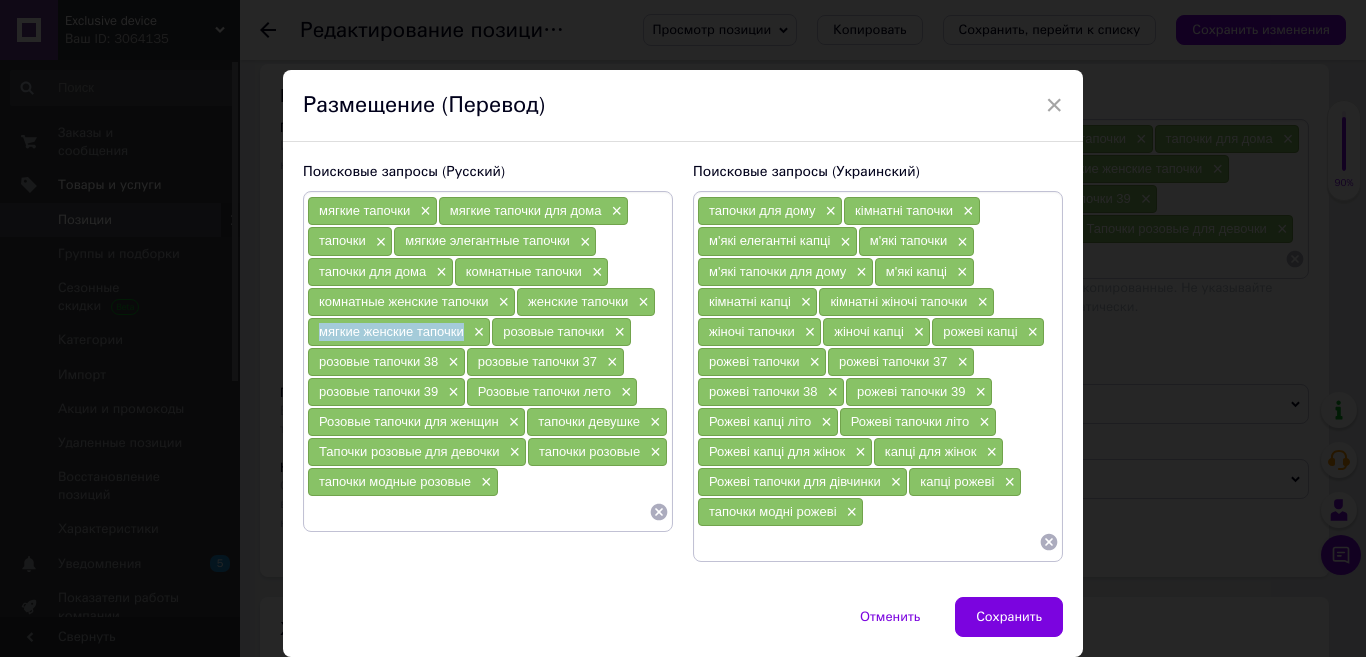 drag, startPoint x: 464, startPoint y: 333, endPoint x: 328, endPoint y: 328, distance: 136.09187 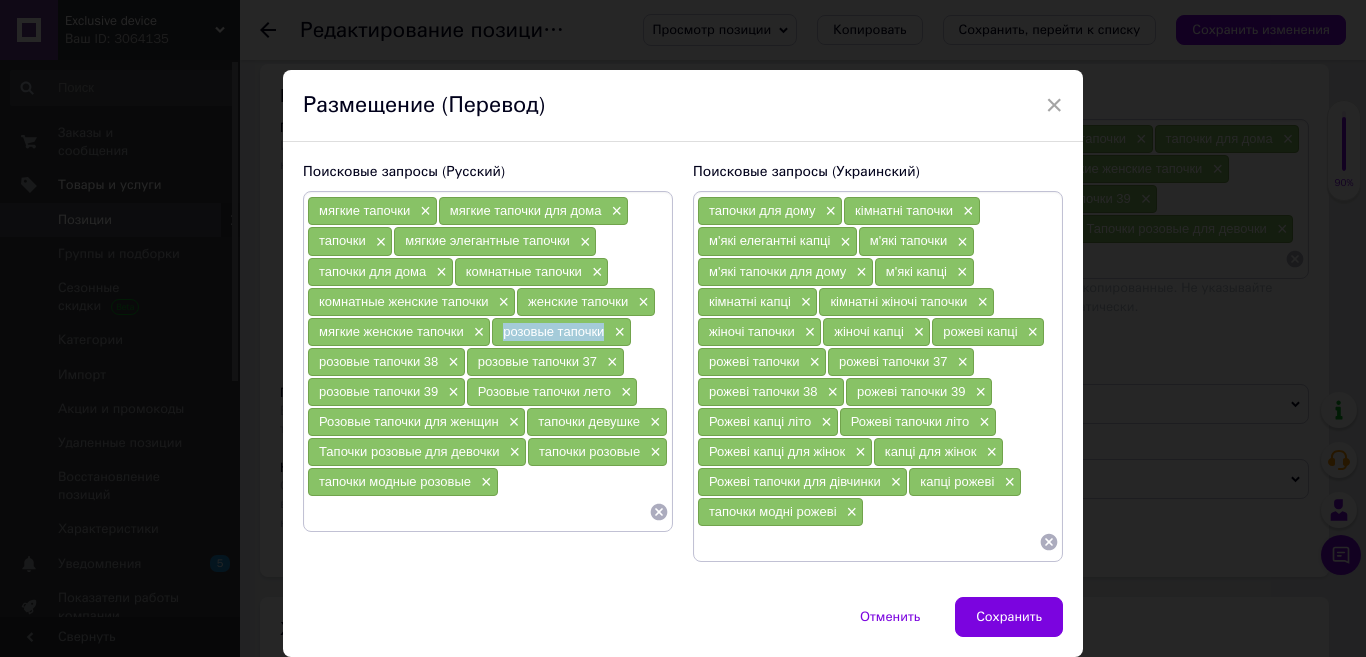 drag, startPoint x: 603, startPoint y: 335, endPoint x: 534, endPoint y: 332, distance: 69.065186 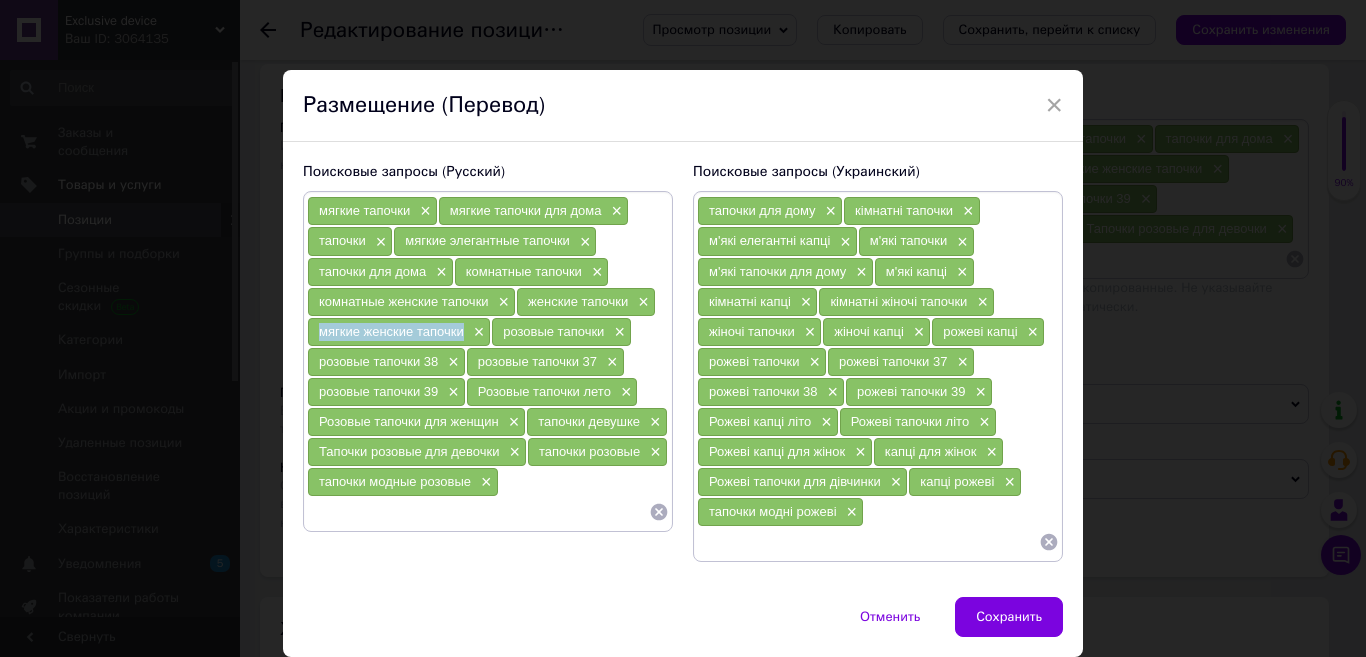 drag, startPoint x: 464, startPoint y: 333, endPoint x: 314, endPoint y: 332, distance: 150.00333 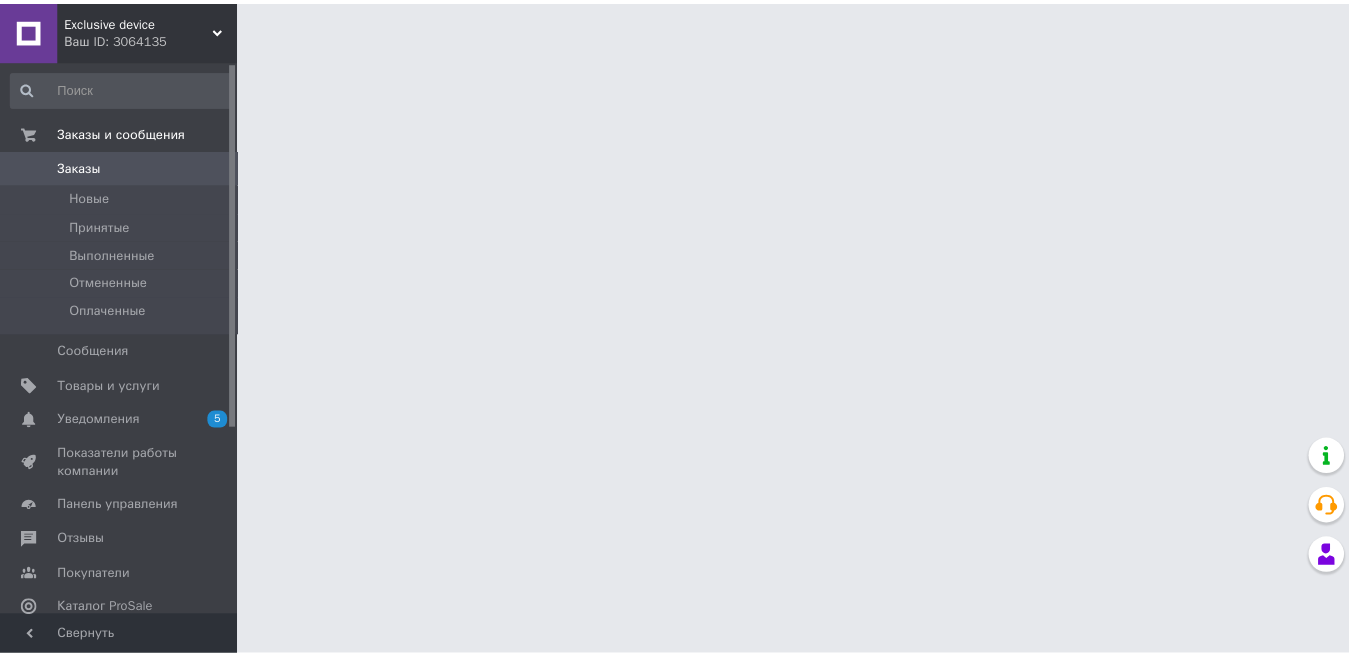 scroll, scrollTop: 0, scrollLeft: 0, axis: both 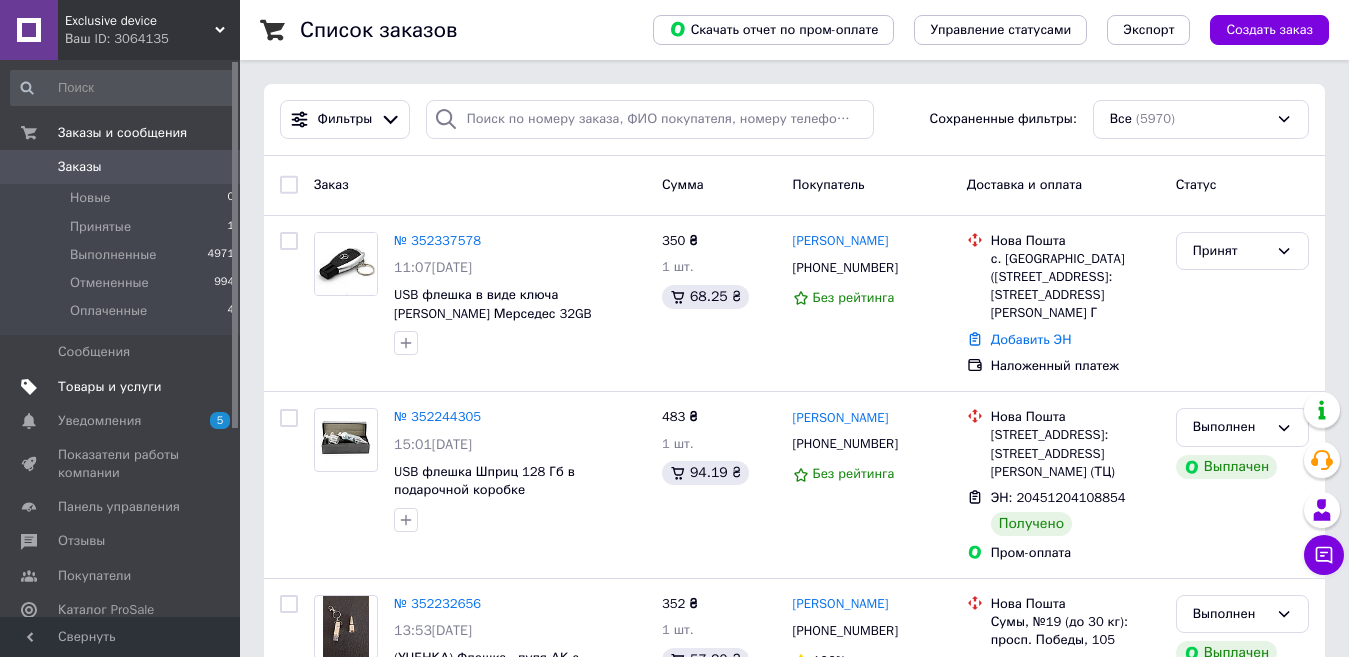 click on "Товары и услуги" at bounding box center (110, 387) 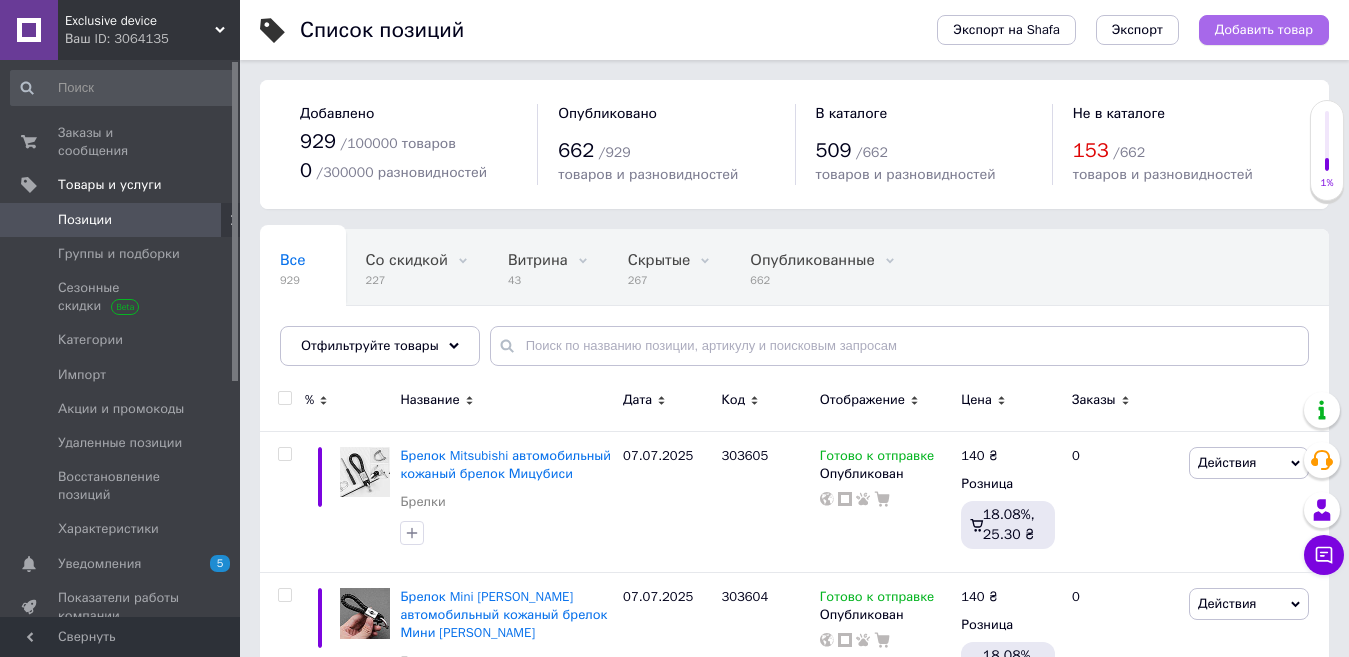 click on "Добавить товар" at bounding box center [1264, 30] 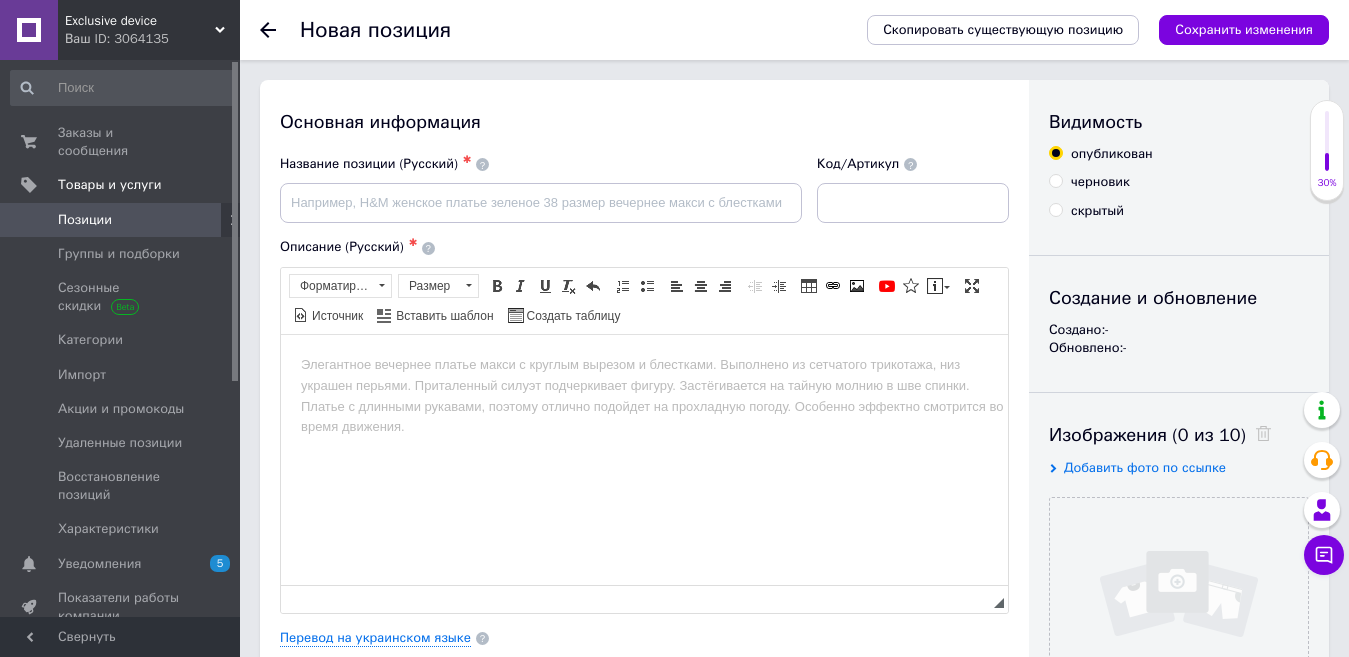 scroll, scrollTop: 0, scrollLeft: 0, axis: both 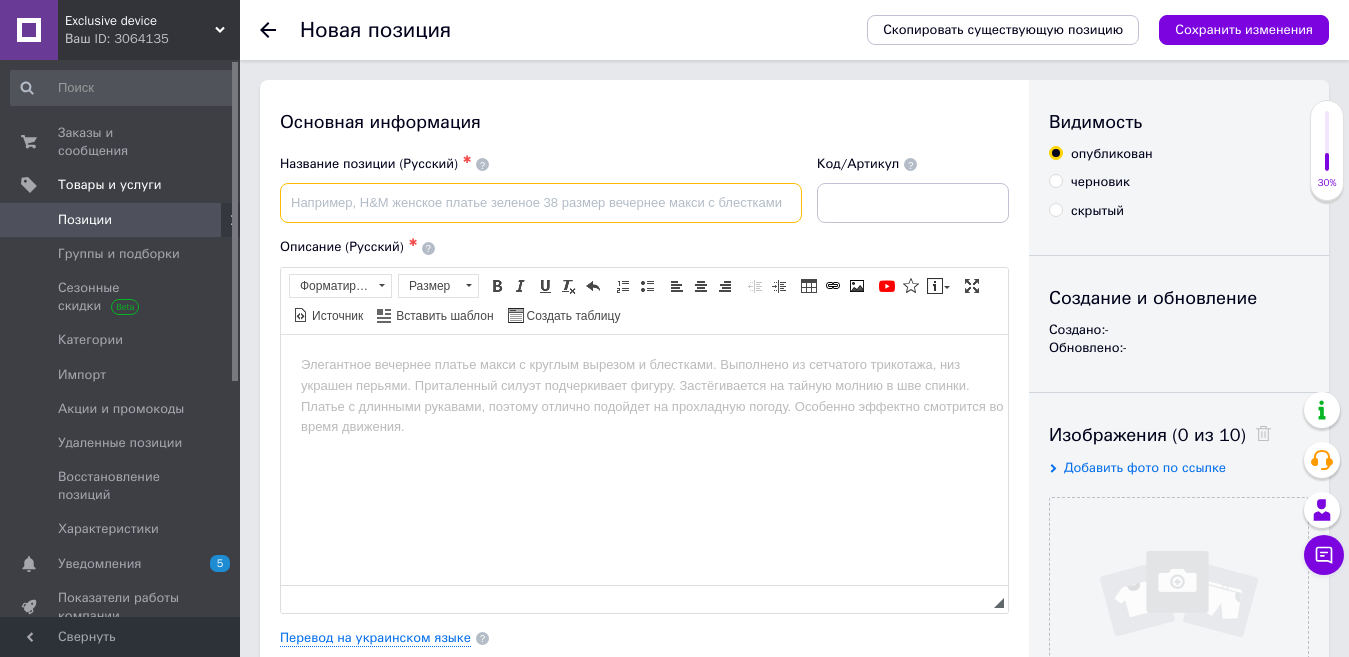 click at bounding box center (541, 203) 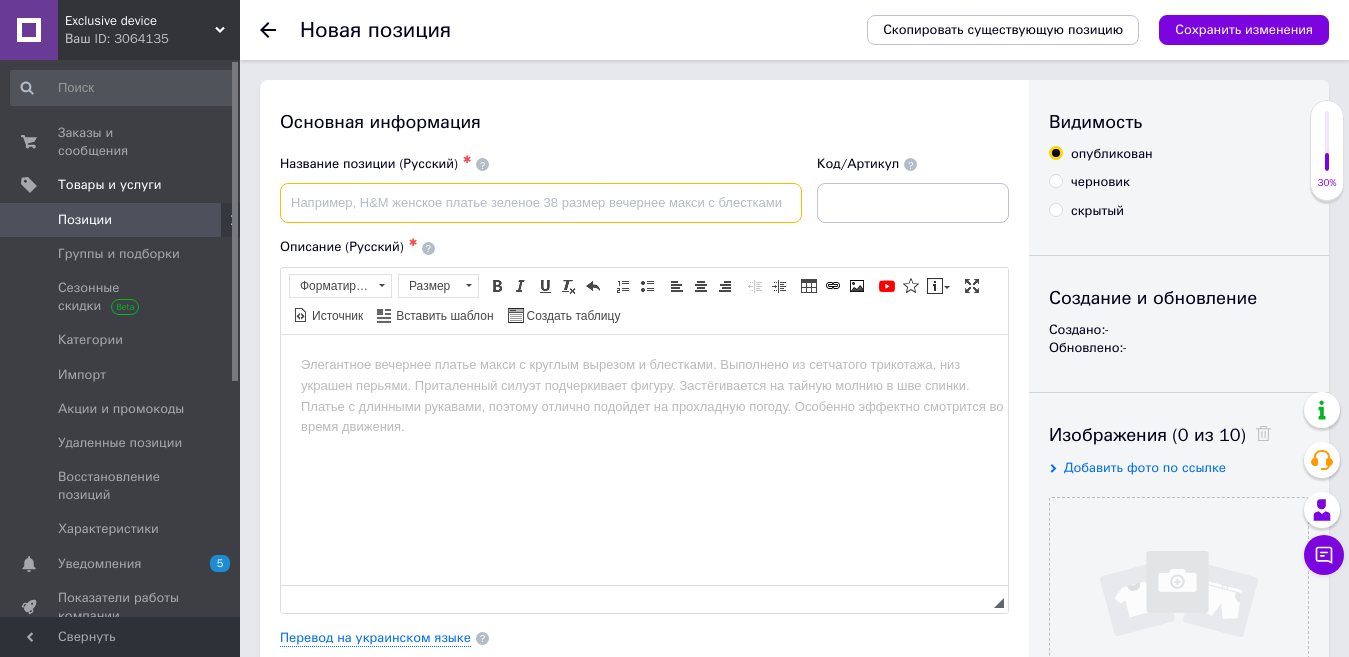 paste on "Мягкие элегантные женские тапочки EVA розовые р.37-38 (23 см)" 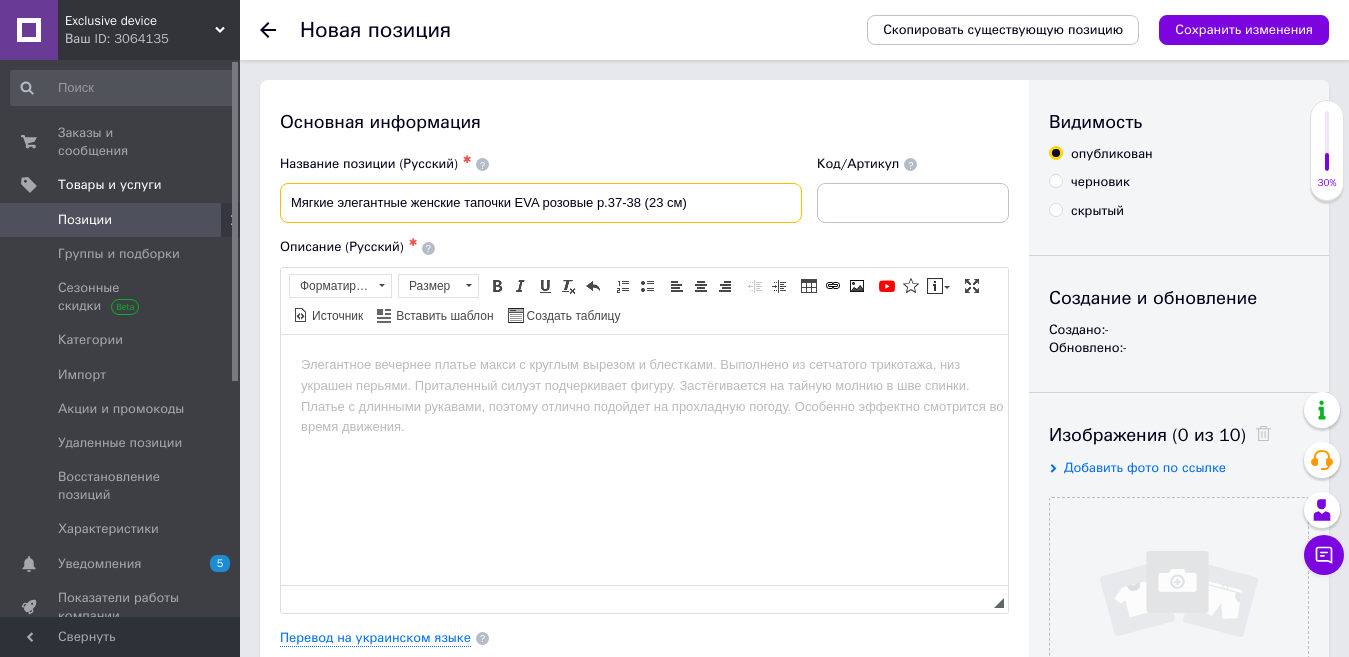 type on "Мягкие элегантные женские тапочки EVA розовые р.37-38 (23 см)" 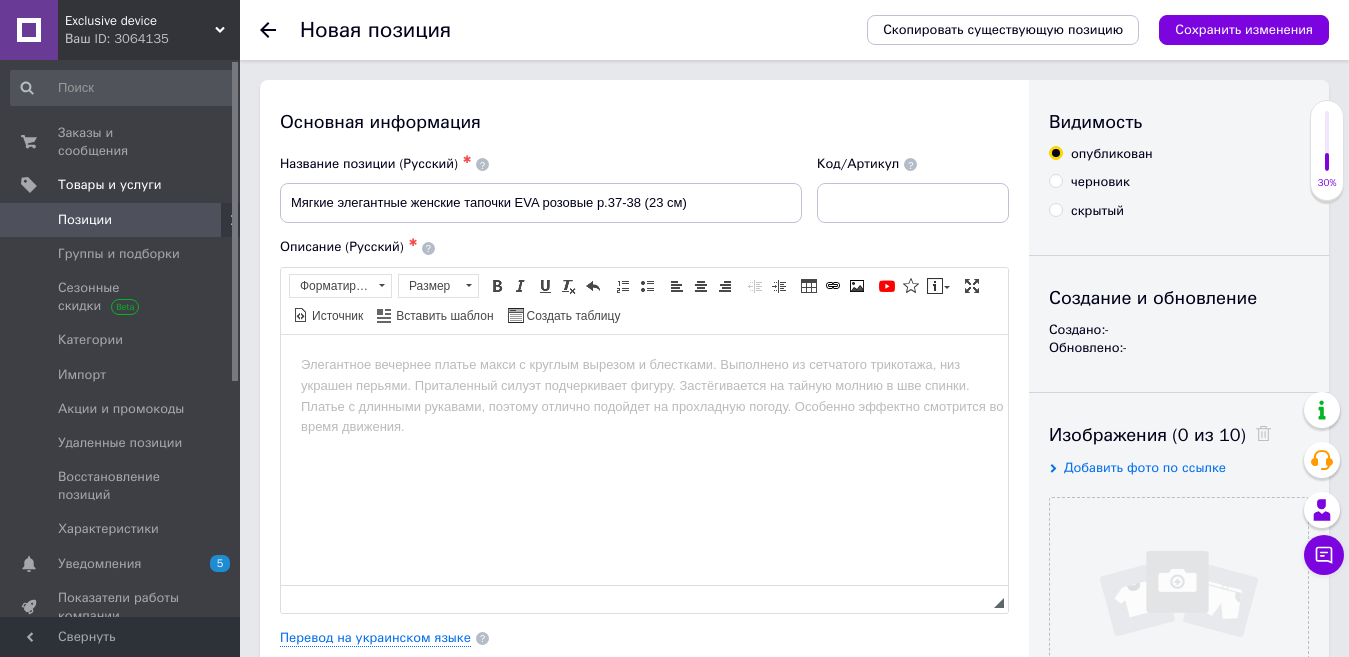 click at bounding box center (644, 364) 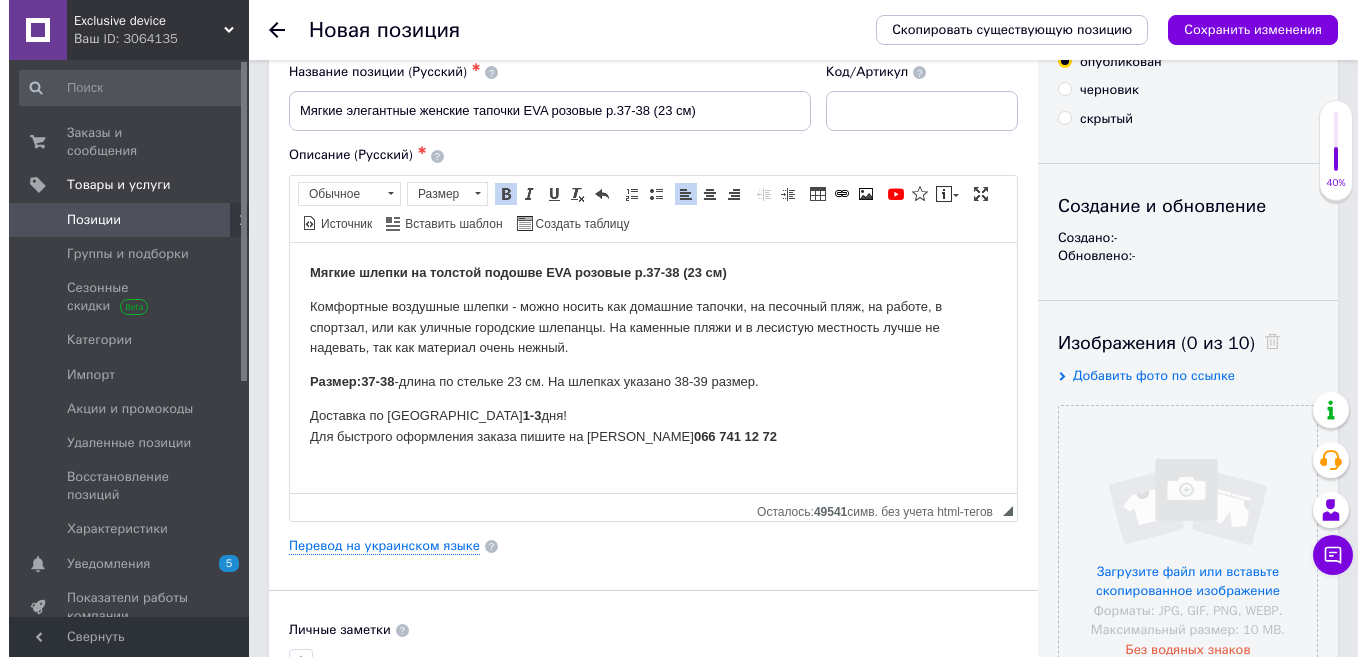 scroll, scrollTop: 200, scrollLeft: 0, axis: vertical 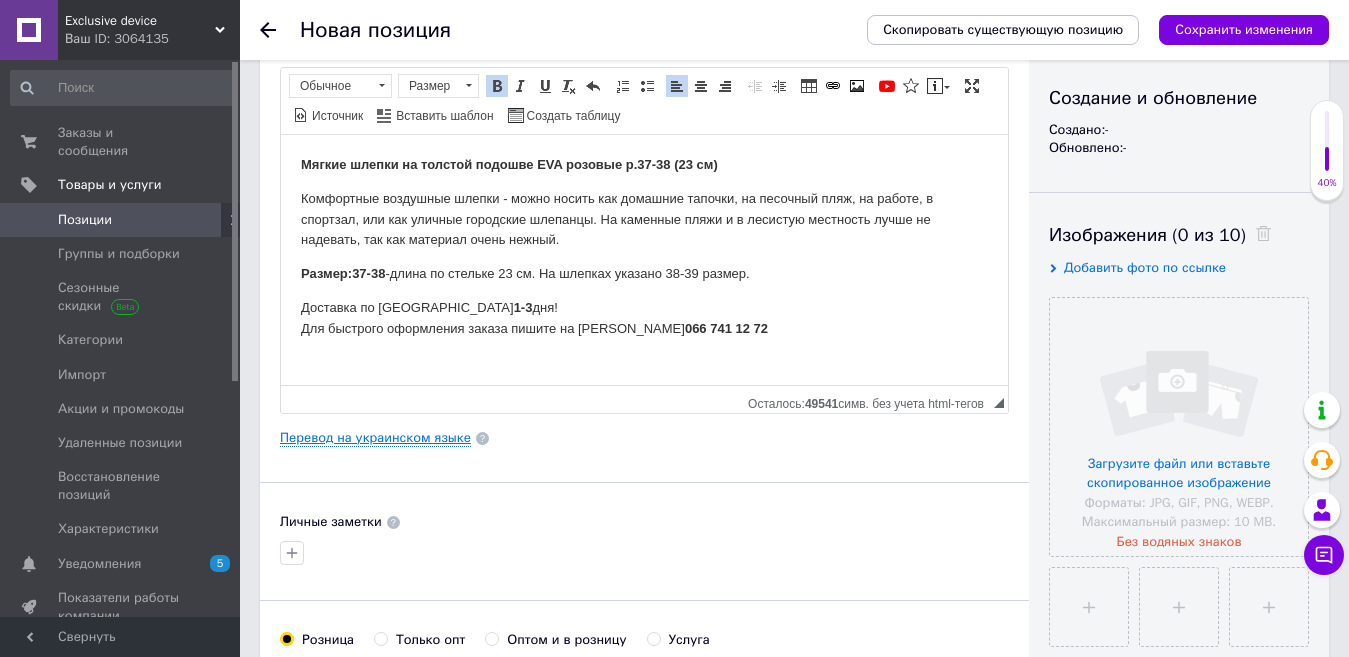click on "Перевод на украинском языке" at bounding box center [375, 438] 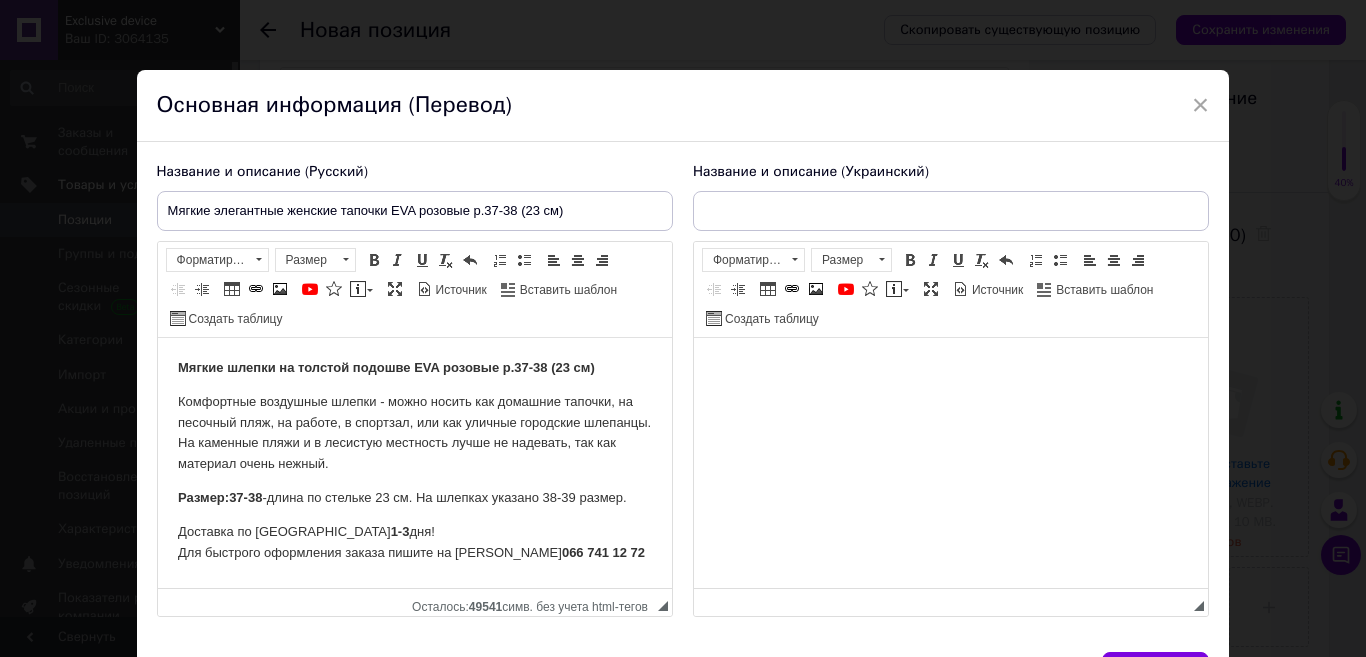 scroll, scrollTop: 0, scrollLeft: 0, axis: both 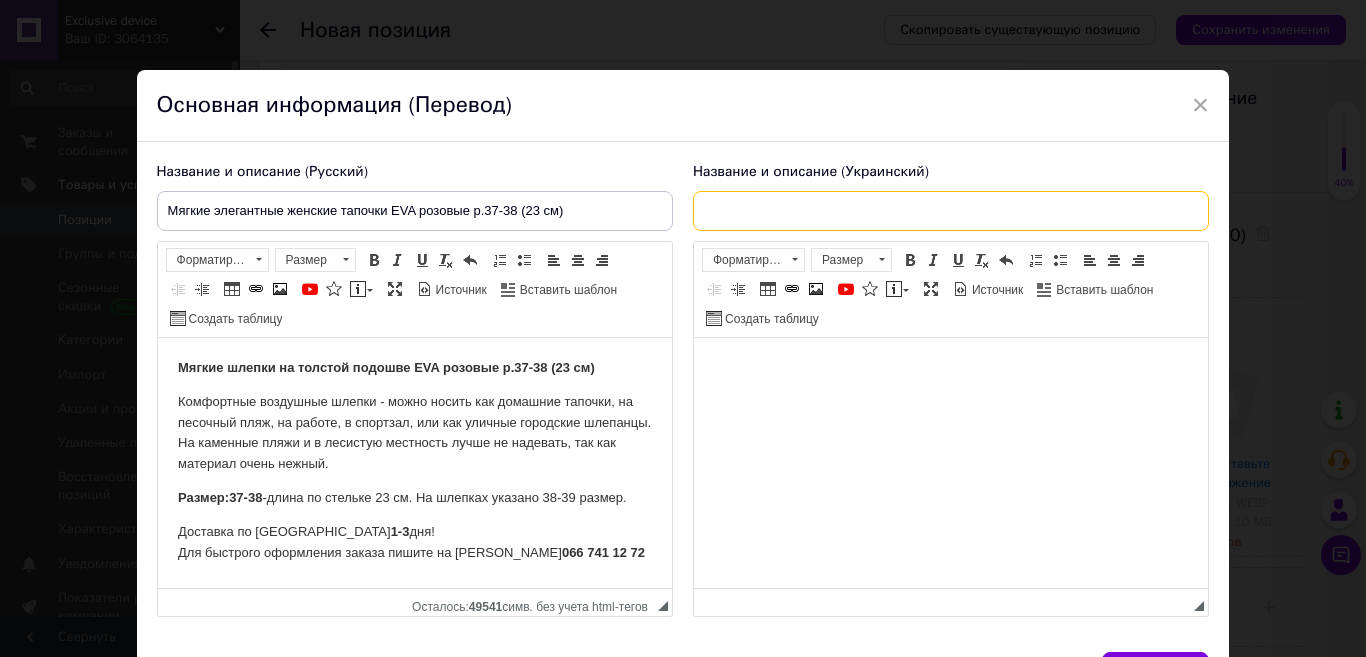 click at bounding box center (951, 211) 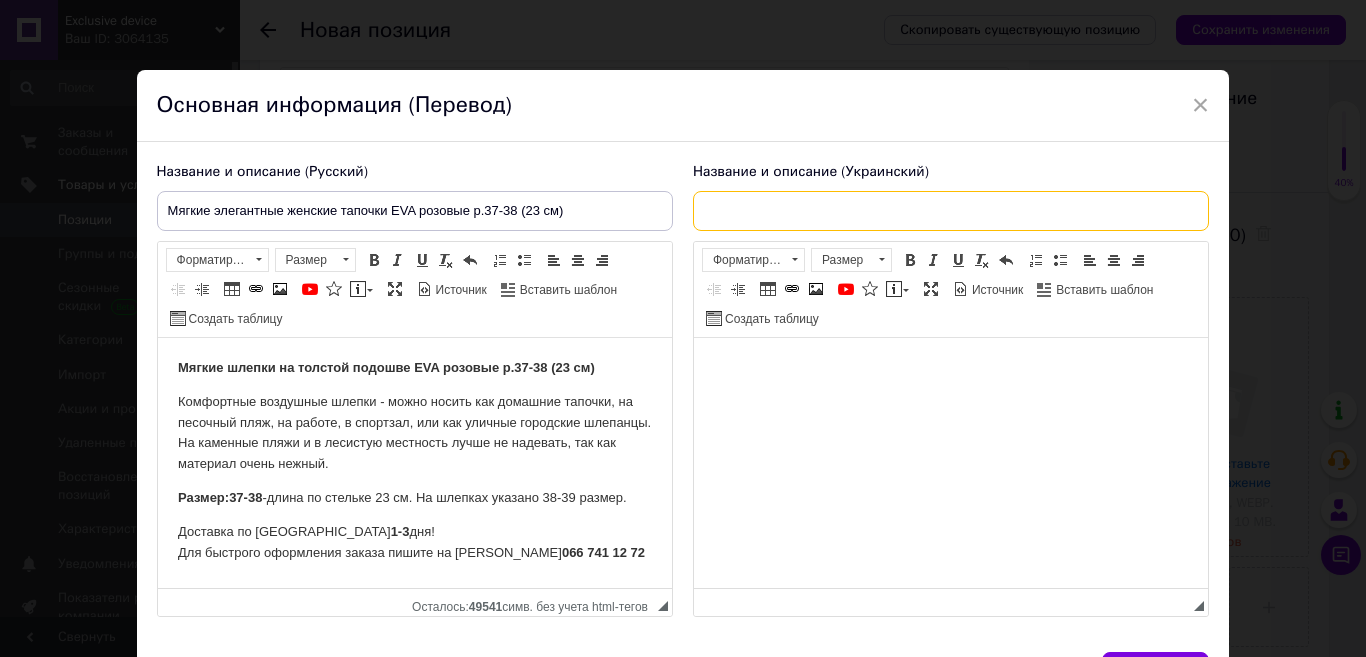 paste on "М'які елегантні жіночі шльопанці [PERSON_NAME]37-38 (23 см)" 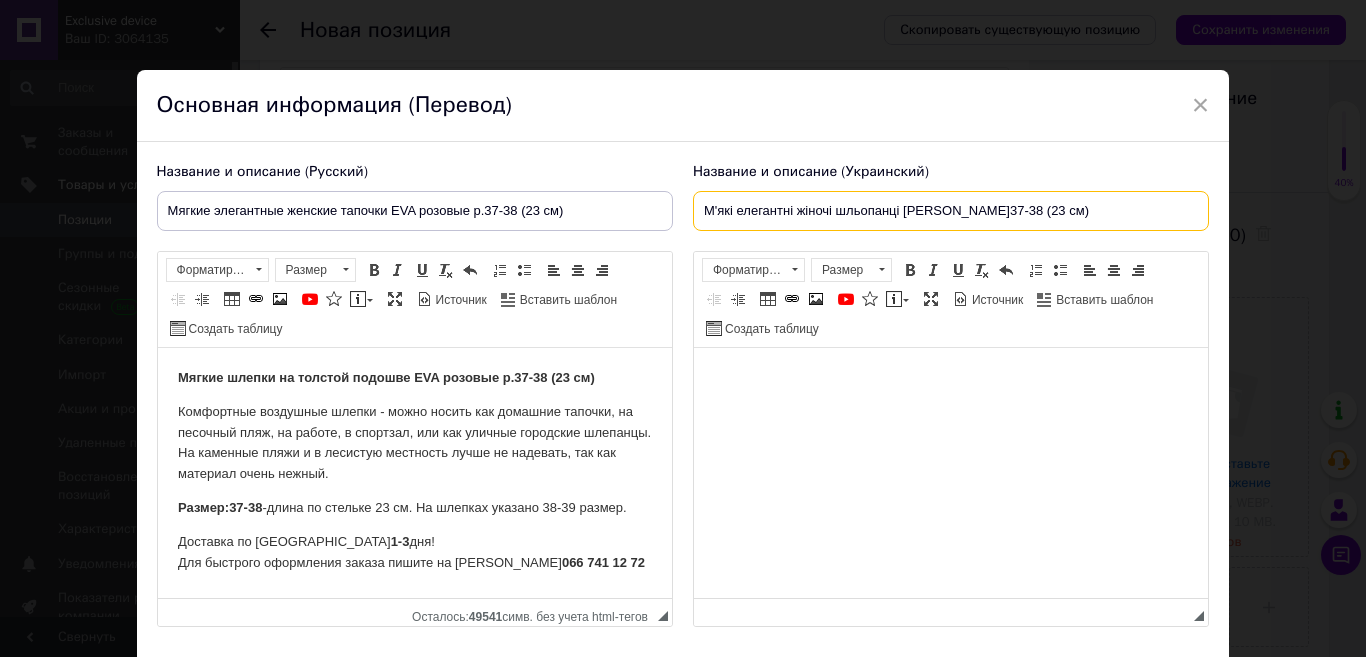 type on "М'які елегантні жіночі шльопанці [PERSON_NAME]37-38 (23 см)" 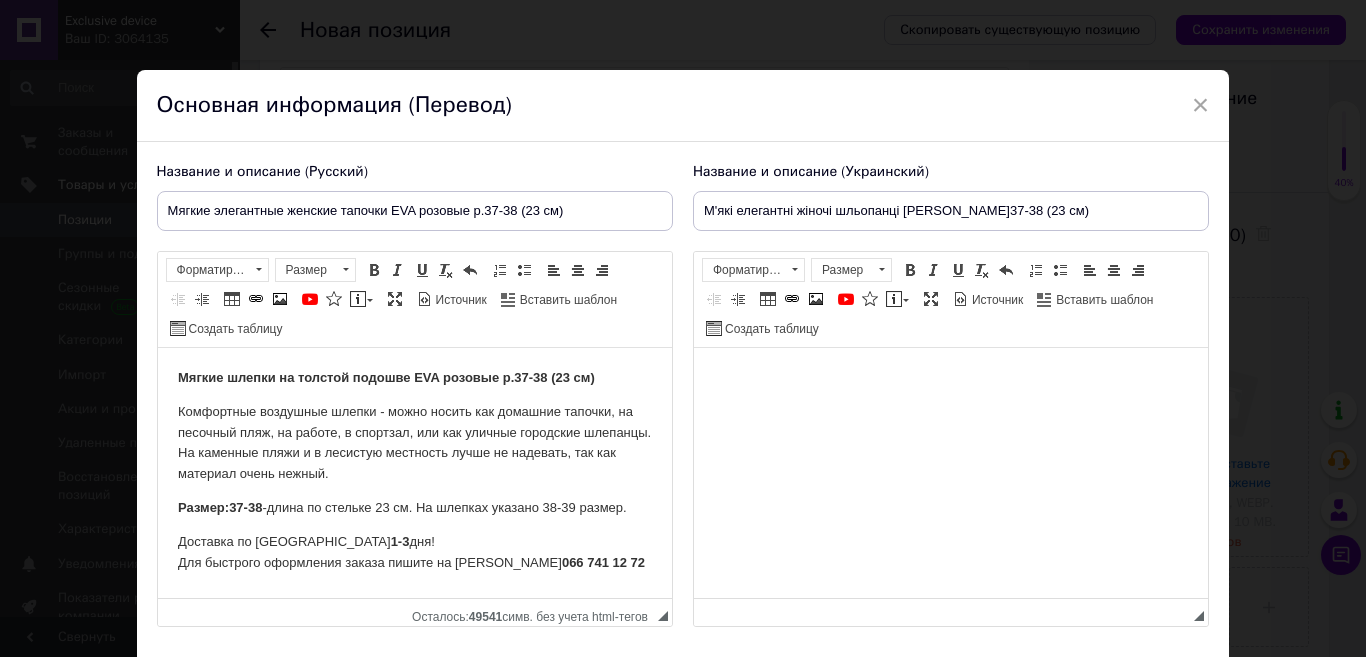 click at bounding box center [950, 378] 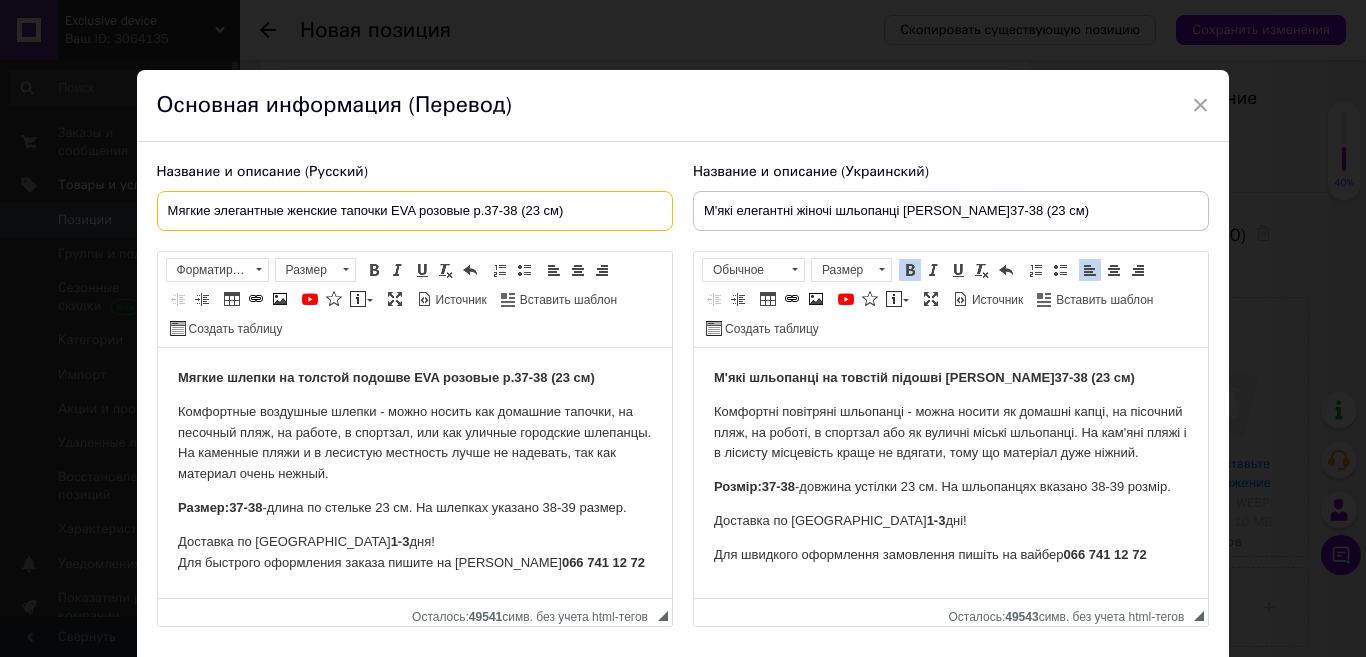 click on "Мягкие элегантные женские тапочки EVA розовые р.37-38 (23 см)" at bounding box center [415, 211] 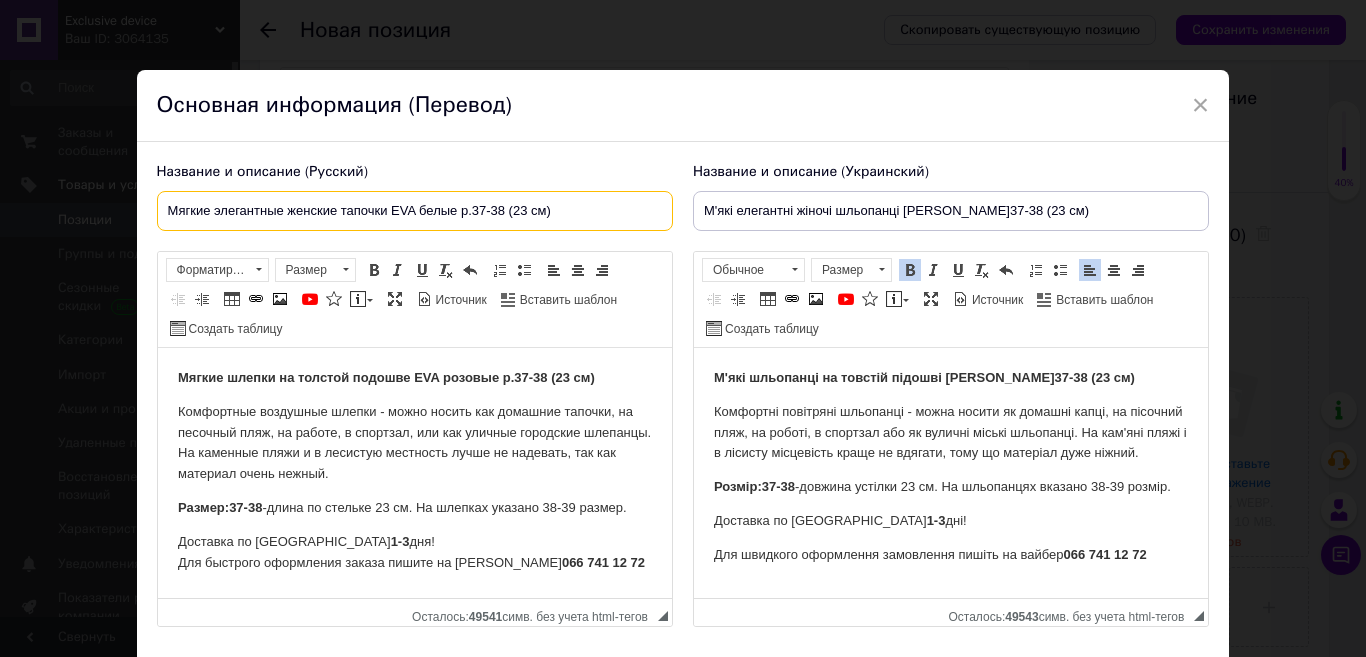 type on "Мягкие элегантные женские тапочки EVA белые р.37-38 (23 см)" 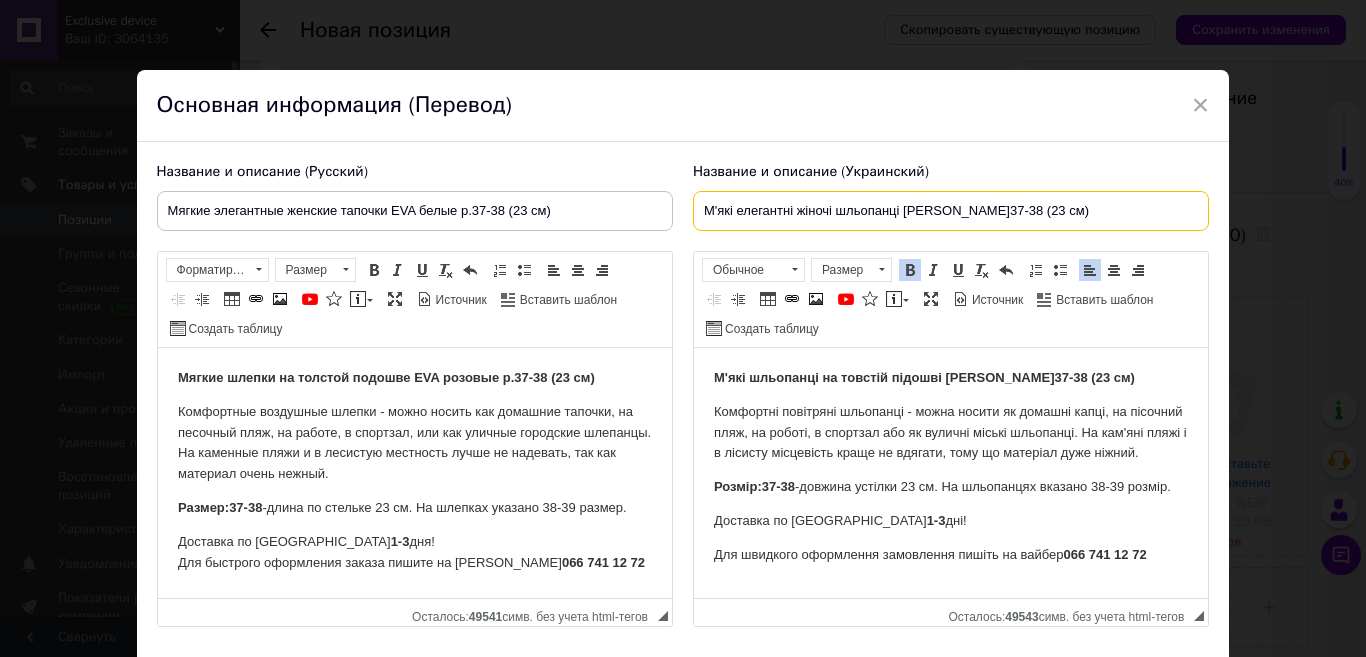 click on "М'які елегантні жіночі шльопанці [PERSON_NAME]37-38 (23 см)" at bounding box center [951, 211] 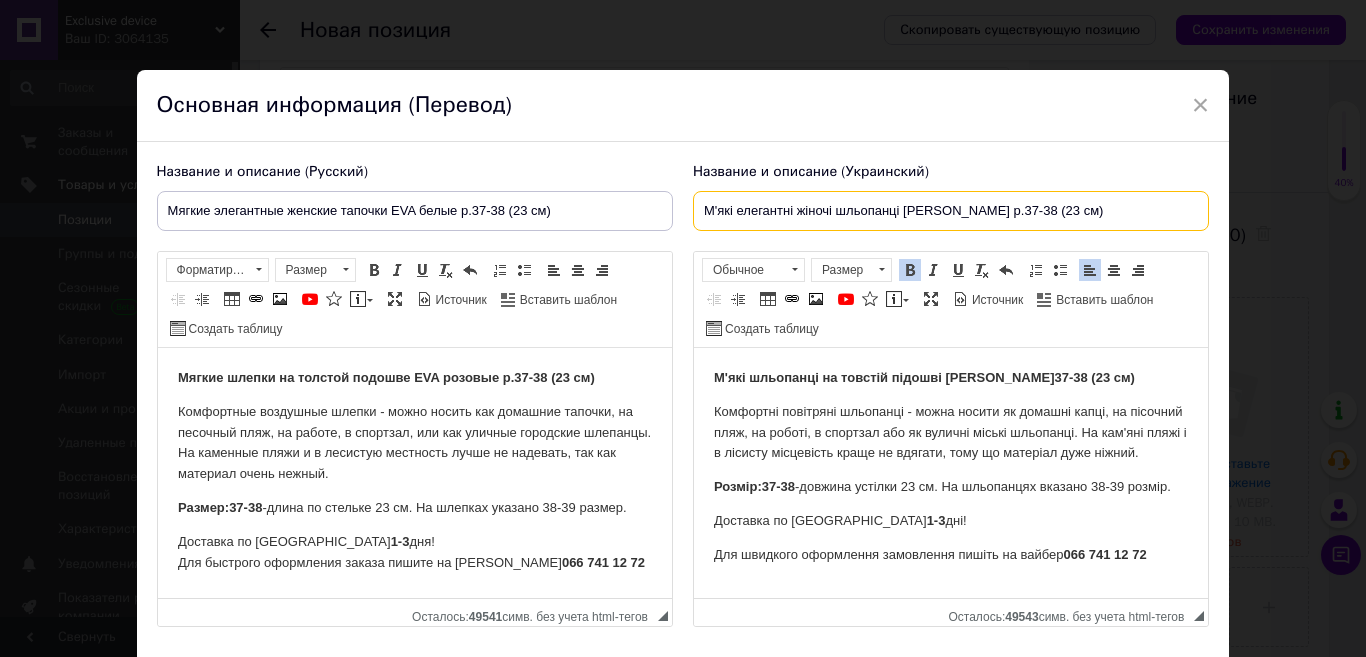 type on "М'які елегантні жіночі шльопанці EVA білі р.37-38 (23 см)" 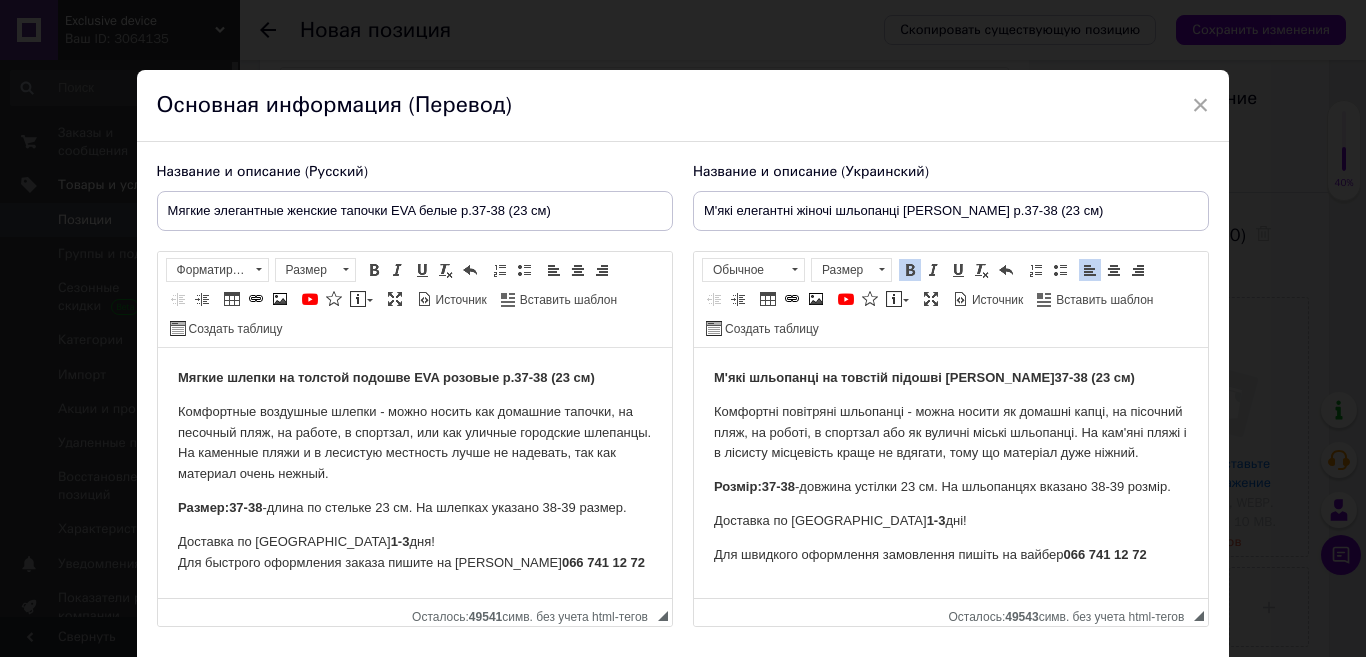 click on "М'які шльопанці на товстій підошві [PERSON_NAME]37-38 (23 см)" at bounding box center (923, 377) 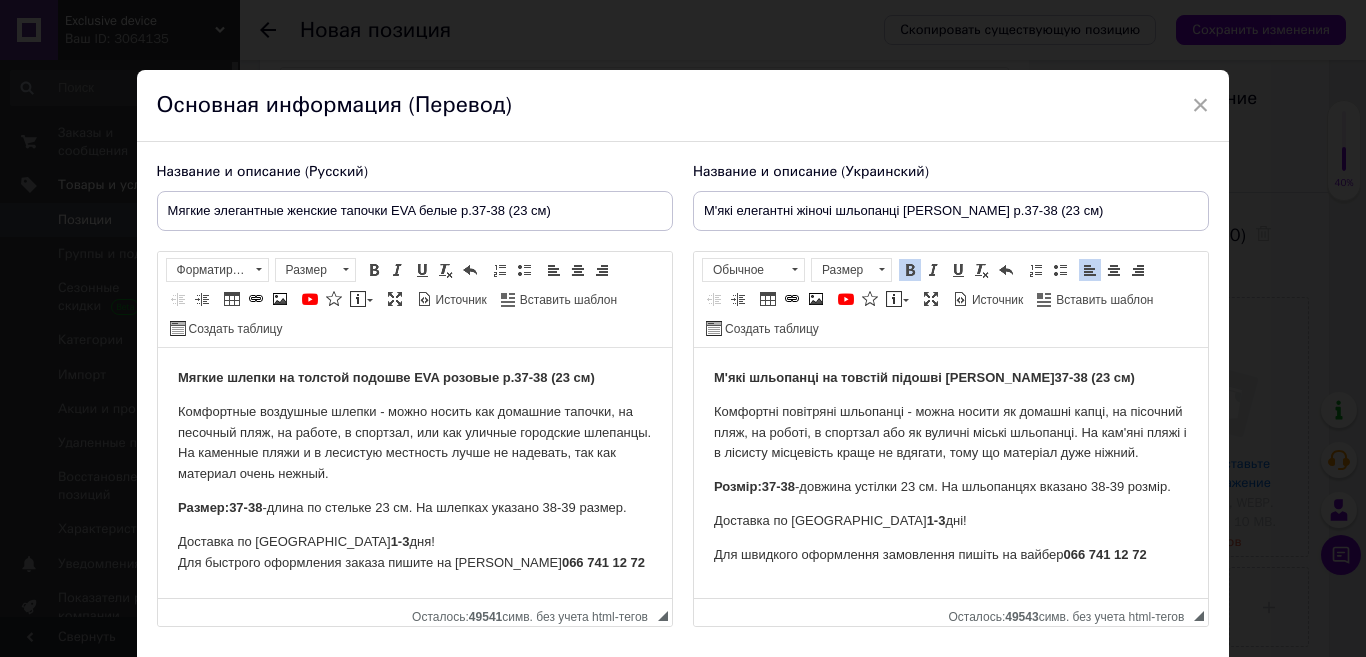 type 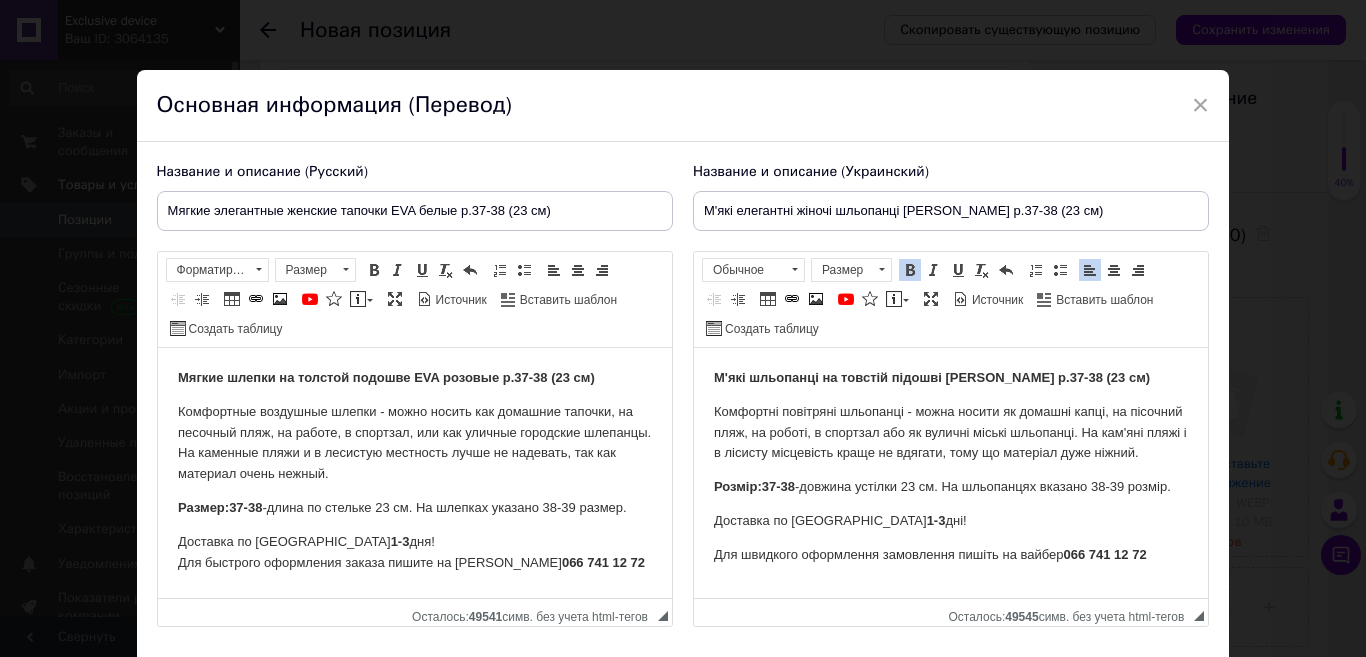 click on "Мягкие шлепки на толстой подошве EVA розовые р.37-38 (23 см)" at bounding box center (385, 377) 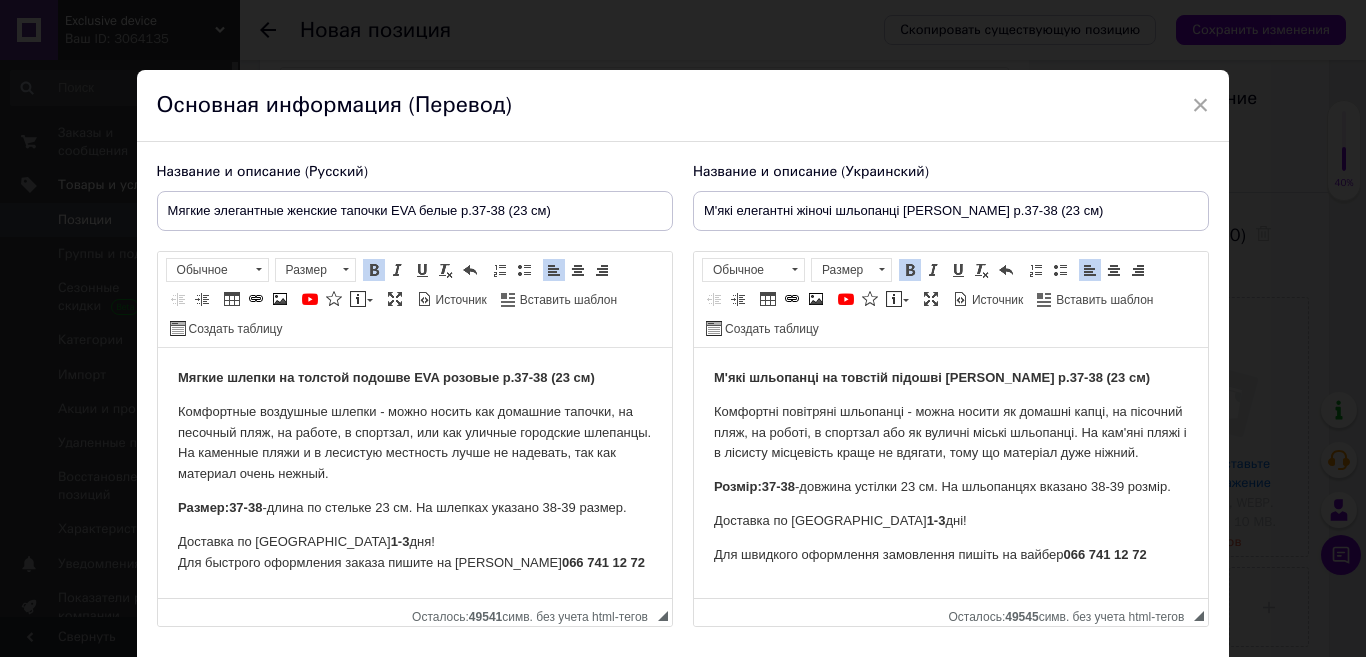 type 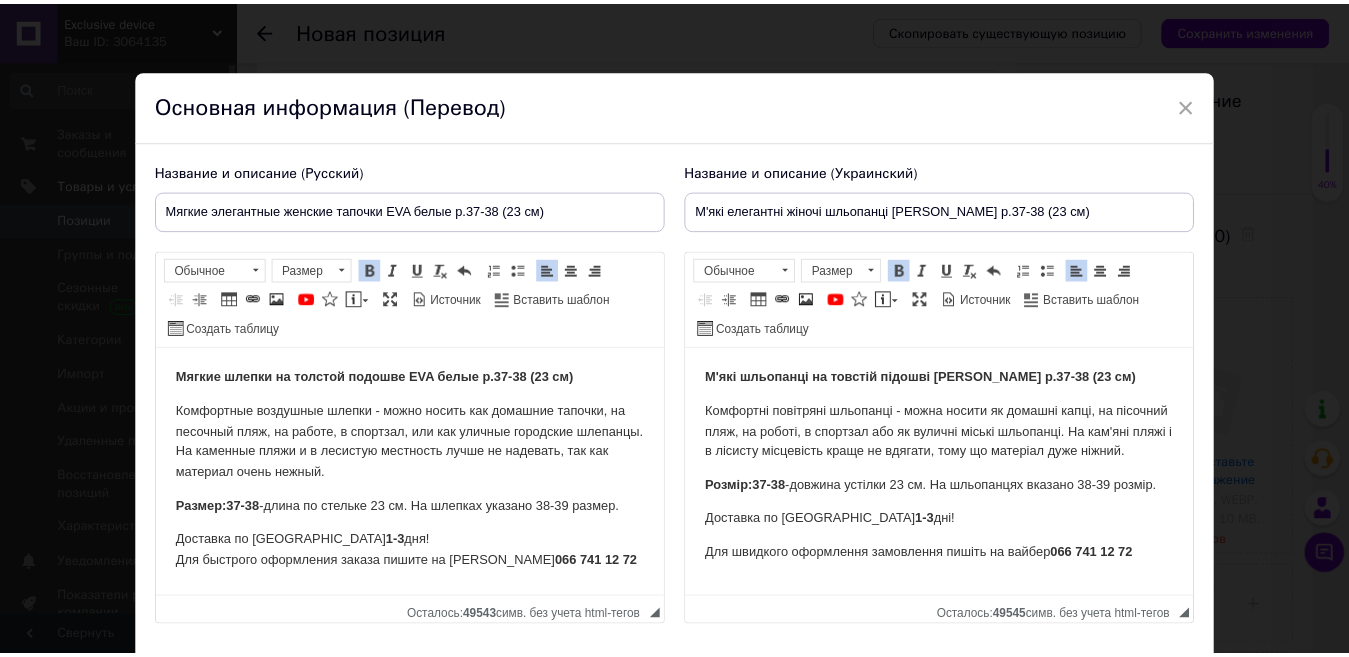 scroll, scrollTop: 100, scrollLeft: 0, axis: vertical 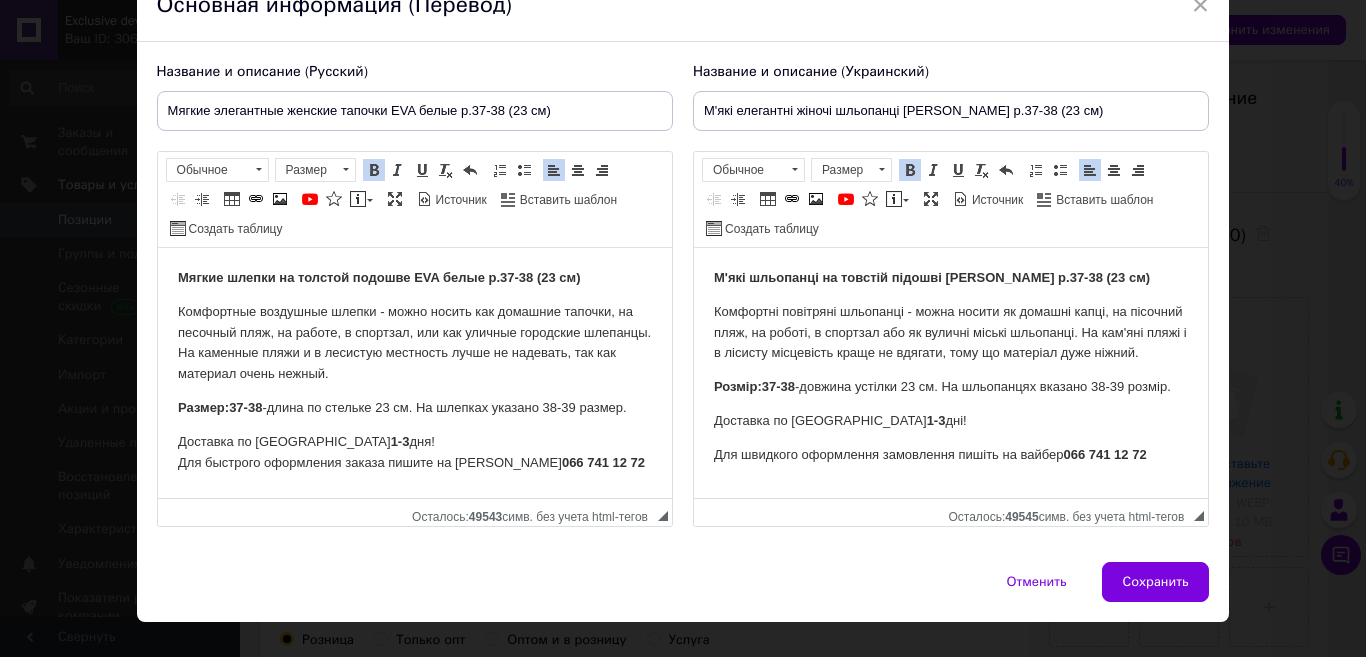 click on "Розмір:37-38" at bounding box center [753, 386] 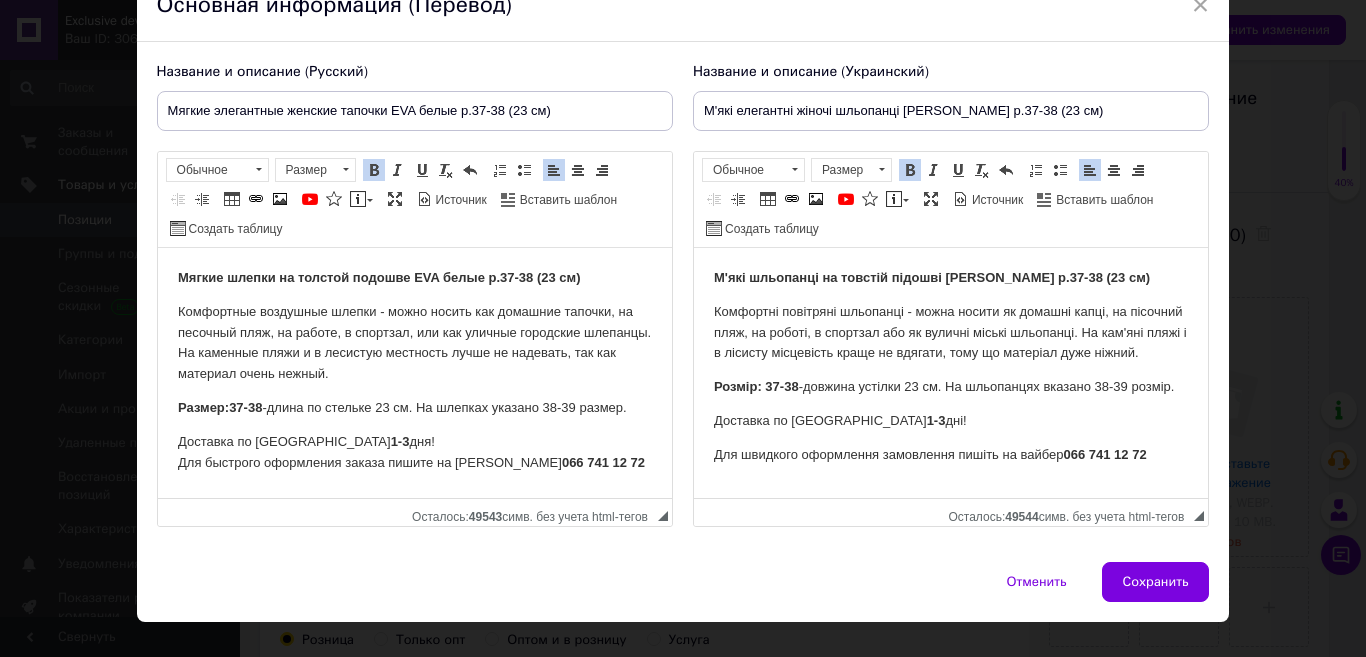 click on "Размер:37-38" at bounding box center [219, 407] 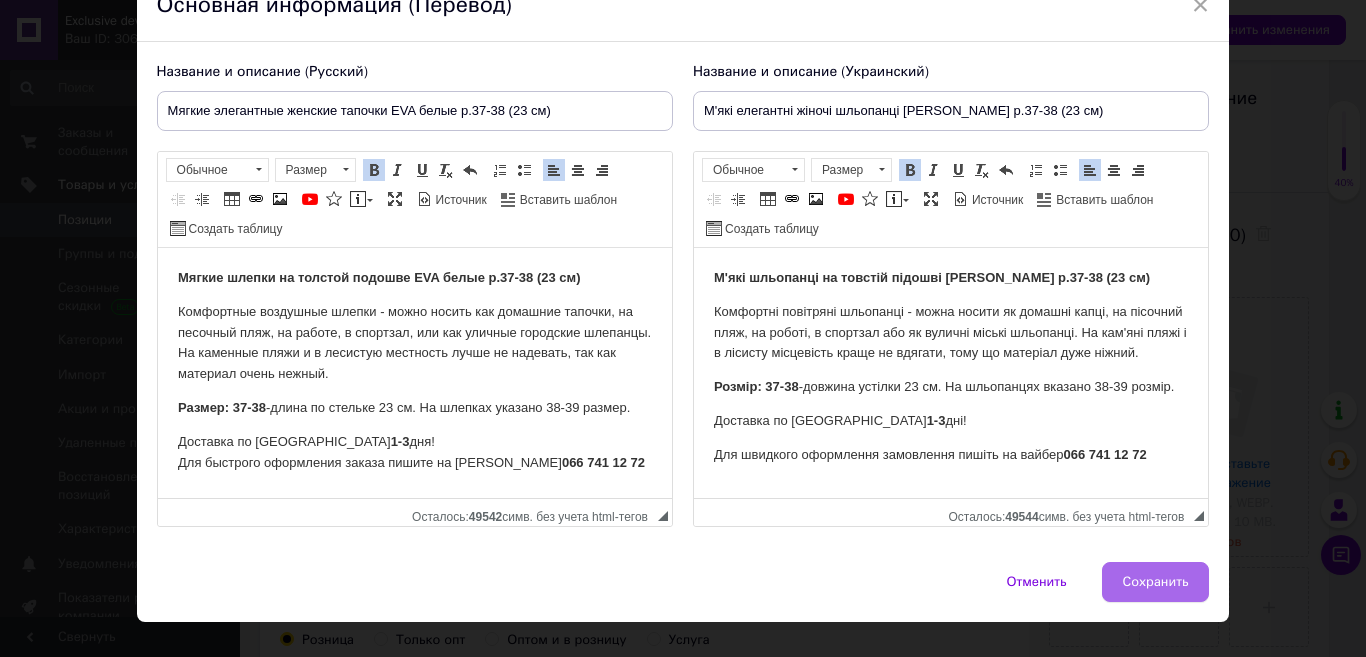 click on "Сохранить" at bounding box center (1156, 582) 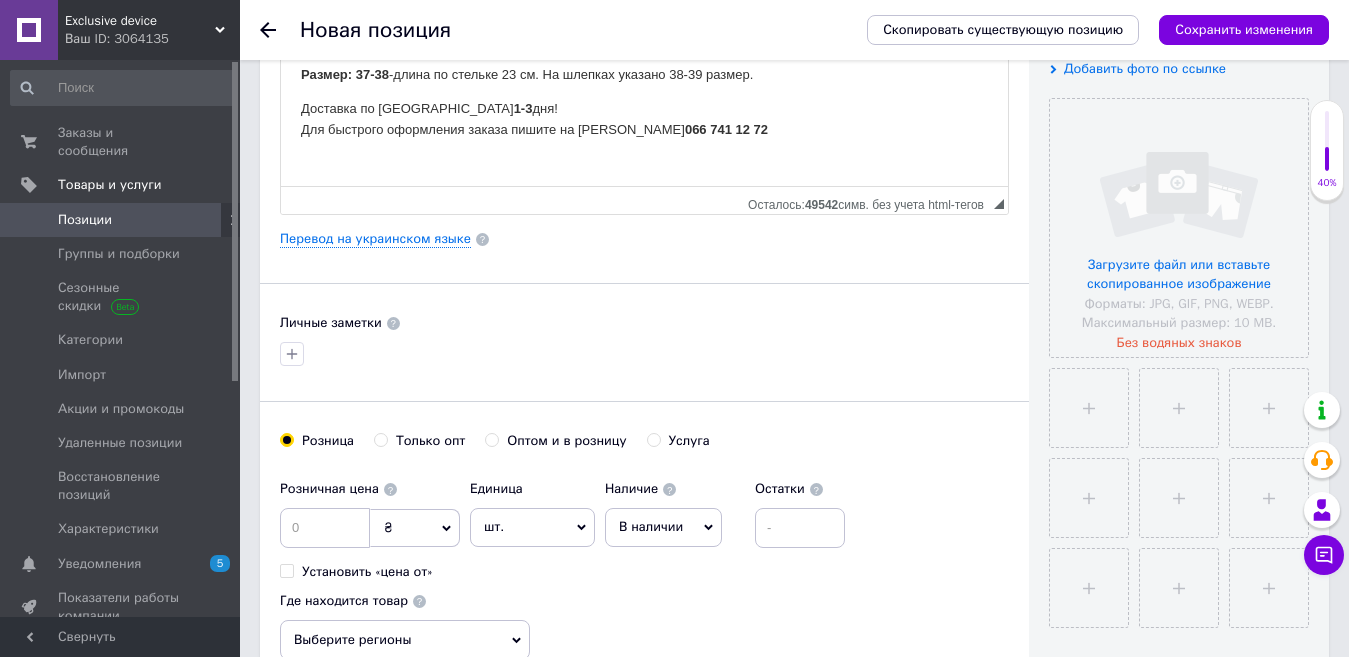 scroll, scrollTop: 400, scrollLeft: 0, axis: vertical 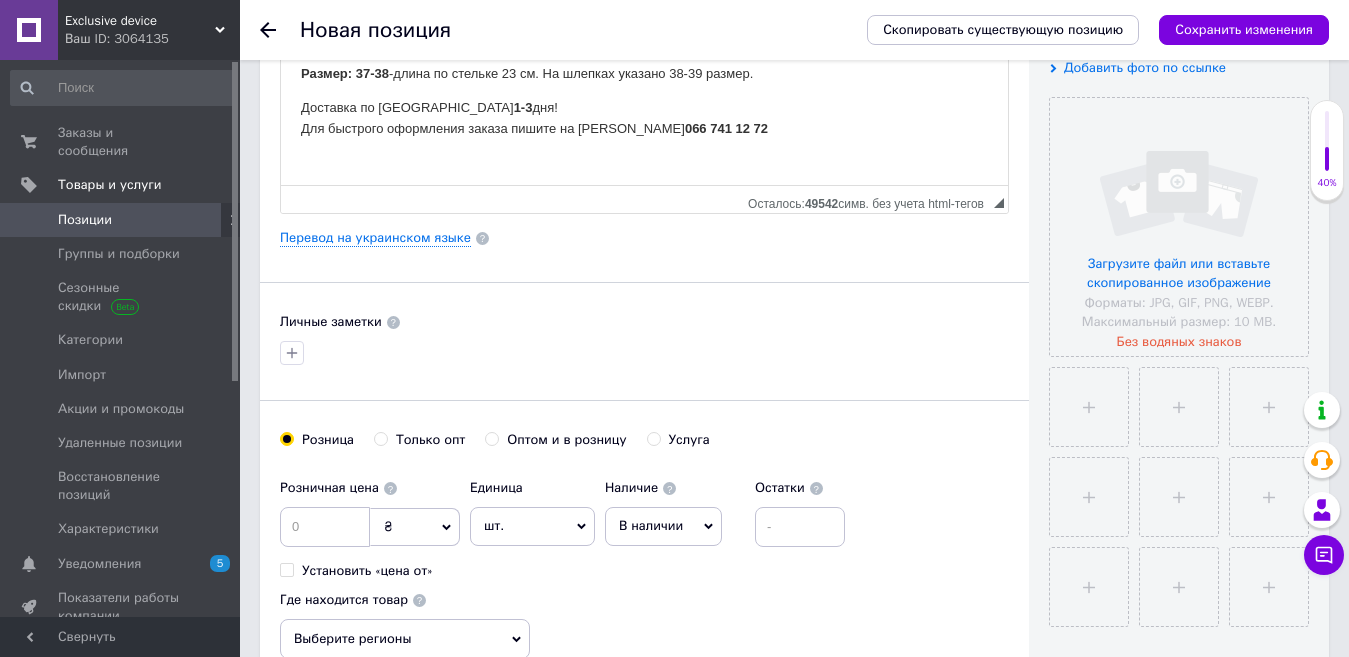 click on "В наличии" at bounding box center [651, 525] 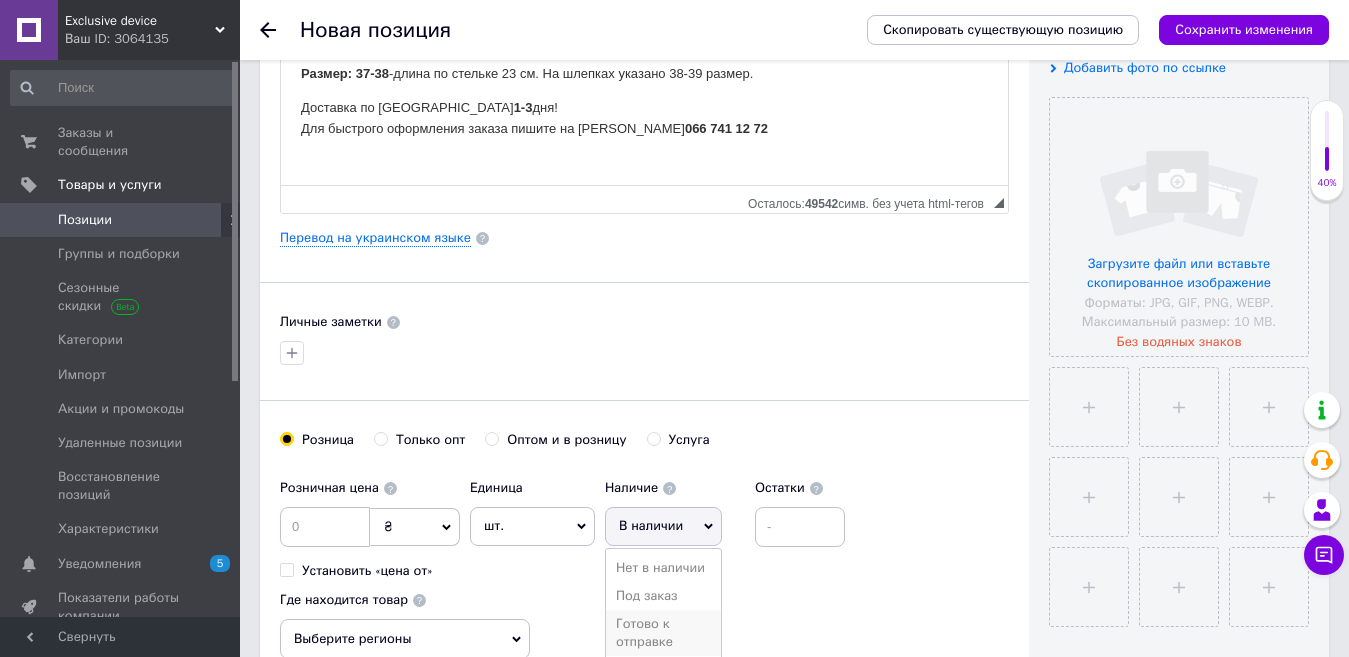 click on "Готово к отправке" at bounding box center [663, 633] 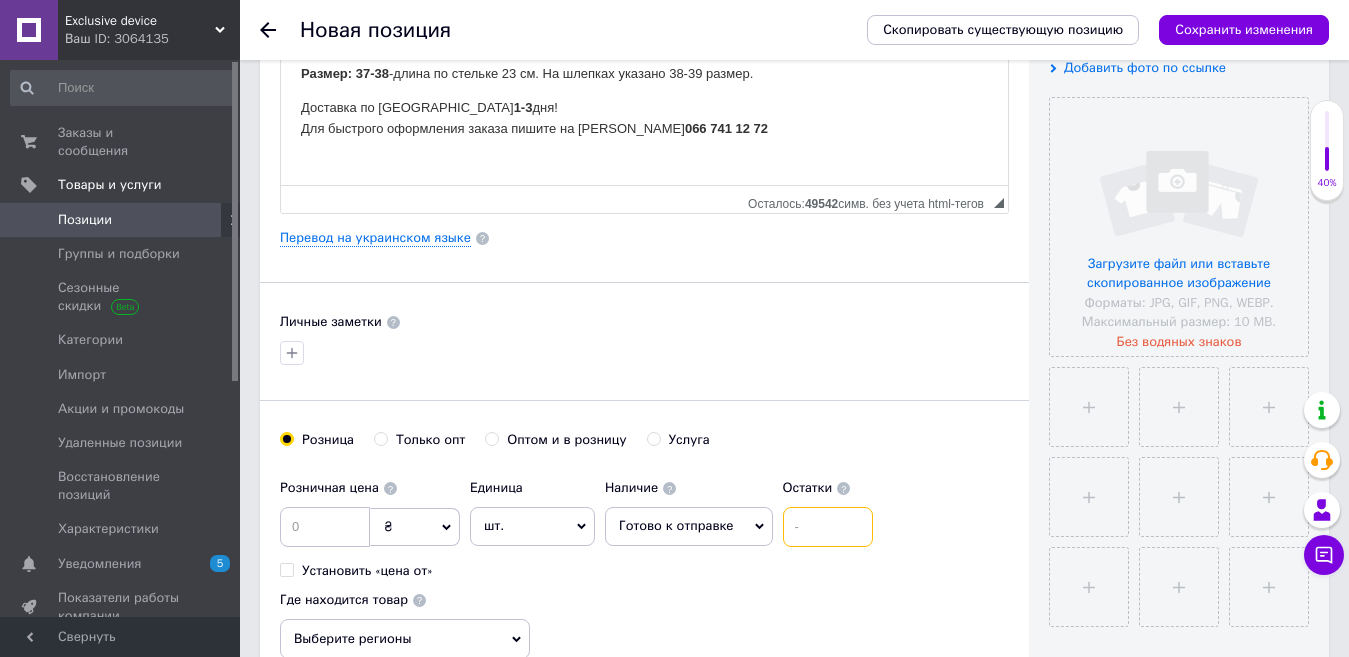 click at bounding box center [828, 527] 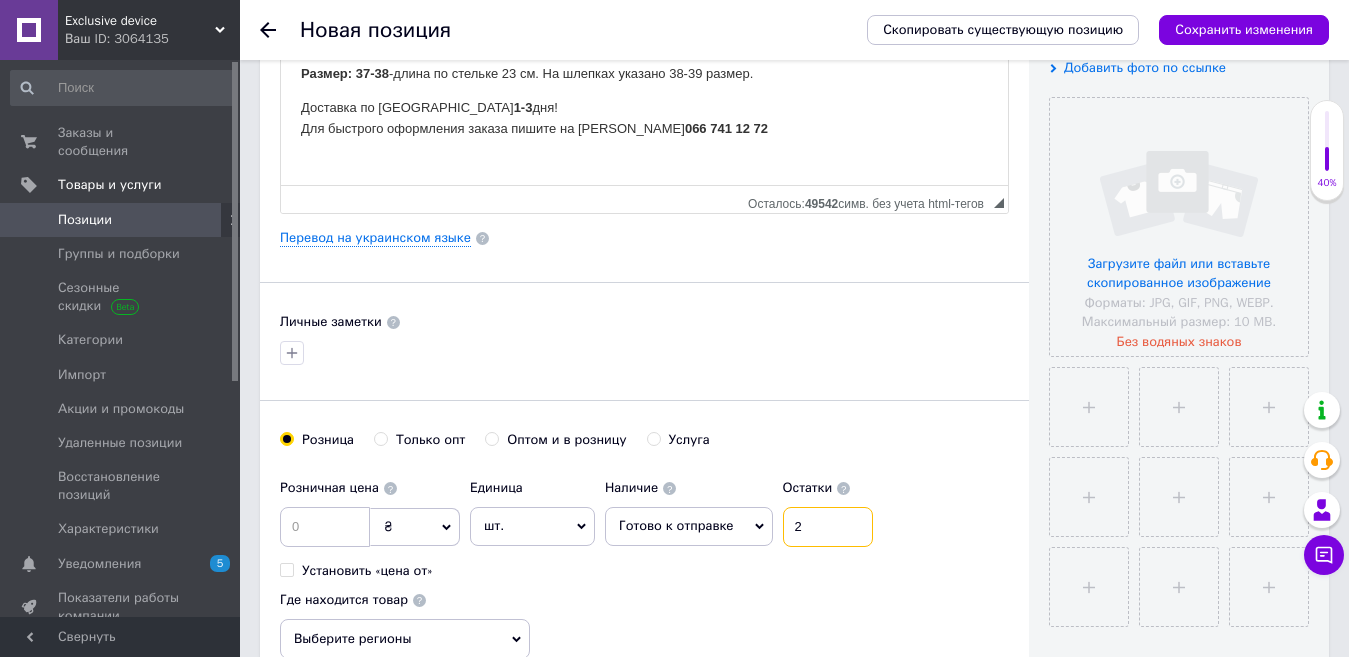 type on "2" 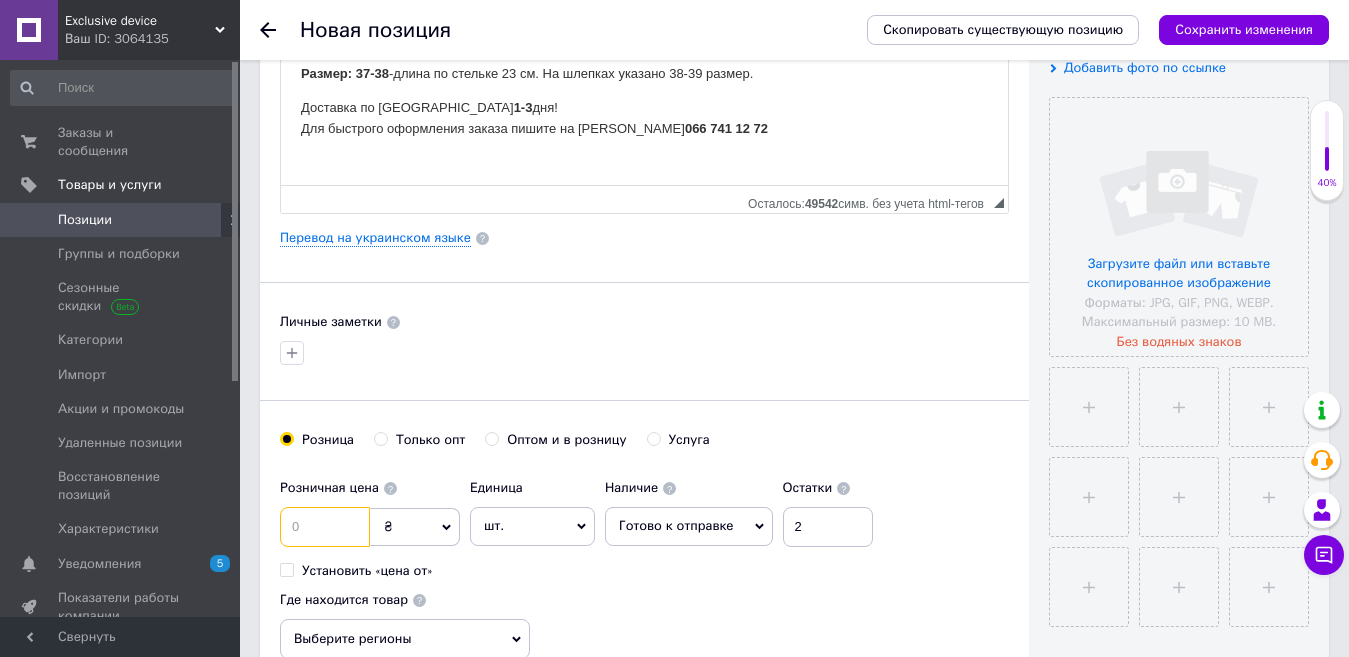 click at bounding box center [325, 527] 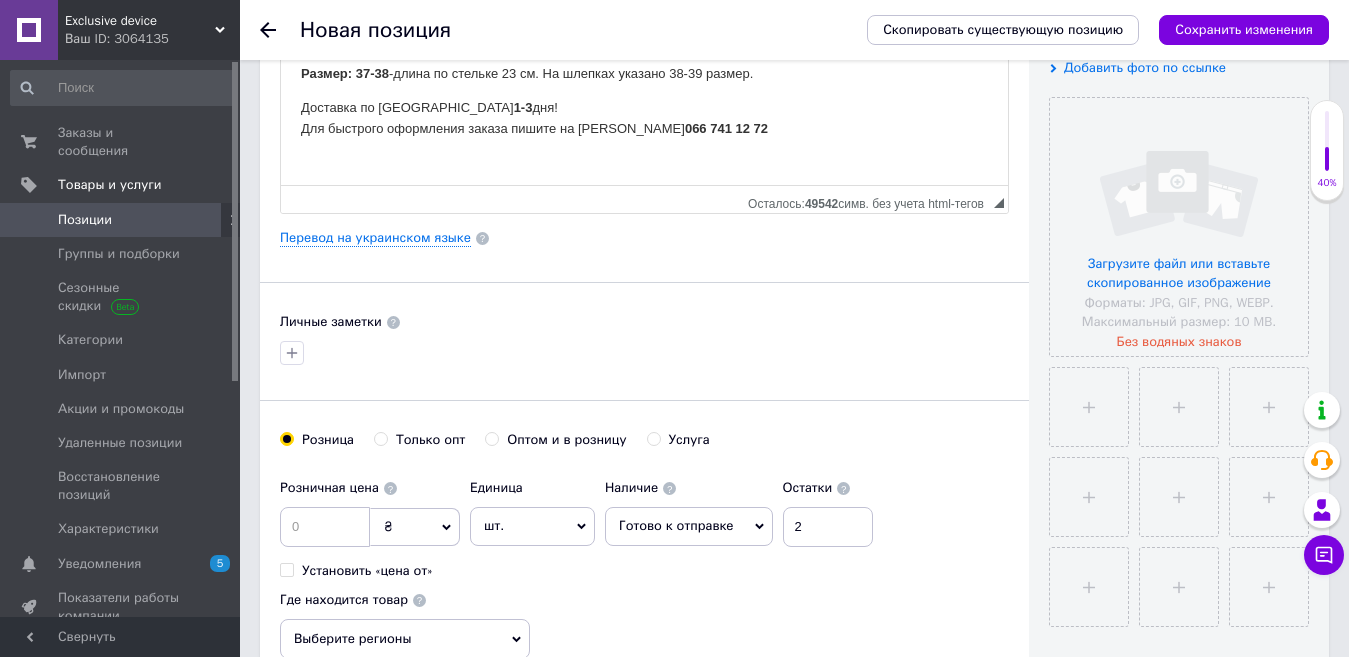 click on "Оптом и в розницу" at bounding box center (491, 438) 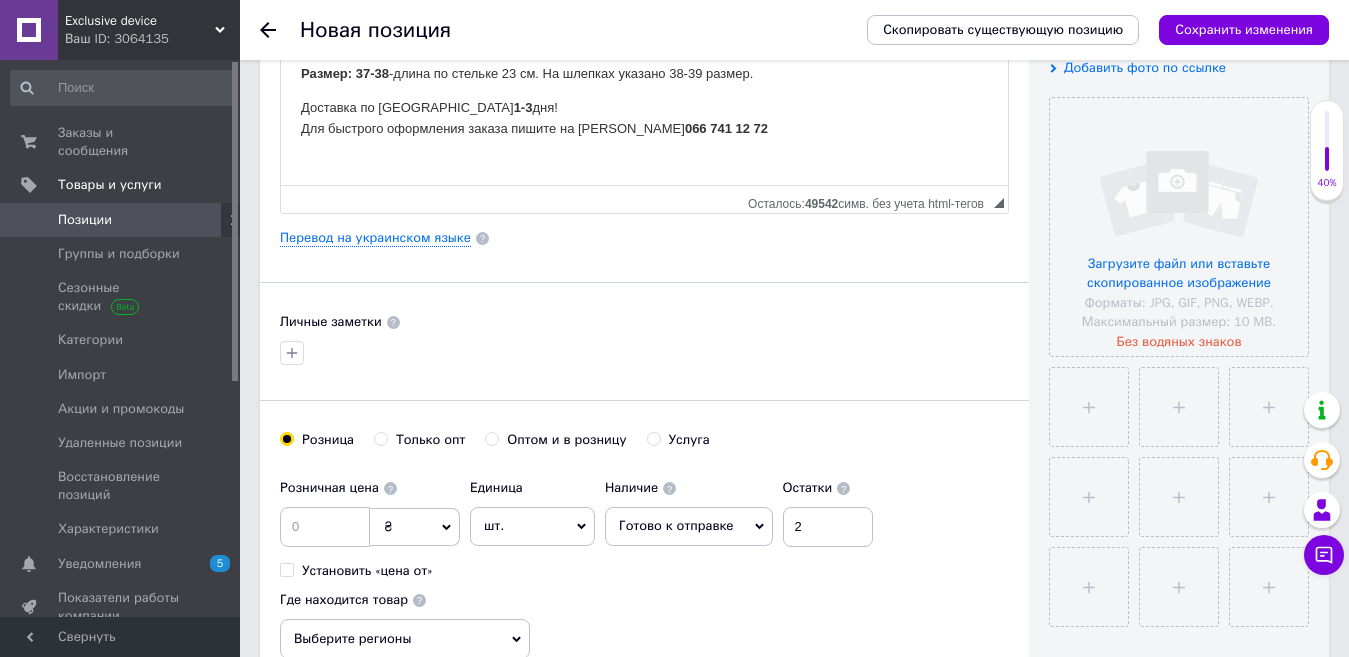radio on "true" 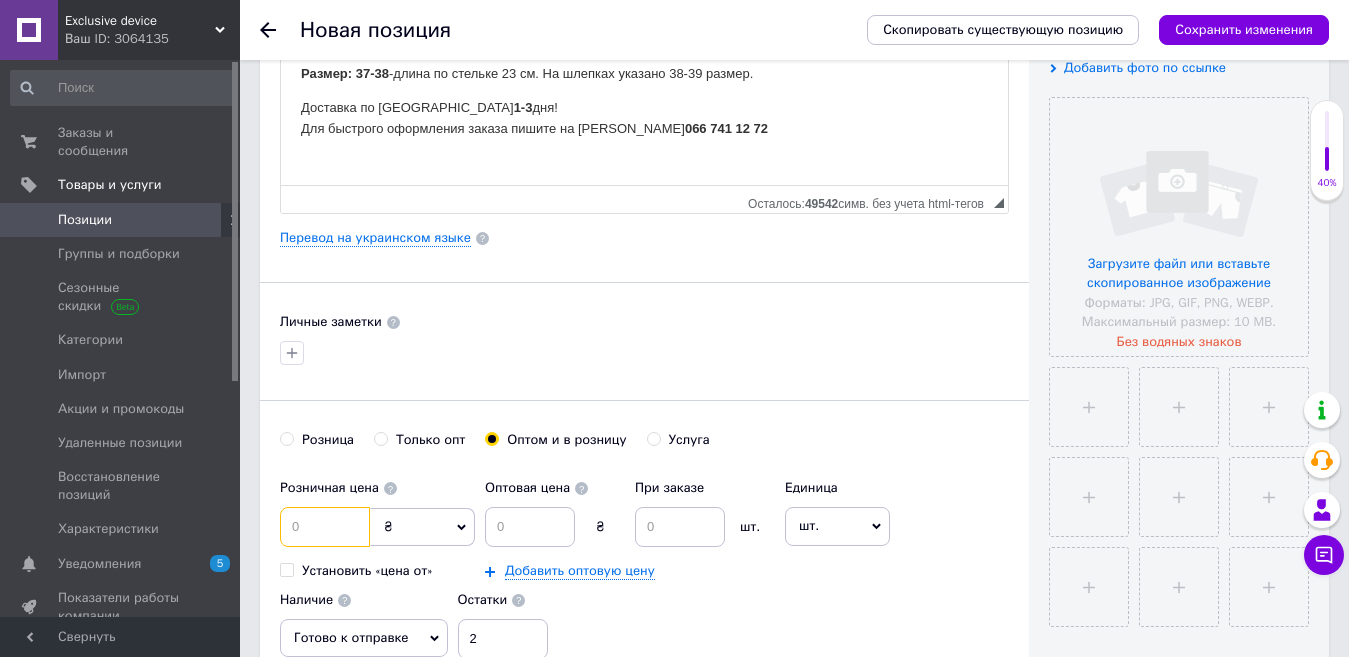 click at bounding box center [325, 527] 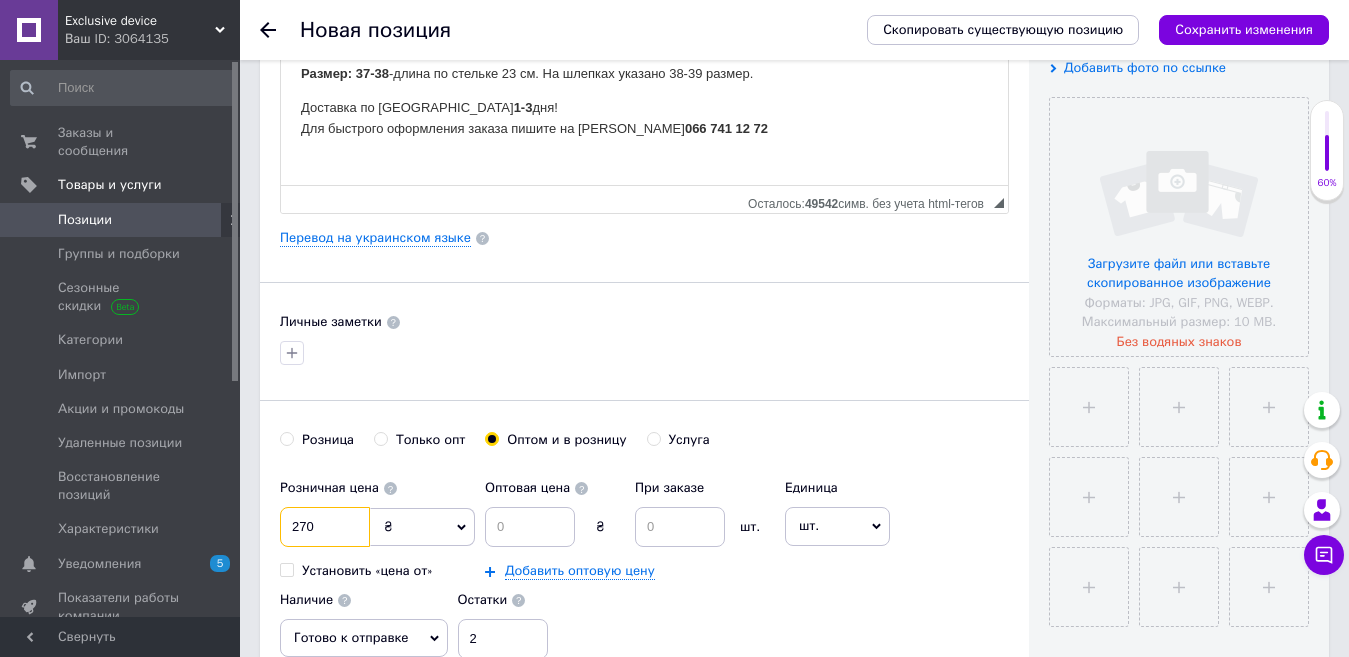 type on "270" 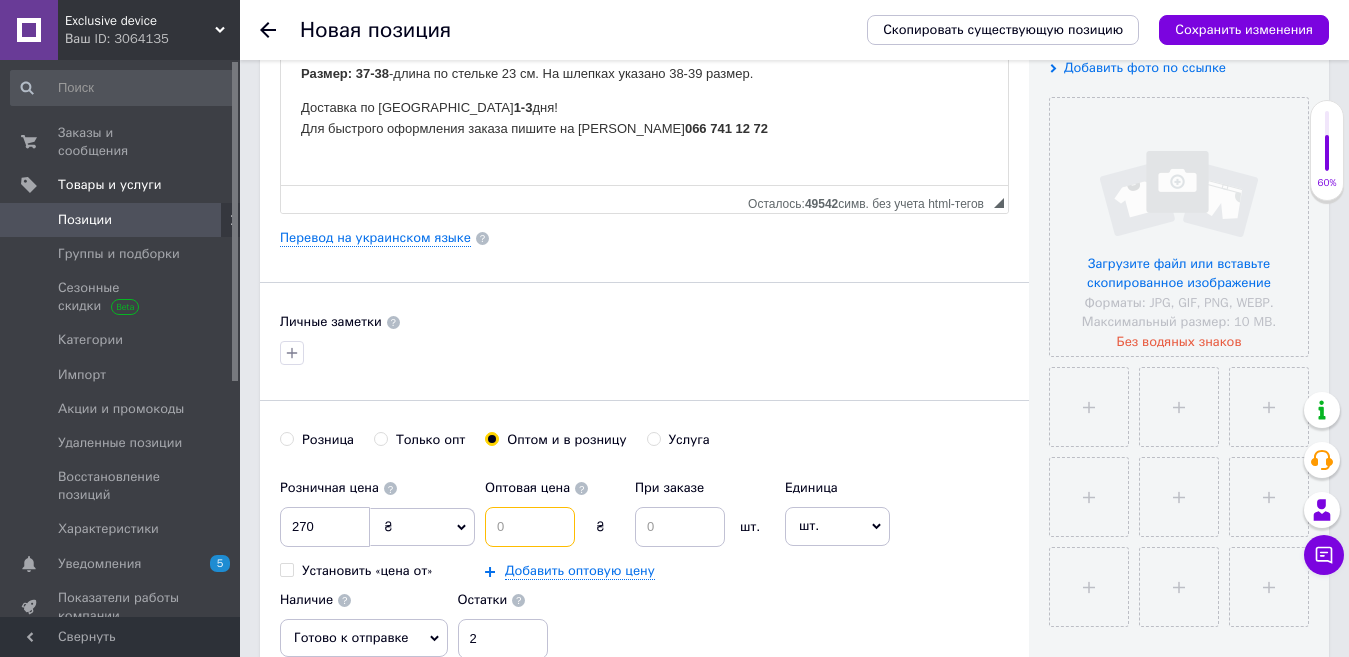 click at bounding box center [530, 527] 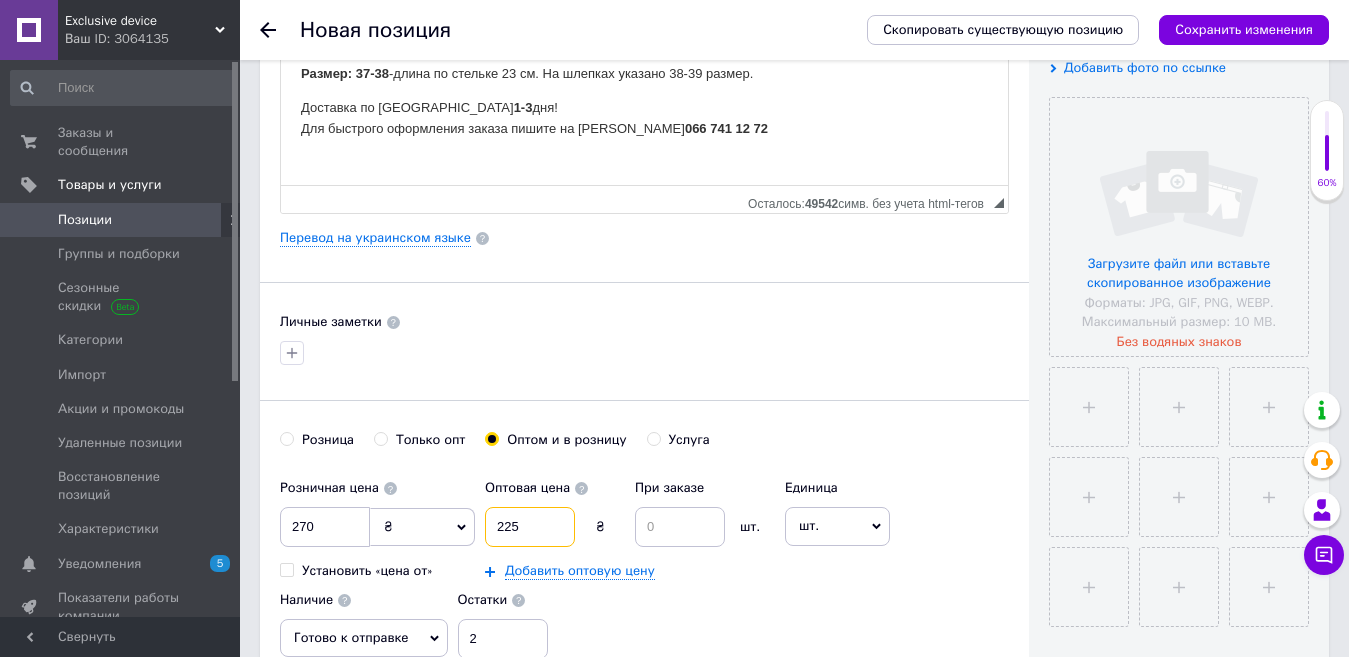 type on "225" 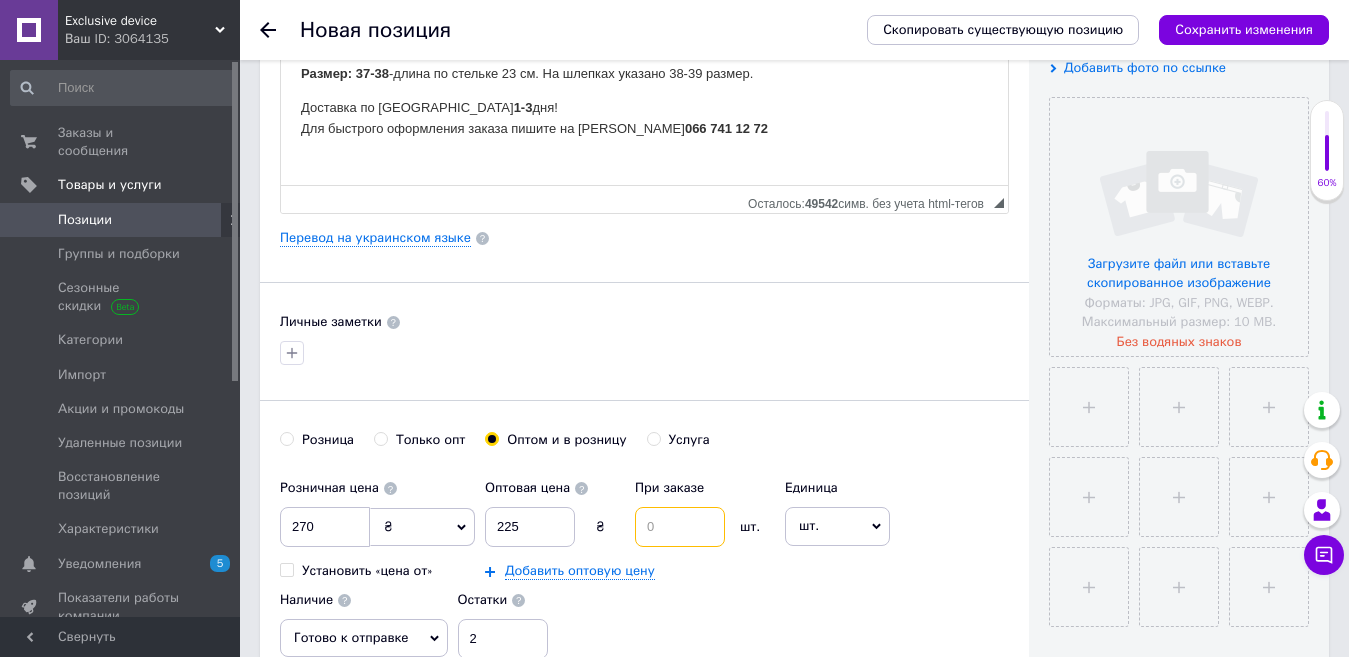 click at bounding box center [680, 527] 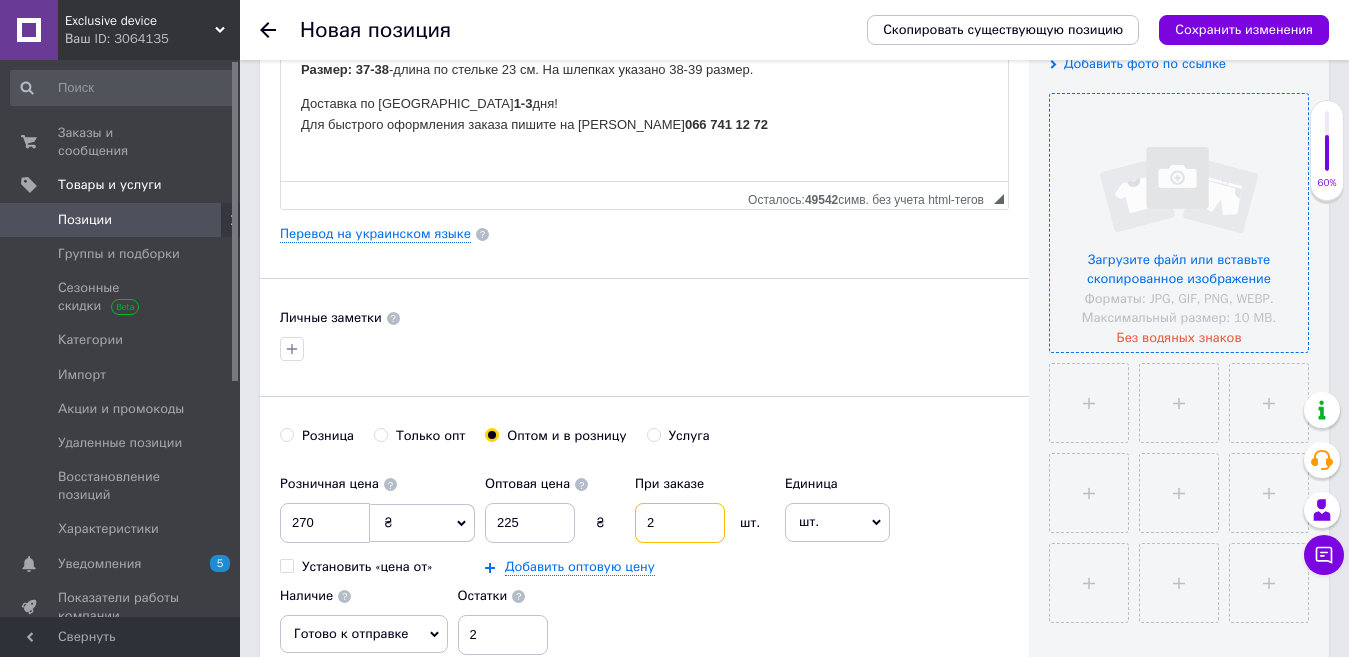 scroll, scrollTop: 400, scrollLeft: 0, axis: vertical 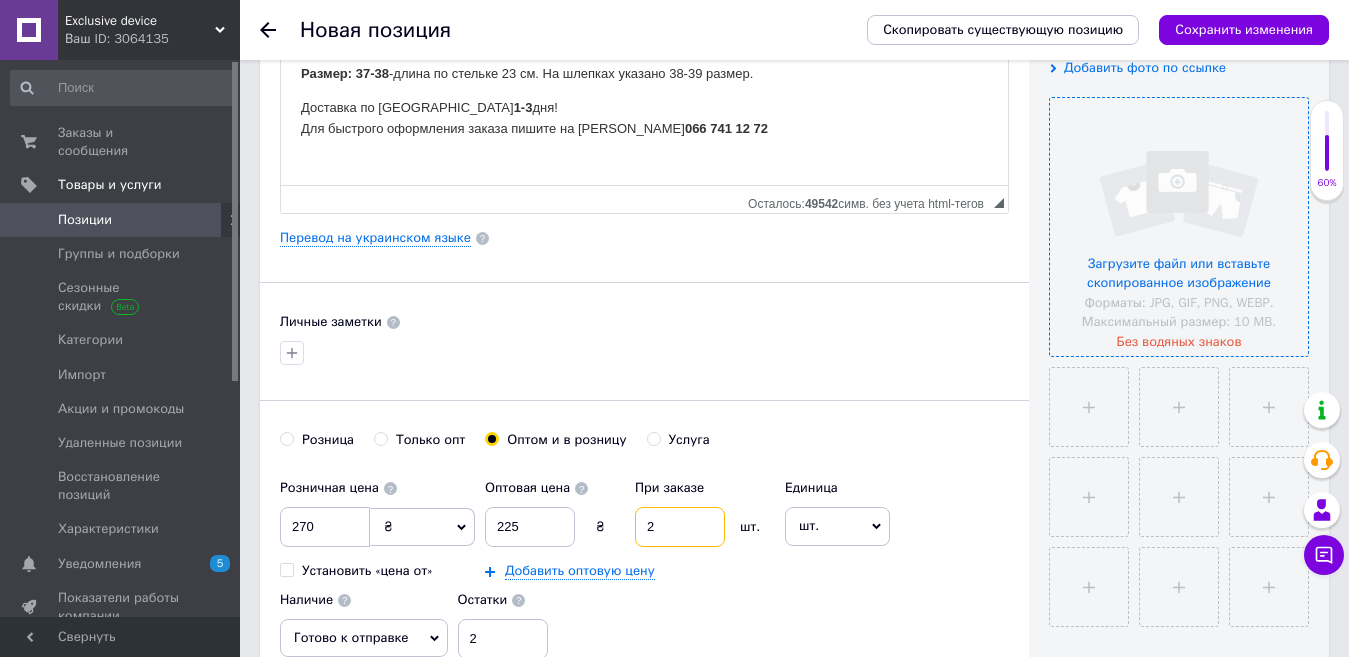 type on "2" 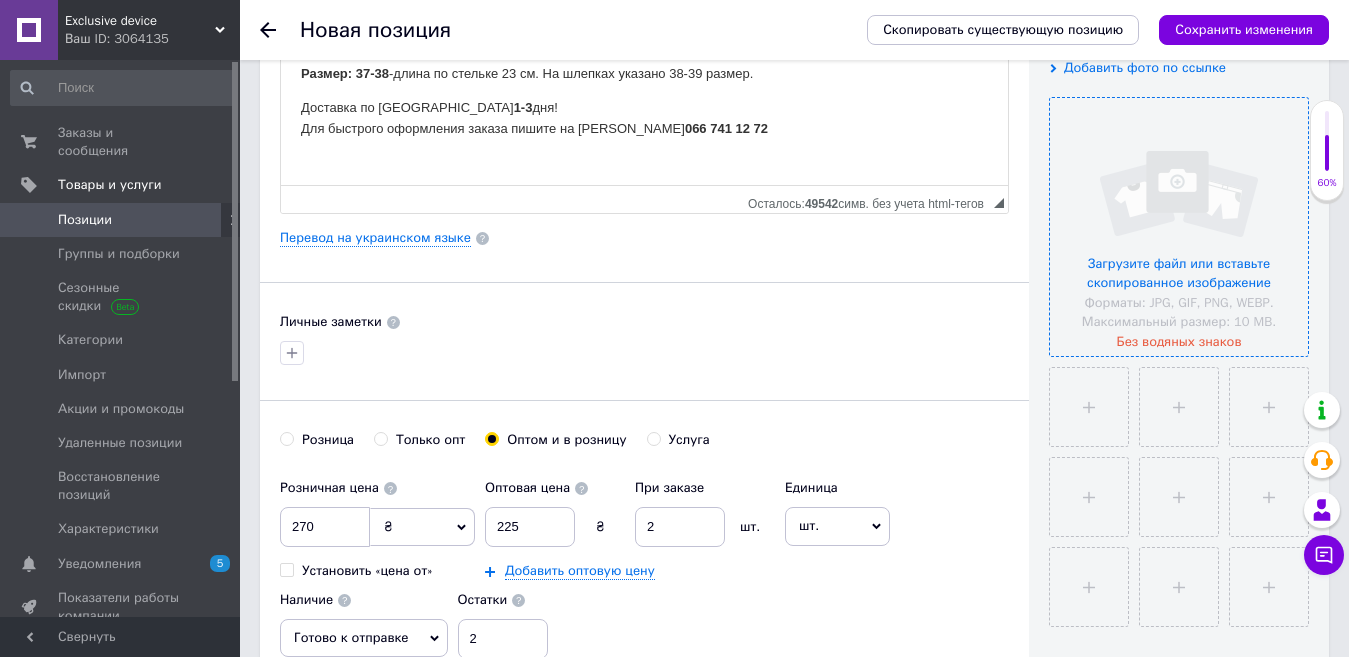 click at bounding box center [1179, 227] 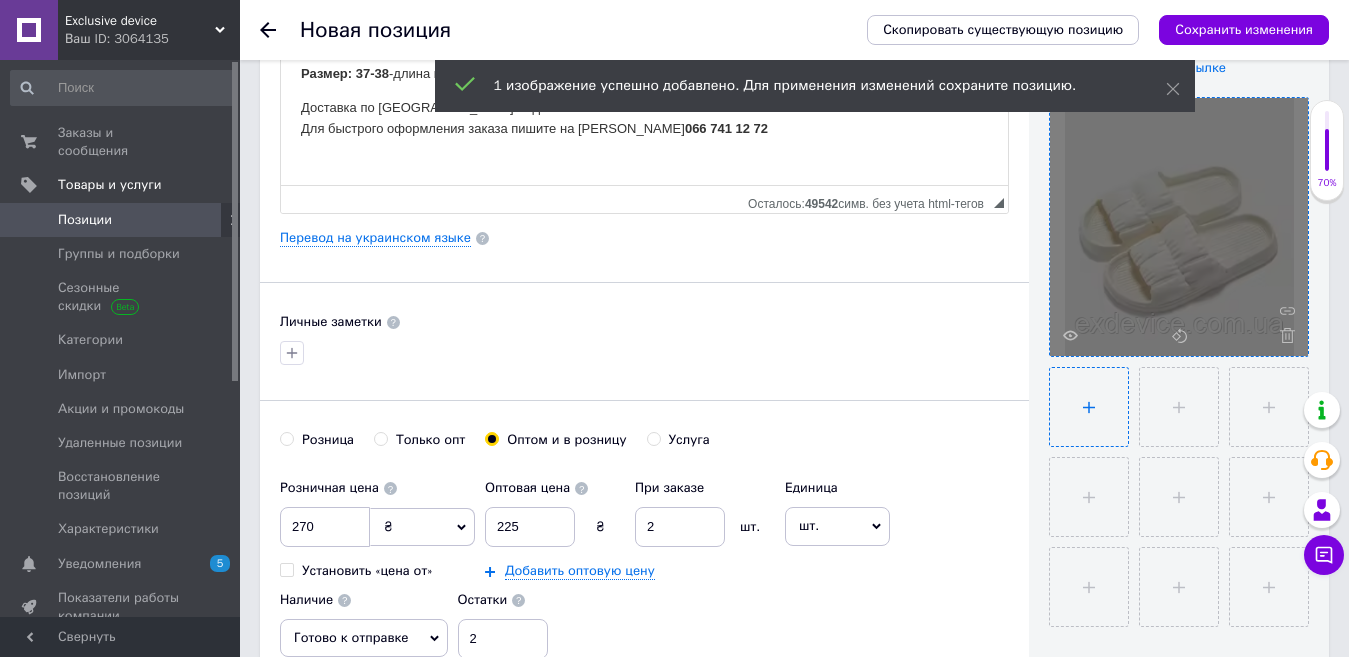 click at bounding box center [1089, 407] 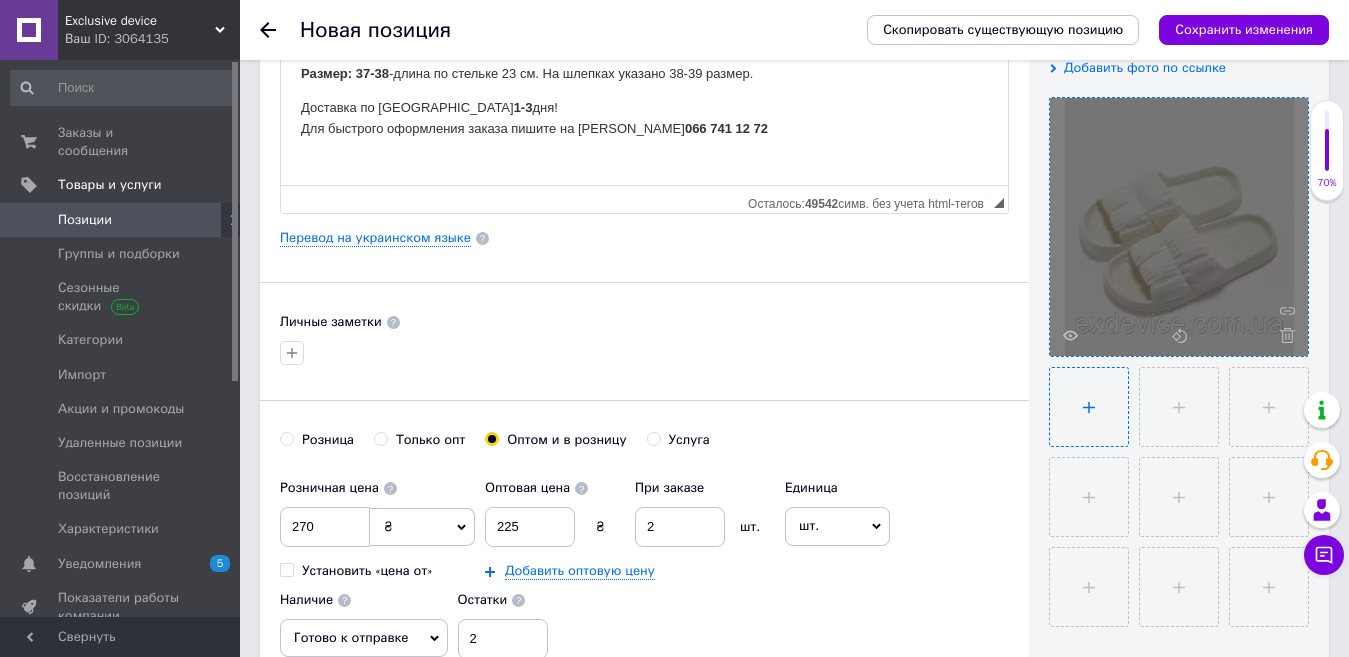type on "C:\fakepath\20250531-190309.png" 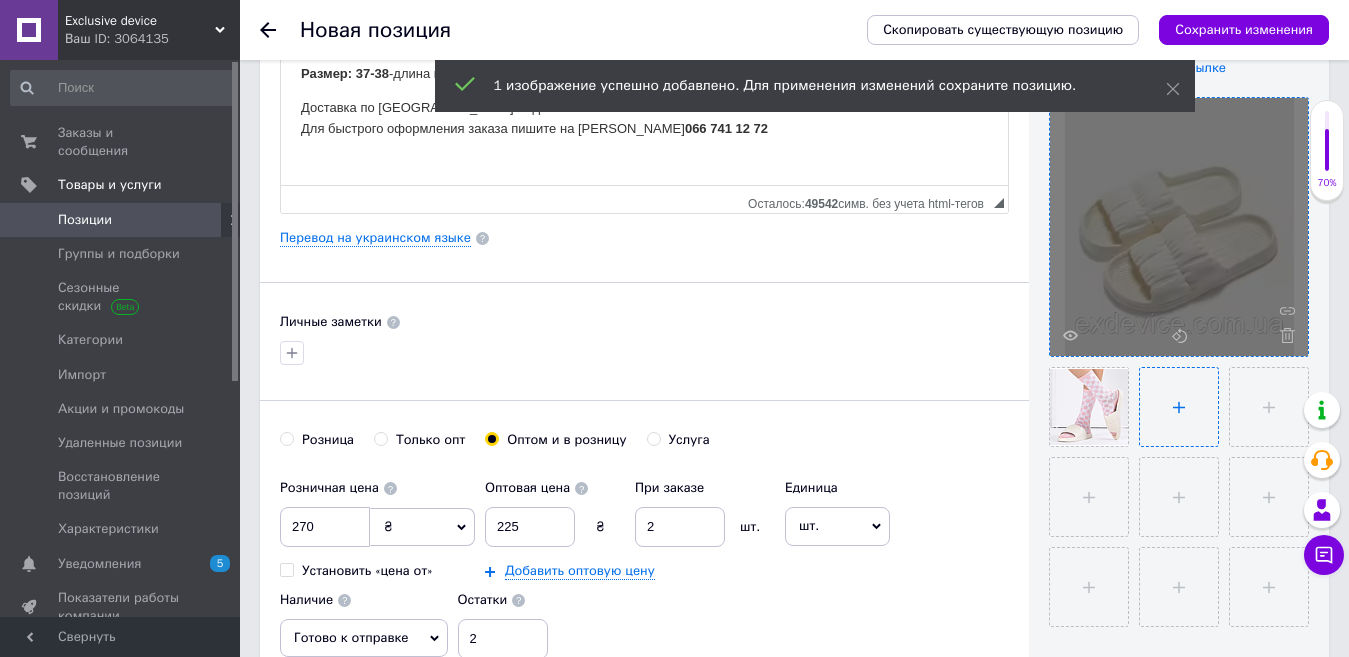 click at bounding box center (1179, 407) 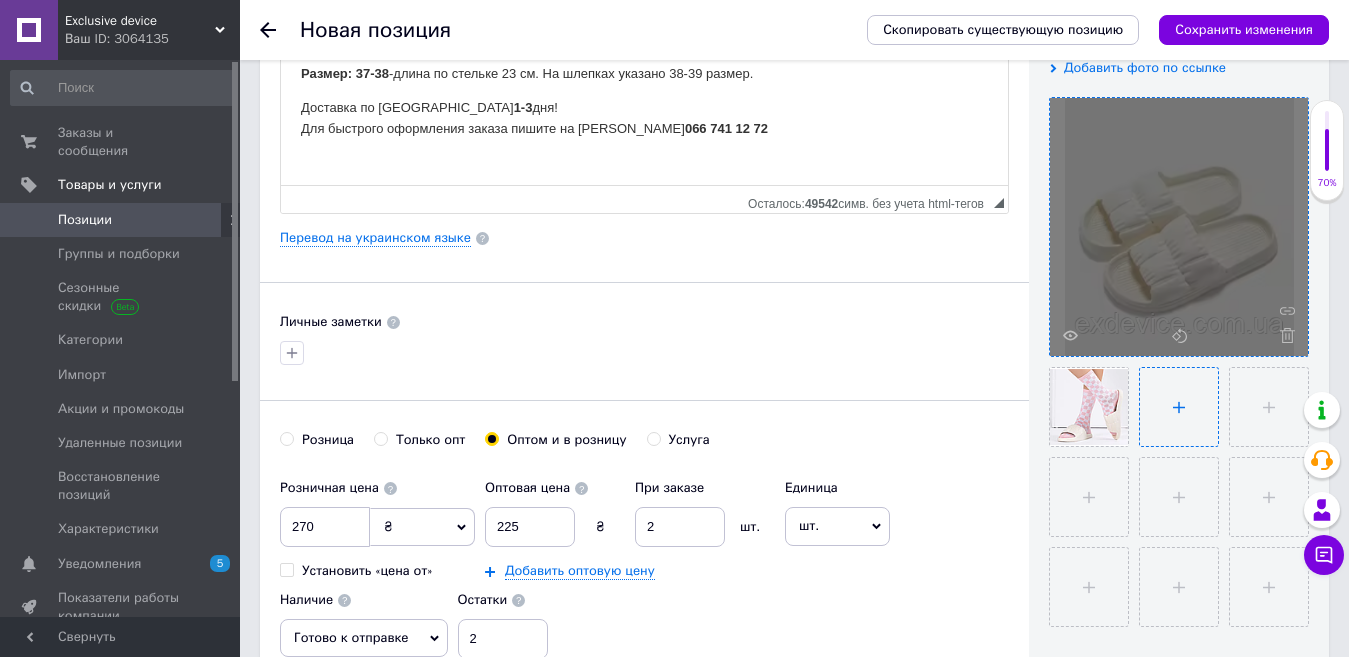 type on "C:\fakepath\20250531-192631.png" 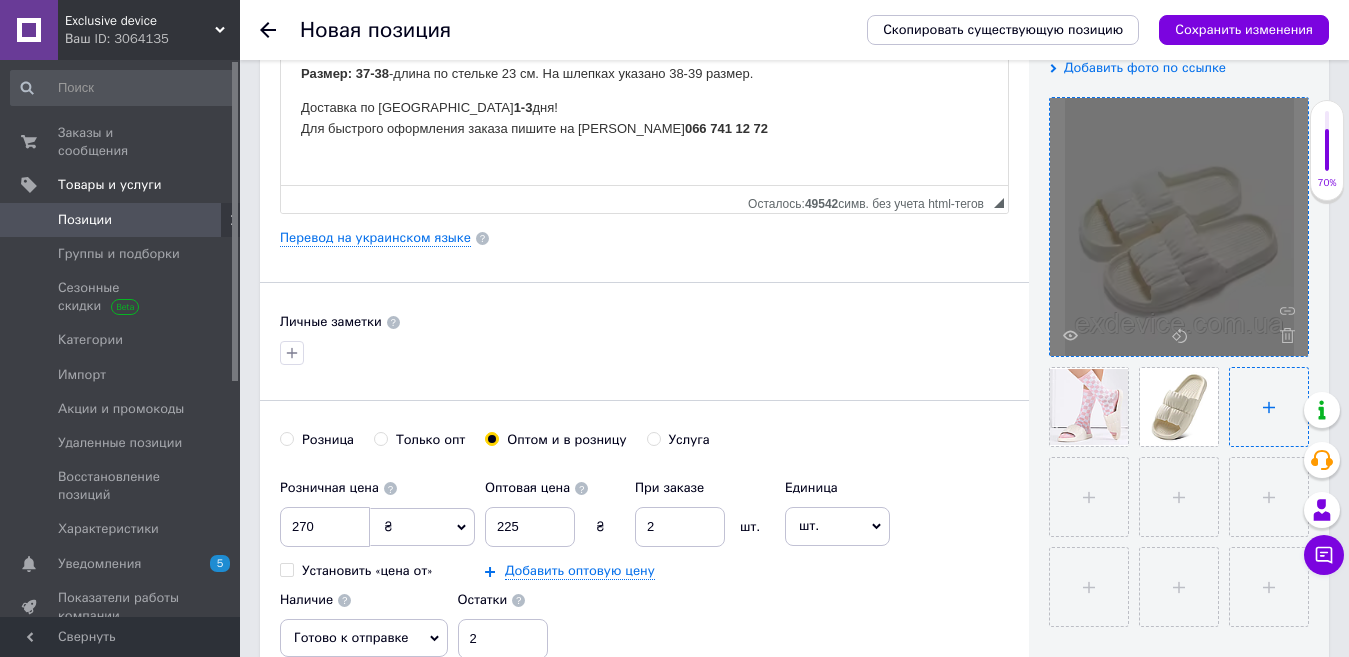 click at bounding box center (1269, 407) 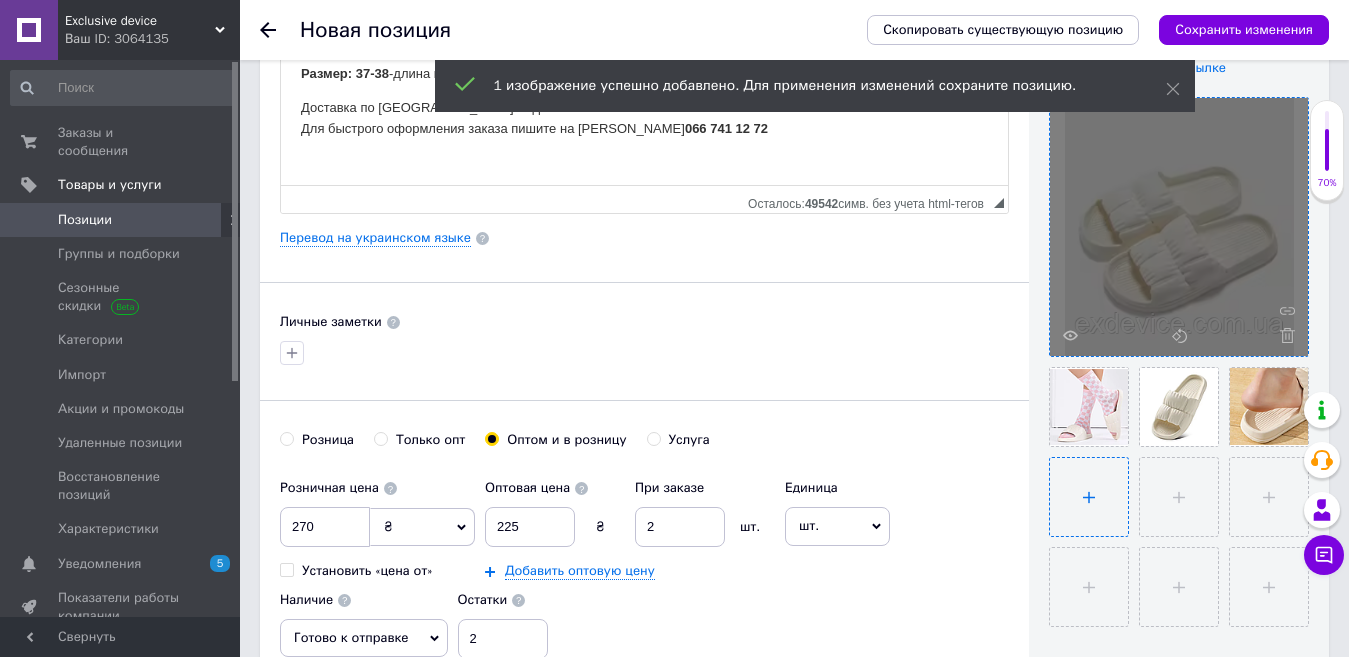 click at bounding box center (1089, 497) 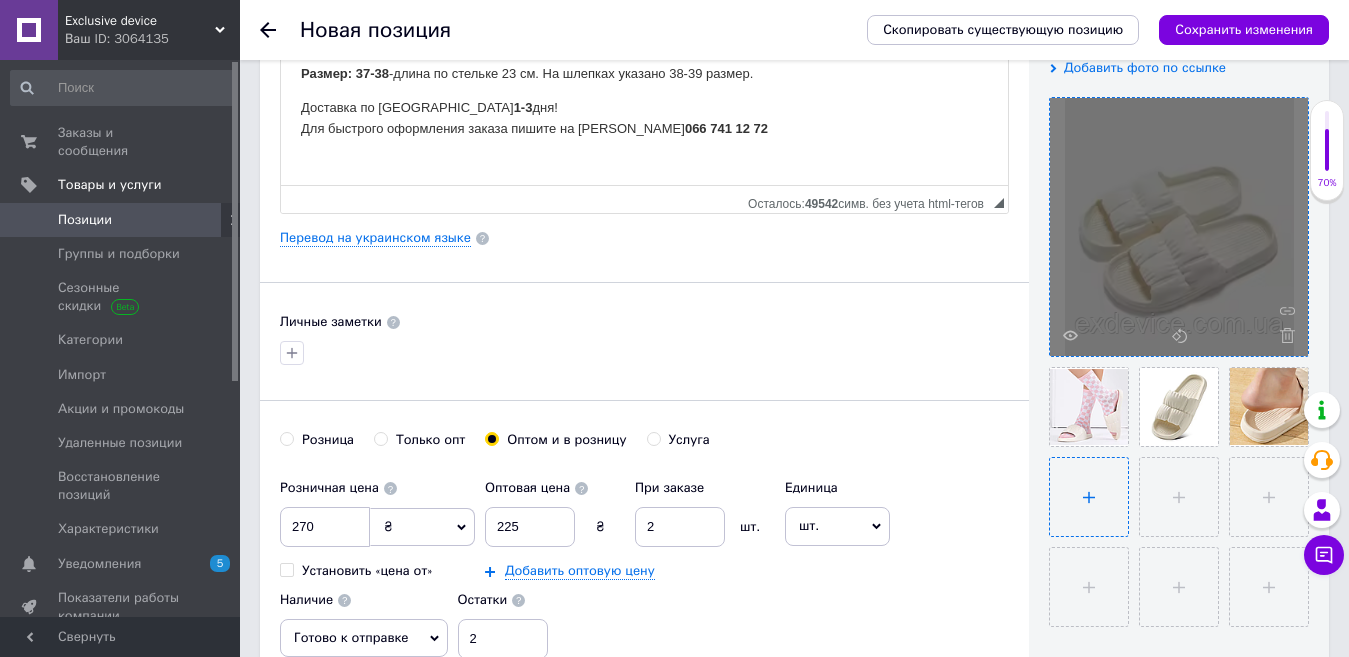 type on "C:\fakepath\20250531-192615.png" 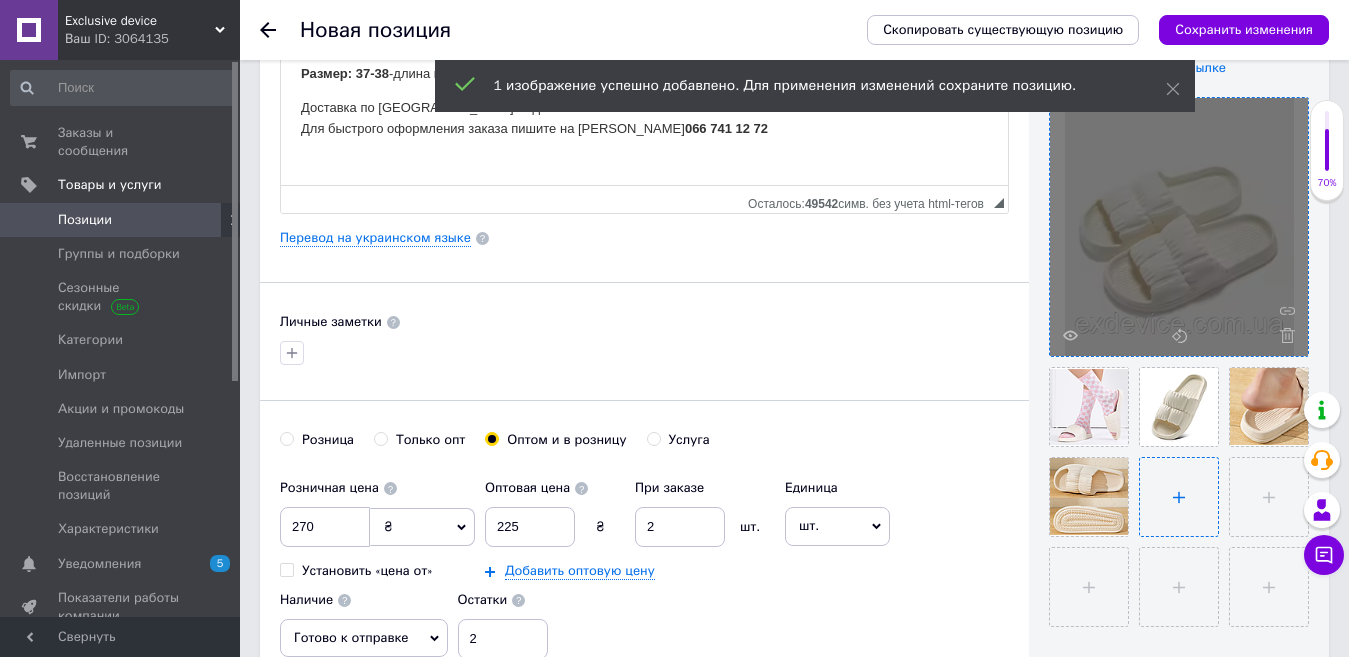 click at bounding box center [1179, 497] 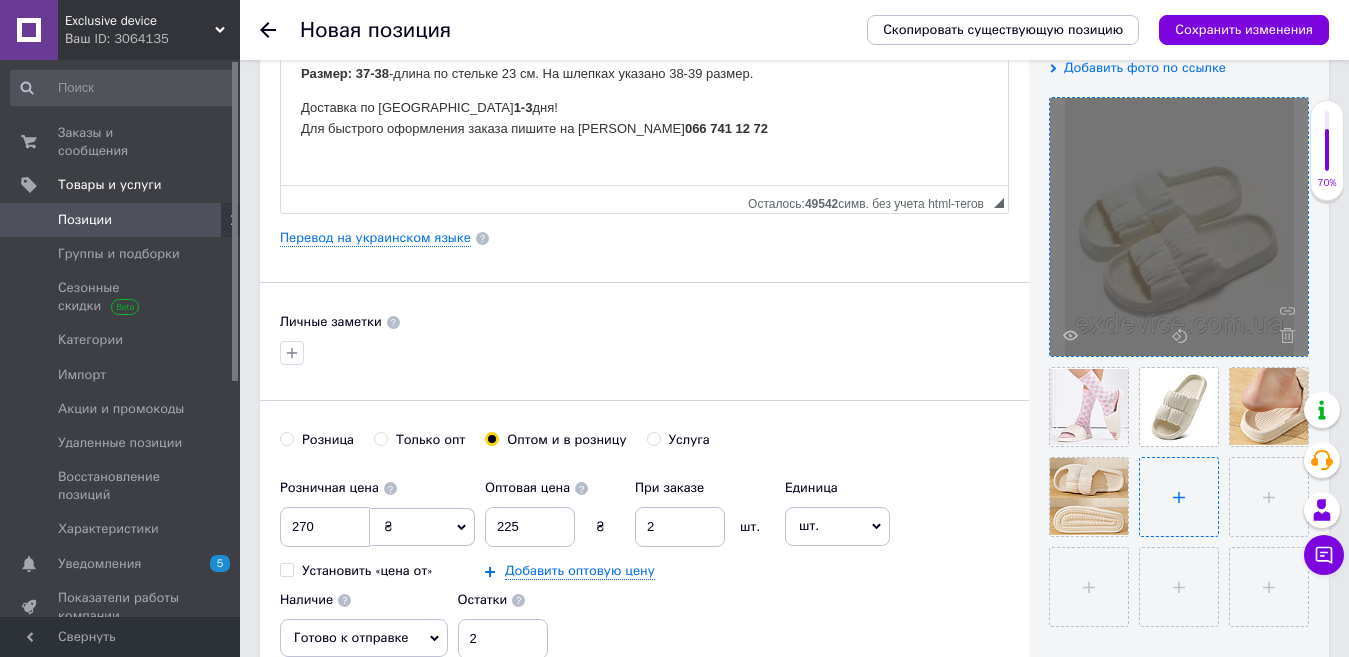 type on "C:\fakepath\20250531-192549.png" 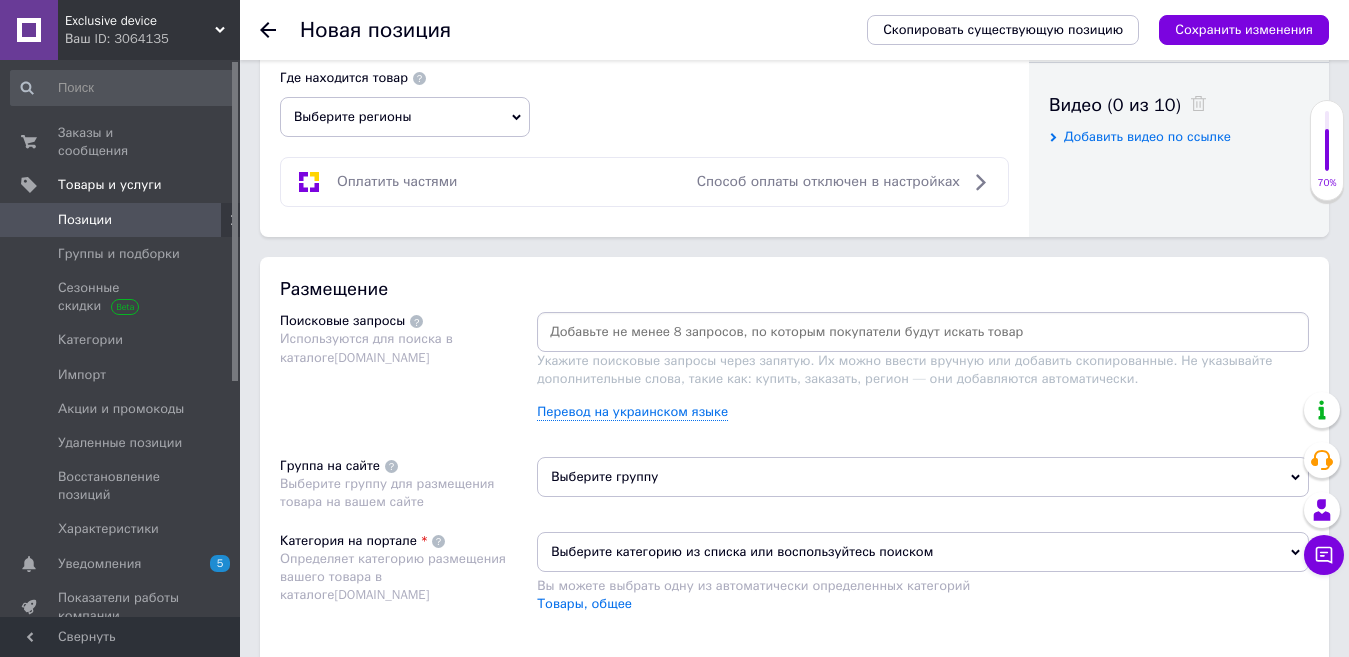 scroll, scrollTop: 1100, scrollLeft: 0, axis: vertical 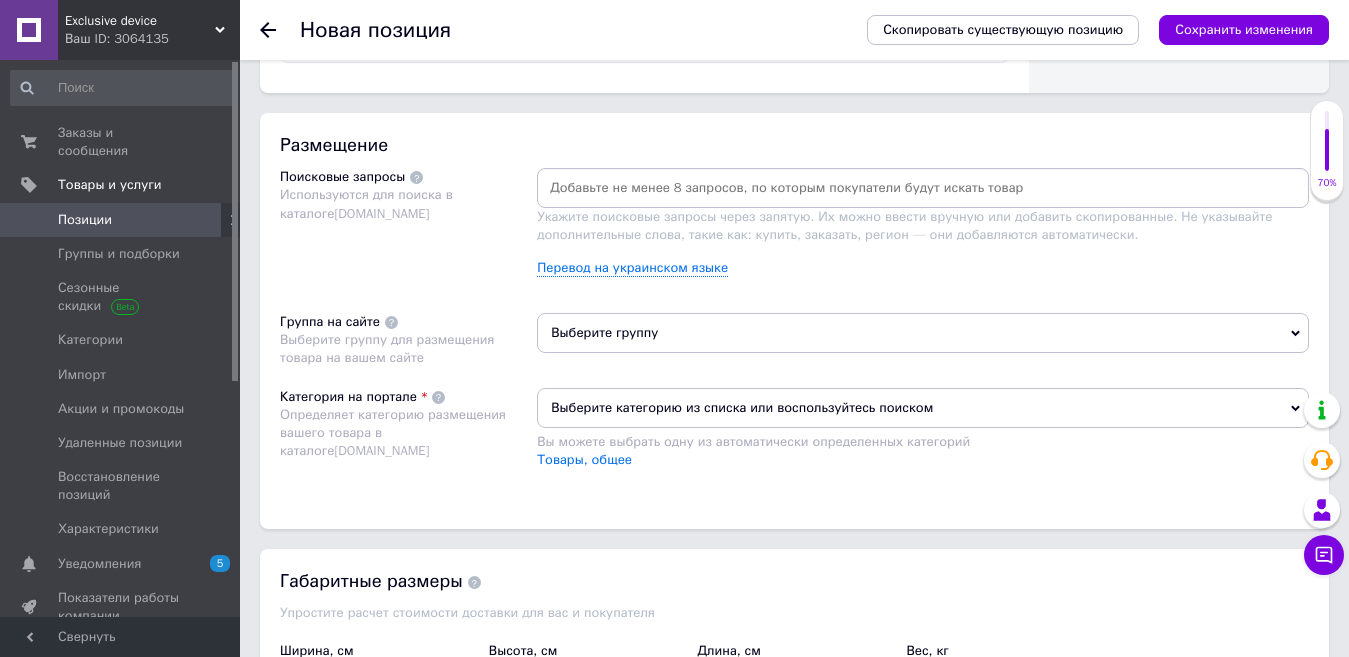 click on "Выберите группу" at bounding box center [923, 333] 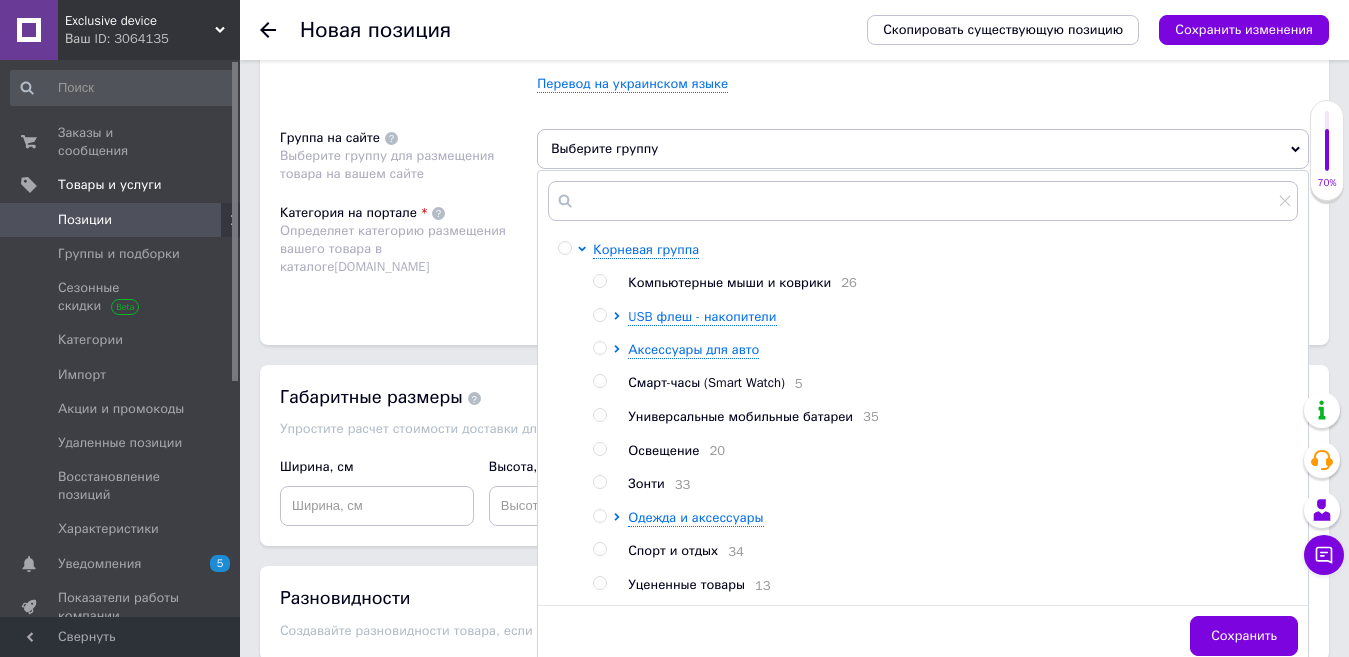scroll, scrollTop: 1444, scrollLeft: 0, axis: vertical 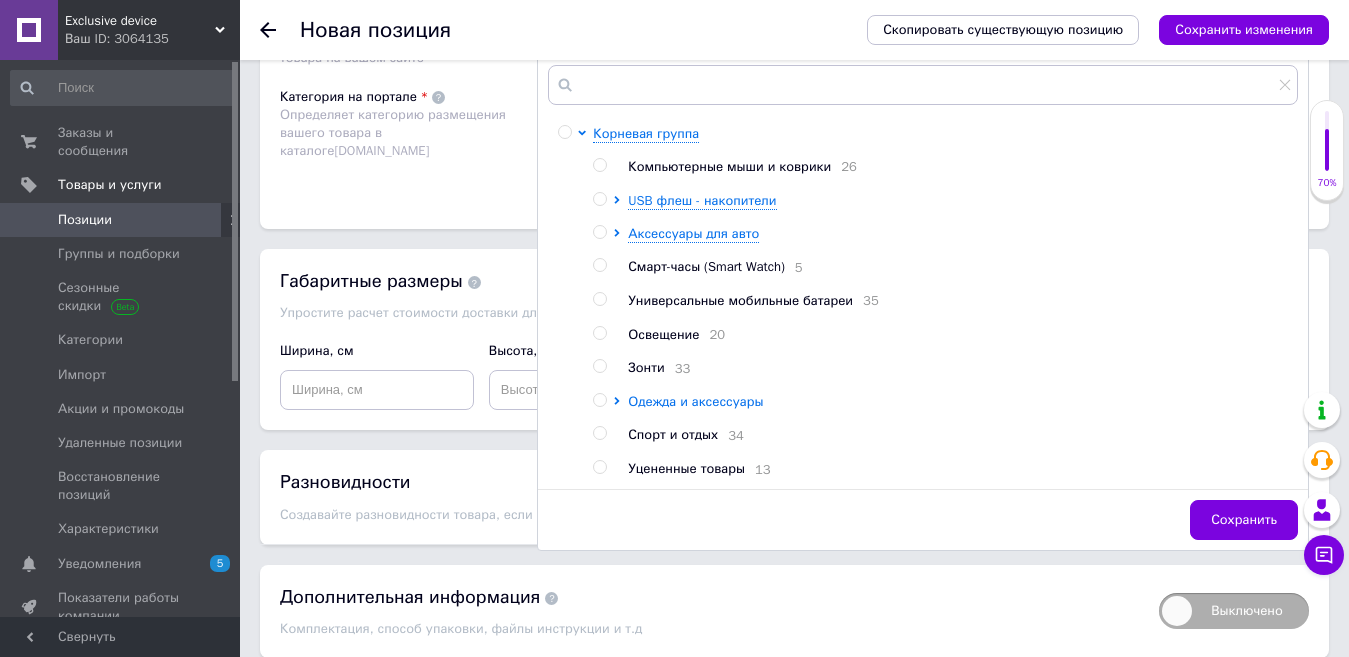 click on "Одежда и аксессуары" at bounding box center [695, 401] 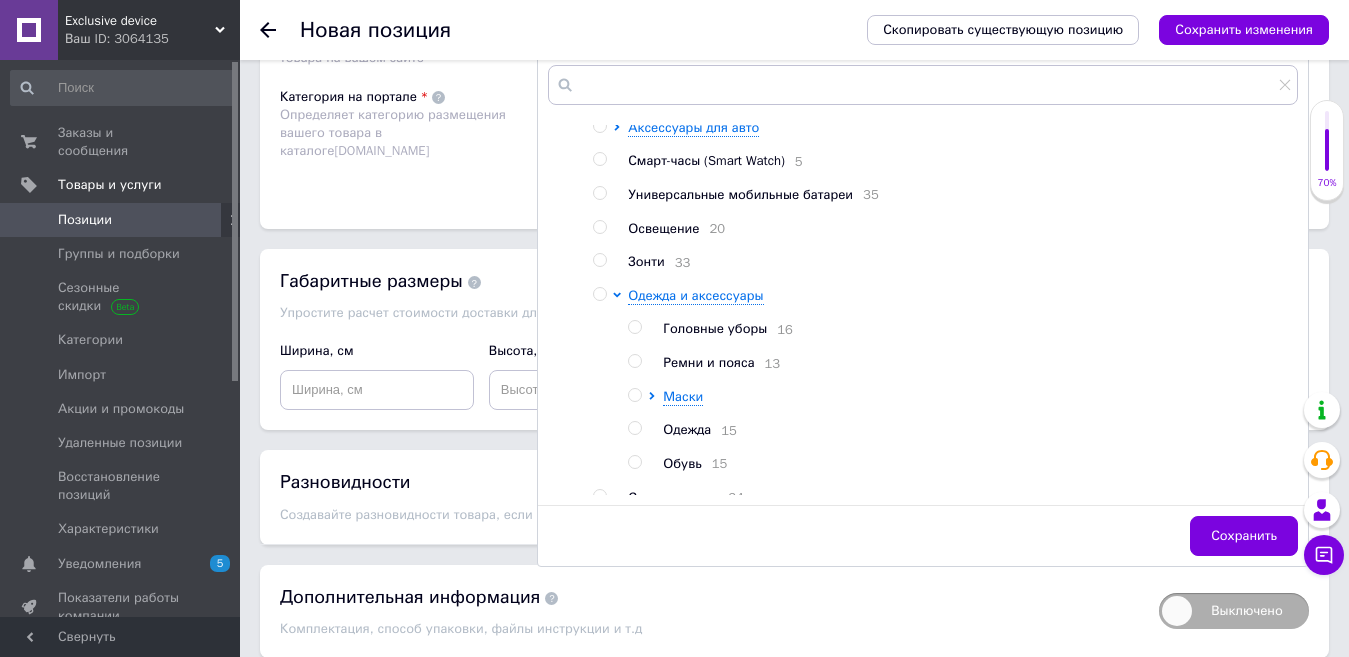 scroll, scrollTop: 164, scrollLeft: 0, axis: vertical 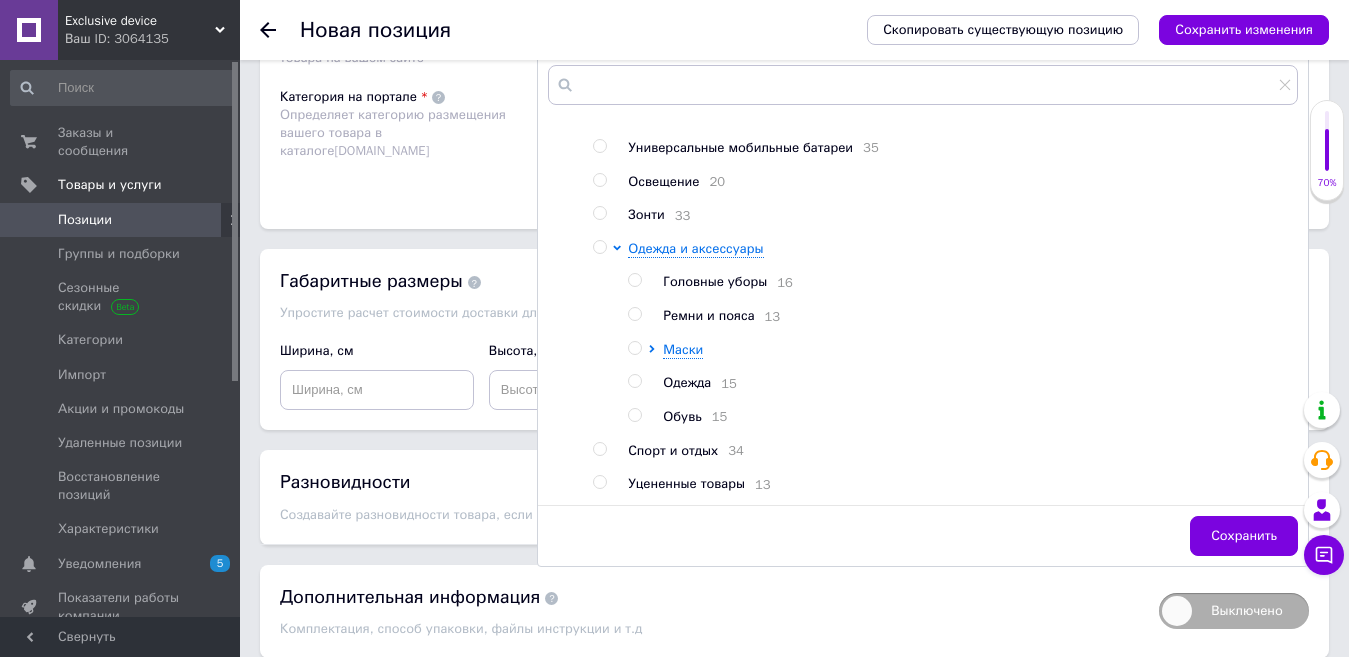 click at bounding box center (634, 415) 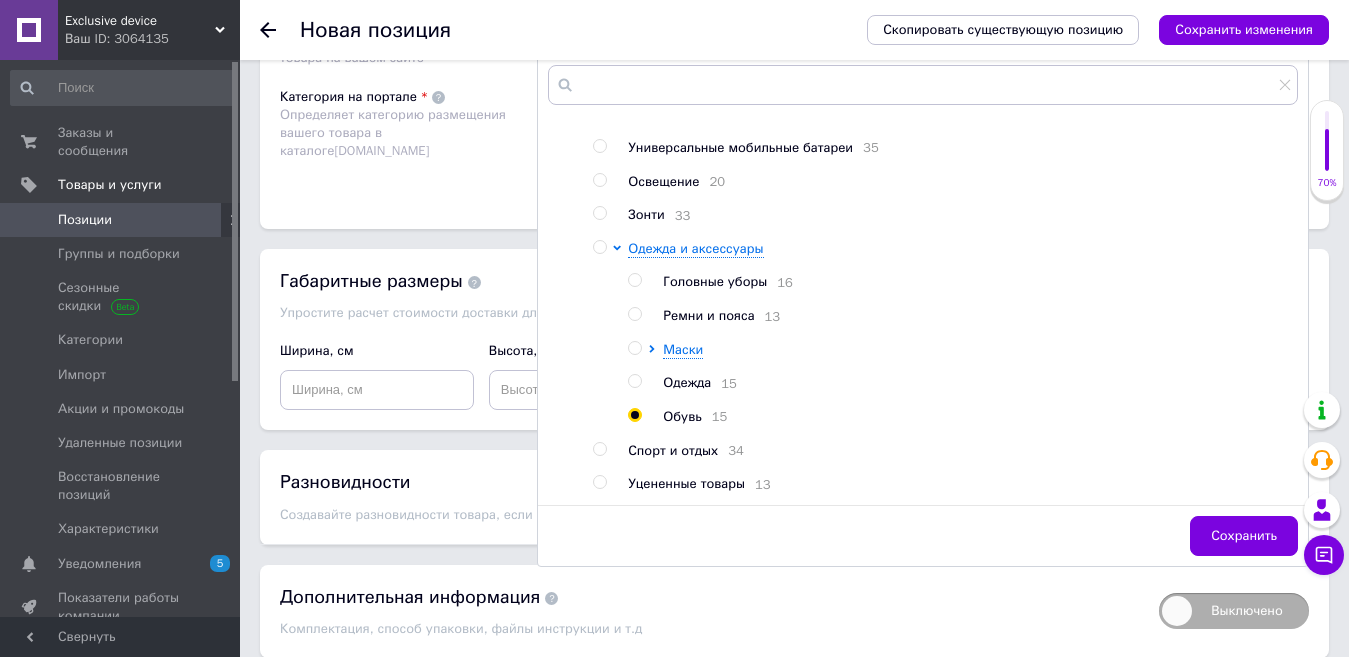 radio on "true" 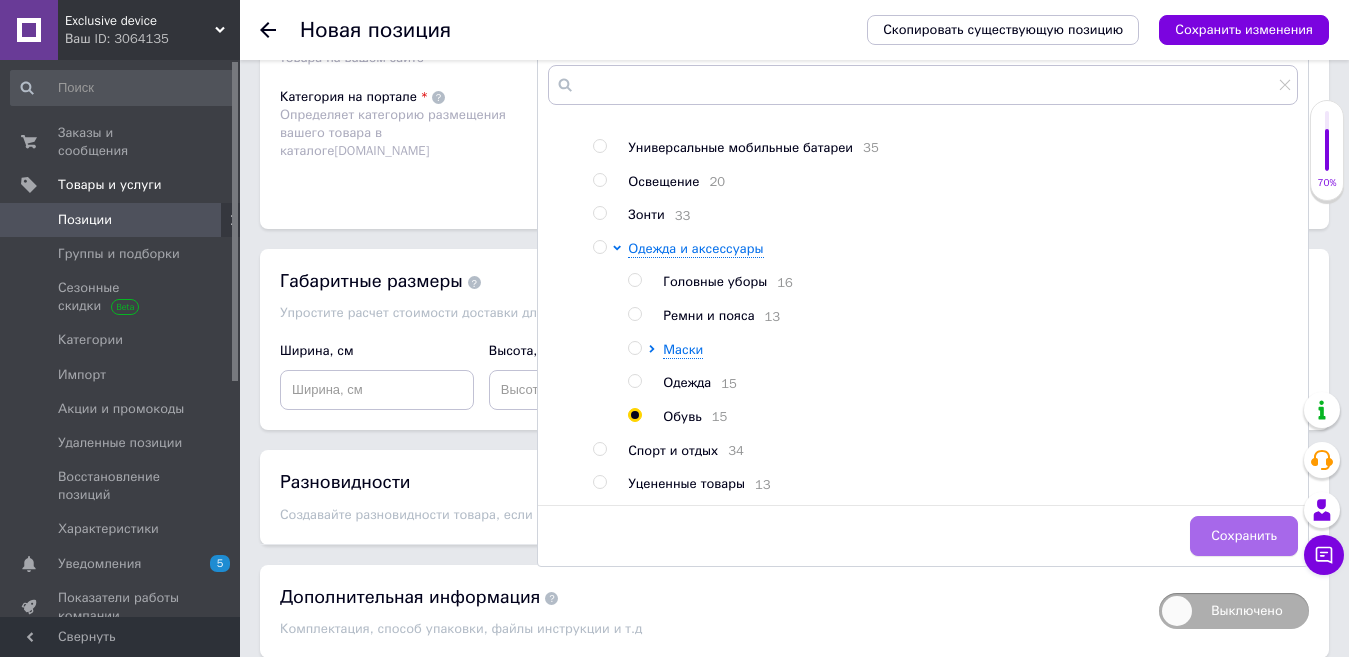 click on "Сохранить" at bounding box center [1244, 536] 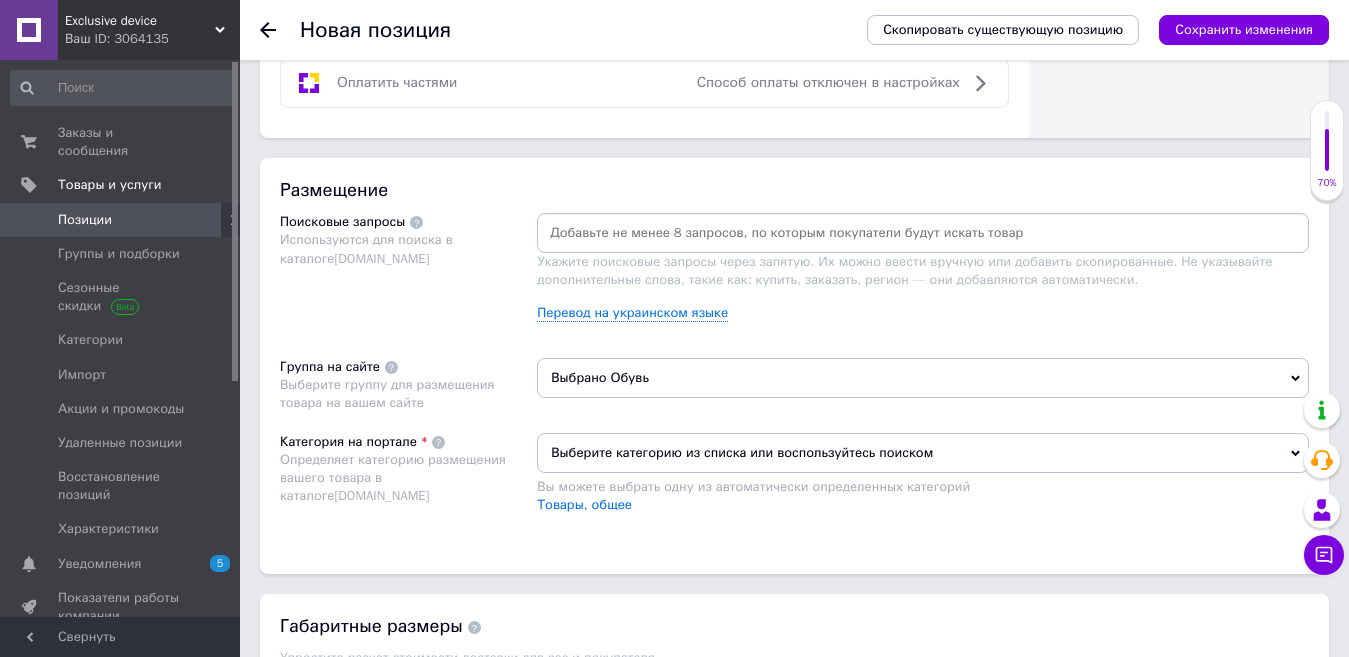 scroll, scrollTop: 1130, scrollLeft: 0, axis: vertical 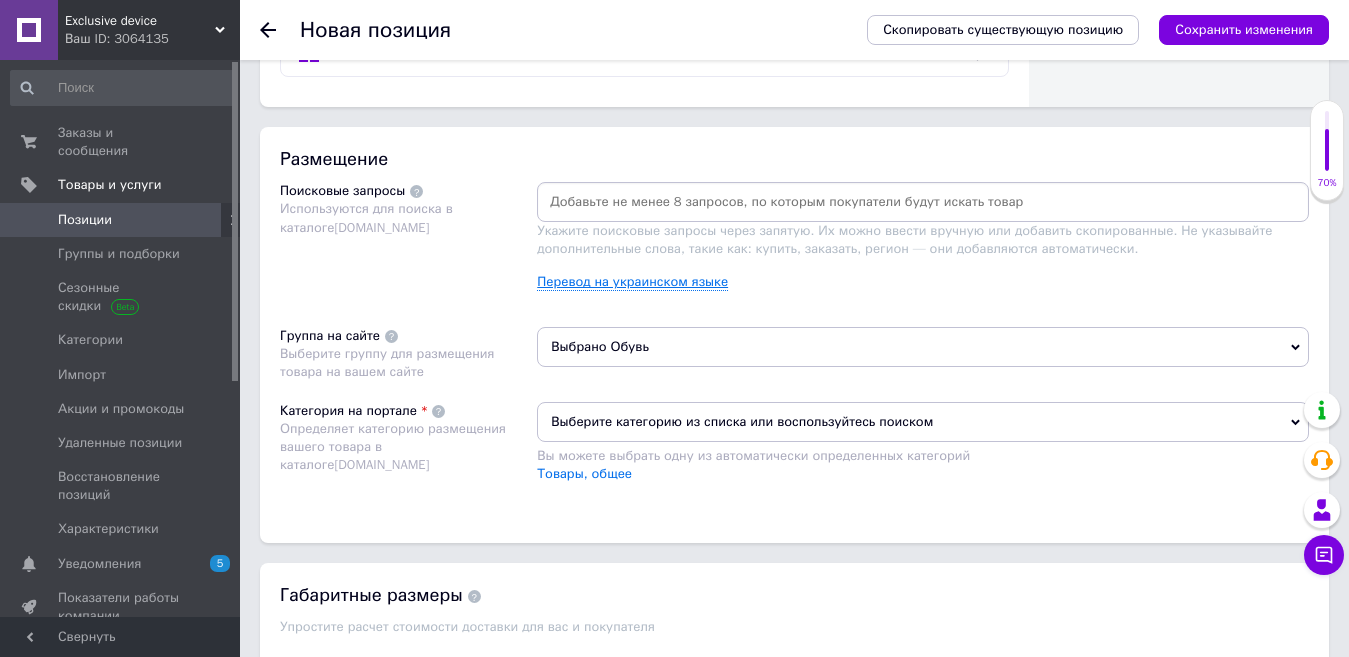 click on "Перевод на украинском языке" at bounding box center (632, 282) 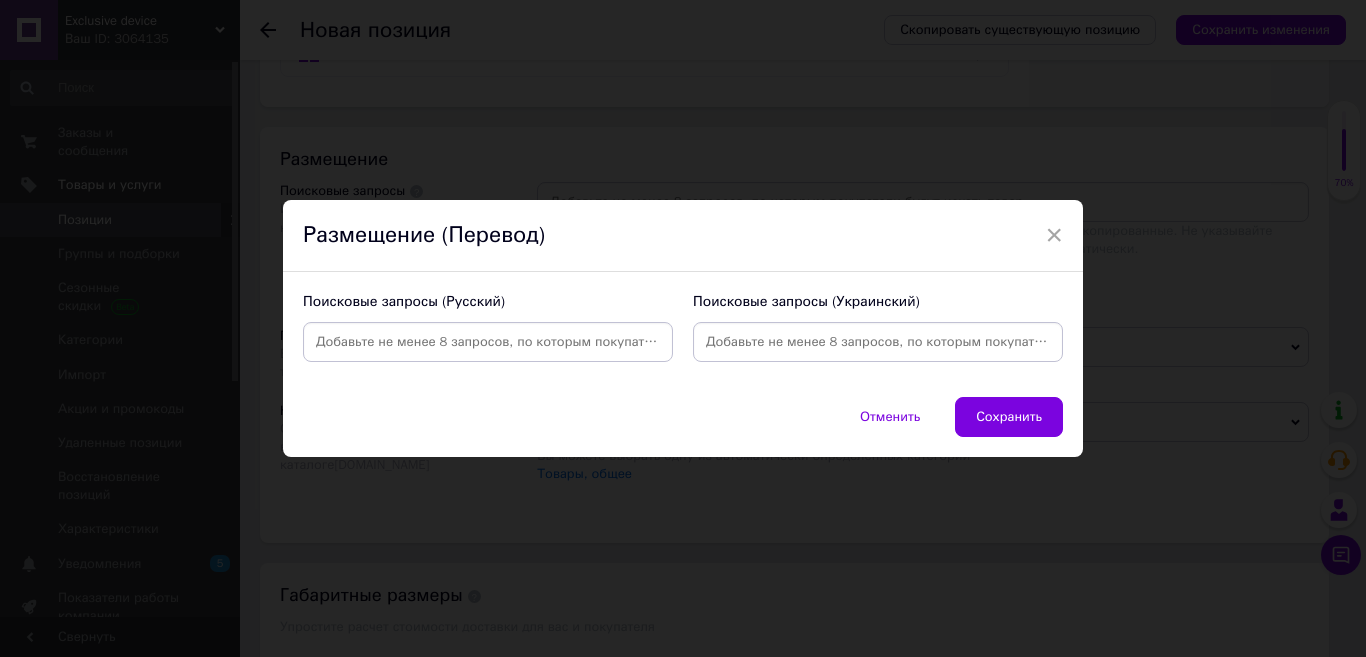 click at bounding box center (488, 342) 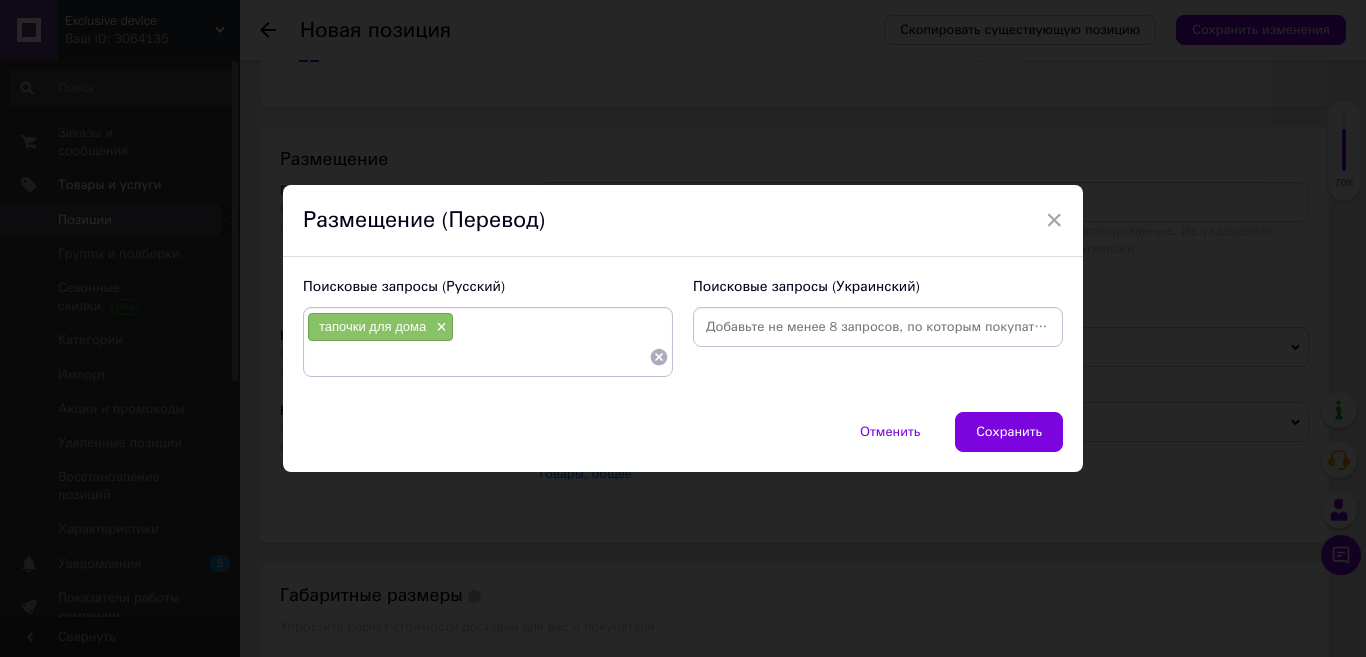 paste on "мягкие тапочки" 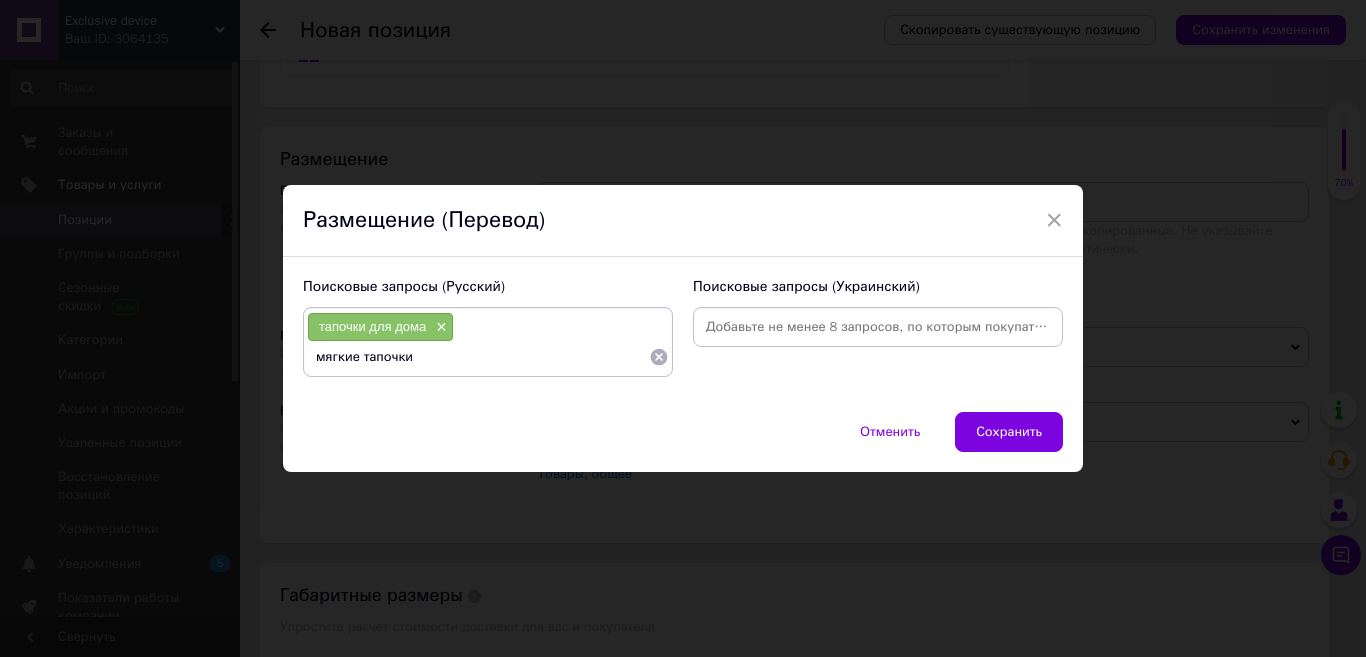 type 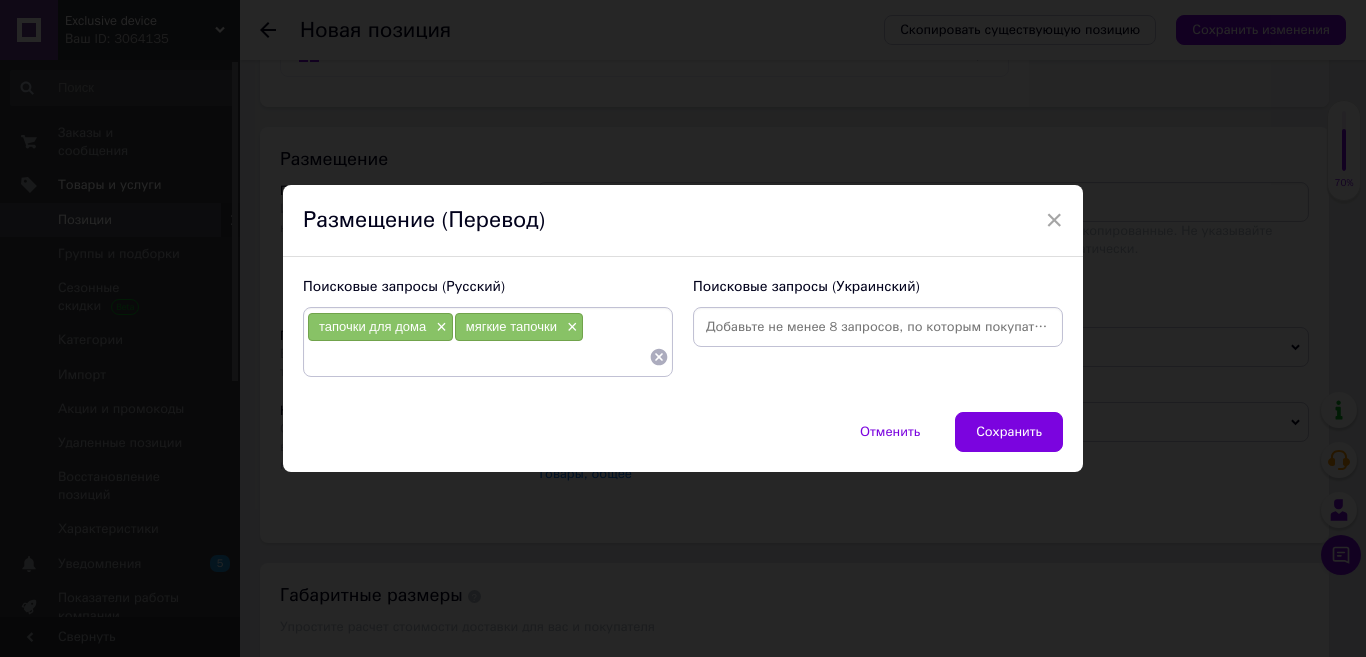 click at bounding box center (878, 327) 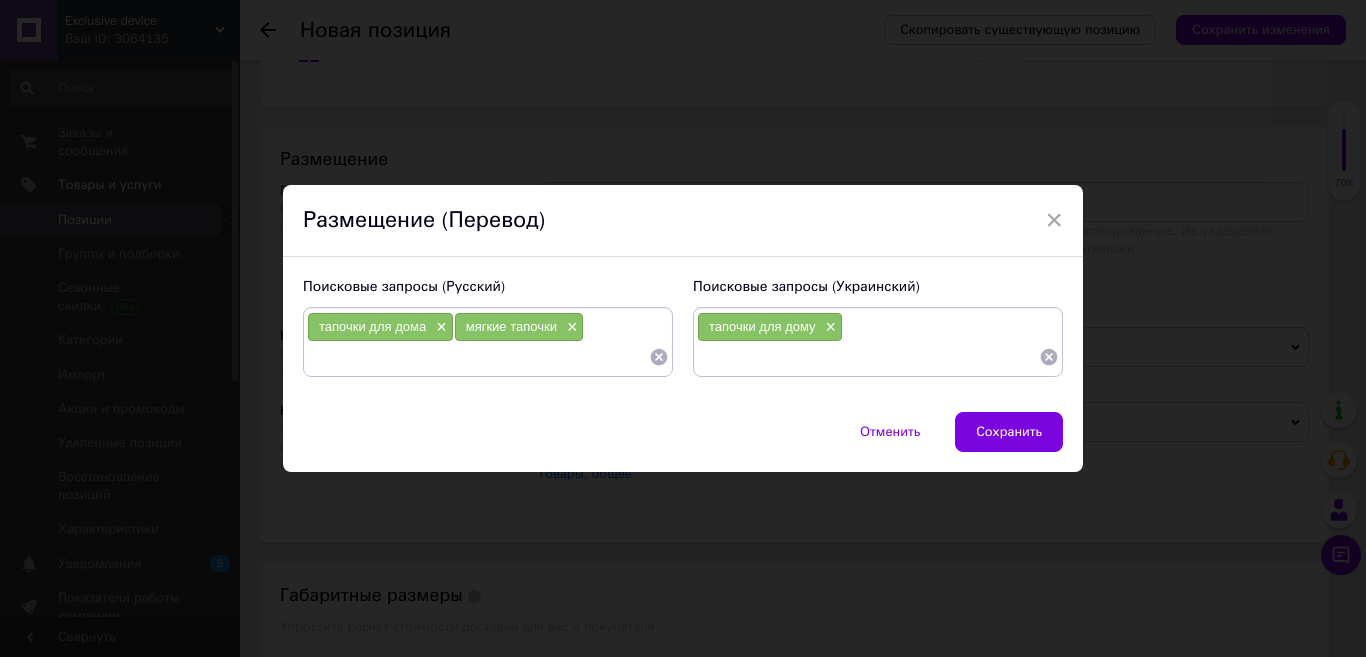 paste on "кімнатні тапочки" 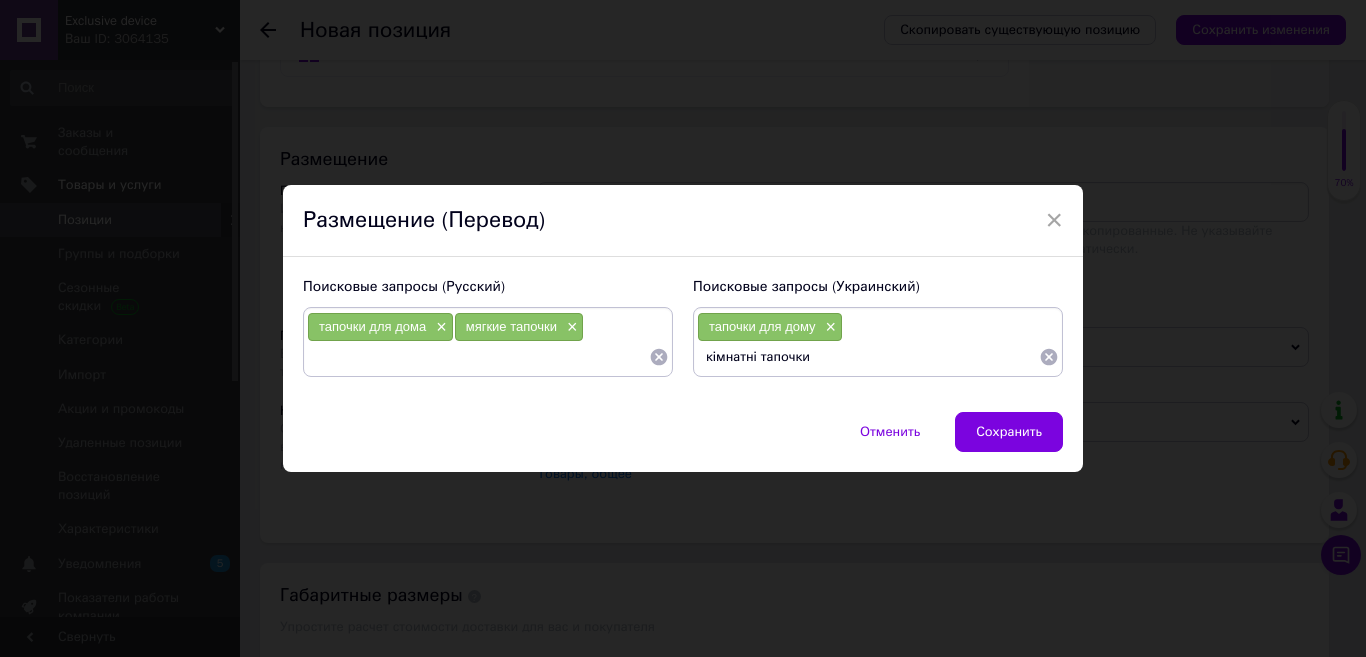 type 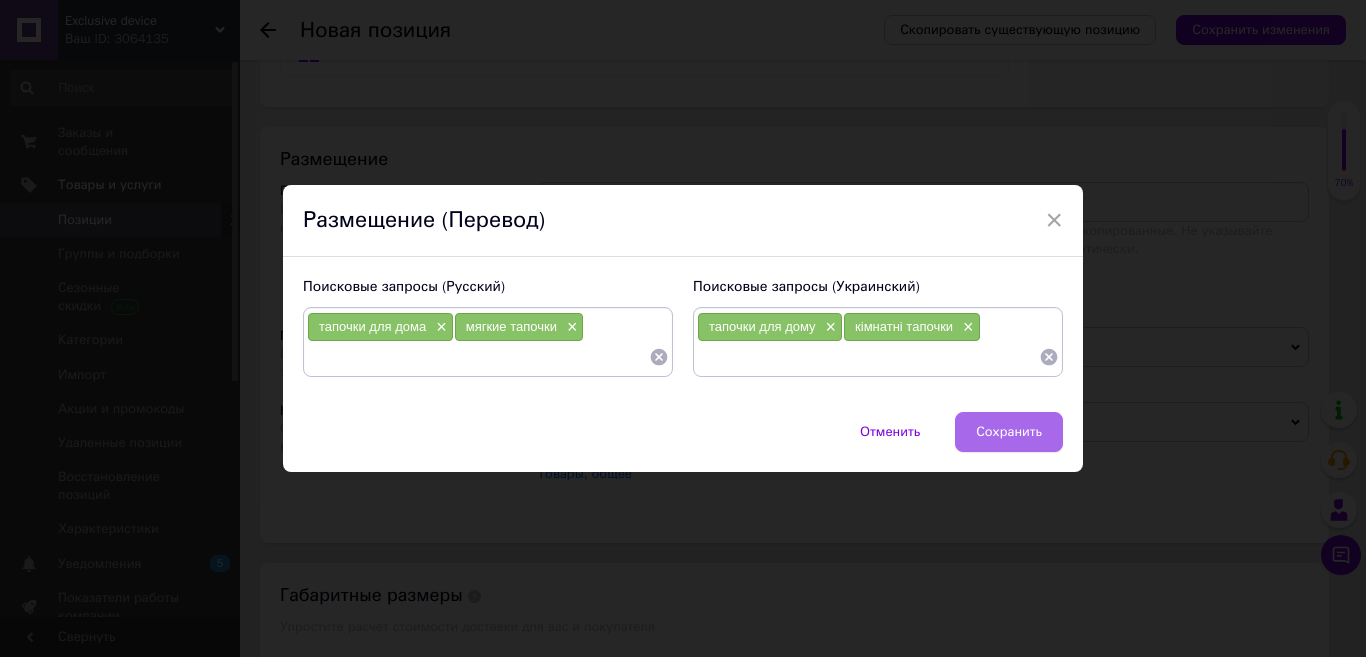 click on "Сохранить" at bounding box center (1009, 432) 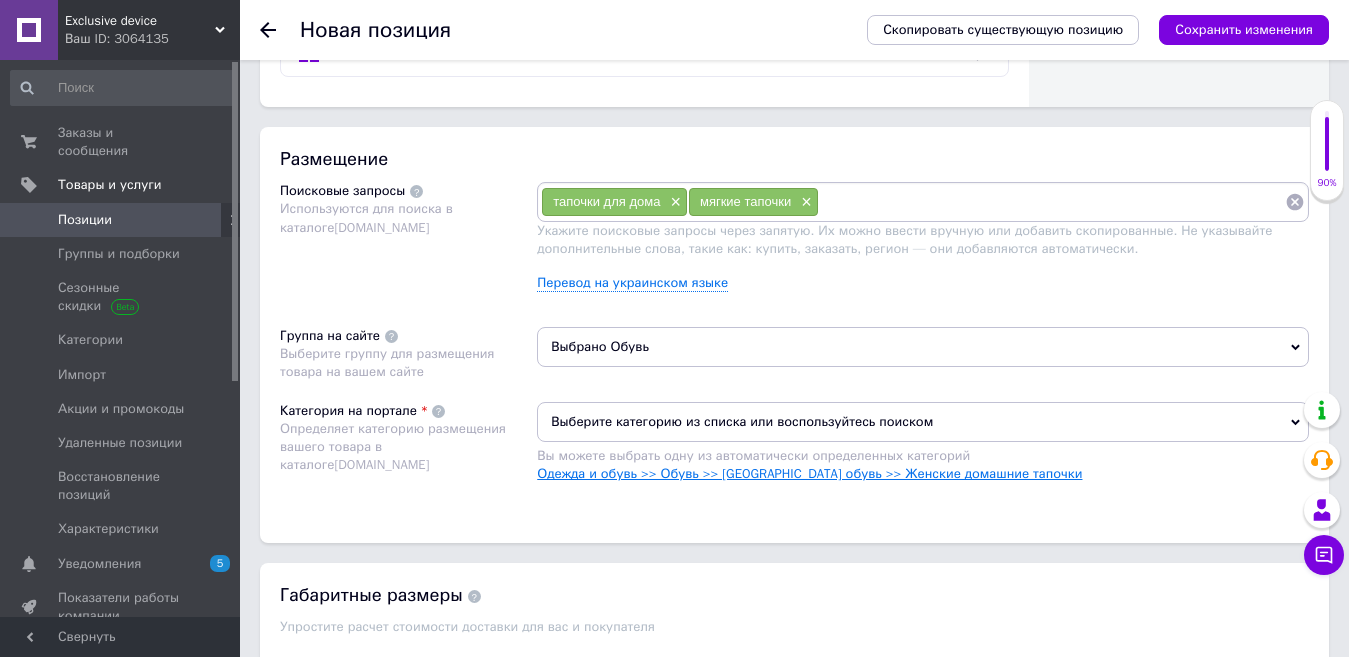 click on "Одежда и обувь >> Обувь >> Женская обувь >> Женские домашние тапочки" at bounding box center [809, 473] 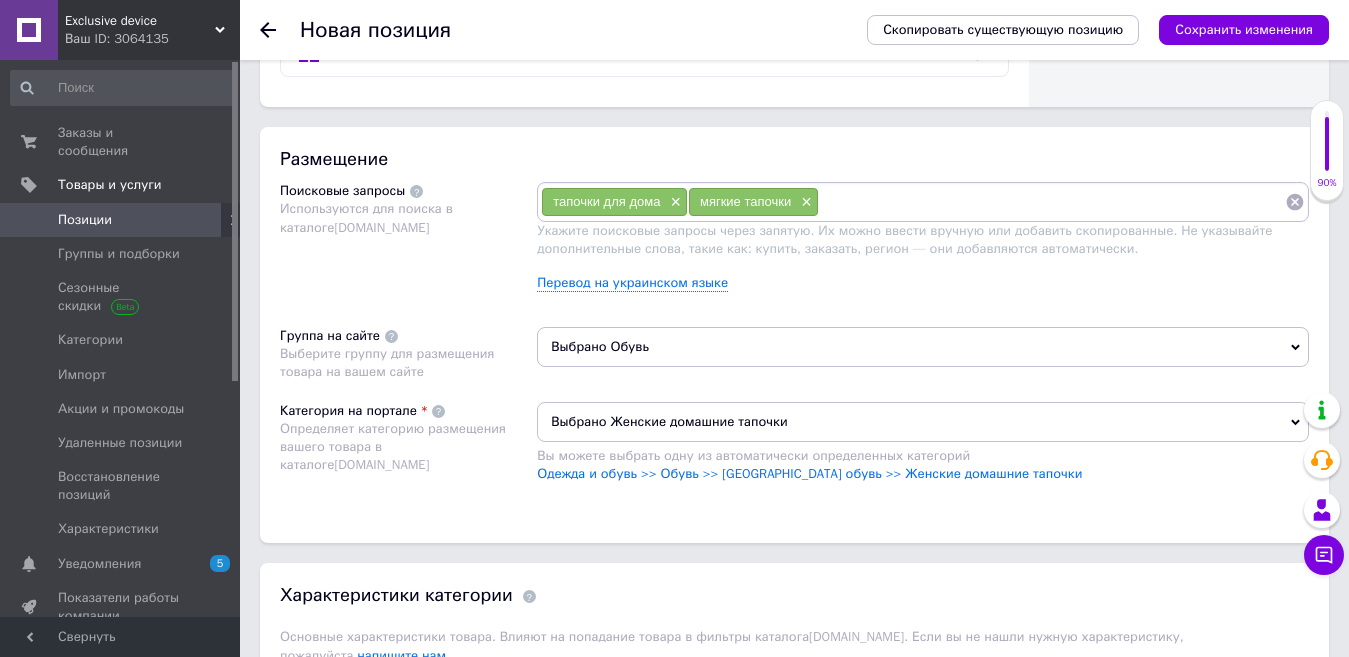 scroll, scrollTop: 723, scrollLeft: 0, axis: vertical 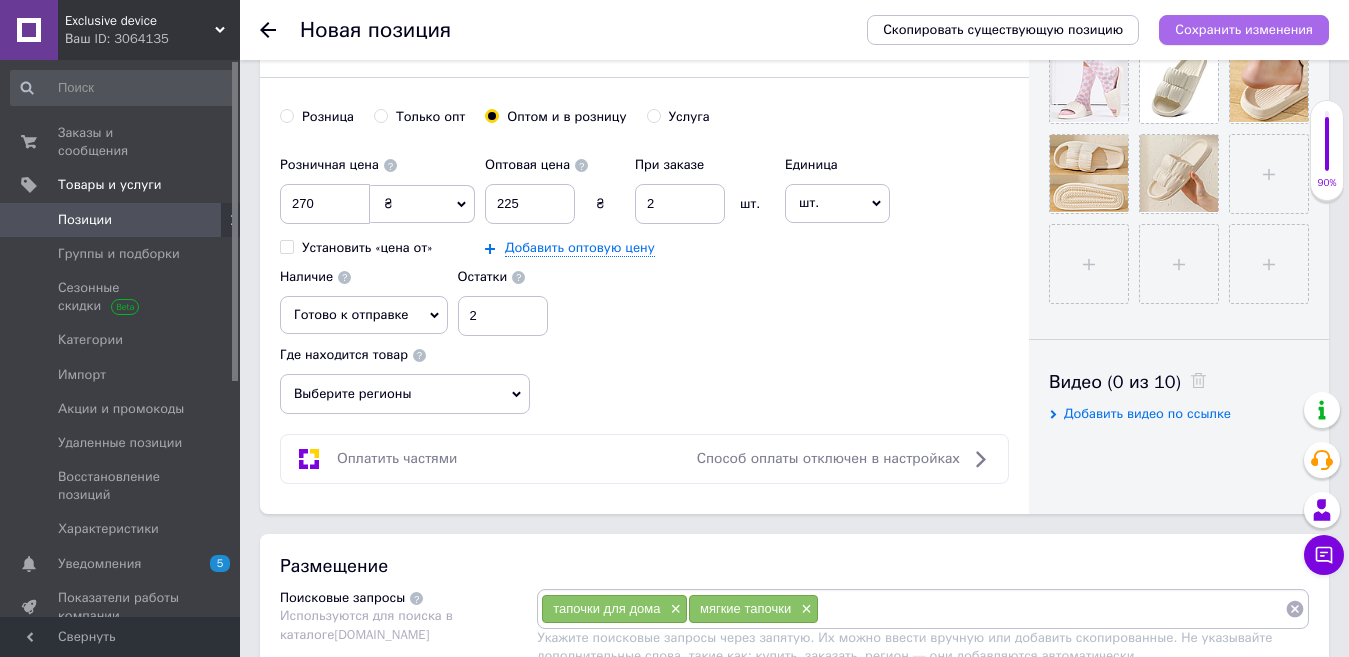 click on "Сохранить изменения" at bounding box center [1244, 29] 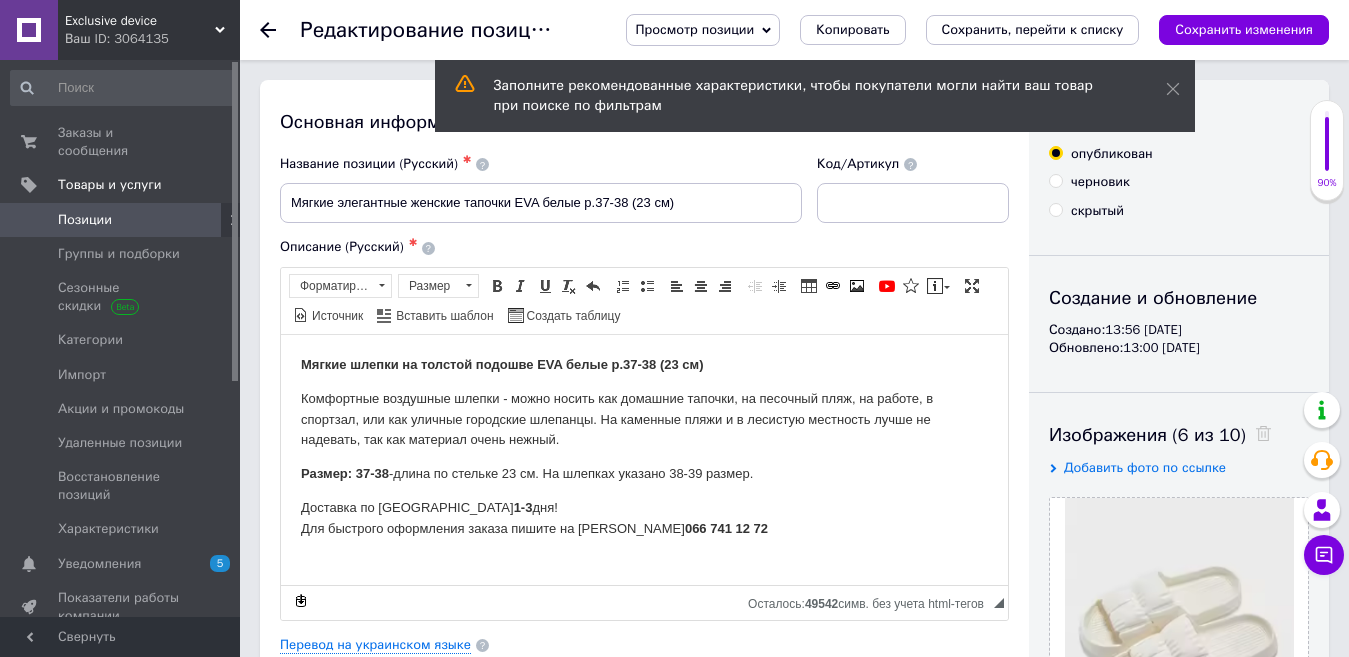 scroll, scrollTop: 0, scrollLeft: 0, axis: both 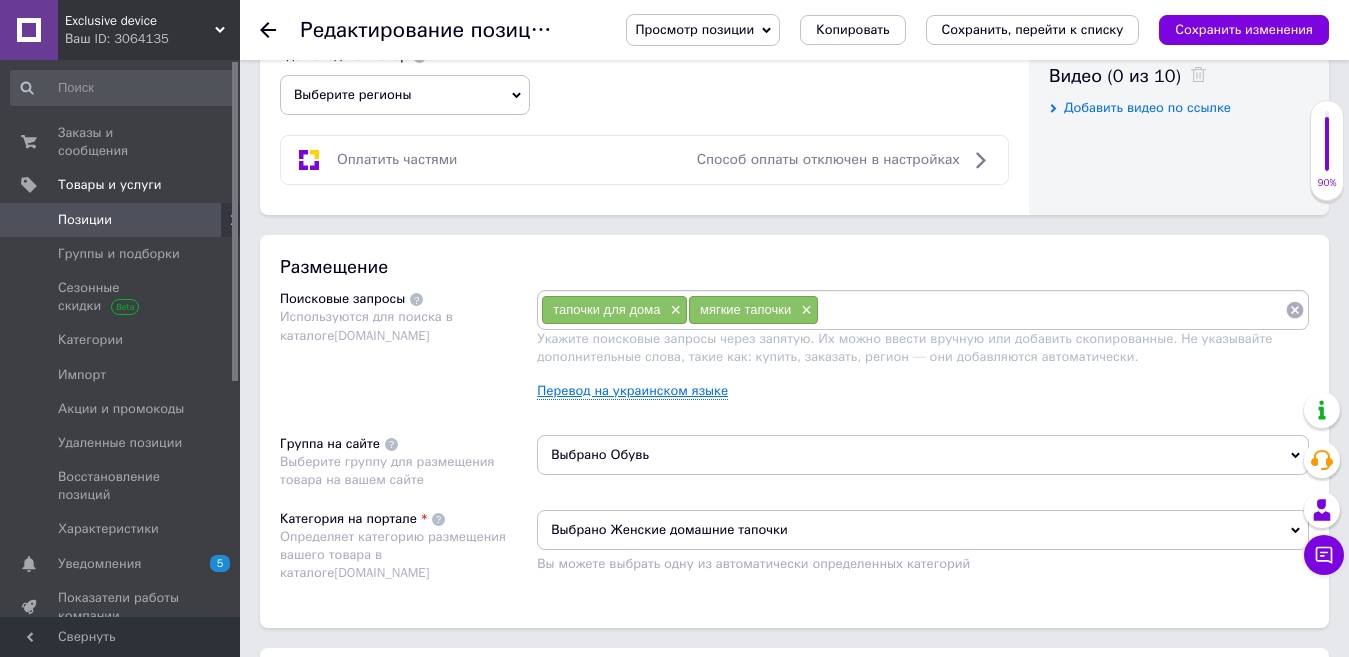 click on "Перевод на украинском языке" at bounding box center [632, 391] 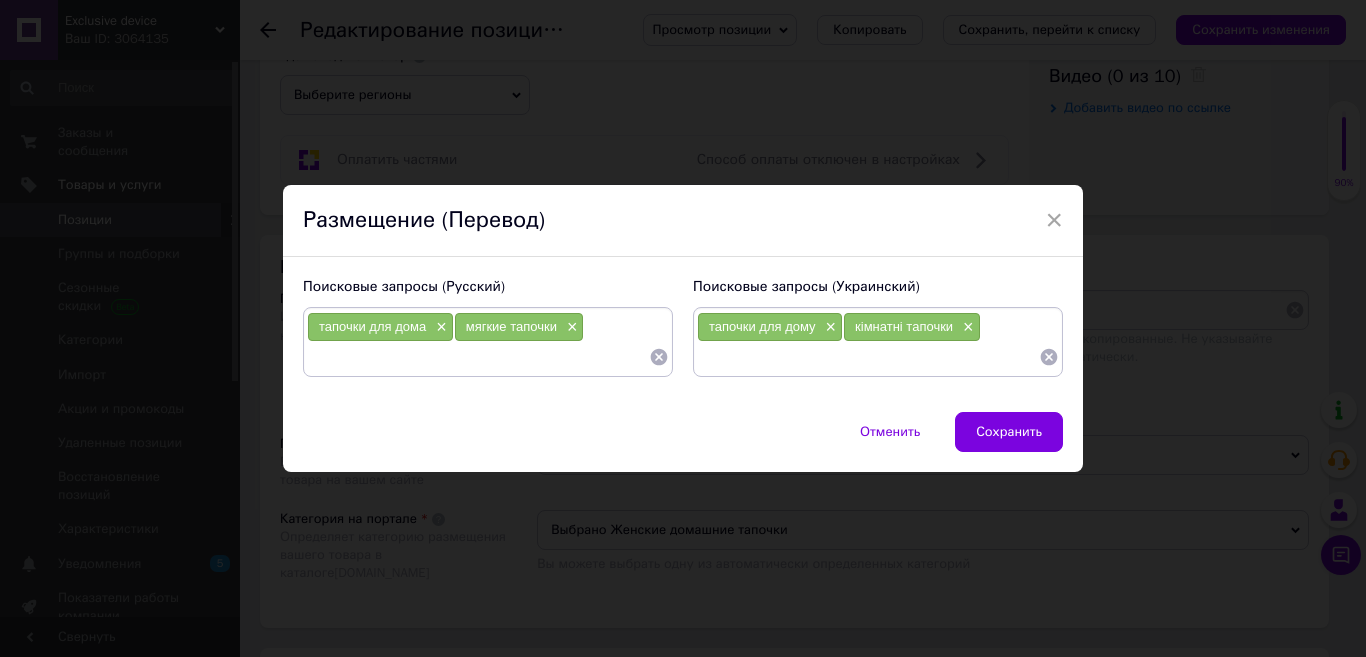 click at bounding box center [478, 357] 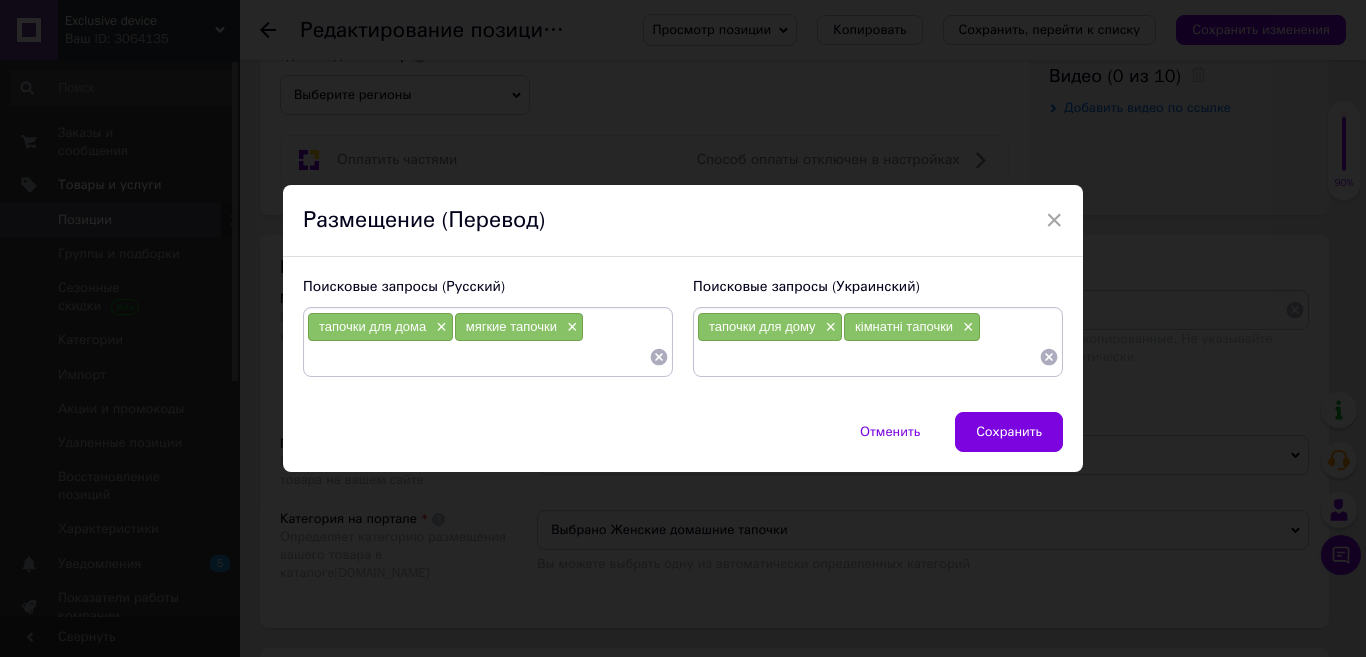 paste on "тапочки модные розовые" 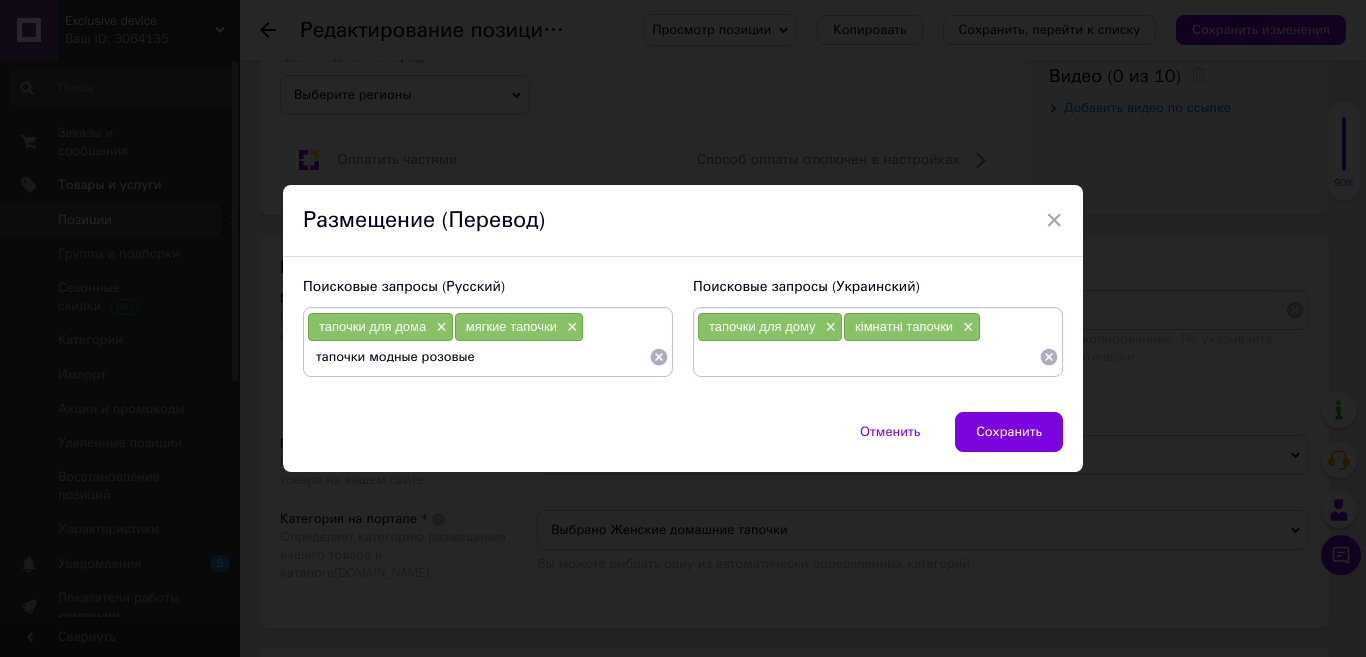 click on "тапочки модные розовые" at bounding box center [478, 357] 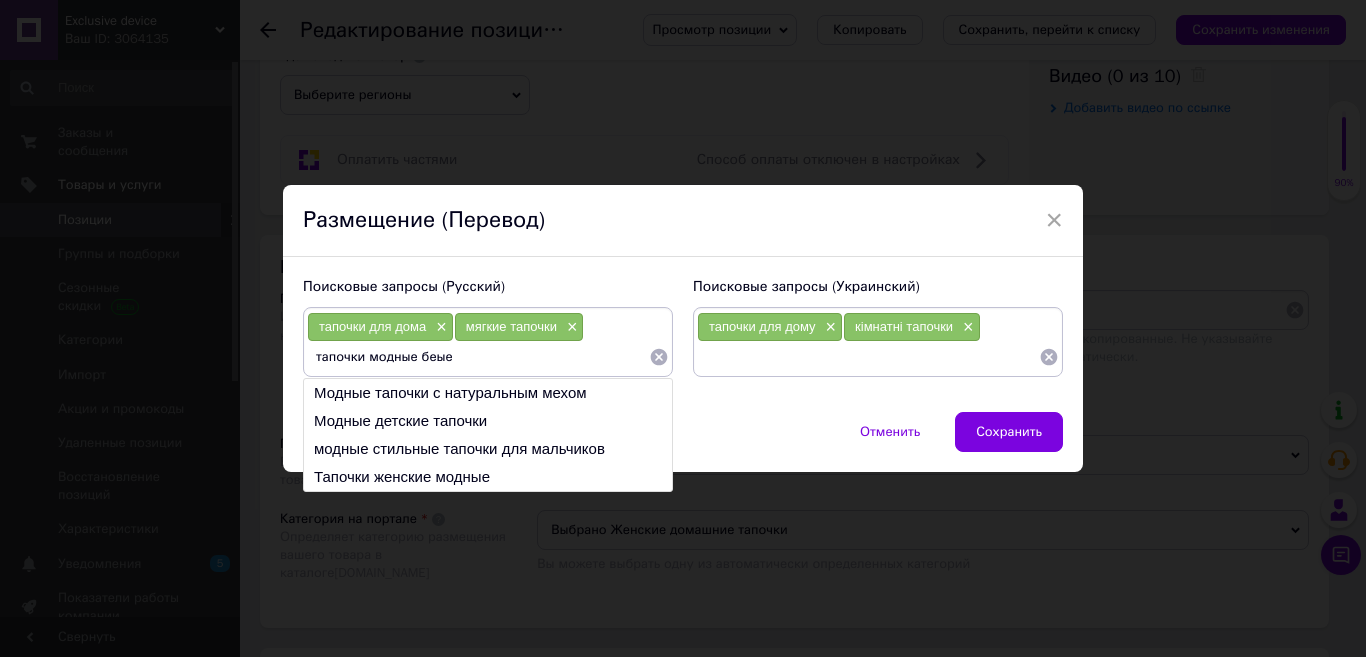 type on "тапочки модные белые" 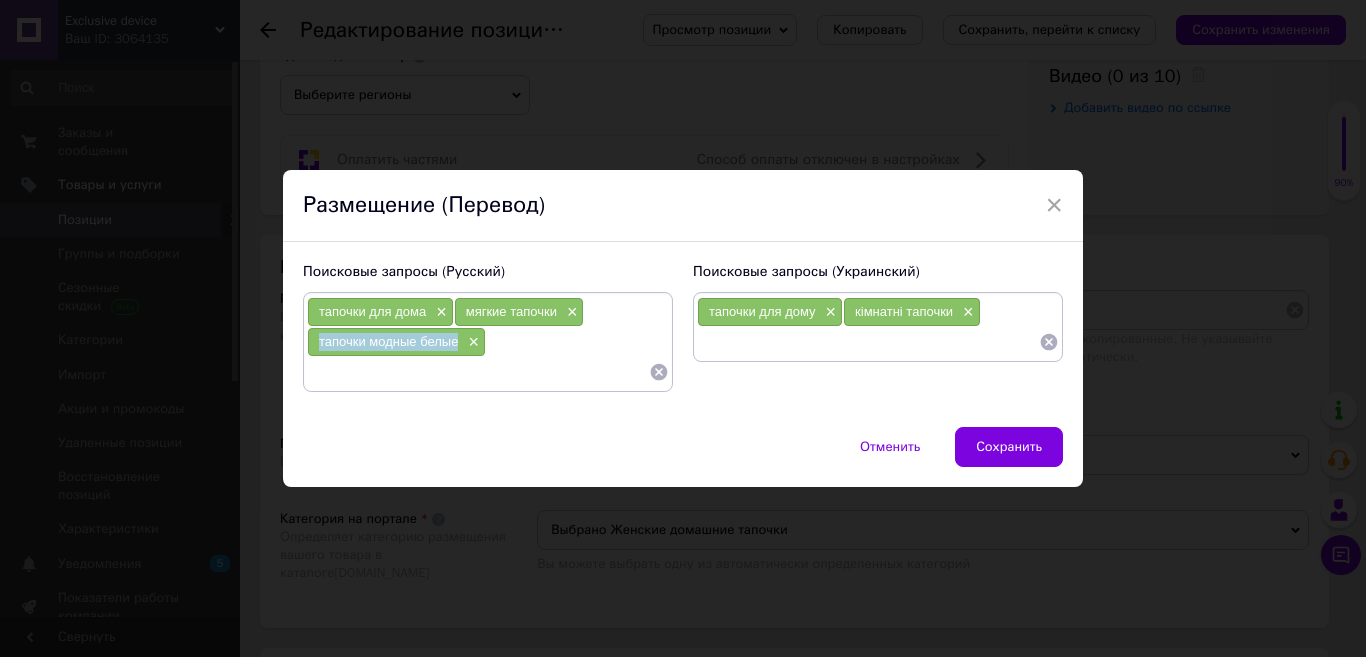 drag, startPoint x: 455, startPoint y: 345, endPoint x: 318, endPoint y: 341, distance: 137.05838 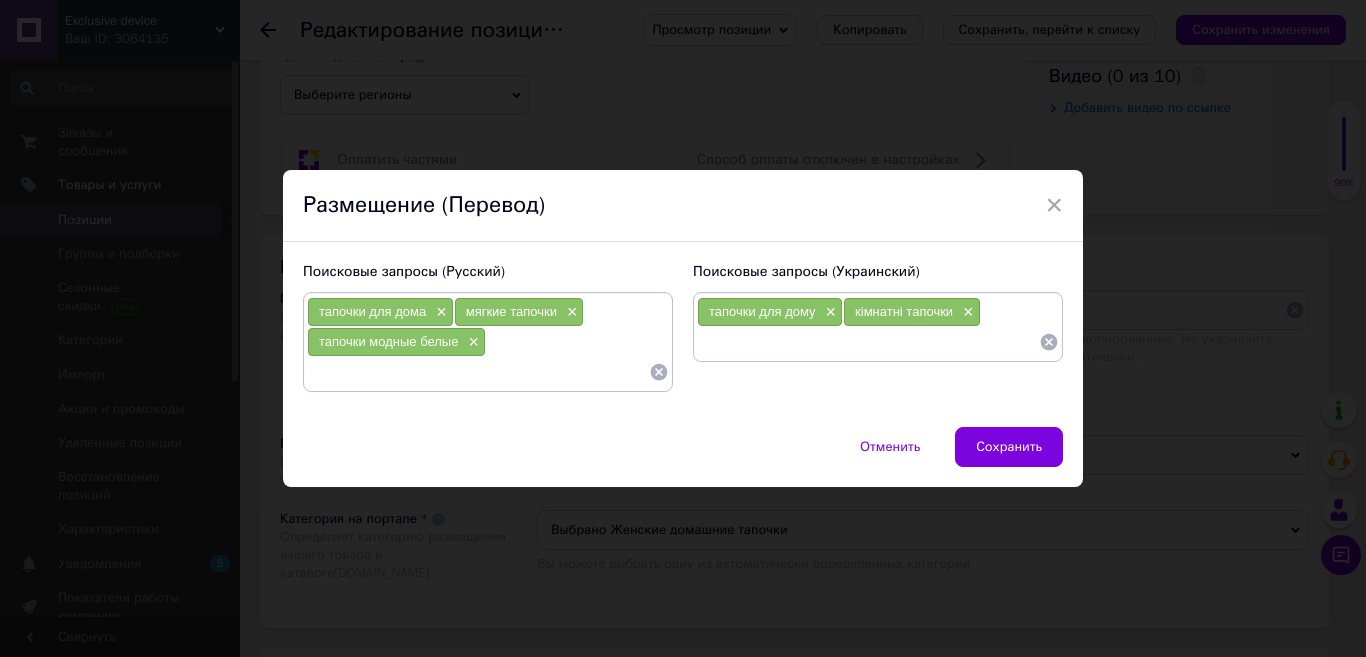 click at bounding box center (478, 372) 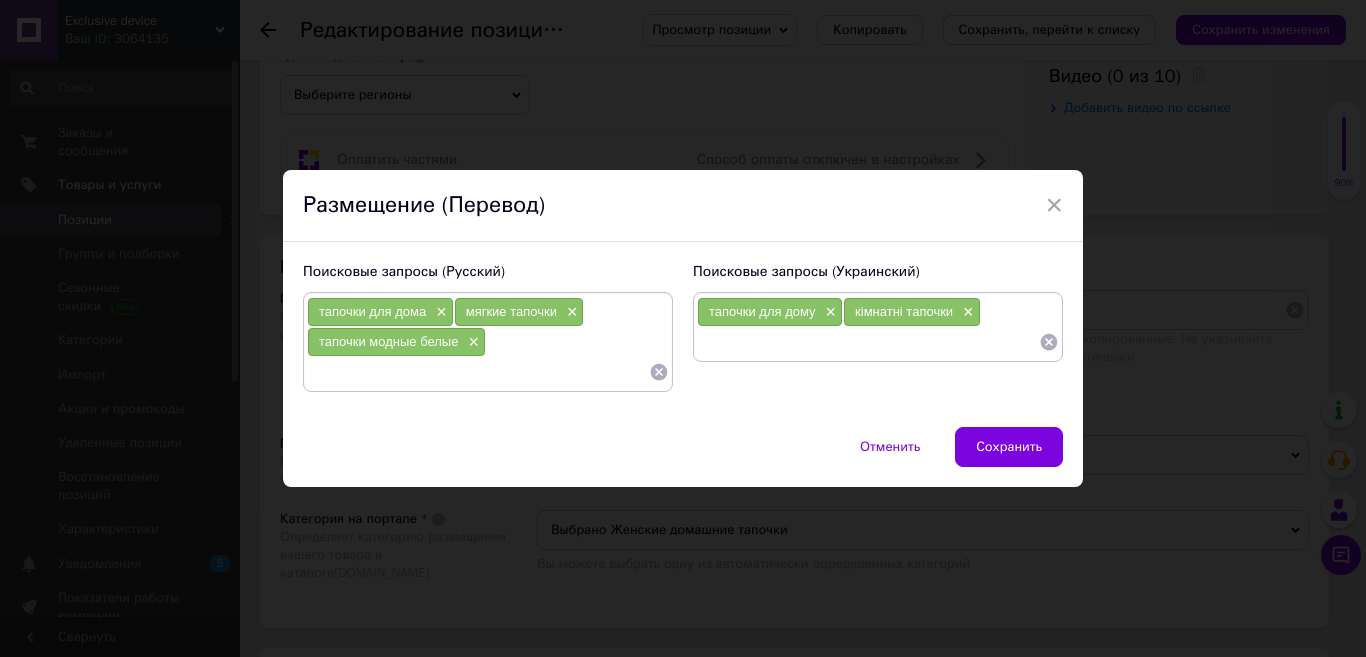 paste on "тапочки модные белые" 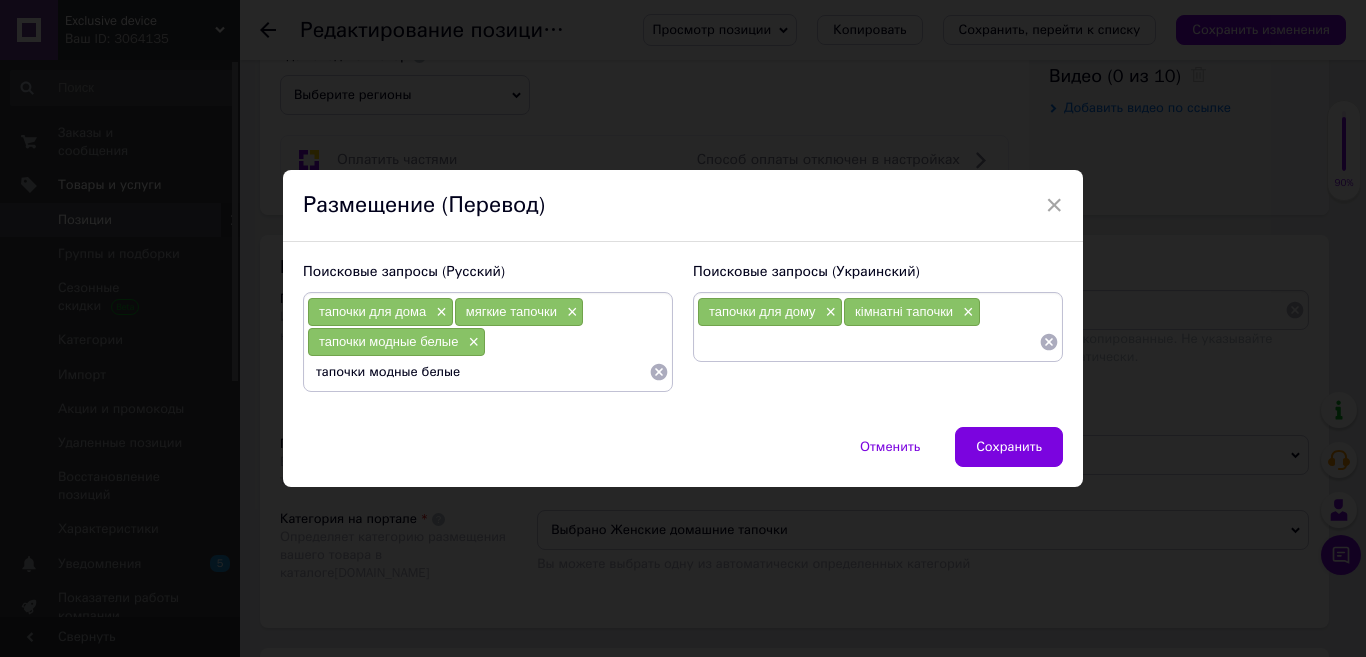 click on "тапочки модные белые" at bounding box center [478, 372] 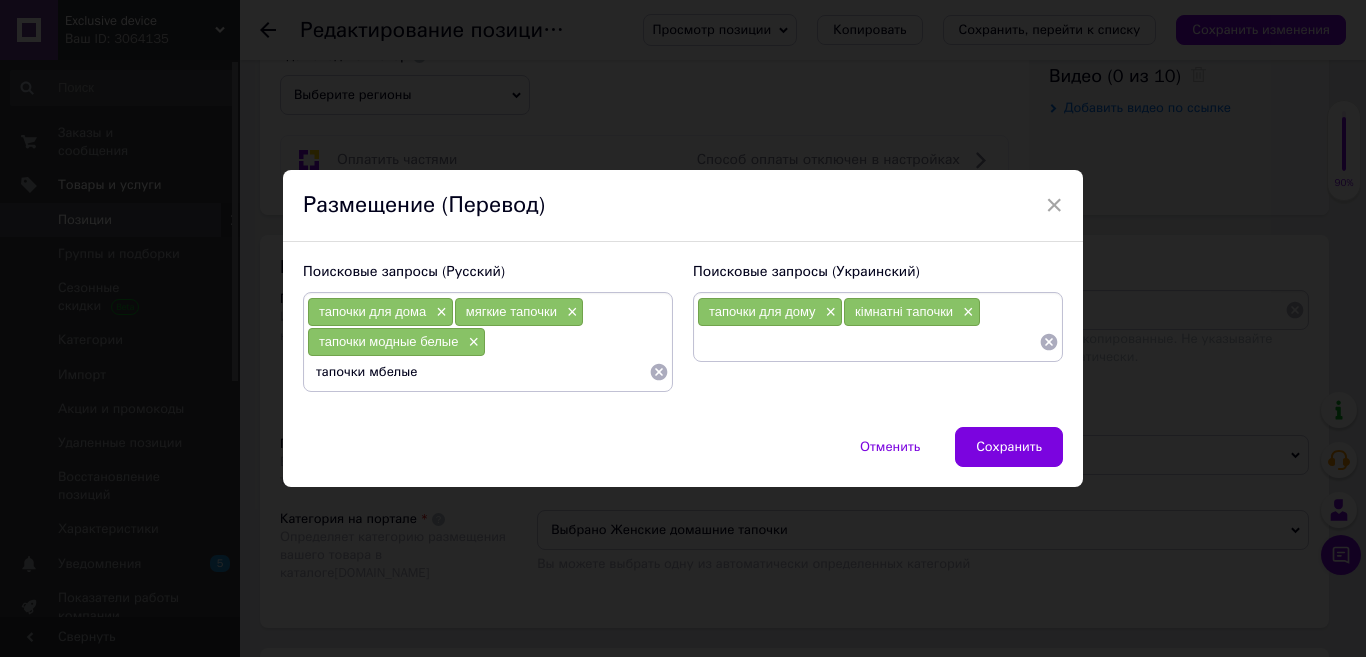 type on "тапочки белые" 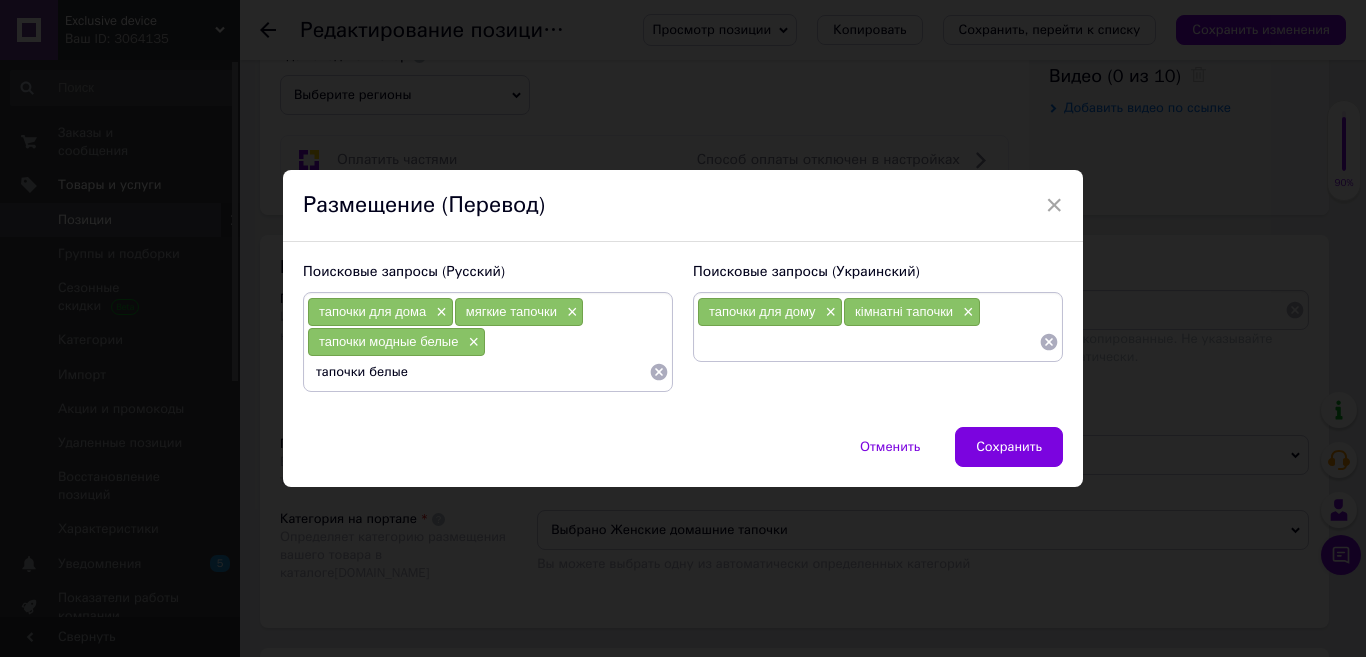 type 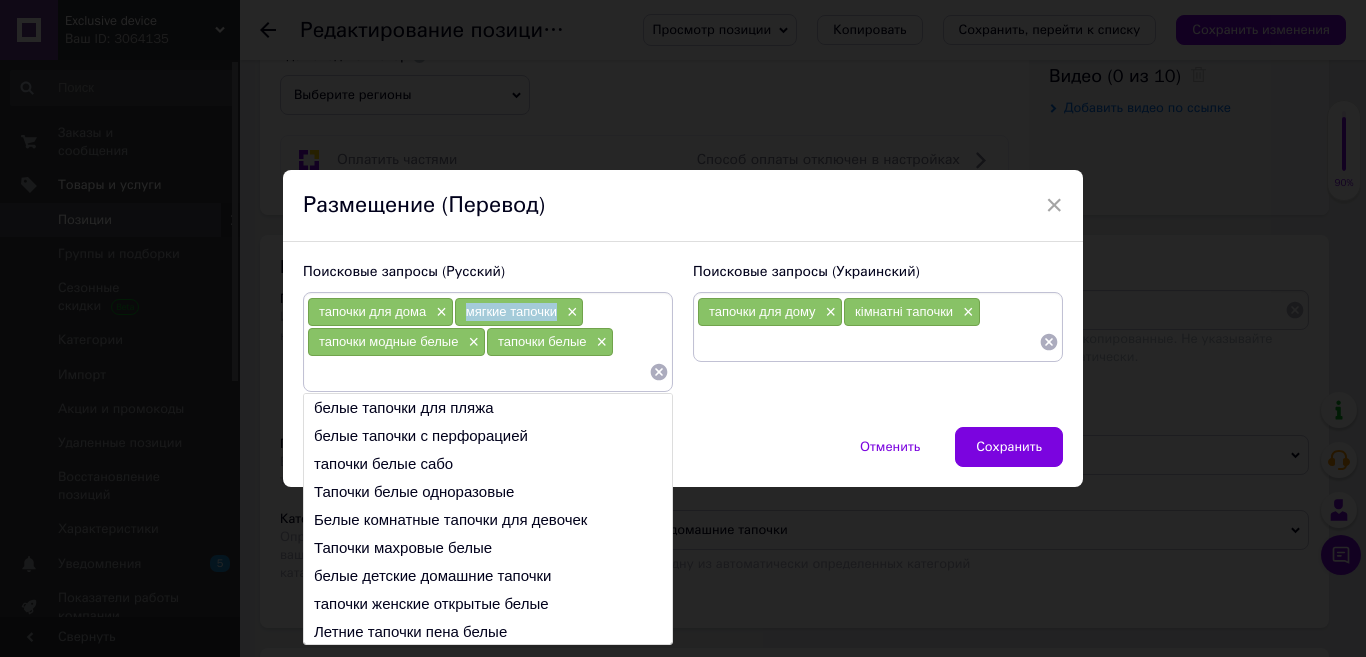 drag, startPoint x: 553, startPoint y: 308, endPoint x: 467, endPoint y: 312, distance: 86.09297 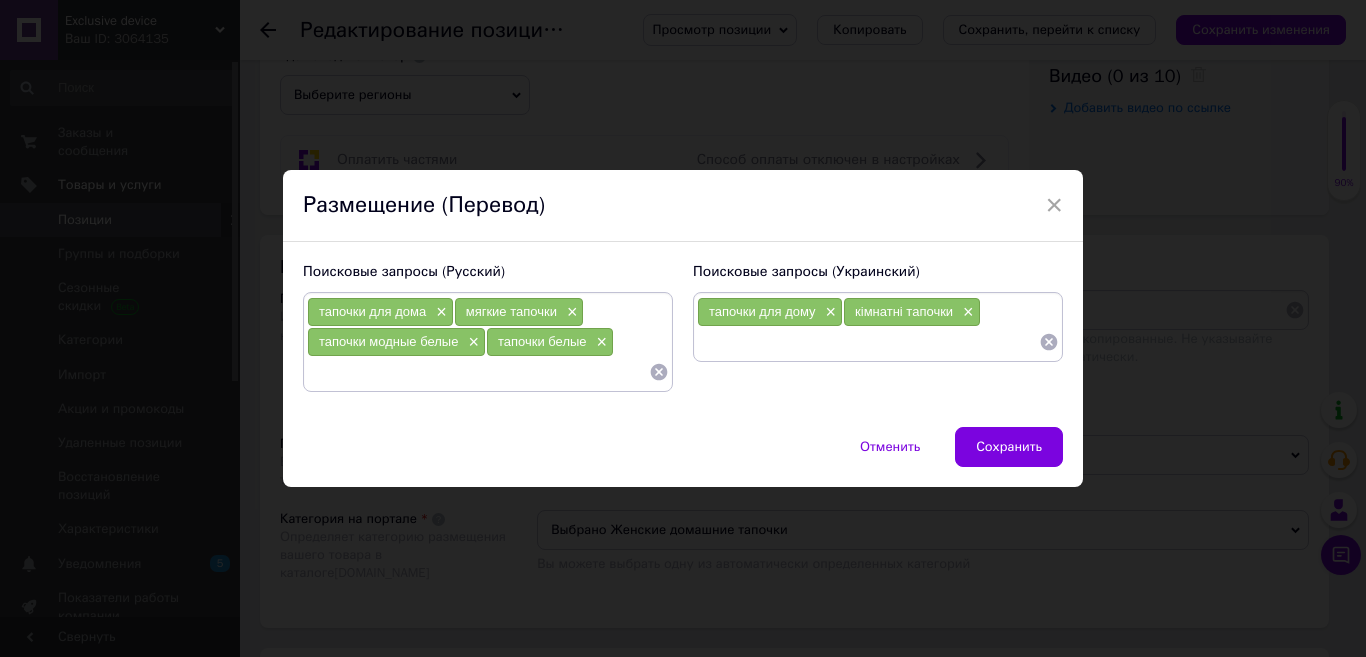 paste on "м'які тапочки" 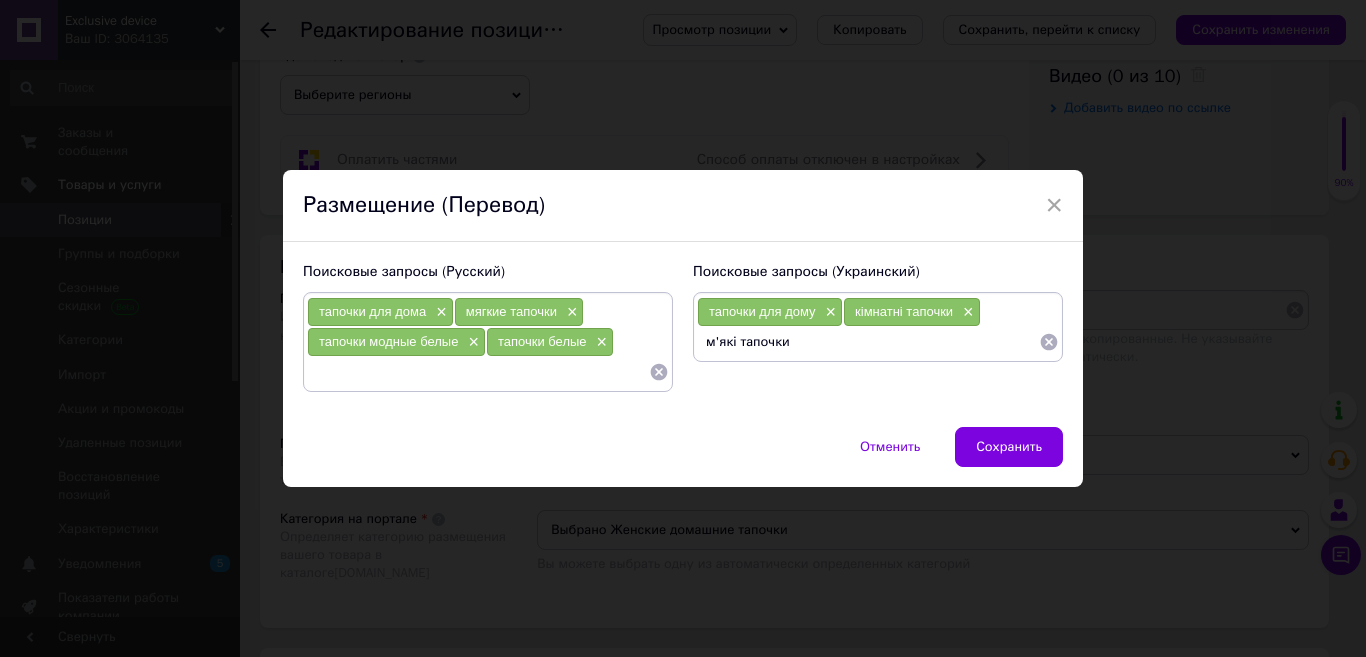 type 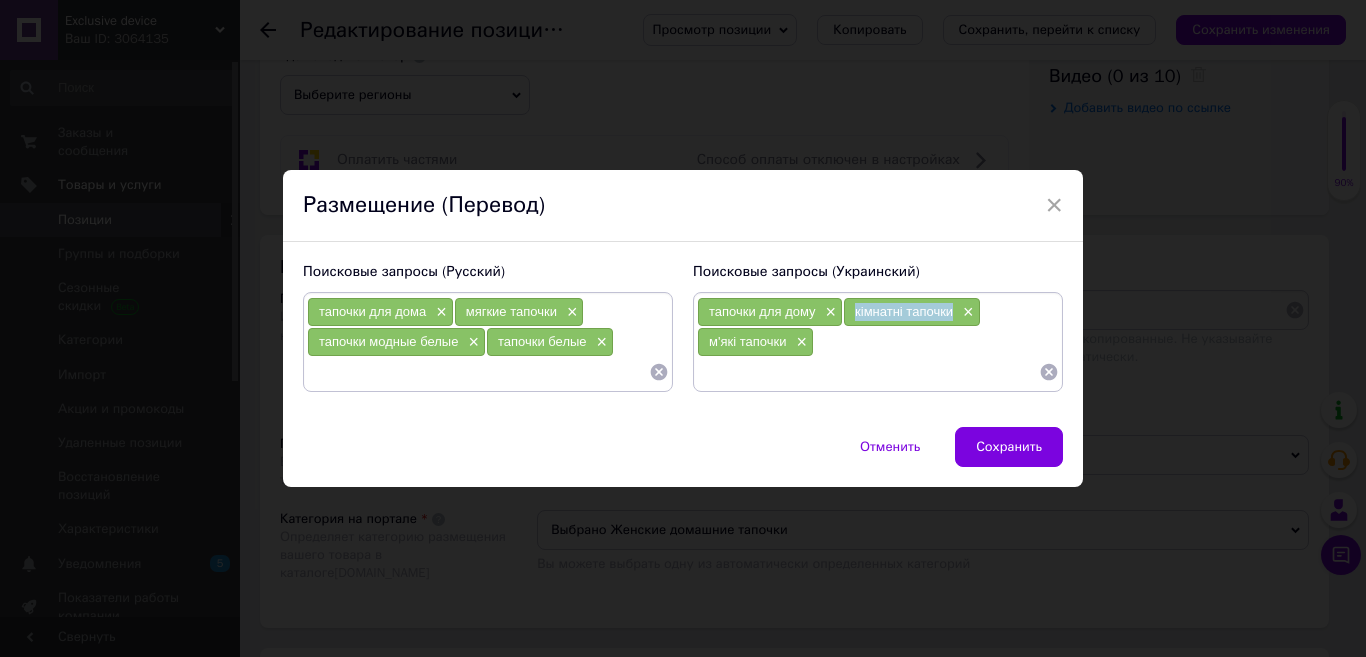 drag, startPoint x: 953, startPoint y: 308, endPoint x: 852, endPoint y: 314, distance: 101.17806 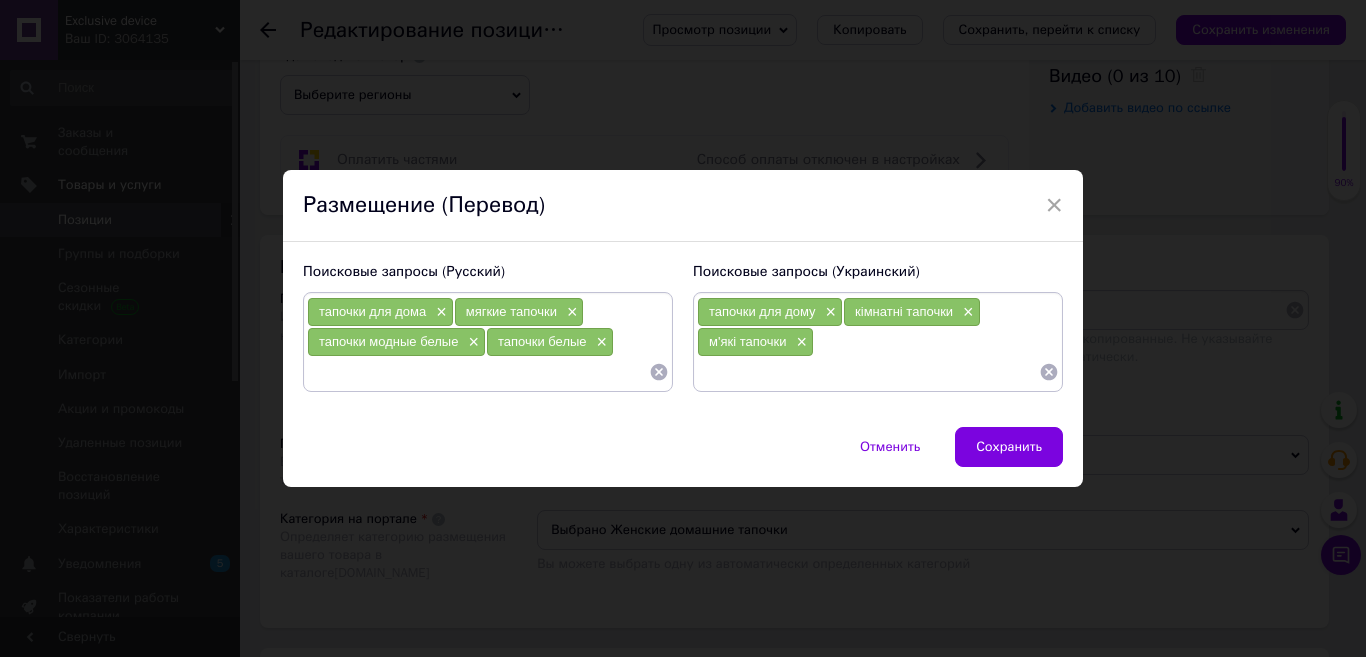 click at bounding box center [478, 372] 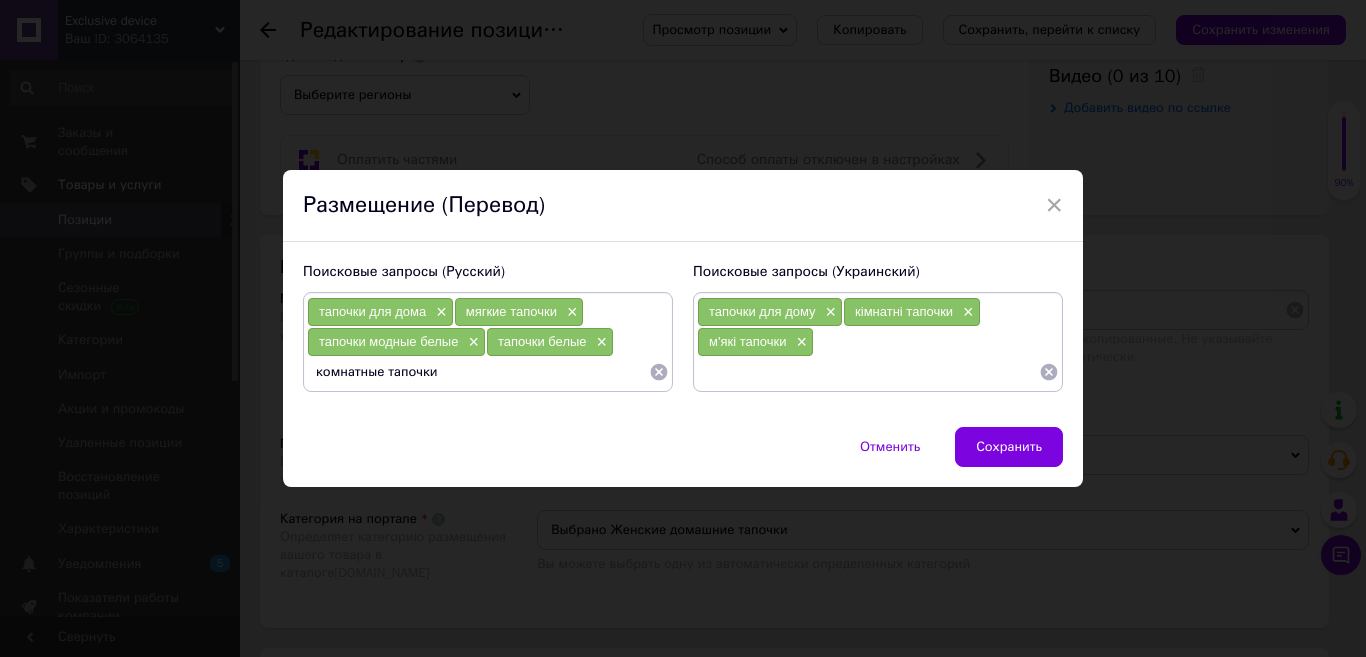 type 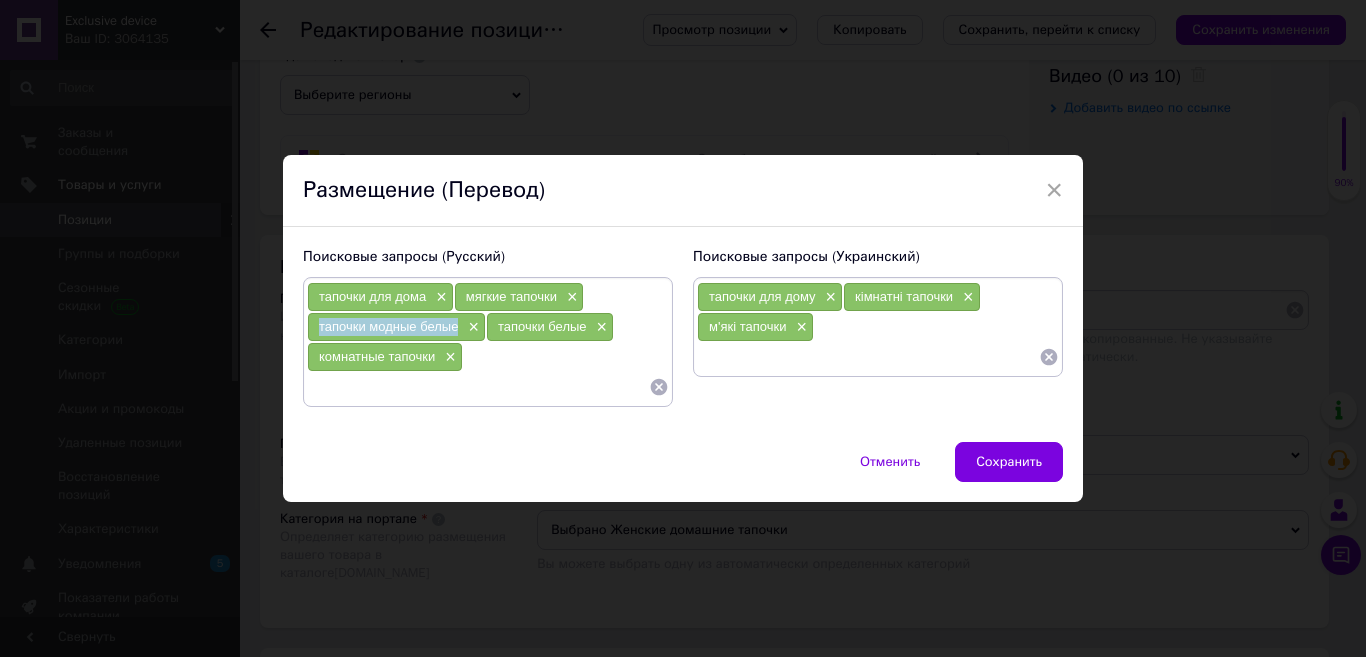 drag, startPoint x: 459, startPoint y: 325, endPoint x: 315, endPoint y: 326, distance: 144.00348 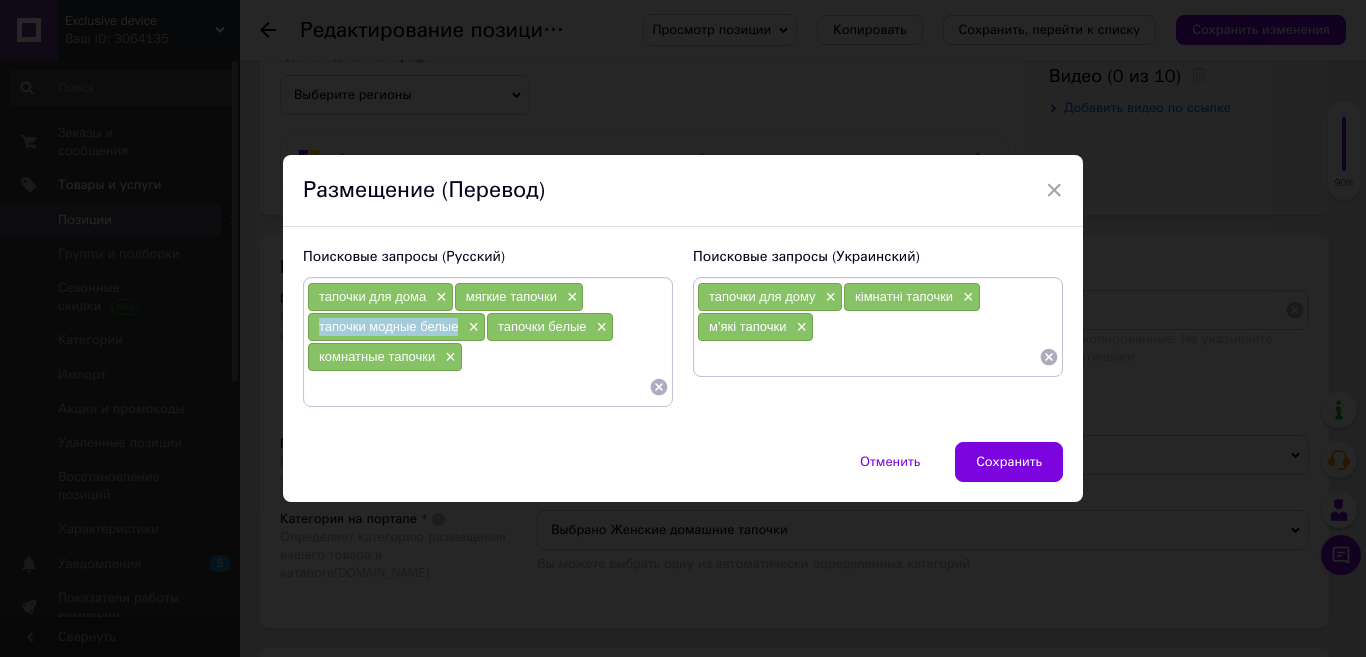 click at bounding box center [868, 357] 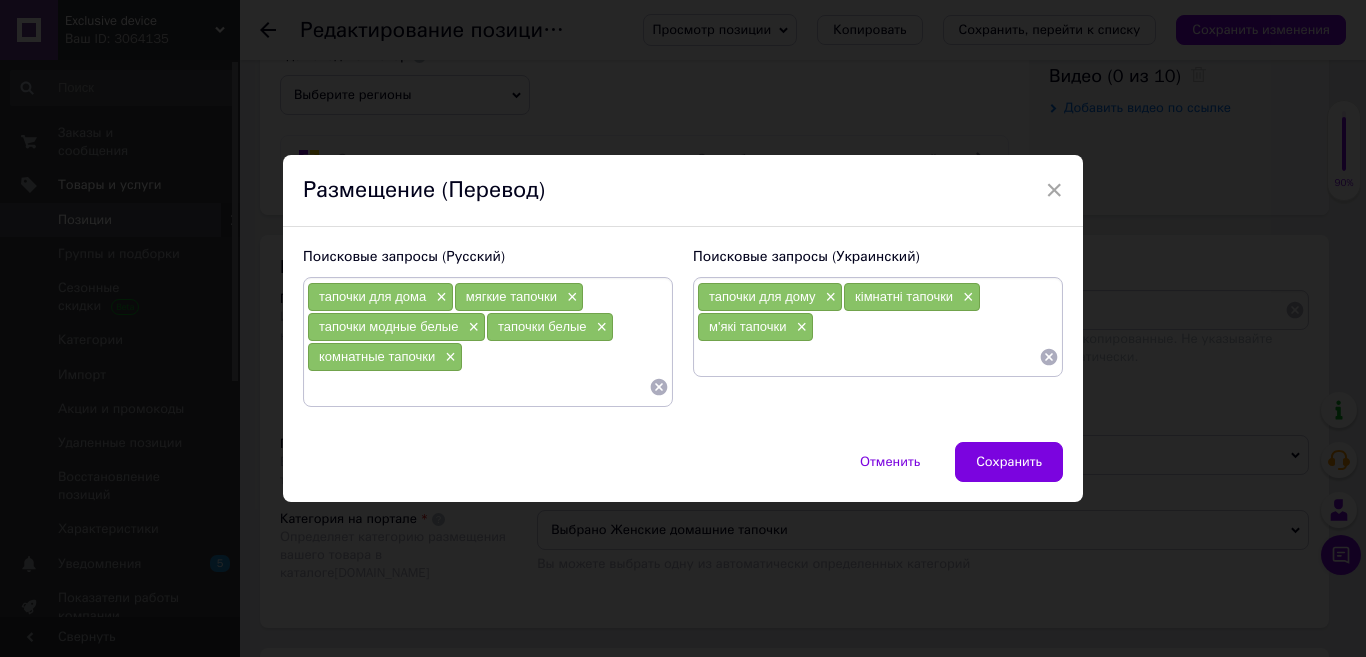 paste on "тапочки модные белые" 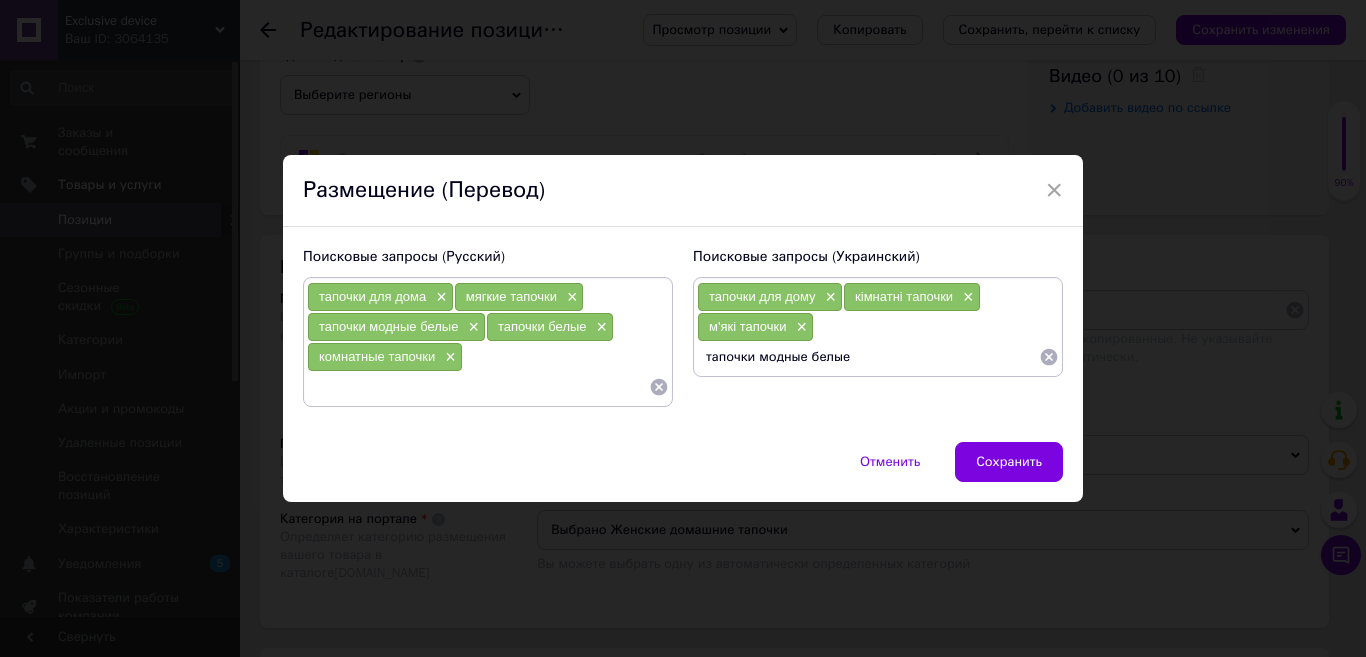 type on "тапочки модные белые" 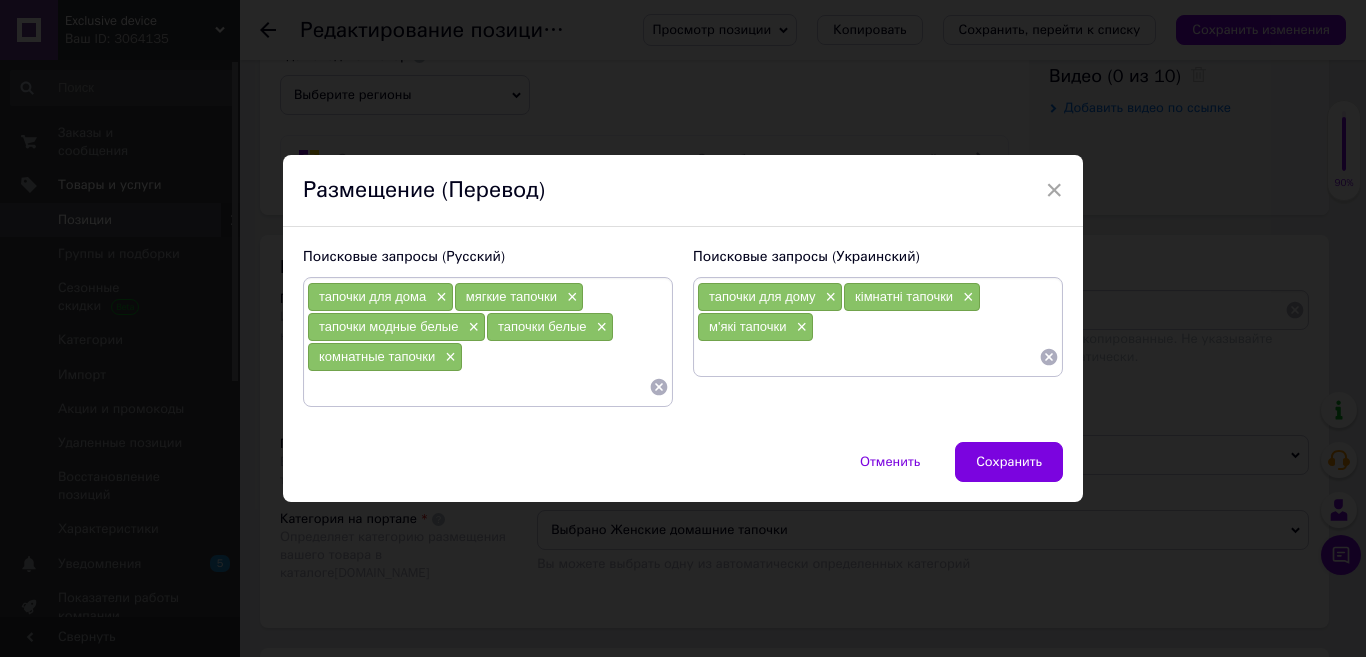 paste on "тапочки модні білі" 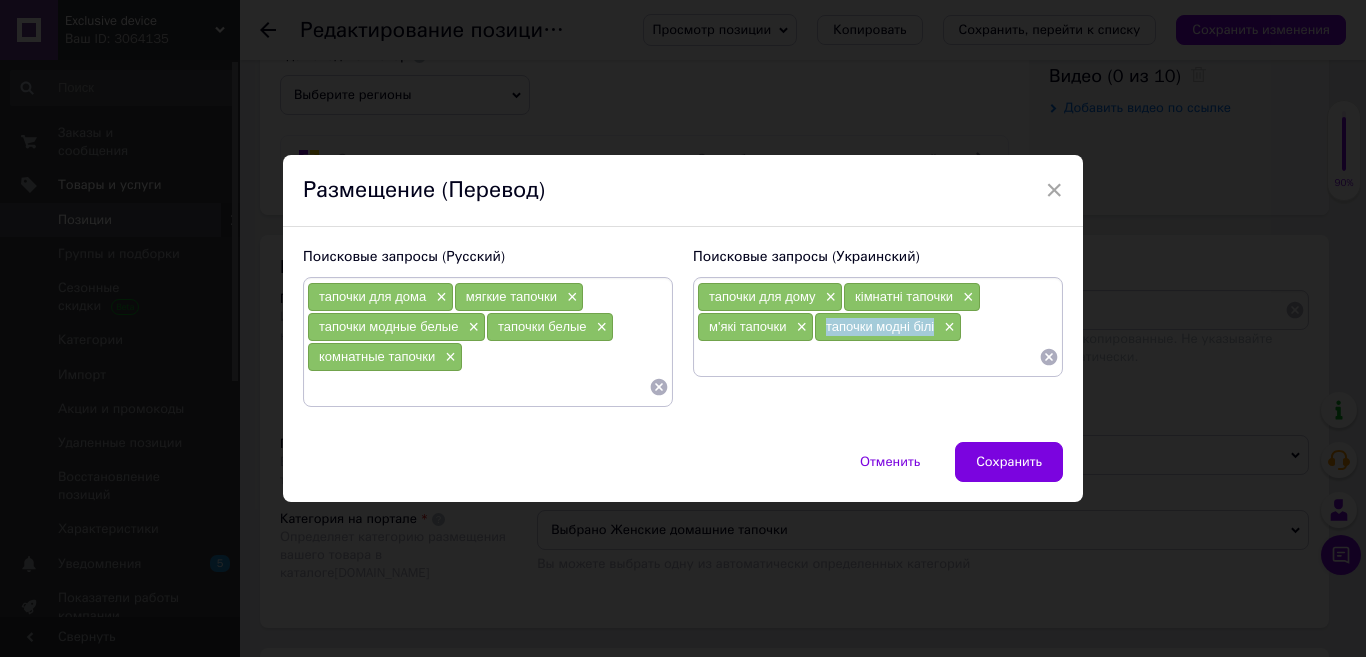 drag, startPoint x: 937, startPoint y: 330, endPoint x: 821, endPoint y: 330, distance: 116 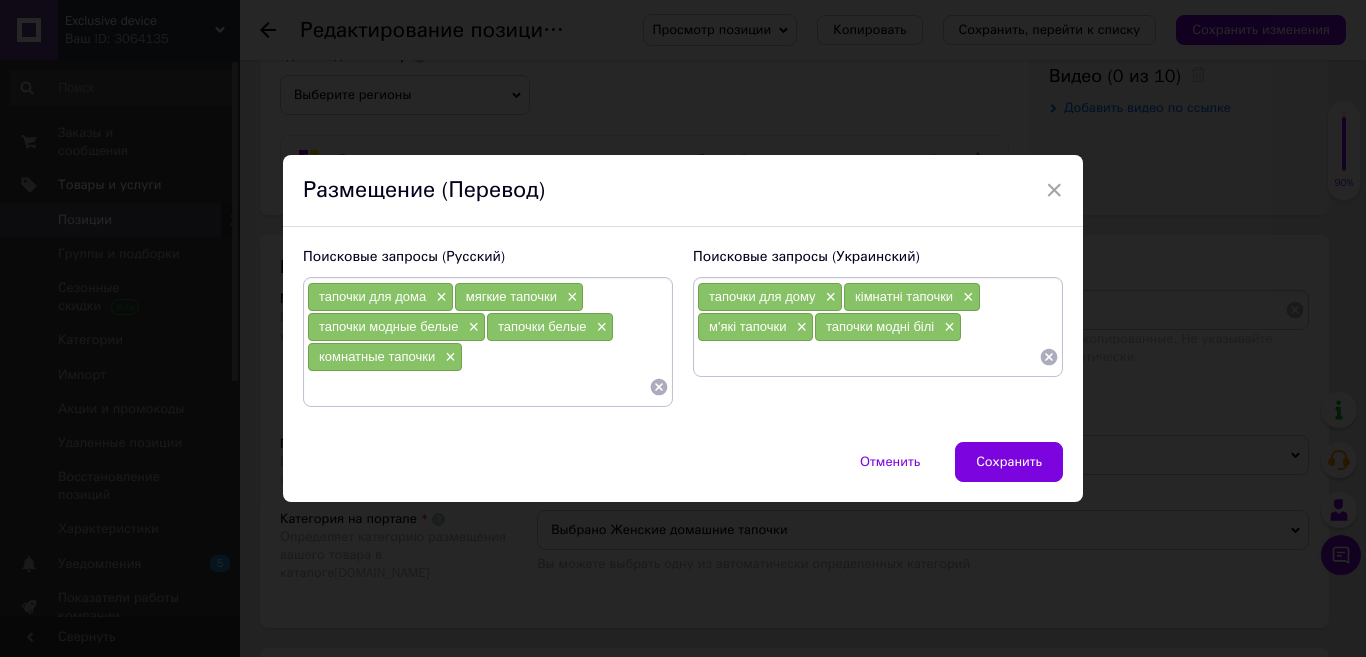 click at bounding box center (868, 357) 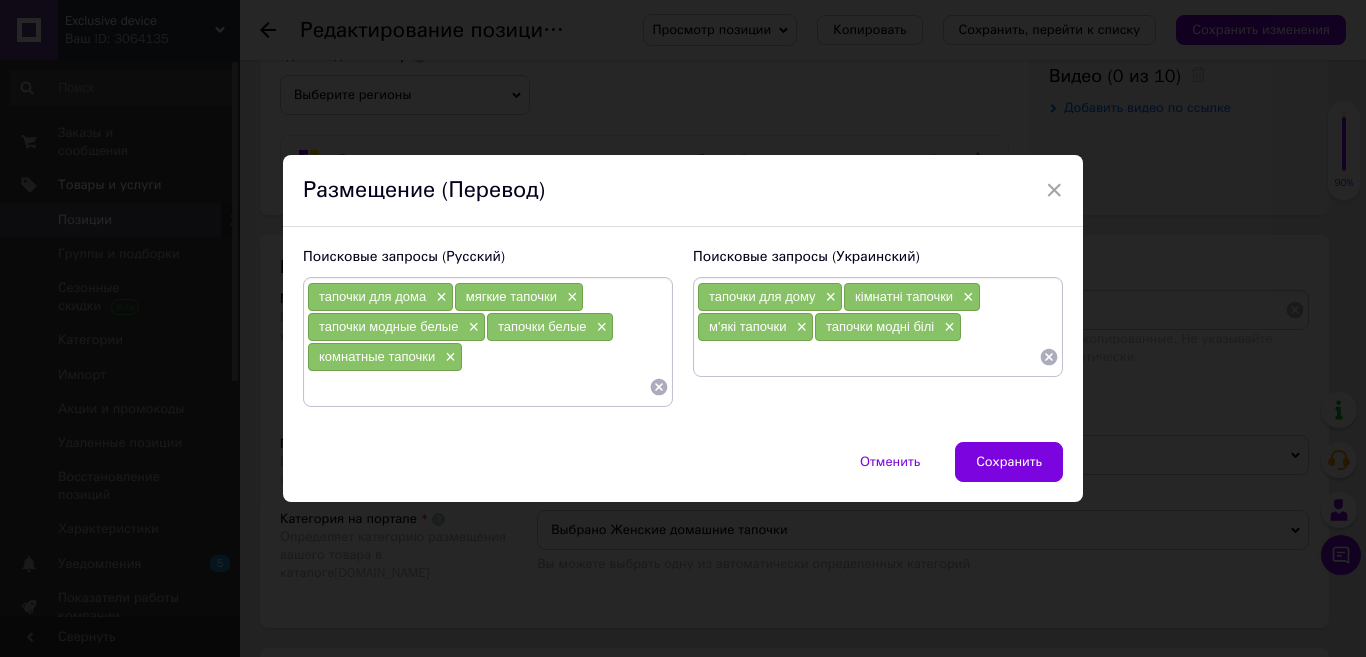 paste on "тапочки модні білі" 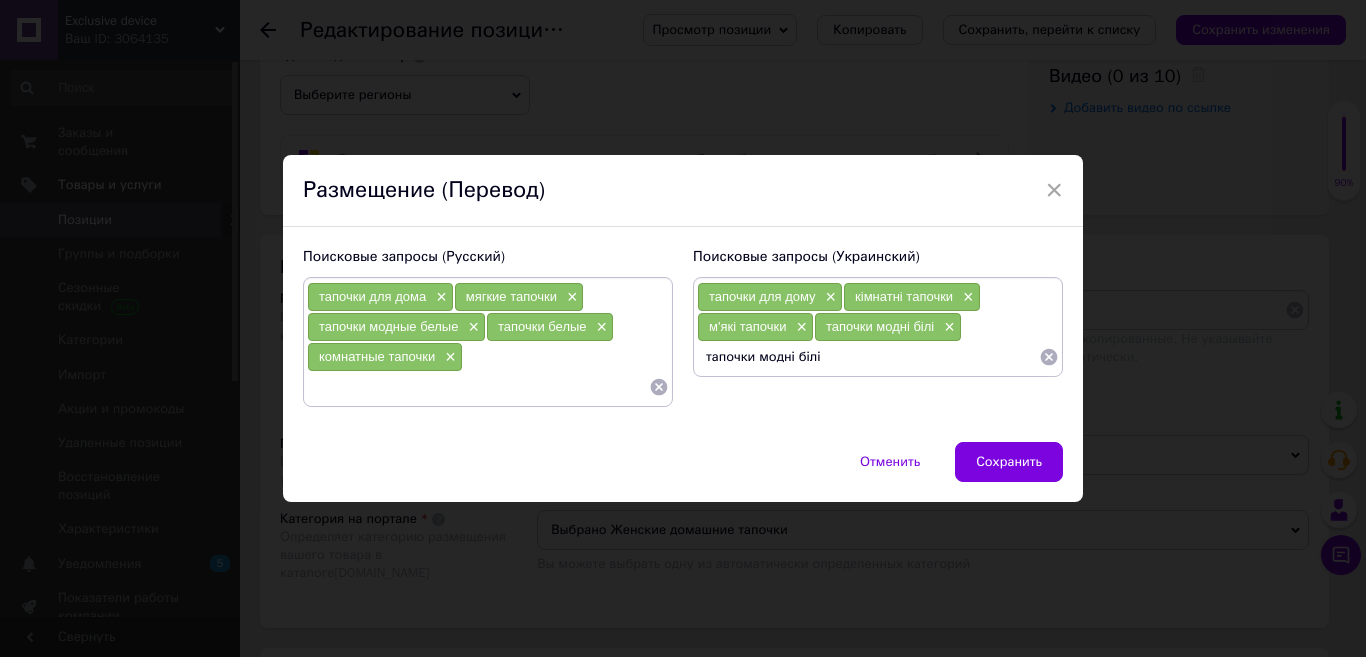 click on "тапочки модні білі" at bounding box center [868, 357] 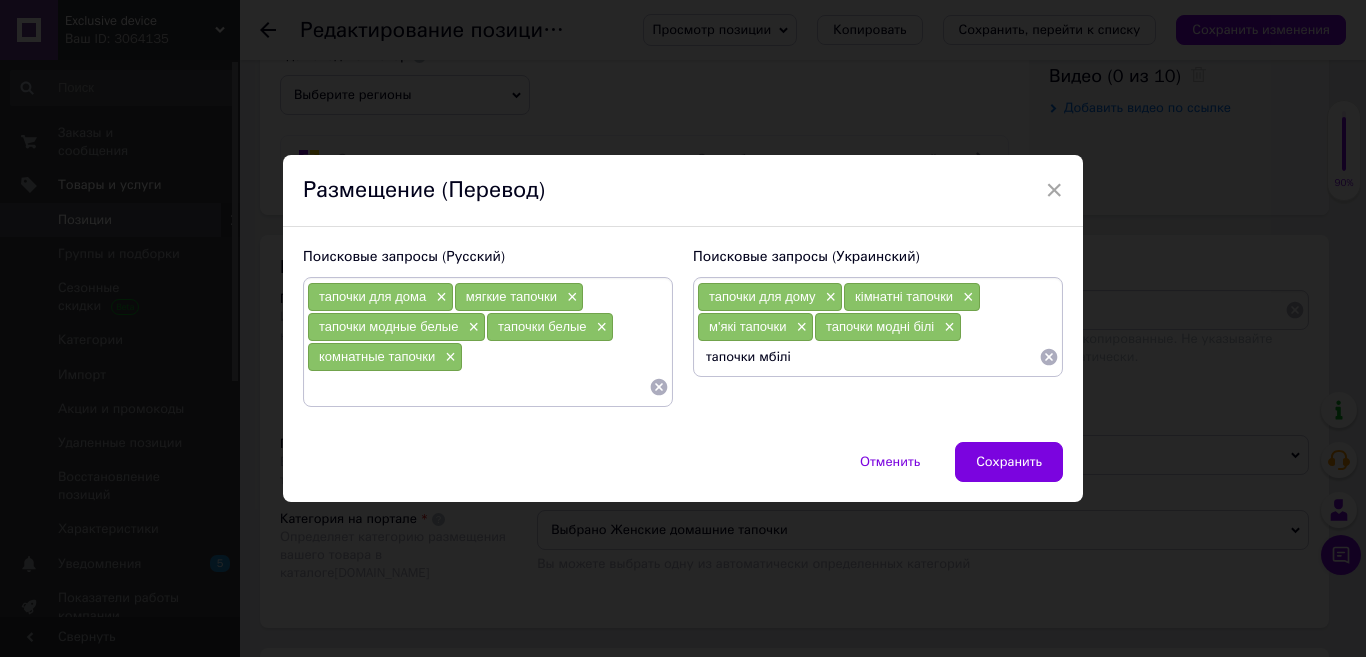 type on "тапочки білі" 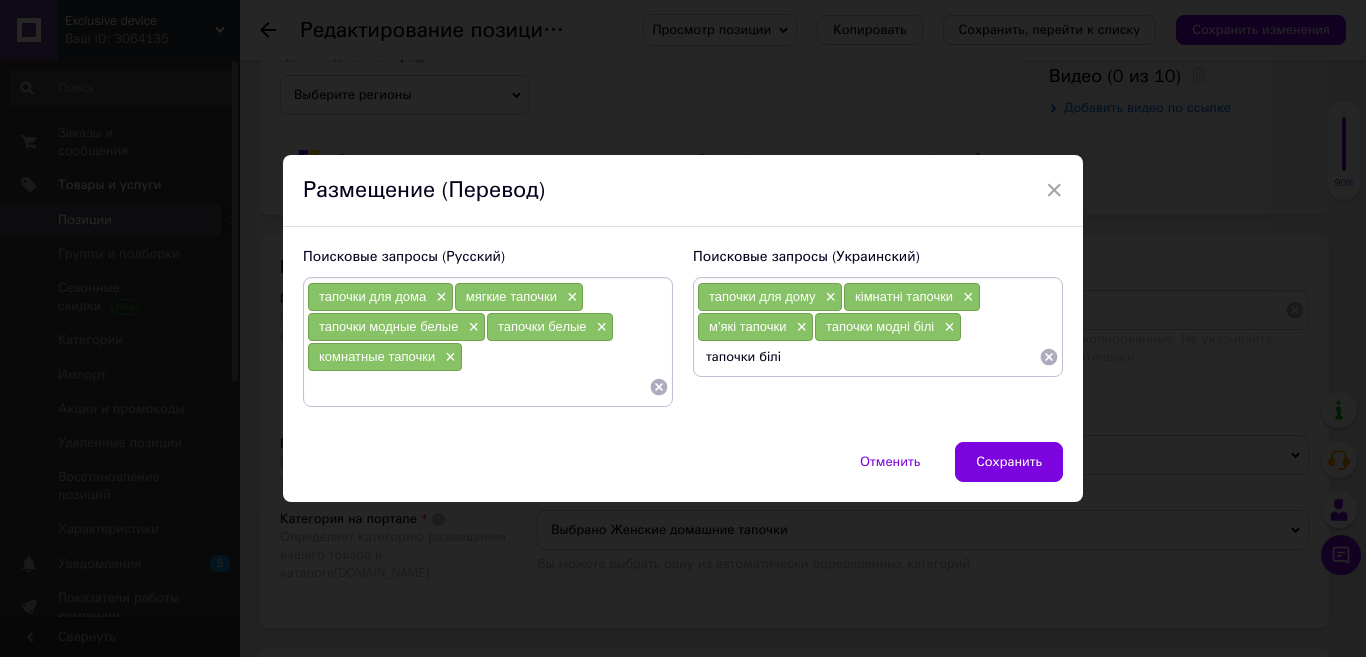 type 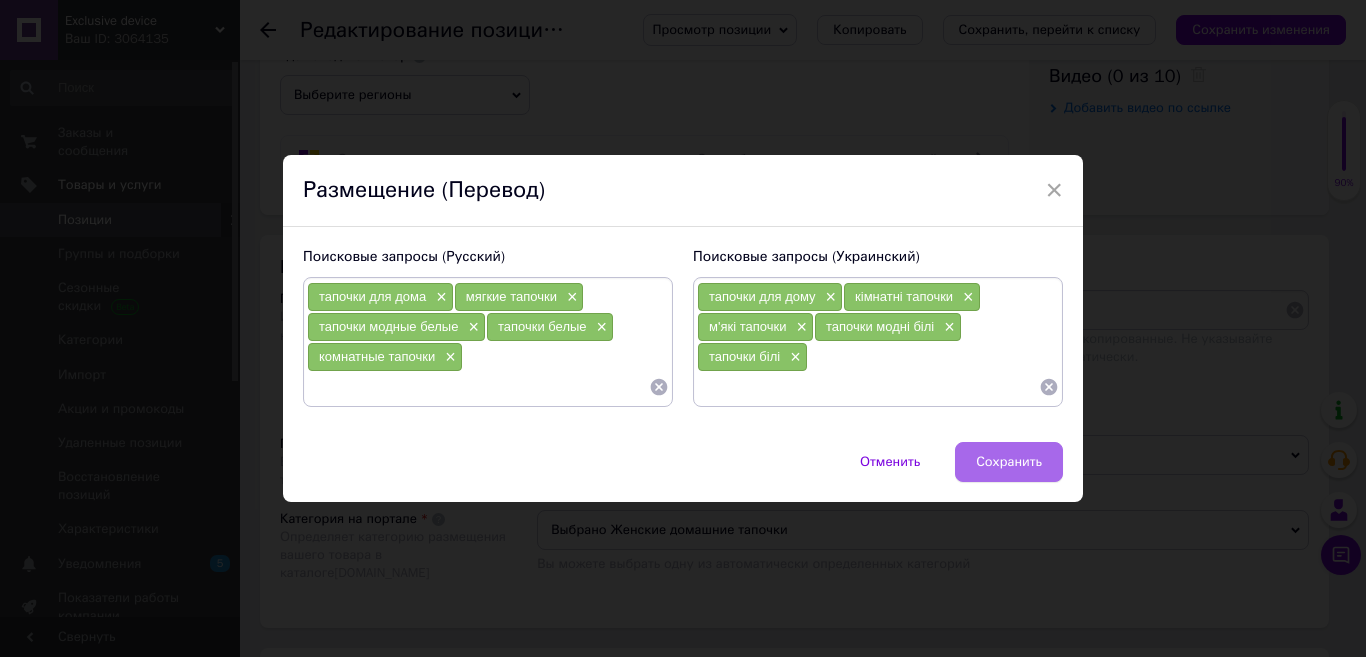 click on "Сохранить" at bounding box center [1009, 462] 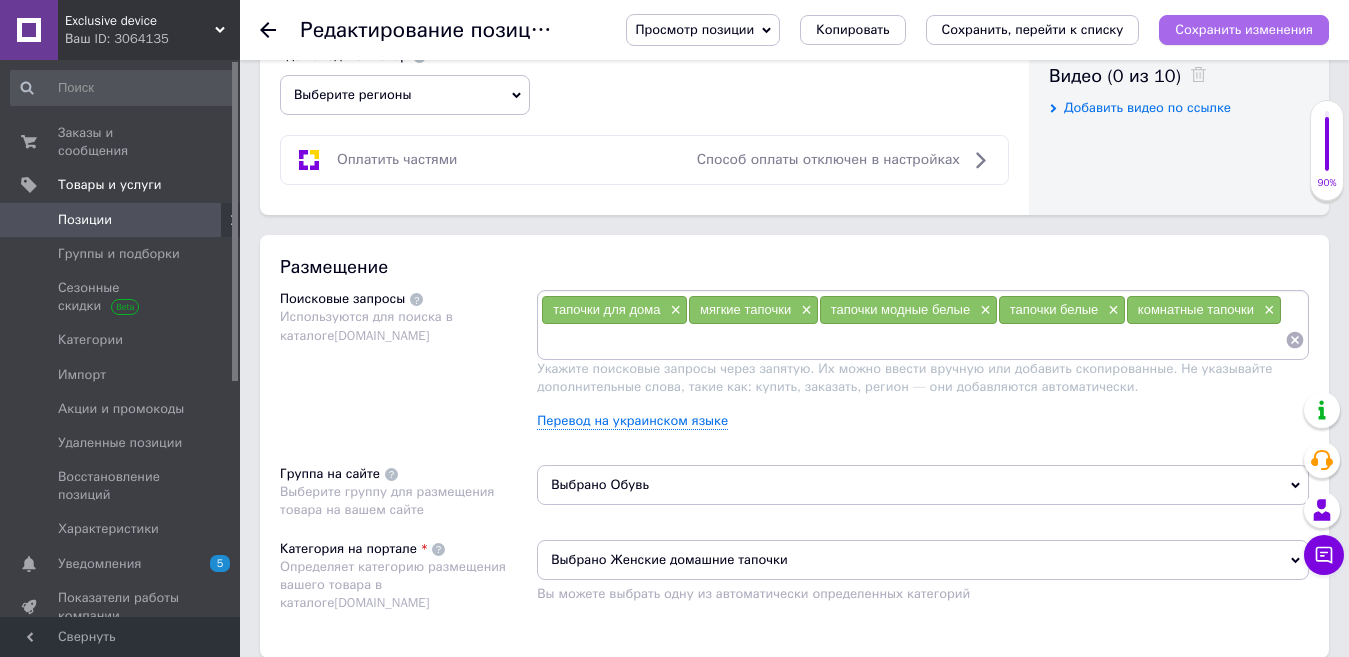 click on "Сохранить изменения" at bounding box center (1244, 29) 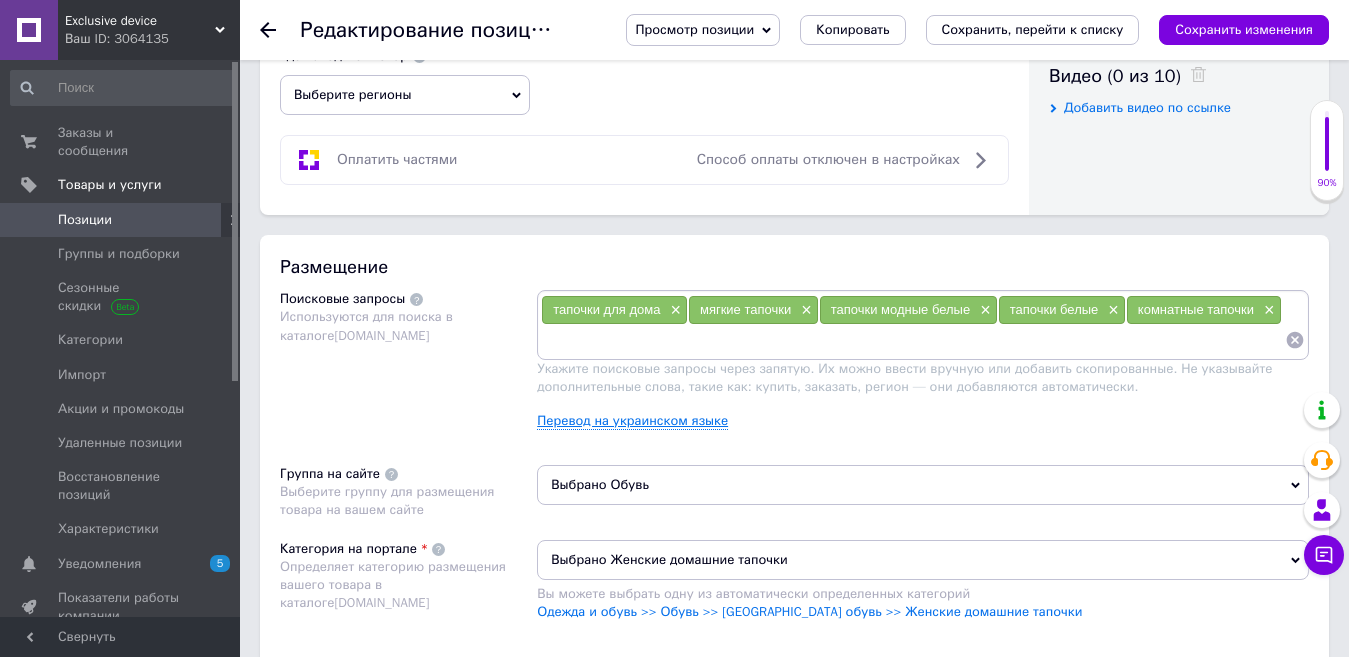 click on "Перевод на украинском языке" at bounding box center [632, 421] 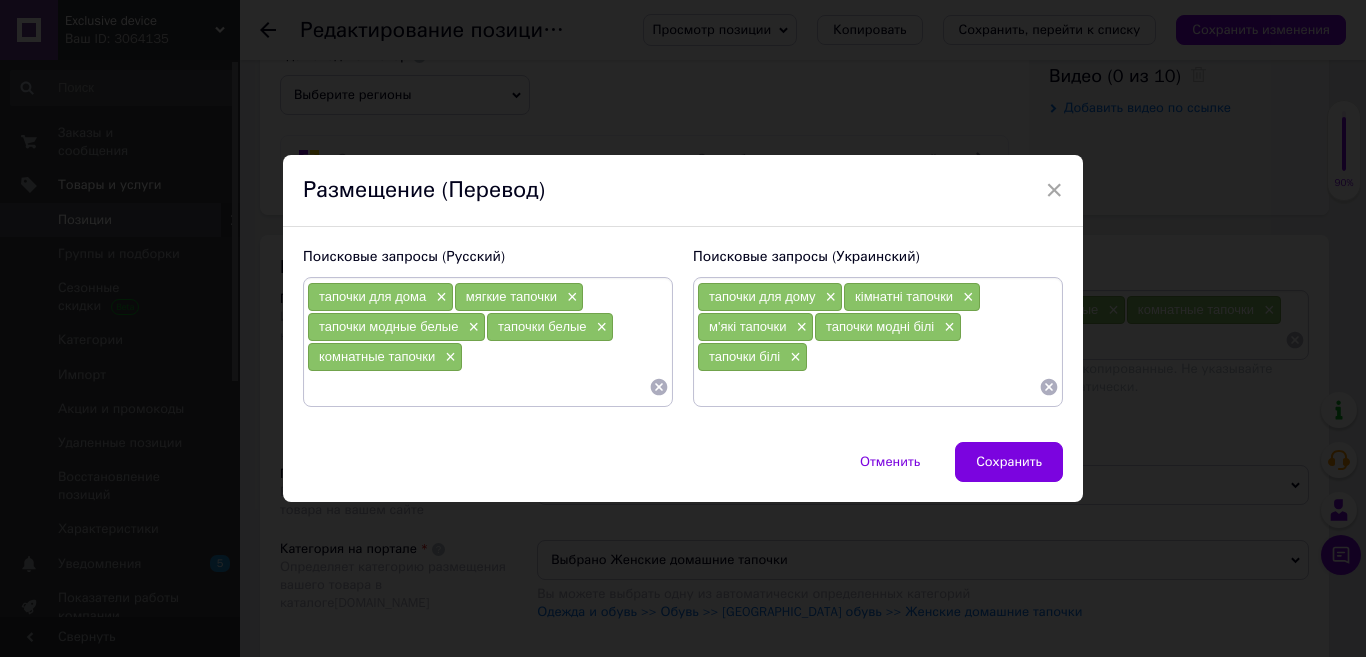 click at bounding box center (478, 387) 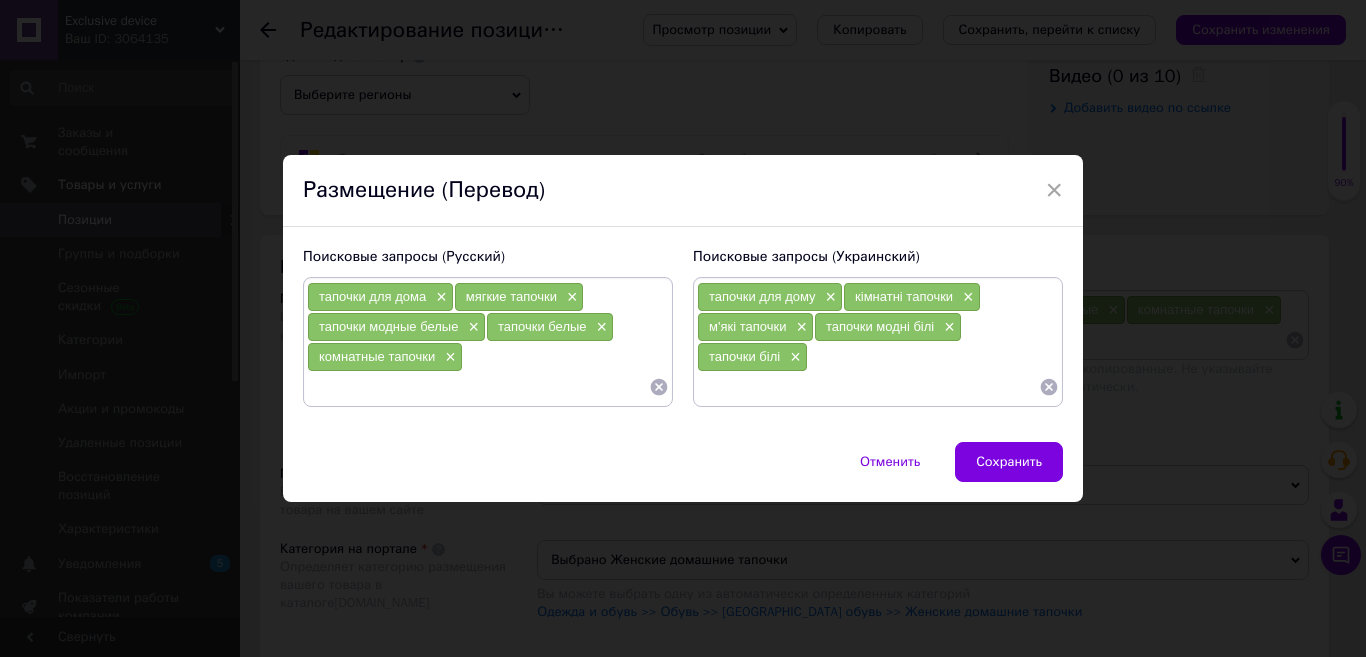 paste on "женские тапочки" 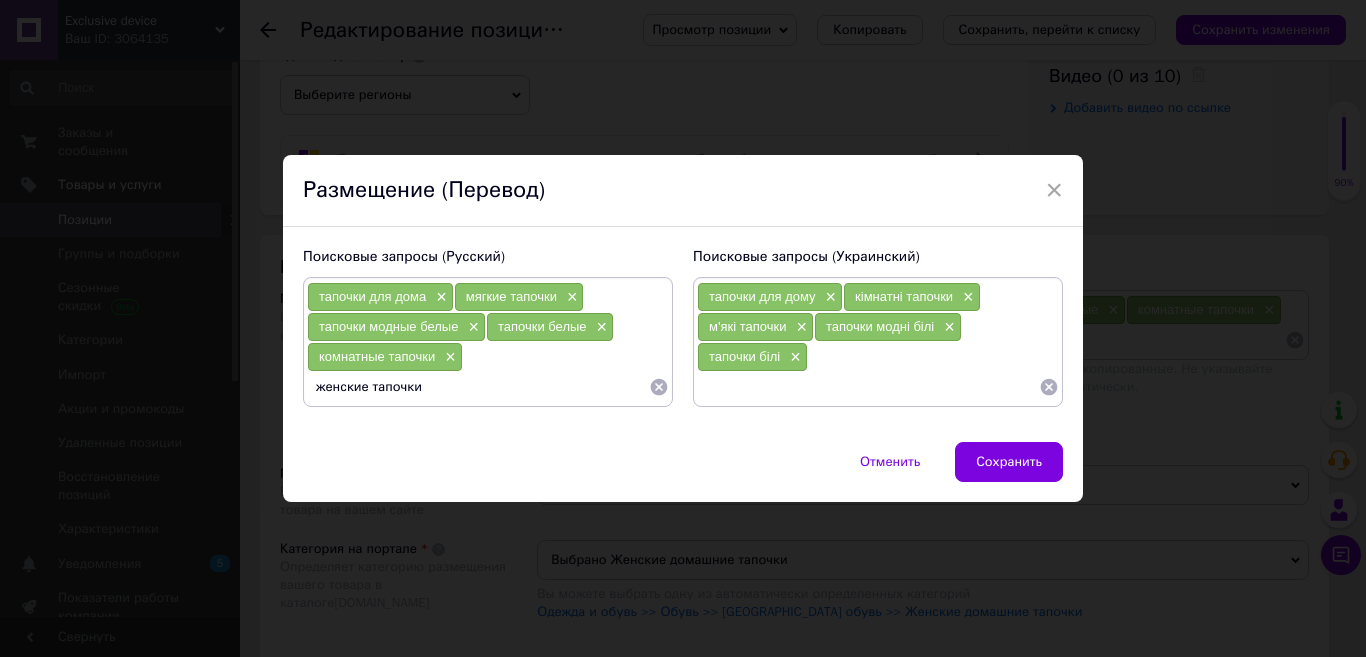 type 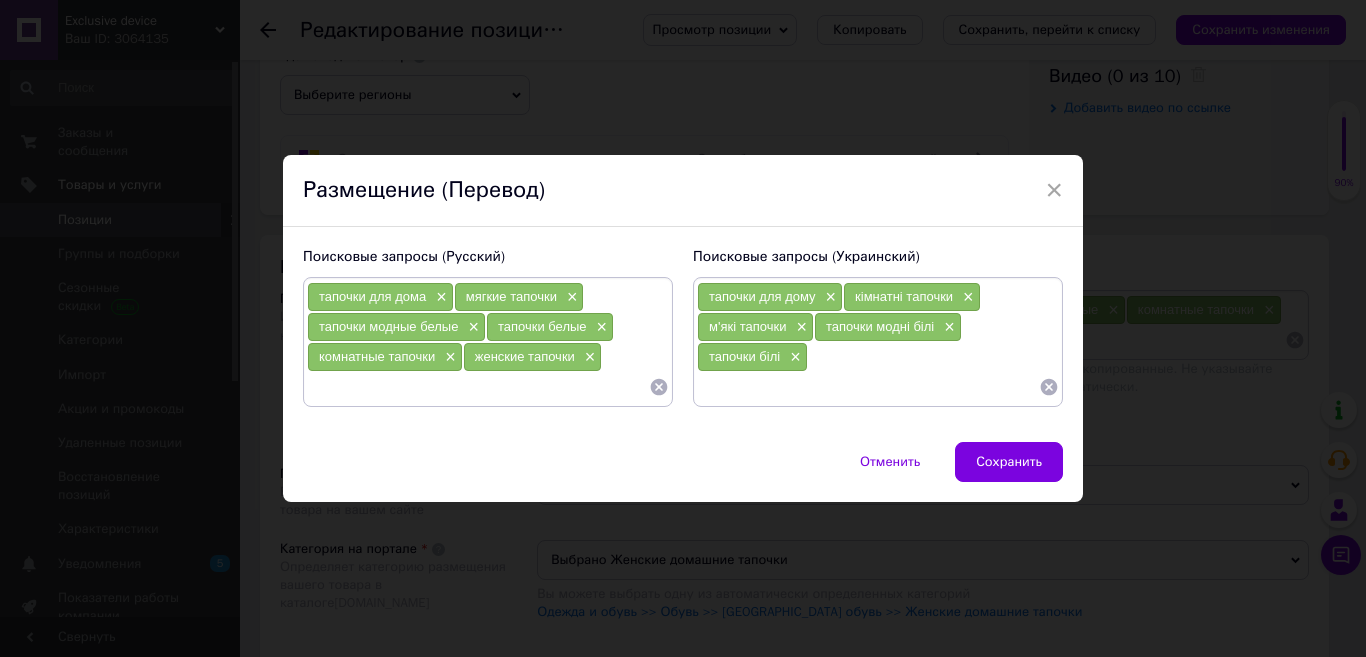 click at bounding box center (868, 387) 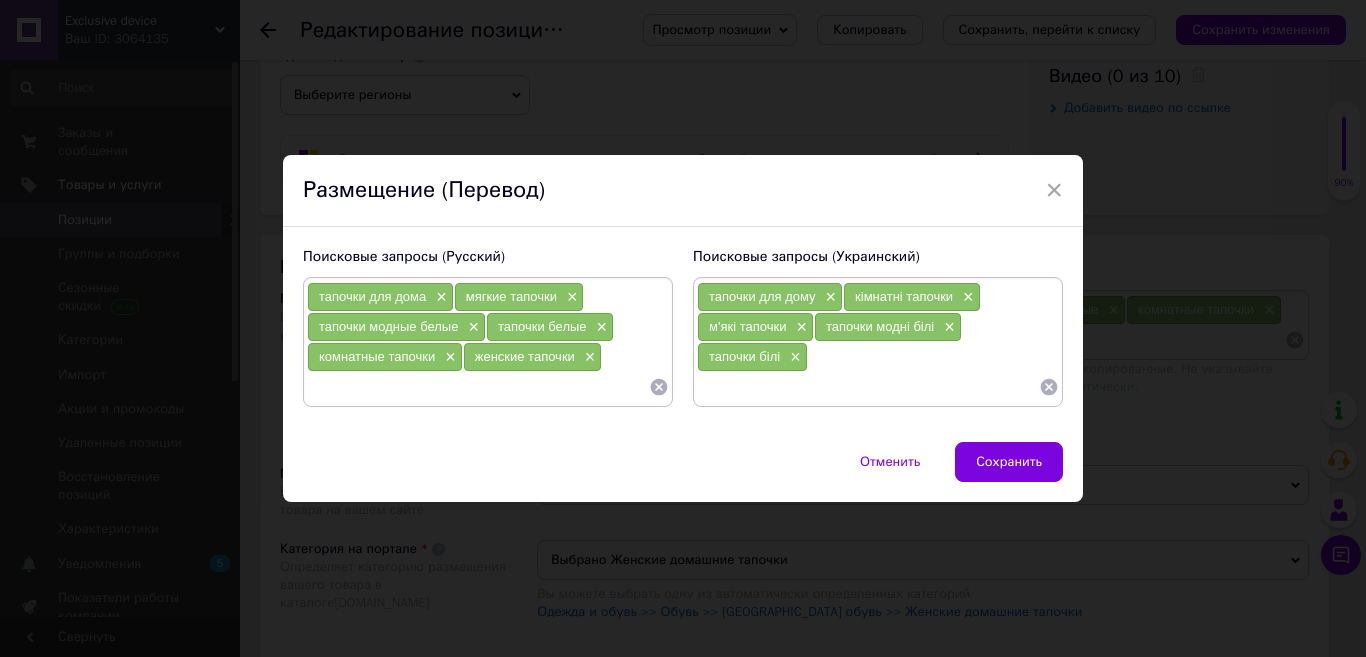 paste on "жіночі тапочки" 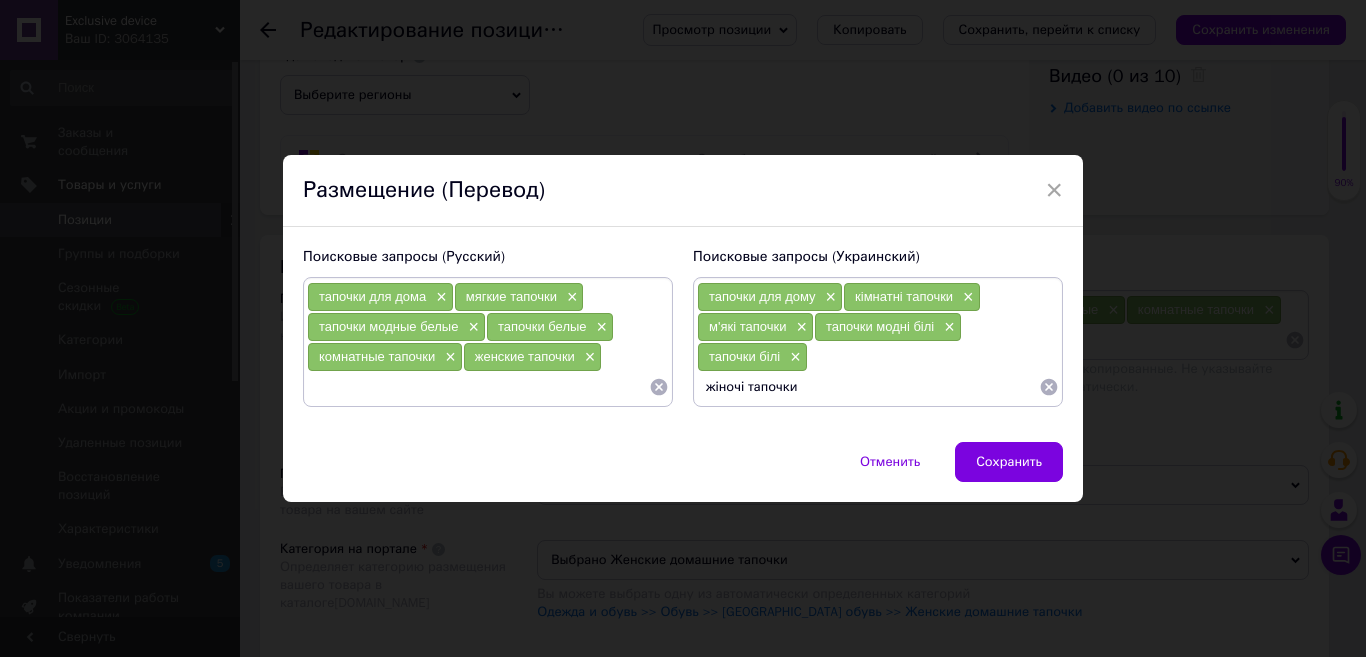 type 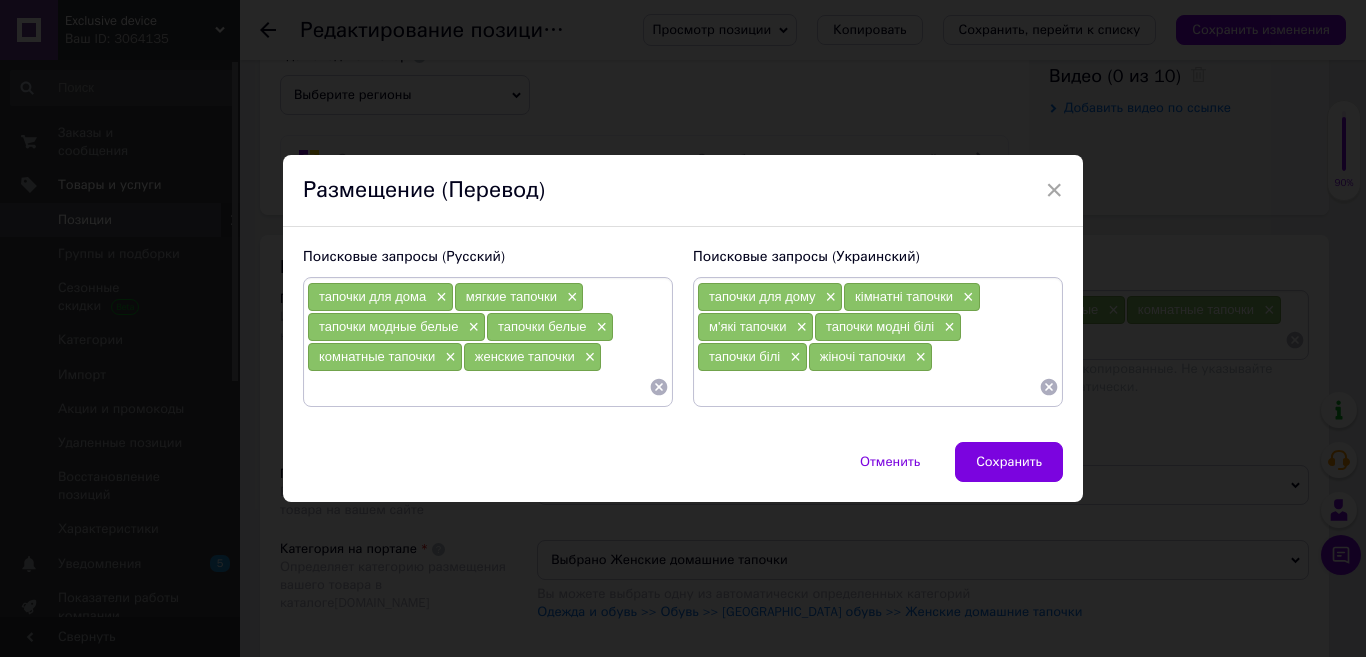 click at bounding box center [478, 387] 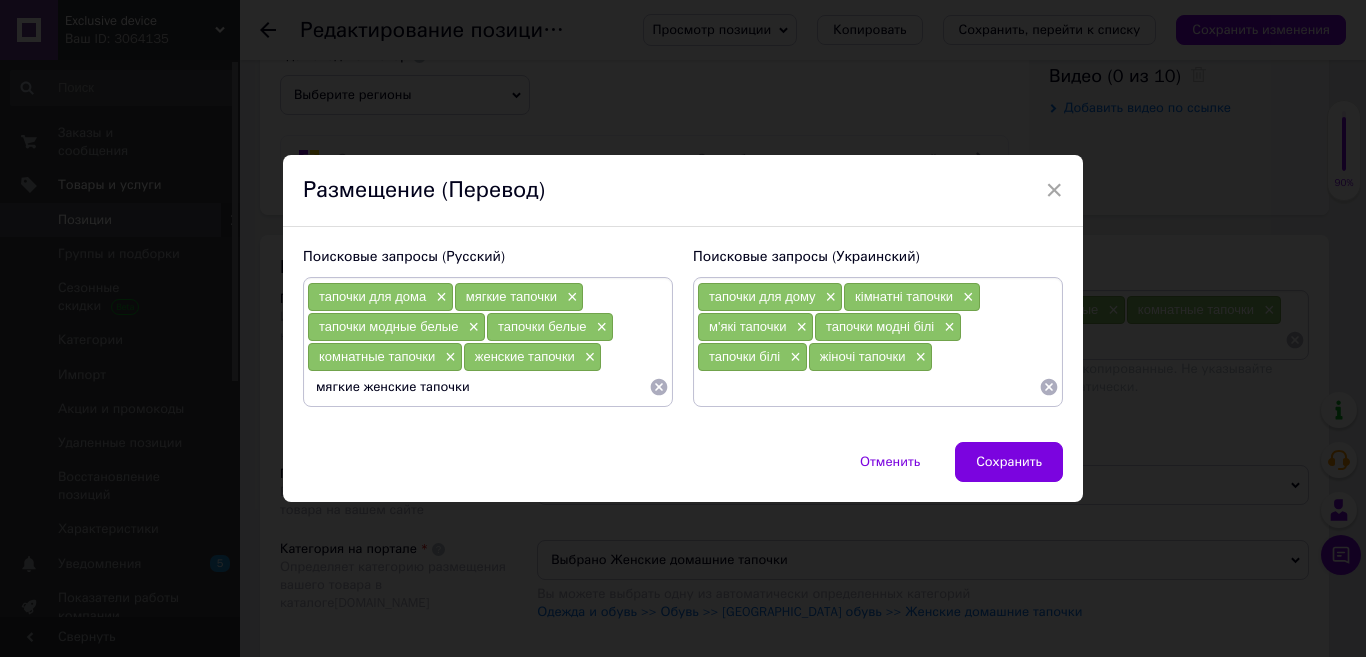 type 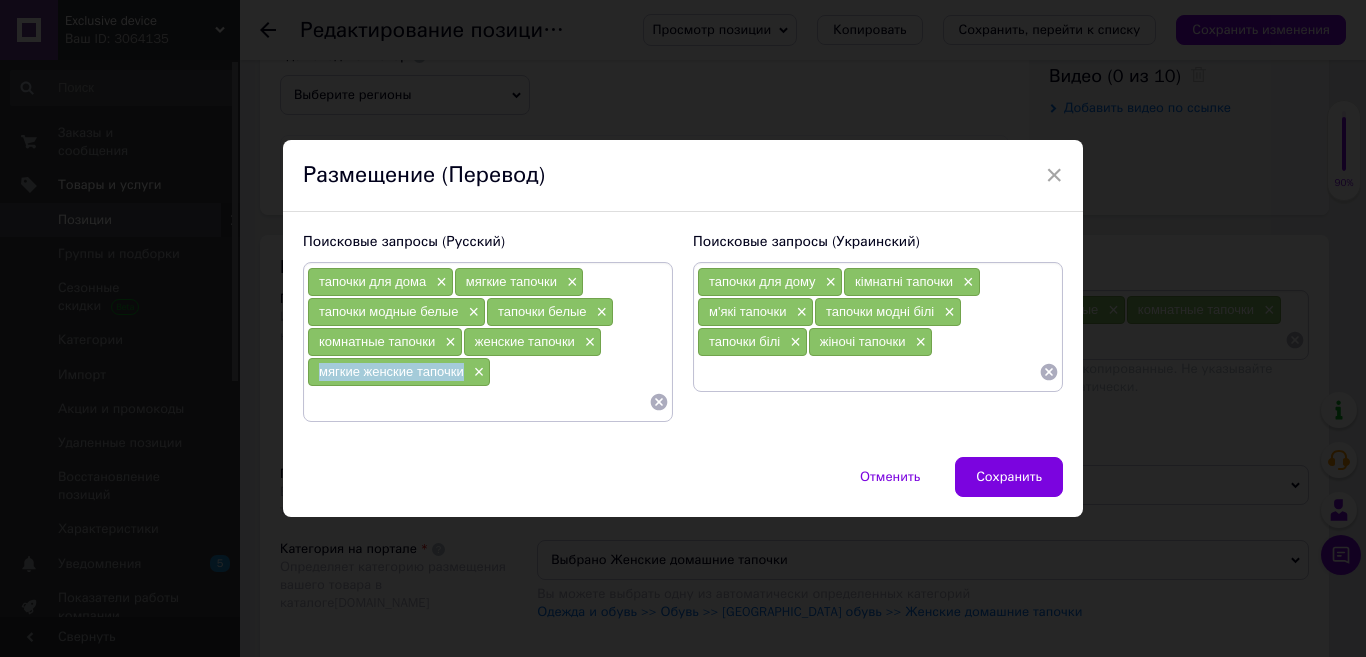 drag, startPoint x: 458, startPoint y: 370, endPoint x: 307, endPoint y: 371, distance: 151.00331 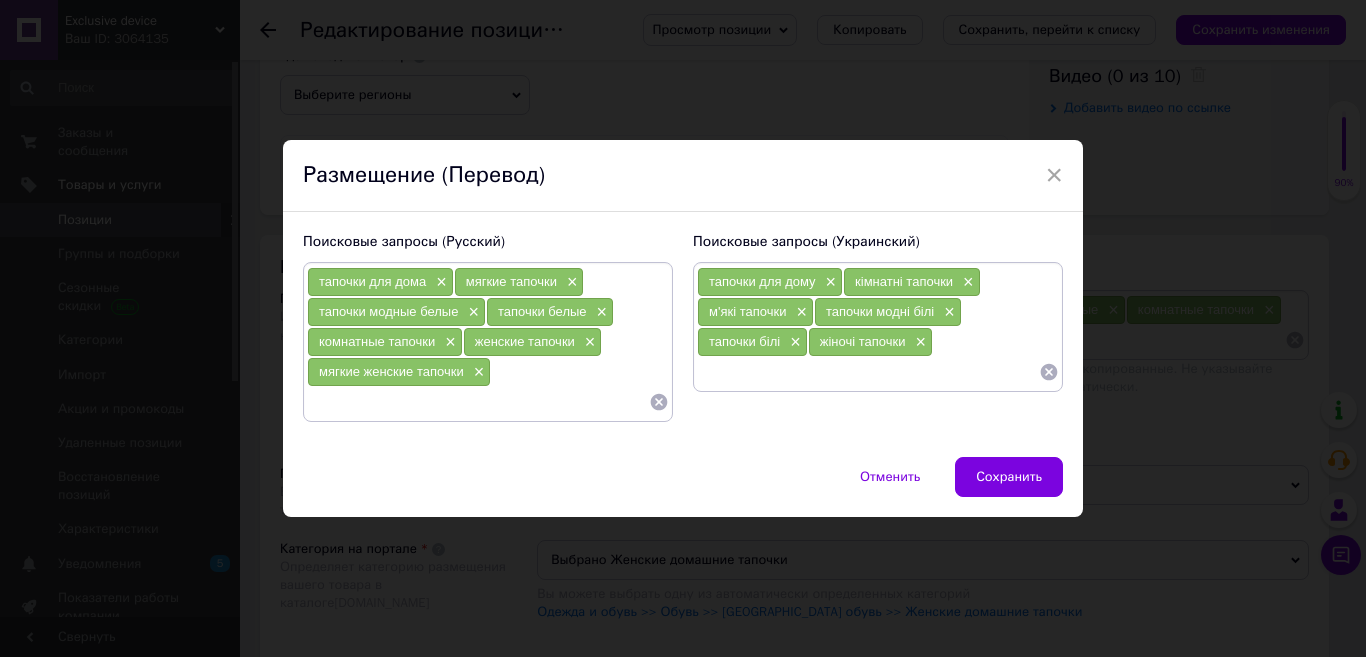 click at bounding box center (868, 372) 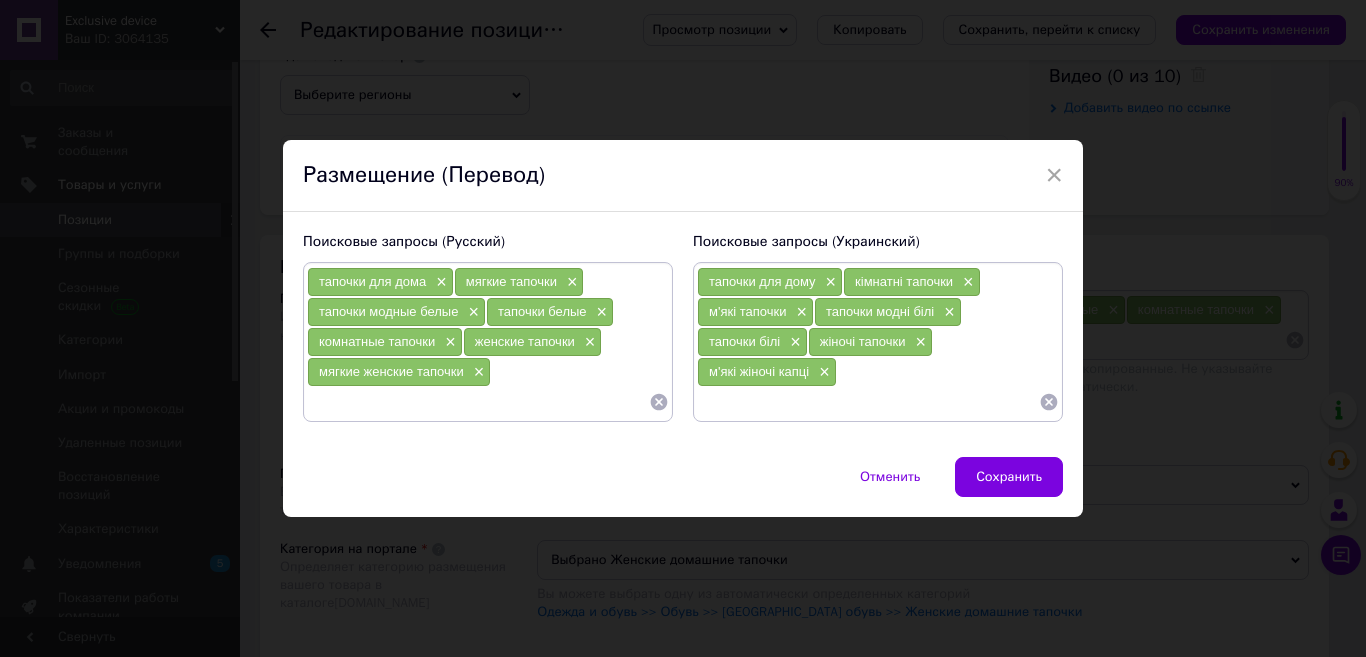 paste on "м'які жіночі капці" 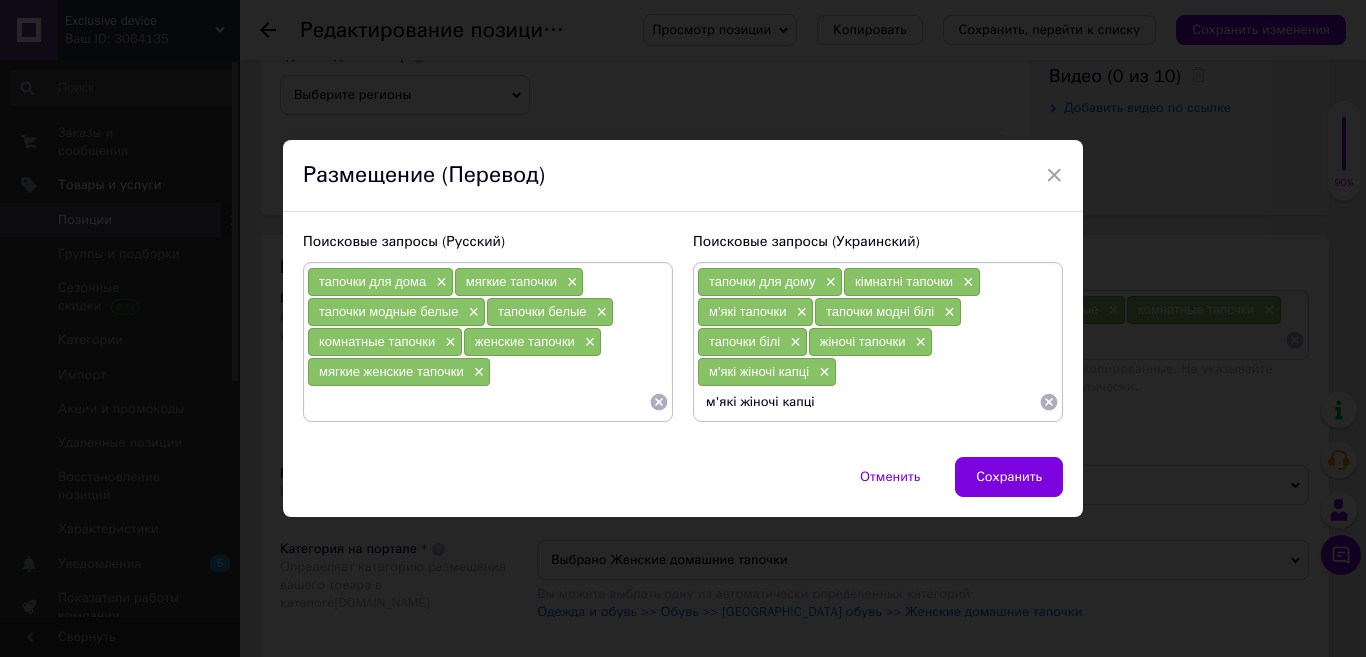 click on "м'які жіночі капці" at bounding box center (868, 402) 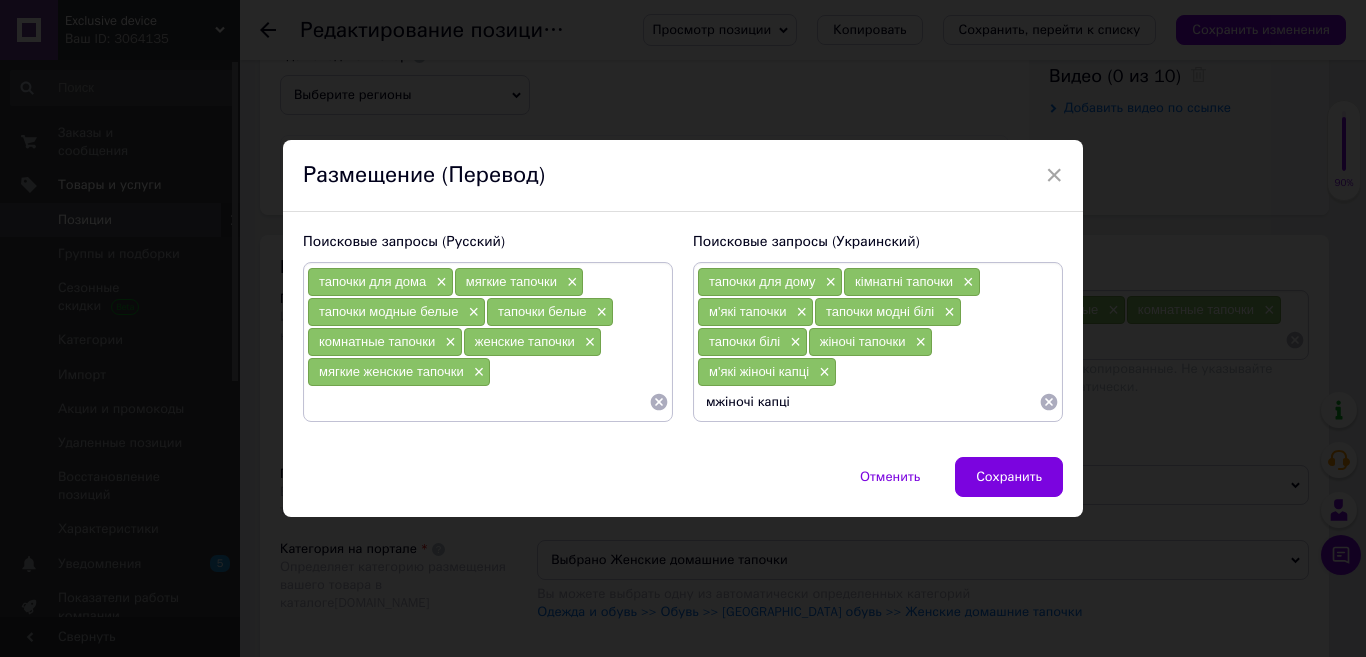 type on "жіночі капці" 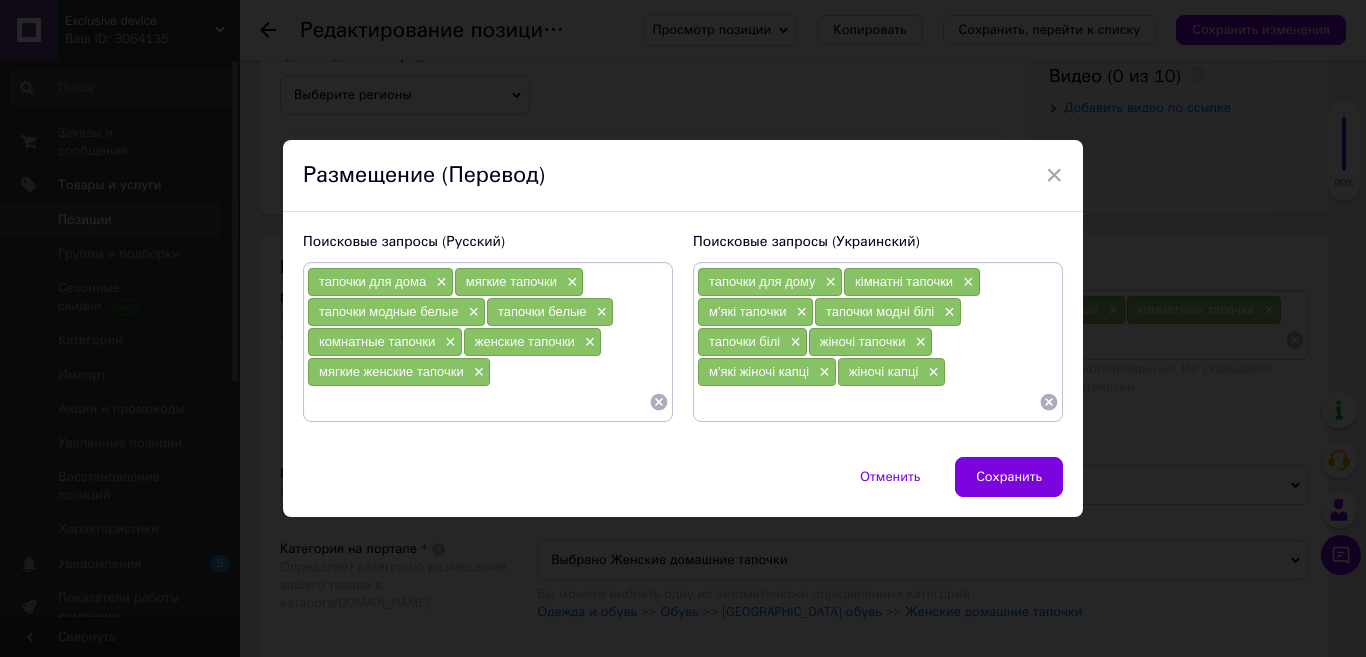 paste on "м'які жіночі капці" 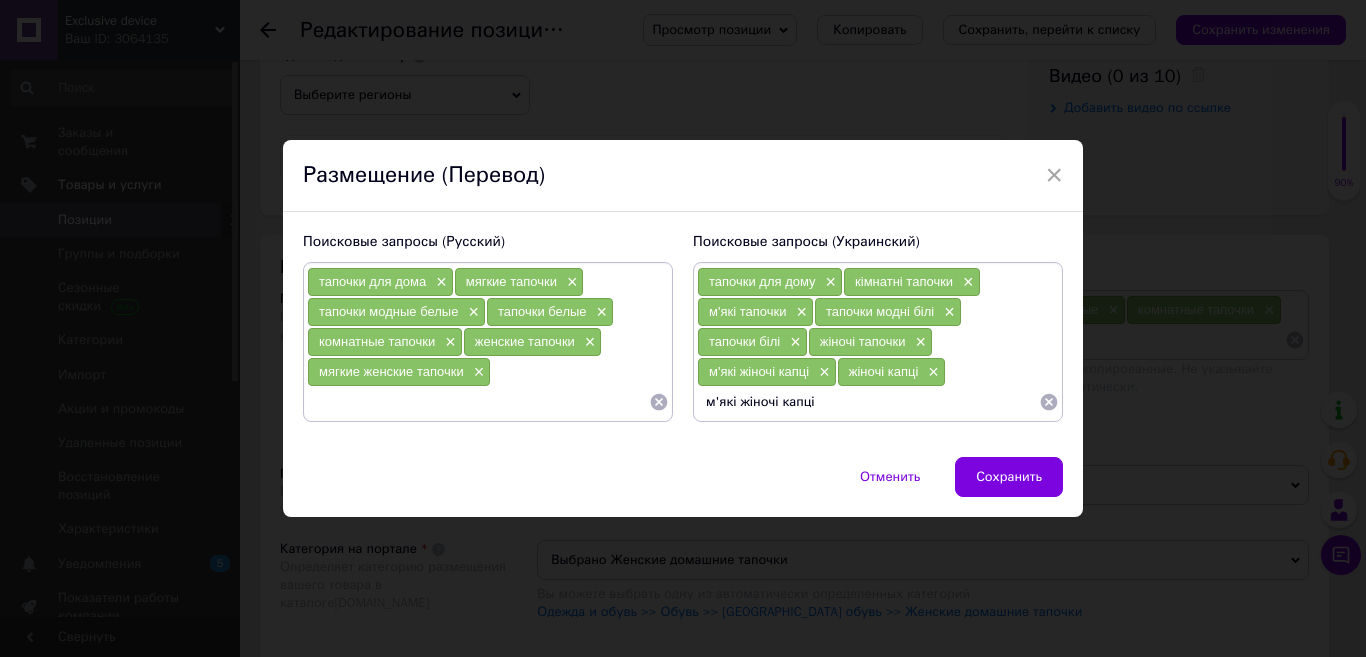 drag, startPoint x: 776, startPoint y: 403, endPoint x: 751, endPoint y: 400, distance: 25.179358 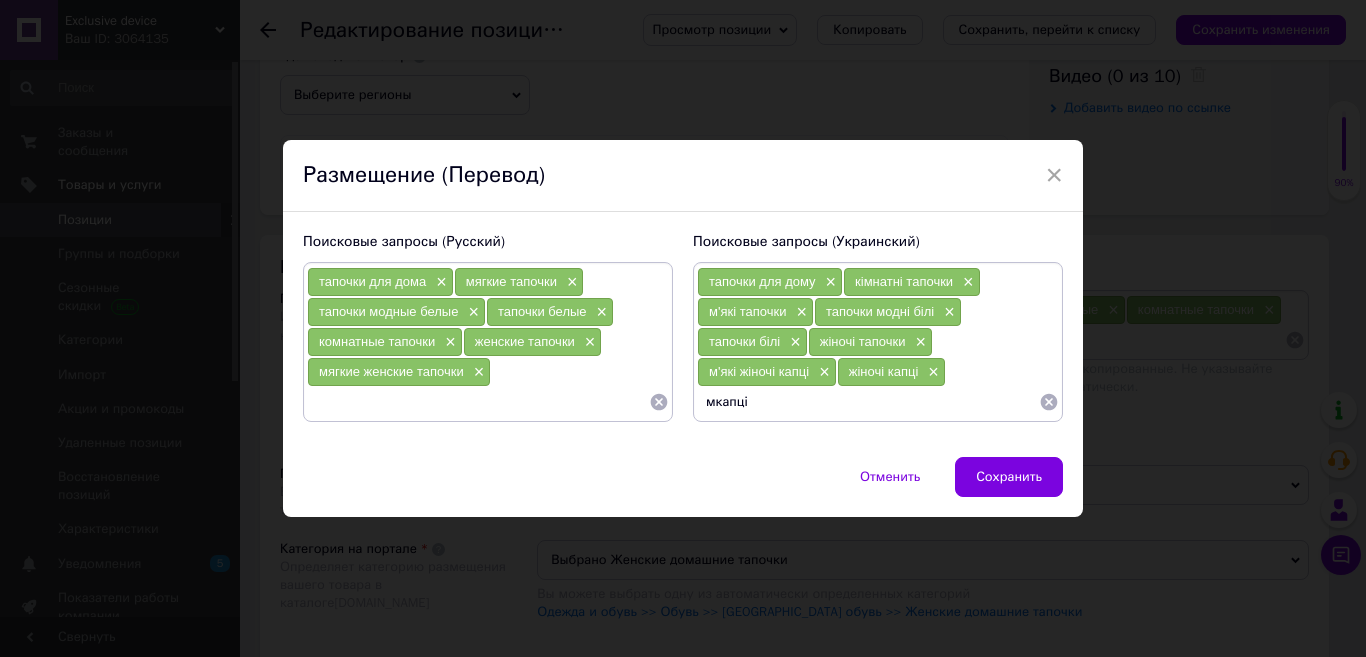 type on "капці" 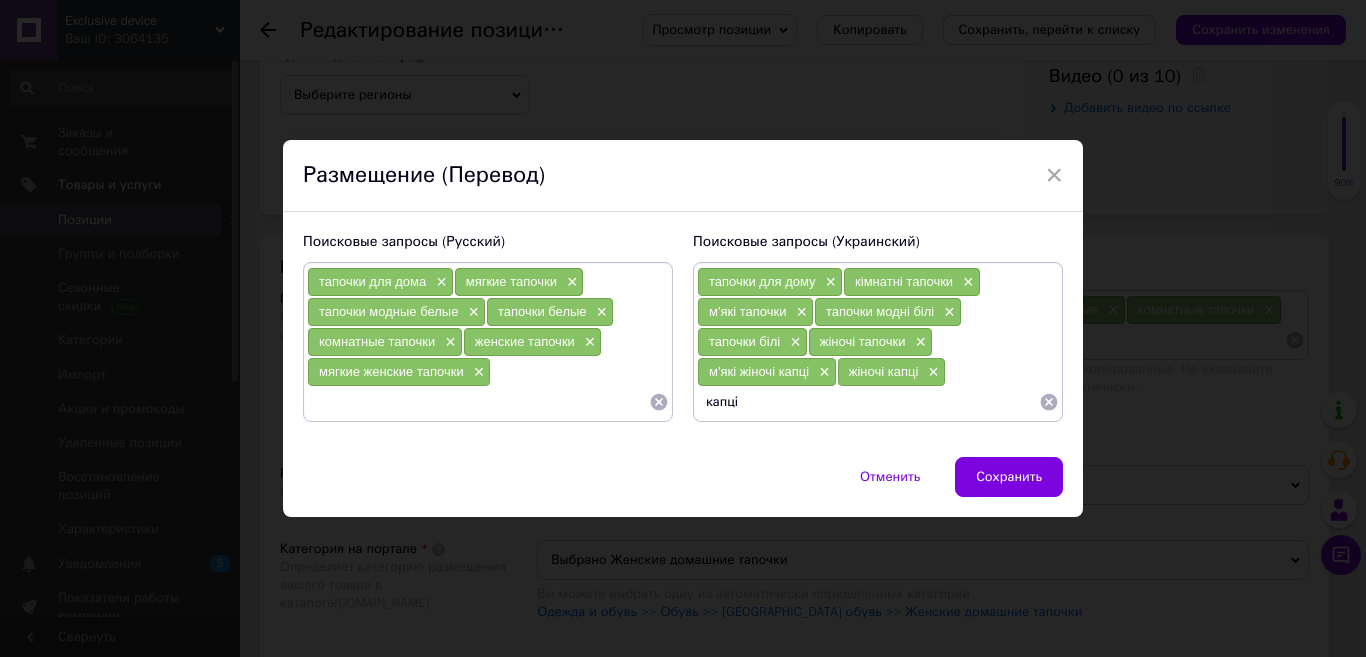 type 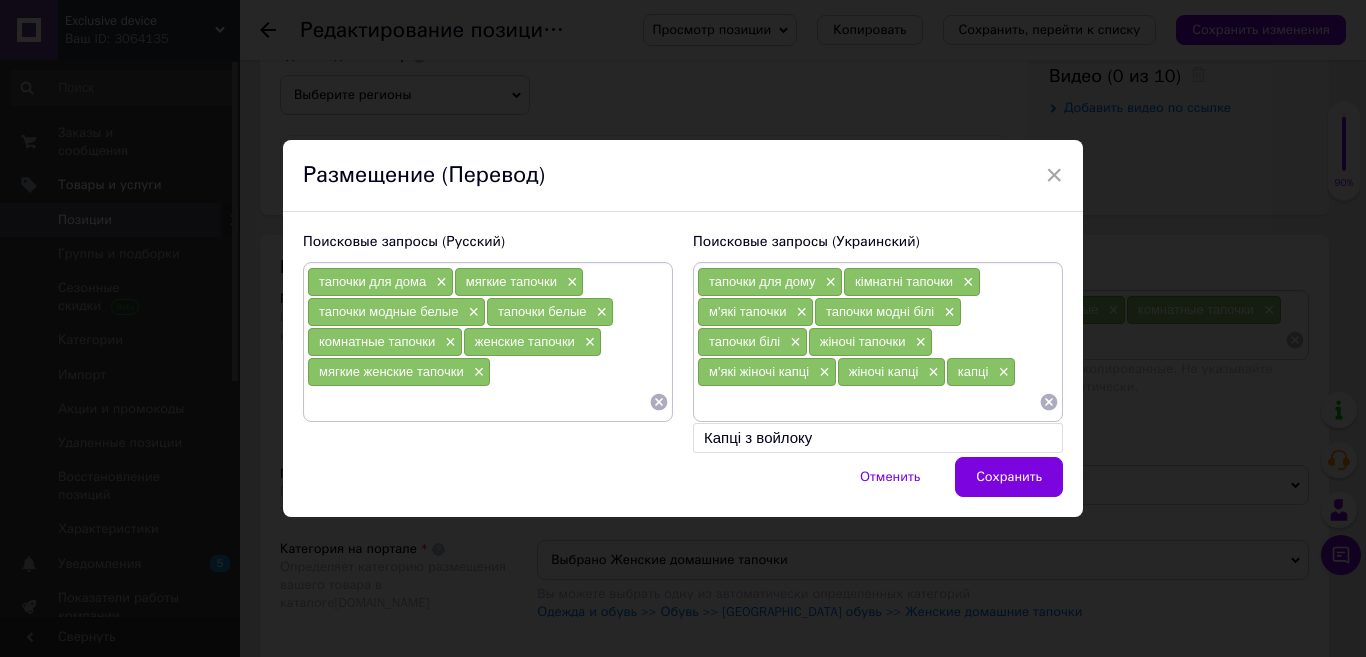 click at bounding box center [478, 402] 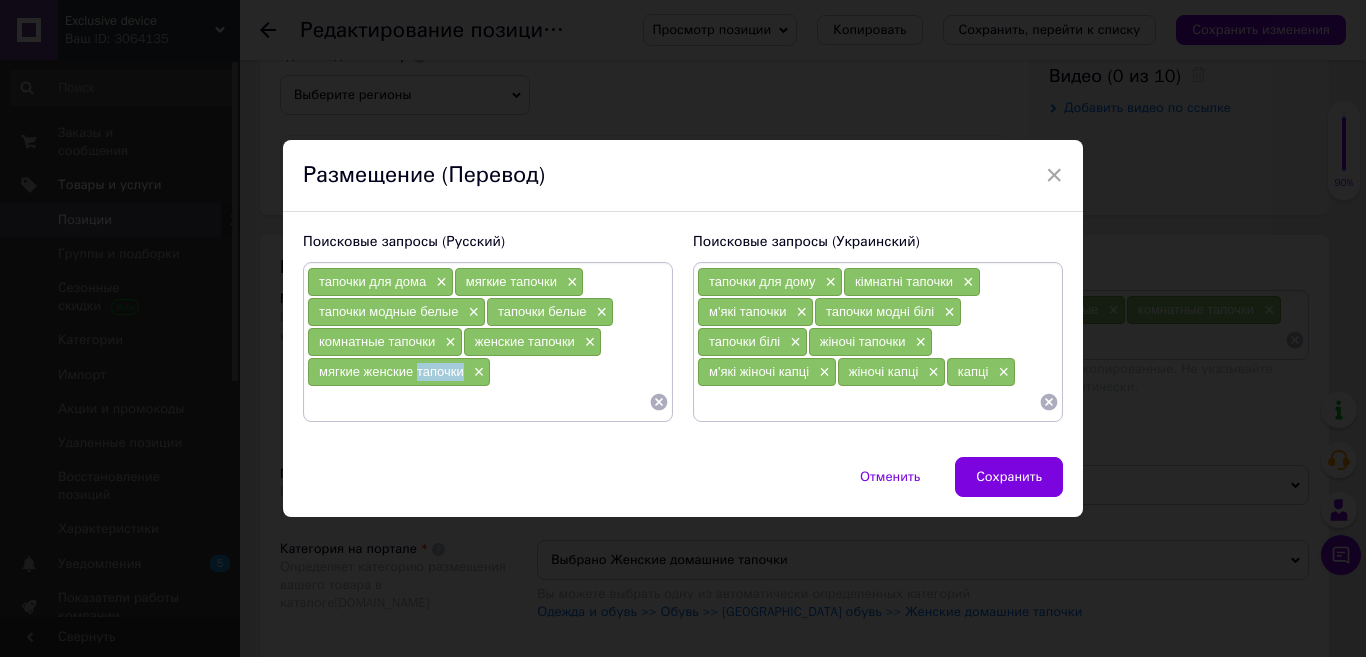 drag, startPoint x: 461, startPoint y: 378, endPoint x: 415, endPoint y: 375, distance: 46.09772 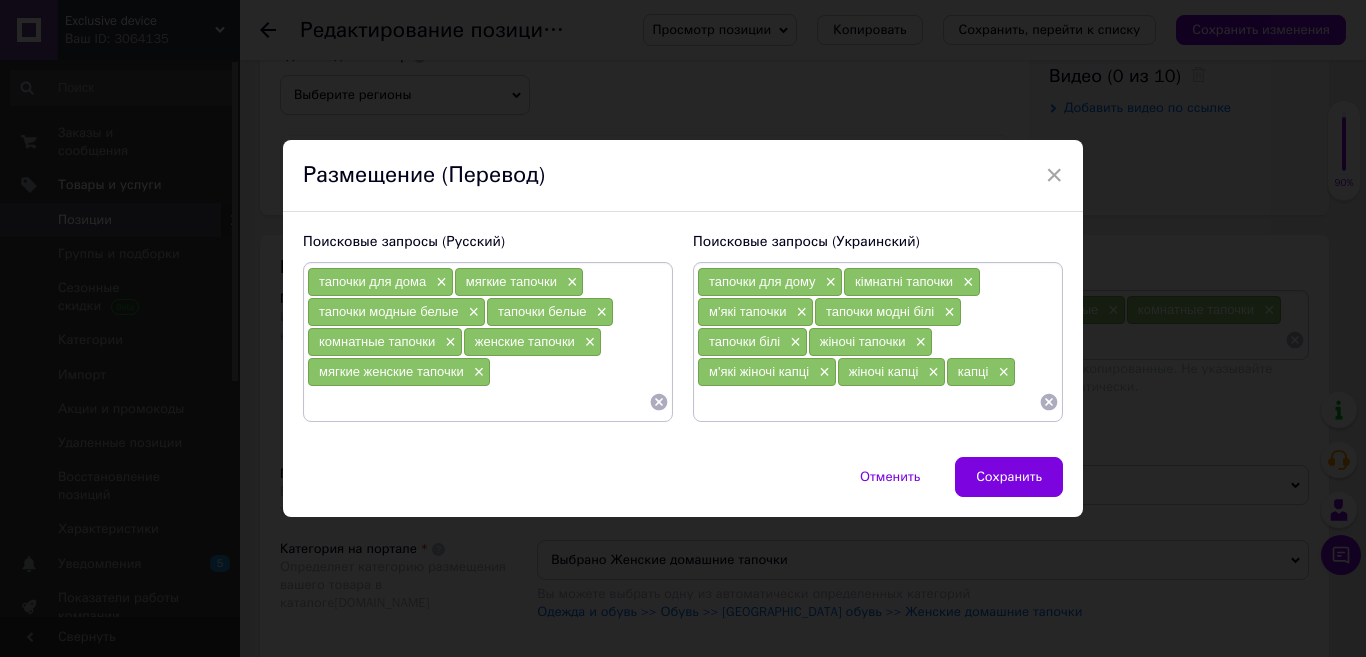 click at bounding box center (478, 402) 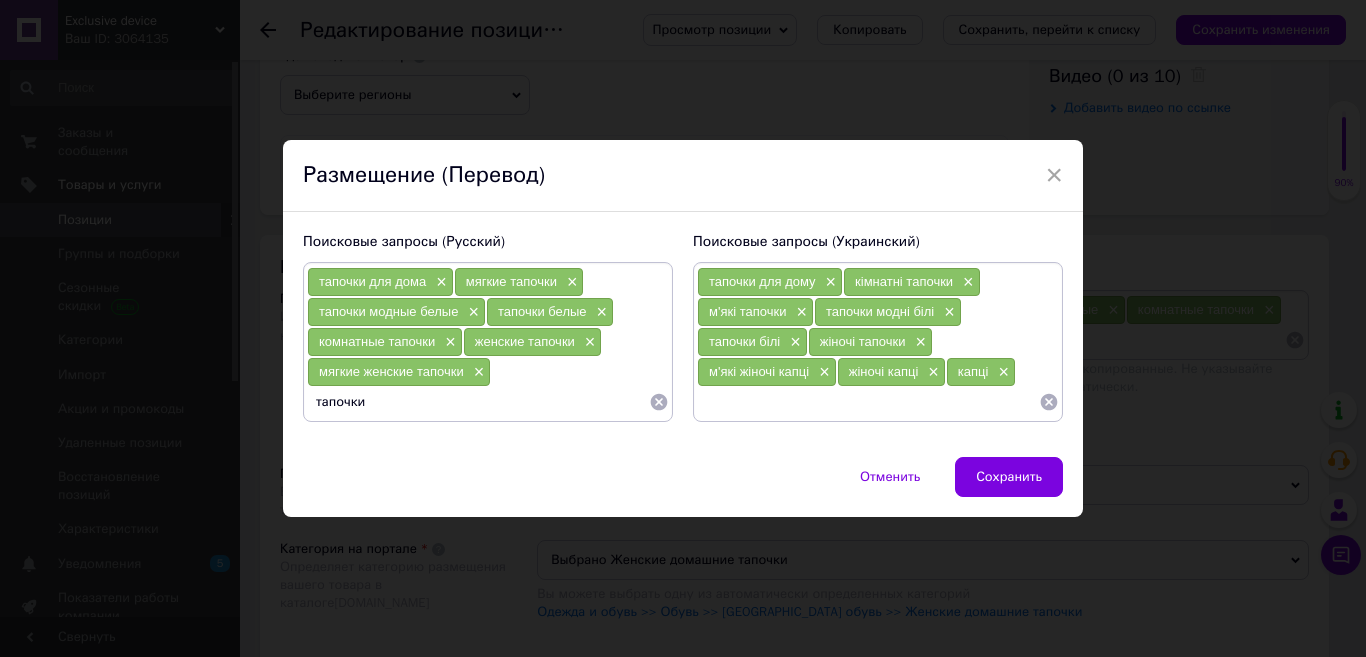 type 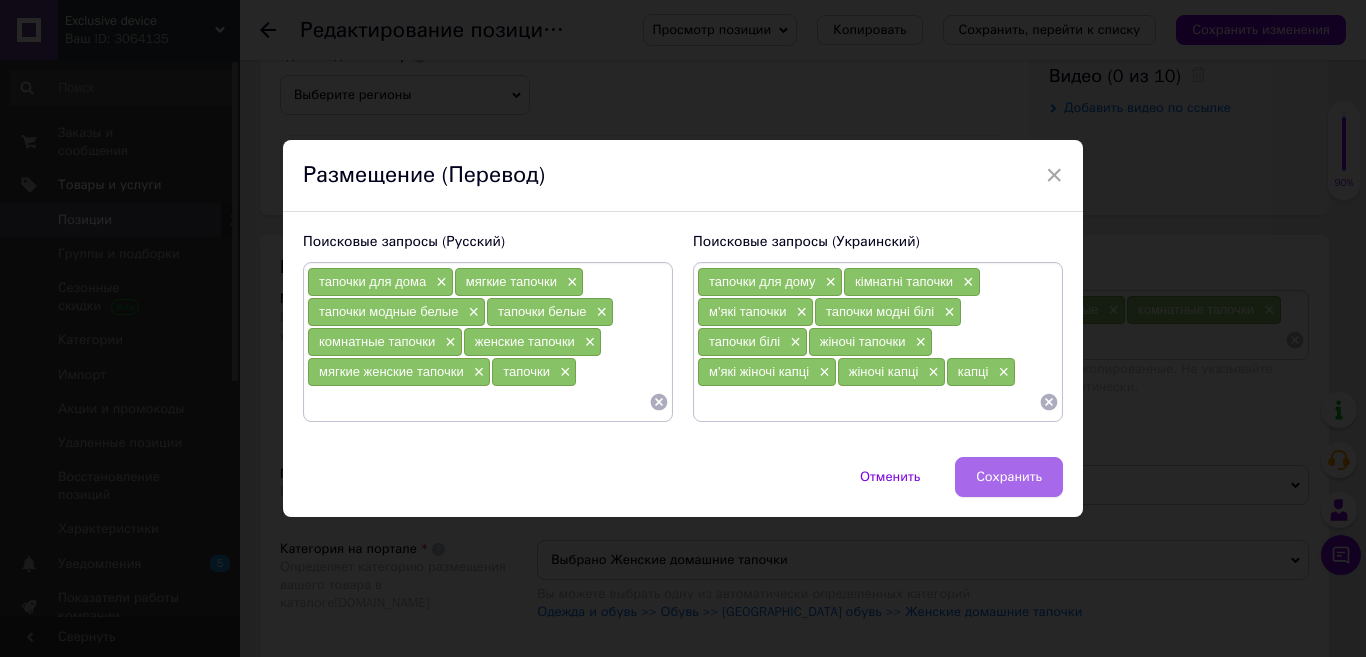 click on "Сохранить" at bounding box center (1009, 477) 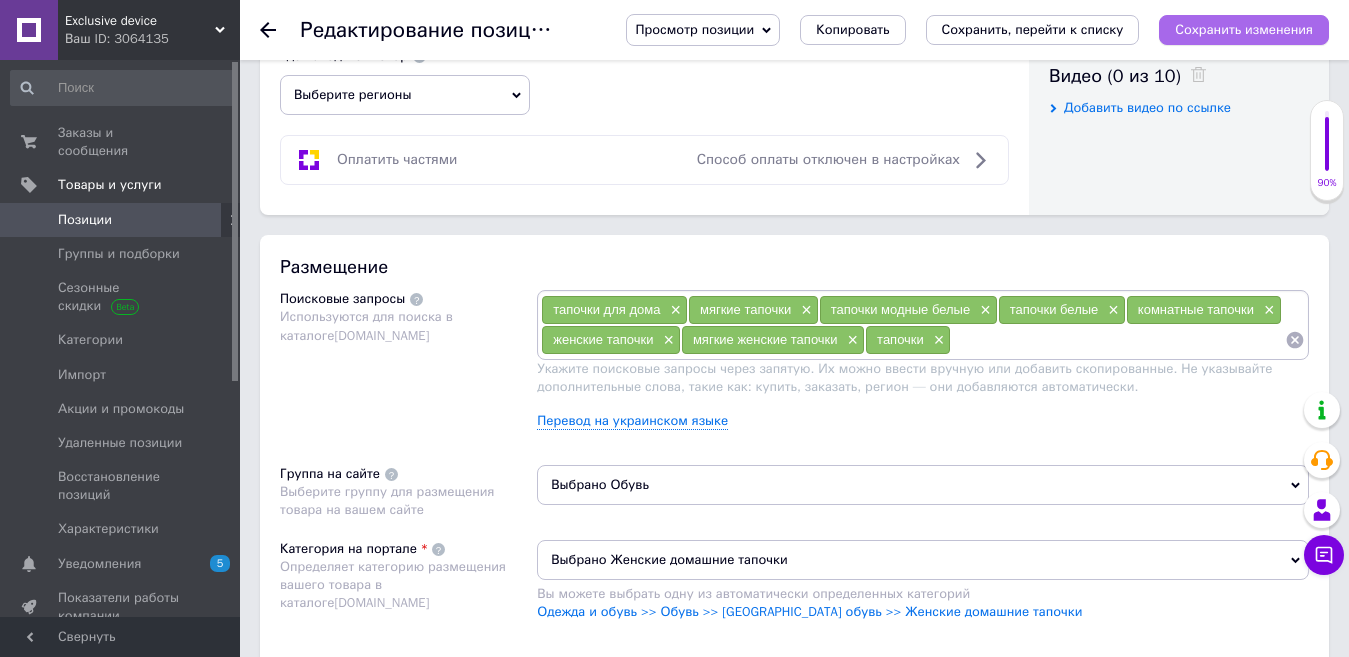 click on "Сохранить изменения" at bounding box center [1244, 30] 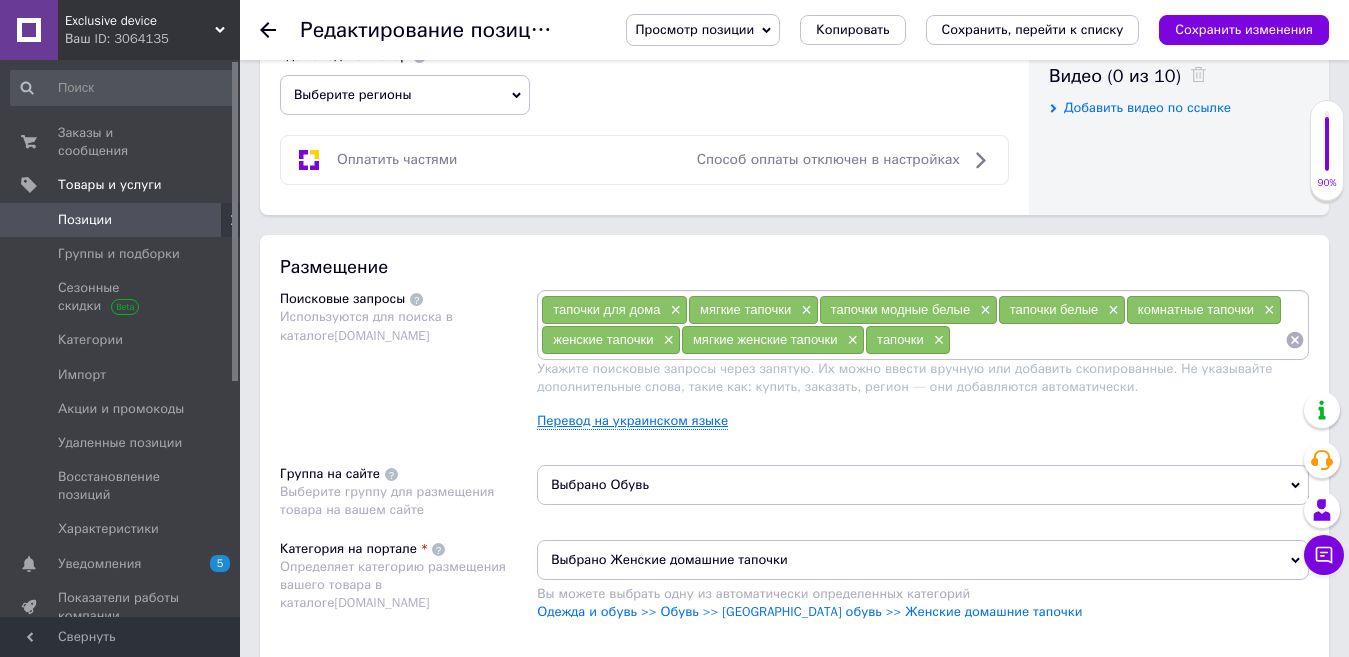 click on "Перевод на украинском языке" at bounding box center (632, 421) 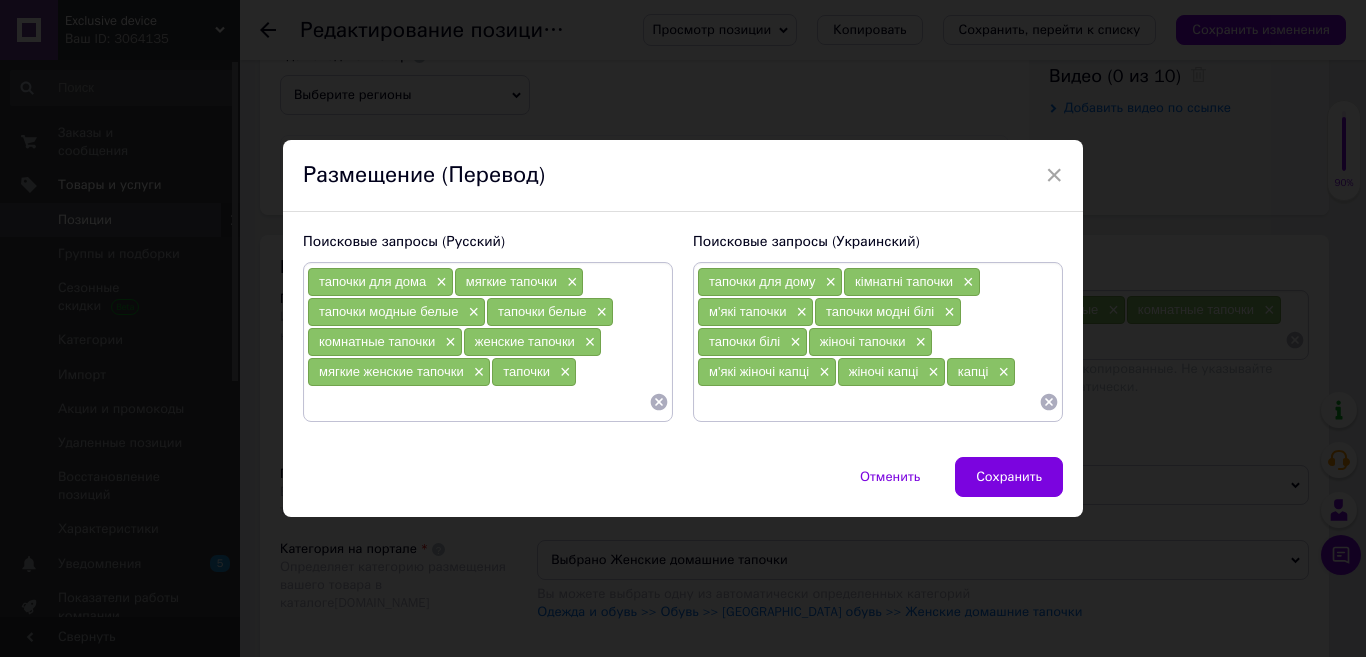click at bounding box center [478, 402] 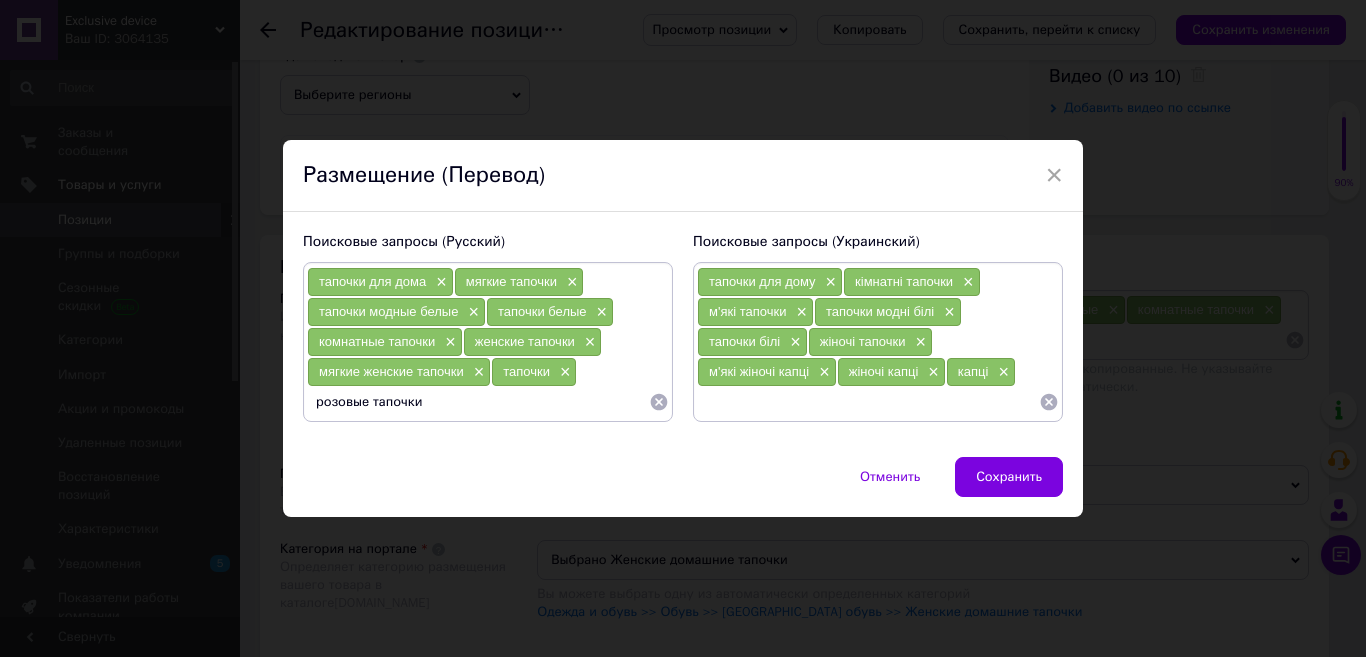 type 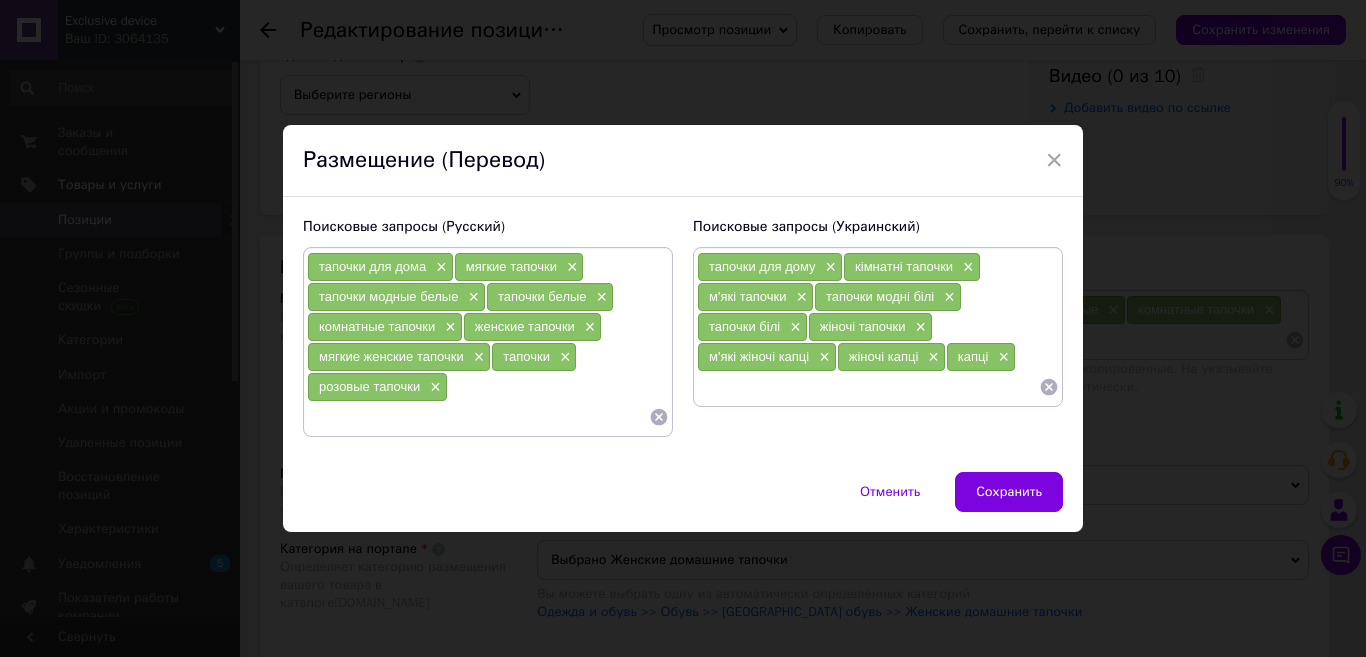 click at bounding box center [868, 387] 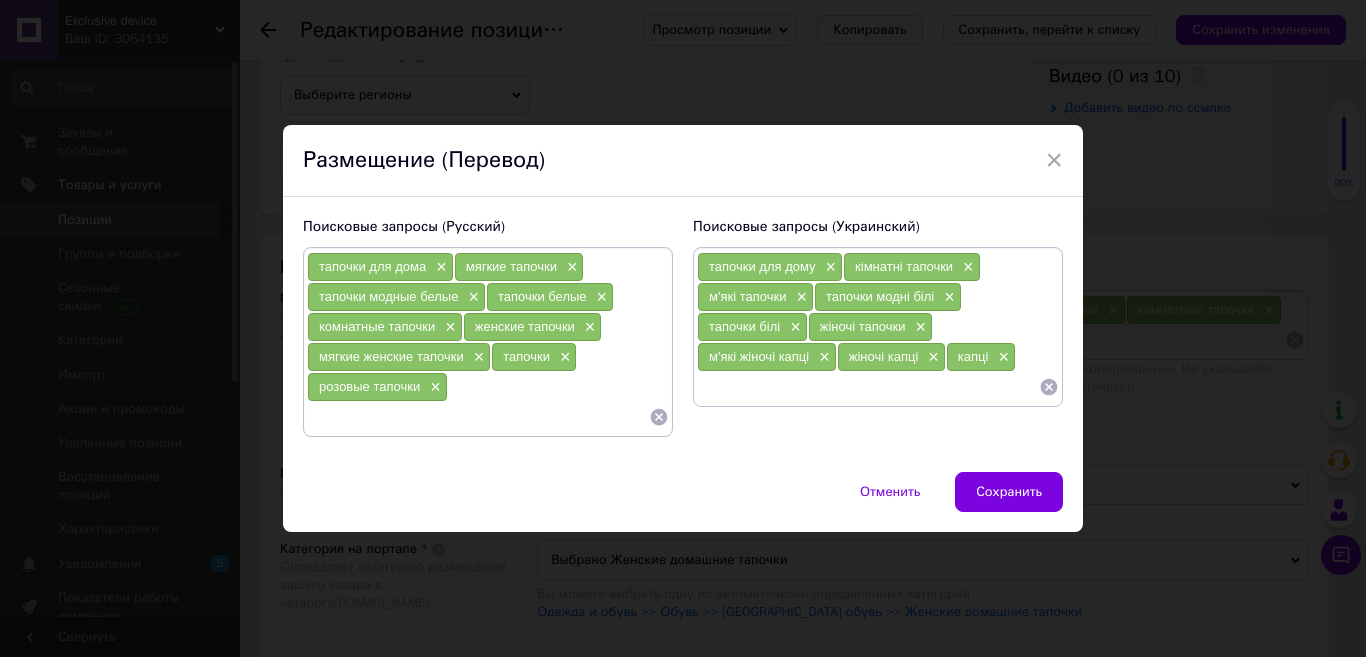 paste on "рожеві капці" 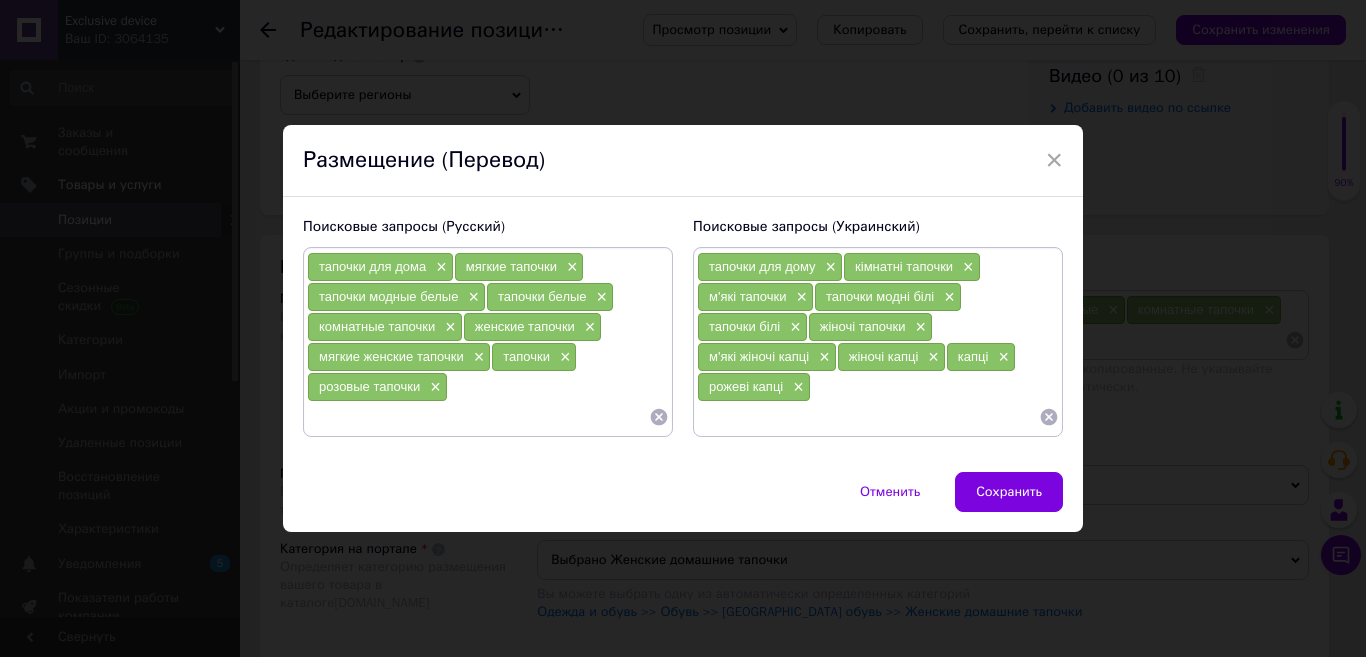 drag, startPoint x: 764, startPoint y: 432, endPoint x: 731, endPoint y: 417, distance: 36.249138 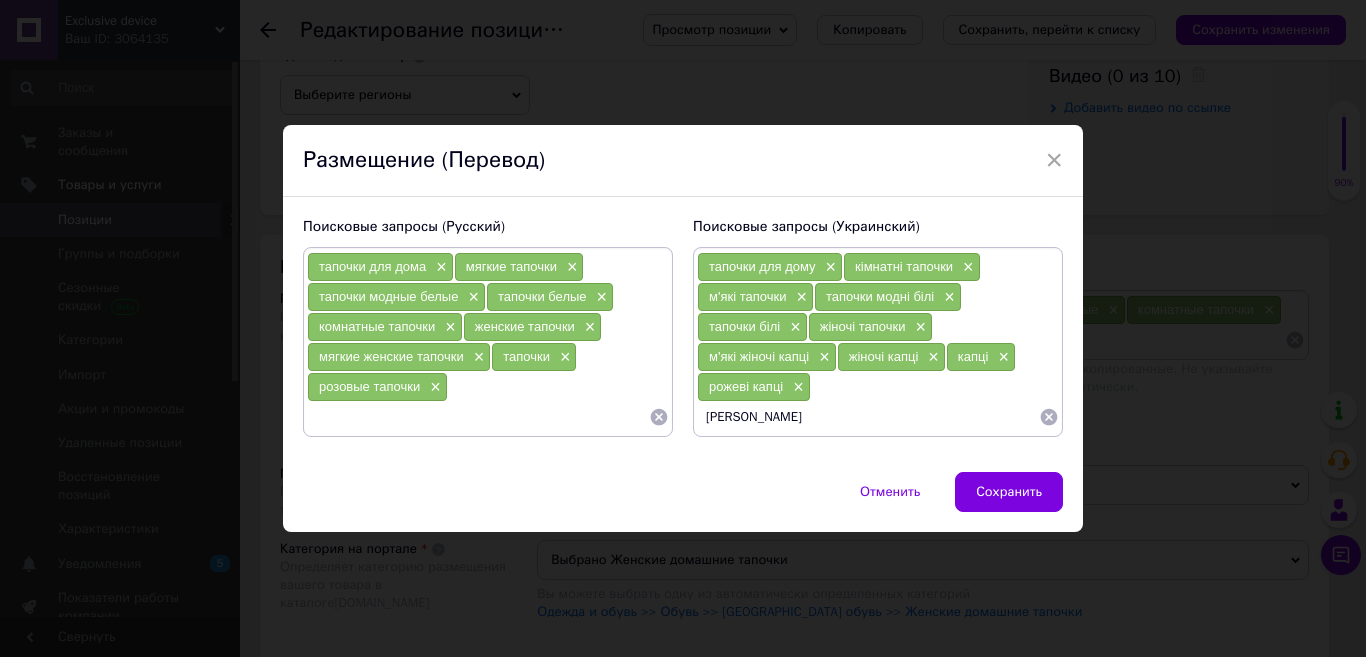 type on "рожеві тапочки" 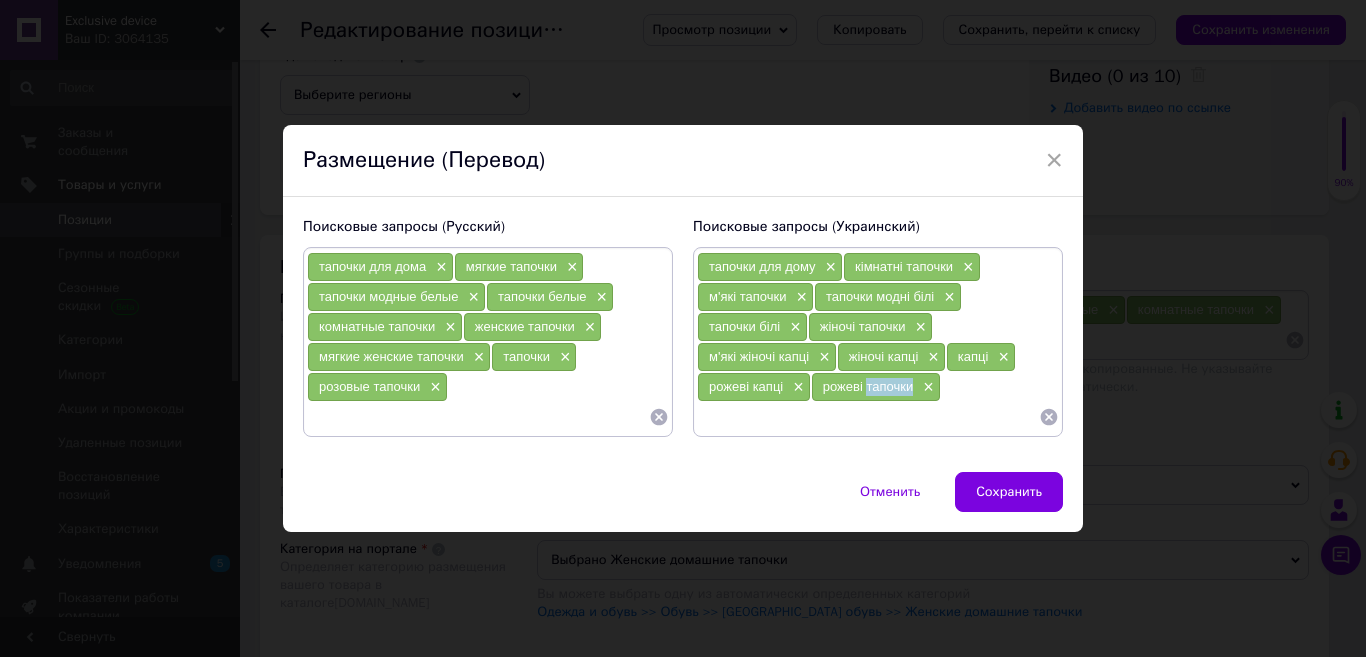 drag, startPoint x: 911, startPoint y: 391, endPoint x: 865, endPoint y: 389, distance: 46.043457 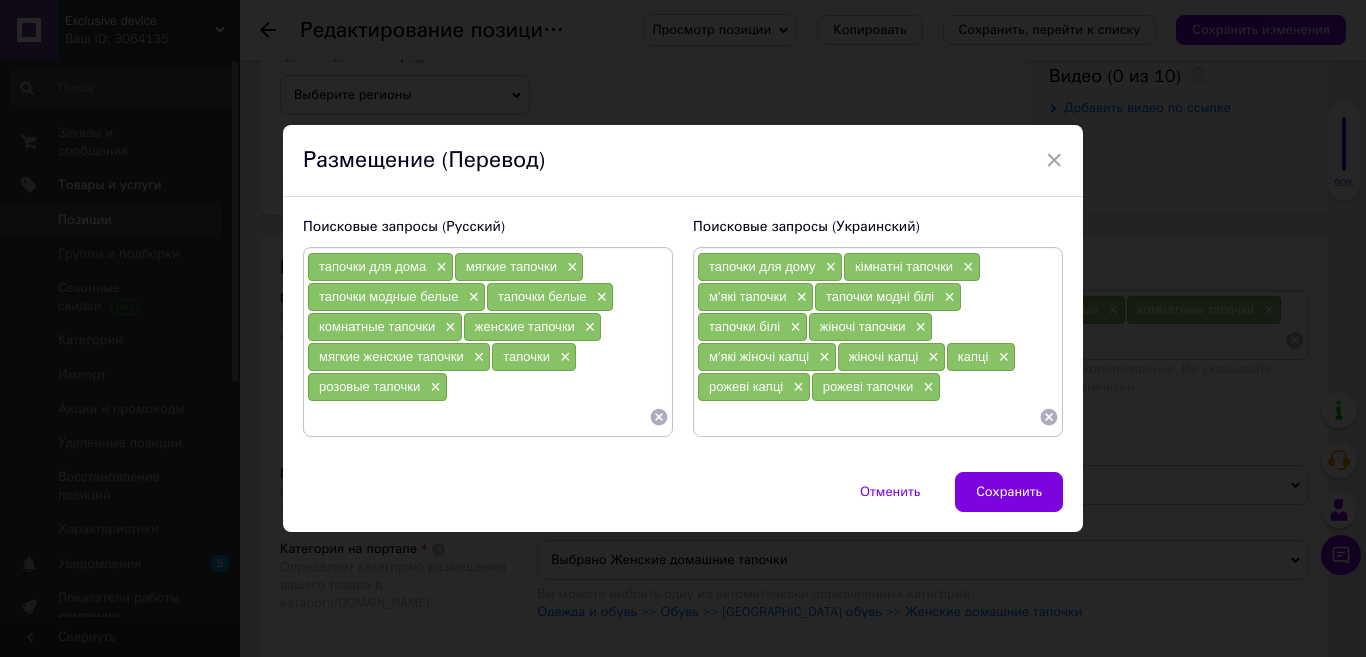 paste on "тапочки" 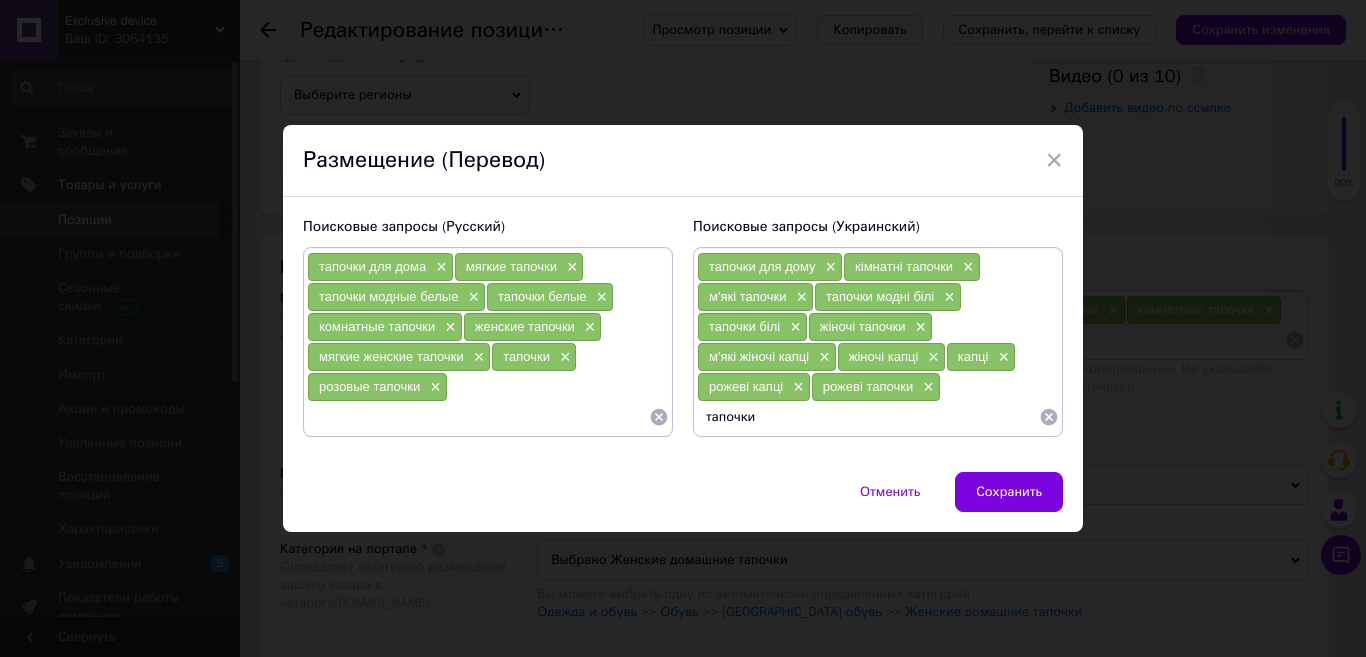 type 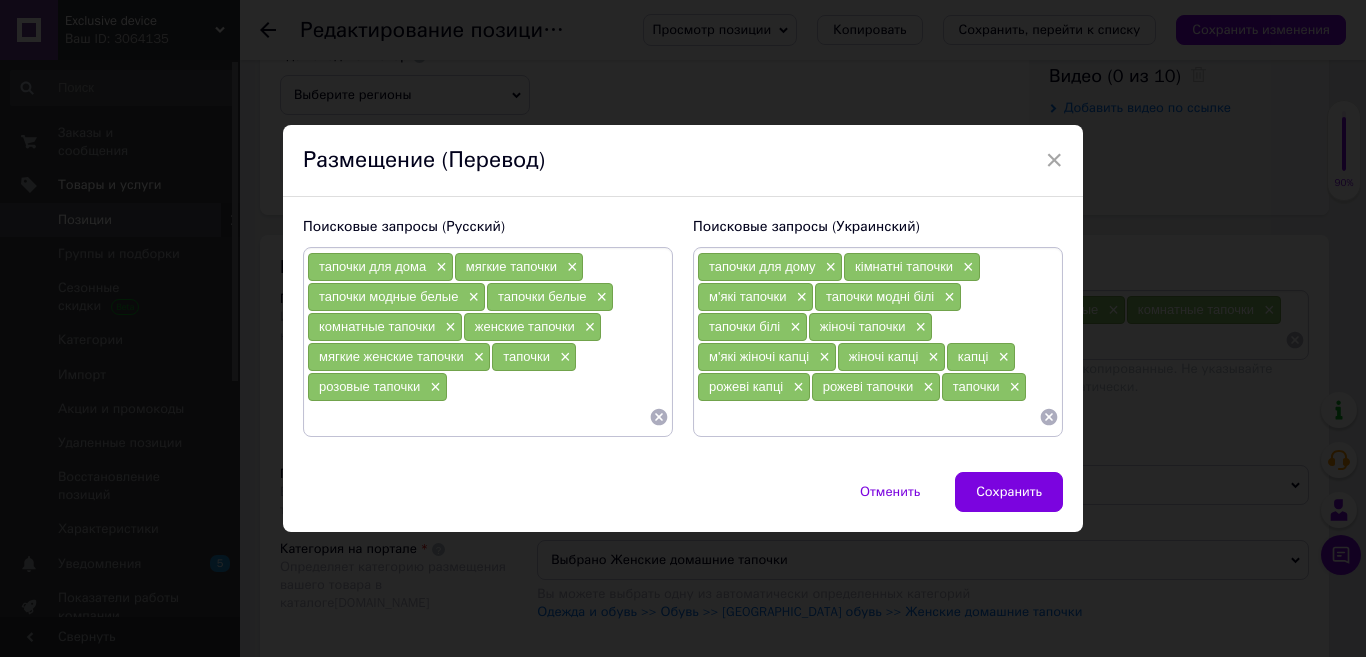 paste on "мягкие женские тапочки" 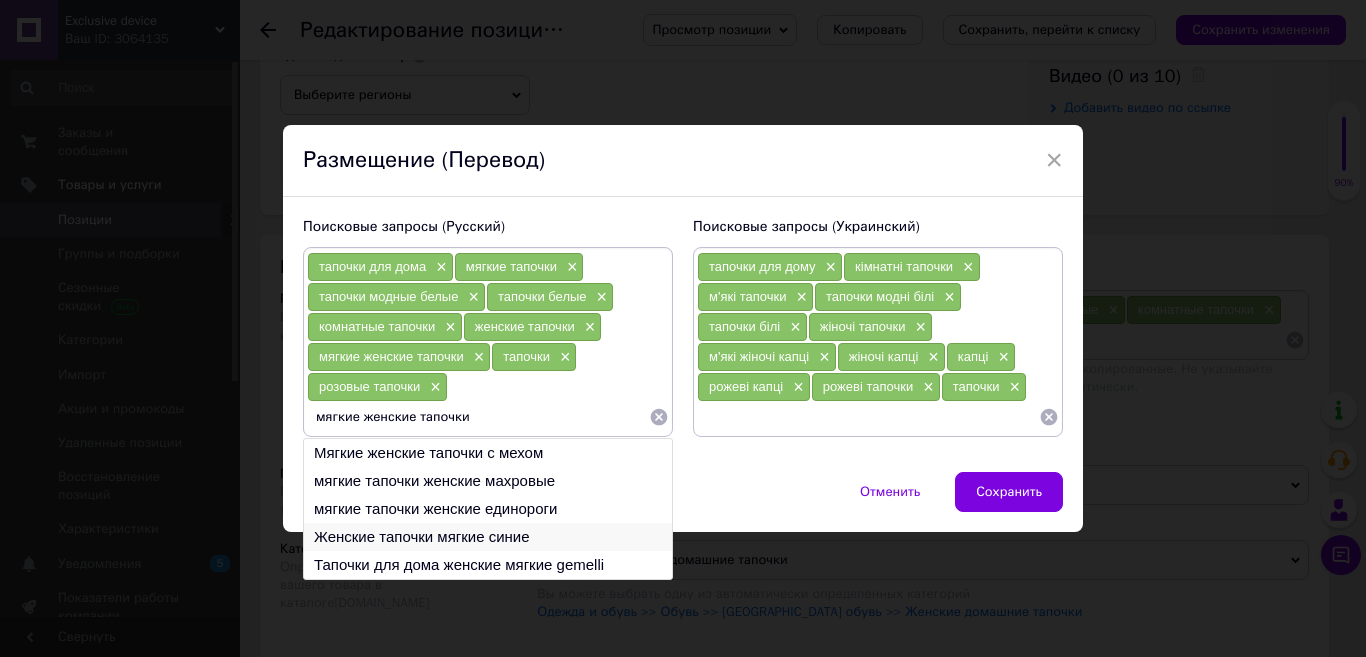 type on "мягкие женские тапочки" 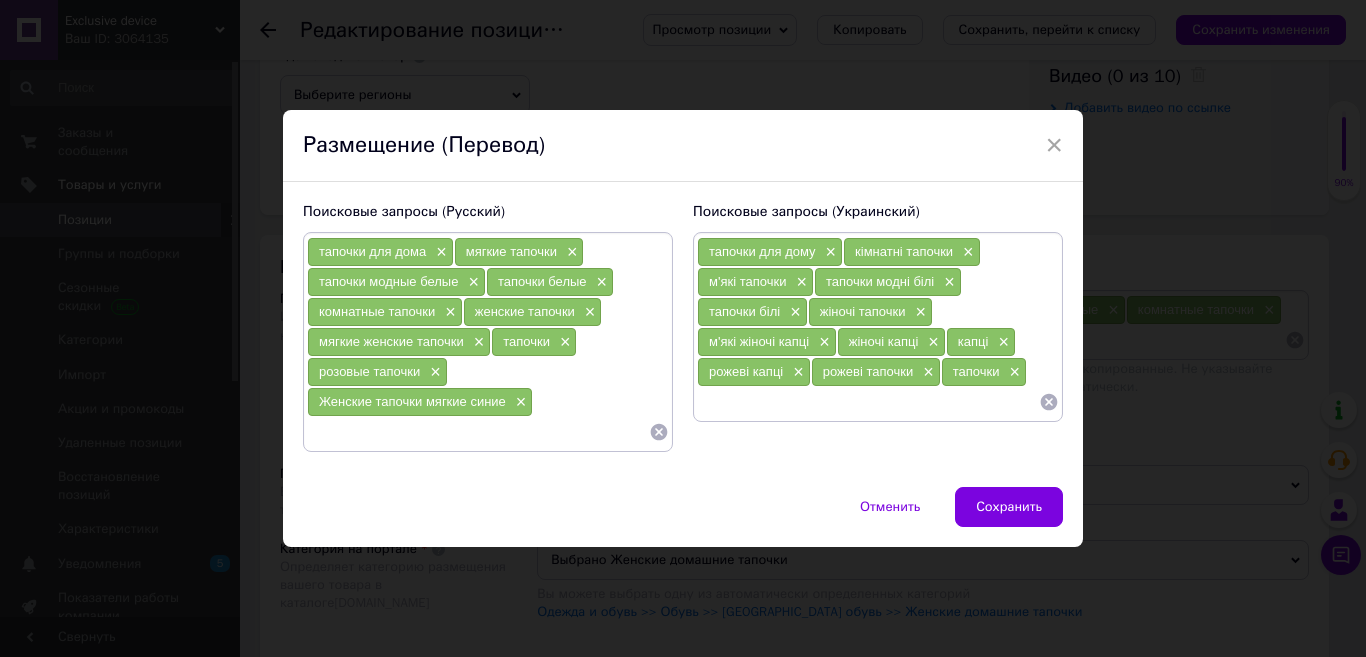 click at bounding box center [478, 432] 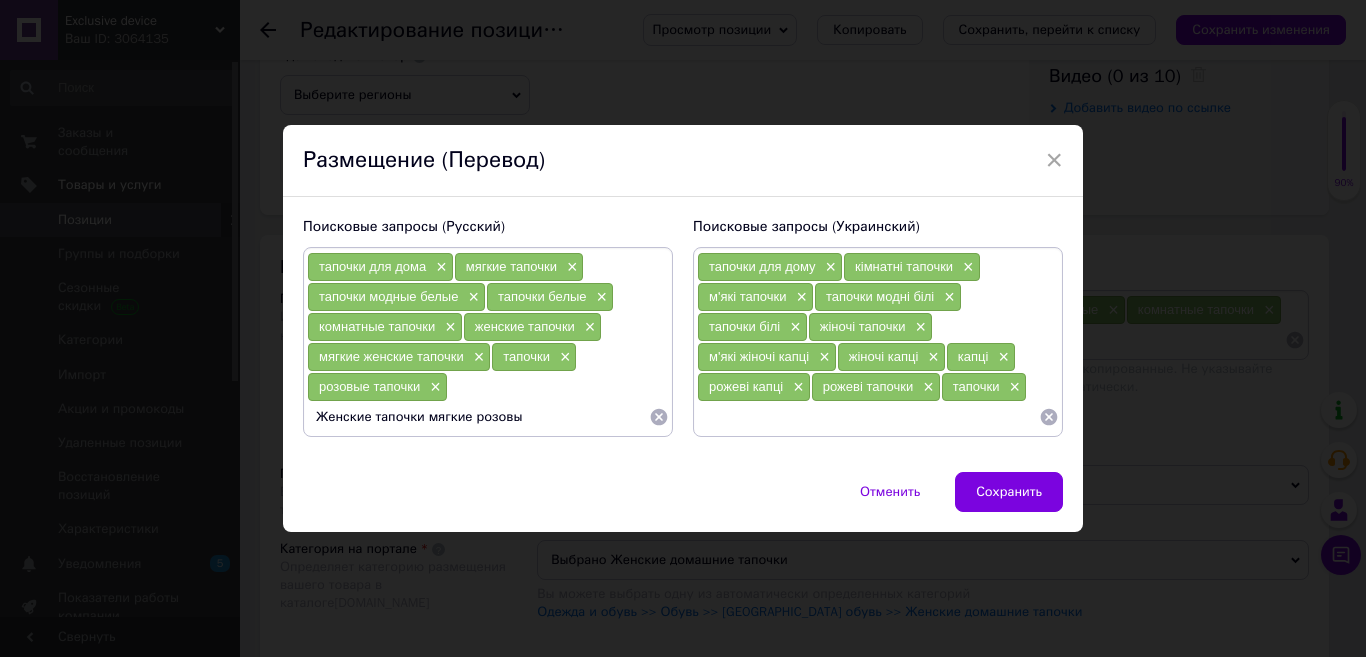 type on "Женские тапочки мягкие розовые" 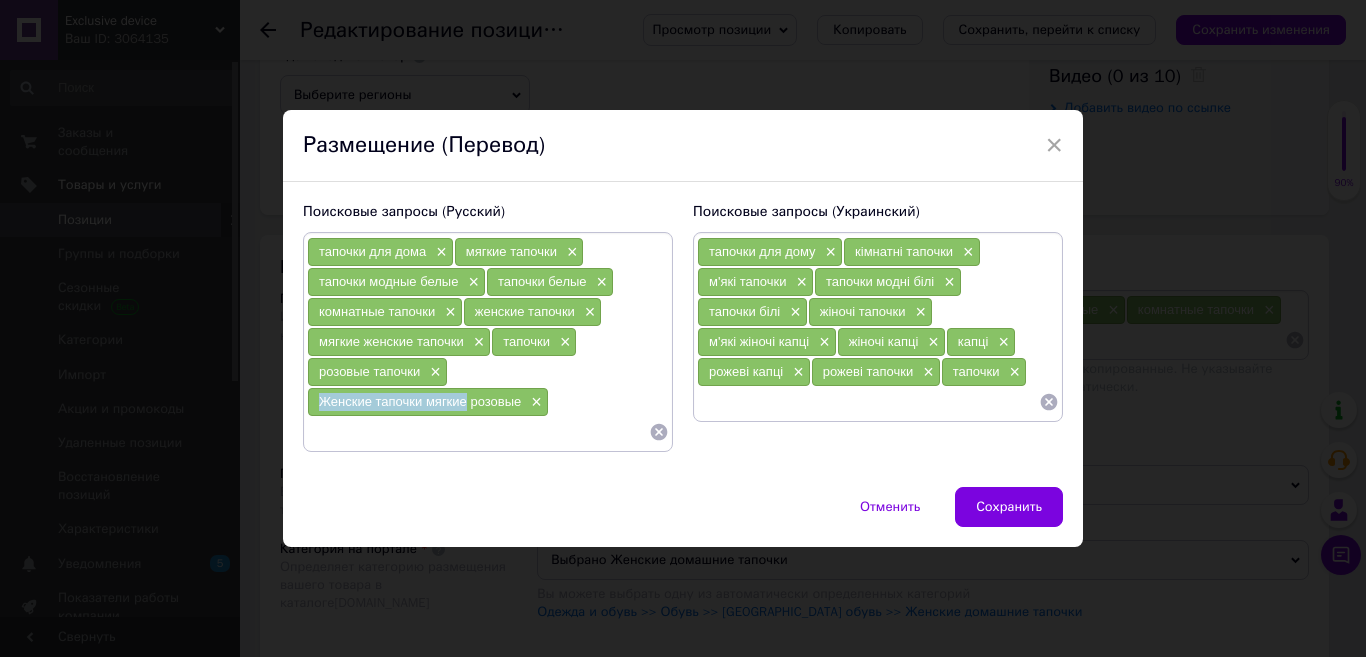 drag, startPoint x: 464, startPoint y: 403, endPoint x: 317, endPoint y: 402, distance: 147.0034 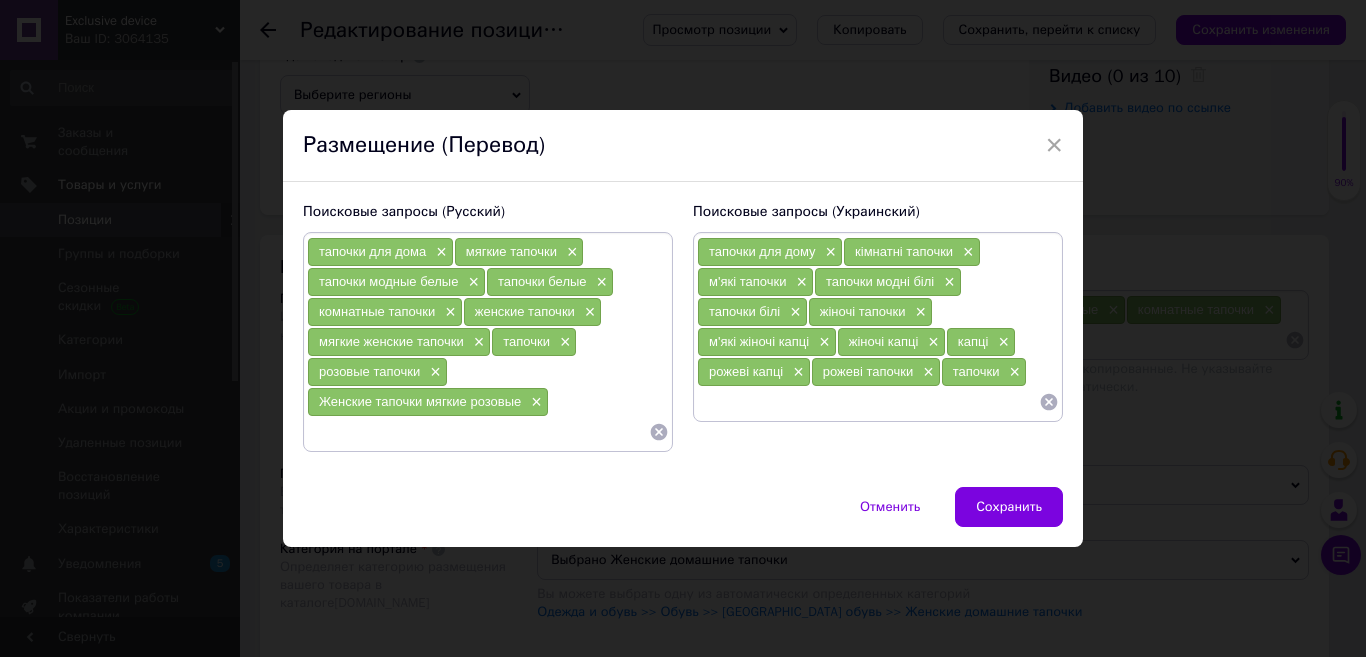 drag, startPoint x: 323, startPoint y: 402, endPoint x: 521, endPoint y: 377, distance: 199.57204 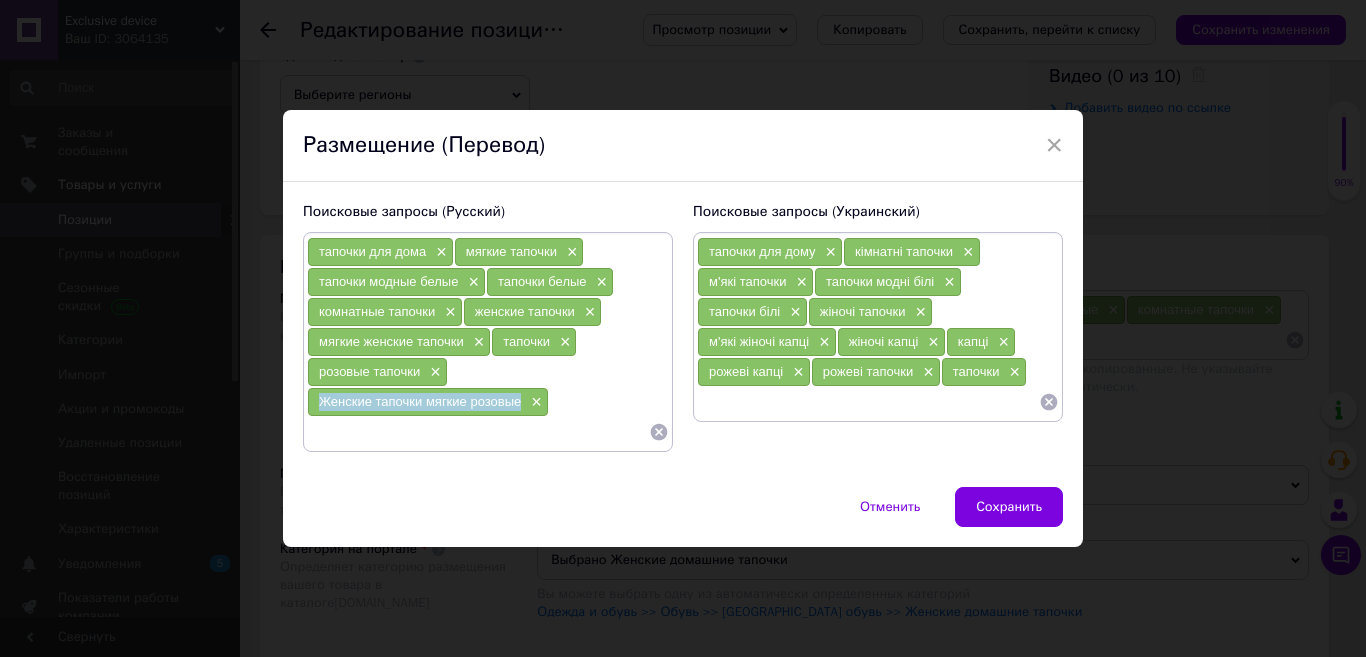 drag, startPoint x: 523, startPoint y: 396, endPoint x: 315, endPoint y: 406, distance: 208.24025 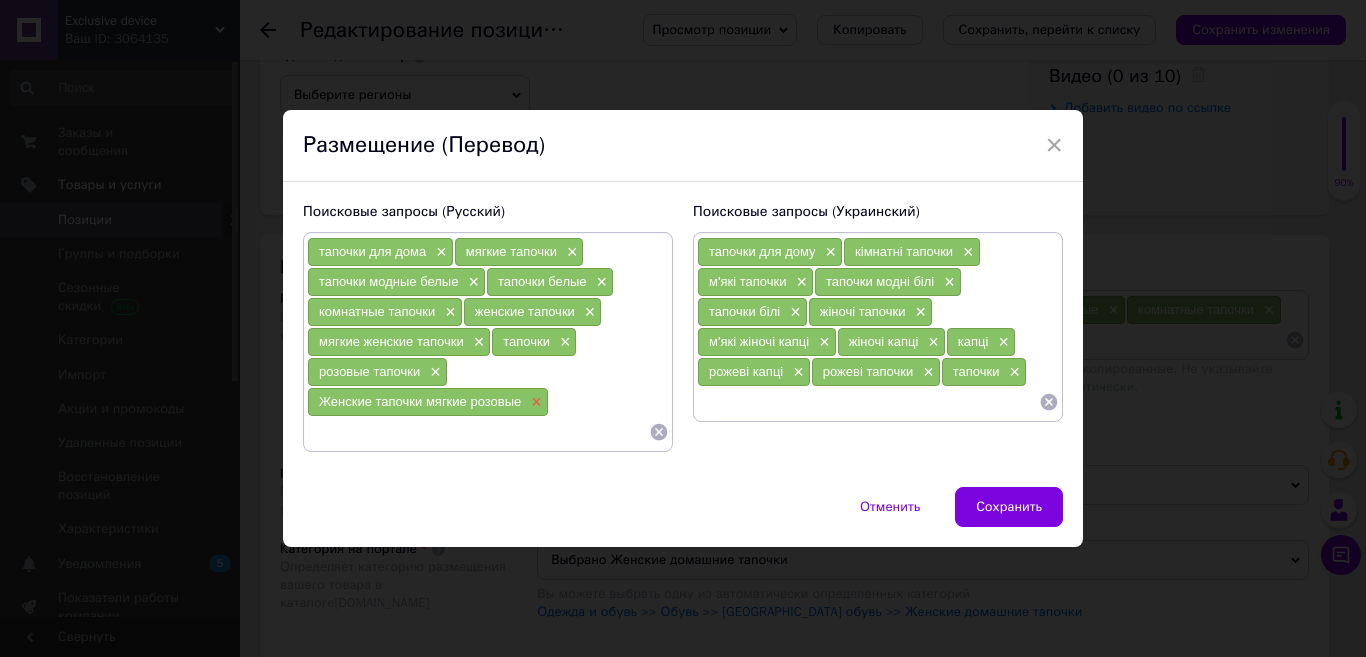 click on "×" at bounding box center (534, 402) 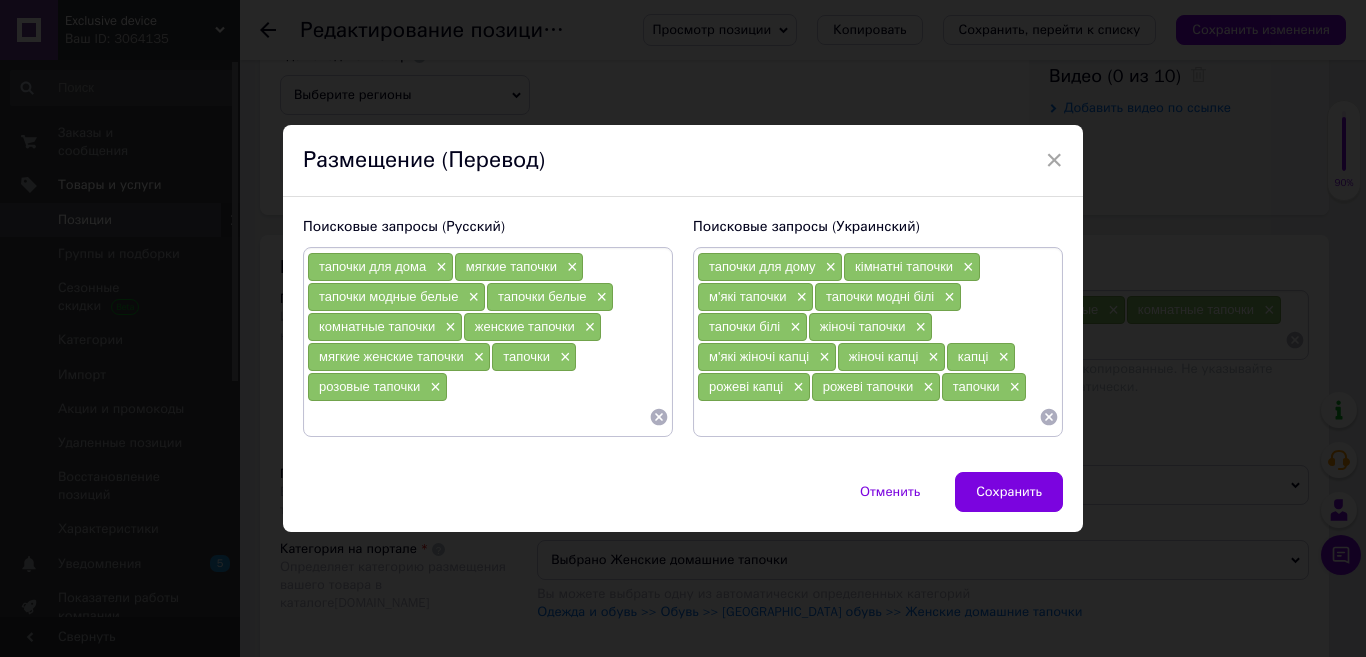 paste on "Женские тапочки мягкие розовые" 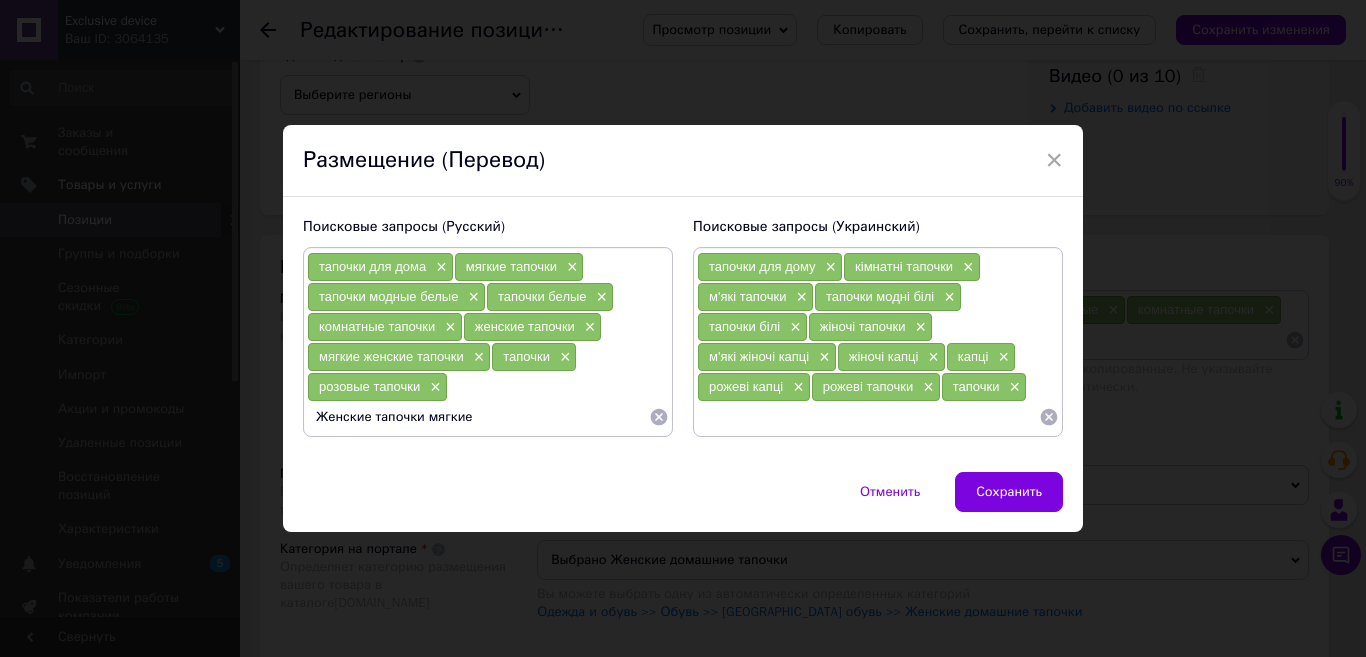 type on "Женские тапочки мягкие" 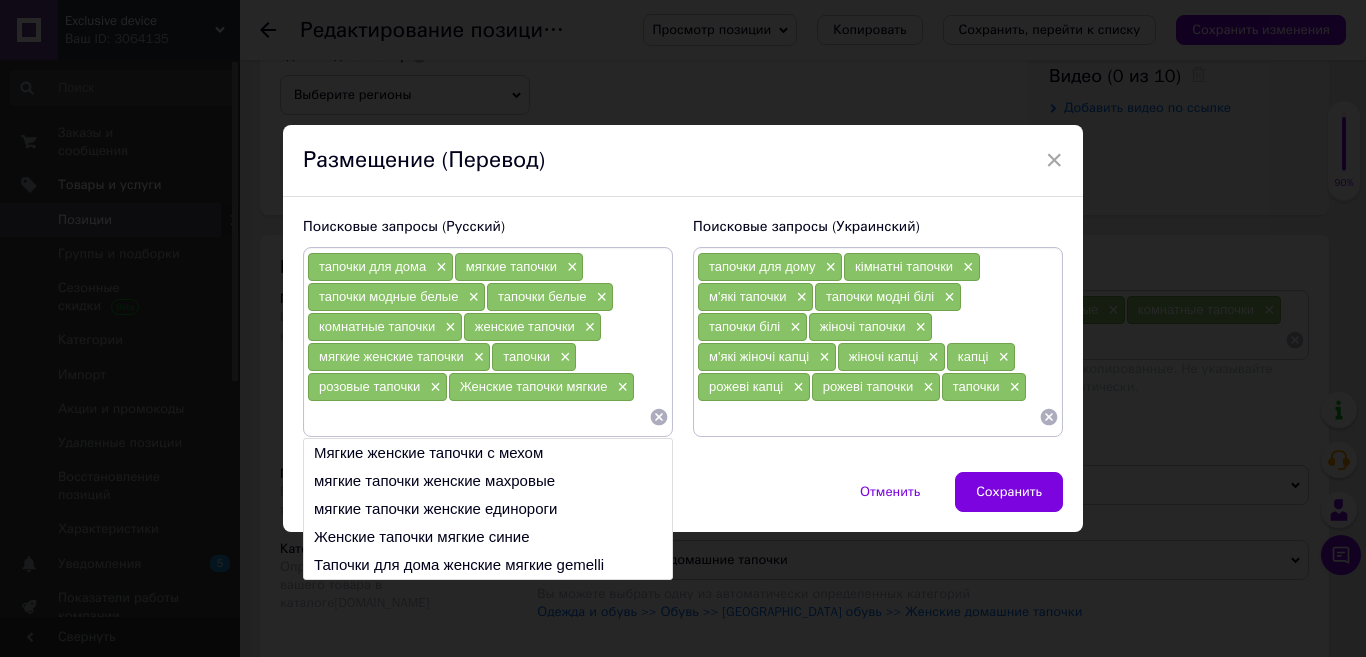 paste on "Женские тапочки мягкие розовые" 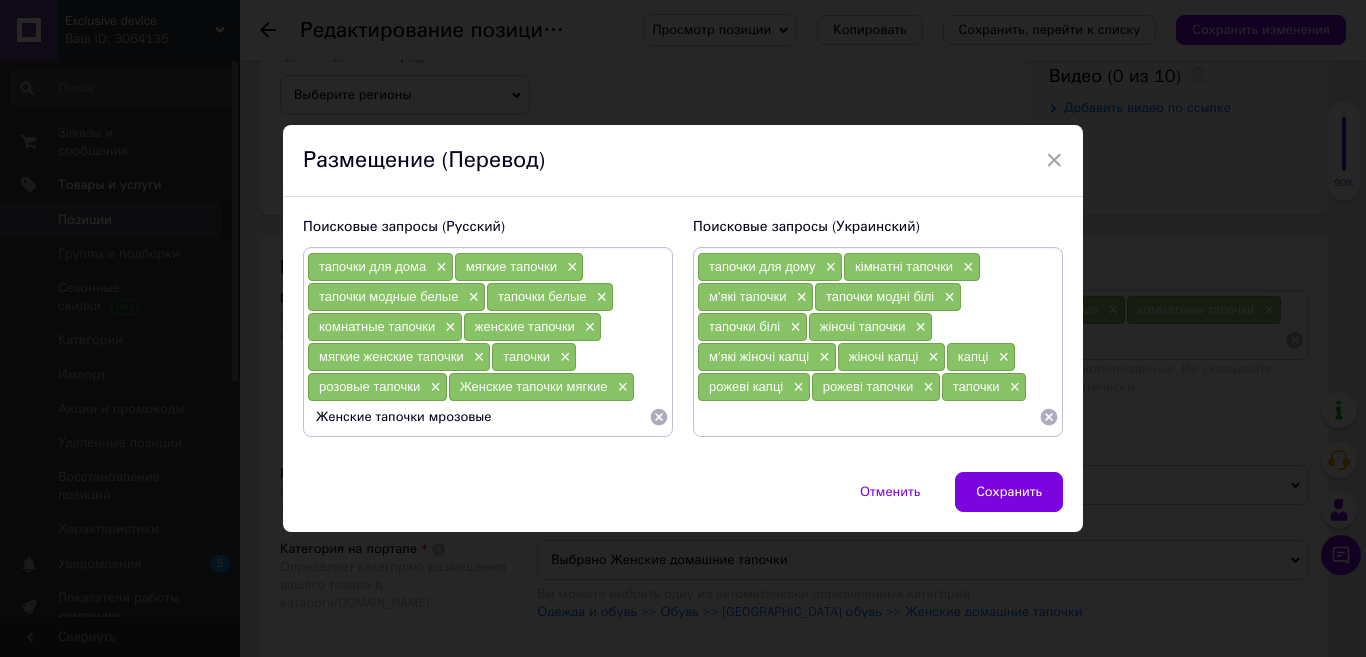 type on "Женские тапочки розовые" 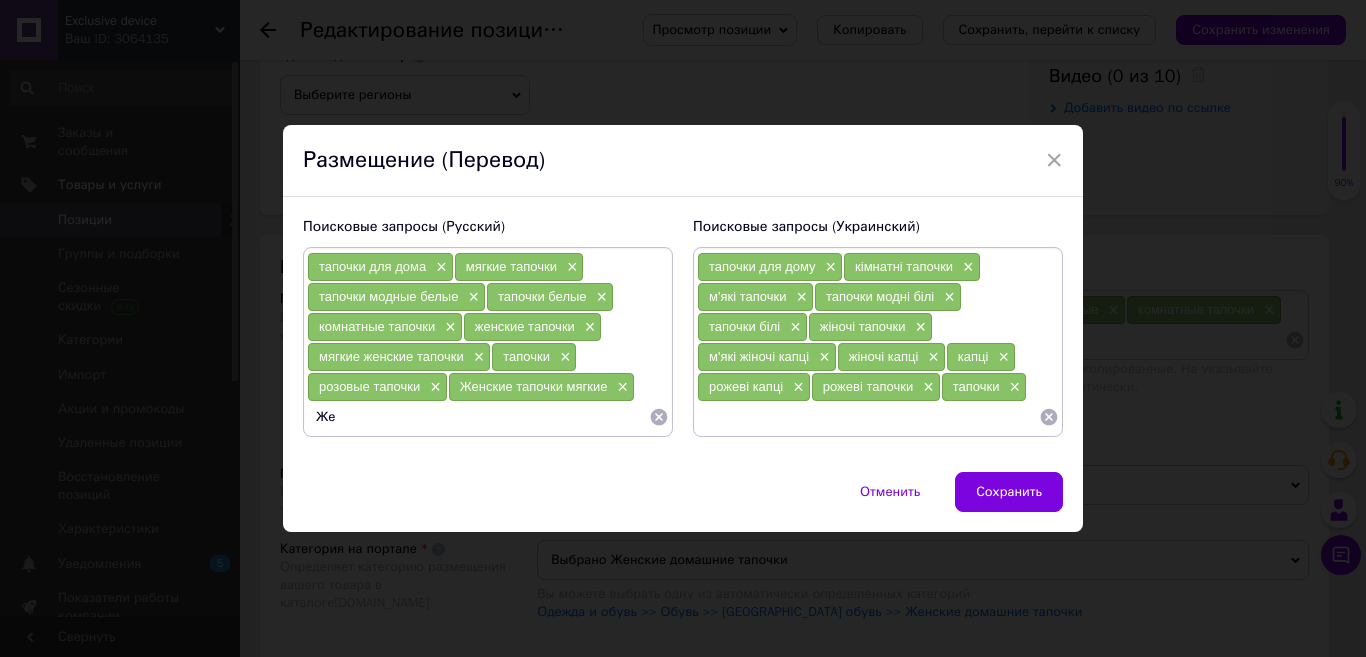 type on "Ж" 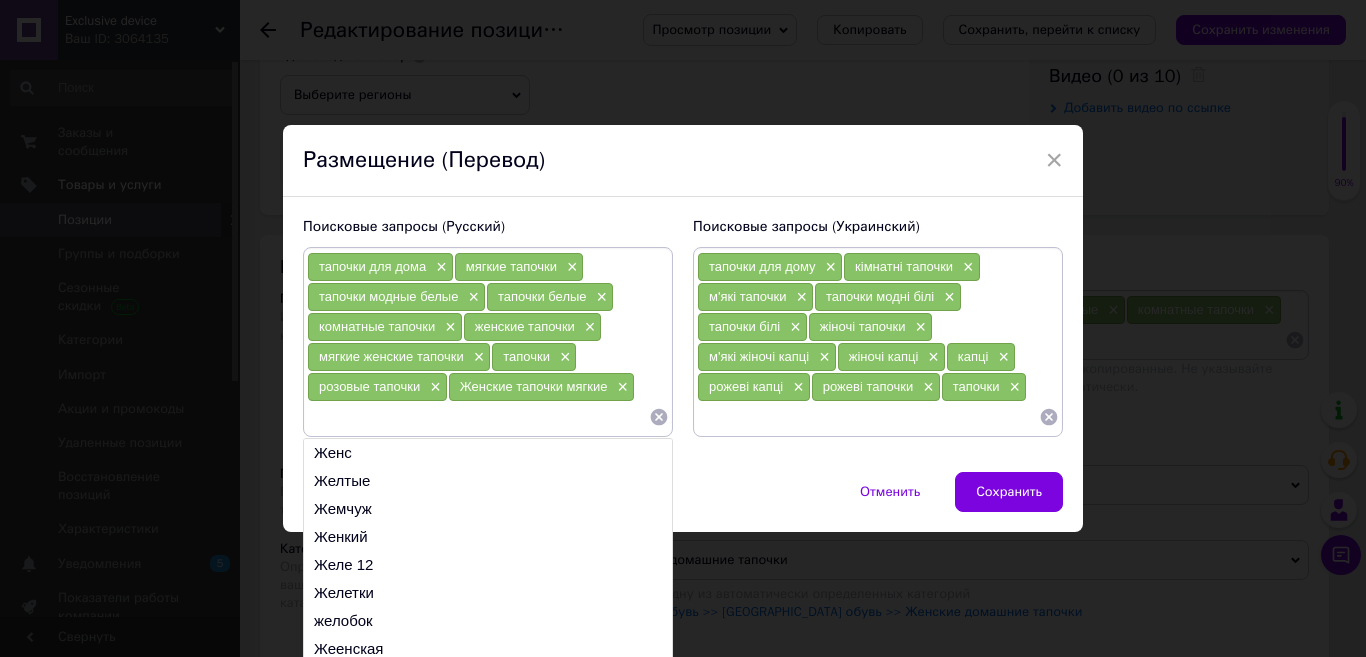 paste on "Женские тапочки мягкие розовые" 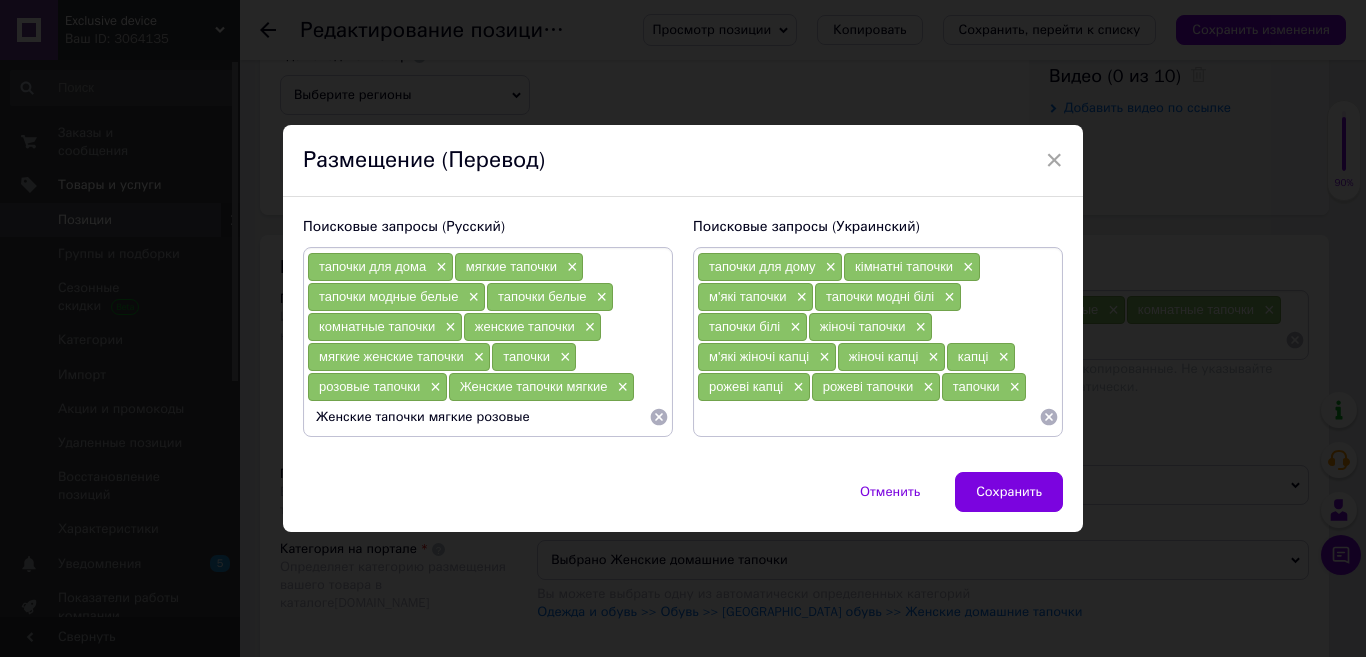 type 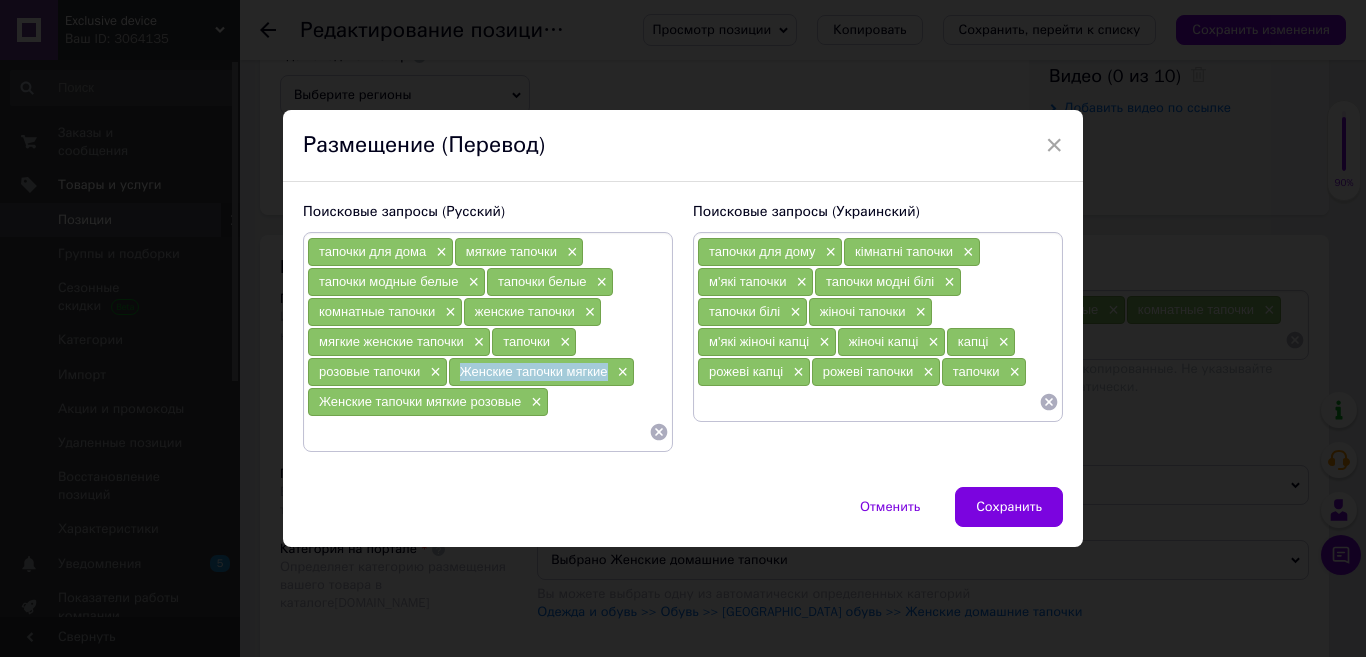 drag, startPoint x: 605, startPoint y: 374, endPoint x: 459, endPoint y: 378, distance: 146.05478 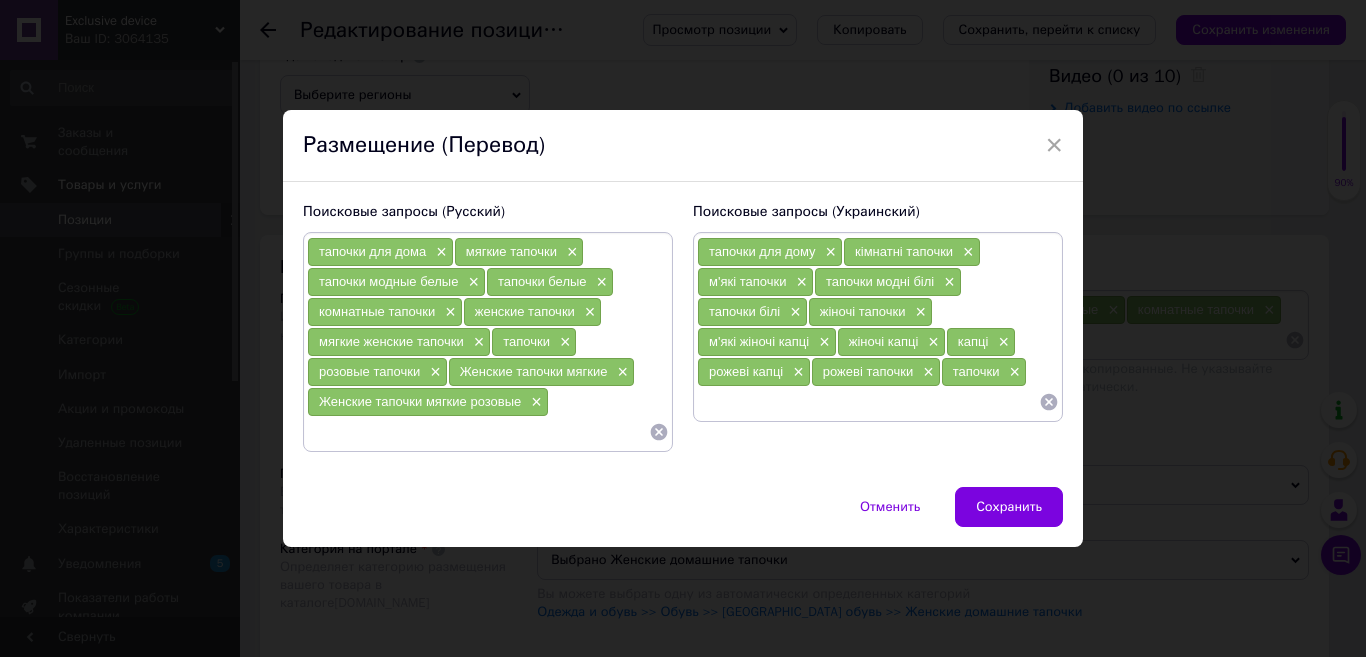 paste on "Жіночі тапочки м'які" 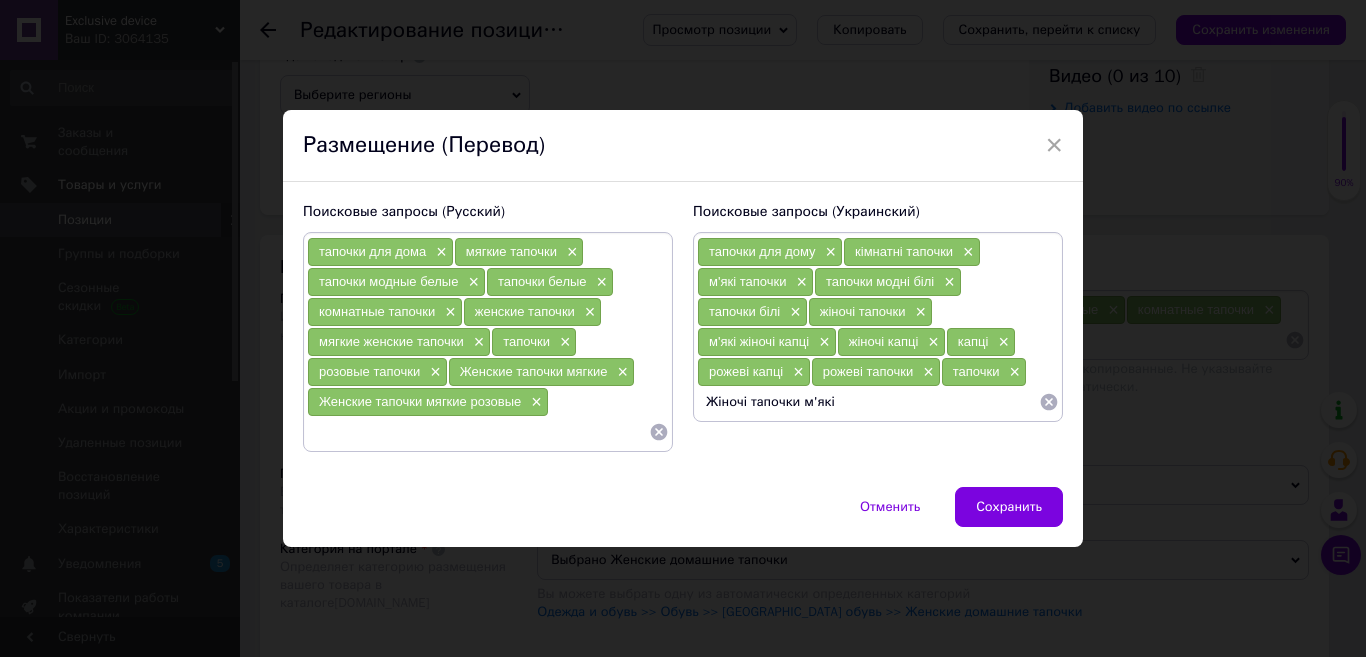 type 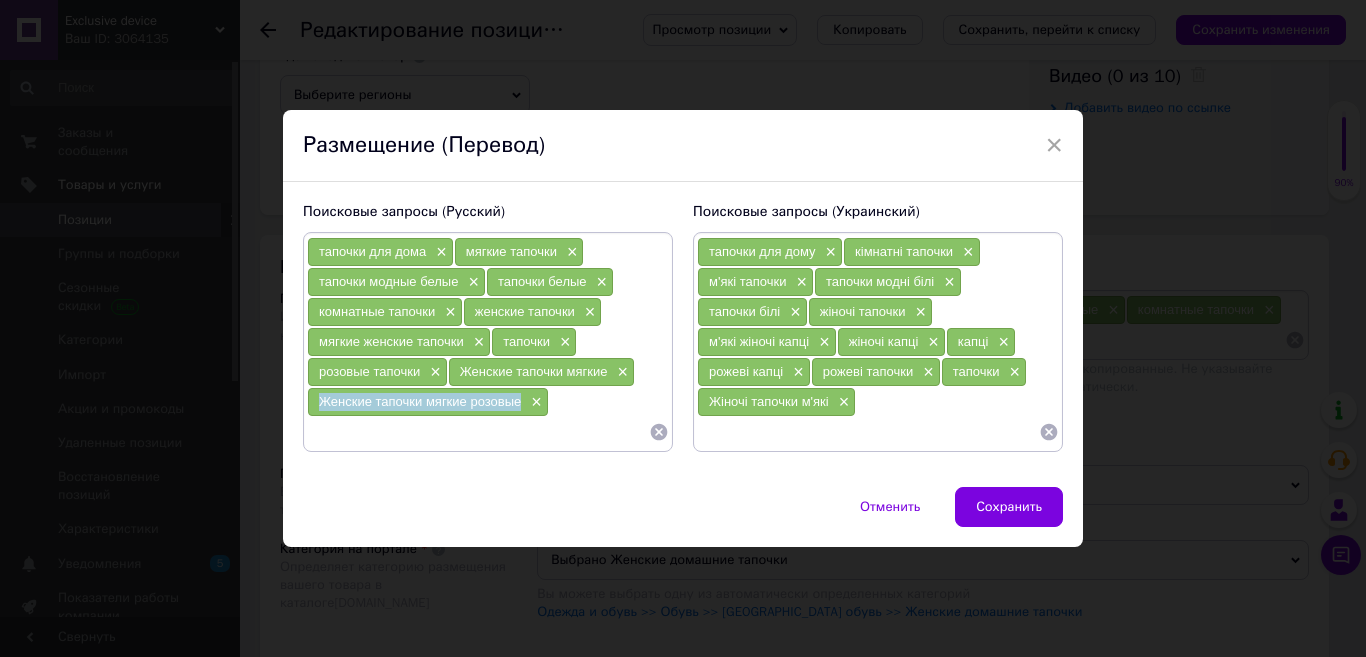 drag, startPoint x: 517, startPoint y: 401, endPoint x: 315, endPoint y: 405, distance: 202.0396 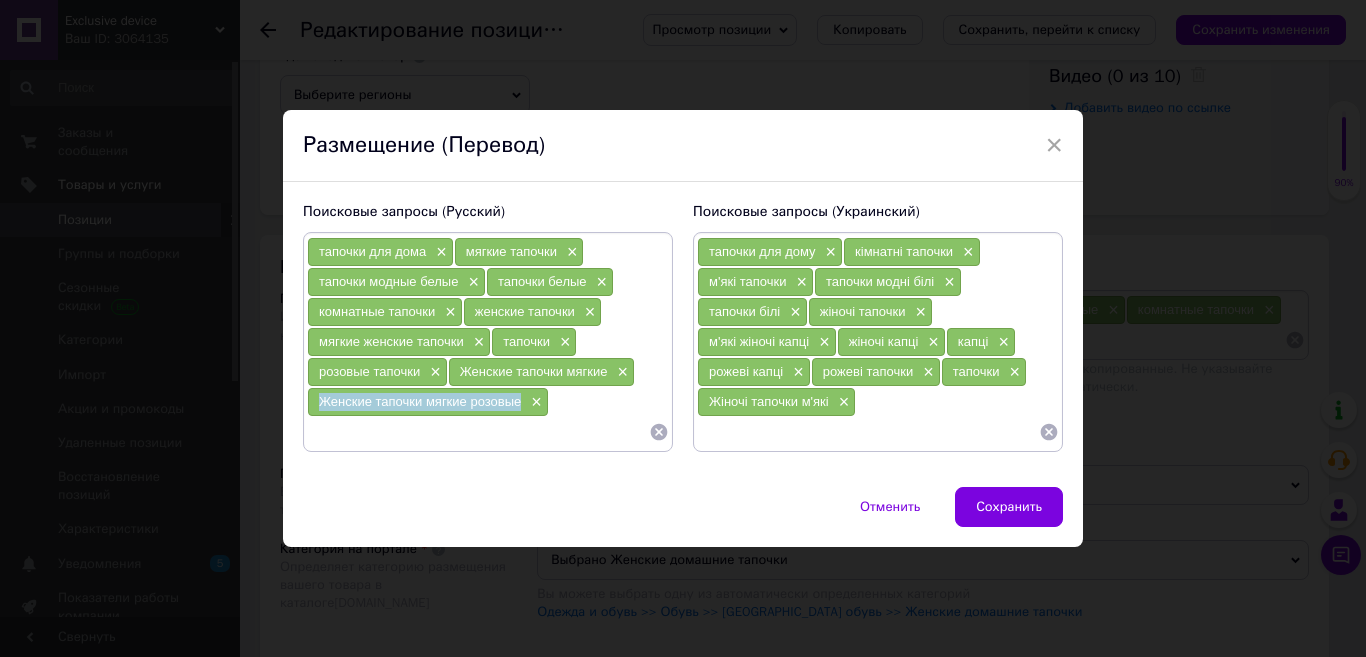 click at bounding box center [478, 432] 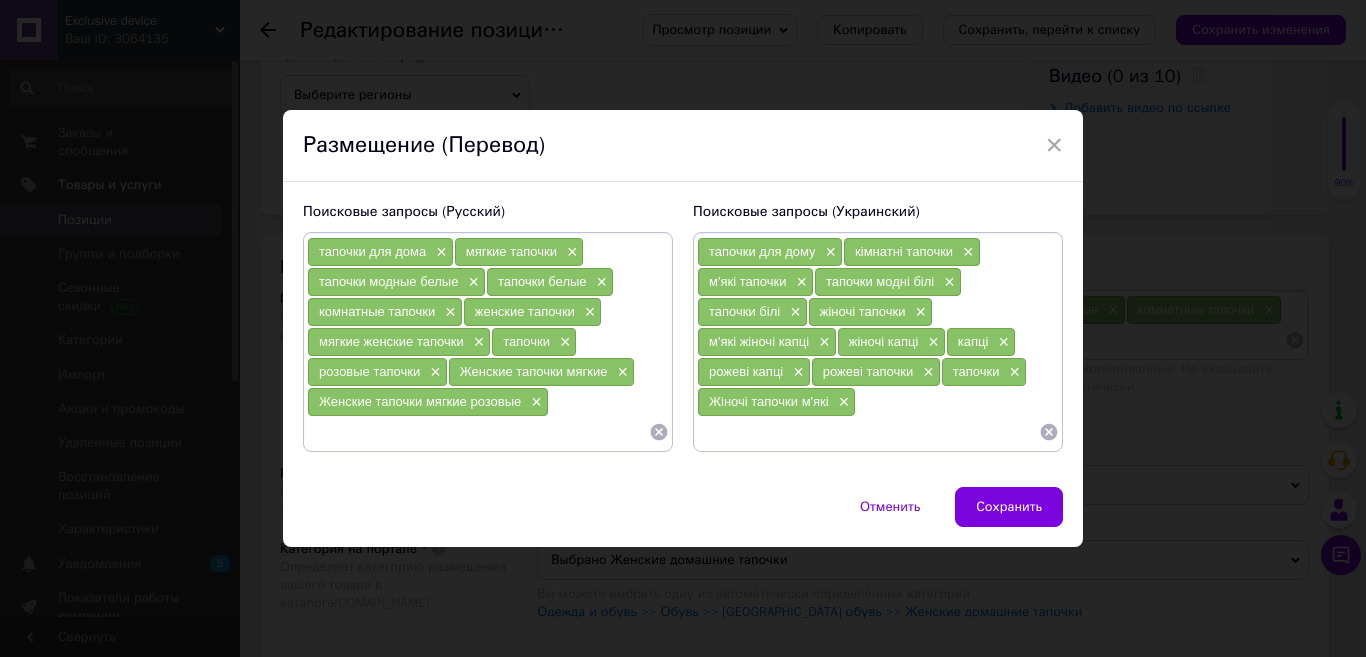 click at bounding box center [478, 432] 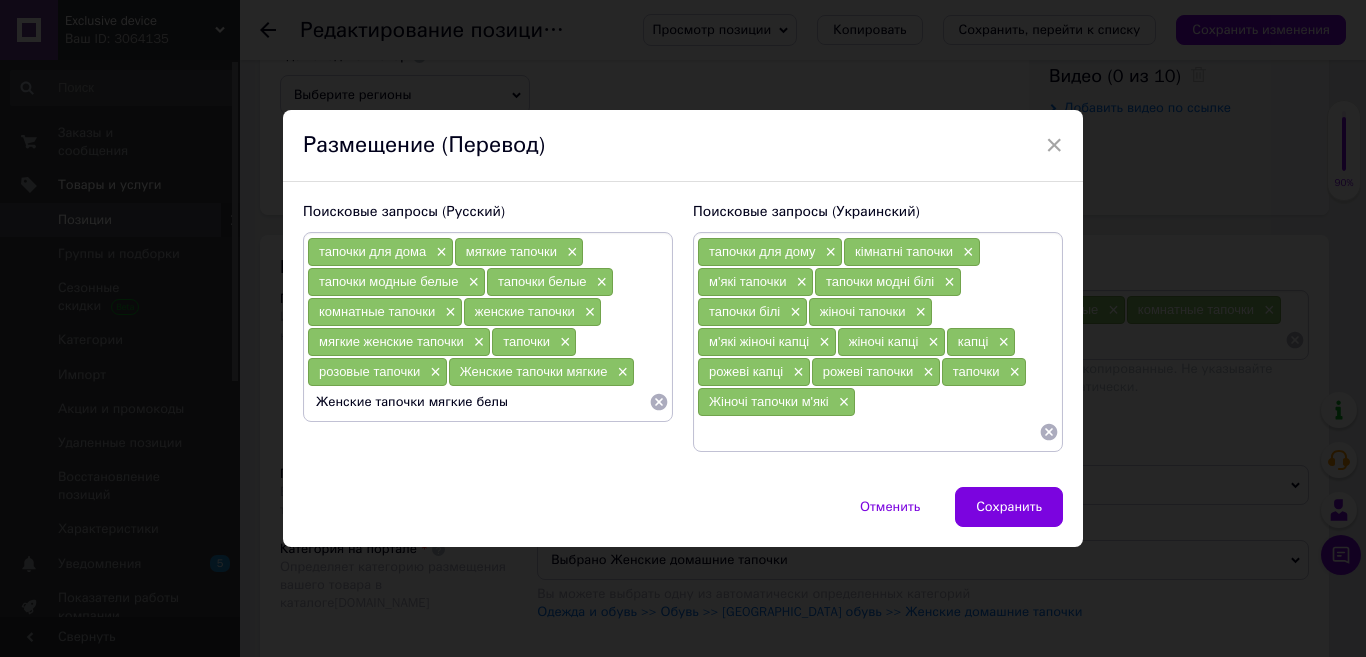type on "Женские тапочки мягкие белые" 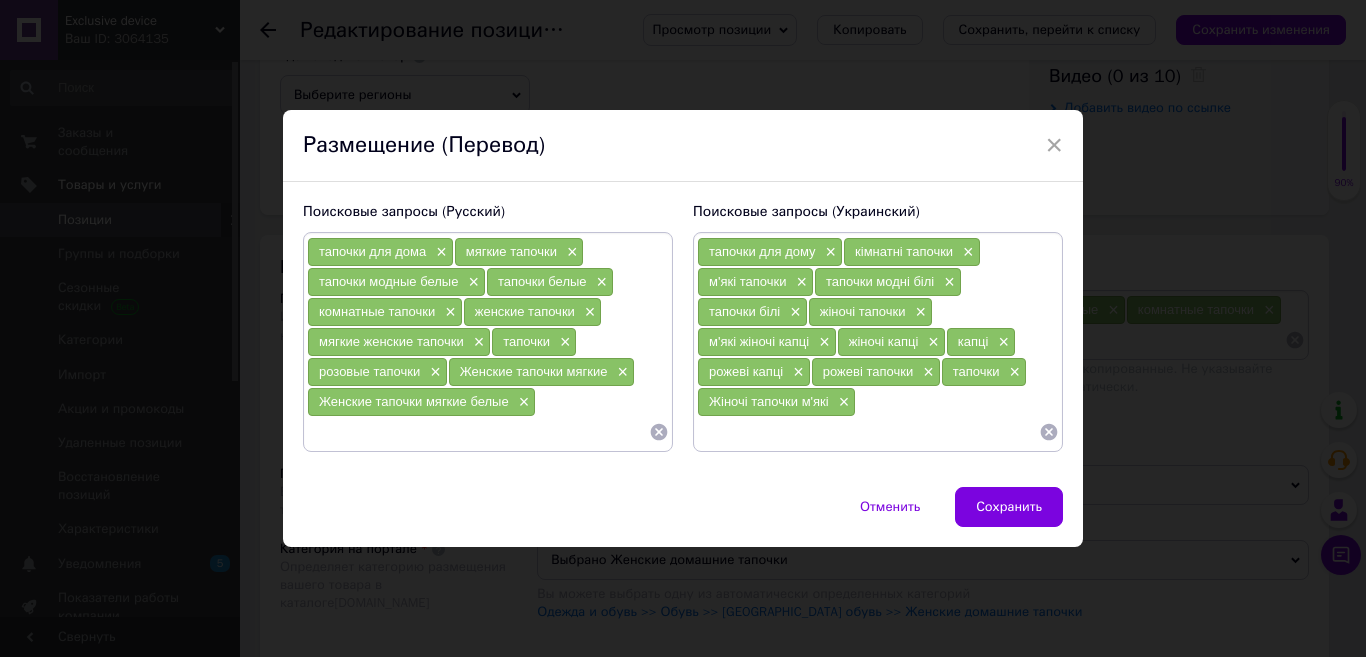 type 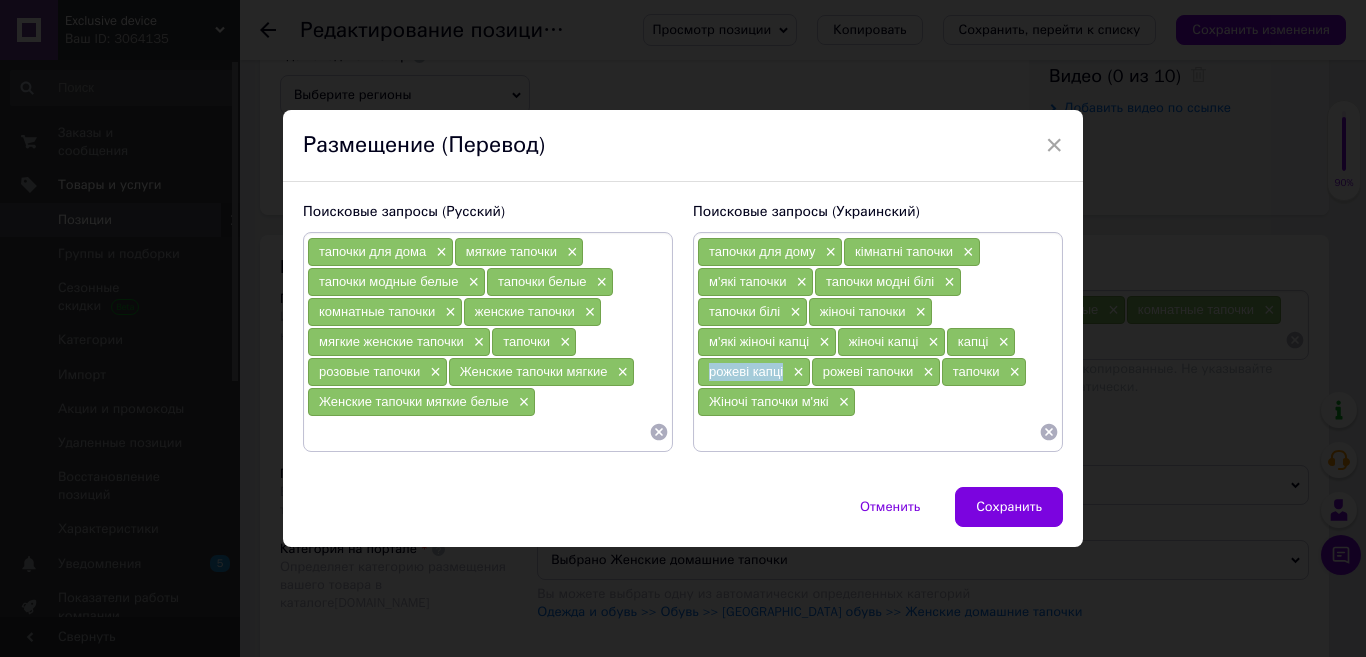 drag, startPoint x: 777, startPoint y: 370, endPoint x: 785, endPoint y: 384, distance: 16.124516 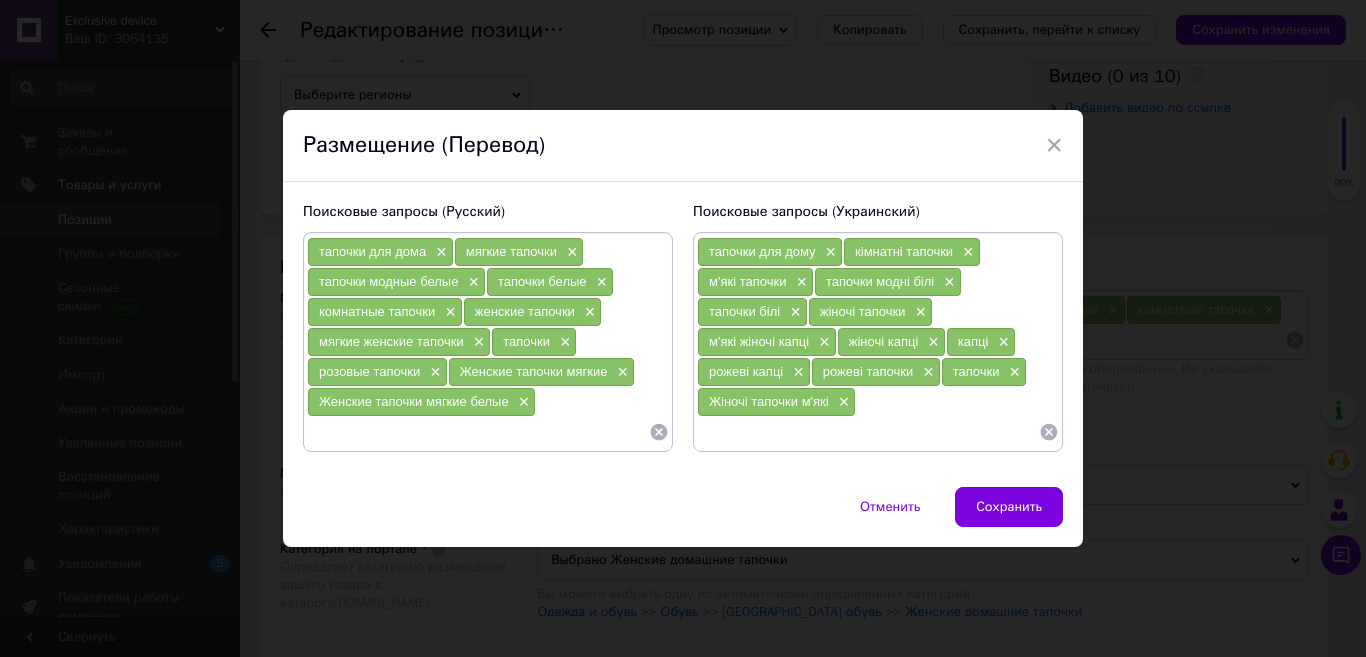 click at bounding box center (868, 432) 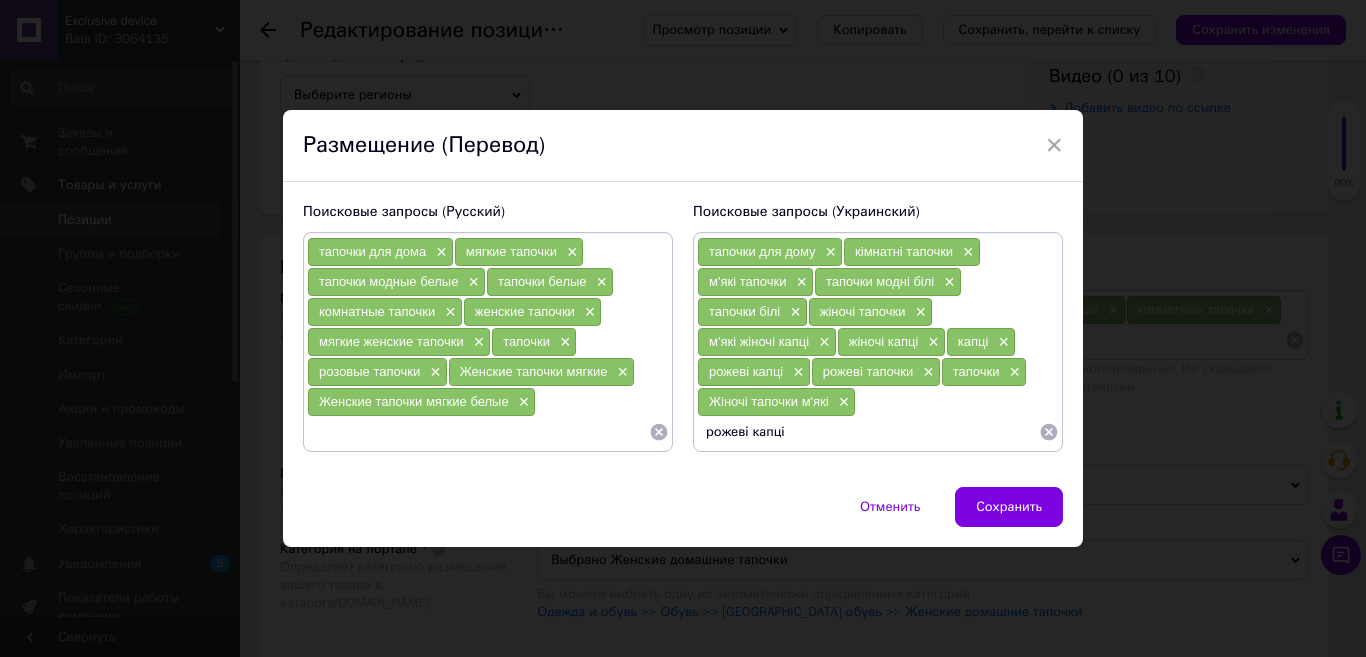 click on "рожеві капці" at bounding box center (868, 432) 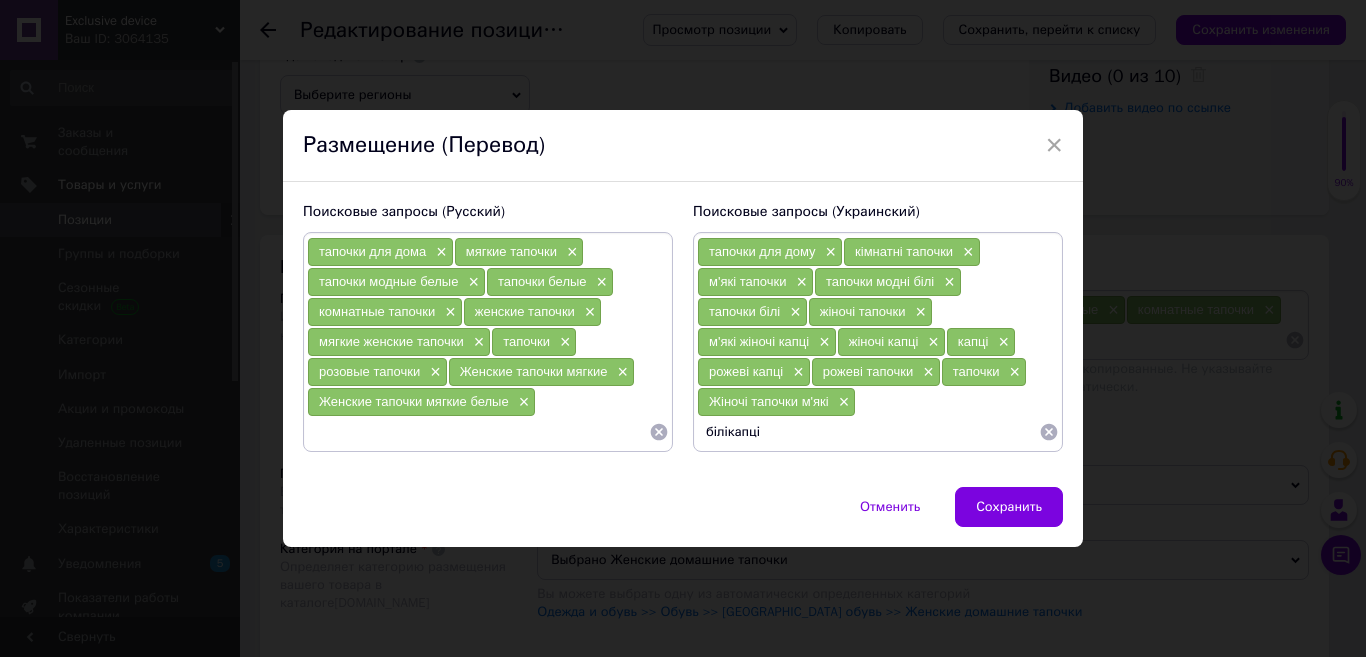 type on "білі капці" 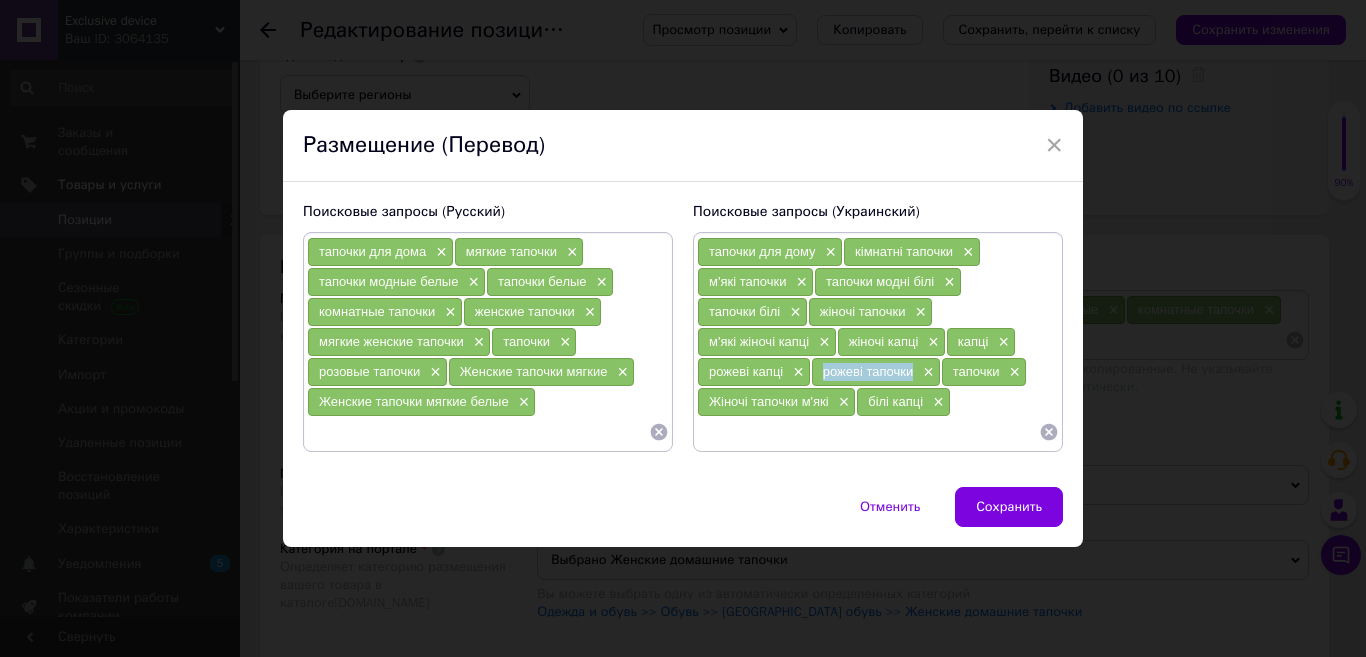 drag, startPoint x: 908, startPoint y: 370, endPoint x: 823, endPoint y: 370, distance: 85 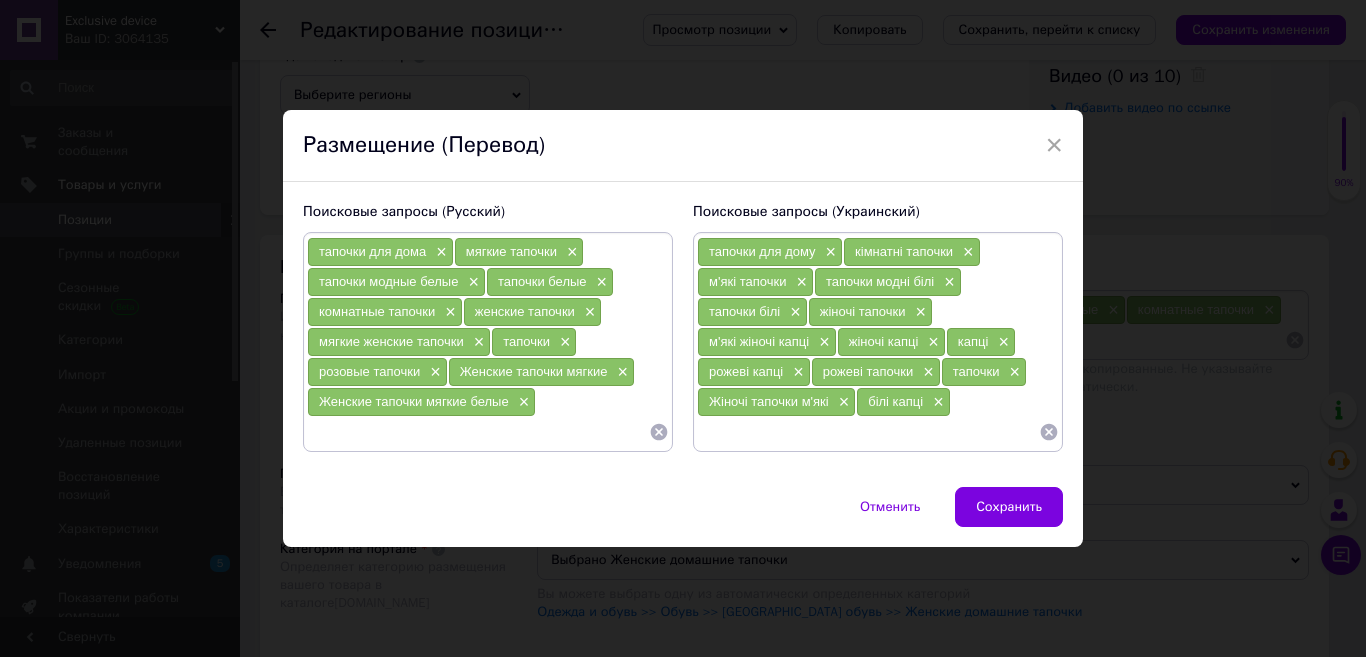 click at bounding box center [868, 432] 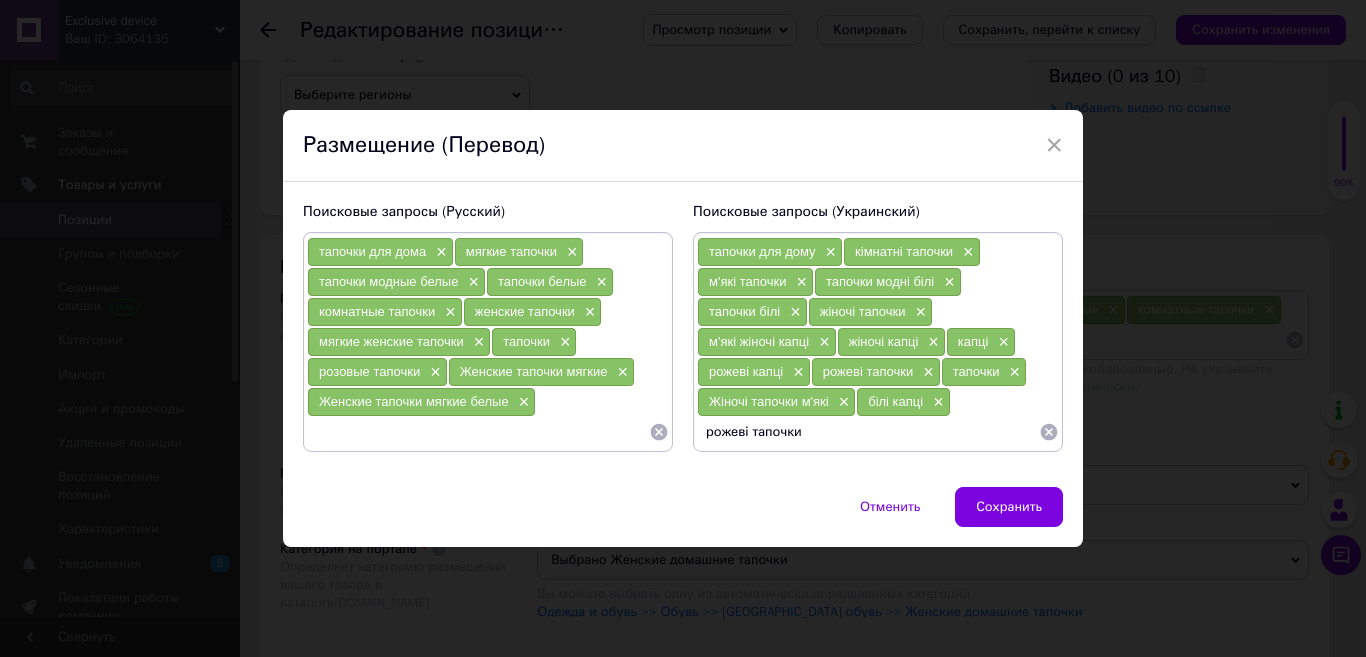 click on "рожеві тапочки" at bounding box center [868, 432] 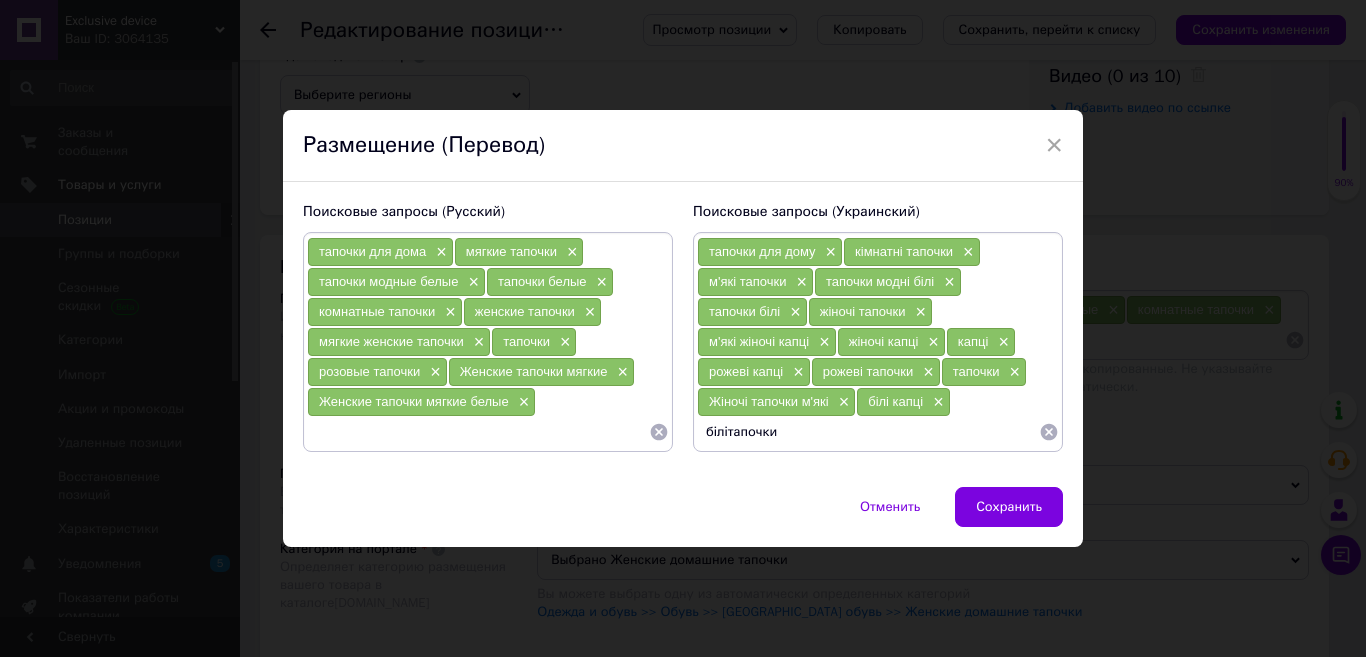 type on "білі тапочки" 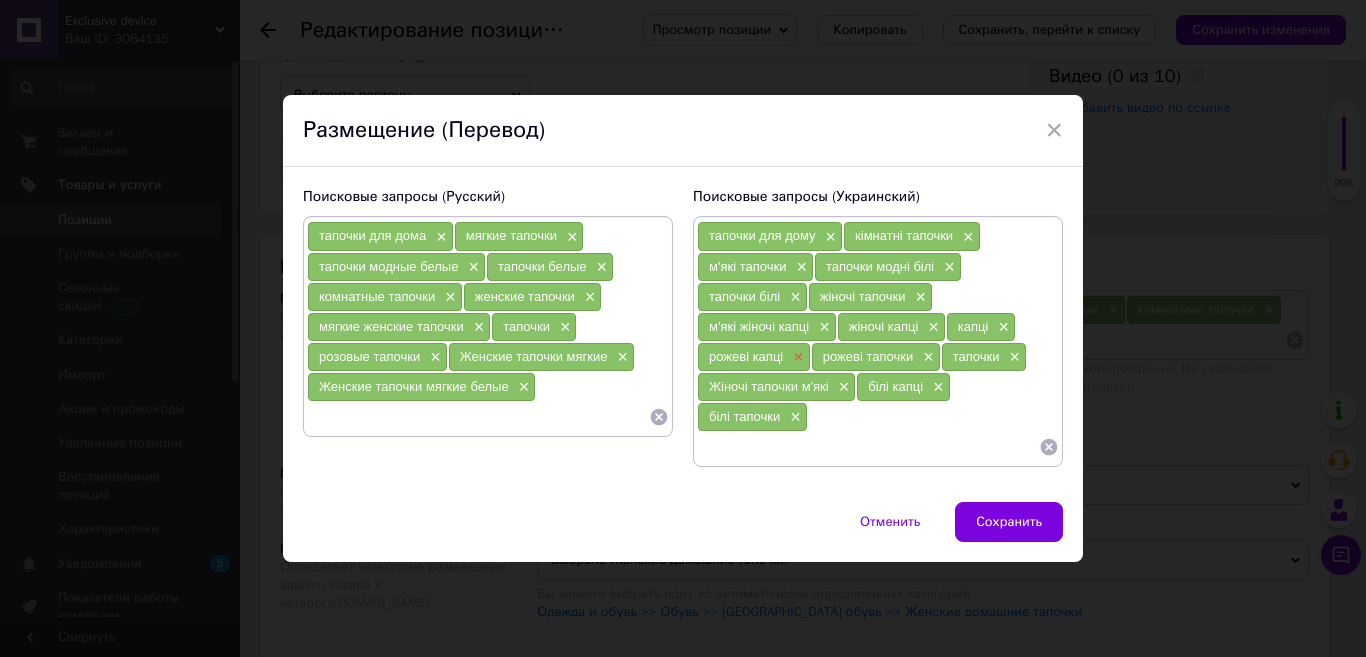 click on "×" at bounding box center (796, 357) 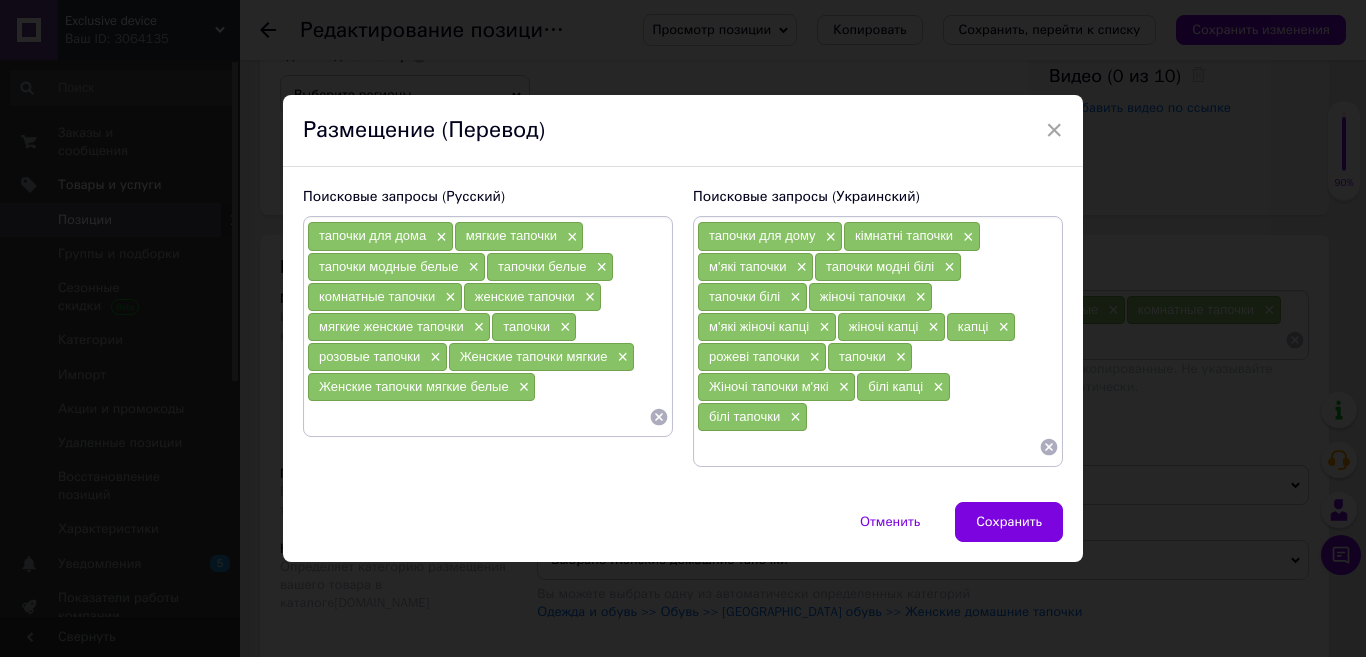 click on "рожеві тапочки ×" at bounding box center (762, 357) 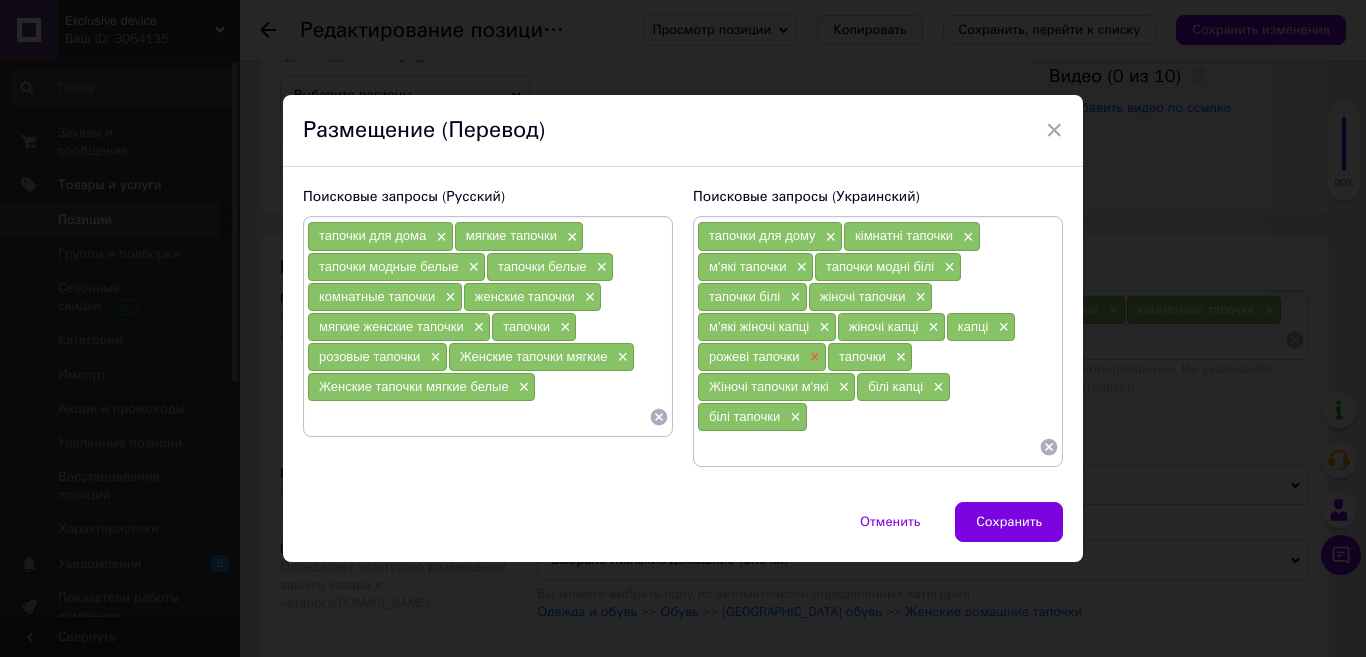 click on "×" at bounding box center (812, 357) 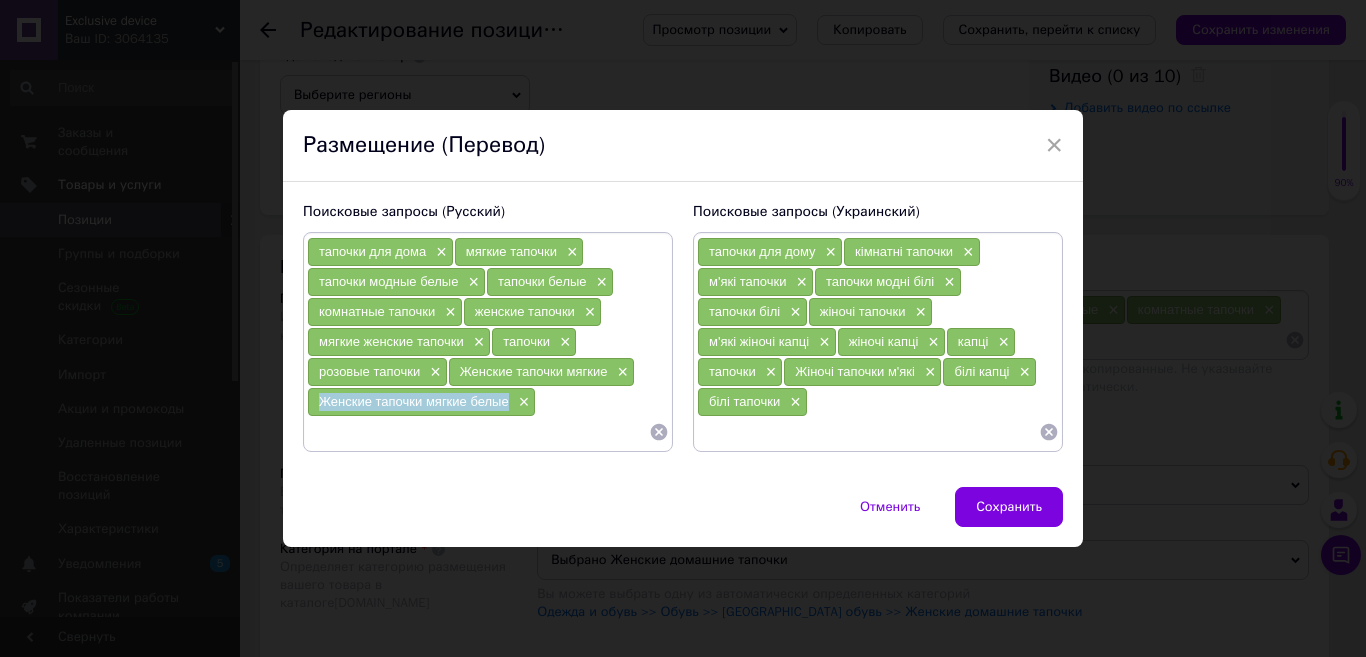 drag, startPoint x: 510, startPoint y: 402, endPoint x: 330, endPoint y: 401, distance: 180.00278 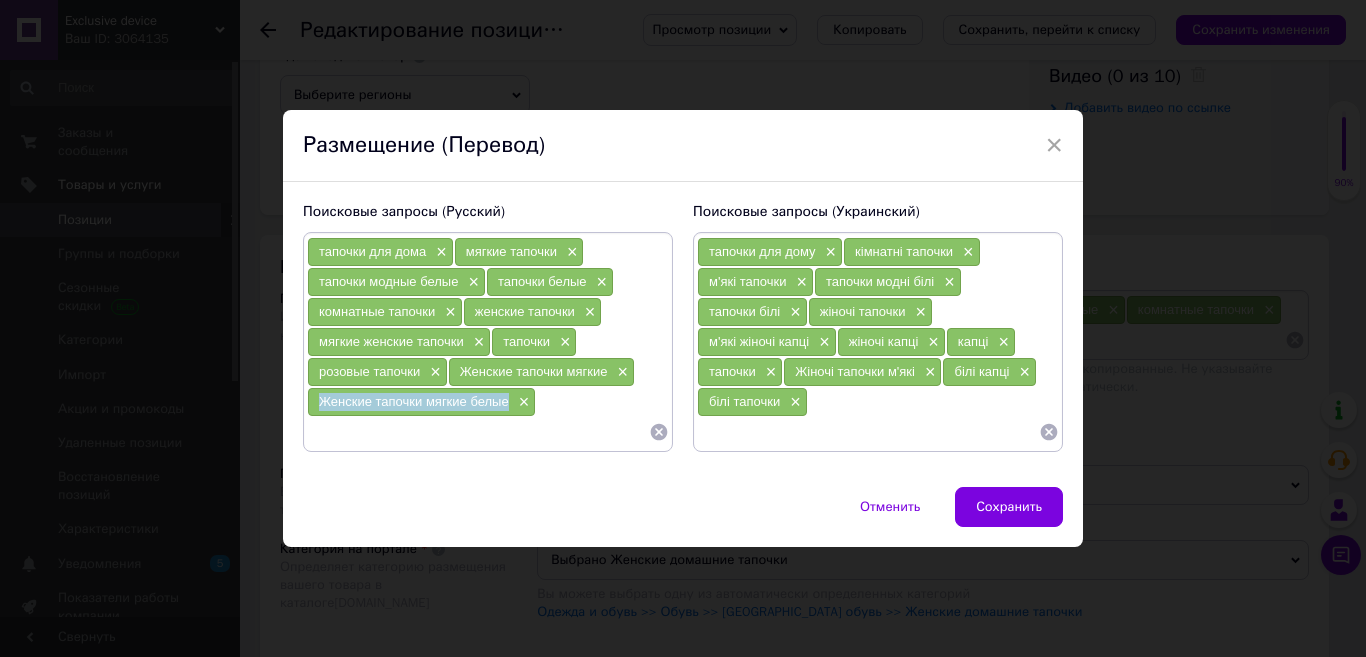 click at bounding box center [868, 432] 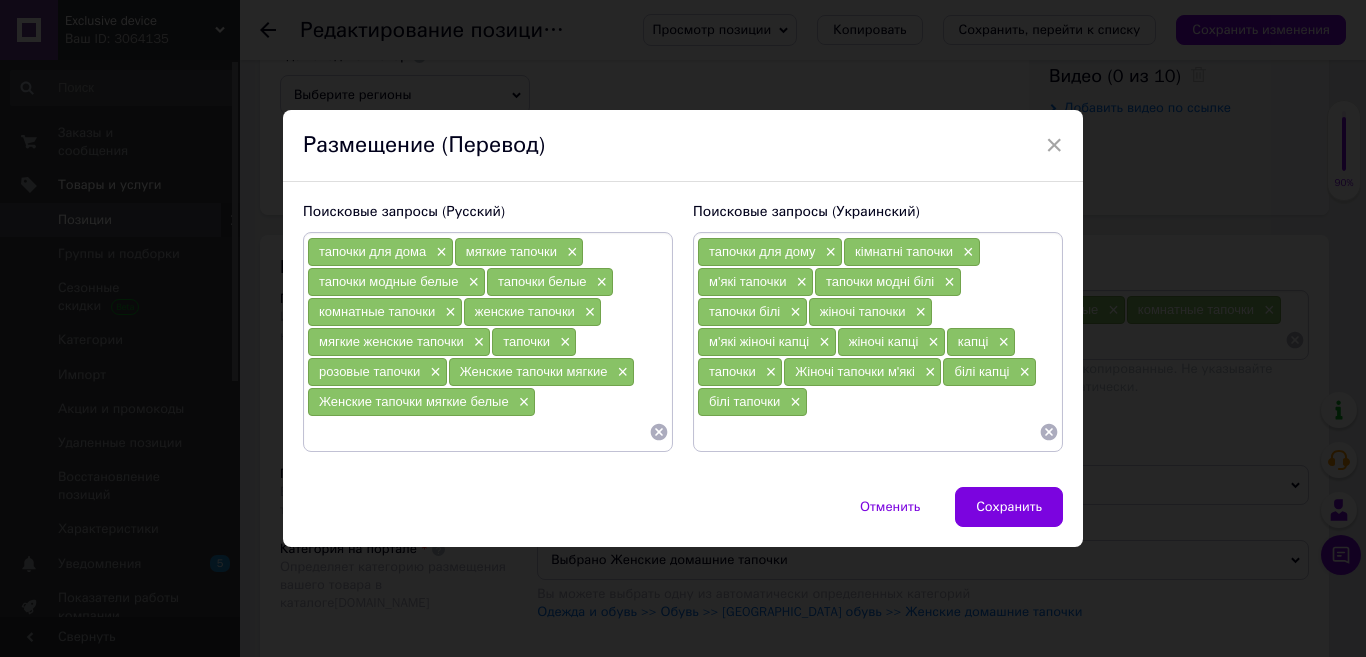 paste on "Жіночі капці м'які білі" 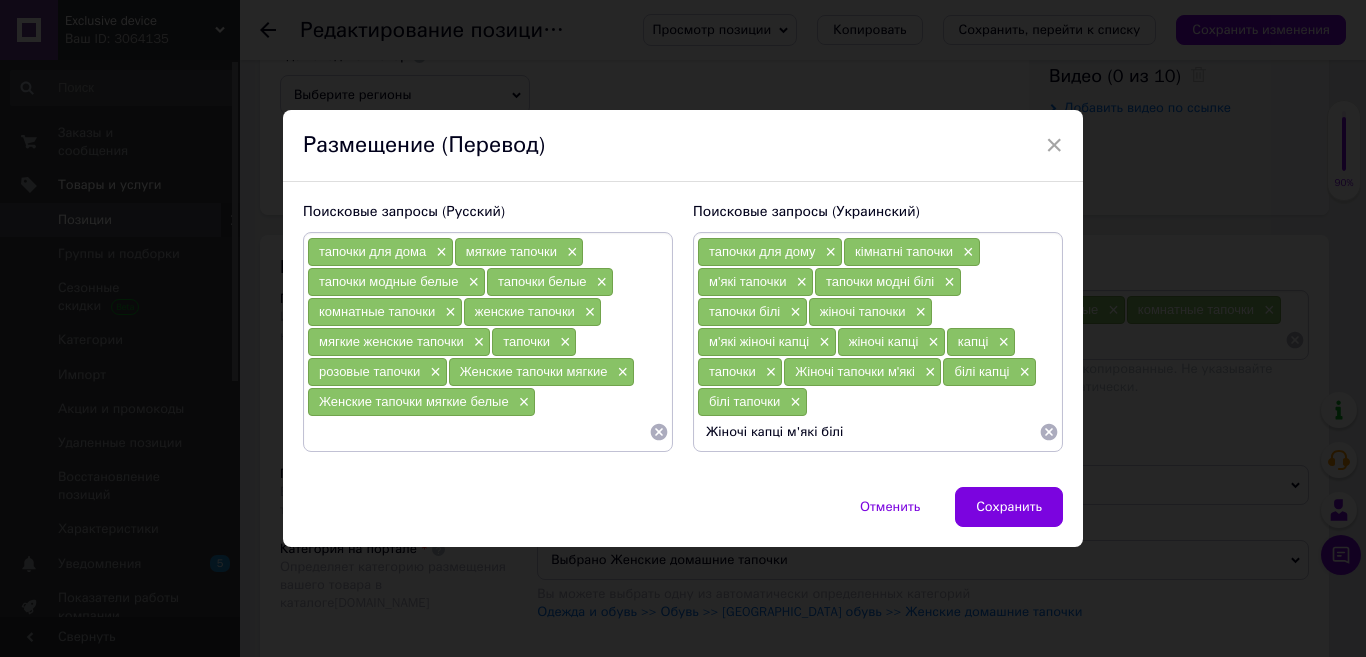 type 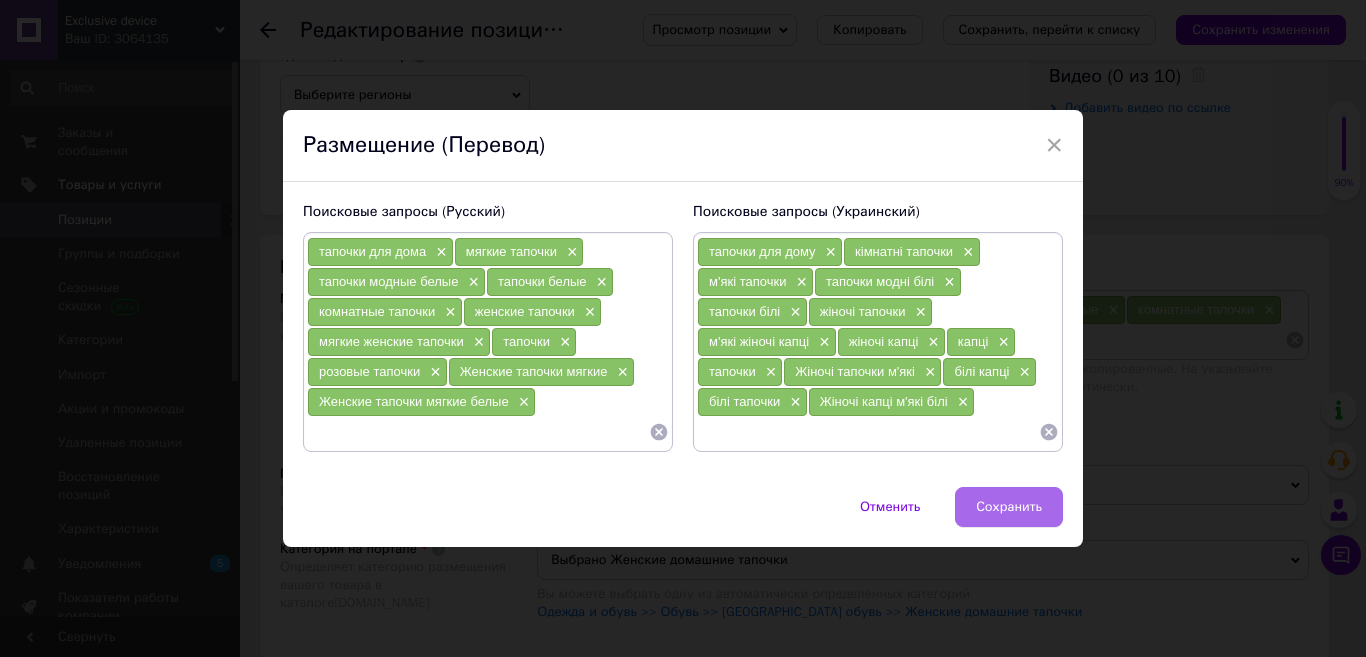 click on "Сохранить" at bounding box center [1009, 507] 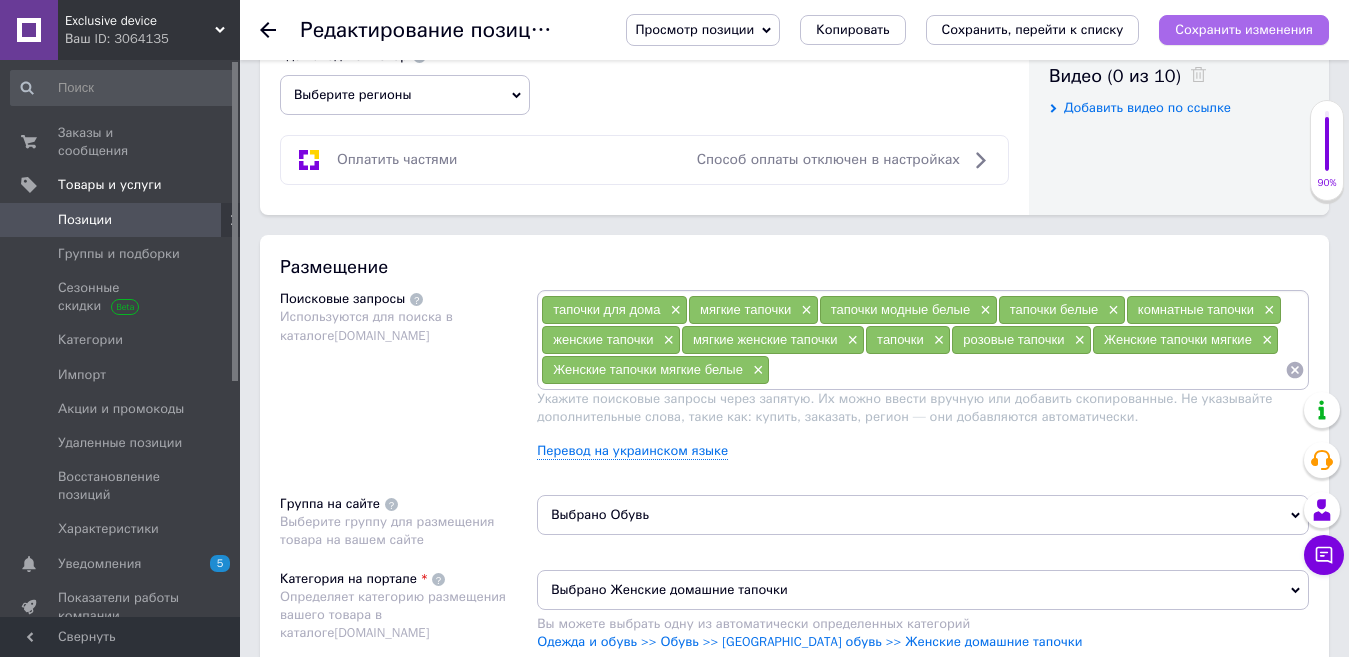 click on "Сохранить изменения" at bounding box center (1244, 30) 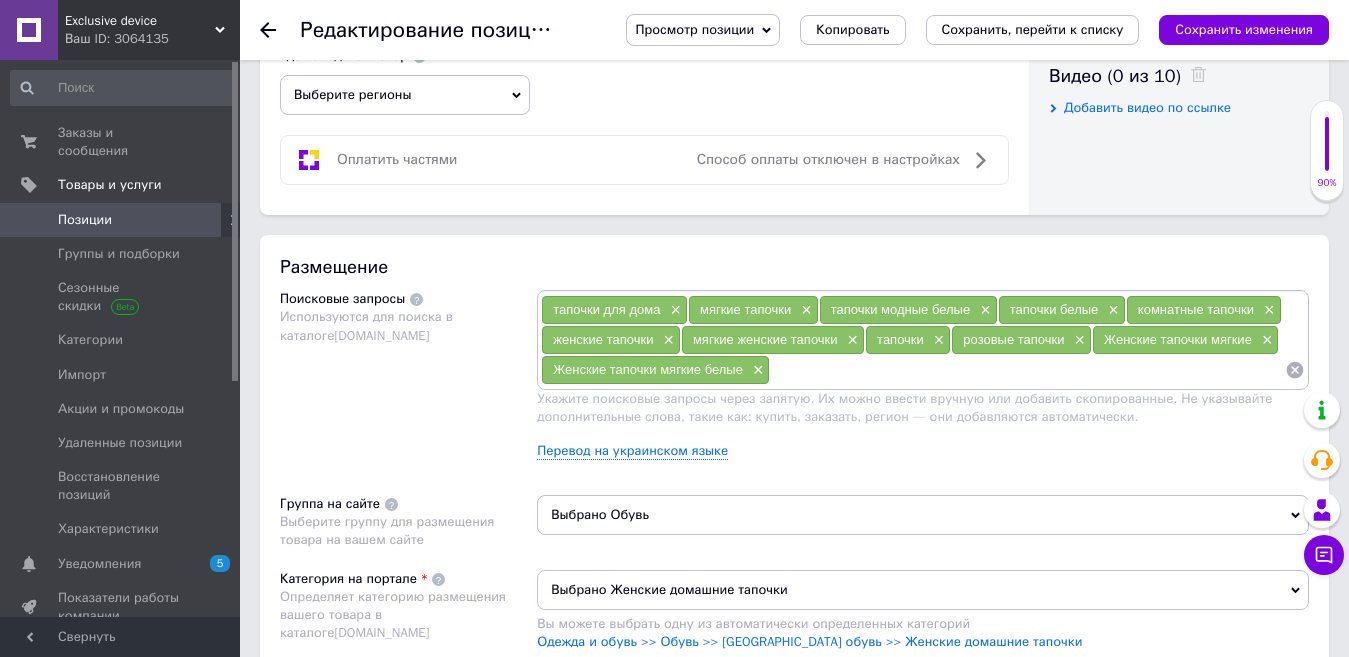 click on "Сохранить изменения" at bounding box center [1244, 29] 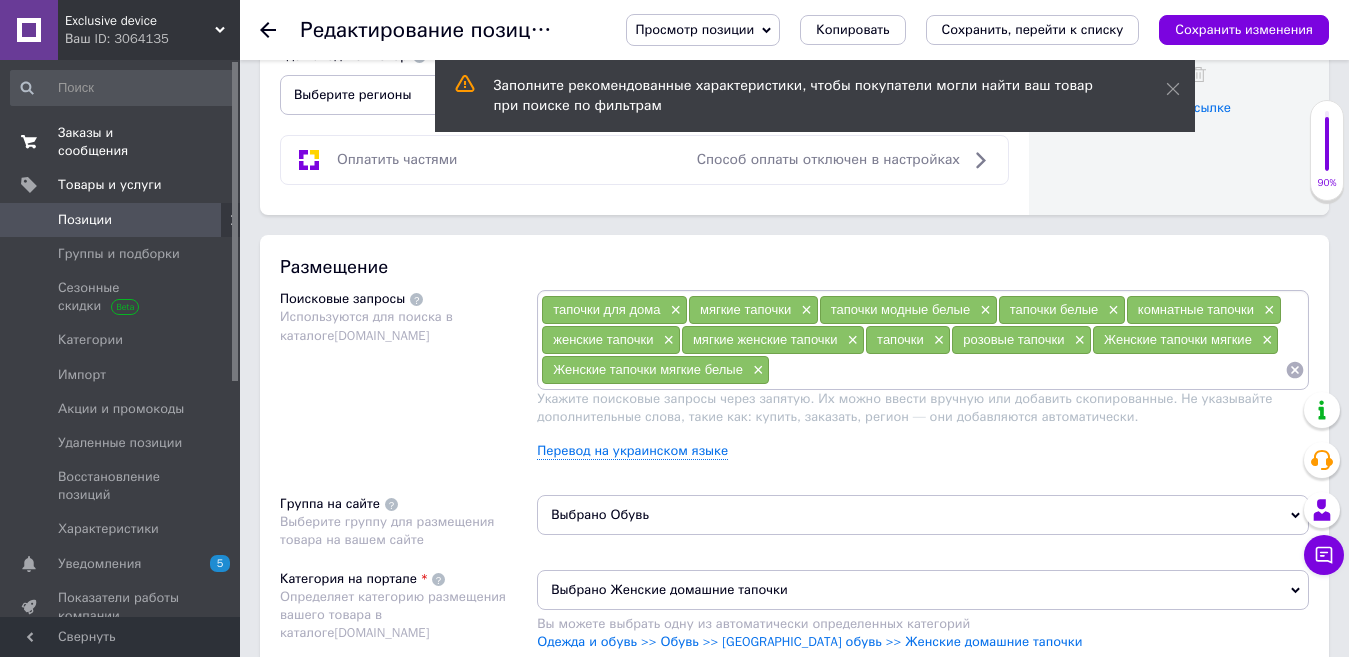 click on "Заказы и сообщения" at bounding box center [121, 142] 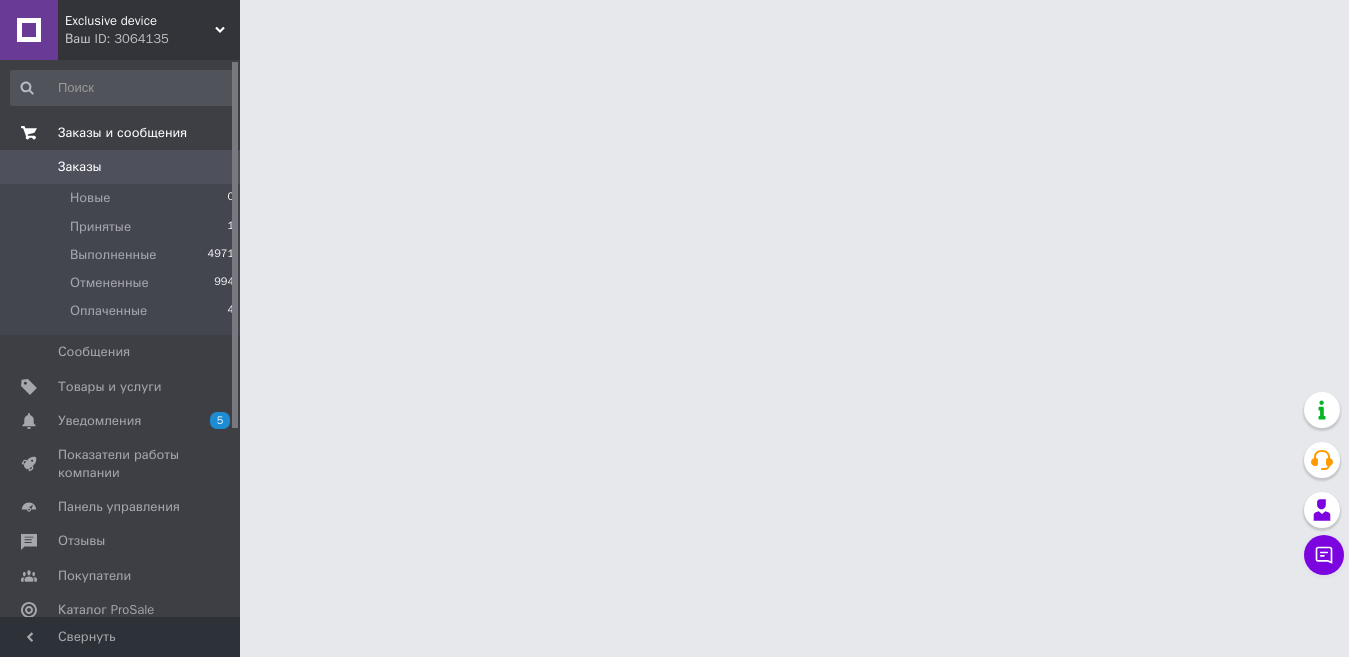 scroll, scrollTop: 0, scrollLeft: 0, axis: both 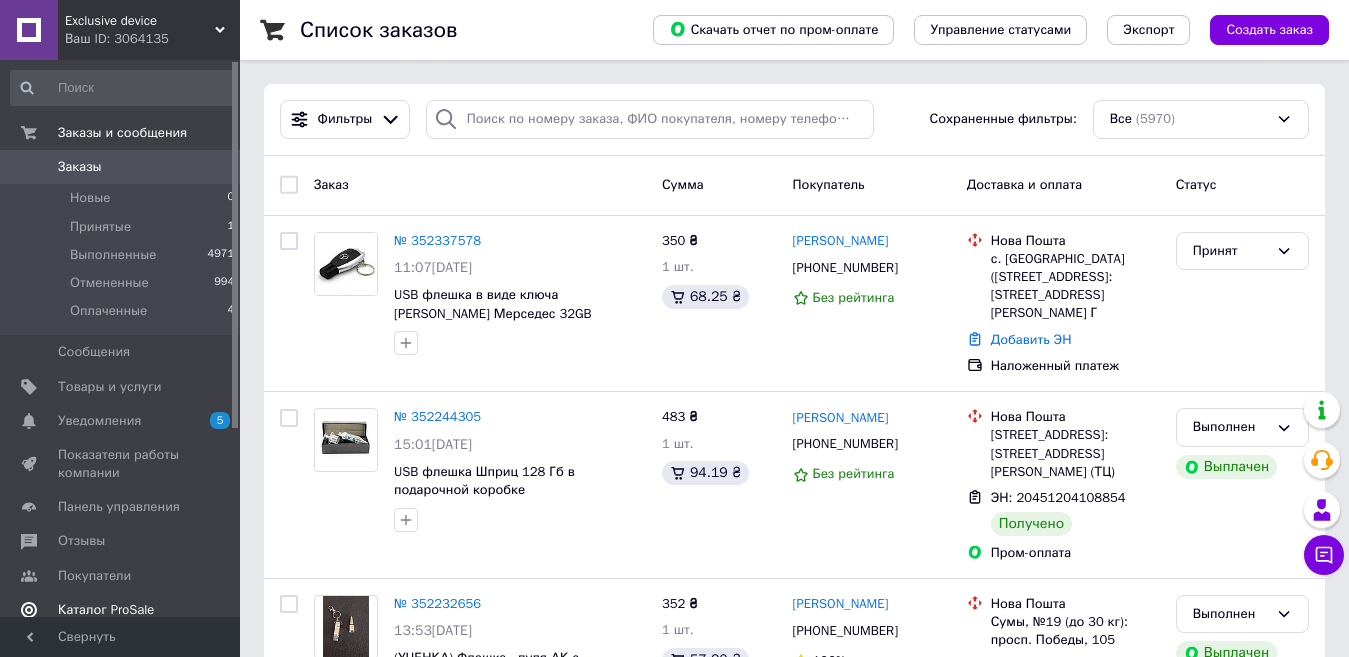 click on "Каталог ProSale" at bounding box center (106, 610) 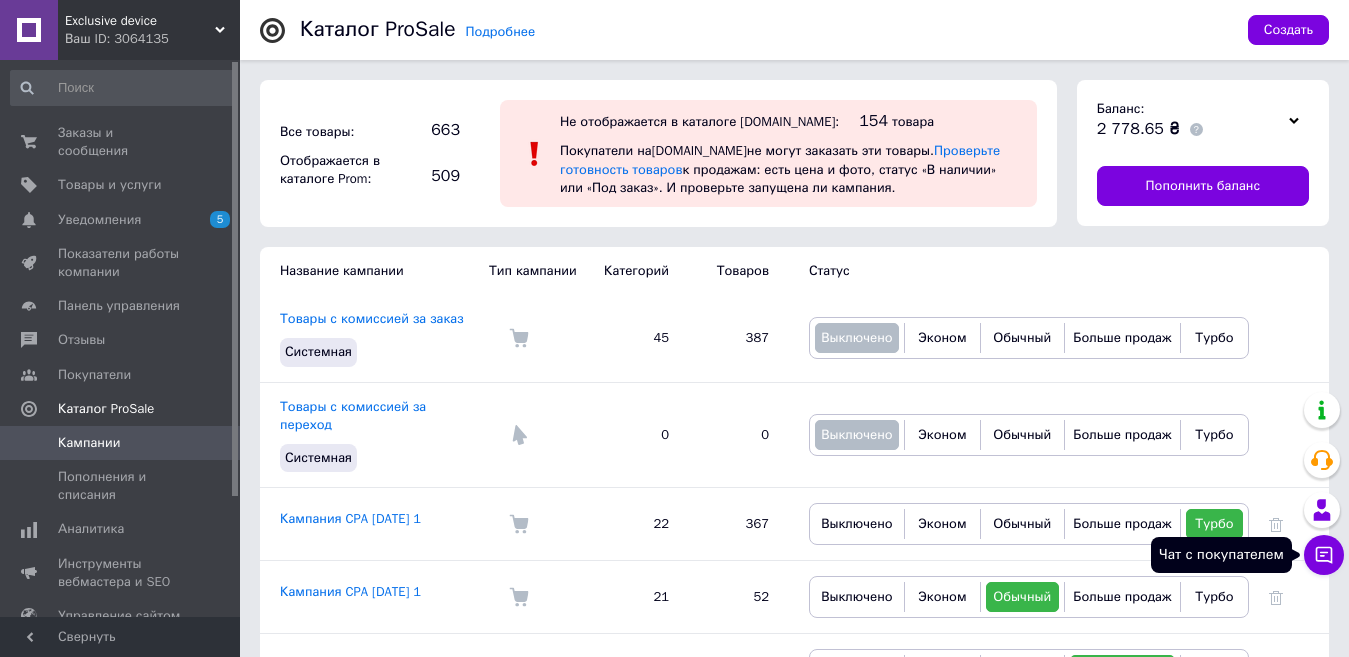click 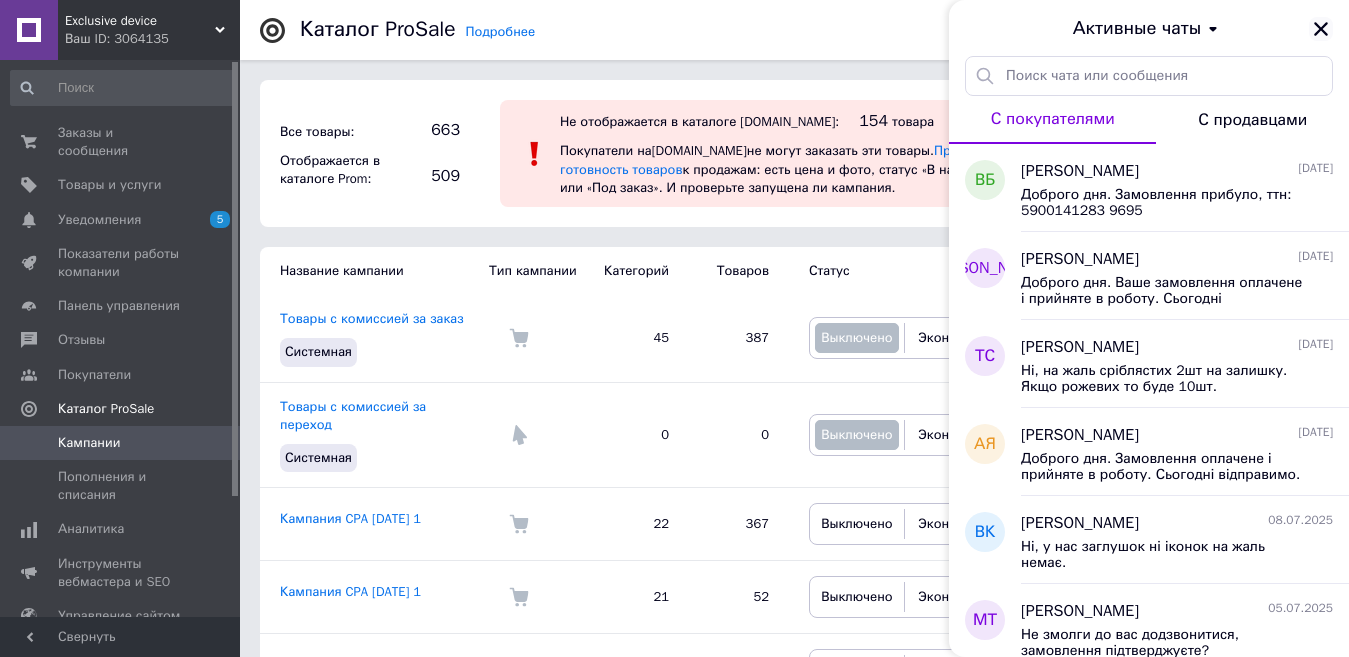 click 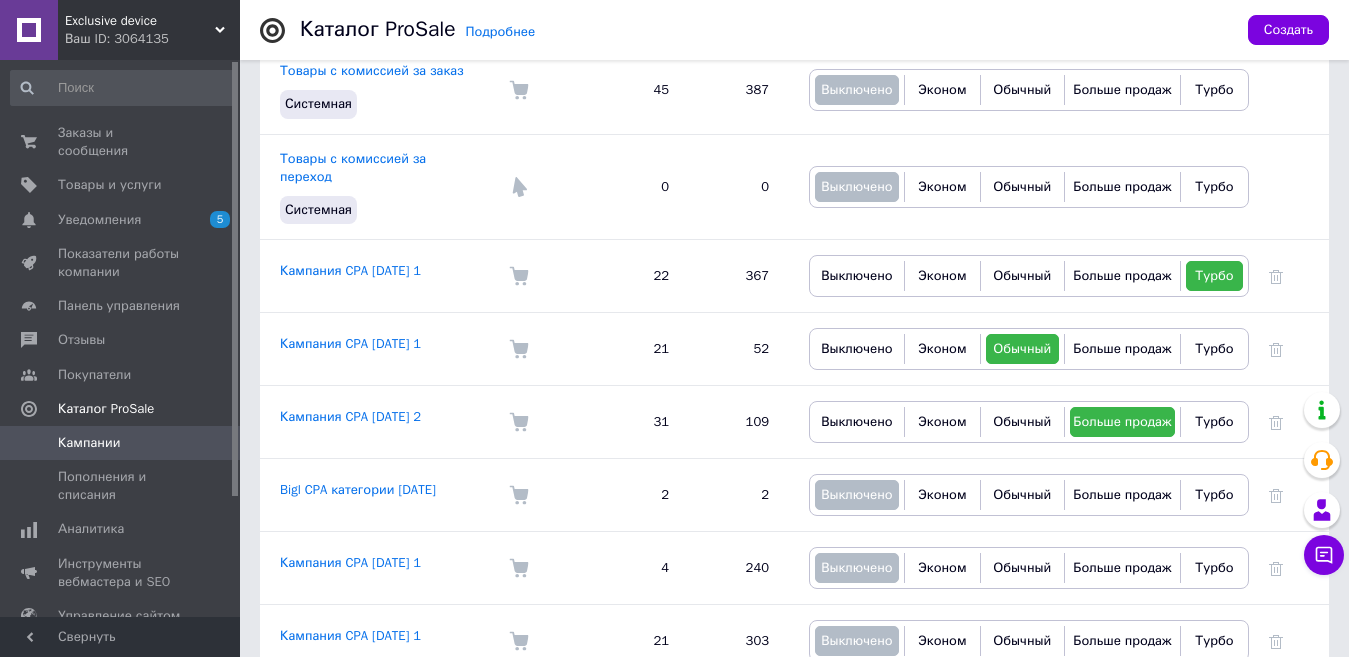 scroll, scrollTop: 337, scrollLeft: 0, axis: vertical 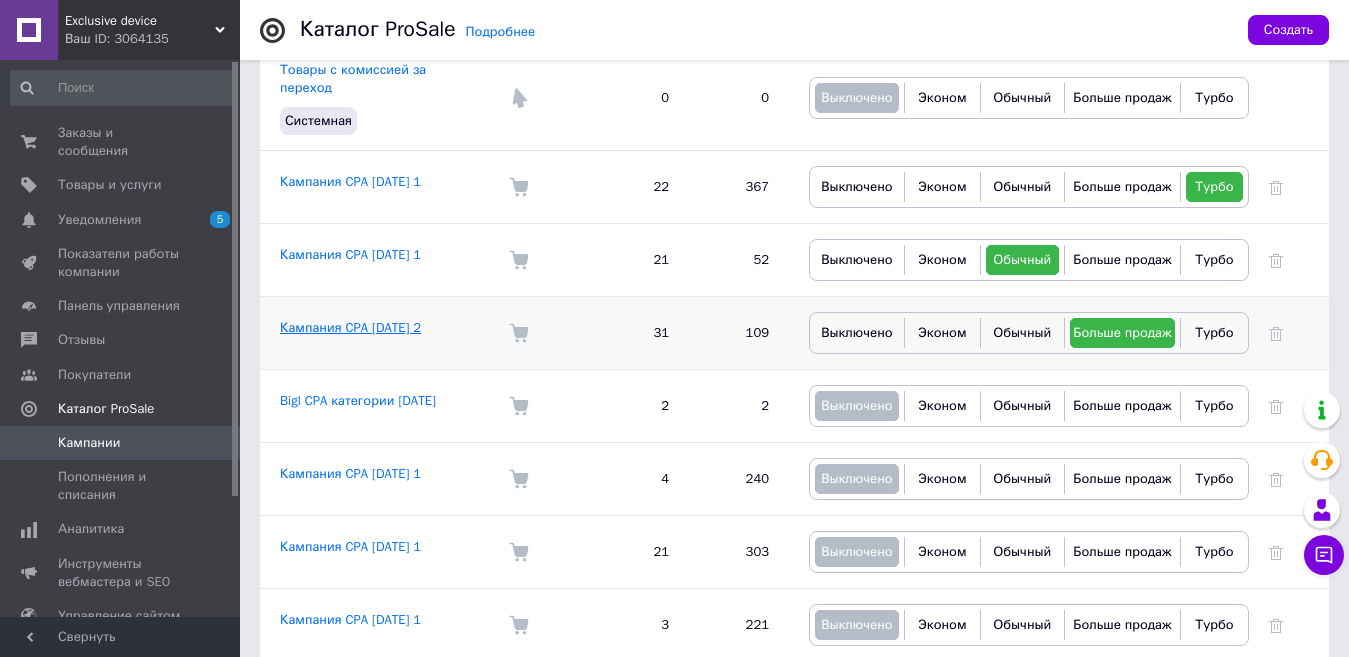 click on "Кампания CPA 30.03.2023 2" at bounding box center [350, 327] 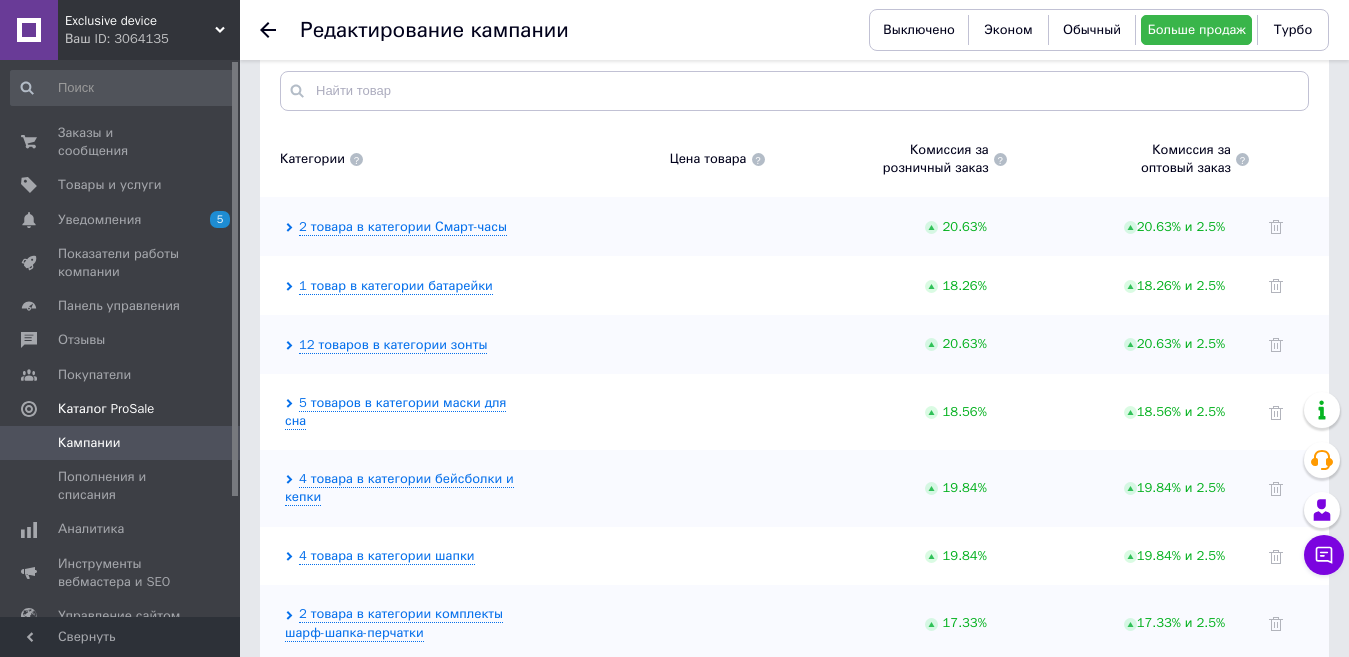 scroll, scrollTop: 567, scrollLeft: 0, axis: vertical 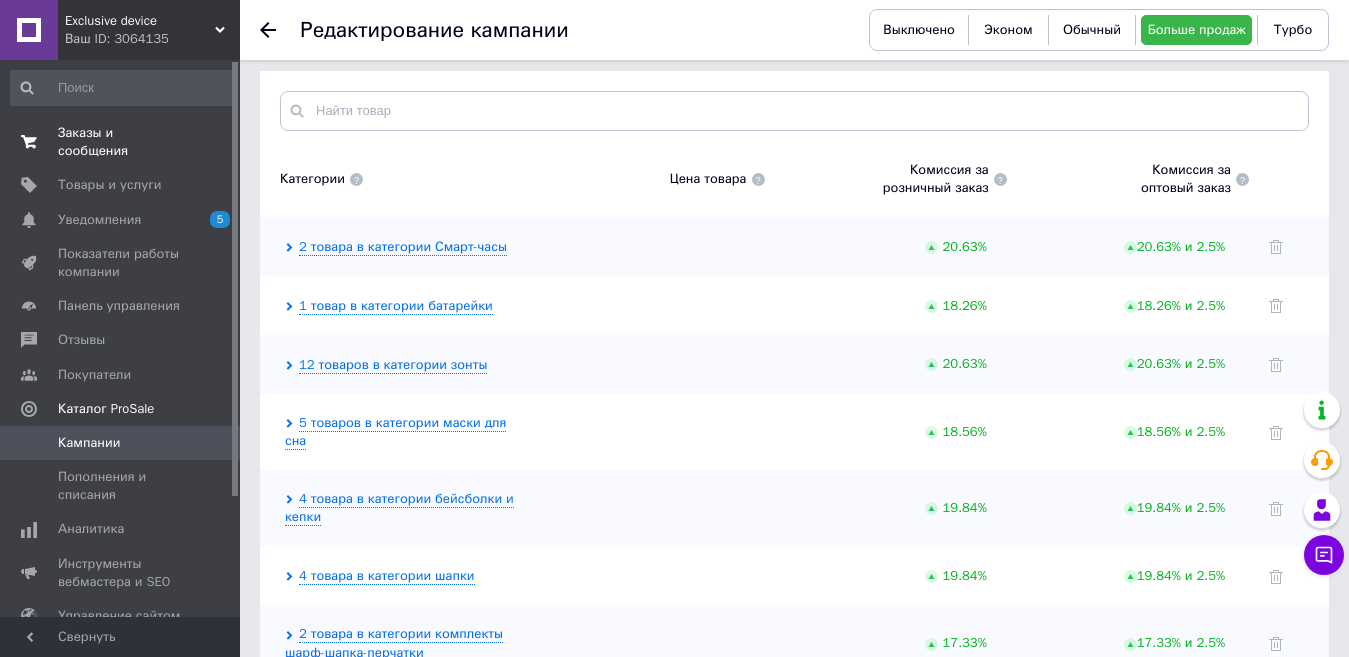 click on "Заказы и сообщения" at bounding box center [121, 142] 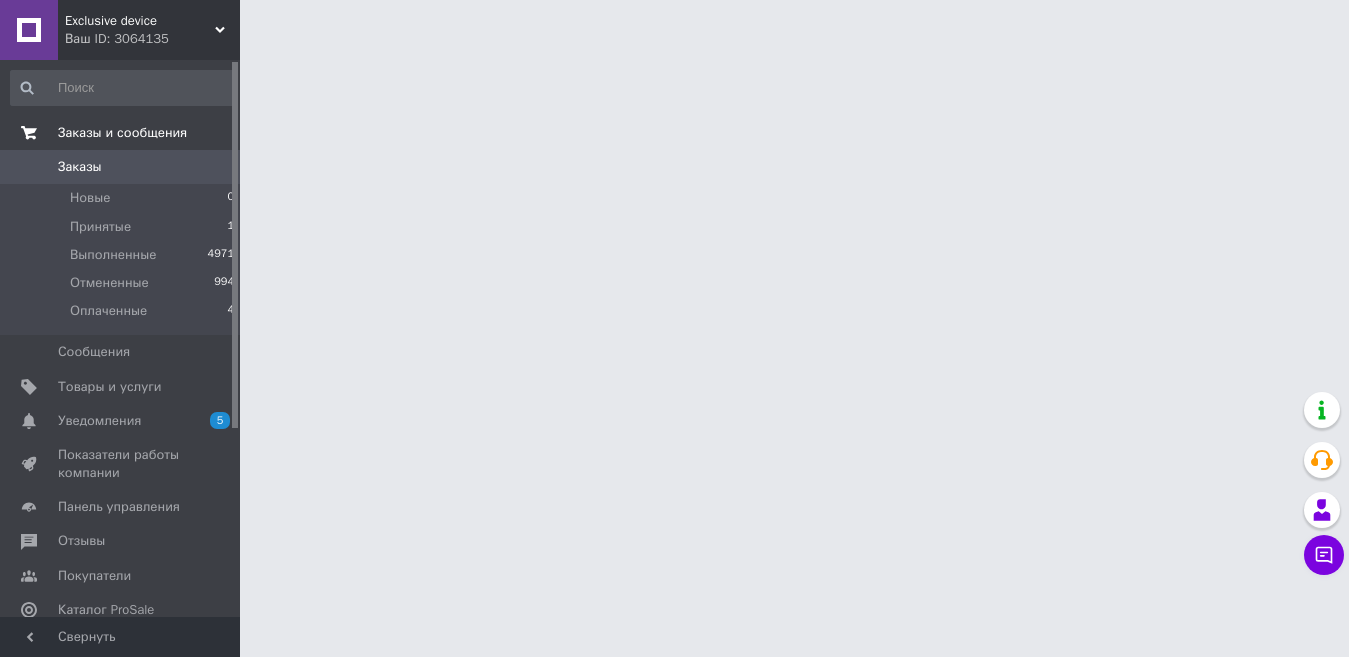 scroll, scrollTop: 0, scrollLeft: 0, axis: both 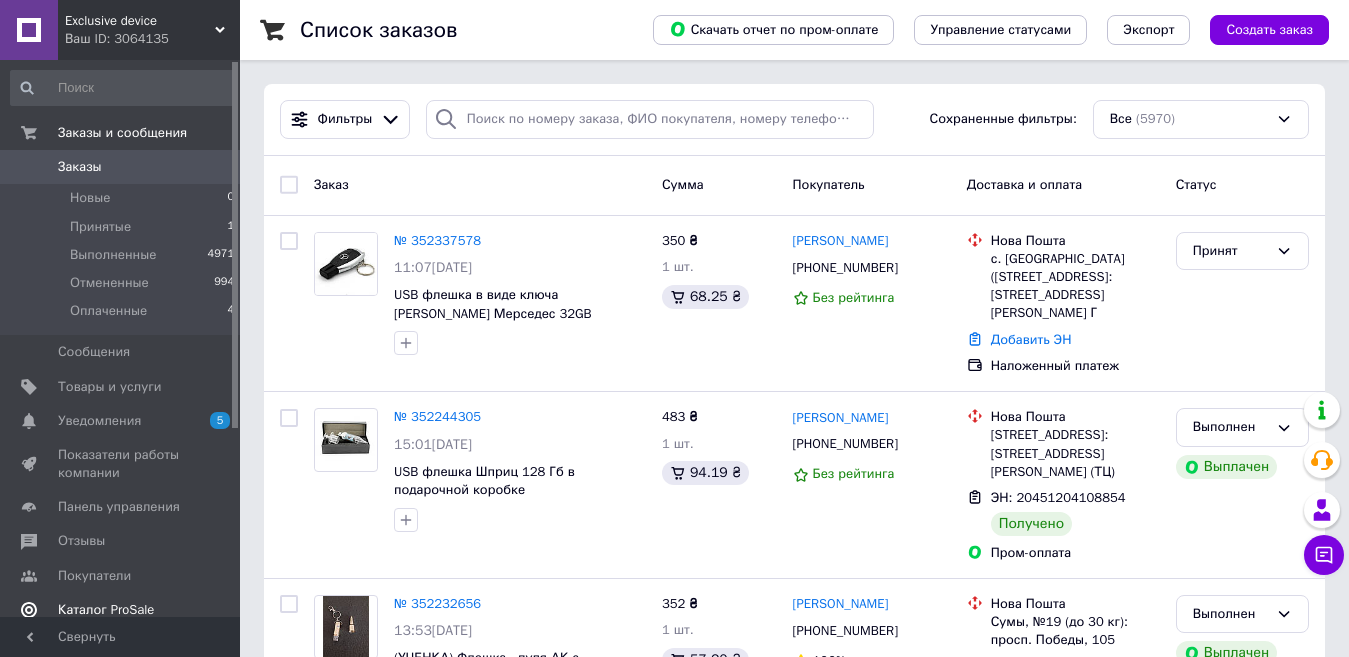 click on "Каталог ProSale" at bounding box center (106, 610) 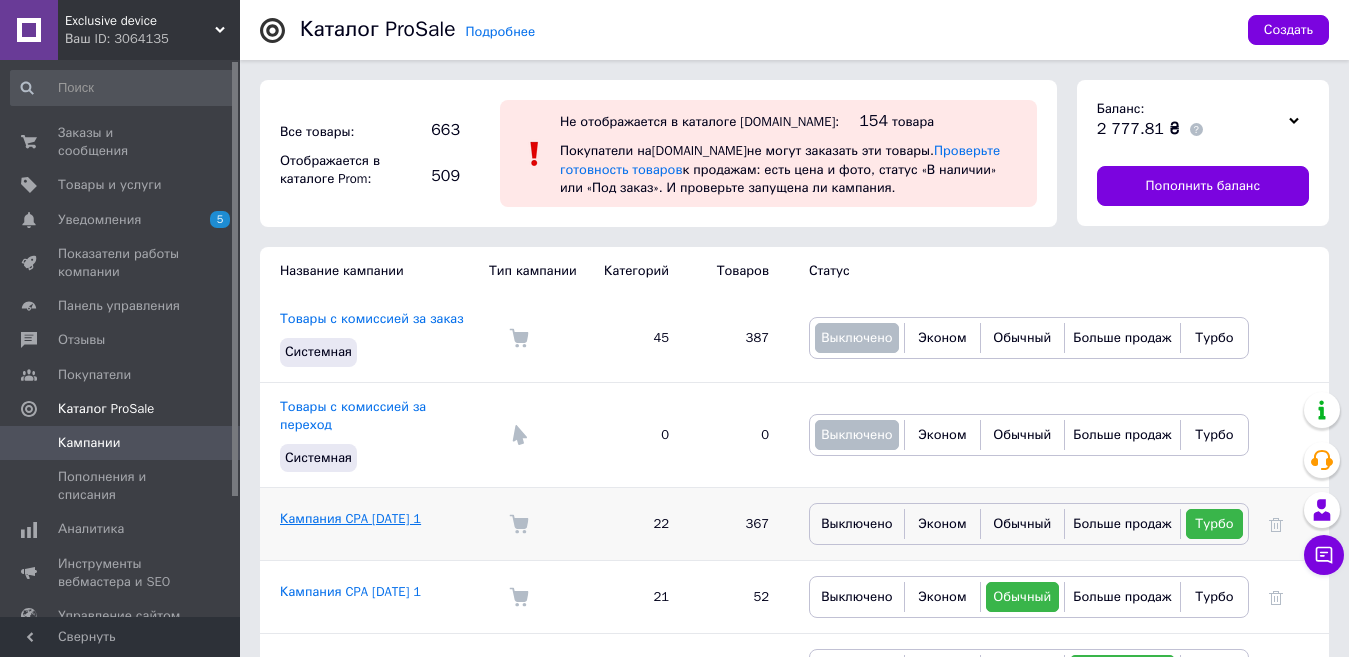 click on "Кампания CPA 03.11.2024 1" at bounding box center (350, 518) 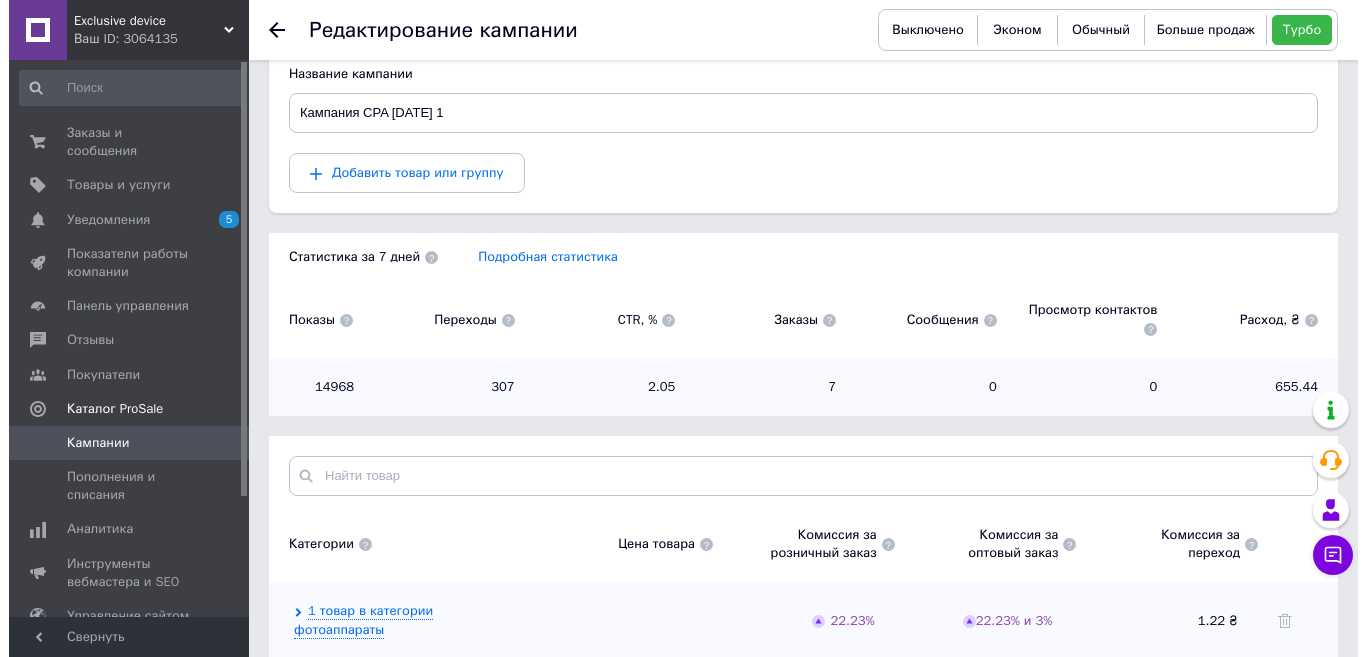 scroll, scrollTop: 200, scrollLeft: 0, axis: vertical 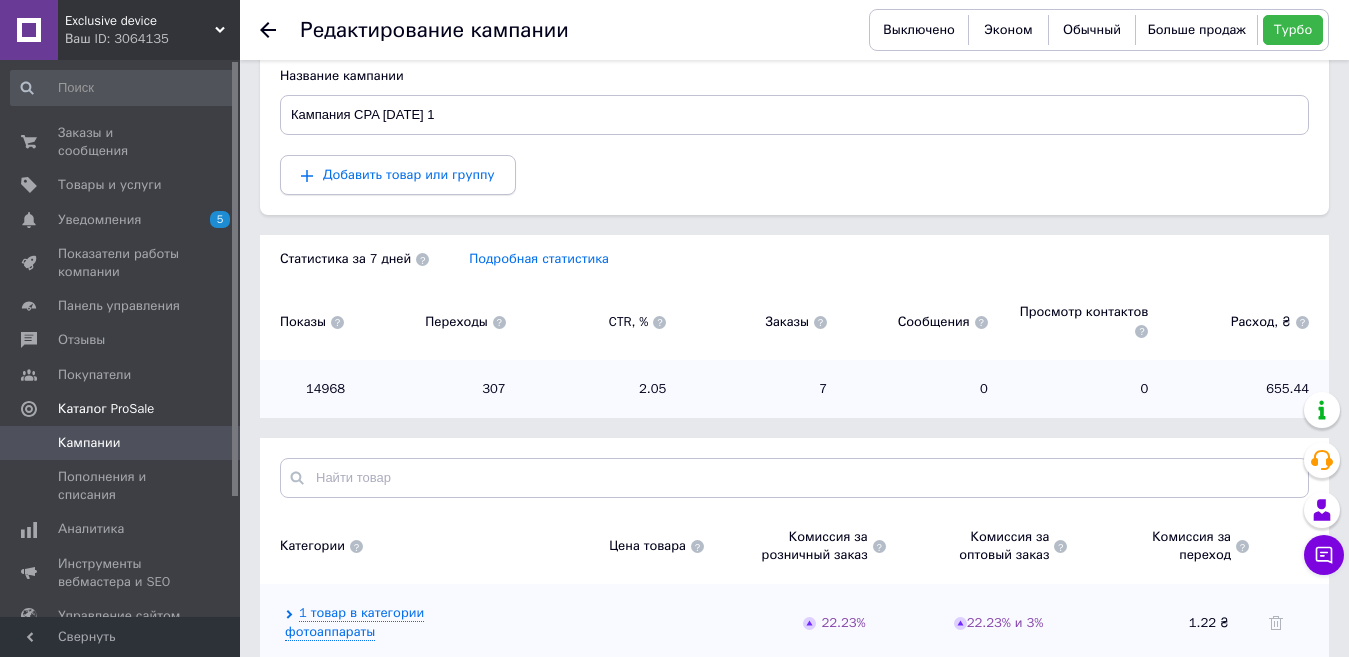 click on "Добавить товар или группу" at bounding box center [409, 174] 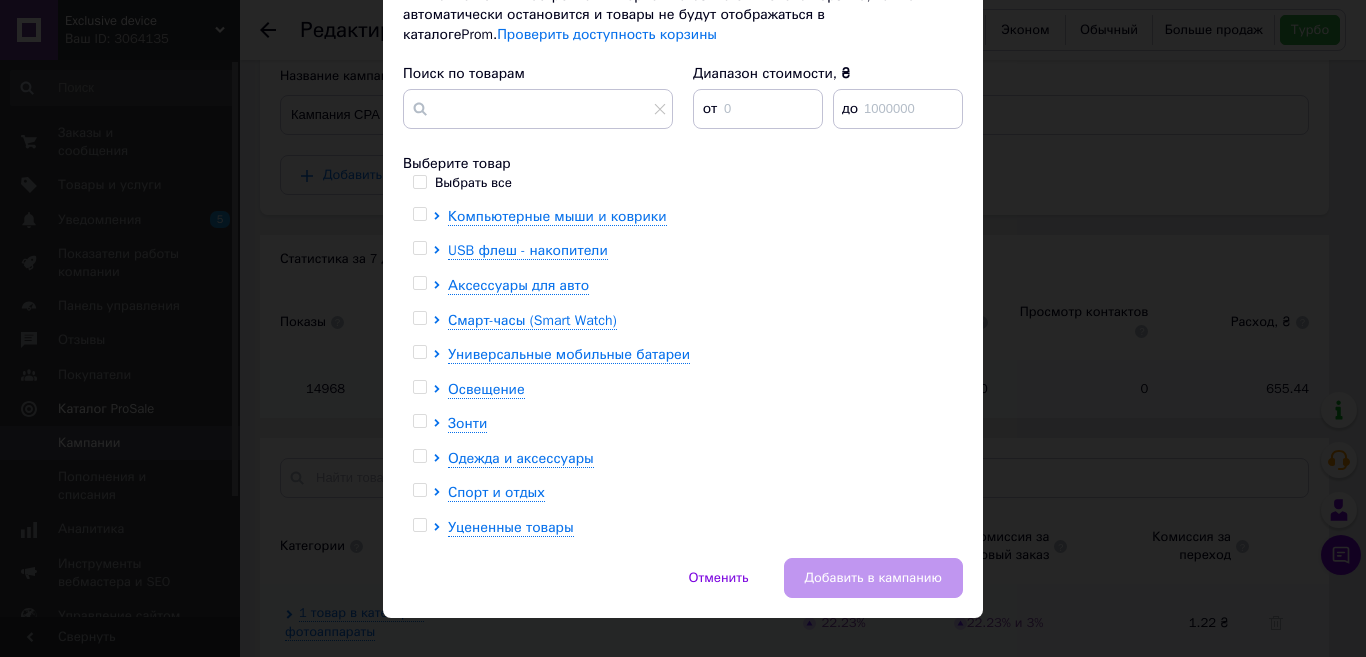 scroll, scrollTop: 266, scrollLeft: 0, axis: vertical 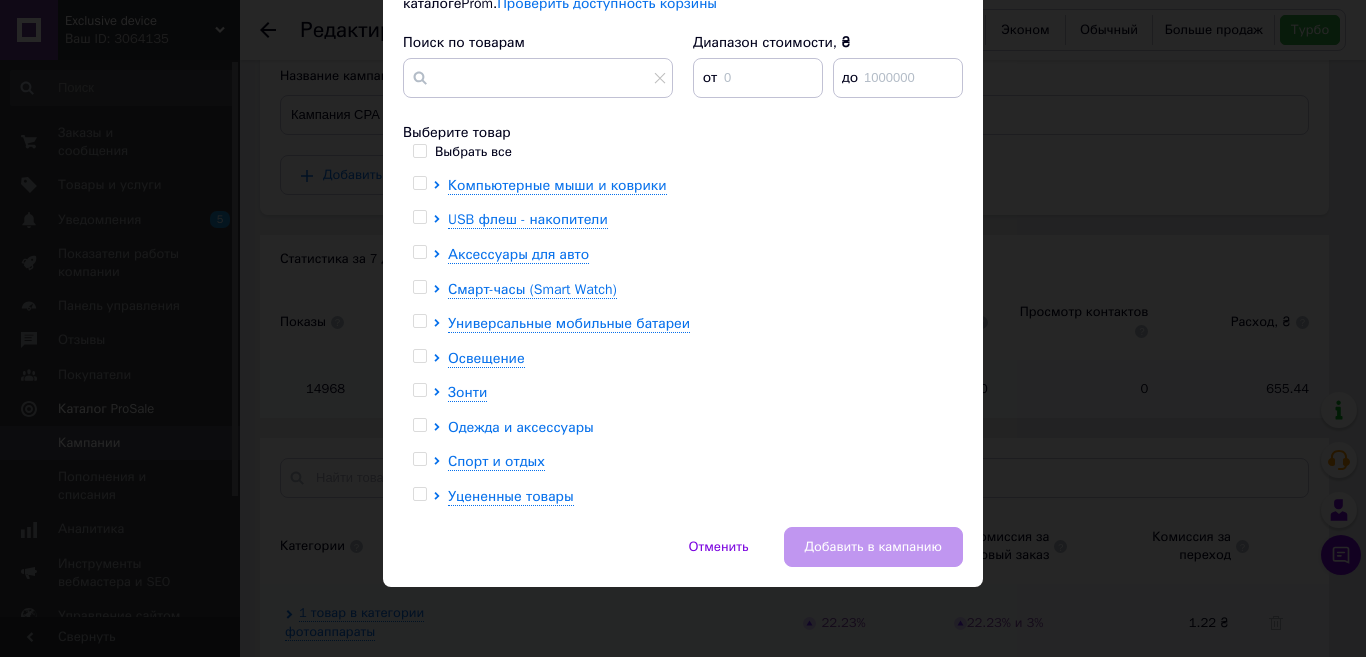 click on "Одежда и аксессуары" at bounding box center [521, 427] 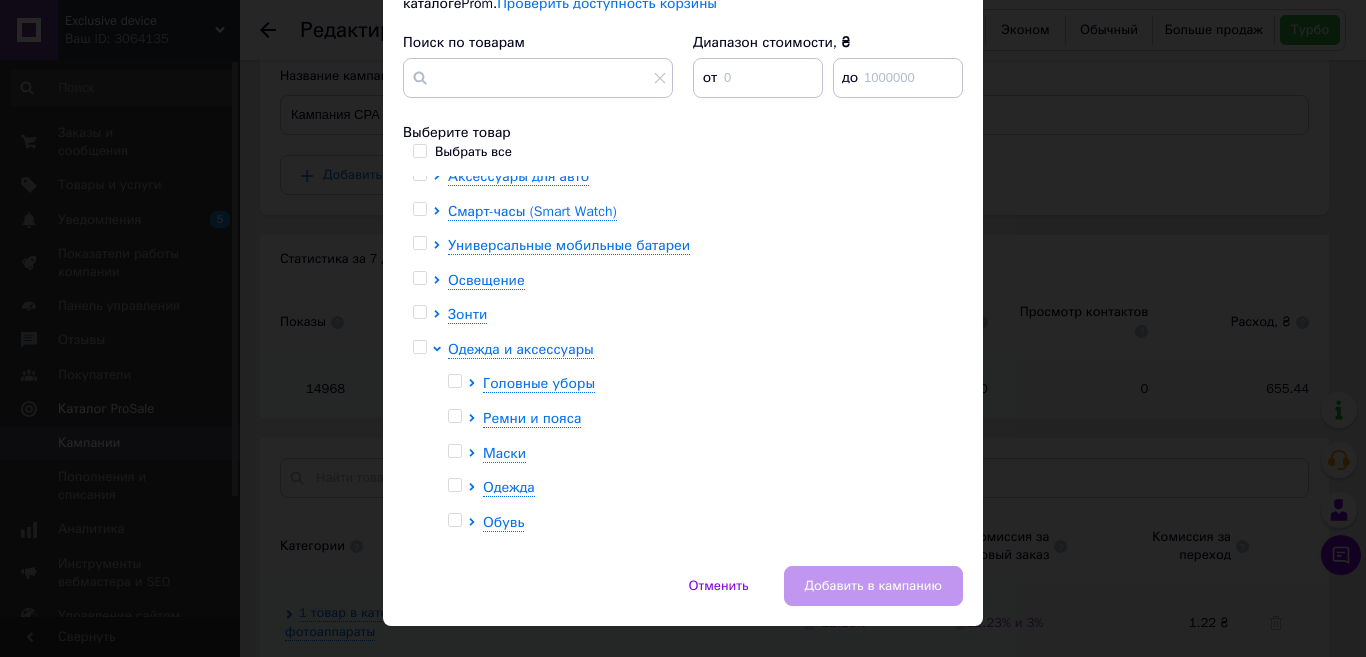 scroll, scrollTop: 100, scrollLeft: 0, axis: vertical 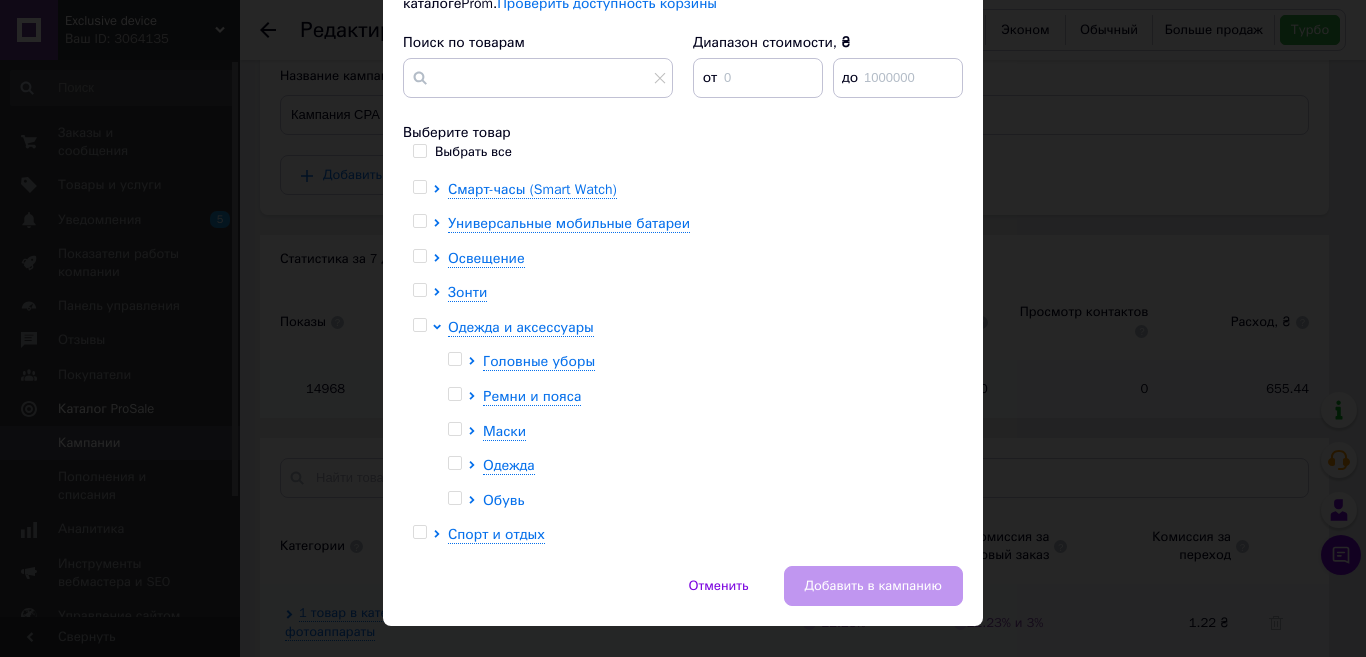 click on "Обувь" at bounding box center [503, 500] 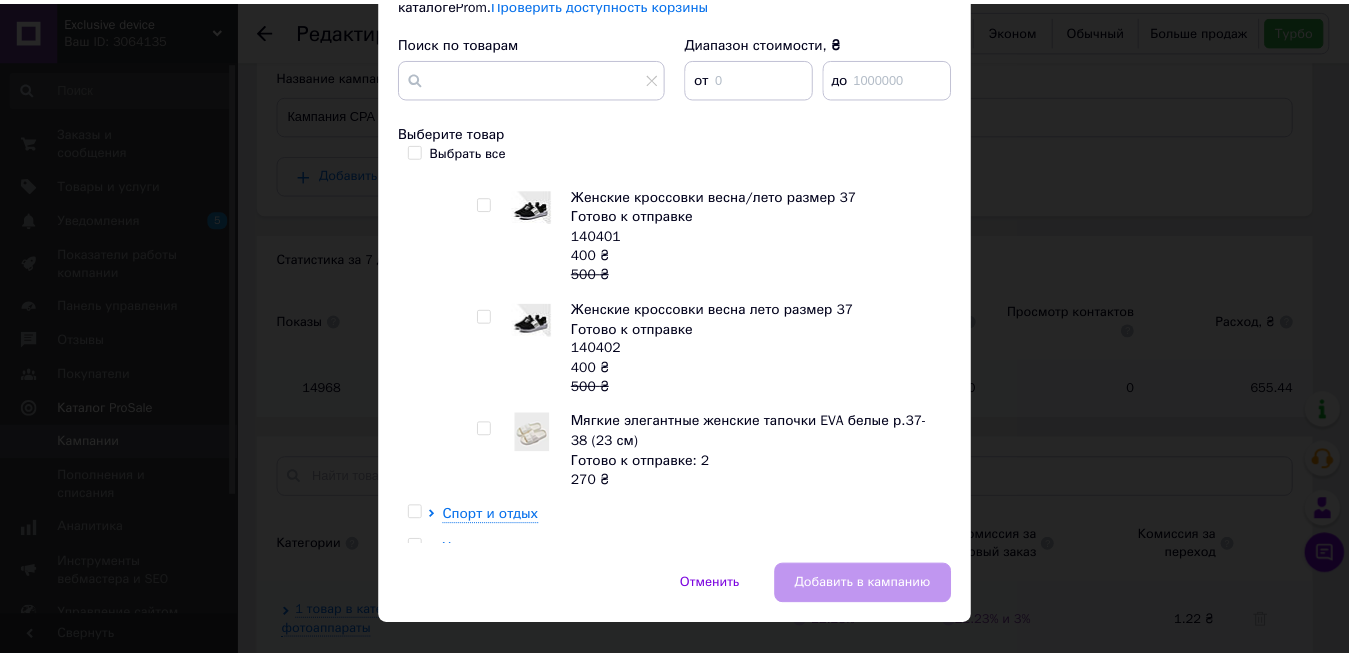 scroll, scrollTop: 966, scrollLeft: 0, axis: vertical 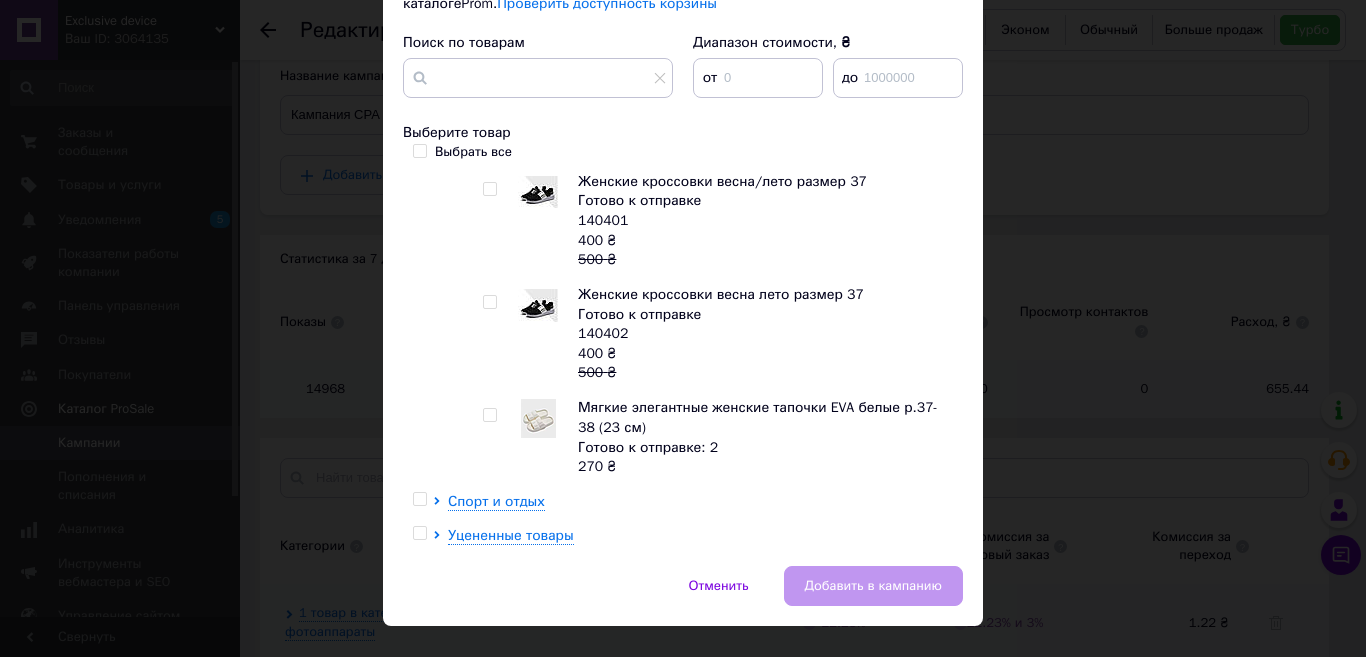 click at bounding box center (489, 415) 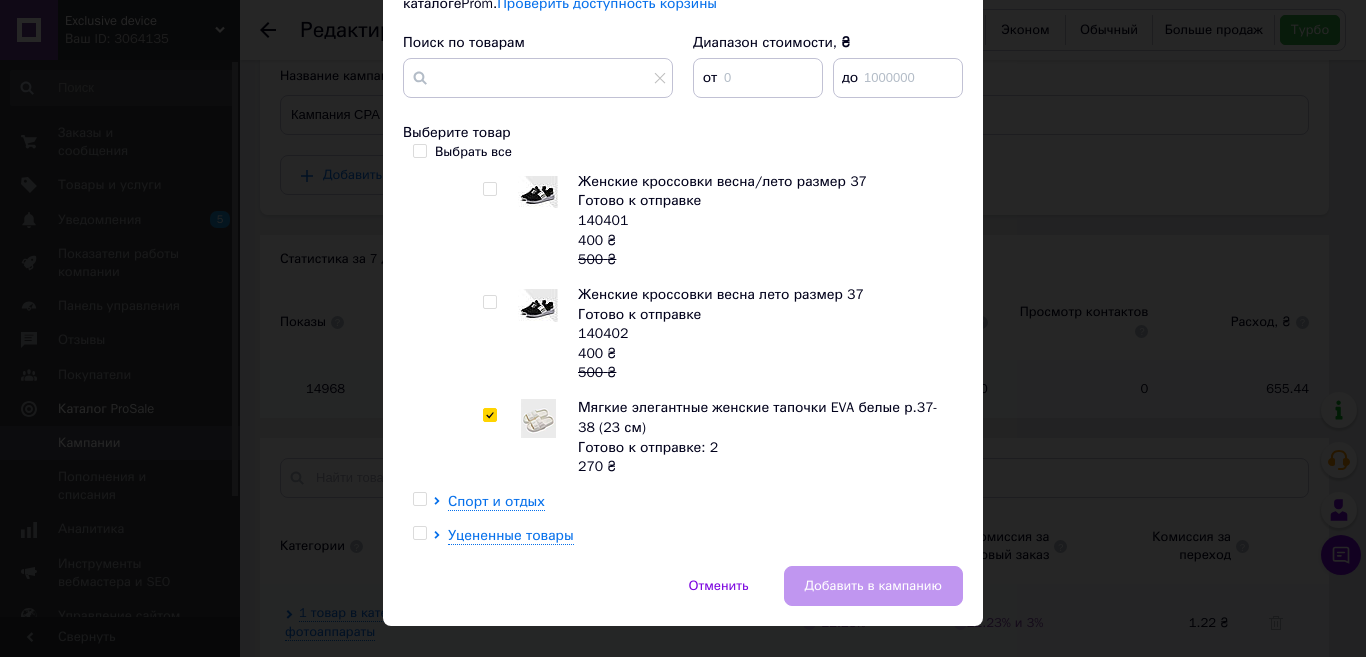 checkbox on "true" 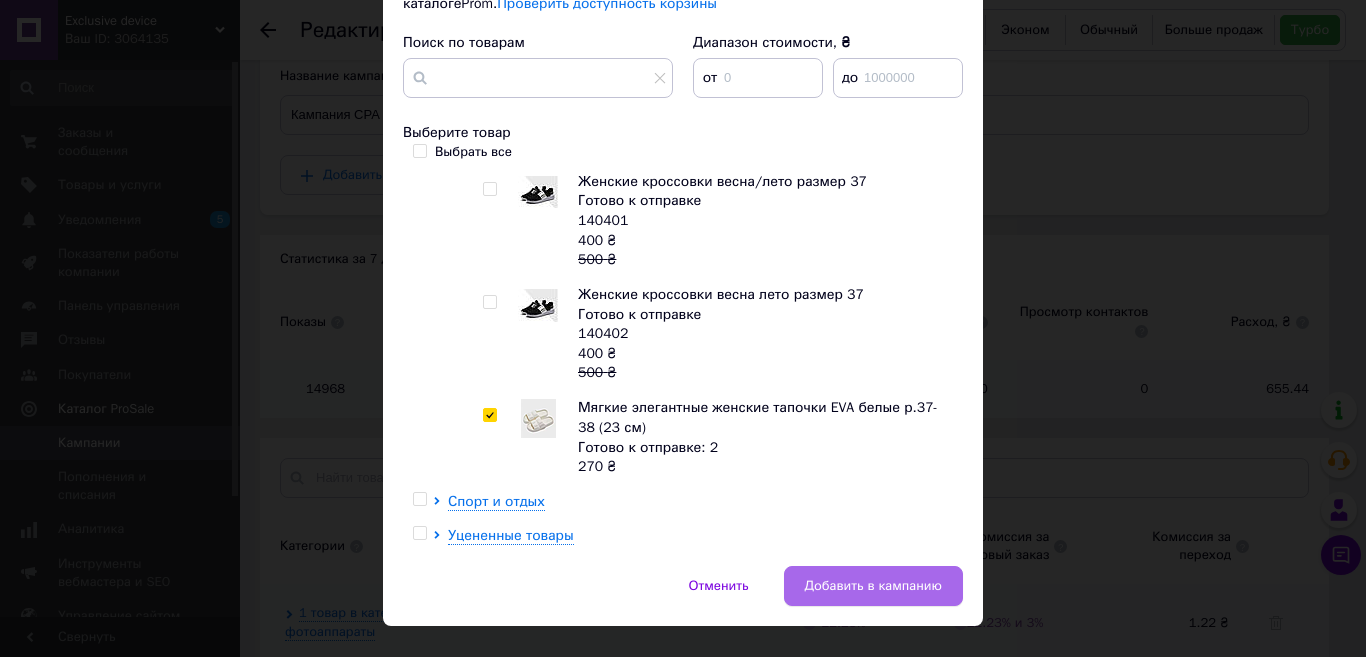 click on "Добавить в кампанию" at bounding box center [873, 586] 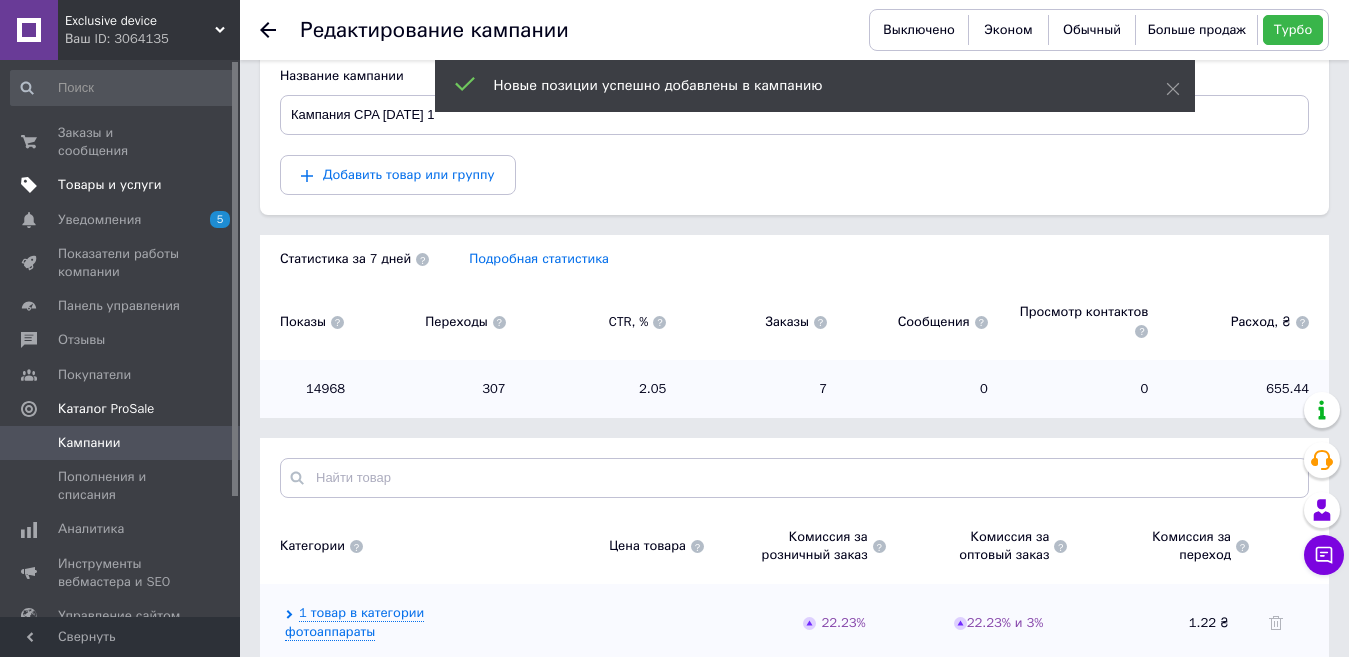 click on "Товары и услуги" at bounding box center [110, 185] 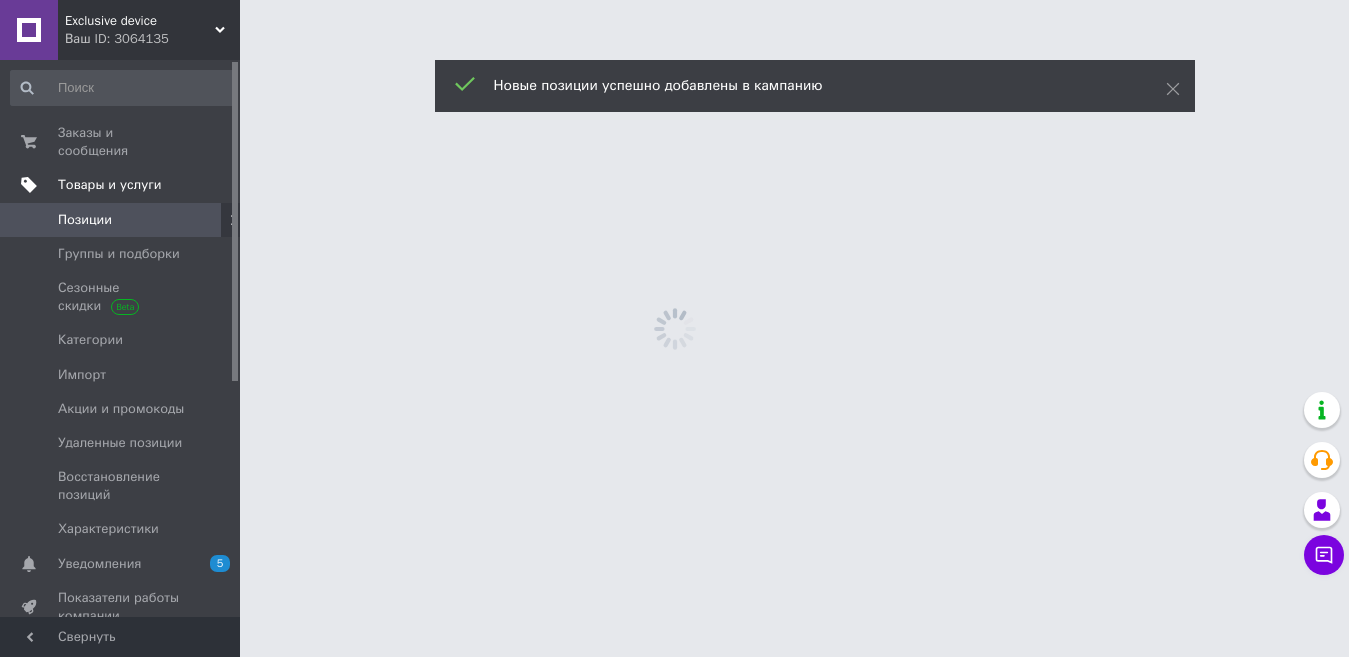 scroll, scrollTop: 0, scrollLeft: 0, axis: both 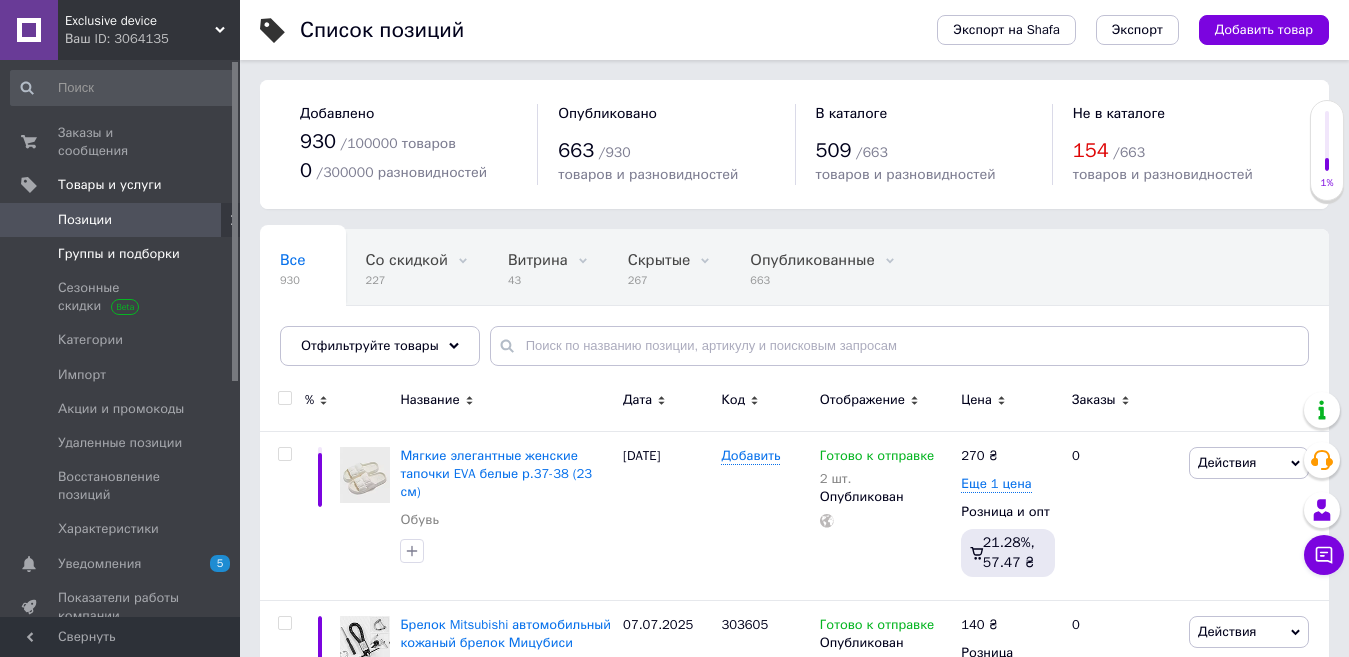 click on "Группы и подборки" at bounding box center [119, 254] 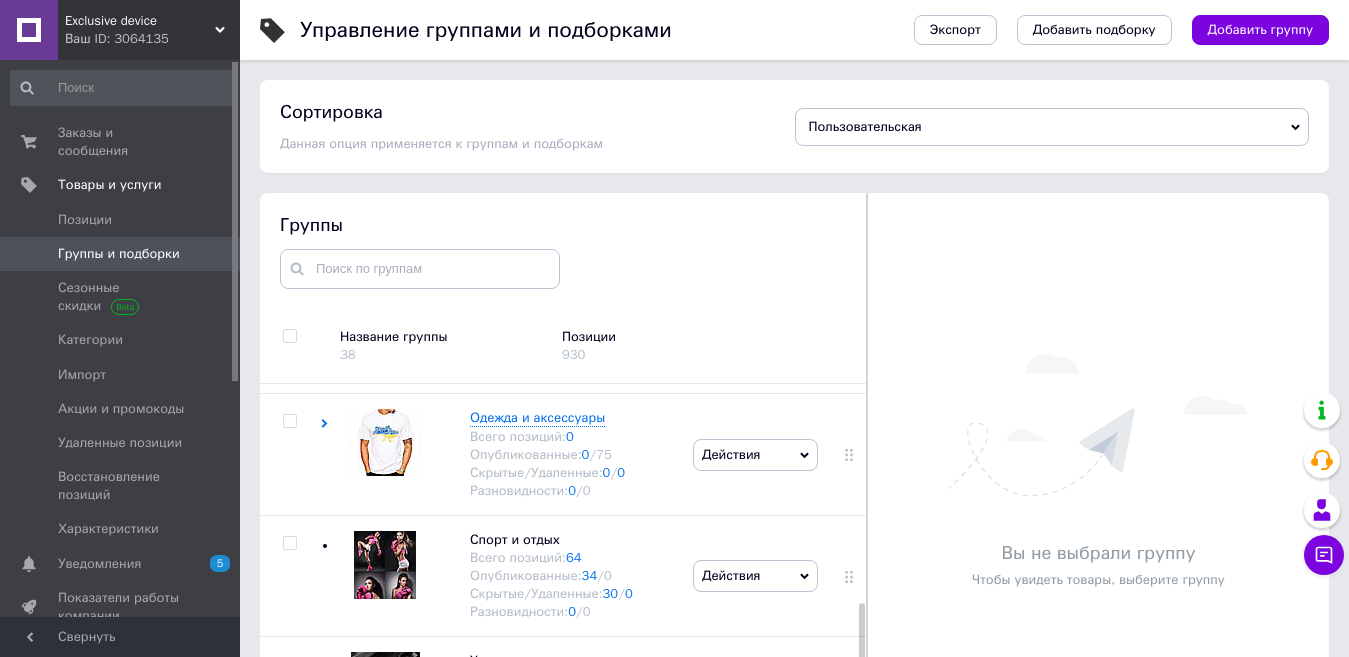 scroll, scrollTop: 1000, scrollLeft: 0, axis: vertical 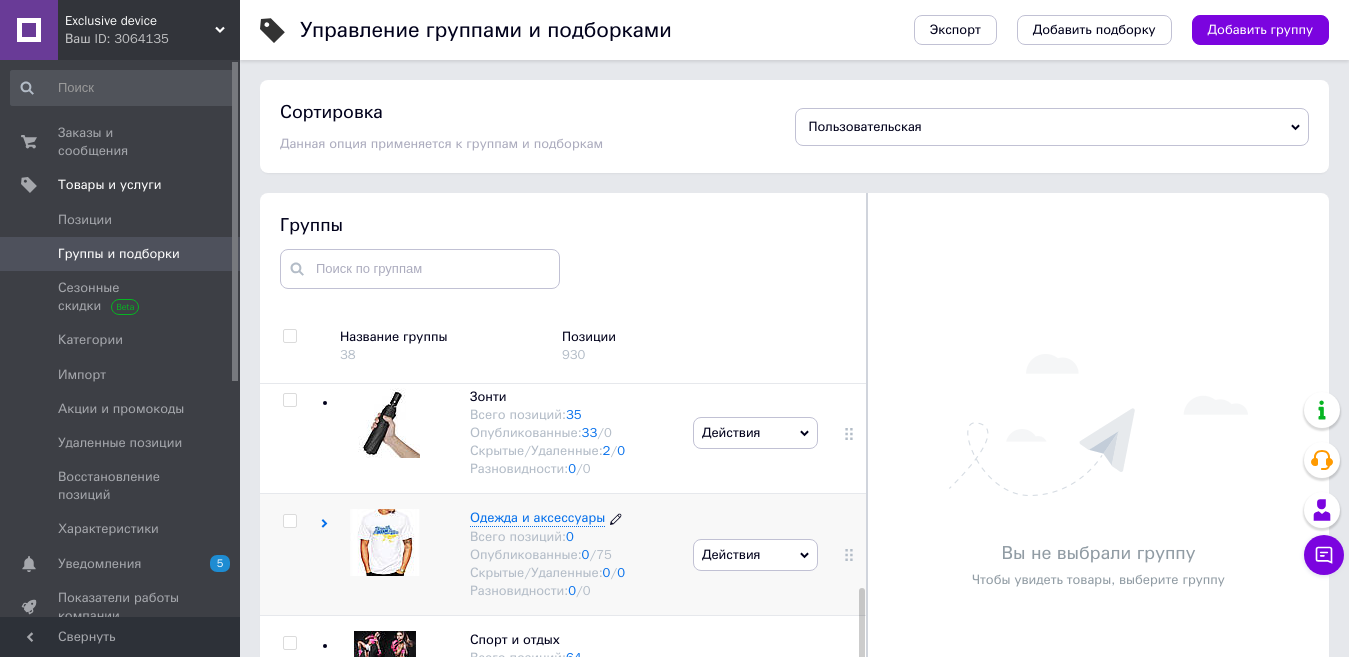 click on "Одежда и аксессуары" at bounding box center [537, 517] 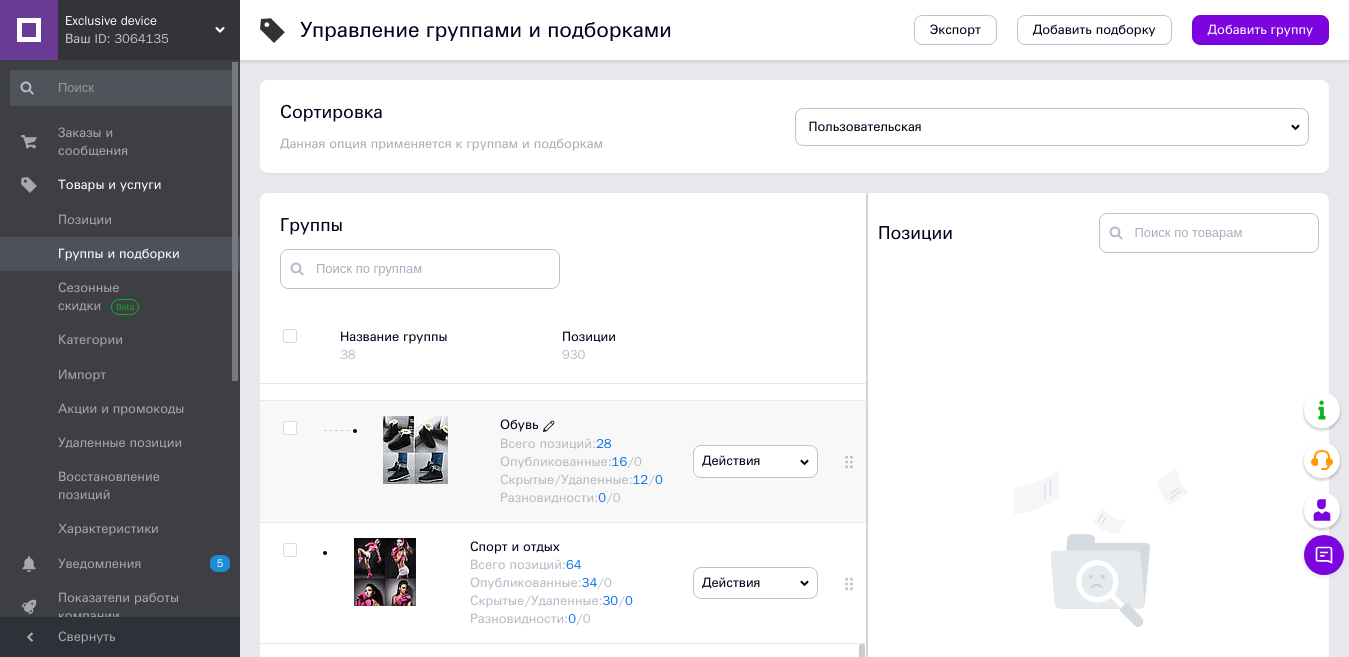 scroll, scrollTop: 1600, scrollLeft: 0, axis: vertical 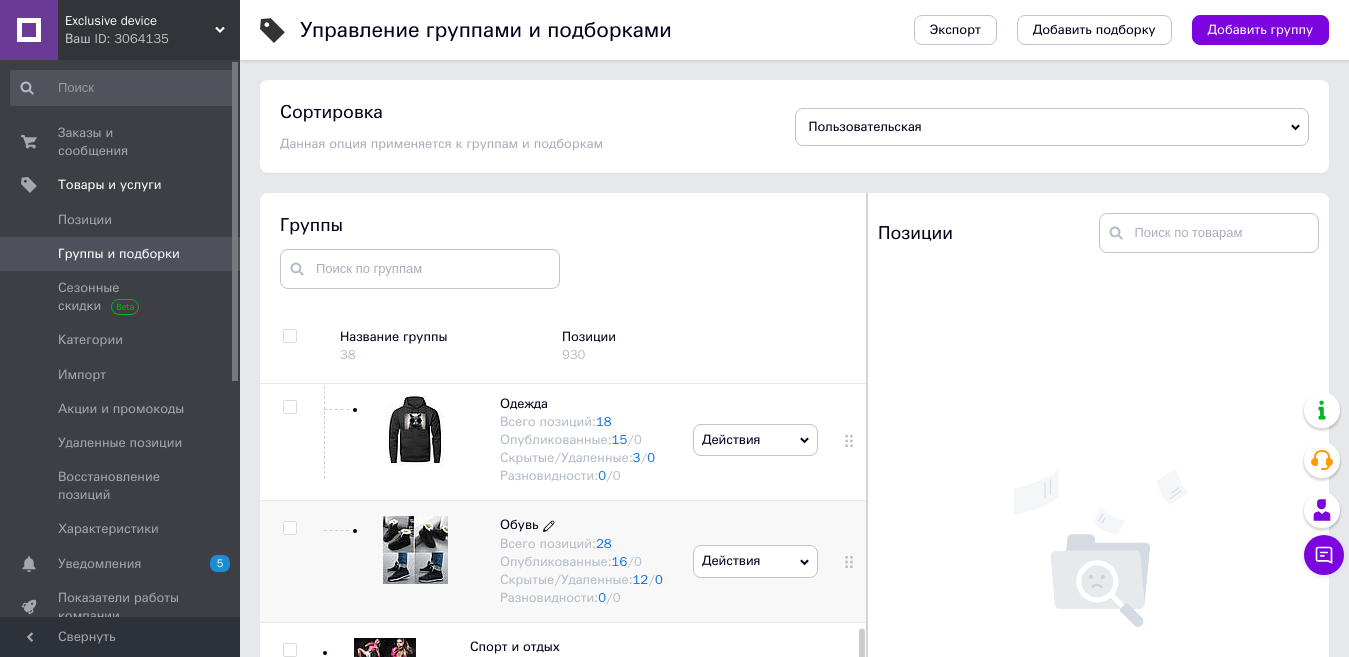 click on "Обувь" at bounding box center [519, 524] 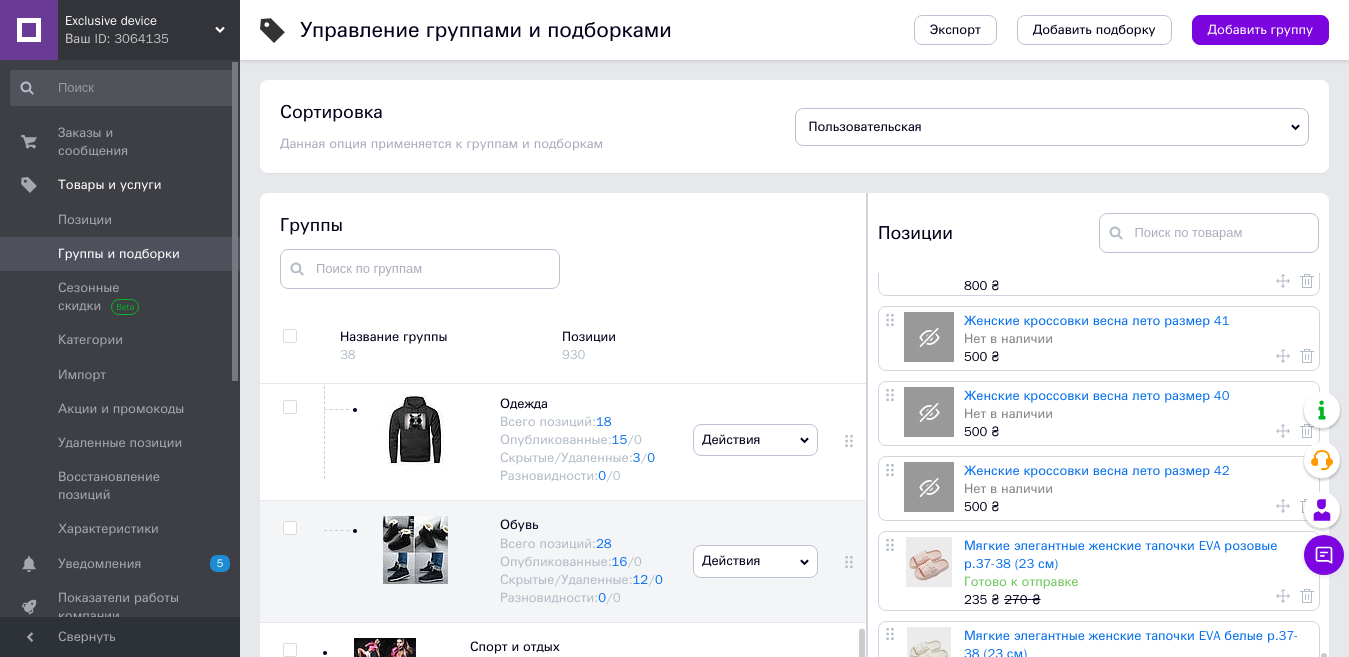scroll, scrollTop: 1904, scrollLeft: 0, axis: vertical 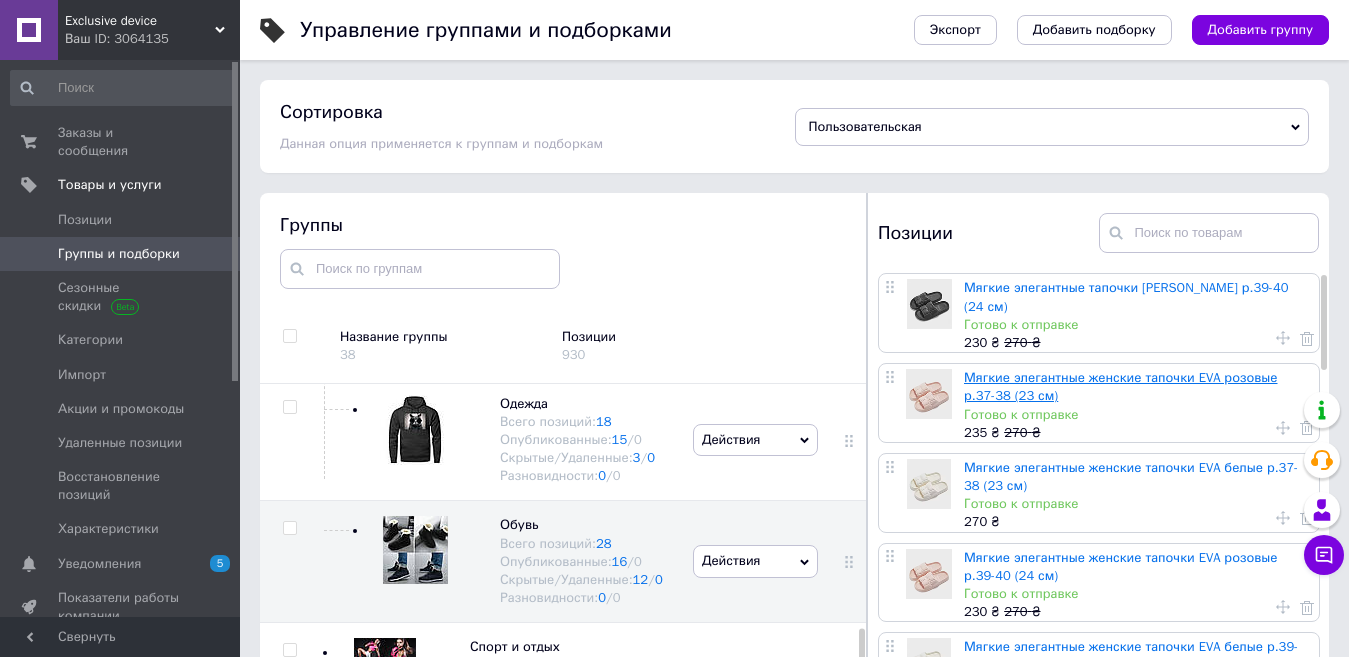 click on "Мягкие элегантные женские тапочки EVA розовые р.37-38 (23 см)" at bounding box center [1121, 386] 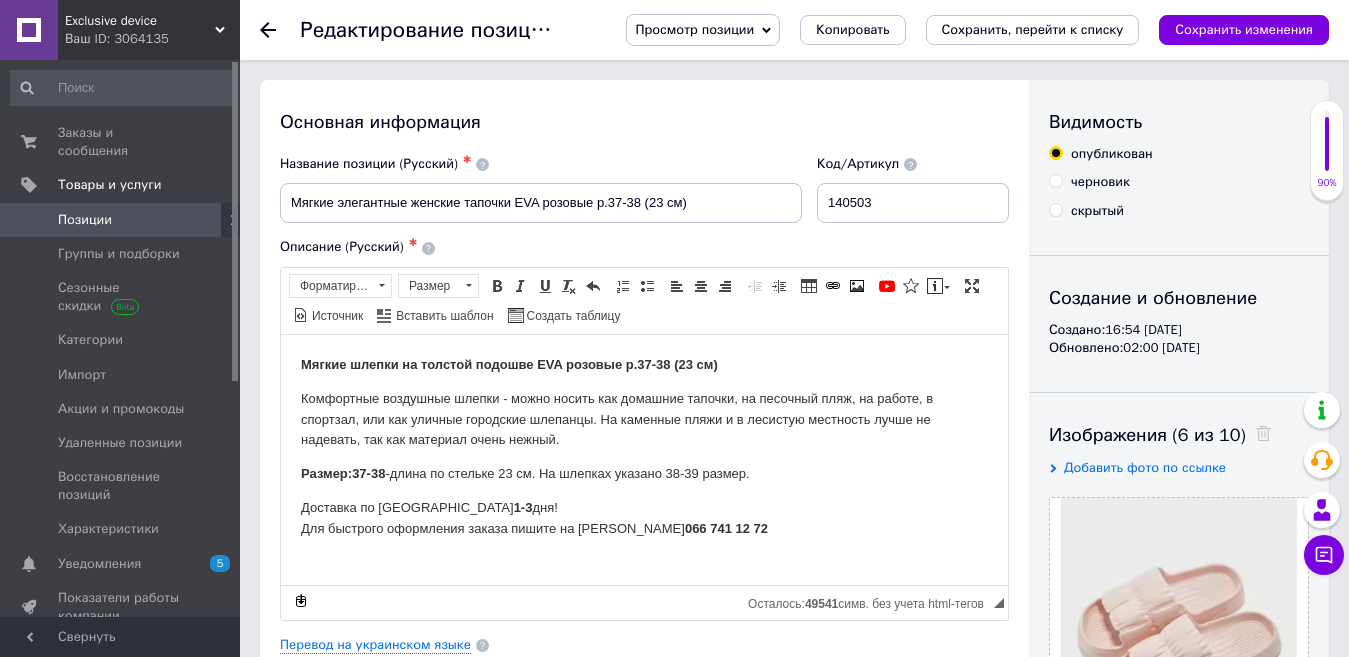 scroll, scrollTop: 0, scrollLeft: 0, axis: both 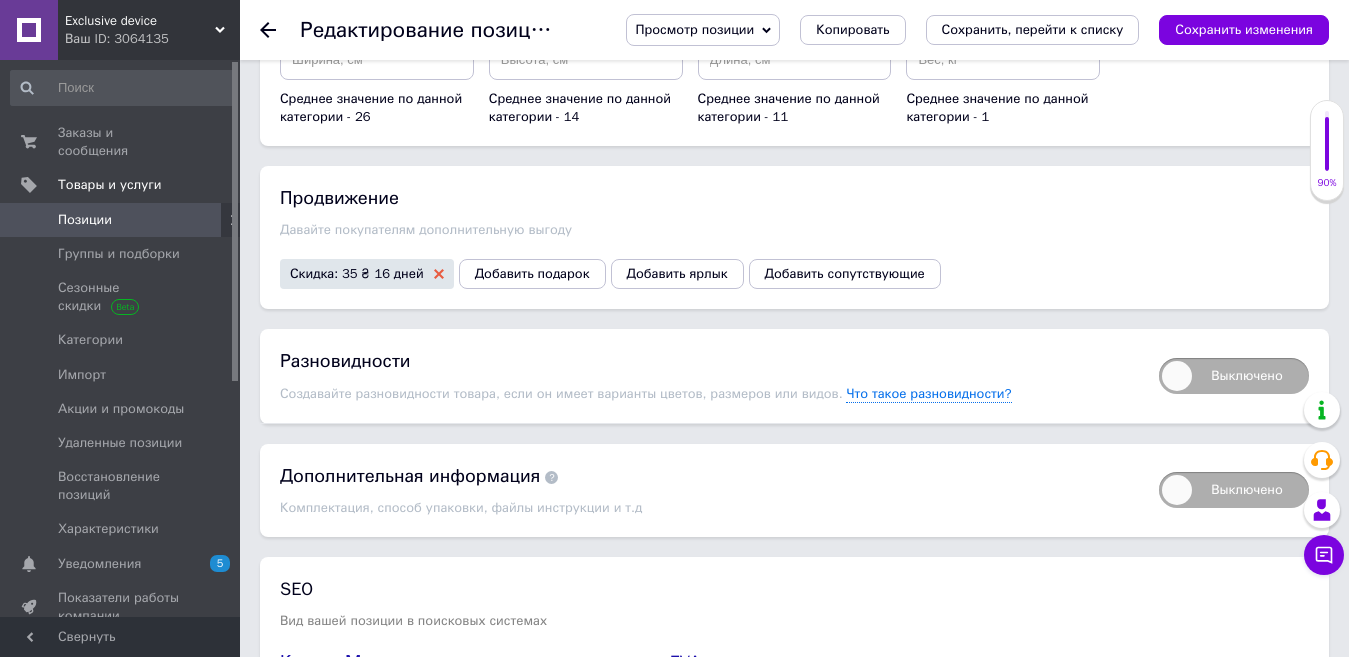 click 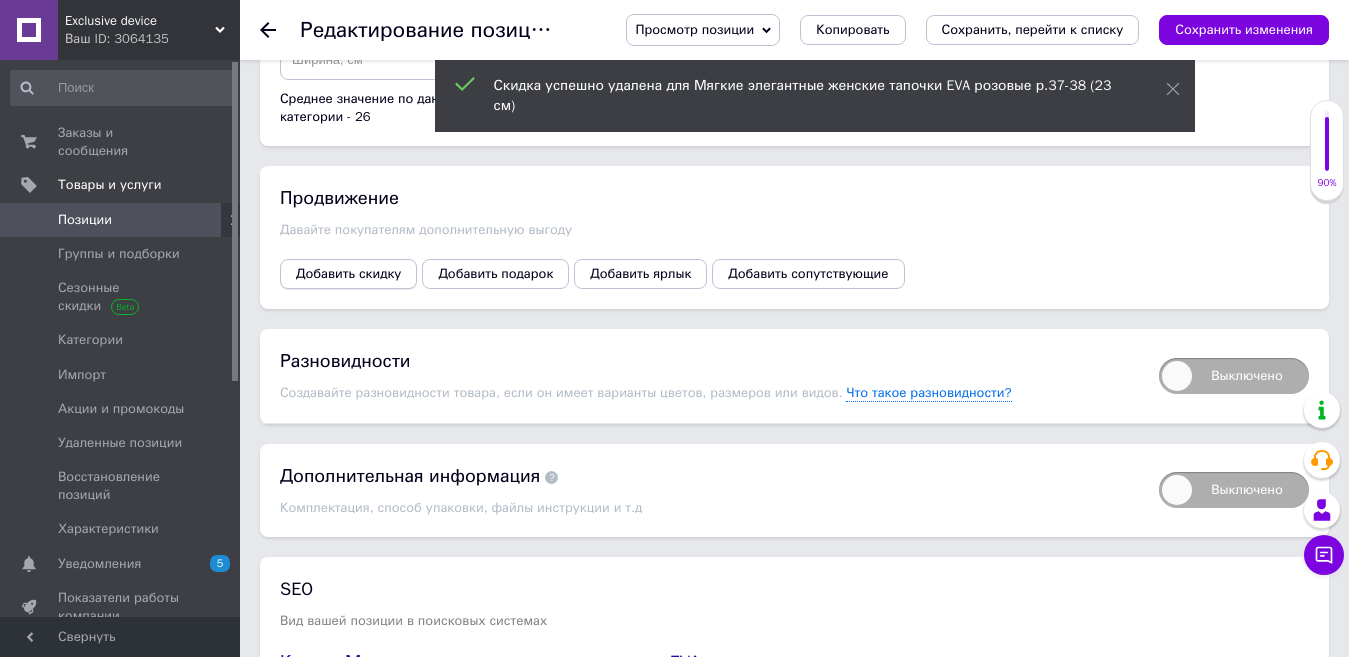 click on "Добавить скидку" at bounding box center [348, 274] 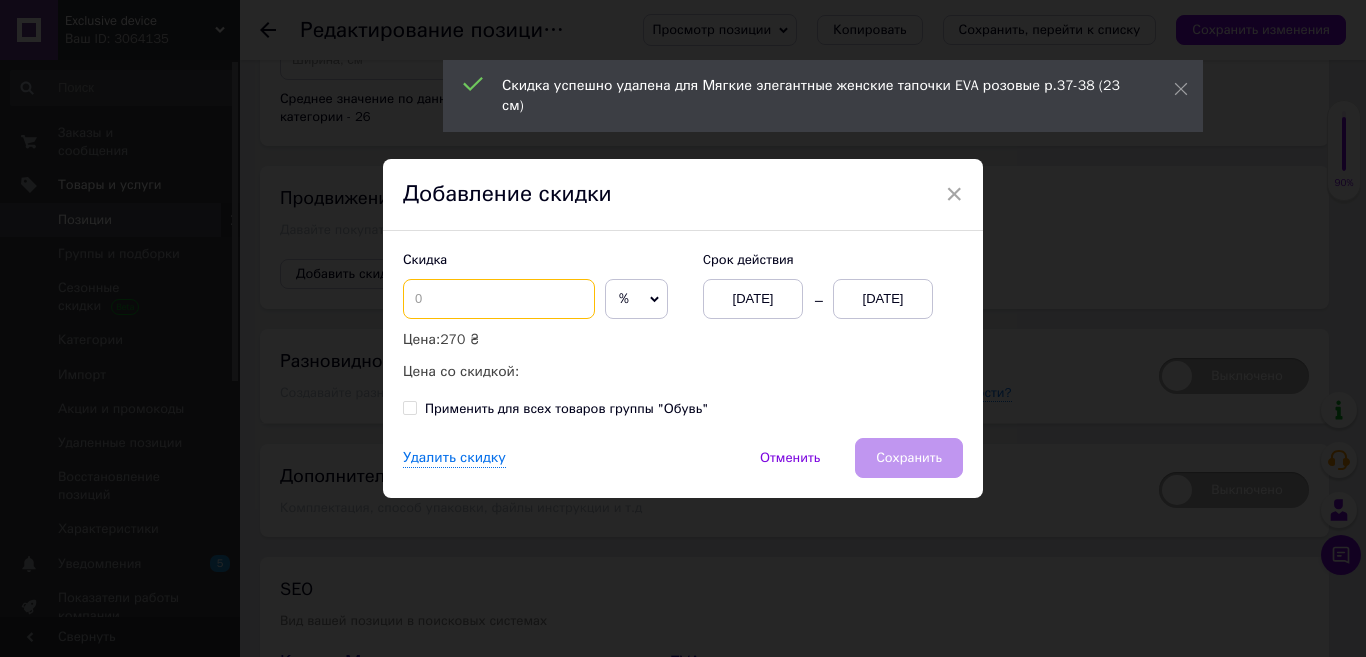 click at bounding box center (499, 299) 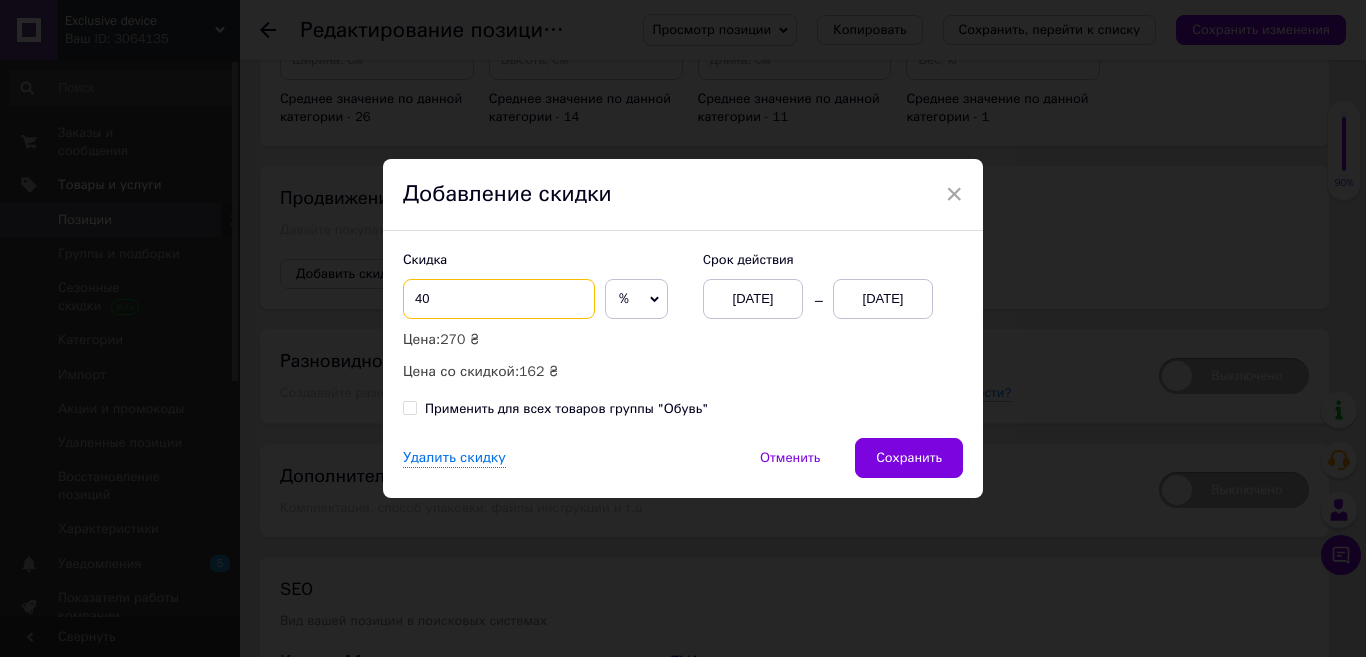 type on "40" 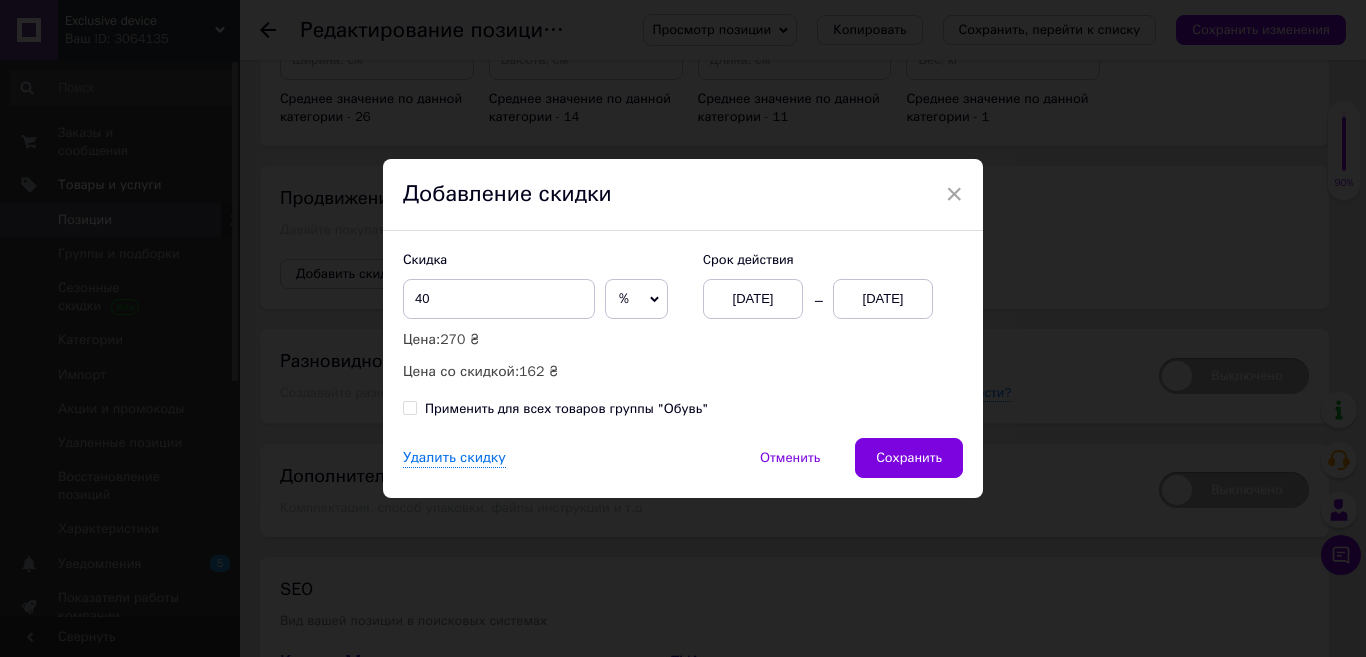 click on "%" at bounding box center (636, 299) 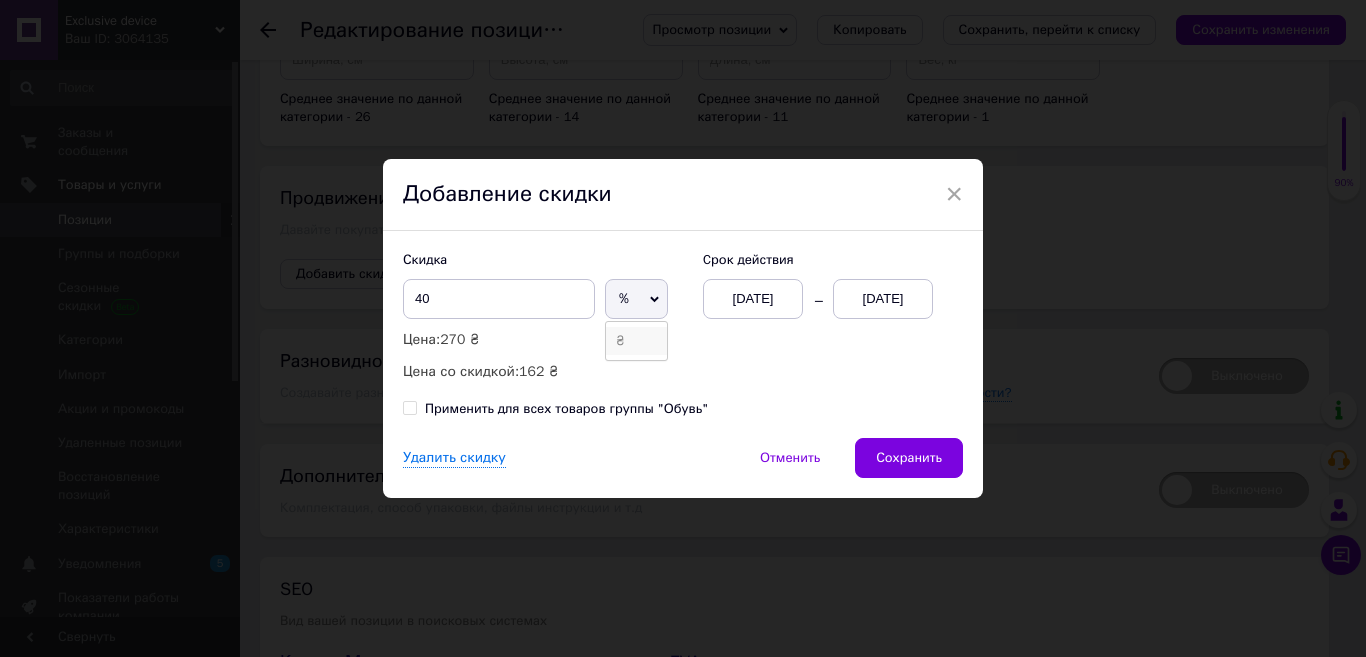 click on "₴" at bounding box center [636, 341] 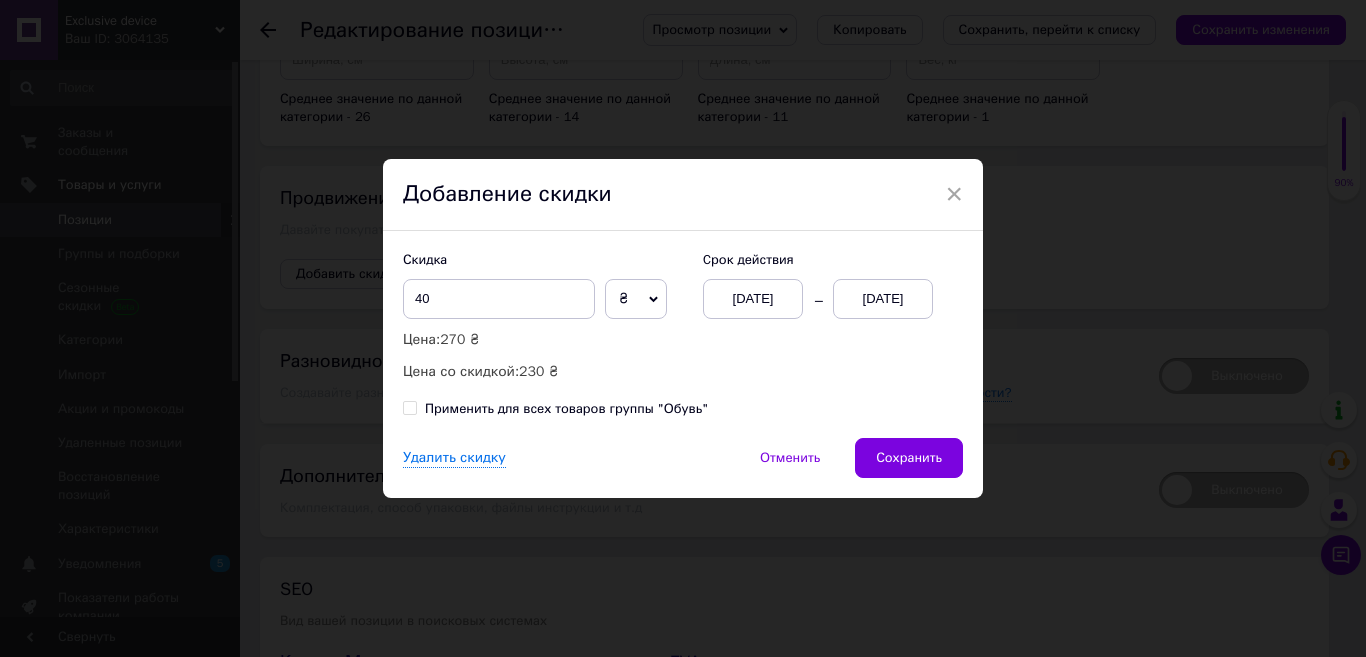 click on "[DATE]" at bounding box center [883, 299] 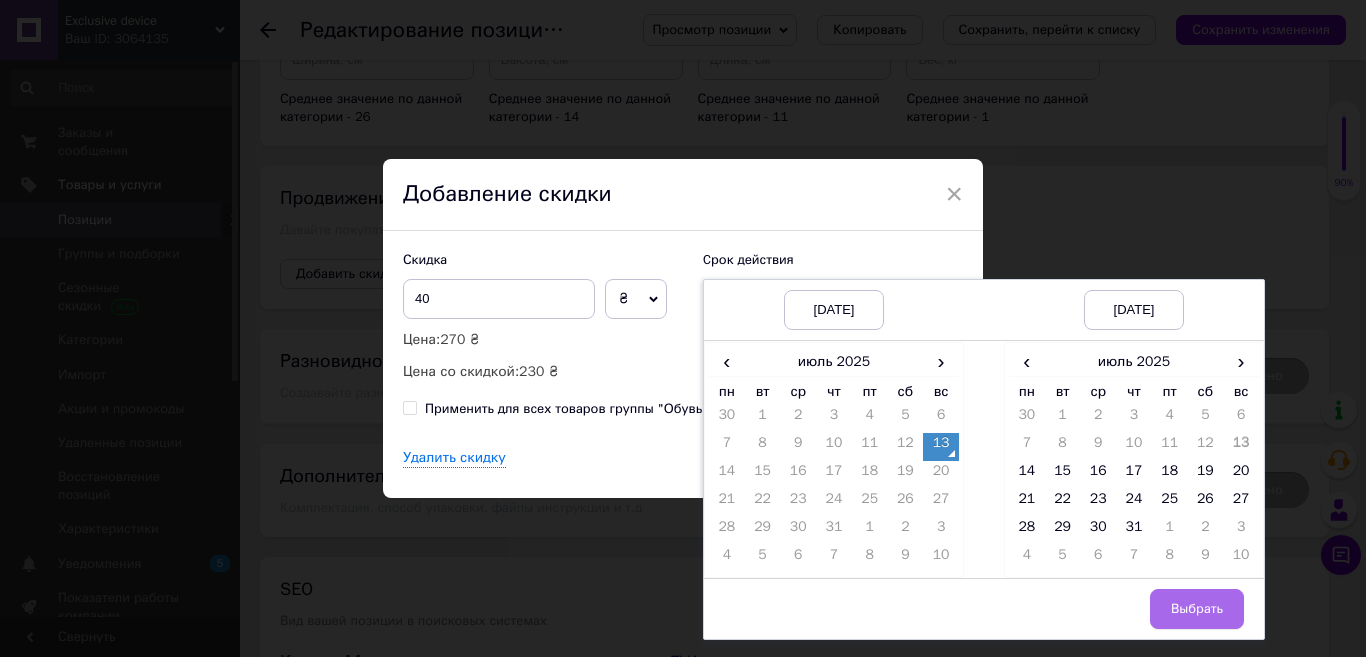 click on "Выбрать" at bounding box center [1197, 609] 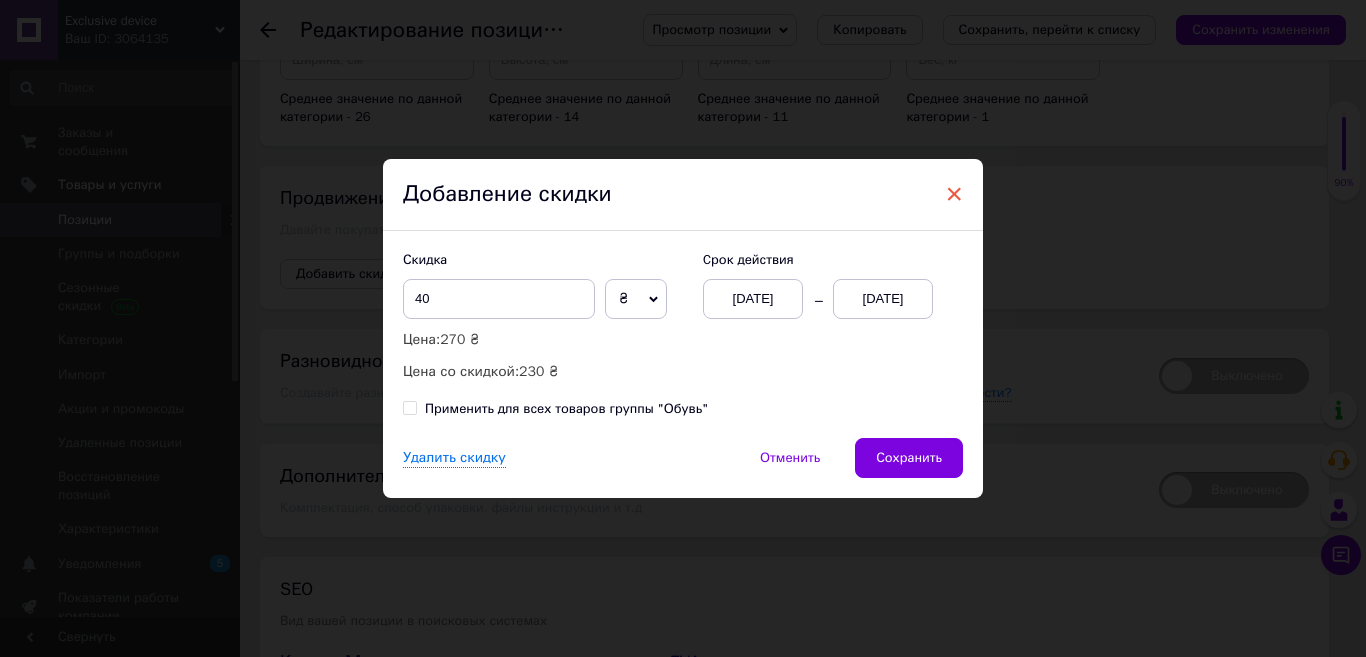 click on "×" at bounding box center (954, 194) 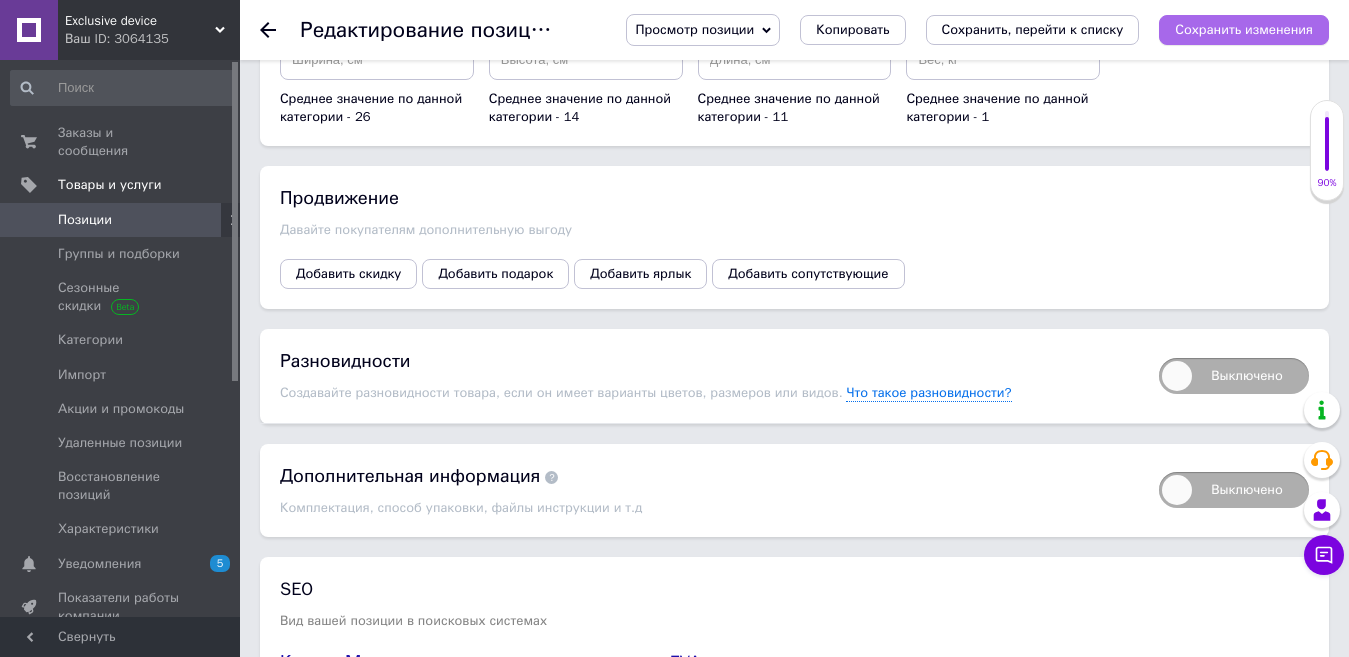click on "Сохранить изменения" at bounding box center [1244, 30] 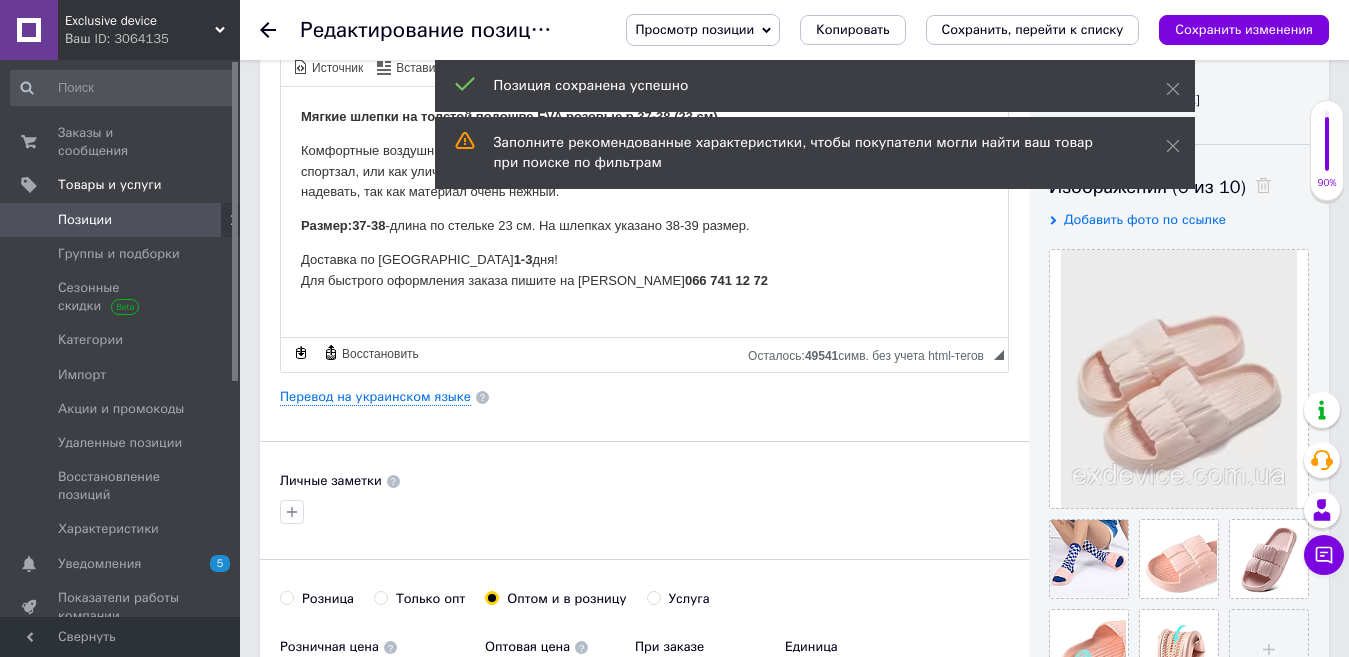 scroll, scrollTop: 44, scrollLeft: 0, axis: vertical 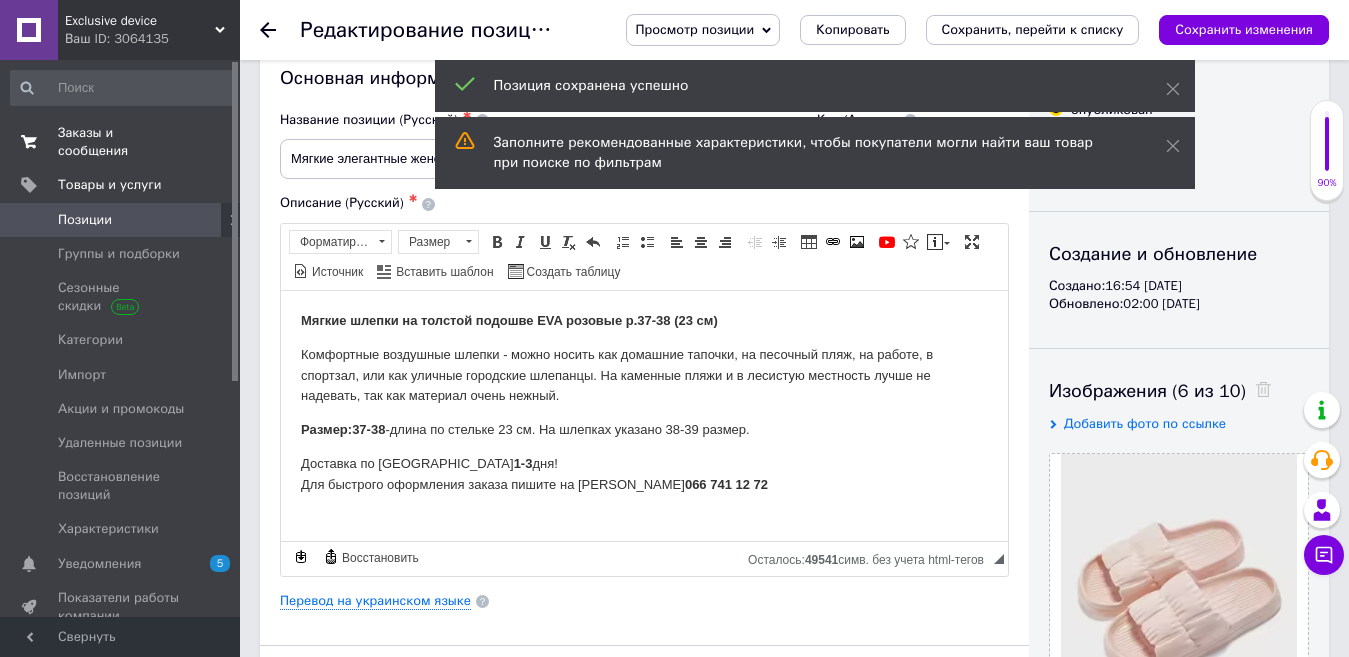 click on "Заказы и сообщения" at bounding box center (121, 142) 